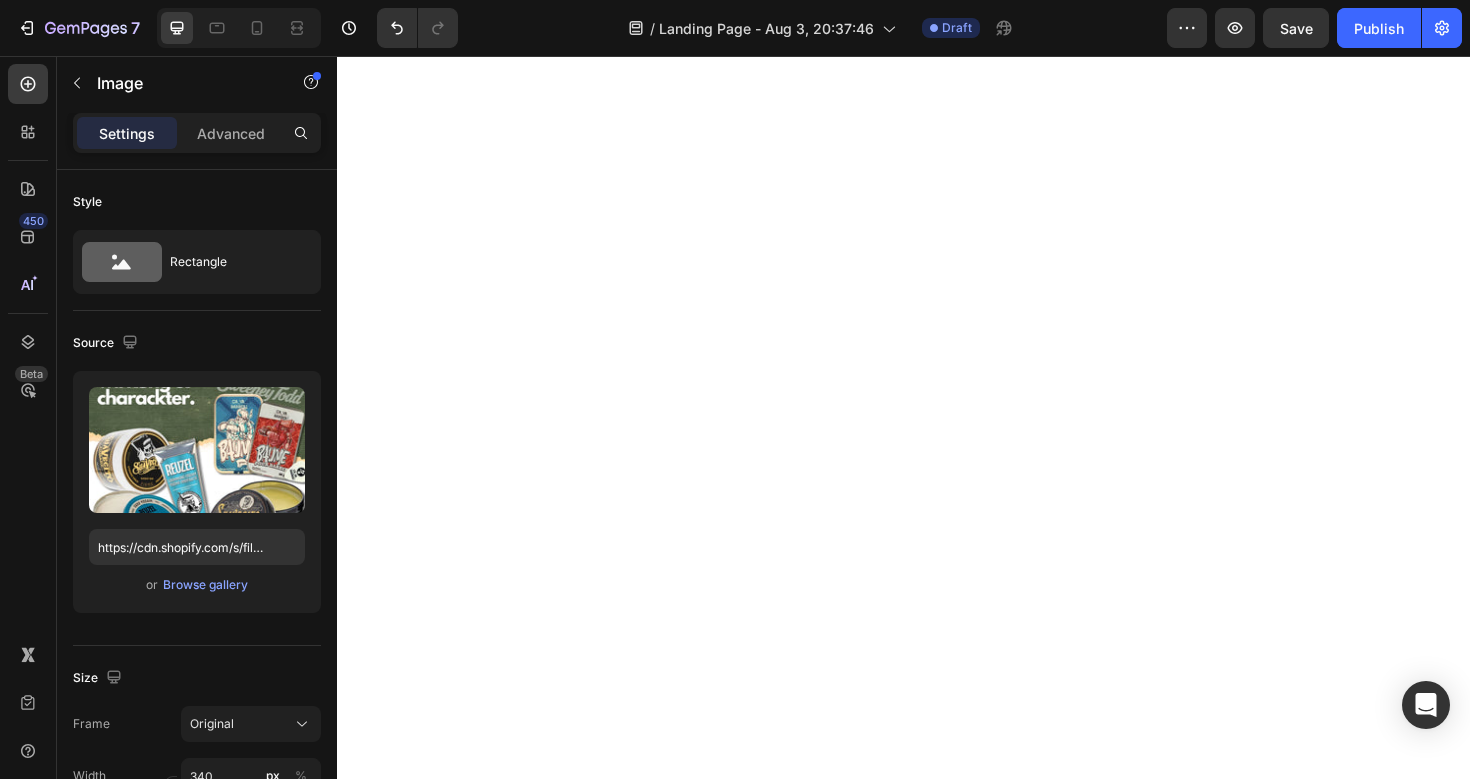 scroll, scrollTop: 0, scrollLeft: 0, axis: both 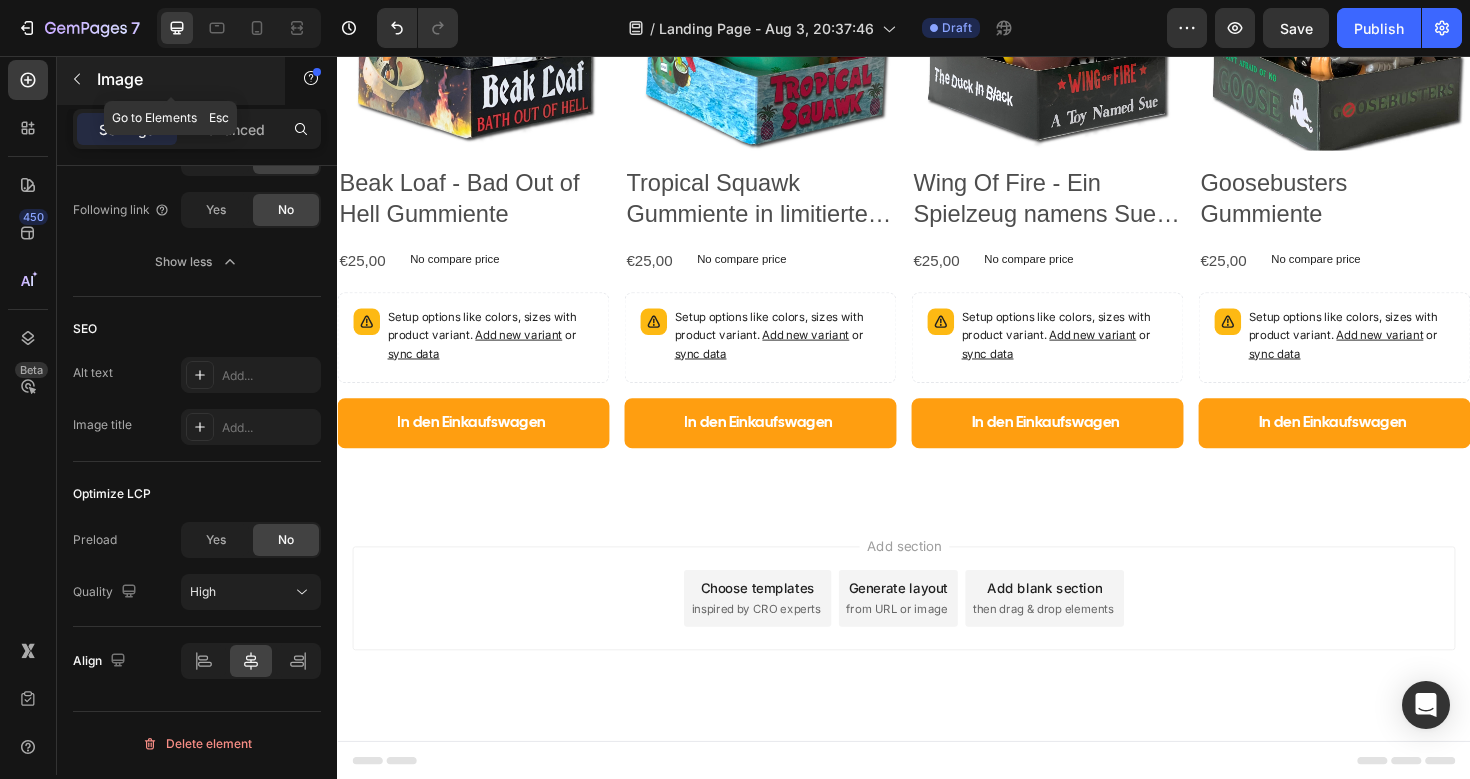 click 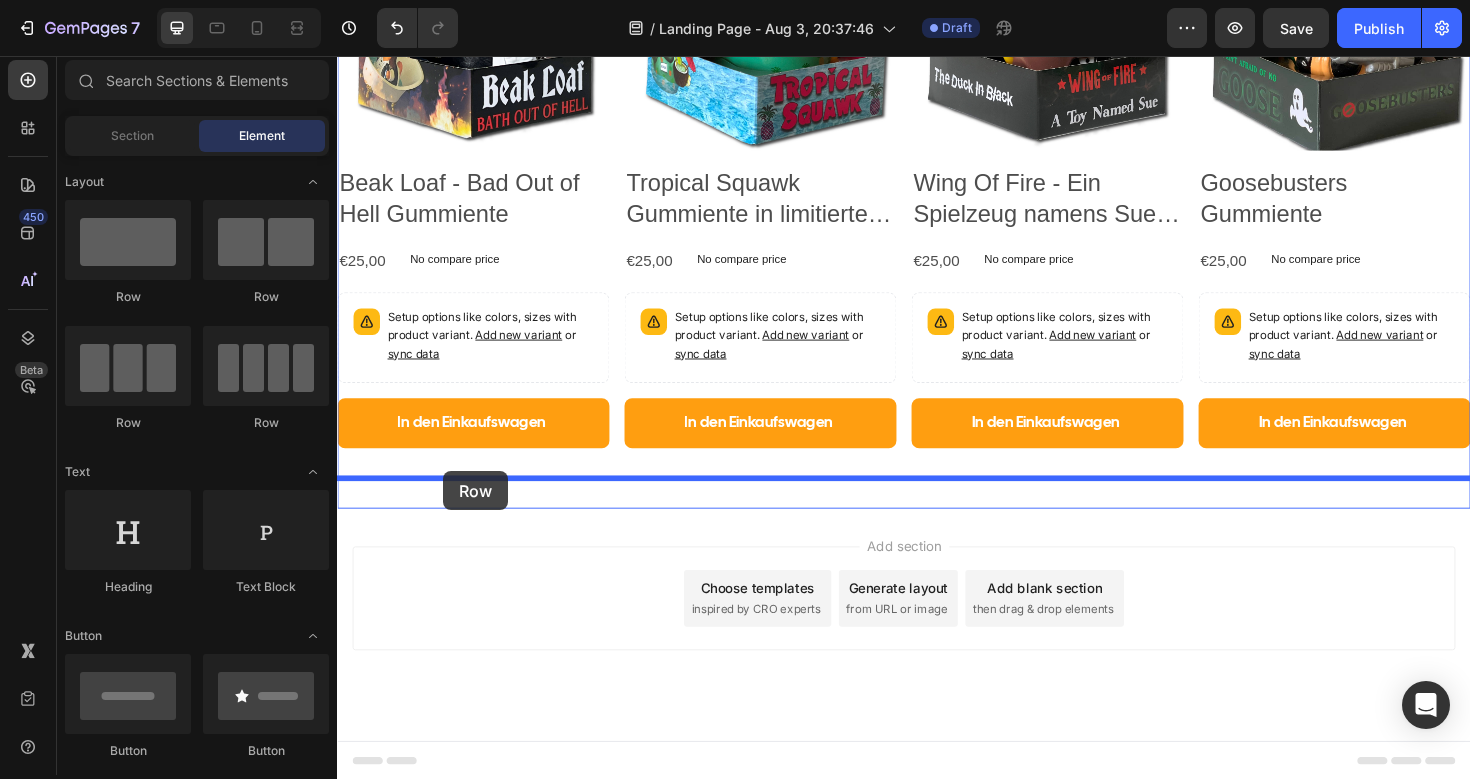 drag, startPoint x: 448, startPoint y: 275, endPoint x: 449, endPoint y: 496, distance: 221.00226 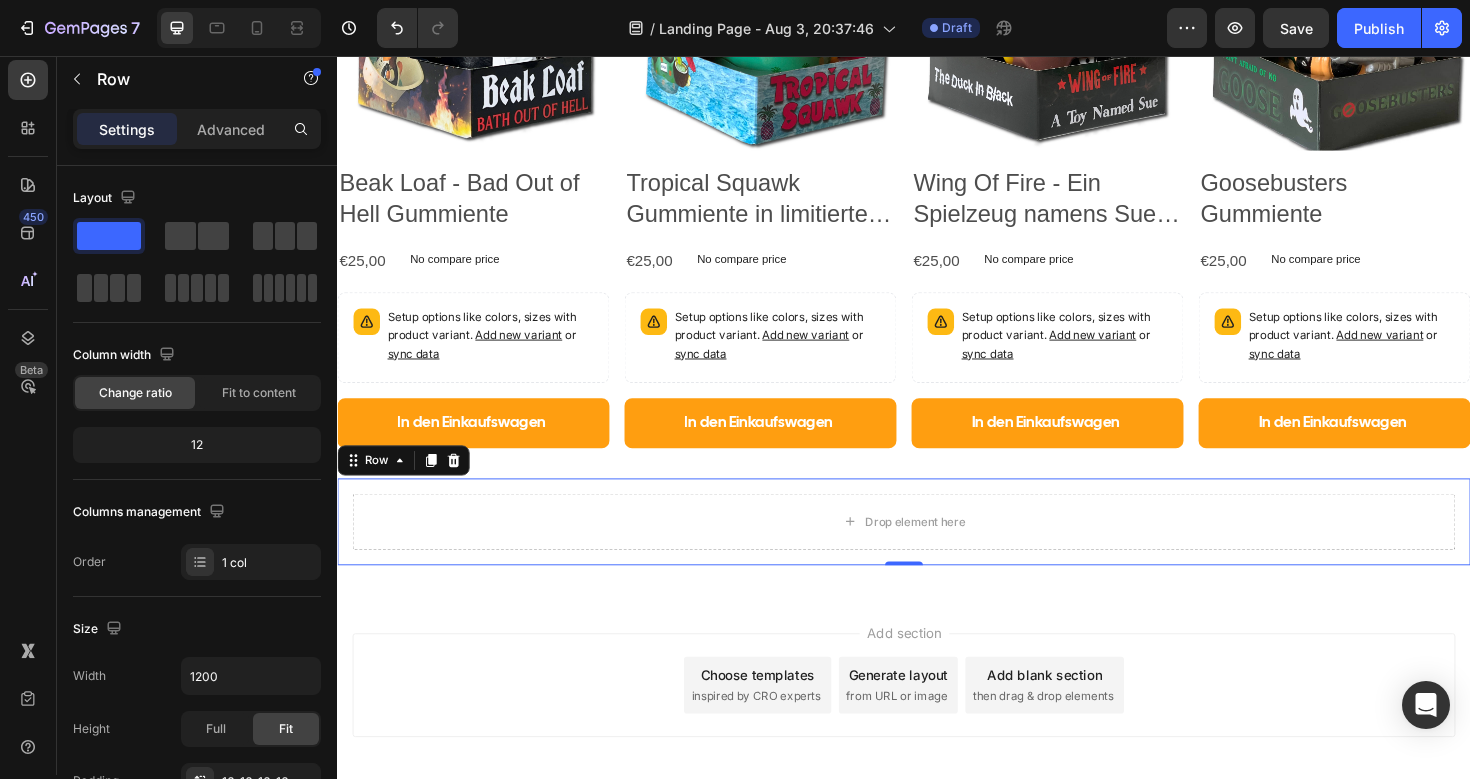 click on "Drop element here Row   0" at bounding box center (937, 549) 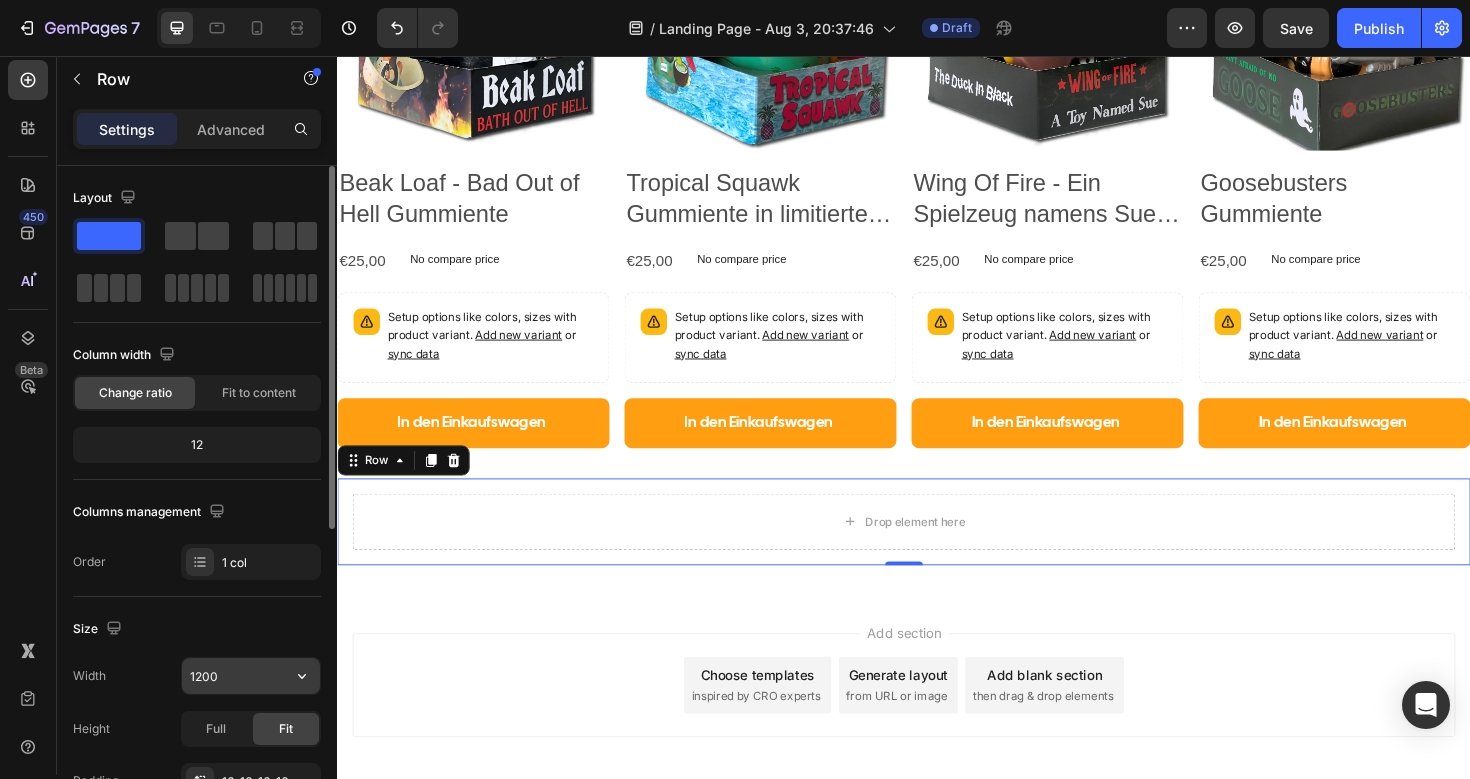 click on "1200" at bounding box center (251, 676) 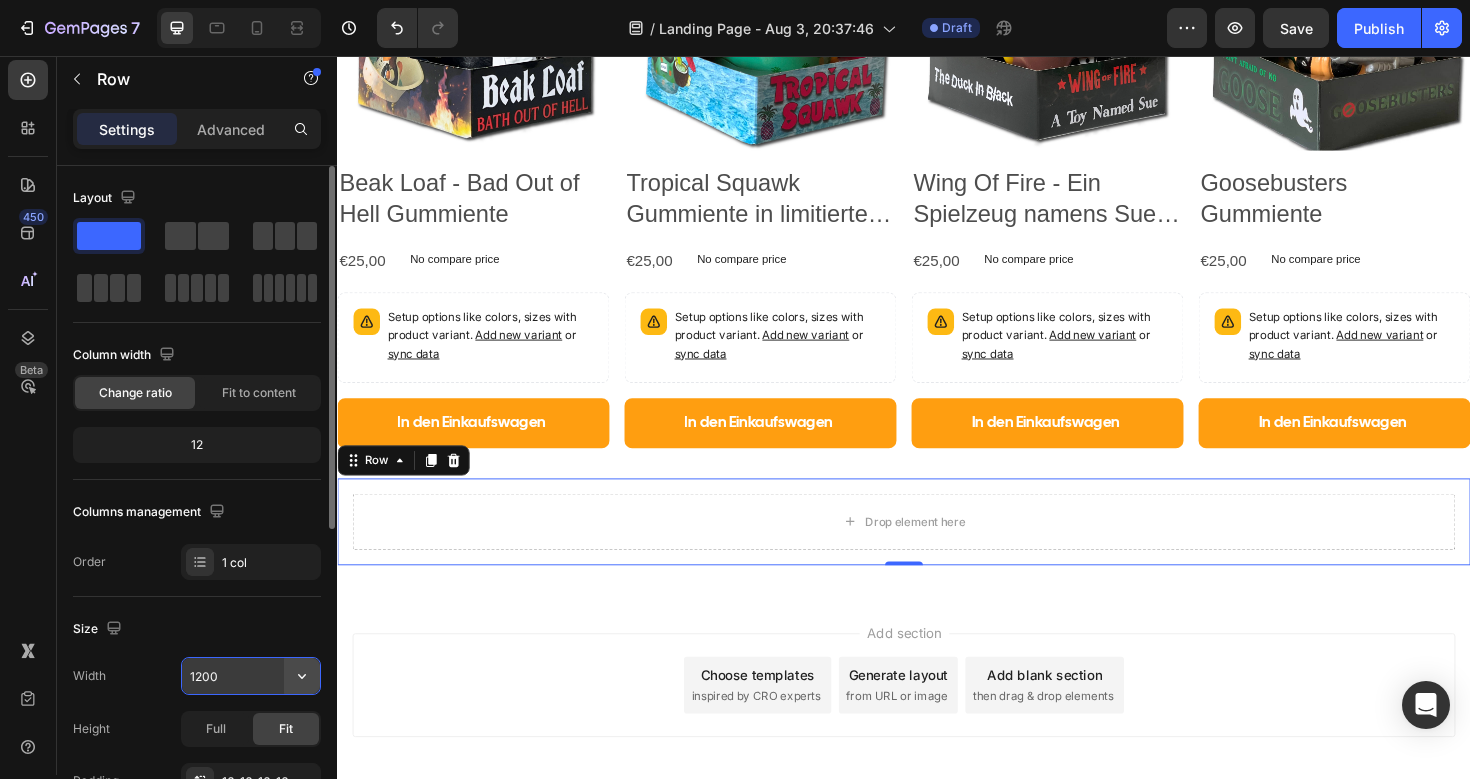 click 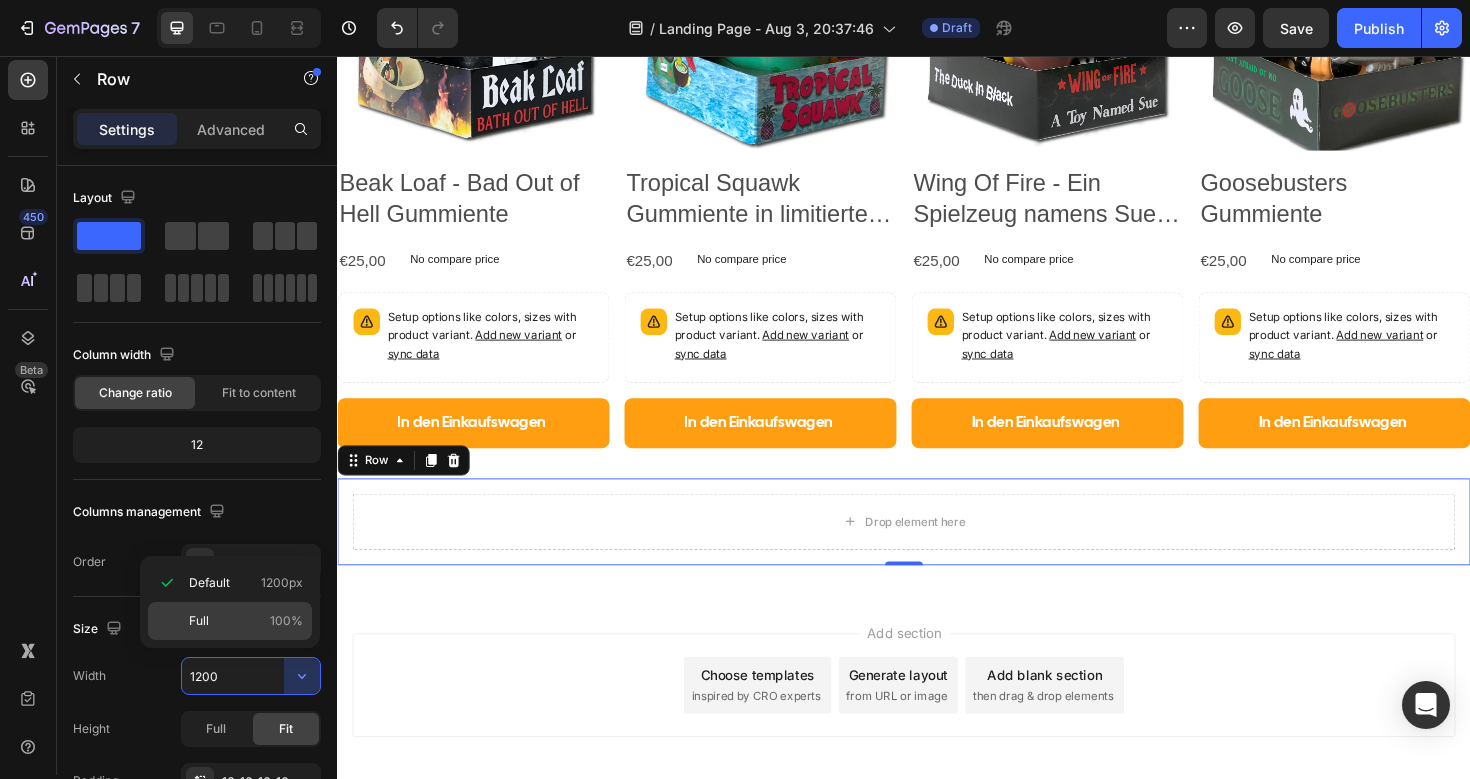 click on "Full 100%" at bounding box center [246, 621] 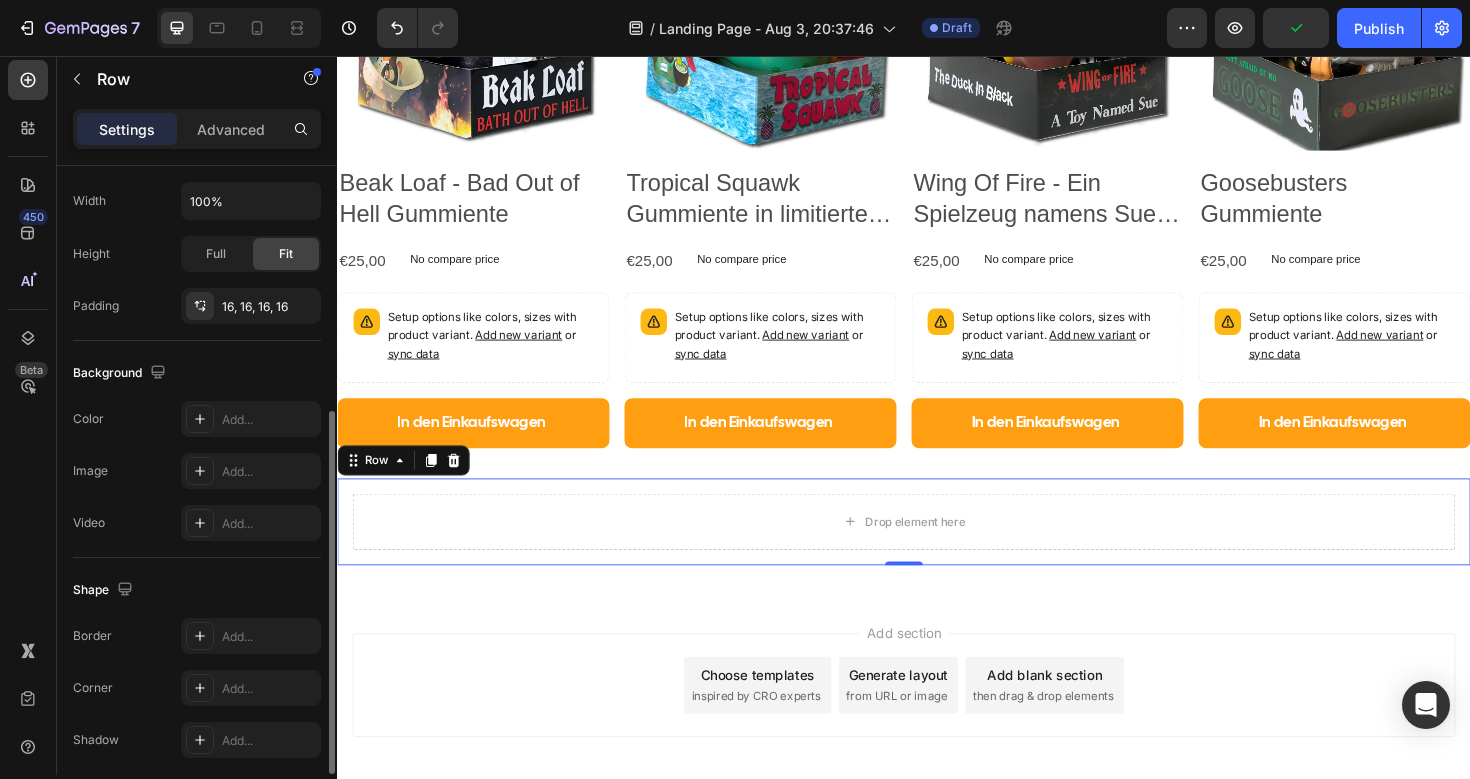 scroll, scrollTop: 489, scrollLeft: 0, axis: vertical 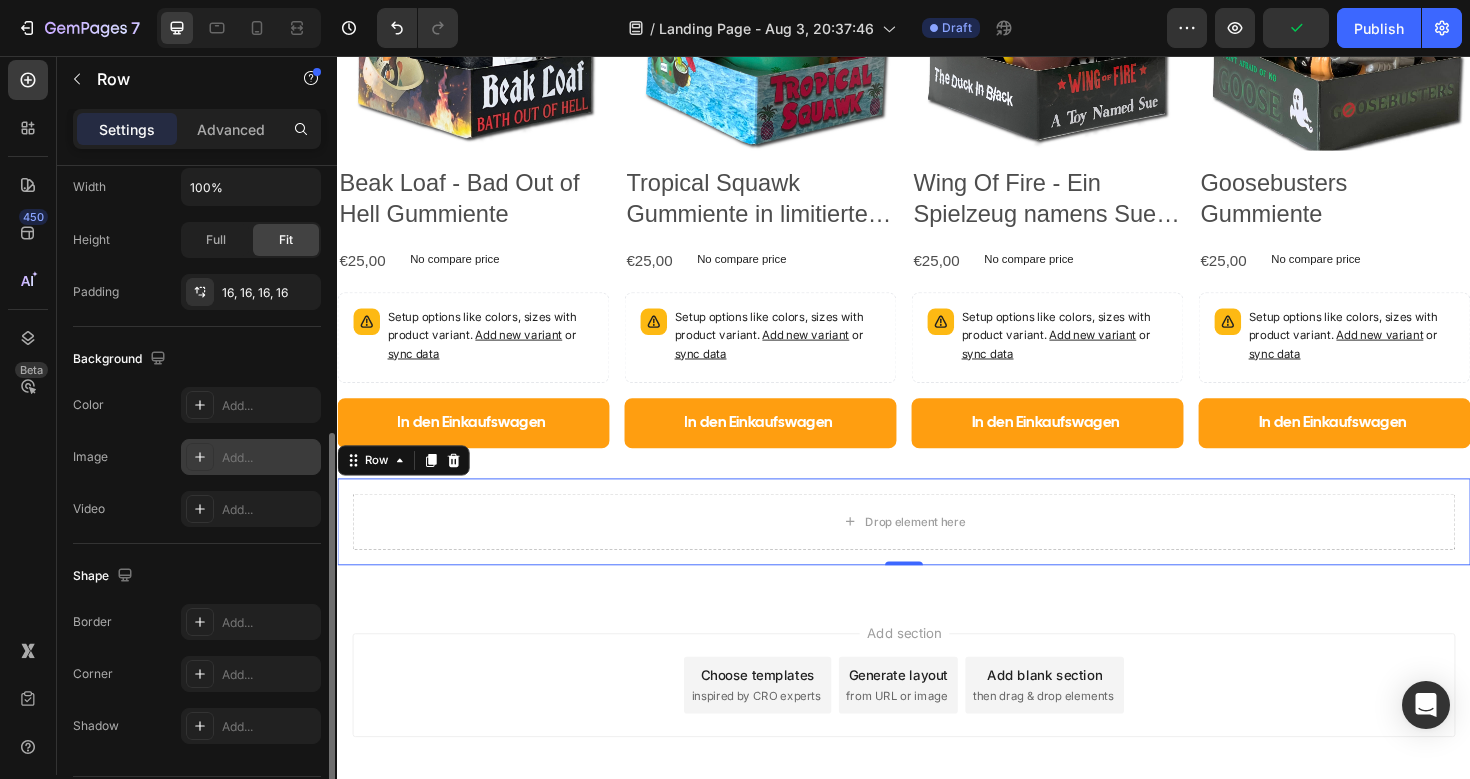 click on "Add..." at bounding box center (269, 458) 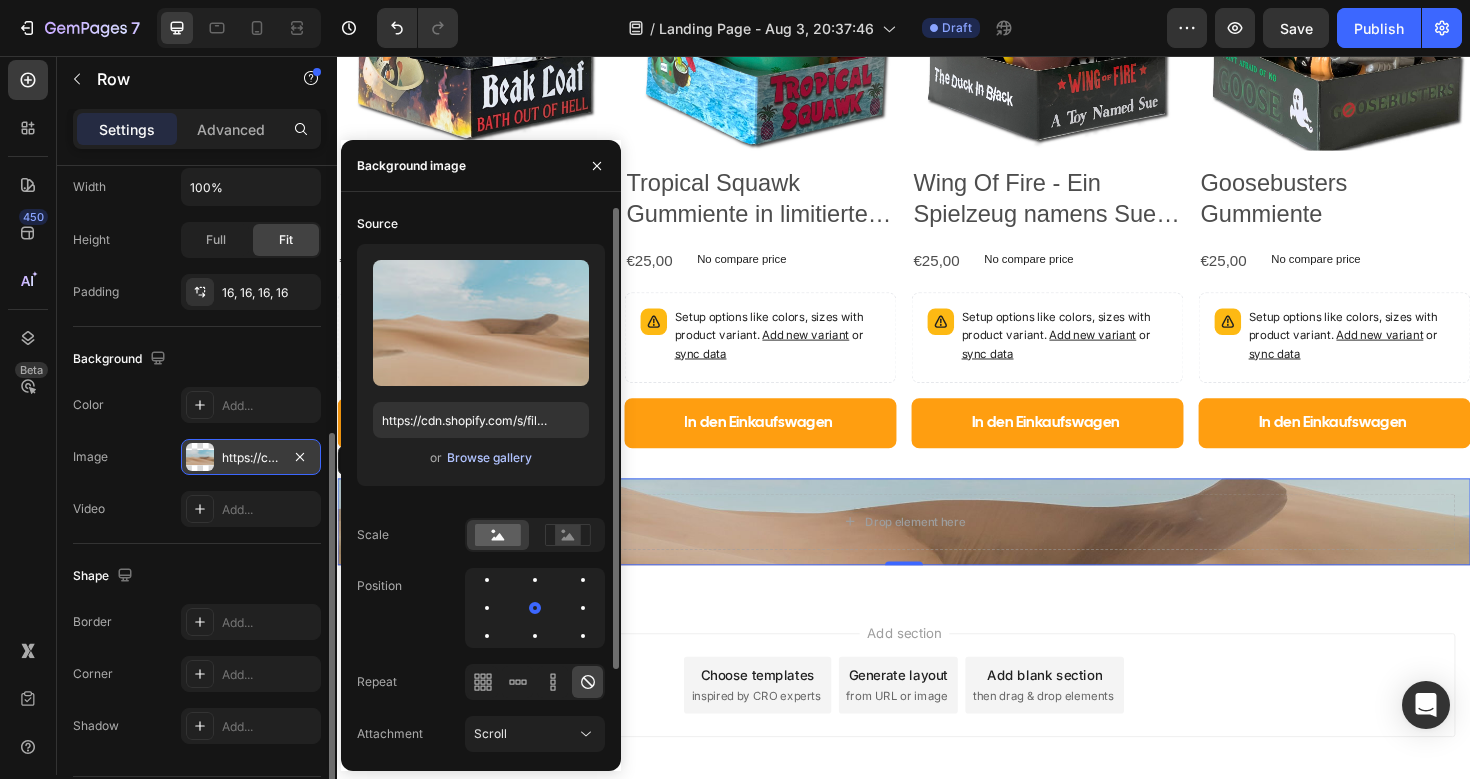 click on "Browse gallery" at bounding box center (489, 458) 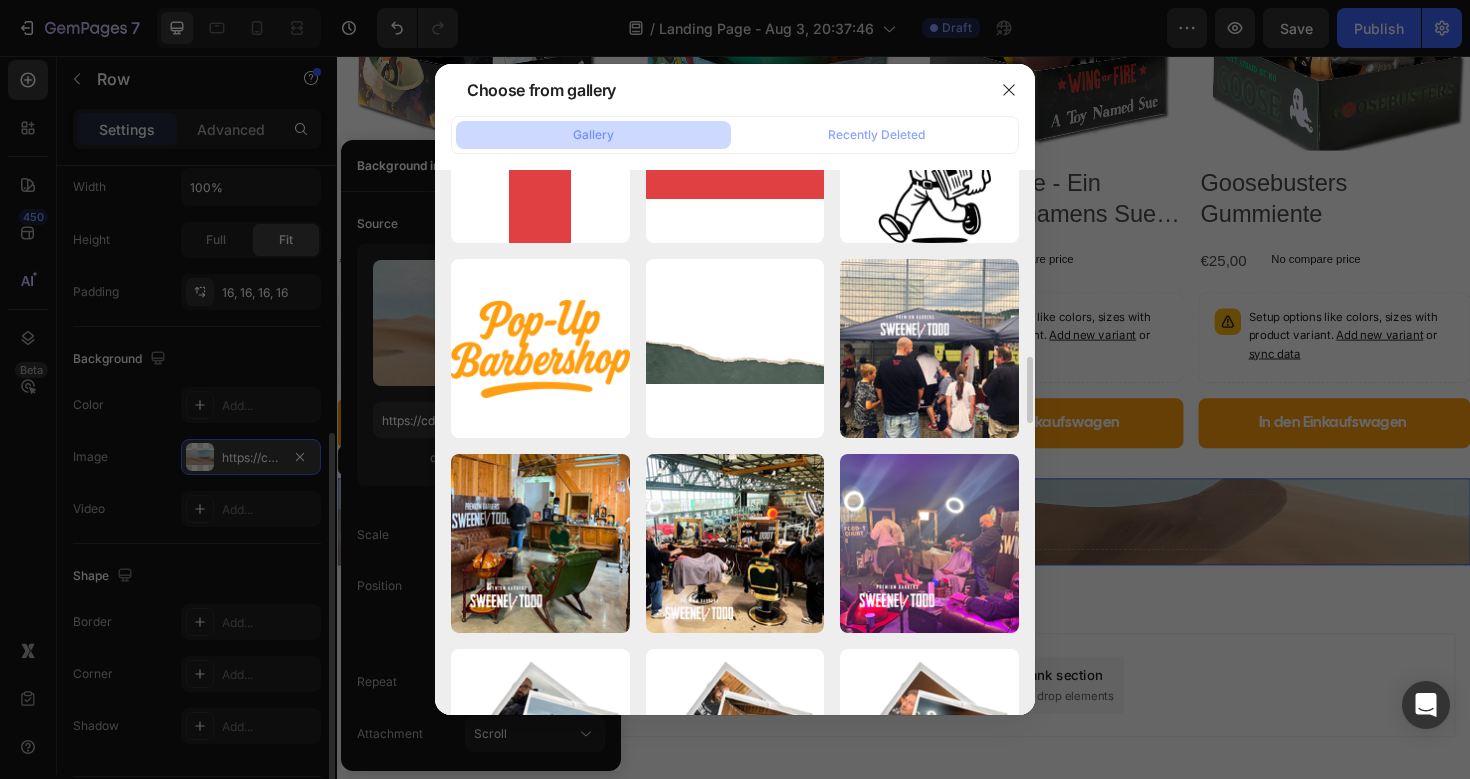 scroll, scrollTop: 1481, scrollLeft: 0, axis: vertical 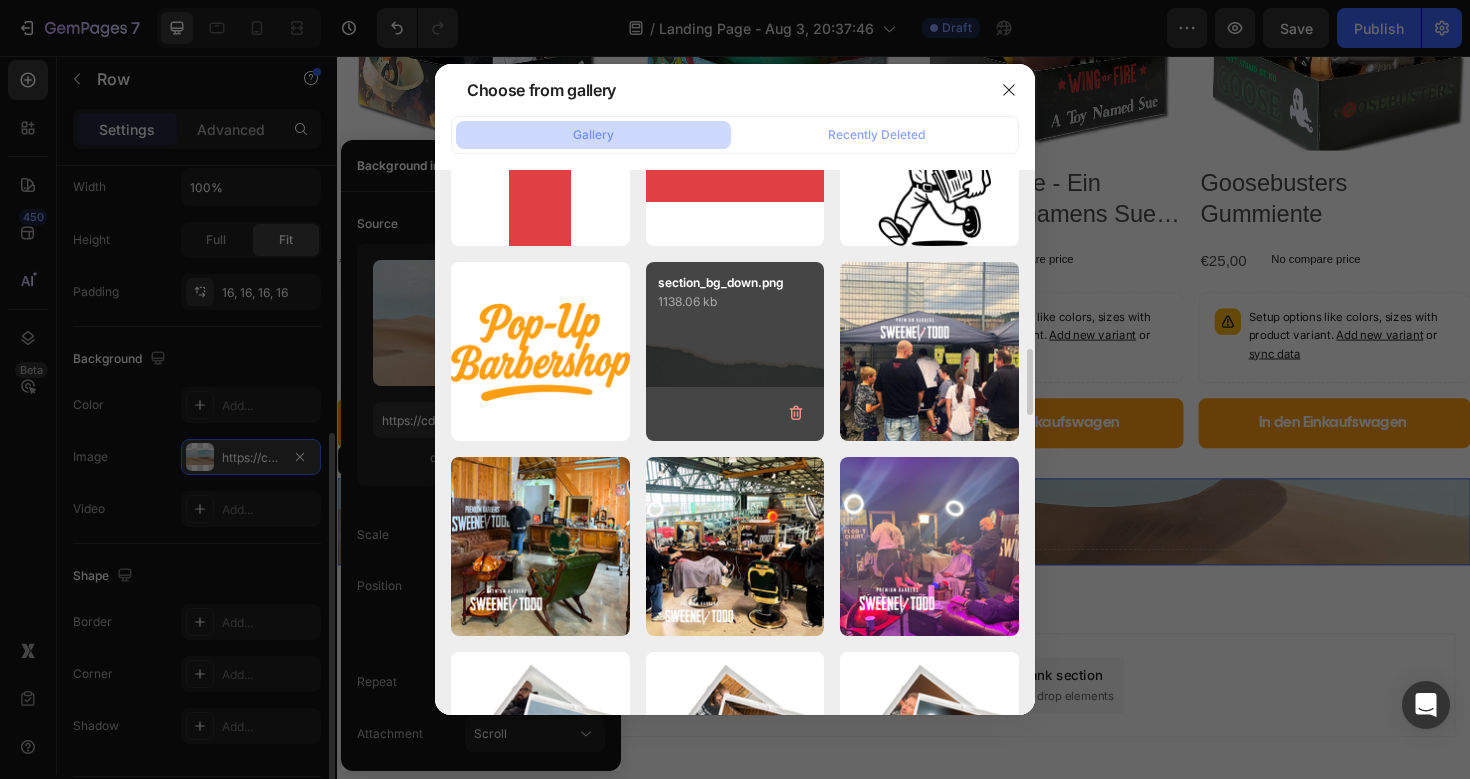 click on "section_bg_down.png 1138.06 kb" at bounding box center (735, 351) 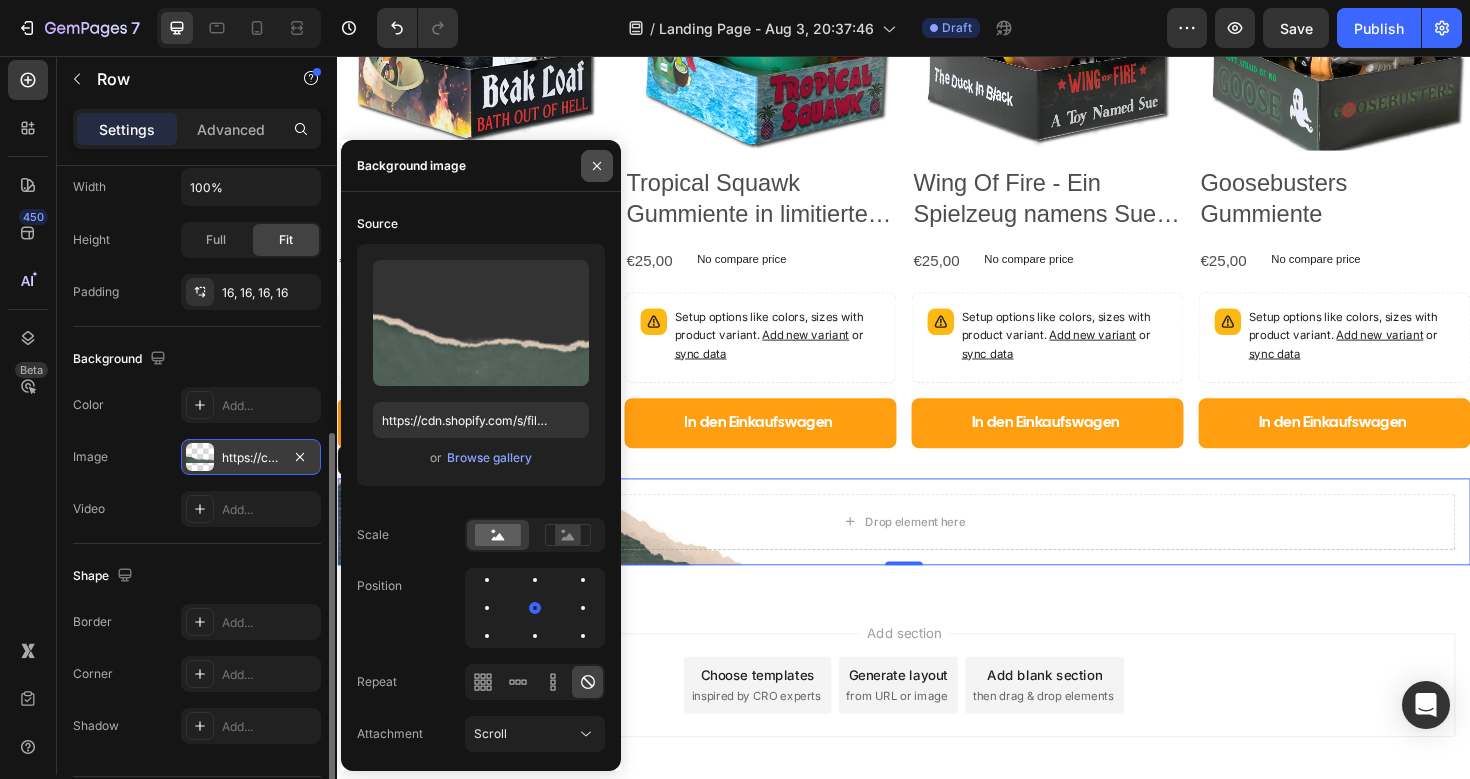 click at bounding box center [597, 166] 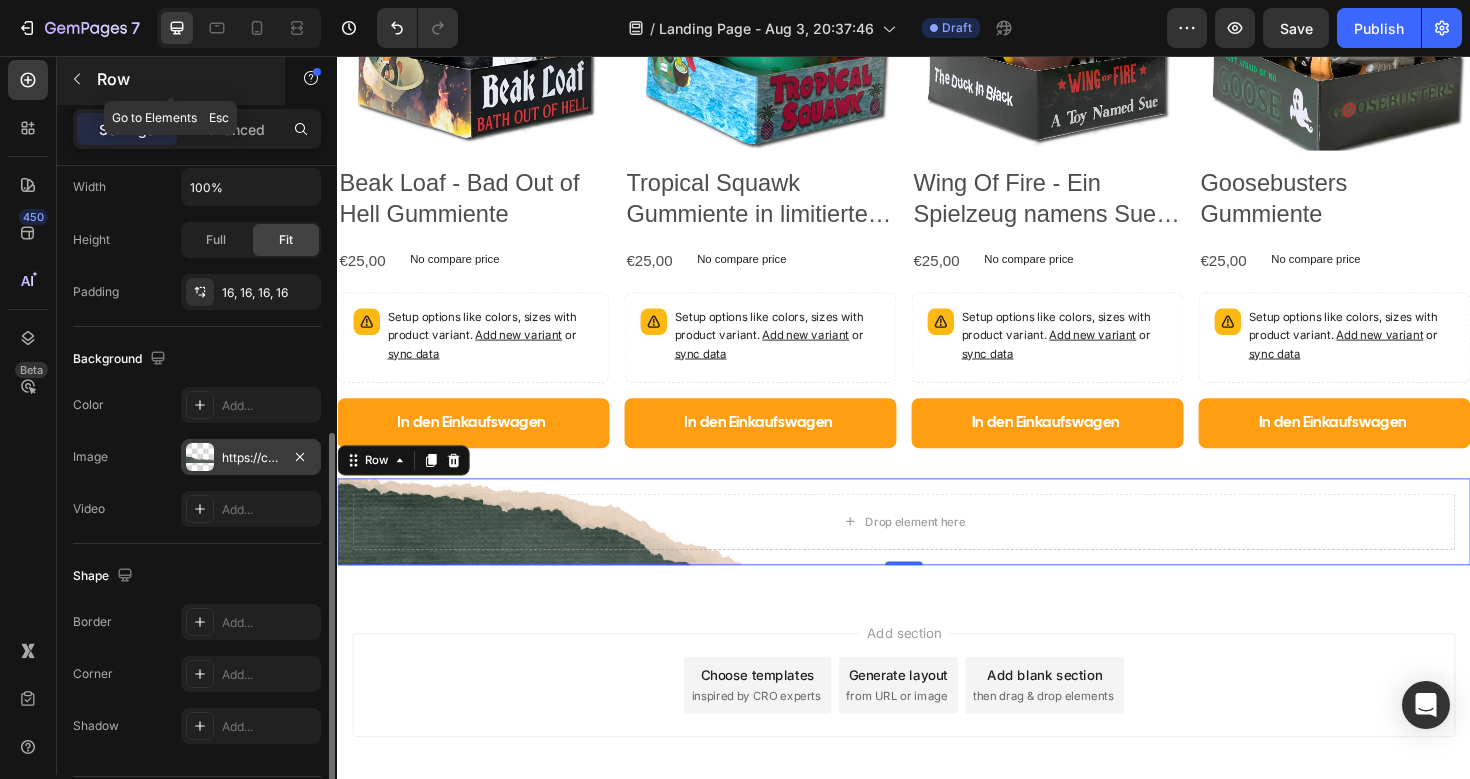 click 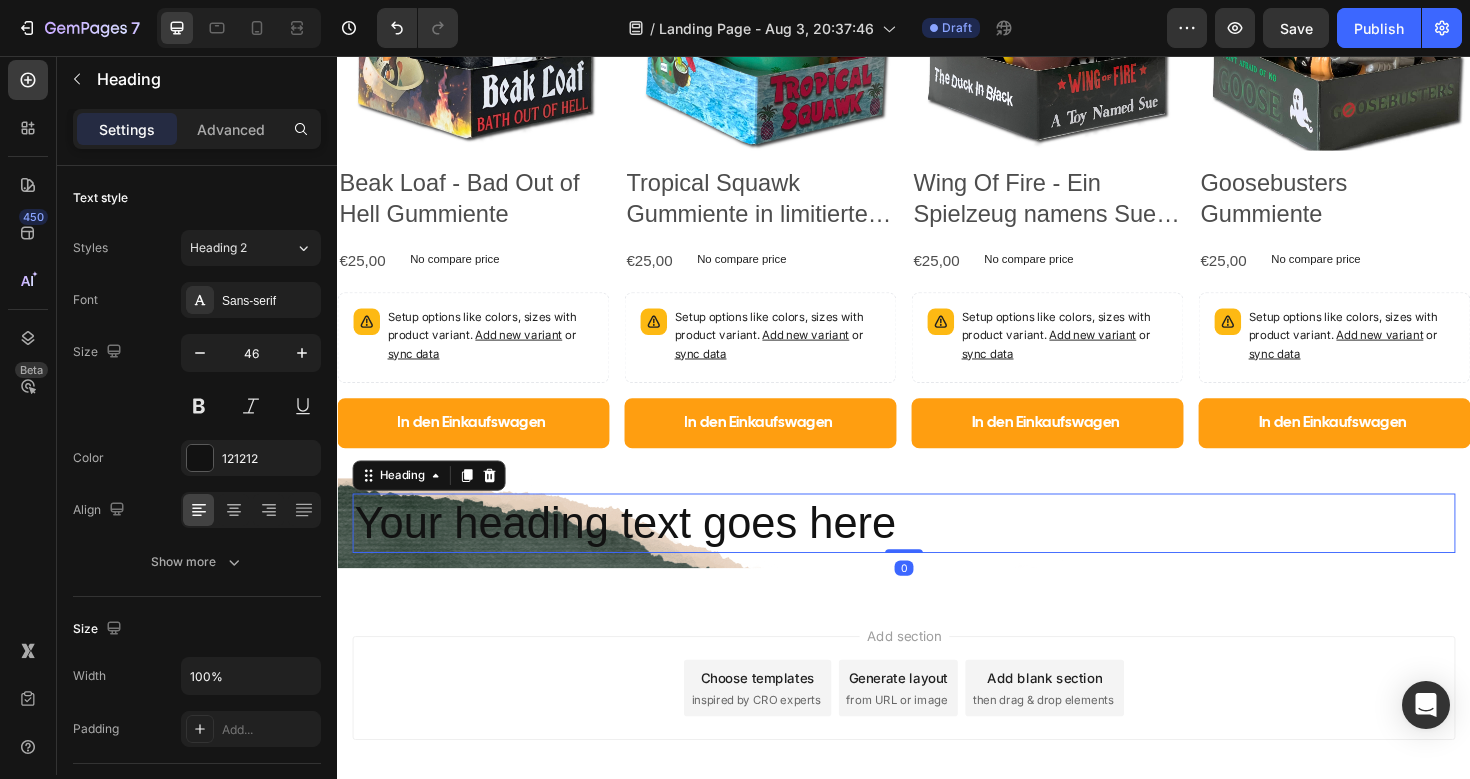 click on "Your heading text goes here" at bounding box center (937, 551) 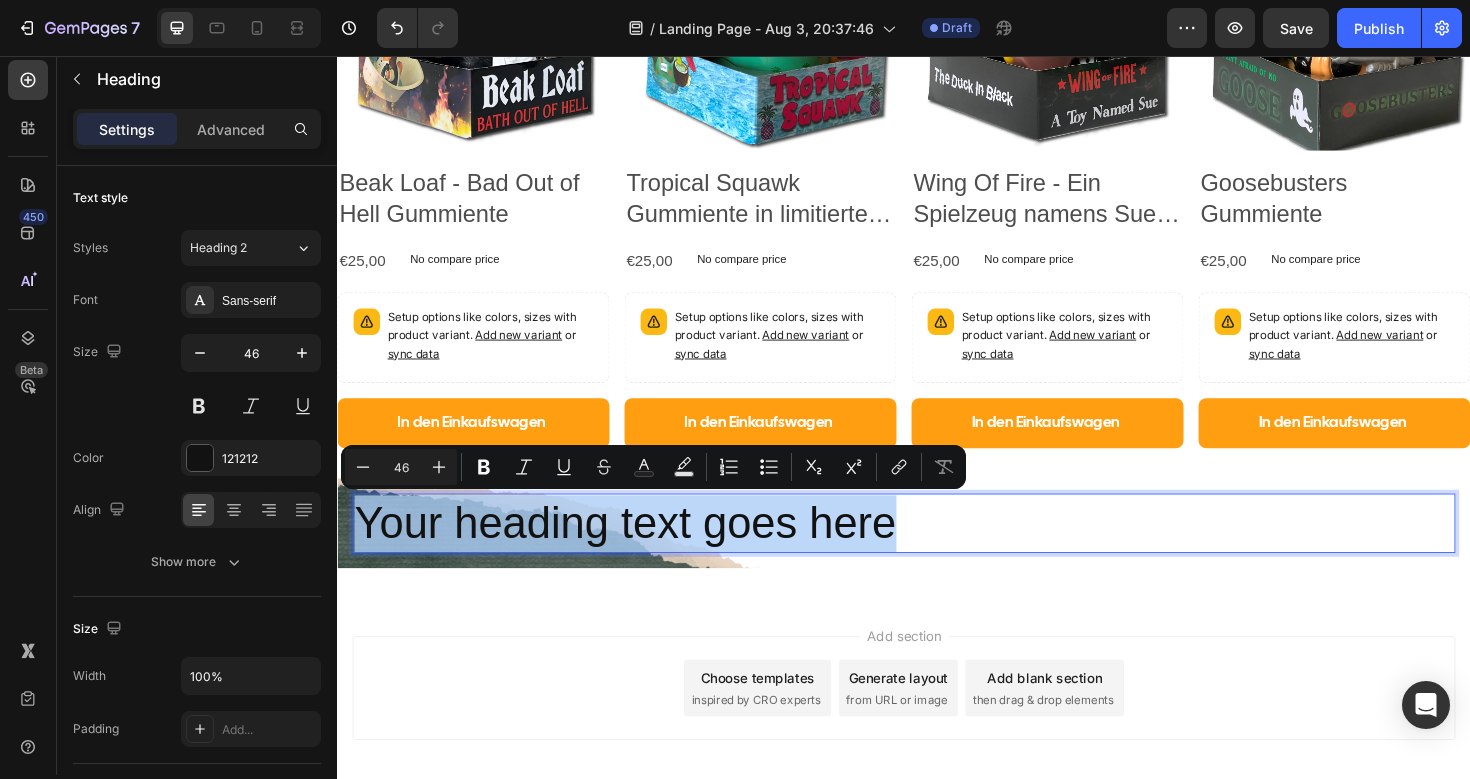 drag, startPoint x: 939, startPoint y: 548, endPoint x: 367, endPoint y: 542, distance: 572.0315 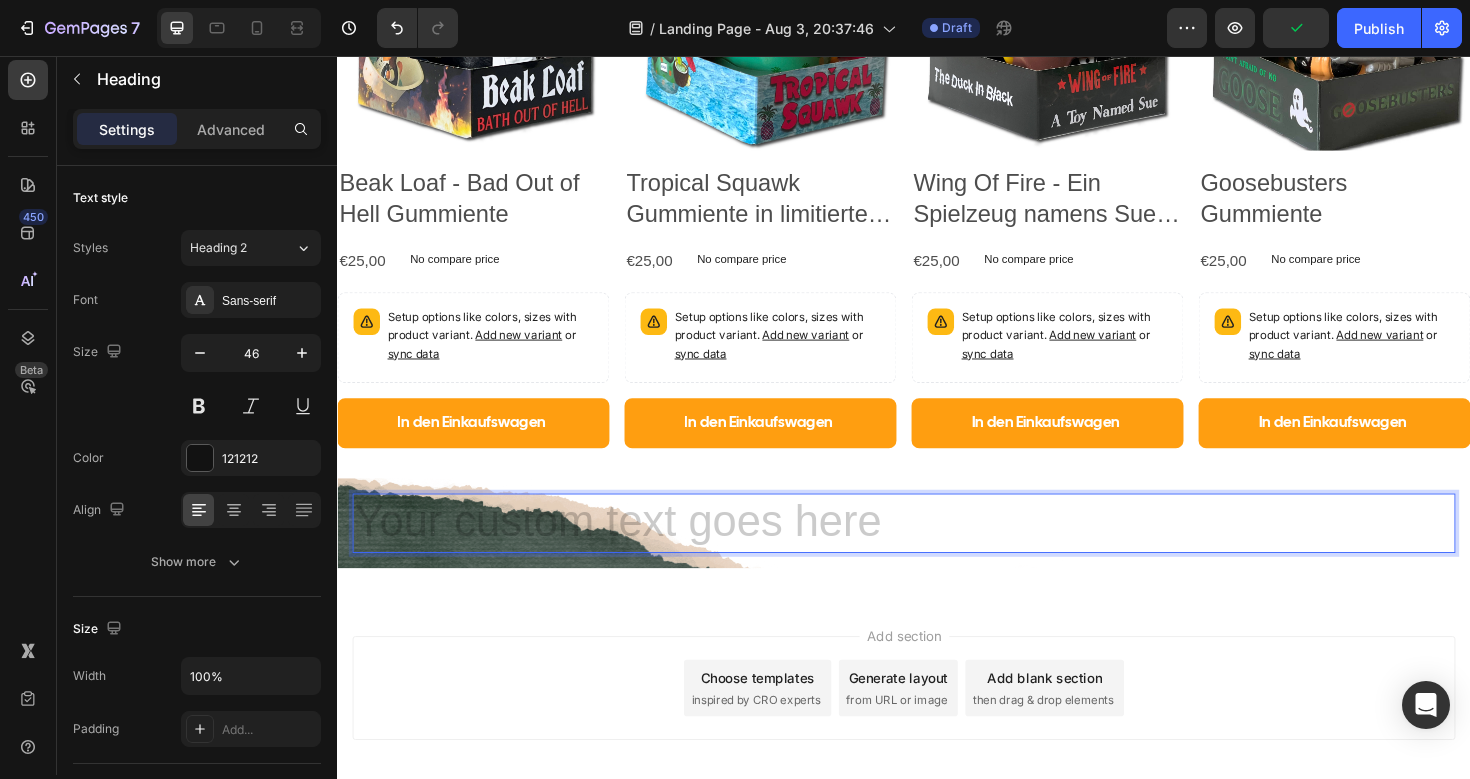 click on "Add section Choose templates inspired by CRO experts Generate layout from URL or image Add blank section then drag & drop elements" at bounding box center [937, 753] 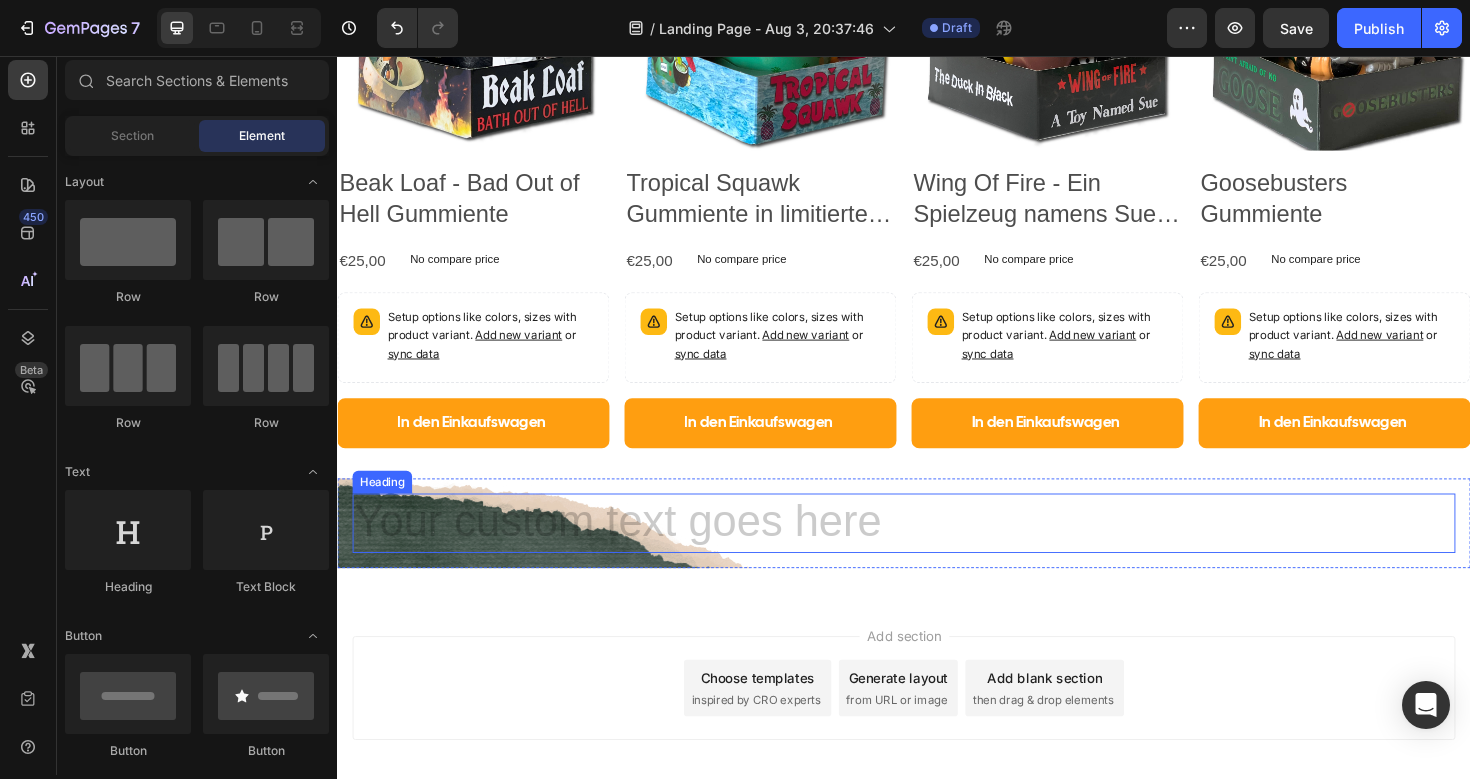 click at bounding box center (937, 551) 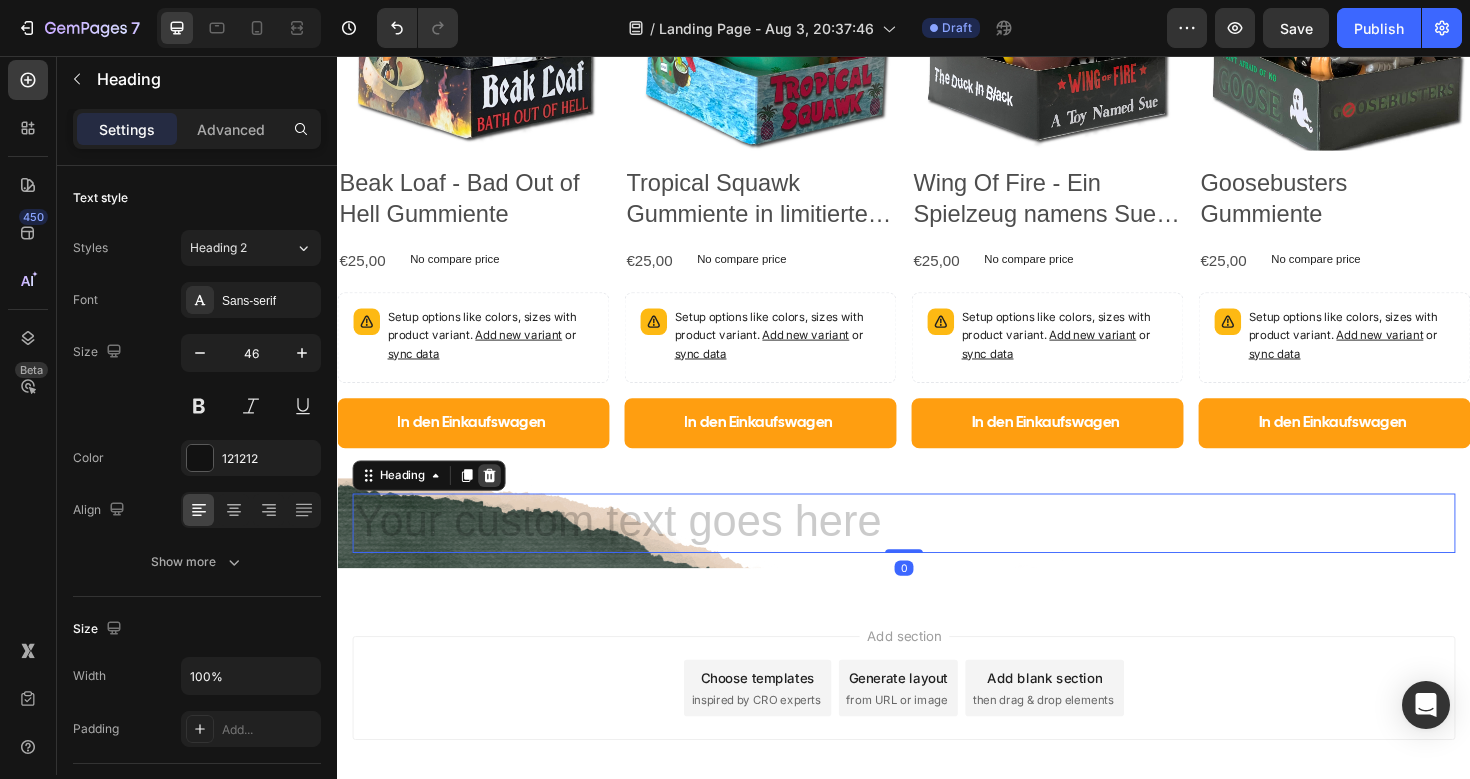 click 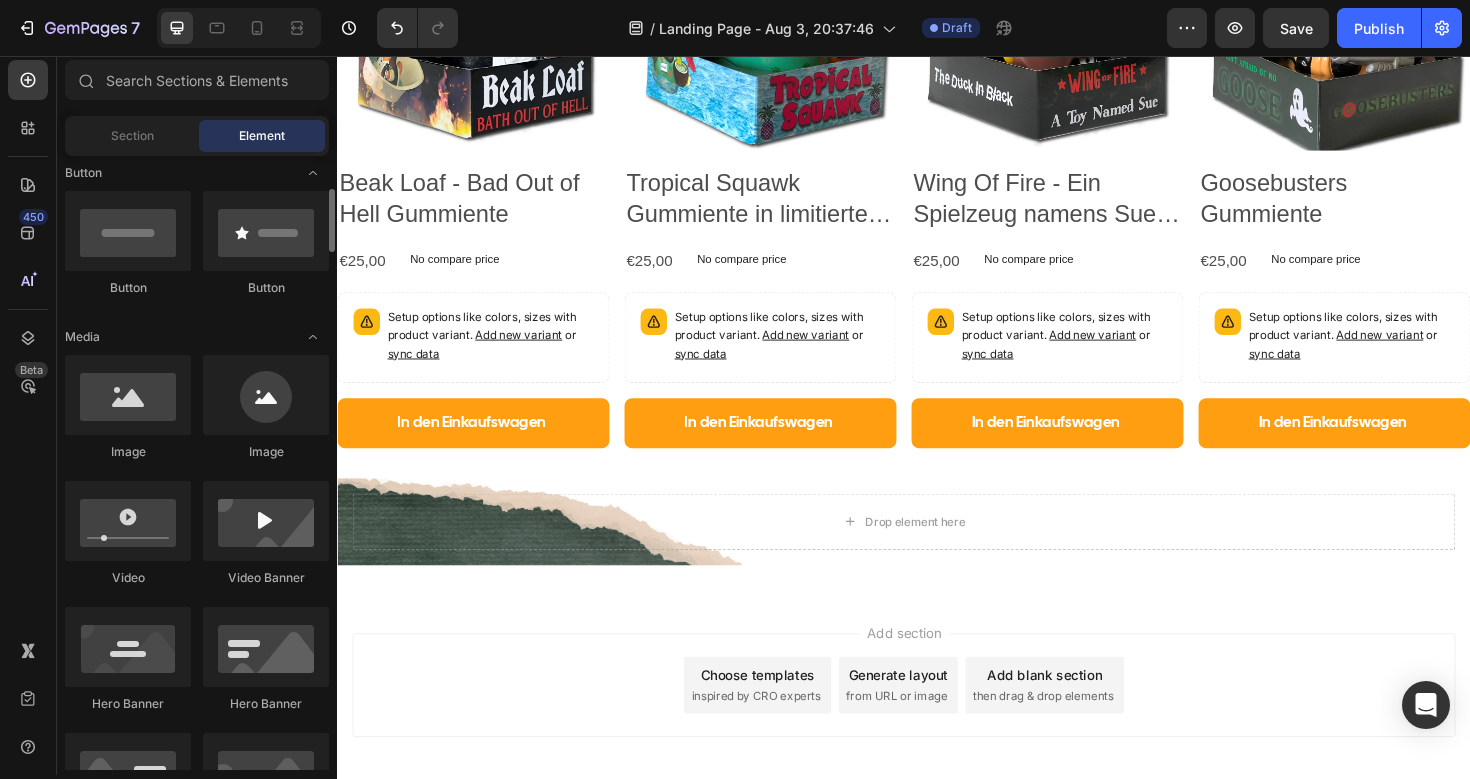scroll, scrollTop: 450, scrollLeft: 0, axis: vertical 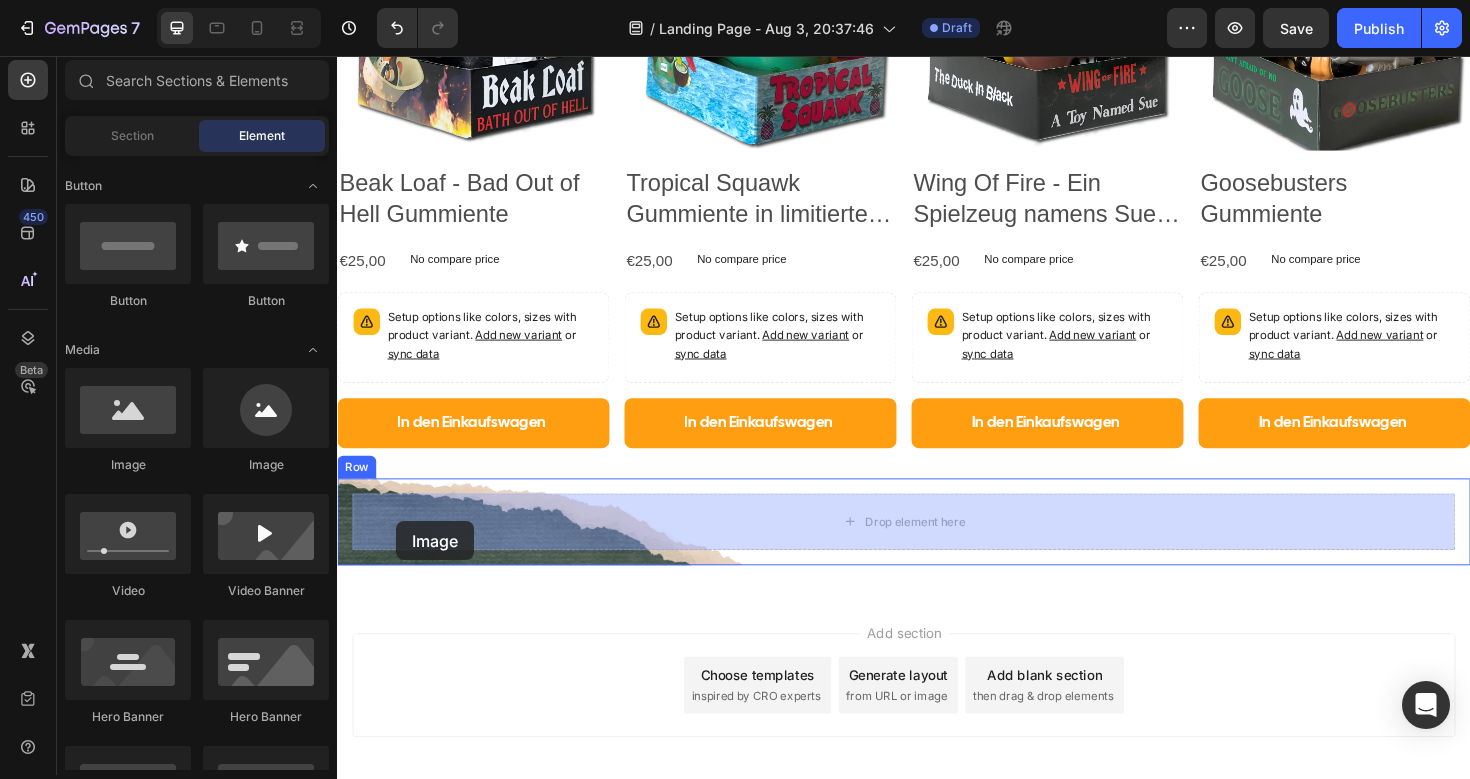 drag, startPoint x: 473, startPoint y: 447, endPoint x: 397, endPoint y: 549, distance: 127.20063 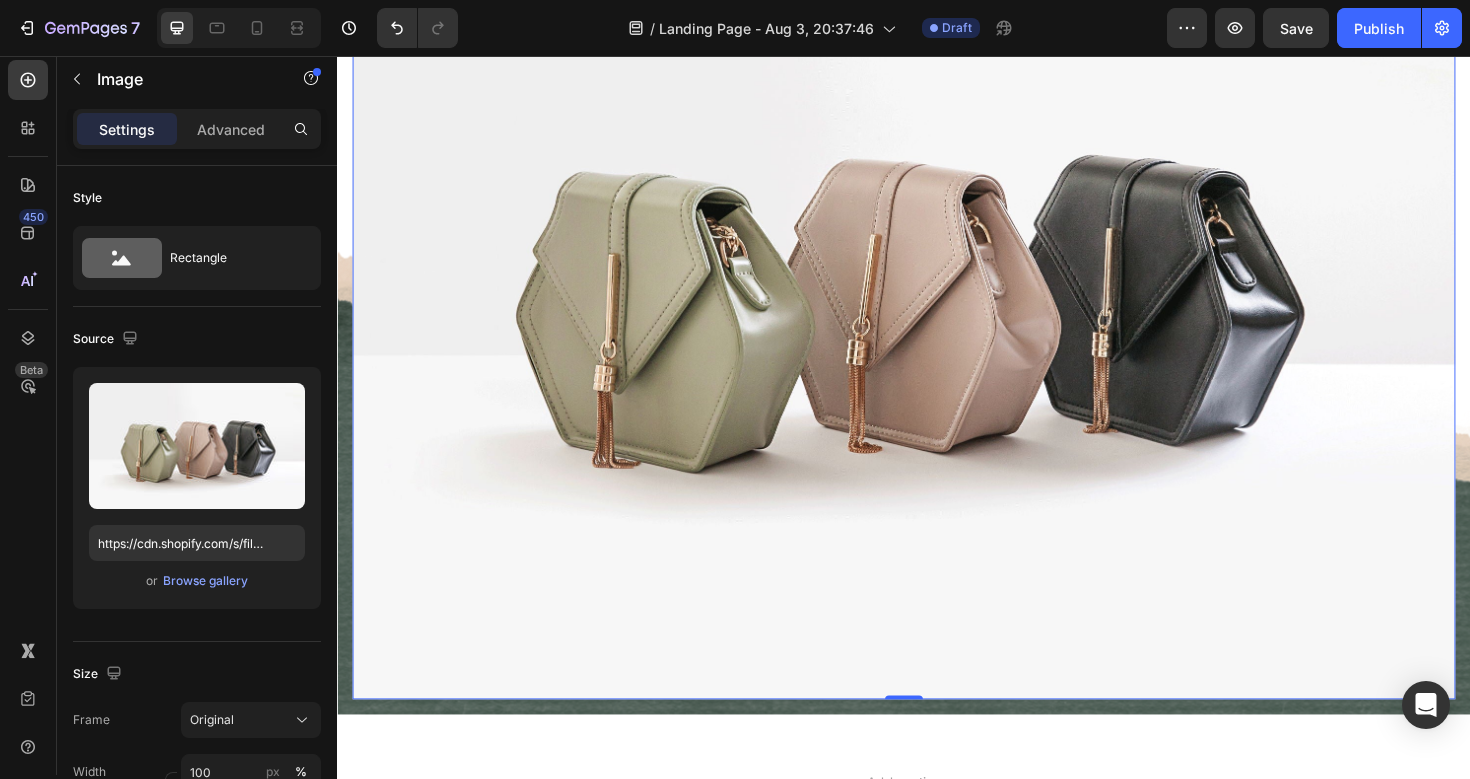 scroll, scrollTop: 2216, scrollLeft: 0, axis: vertical 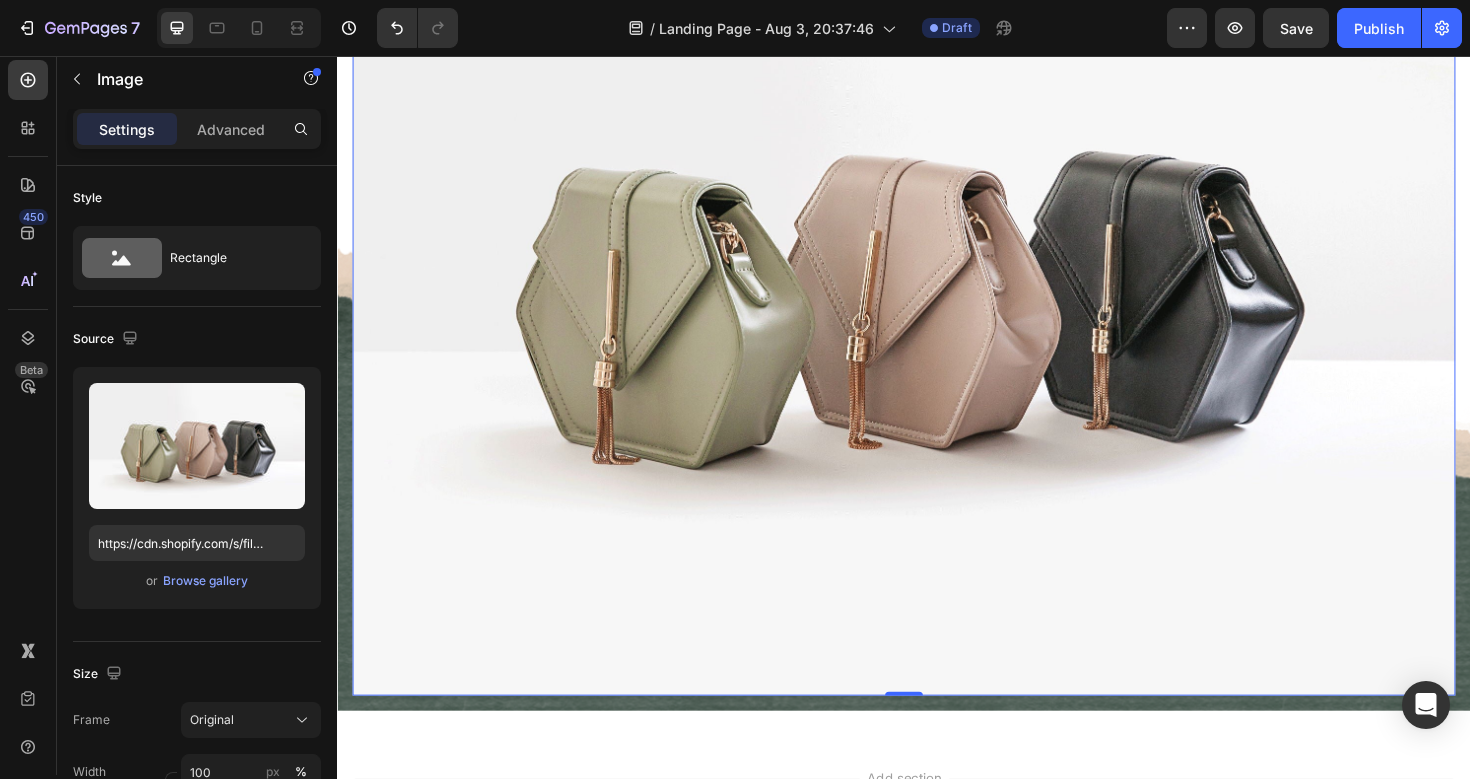 click at bounding box center (937, 295) 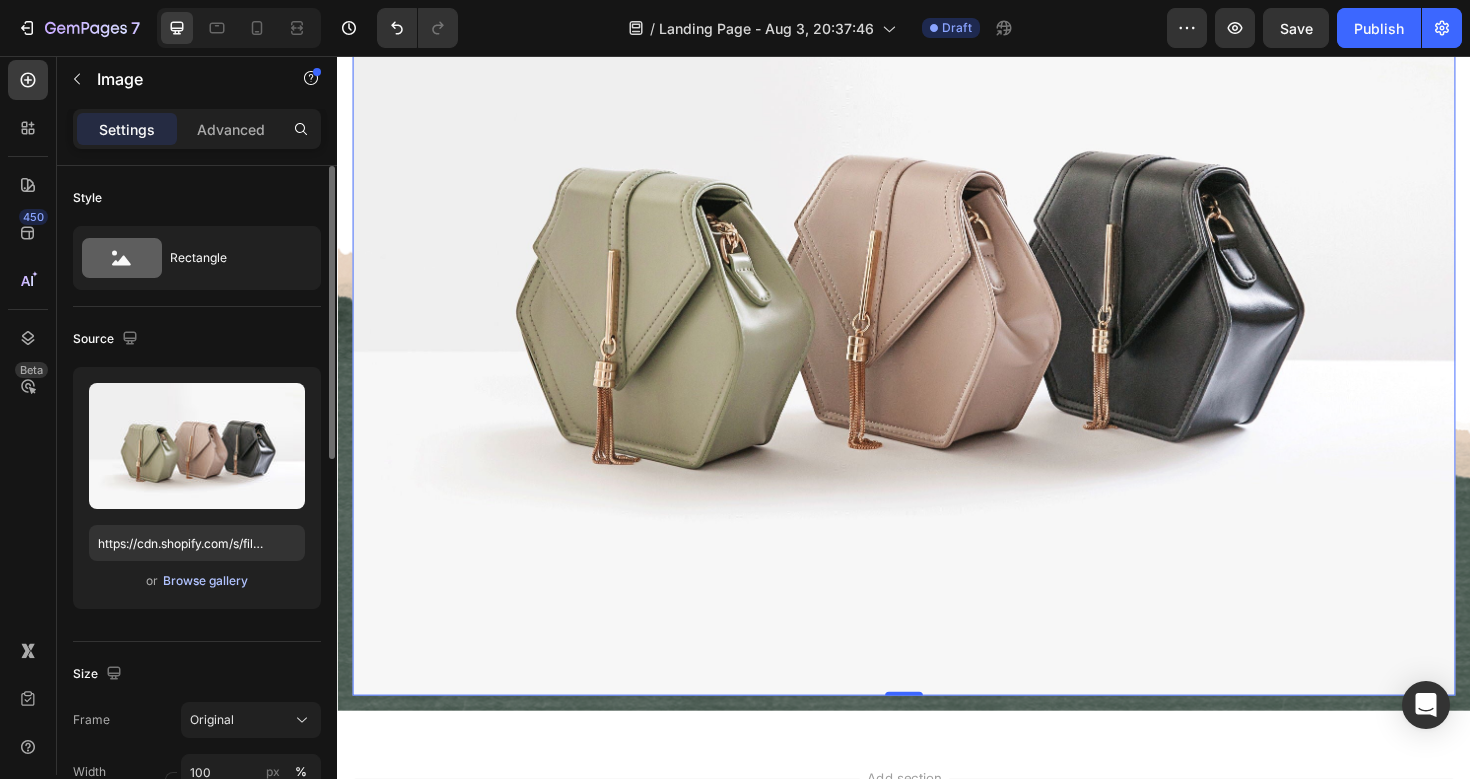 click on "Browse gallery" at bounding box center [205, 581] 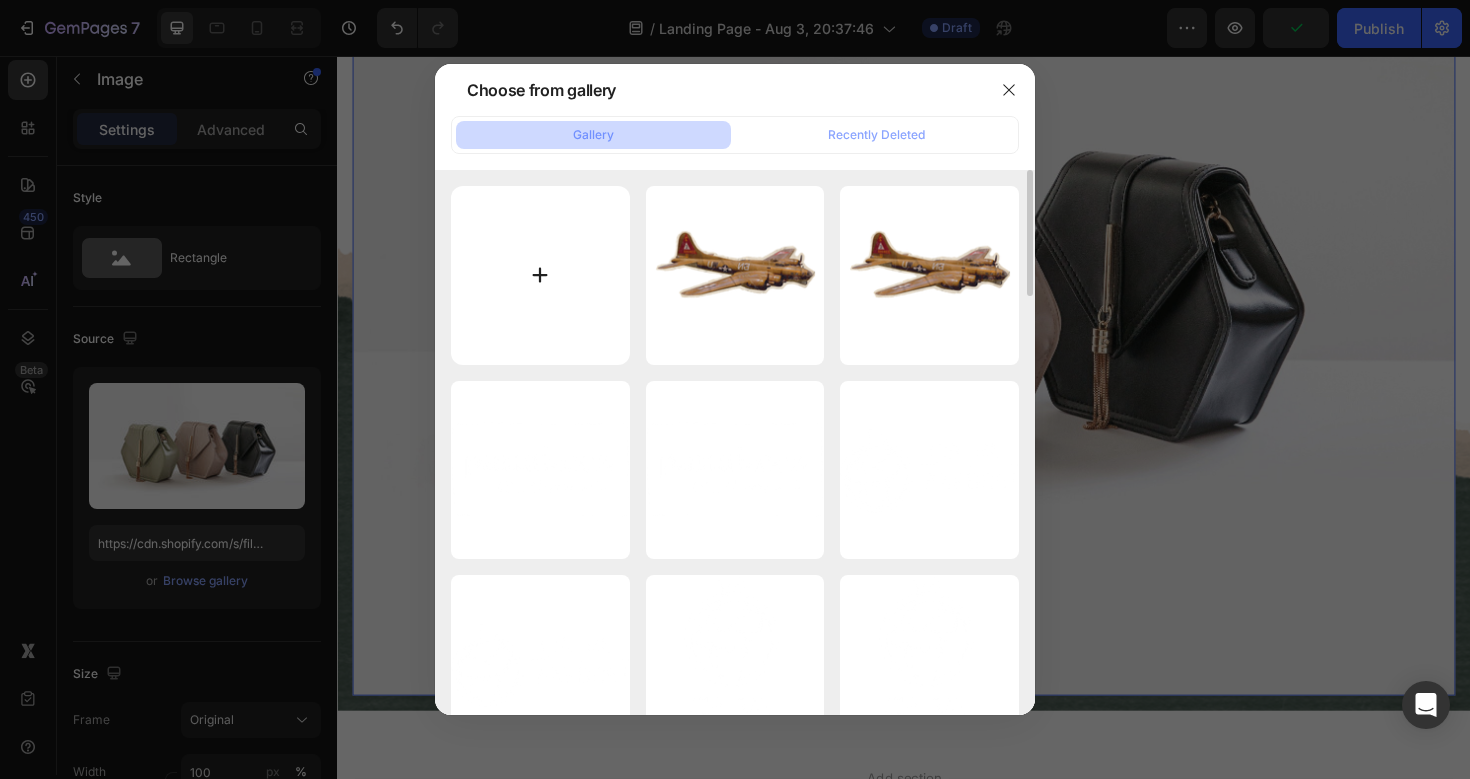click at bounding box center (540, 275) 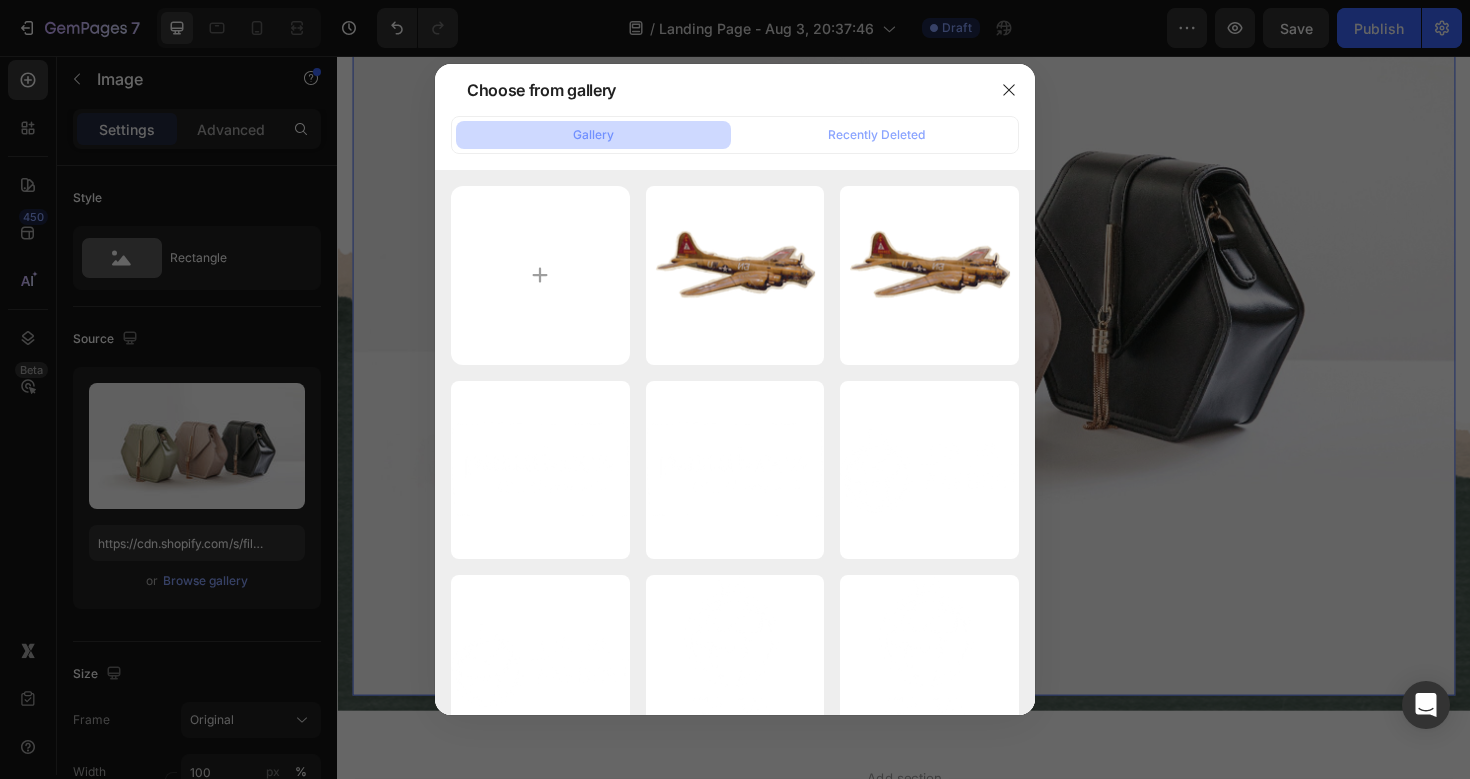 type on "C:\fakepath\merchendise_2.png" 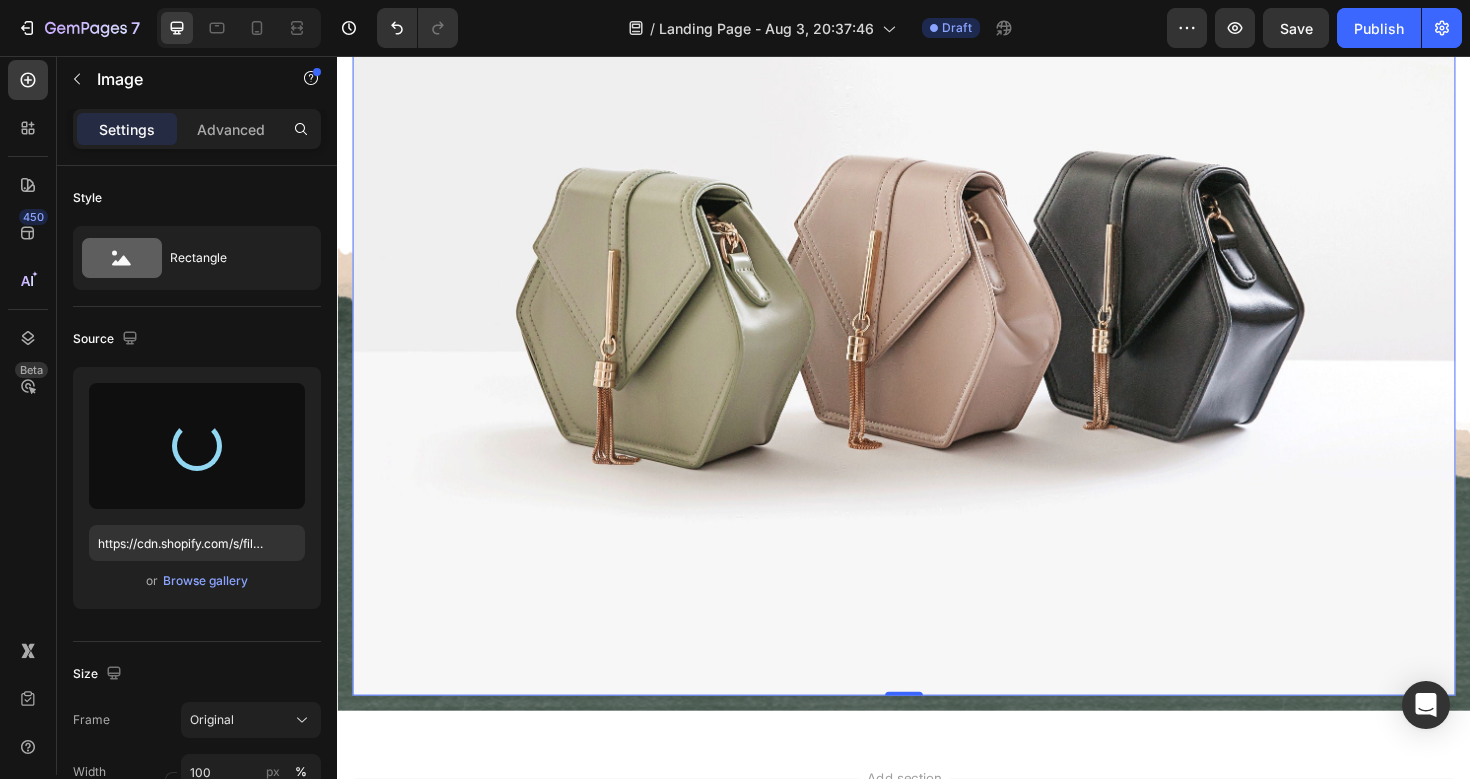 type on "https://cdn.shopify.com/s/files/1/0910/3386/2467/files/gempages_540342684171109508-0e056653-e4aa-4b10-b5b2-17bb9dce1154.png" 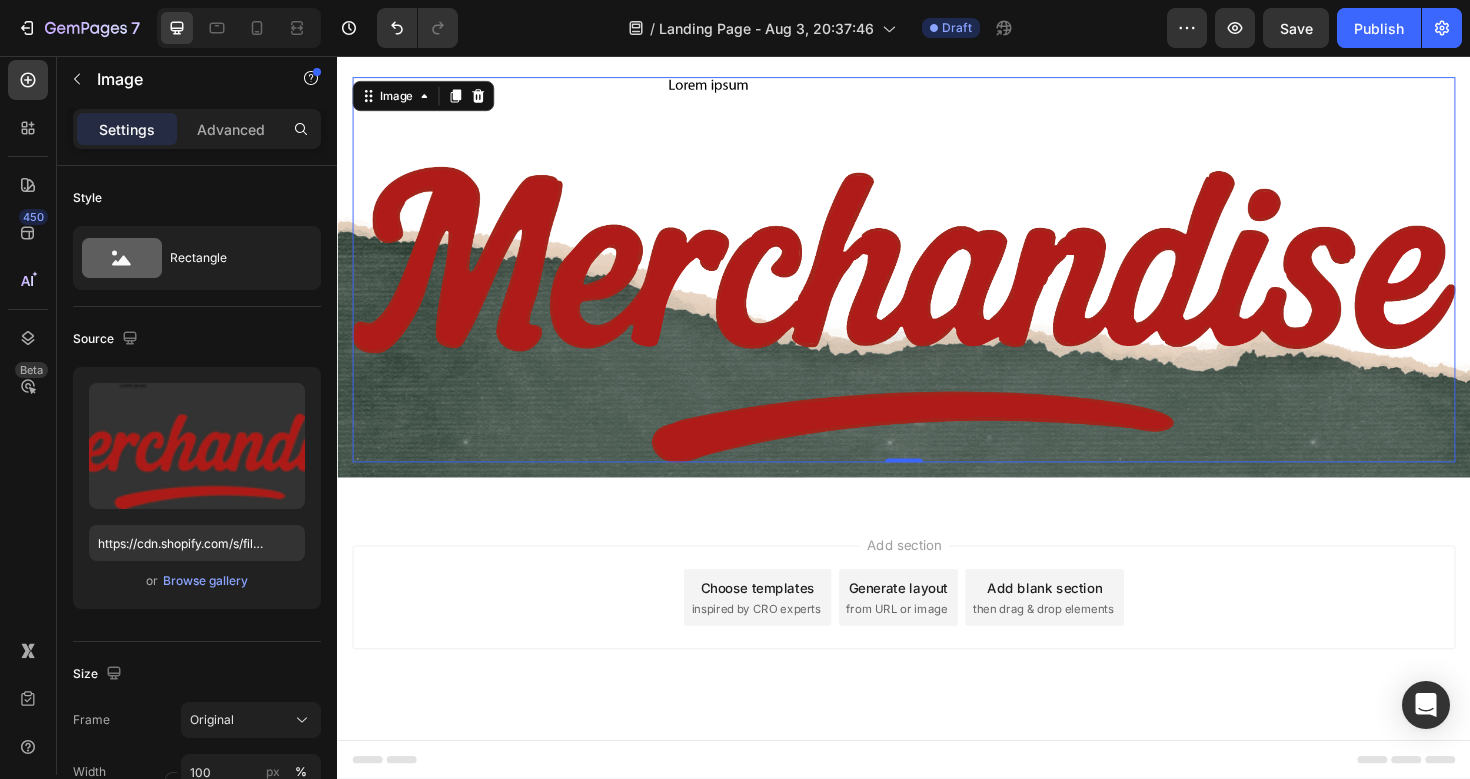 scroll, scrollTop: 1995, scrollLeft: 0, axis: vertical 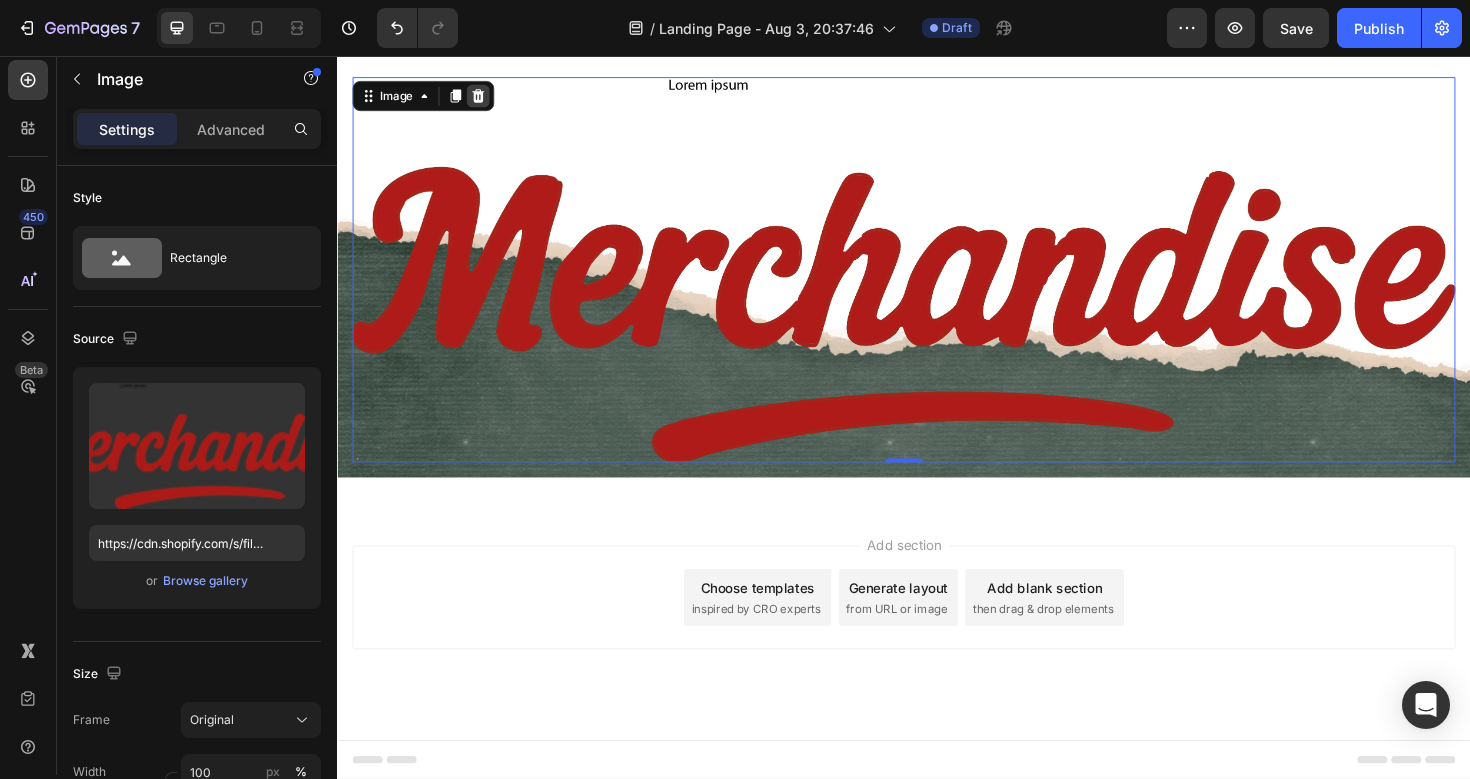 click at bounding box center [486, 98] 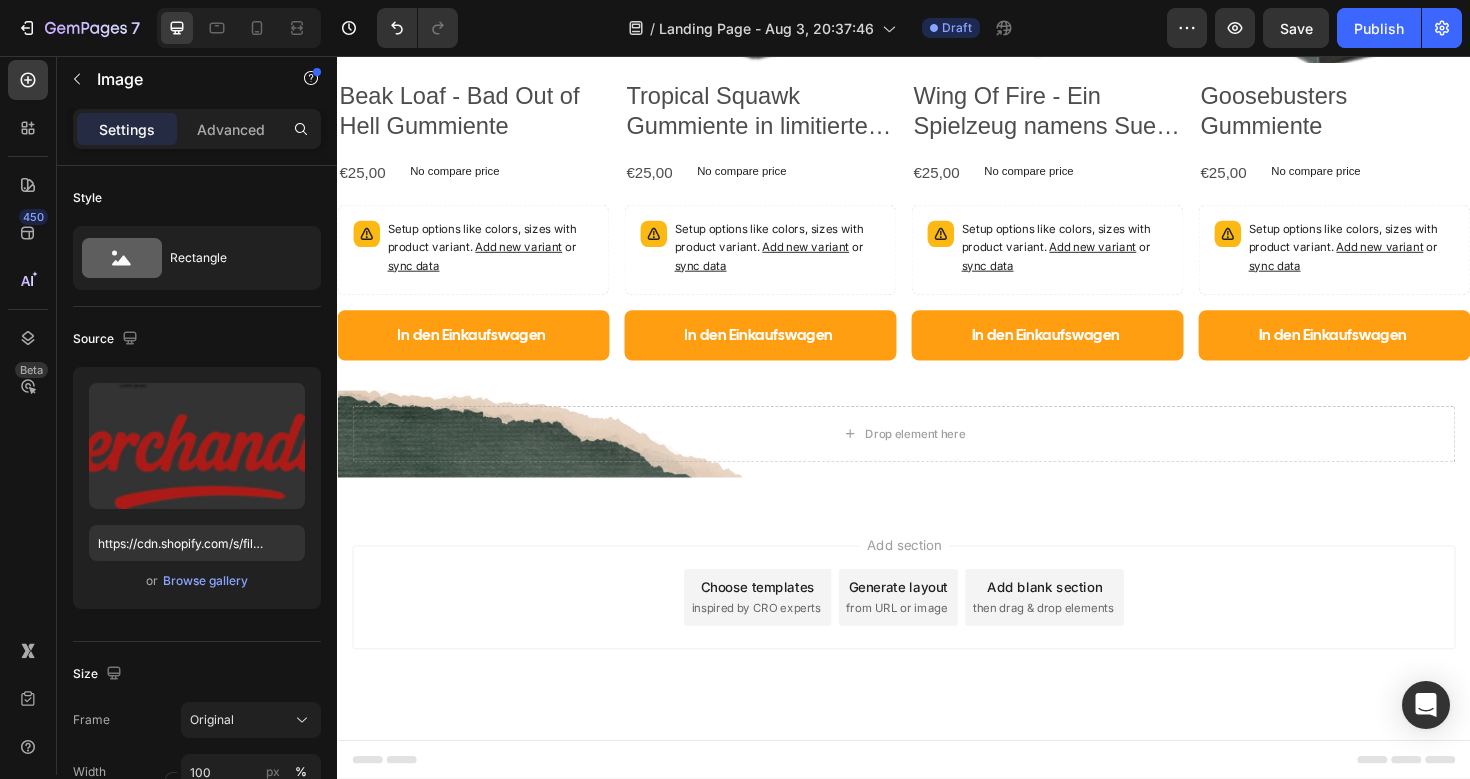 scroll, scrollTop: 1646, scrollLeft: 0, axis: vertical 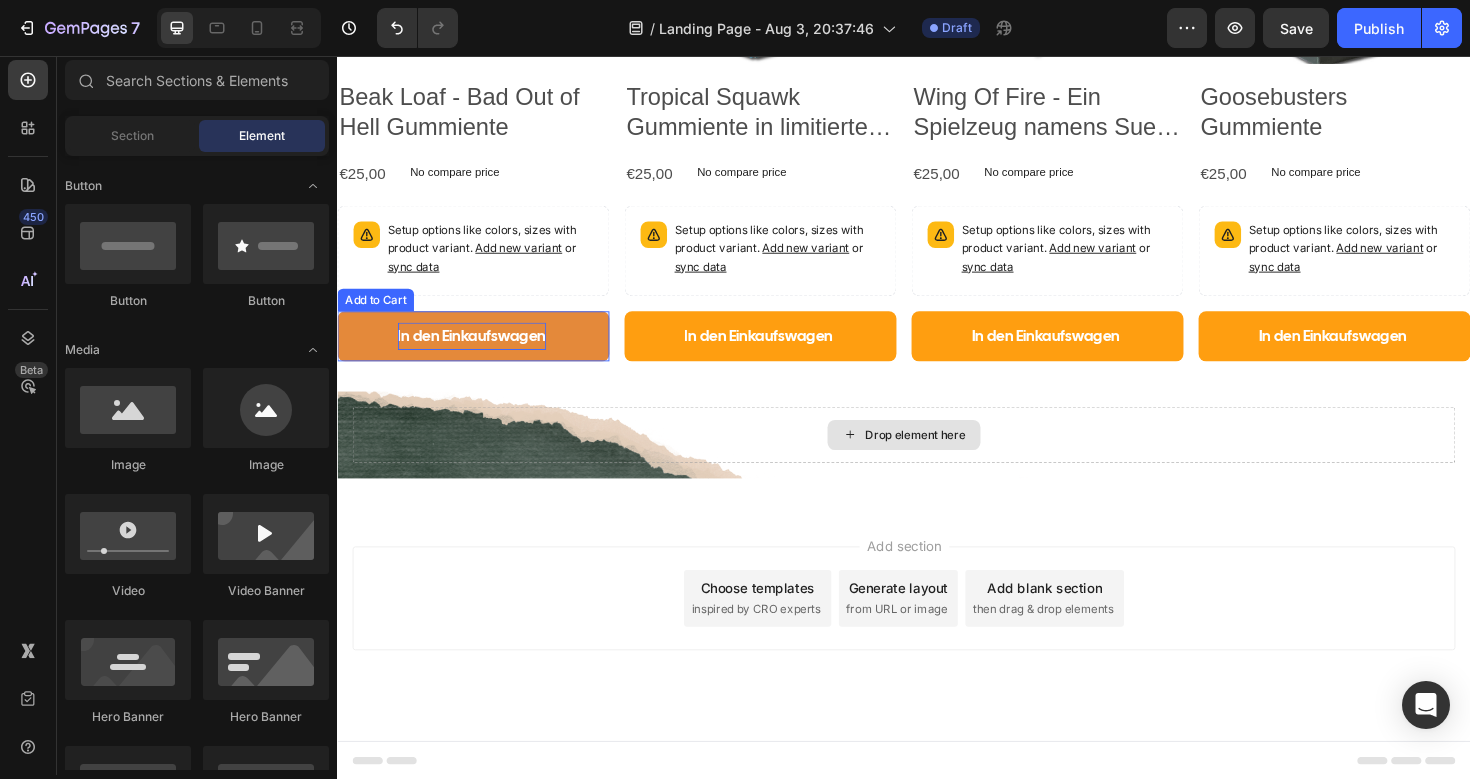 click on "In den Einkaufswagen" at bounding box center (479, 352) 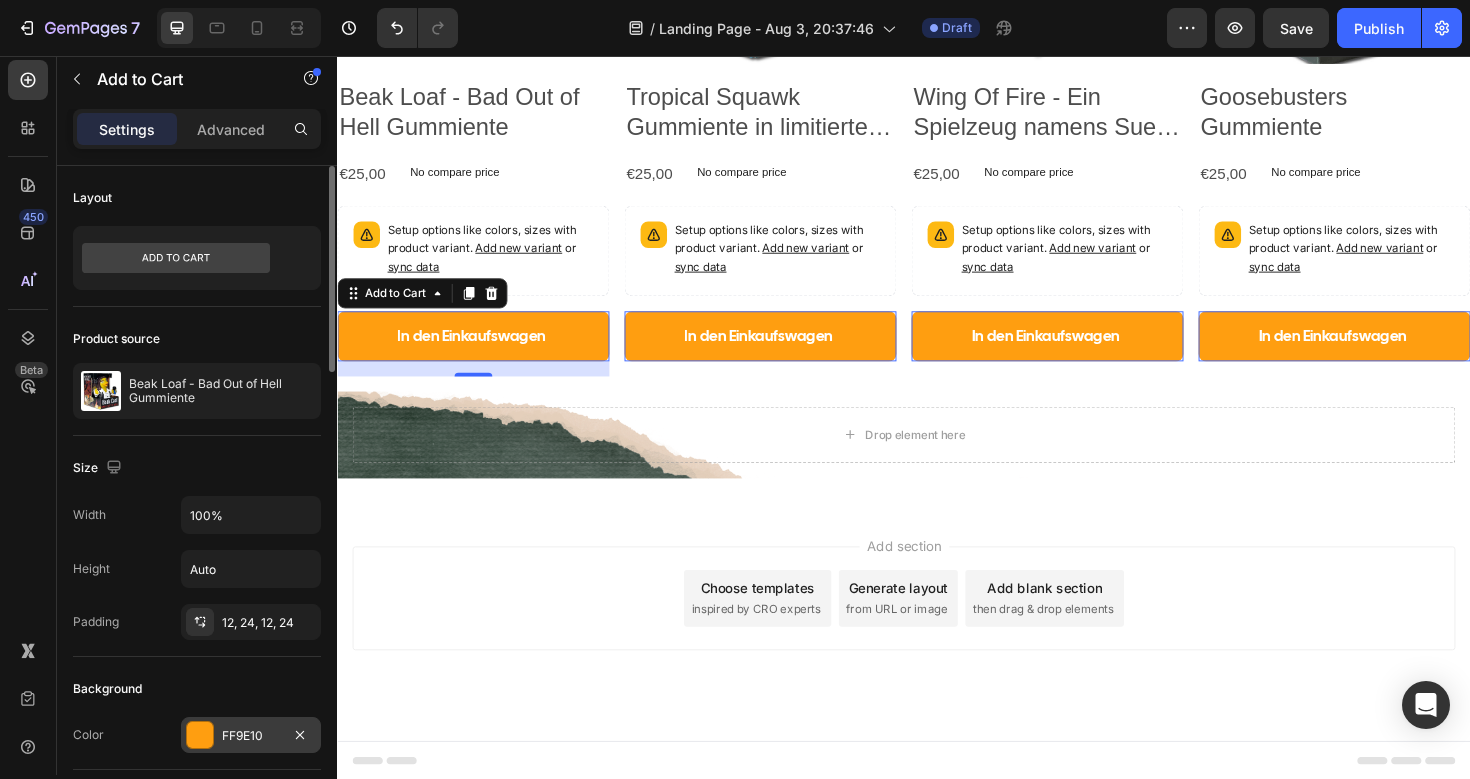 click on "FF9E10" at bounding box center [251, 736] 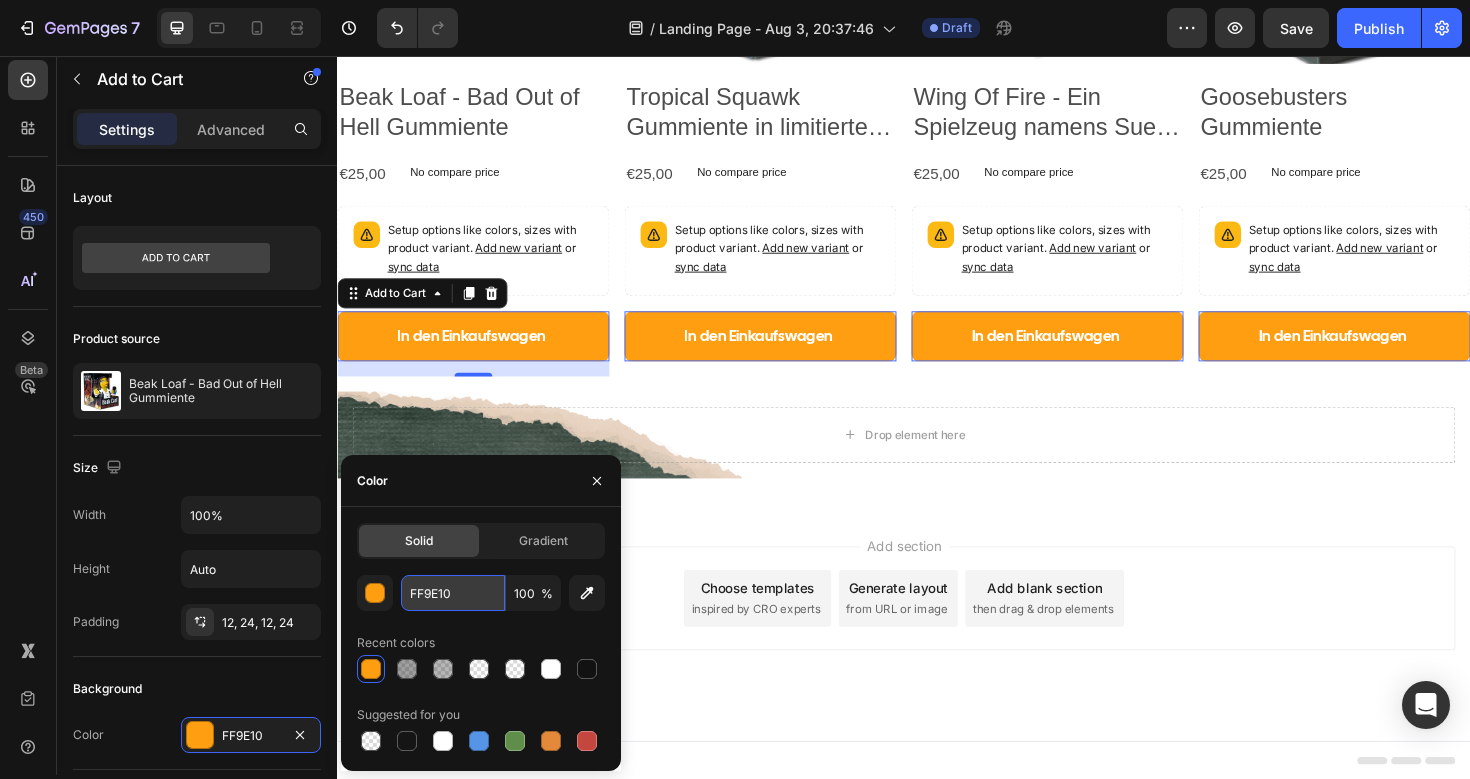 click on "FF9E10" at bounding box center (453, 593) 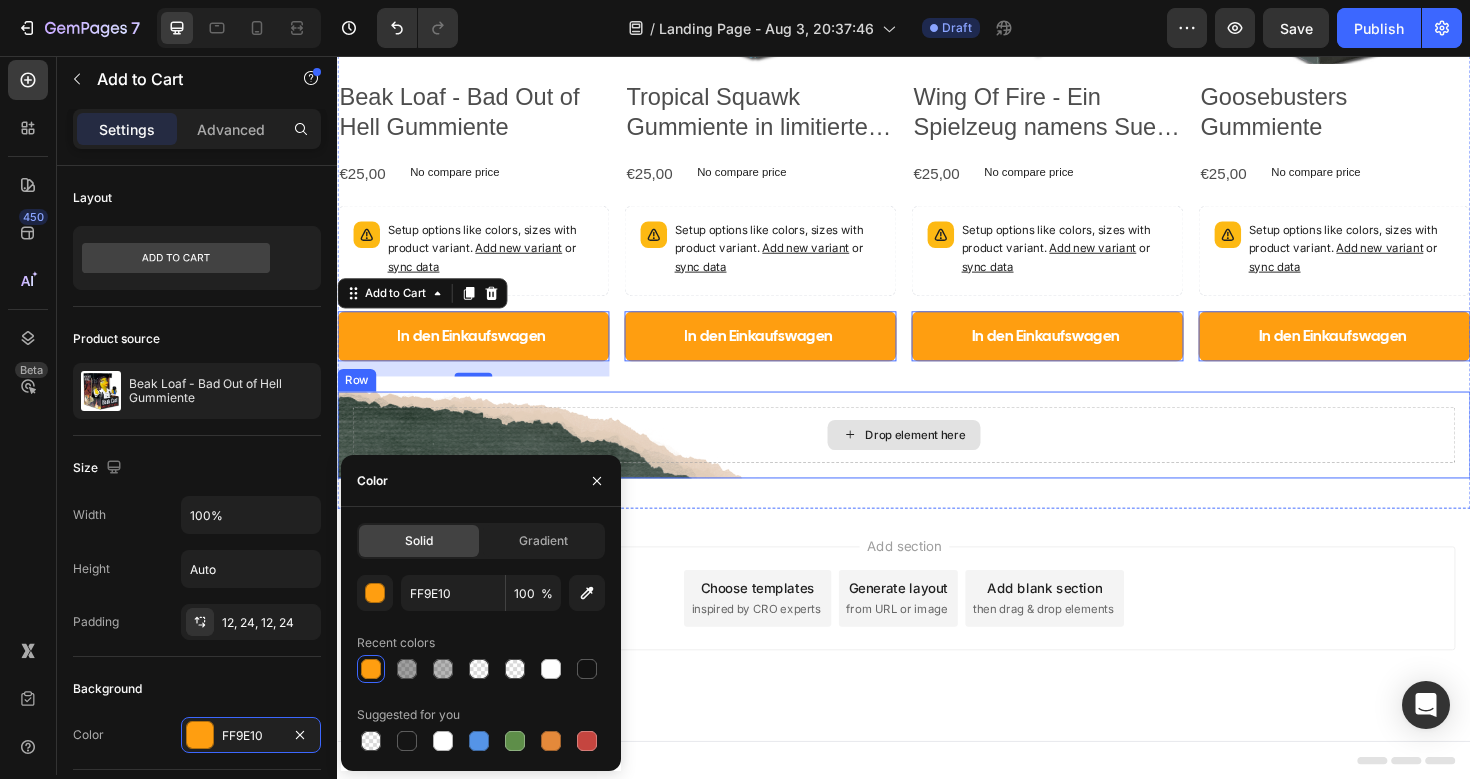 click on "Drop element here" at bounding box center (937, 457) 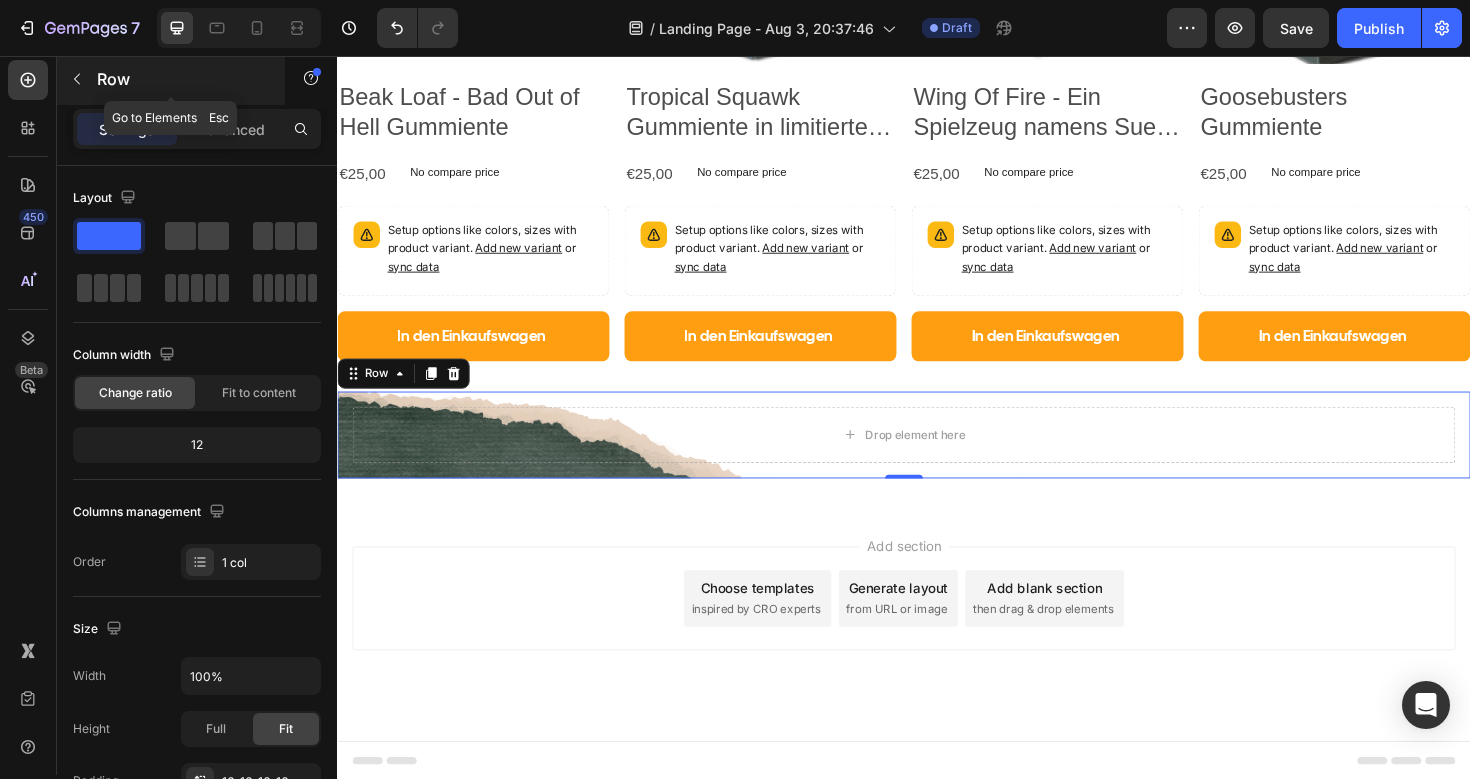 click 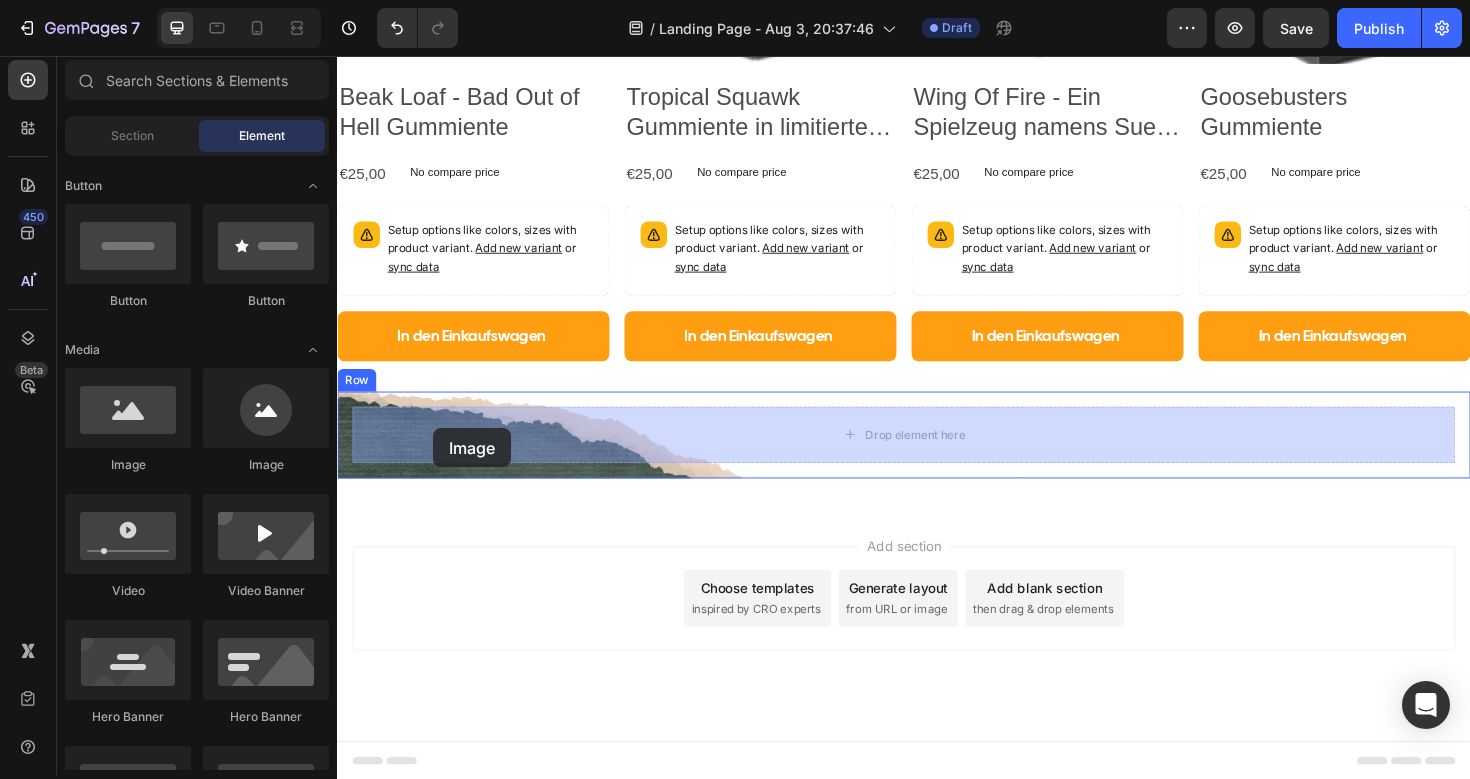 drag, startPoint x: 466, startPoint y: 476, endPoint x: 437, endPoint y: 449, distance: 39.623226 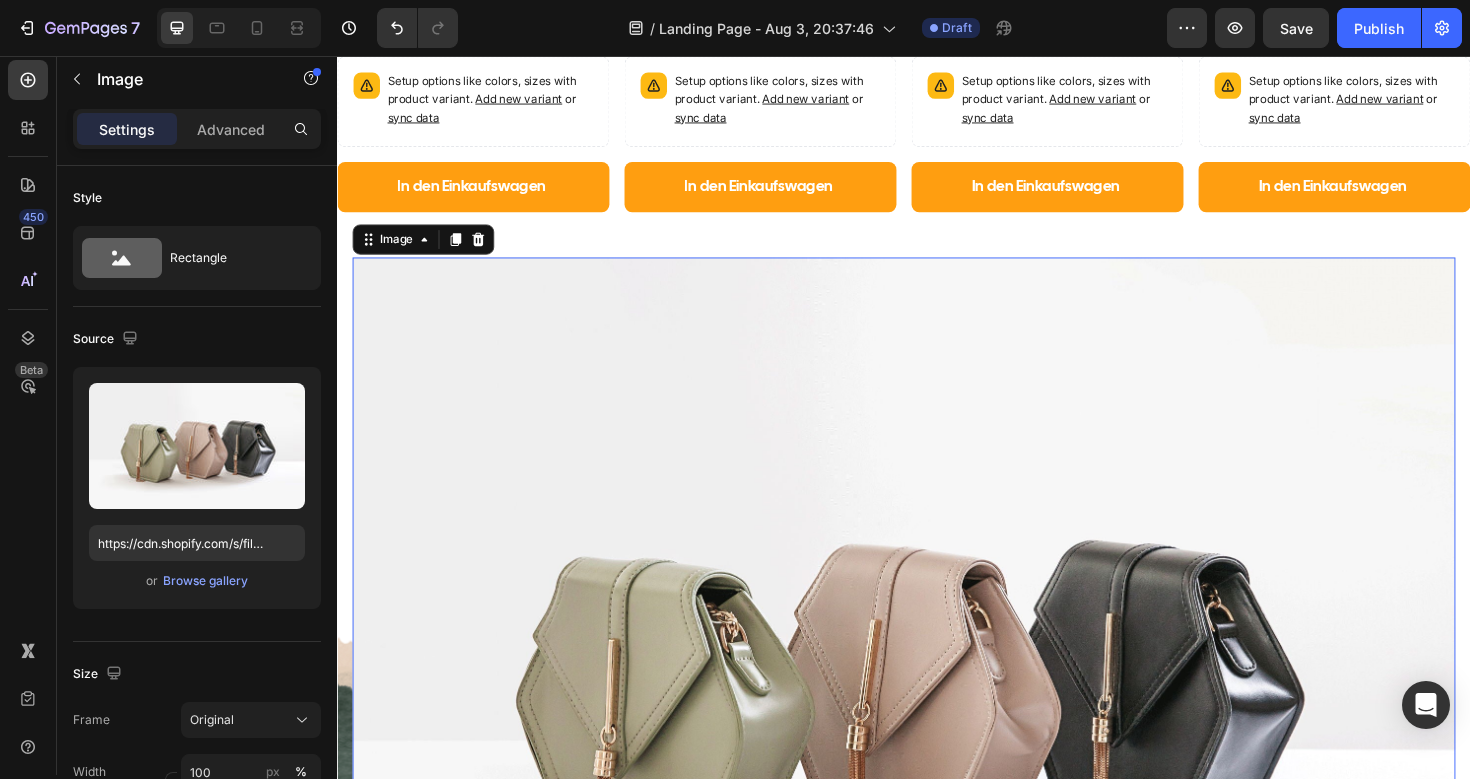 scroll, scrollTop: 1784, scrollLeft: 0, axis: vertical 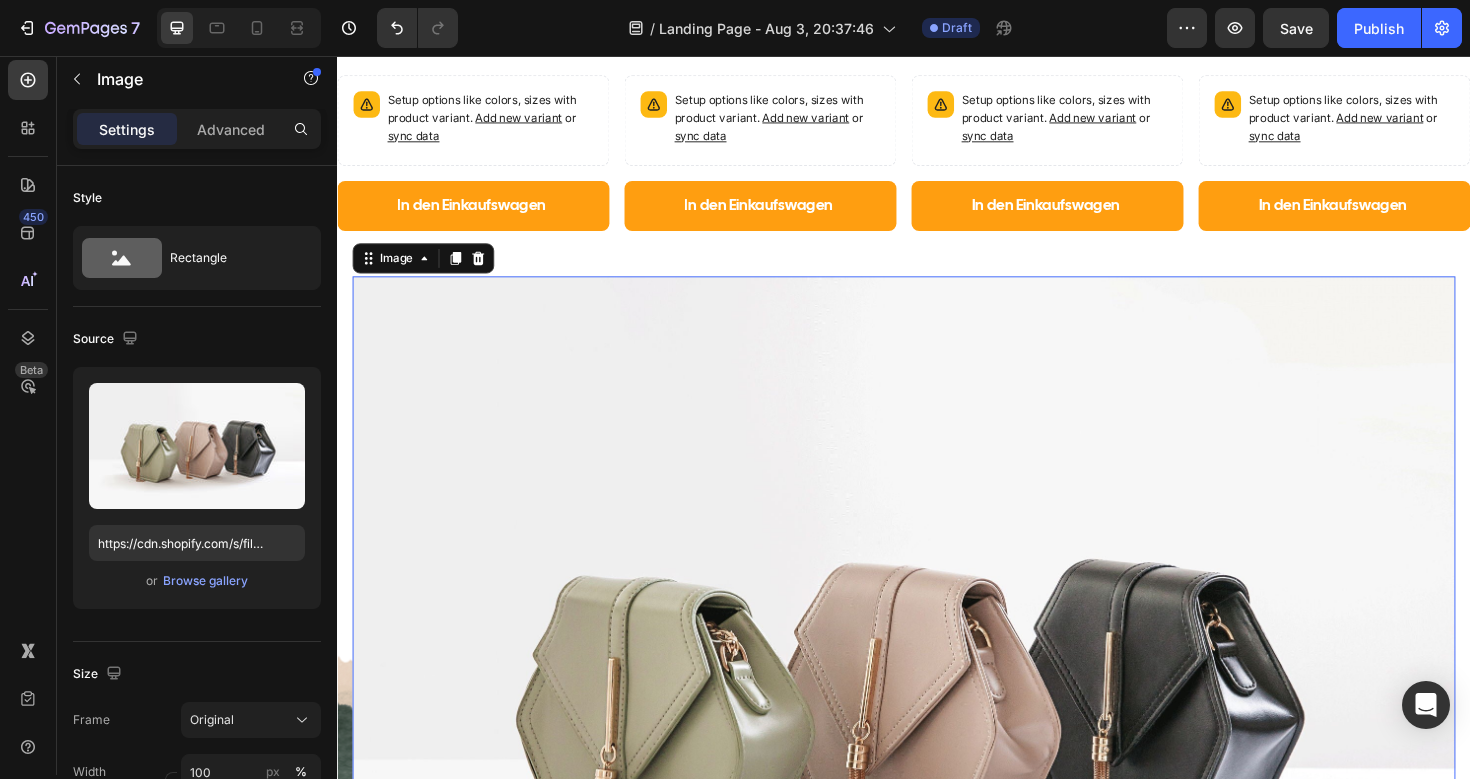 click at bounding box center [937, 727] 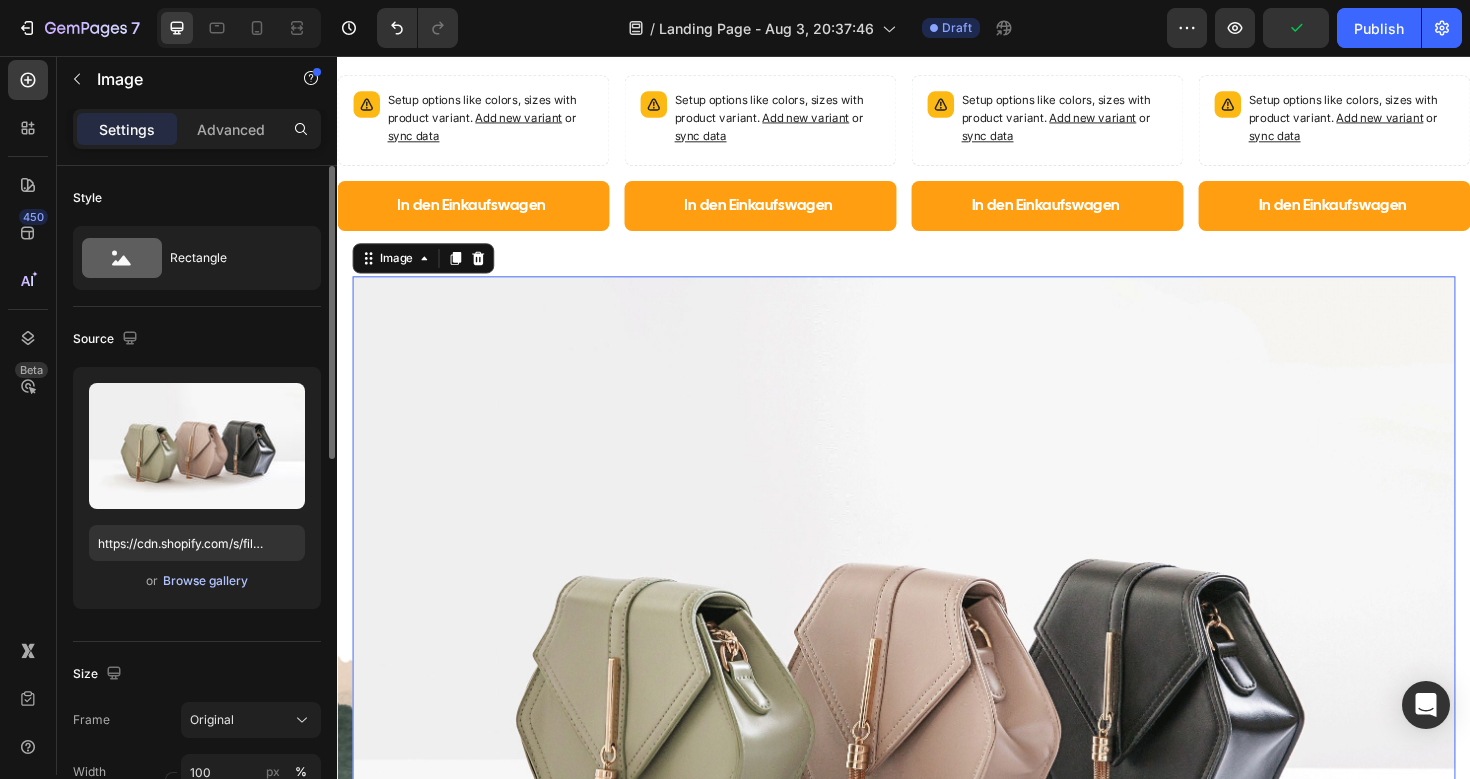 click on "Browse gallery" at bounding box center [205, 581] 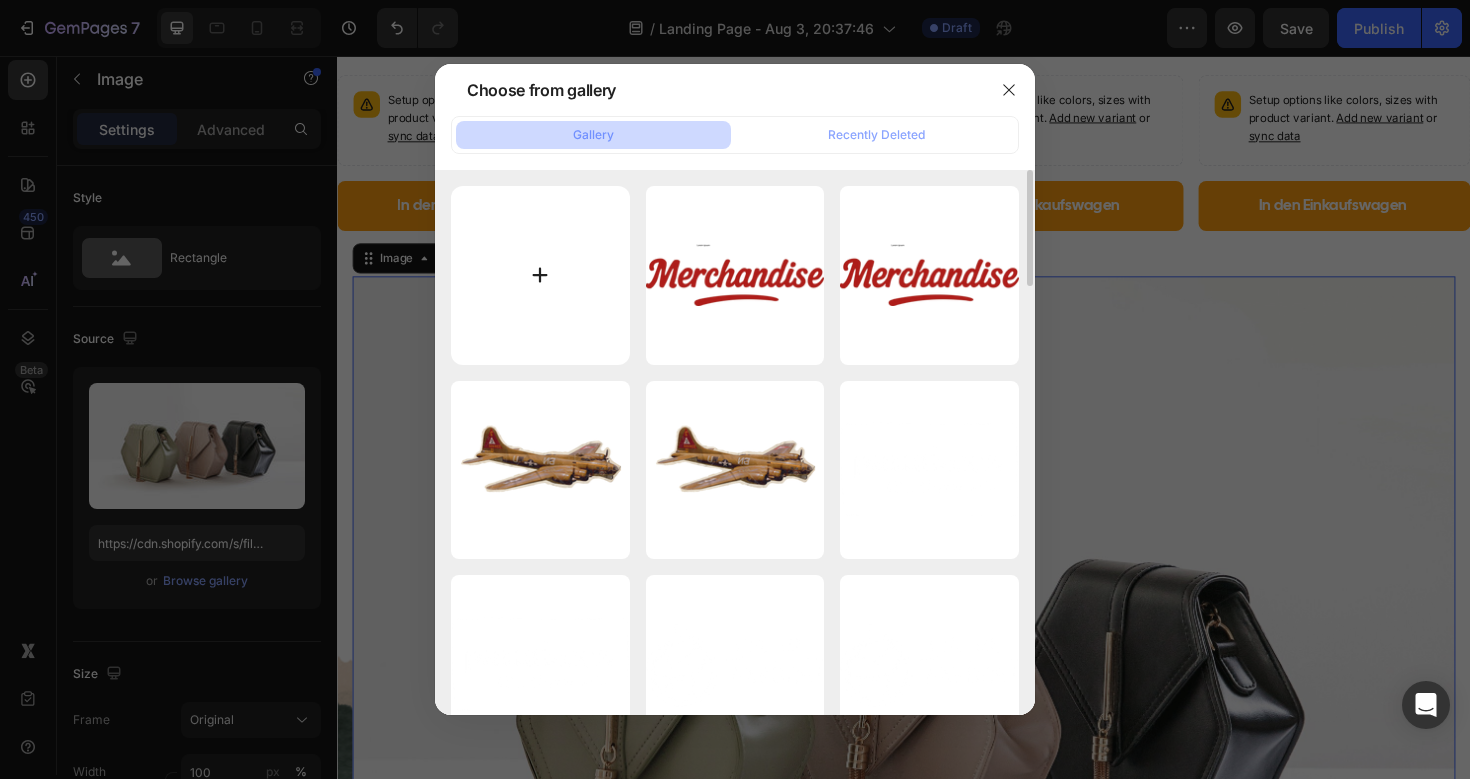 click at bounding box center (540, 275) 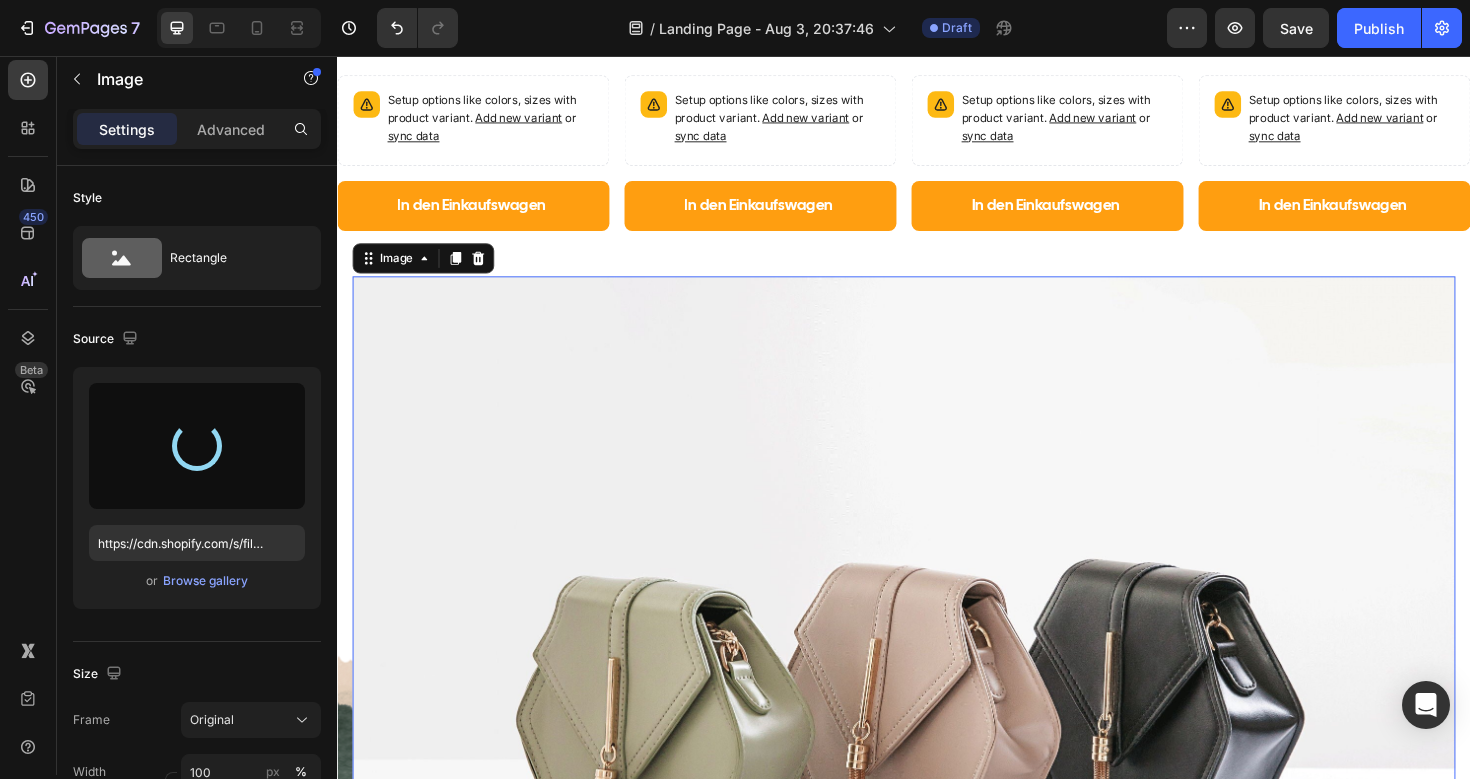 type on "https://cdn.shopify.com/s/files/1/0910/3386/2467/files/gempages_540342684171109508-6ac0da94-7352-4c12-ae5c-38a75d6940f5.png" 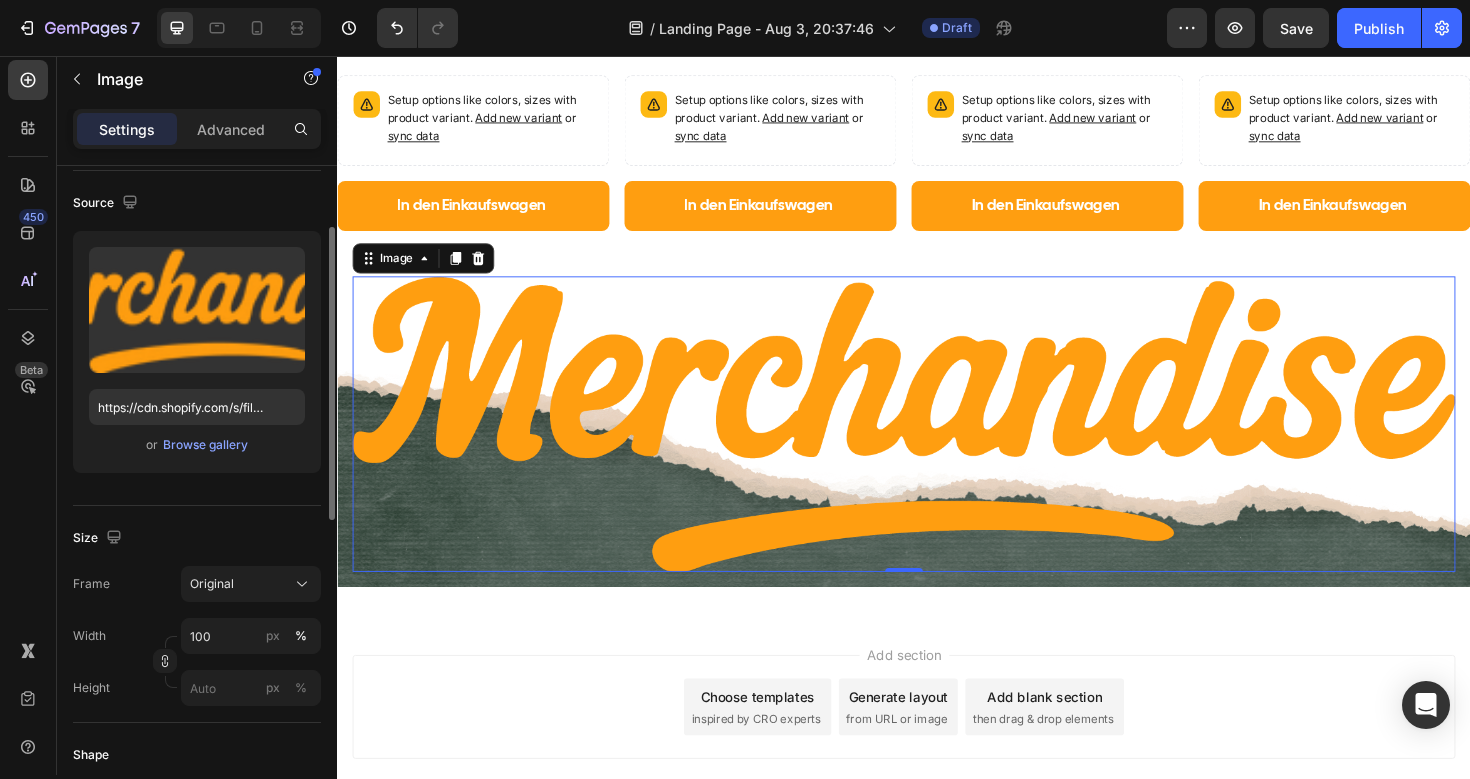scroll, scrollTop: 137, scrollLeft: 0, axis: vertical 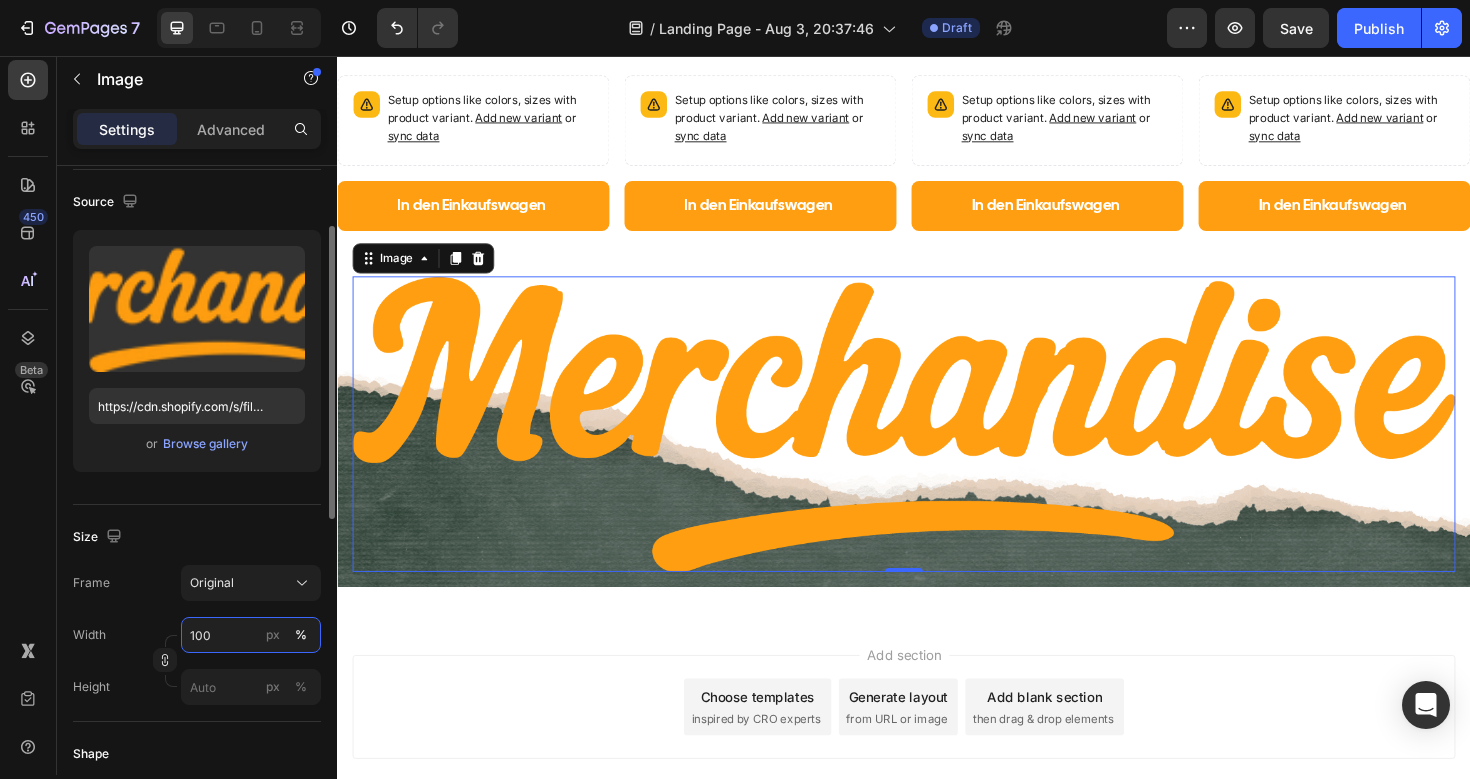 click on "100" at bounding box center [251, 635] 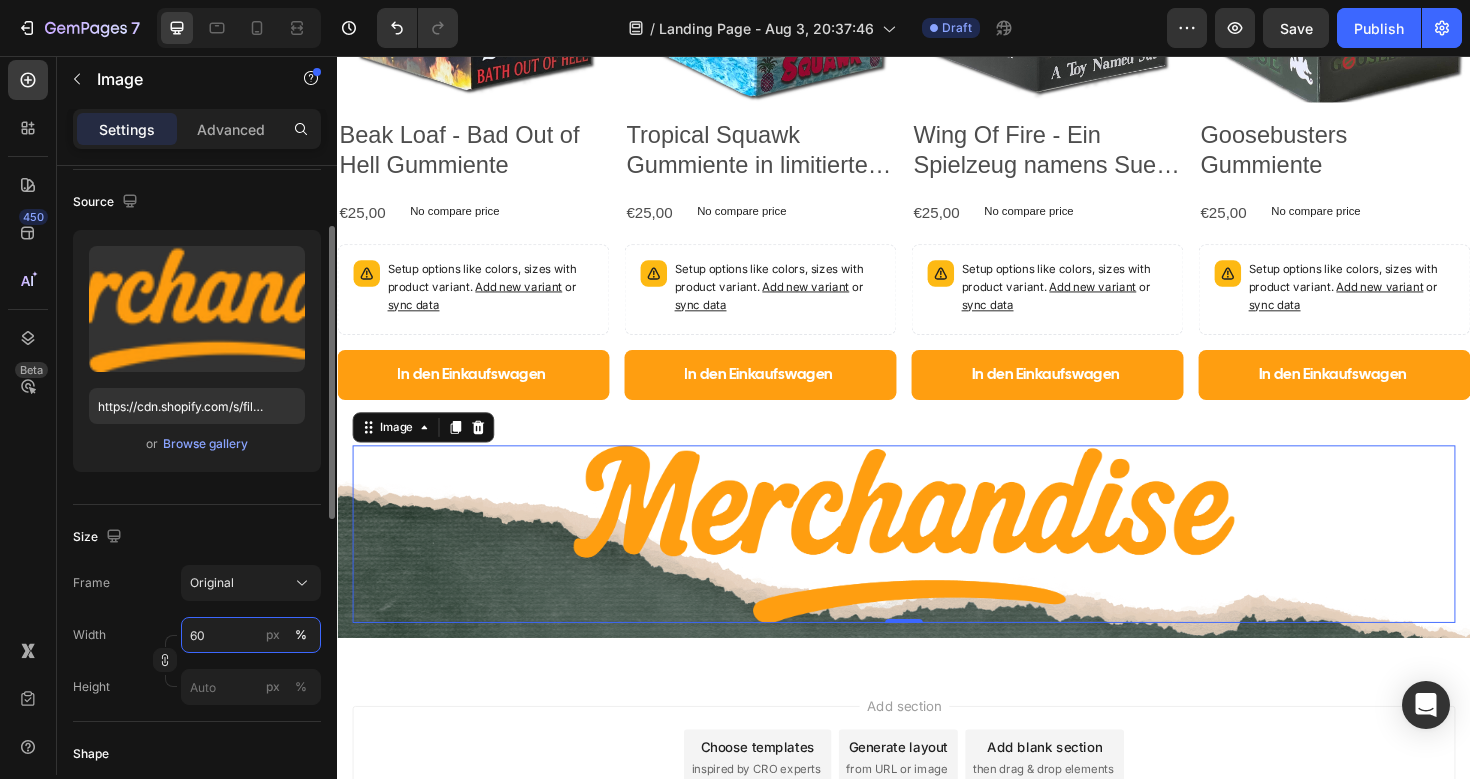 scroll, scrollTop: 1775, scrollLeft: 0, axis: vertical 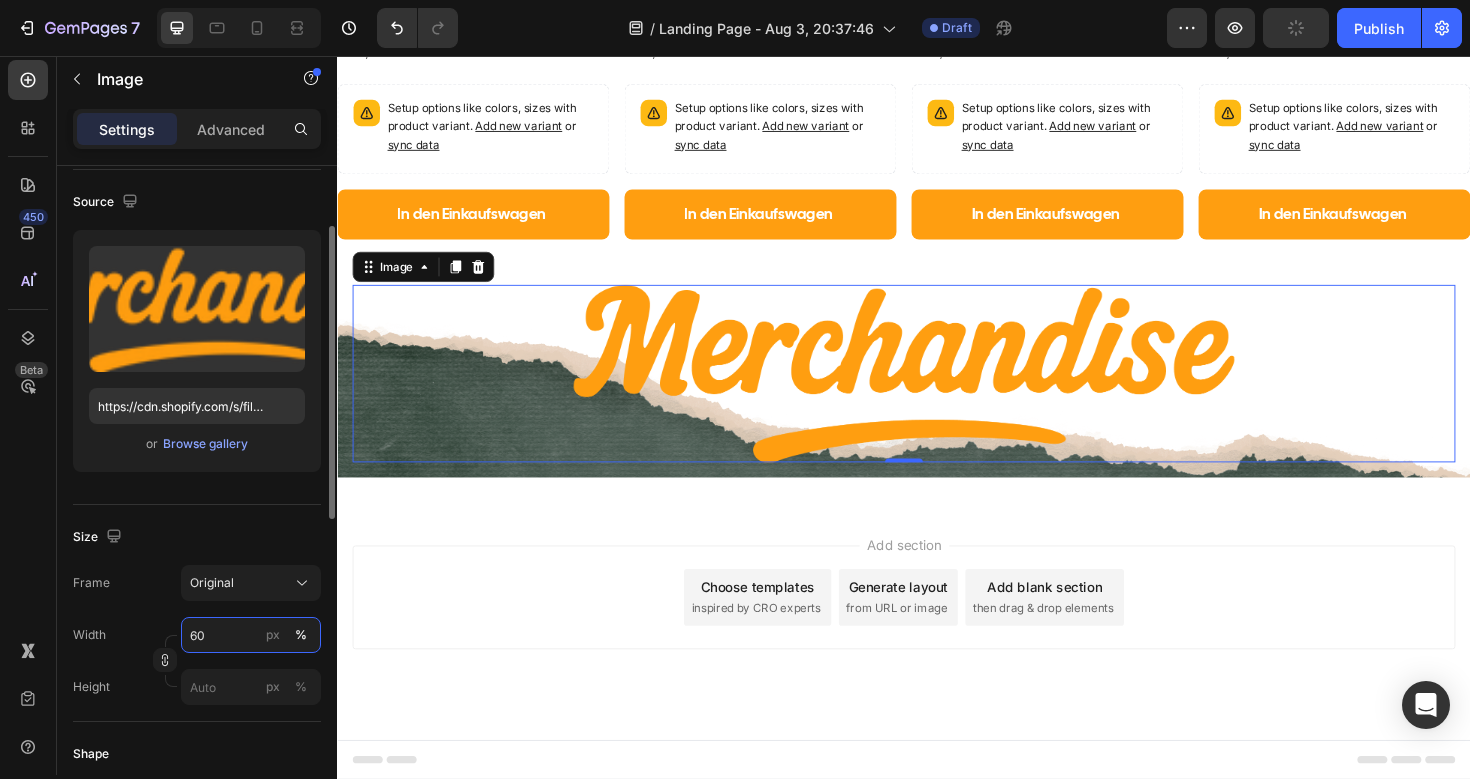 click on "60" at bounding box center [251, 635] 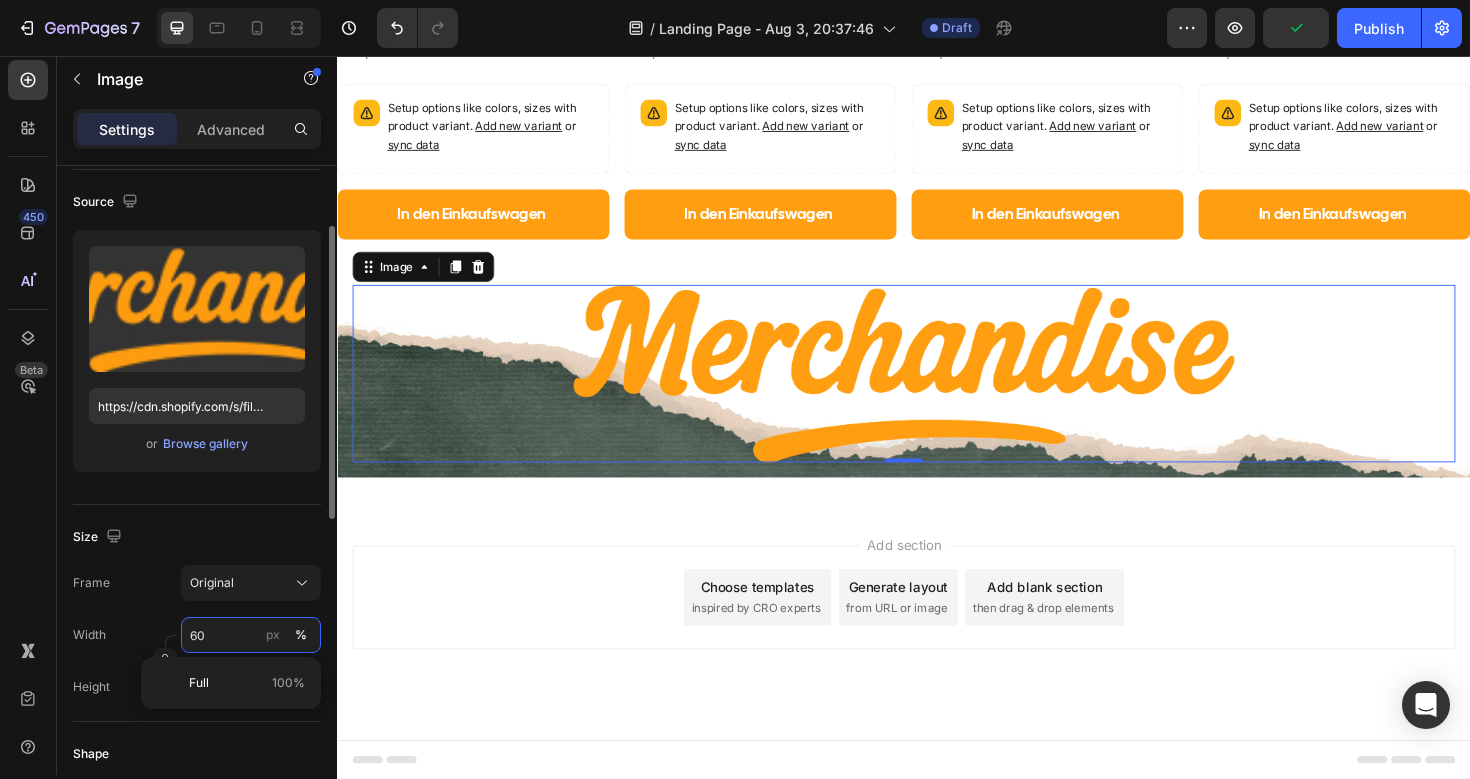 type on "6" 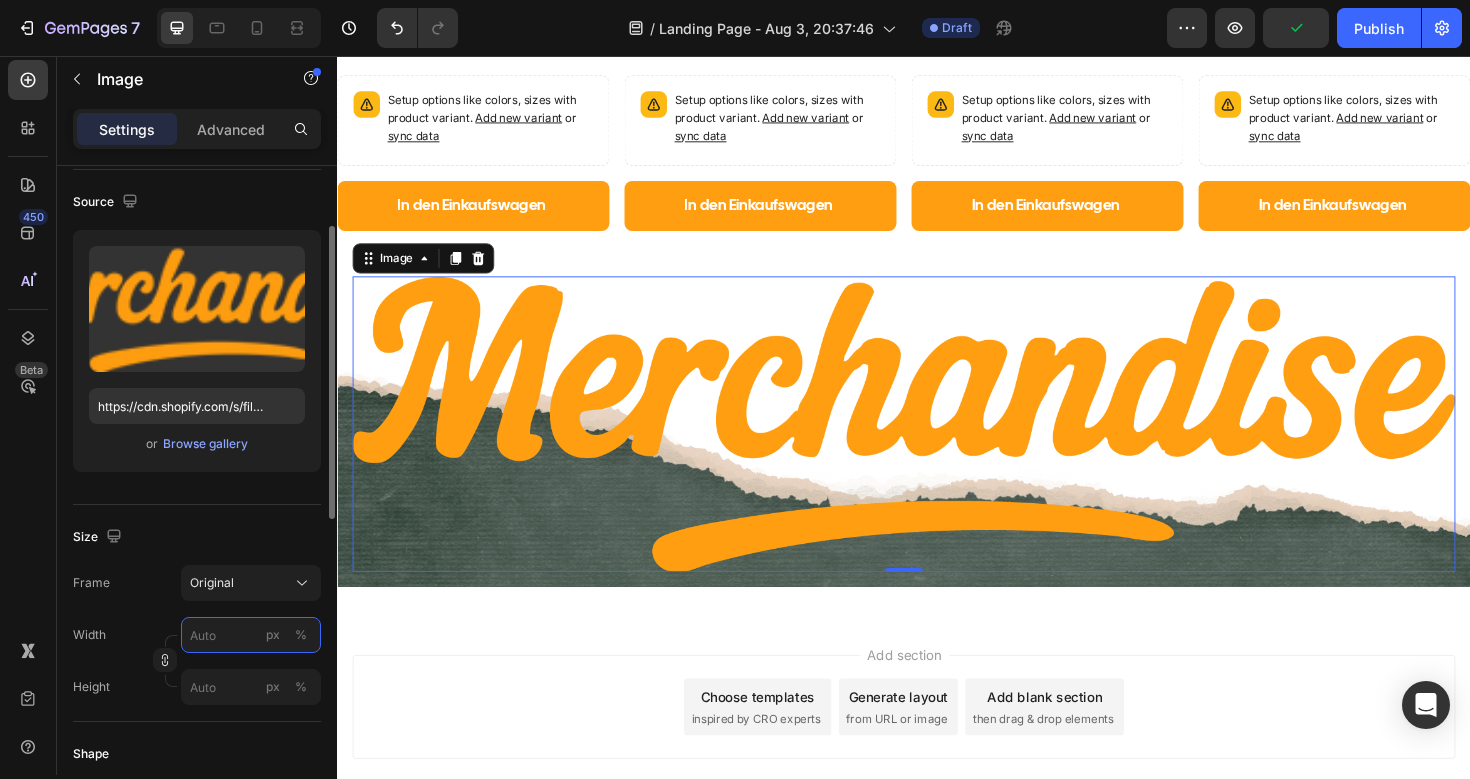 type on "6" 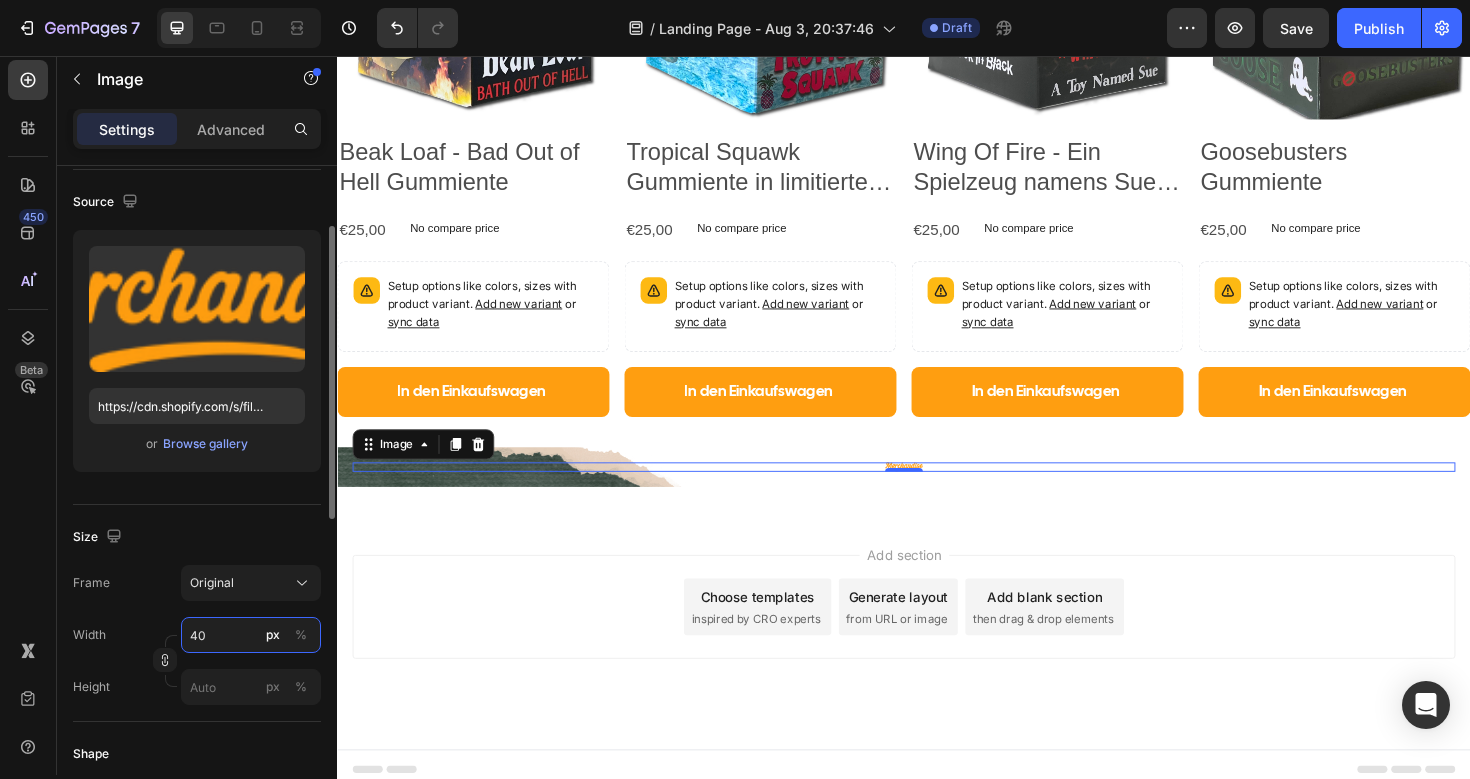 scroll, scrollTop: 1597, scrollLeft: 0, axis: vertical 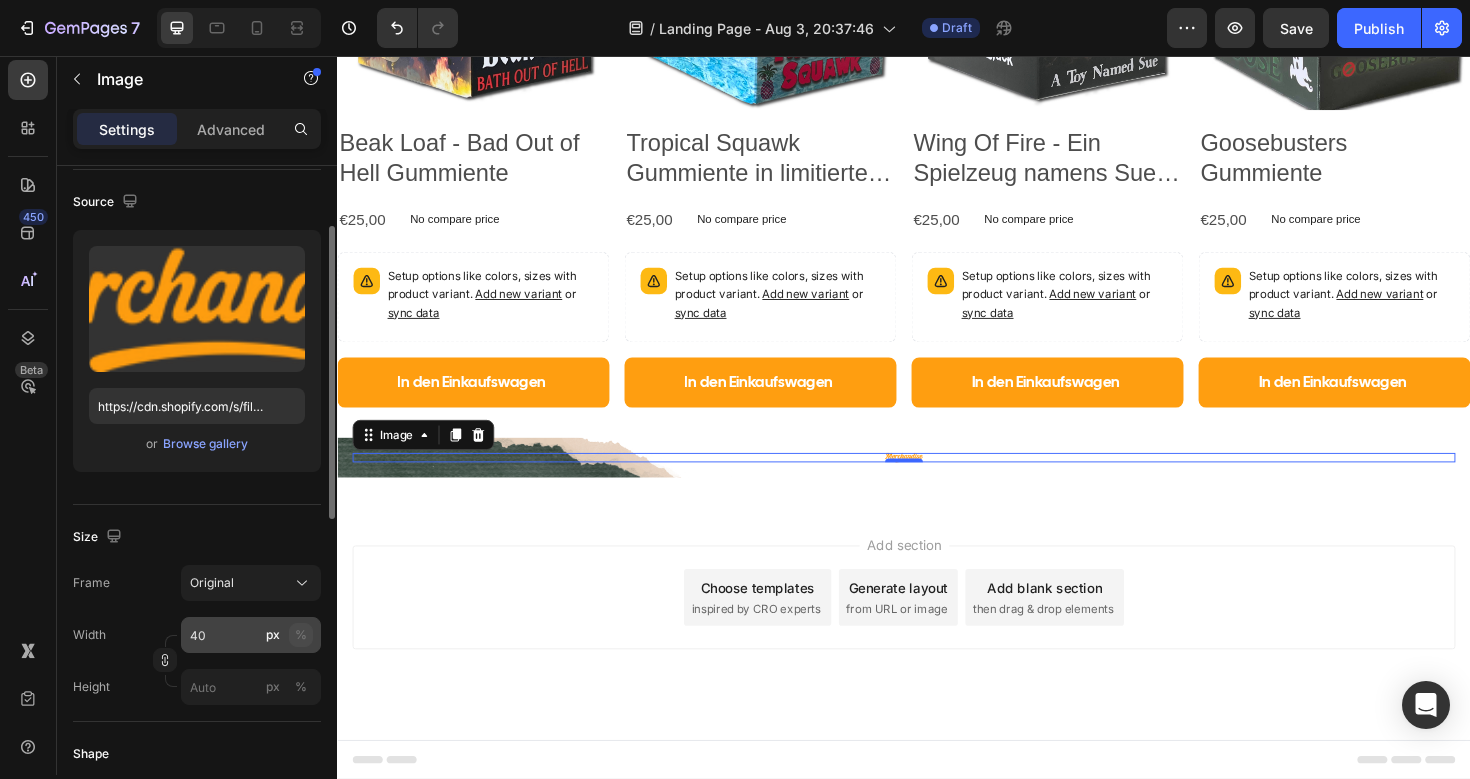 click on "%" at bounding box center (301, 635) 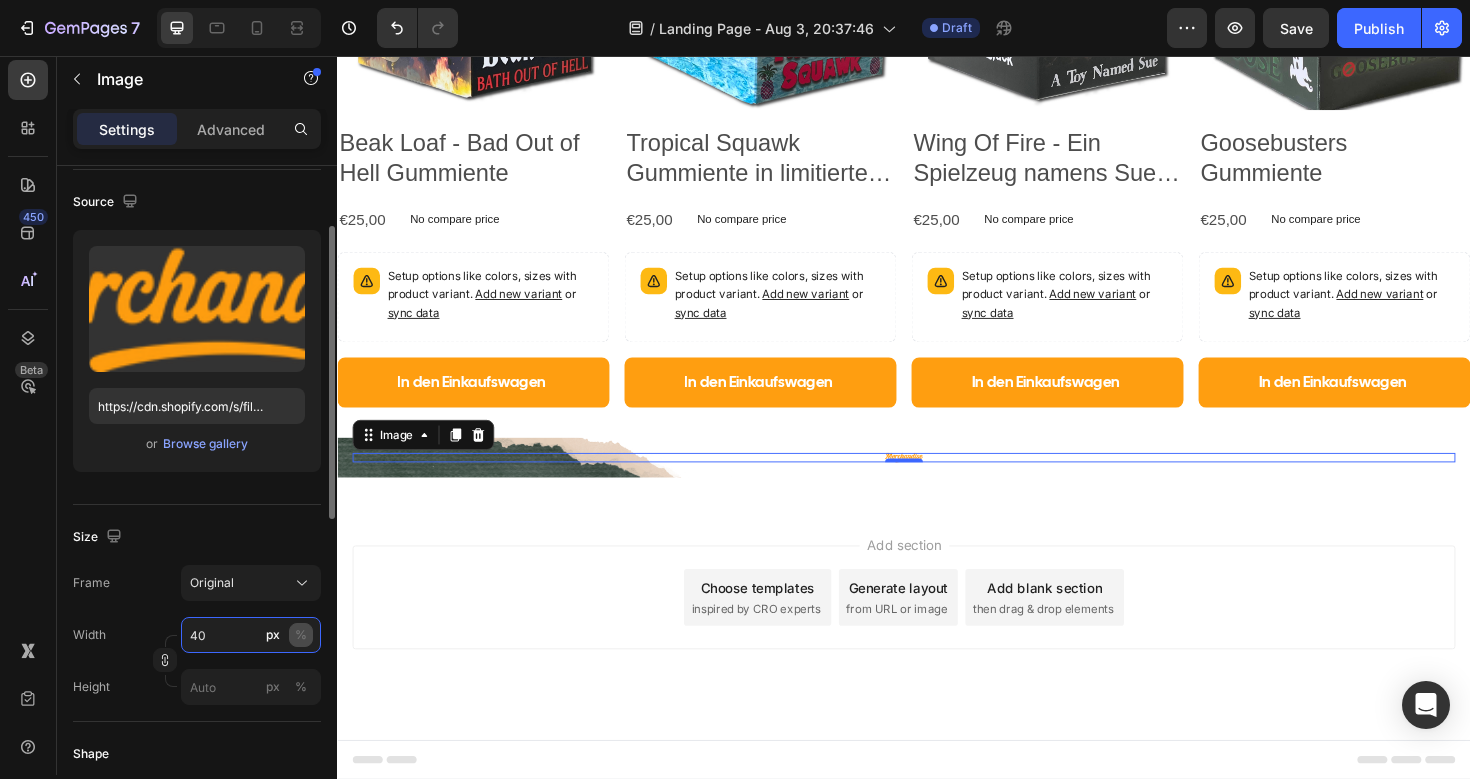 scroll, scrollTop: 1712, scrollLeft: 0, axis: vertical 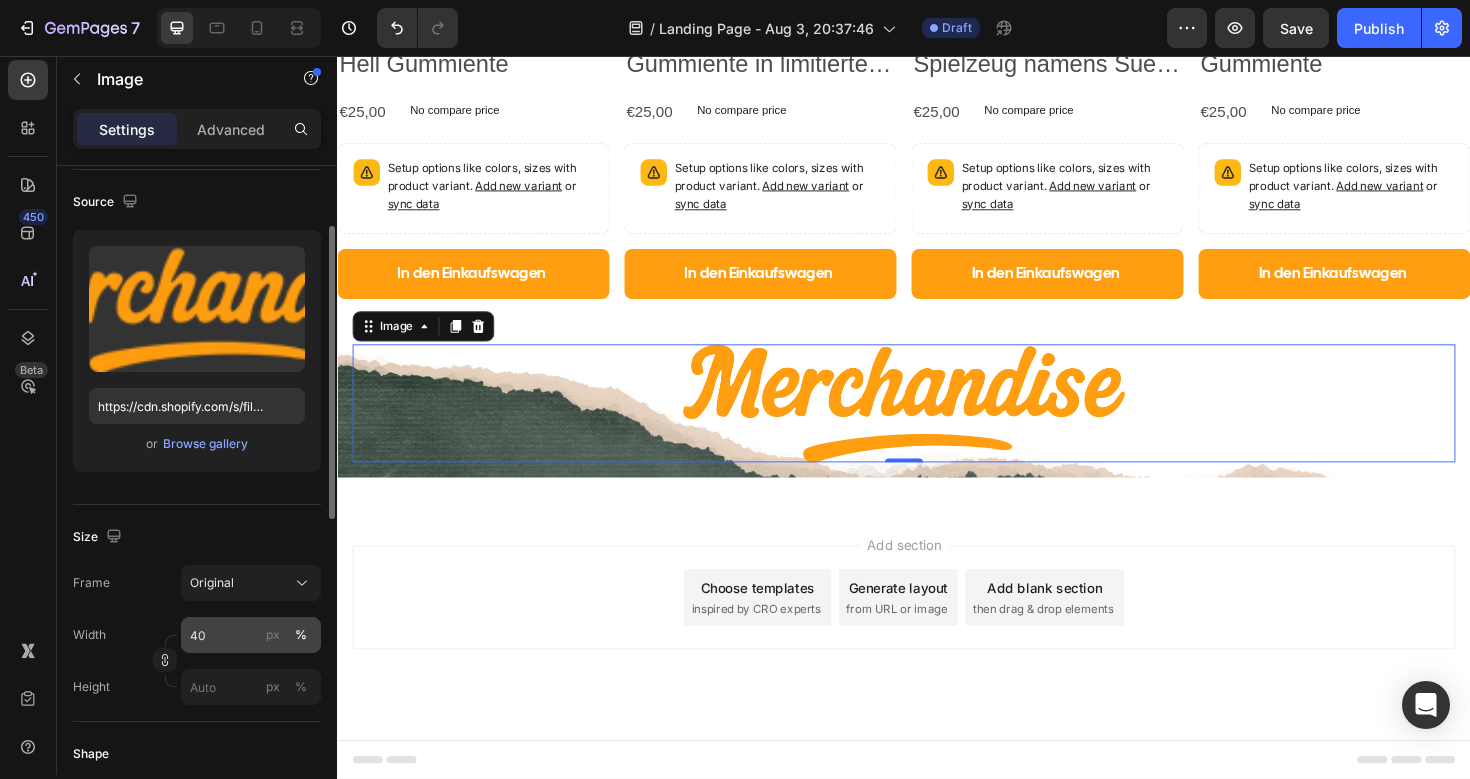 click on "%" at bounding box center [301, 635] 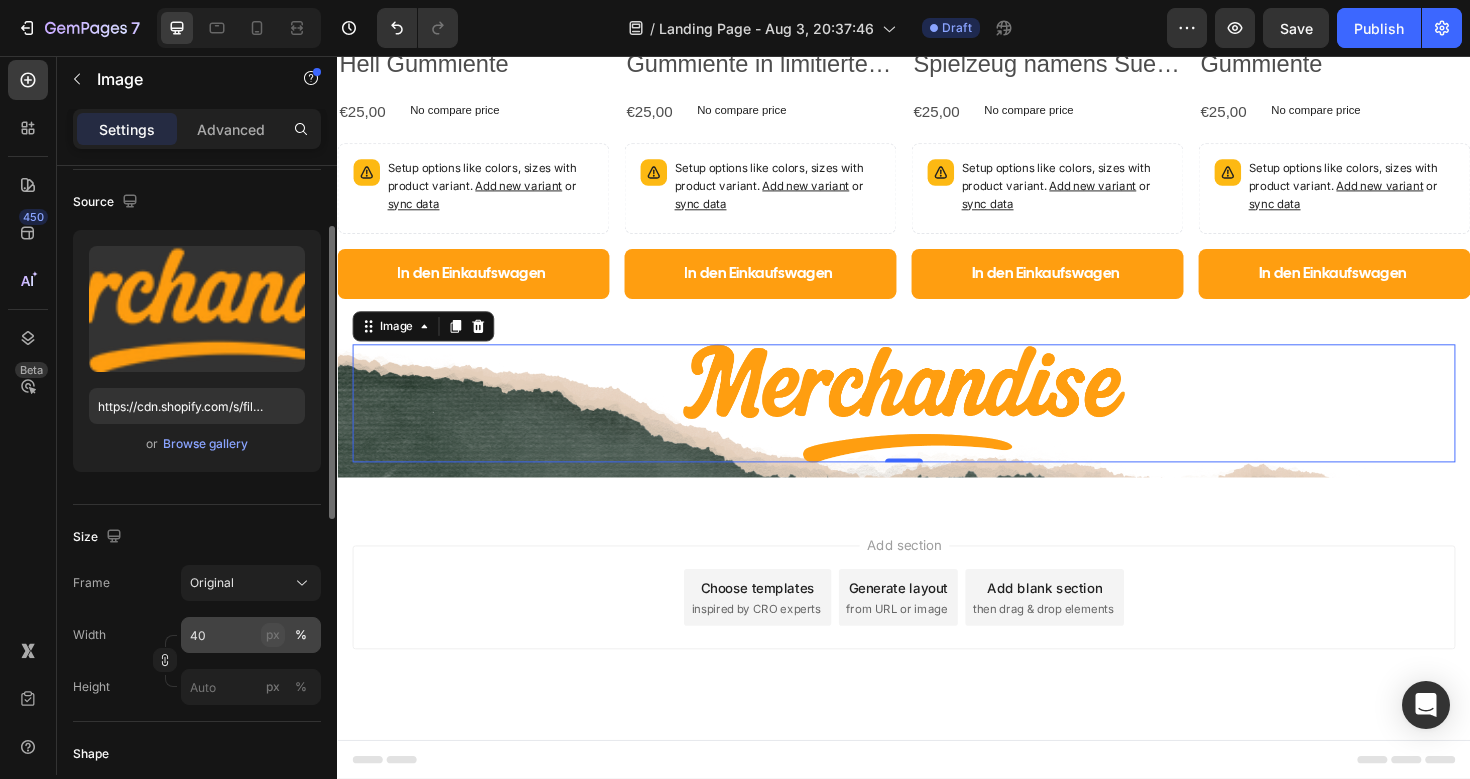 click on "px" at bounding box center (273, 635) 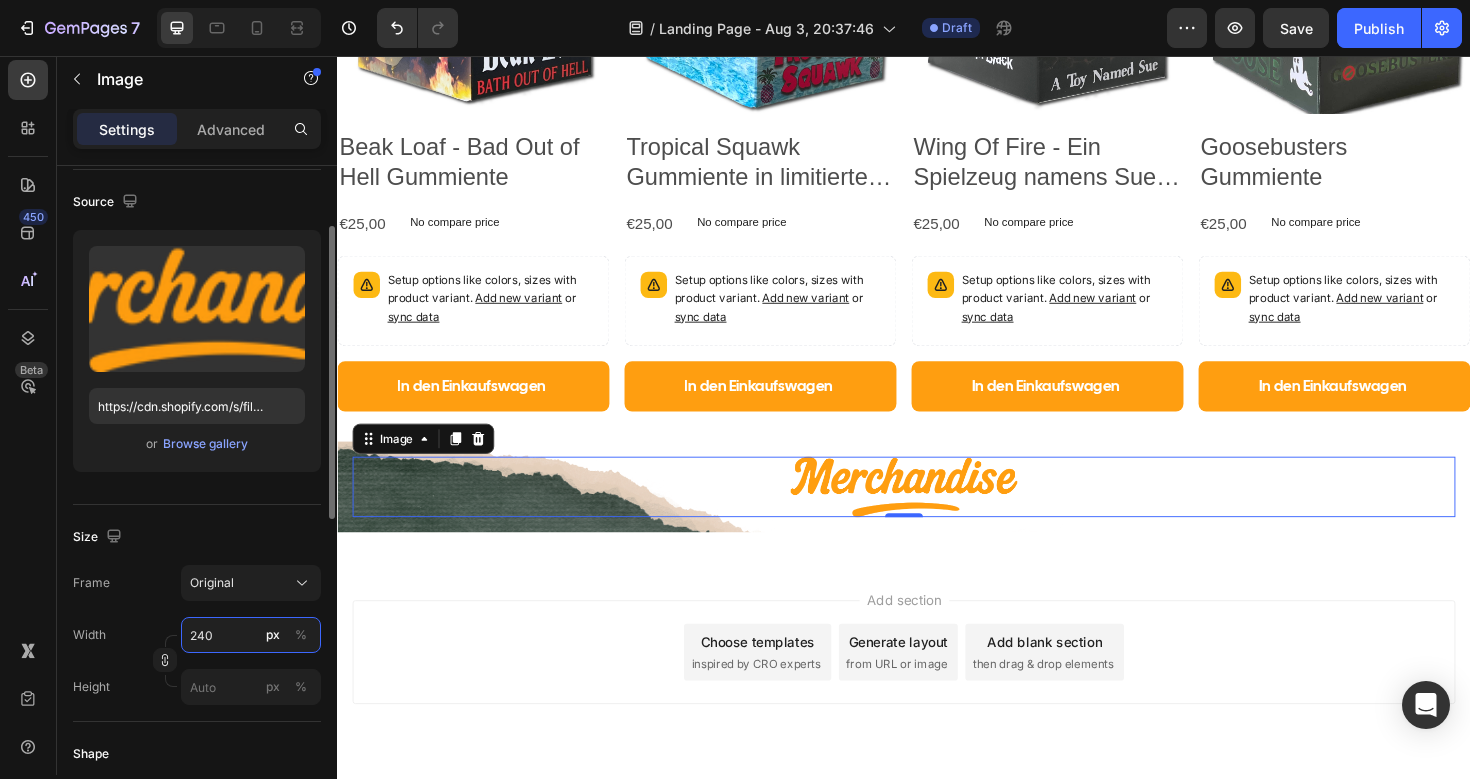scroll, scrollTop: 1651, scrollLeft: 0, axis: vertical 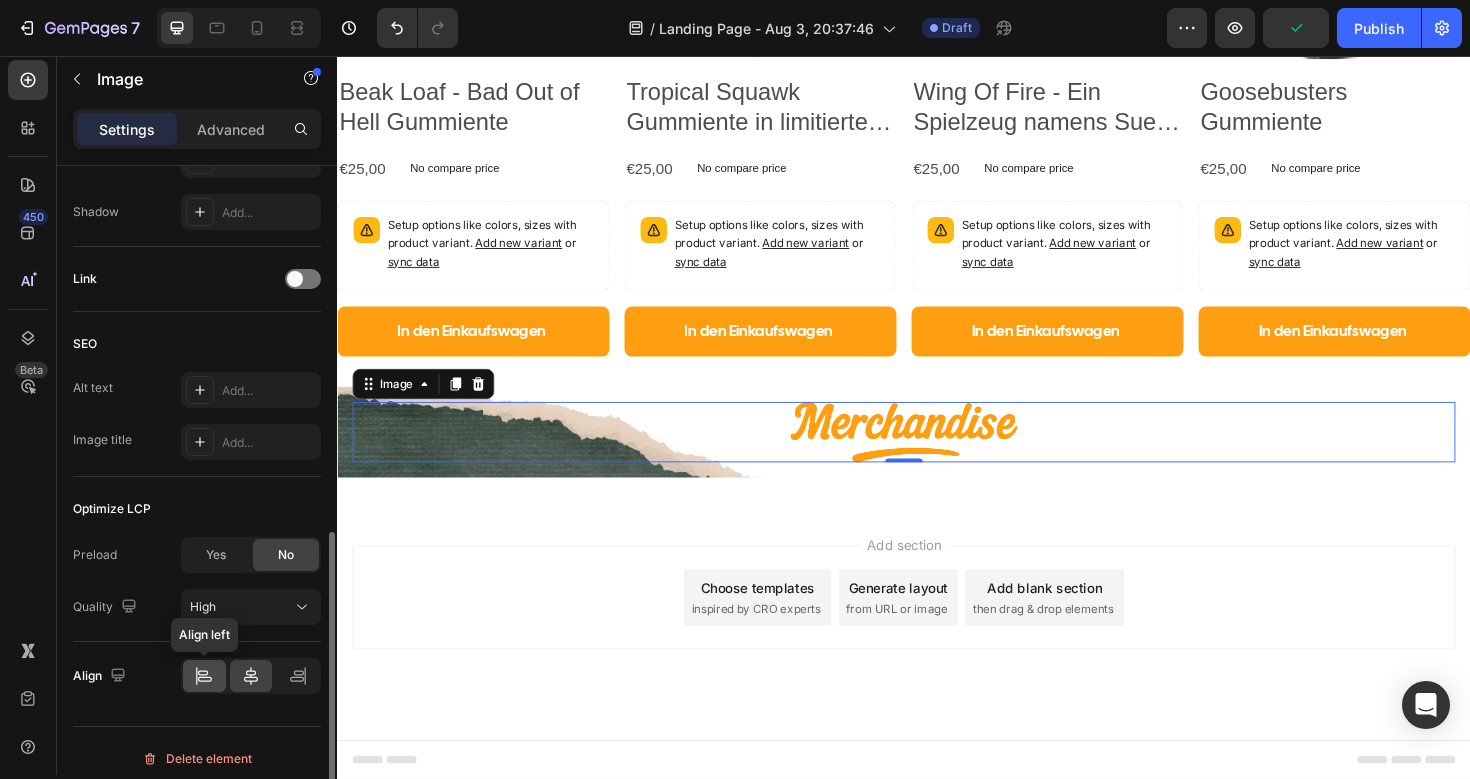 type on "240" 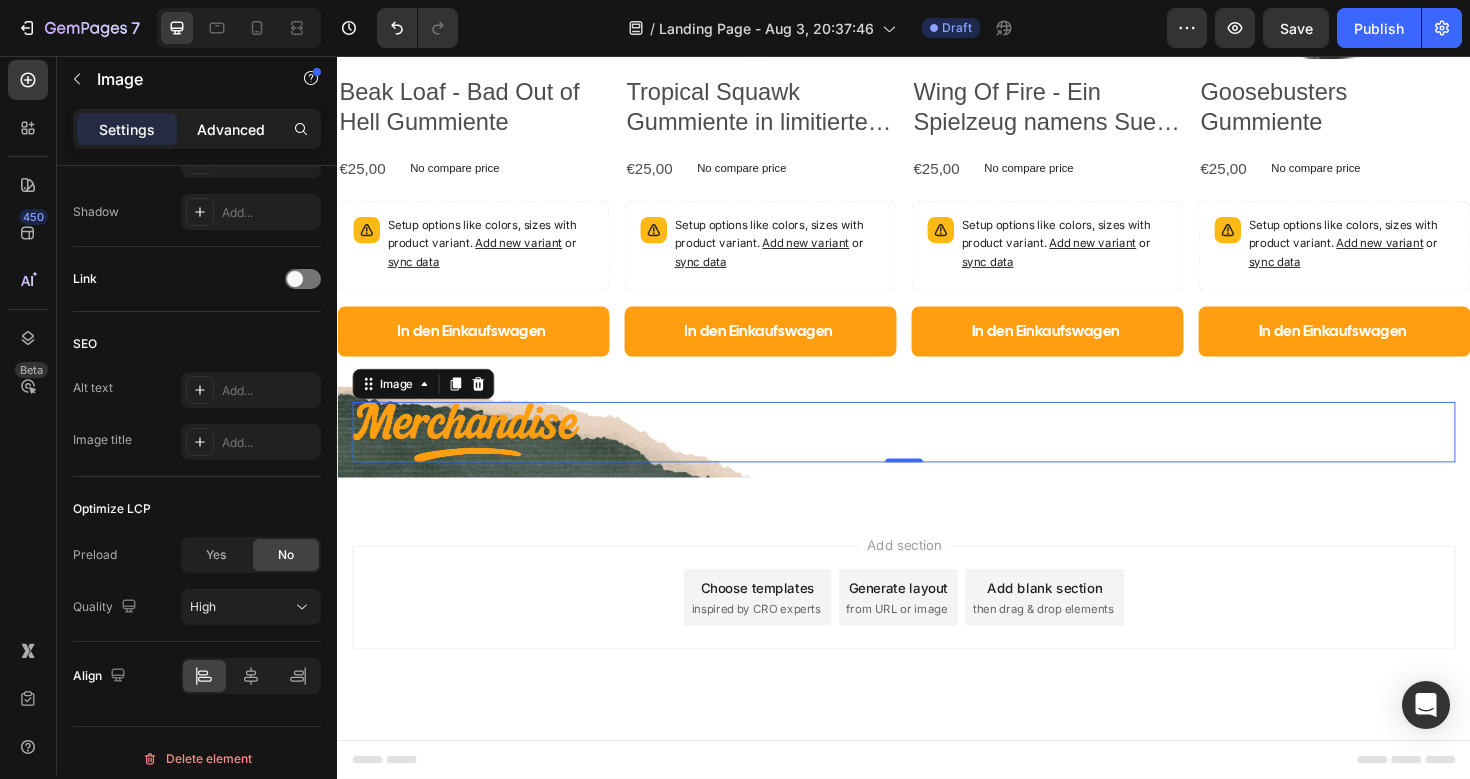 click on "Advanced" at bounding box center (231, 129) 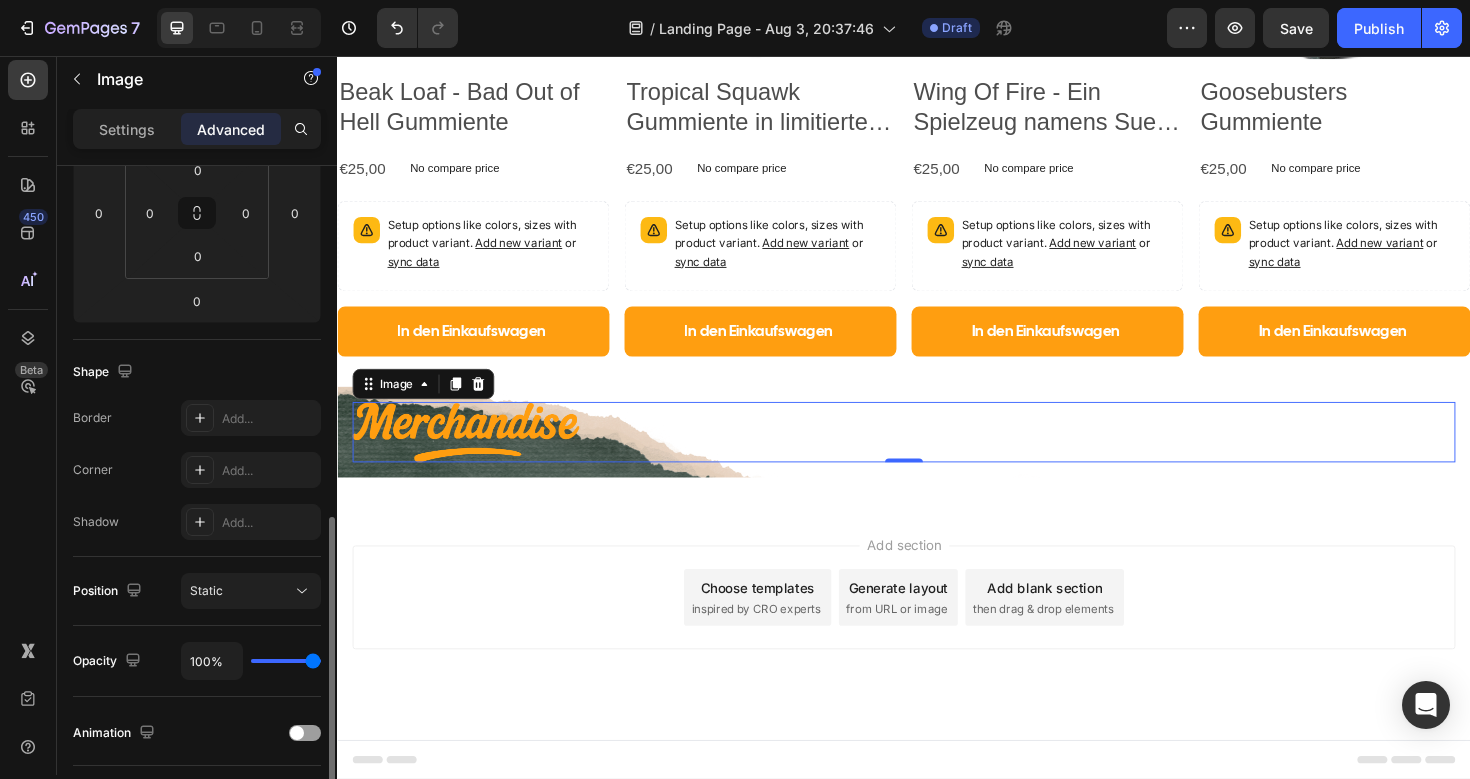 scroll, scrollTop: 0, scrollLeft: 0, axis: both 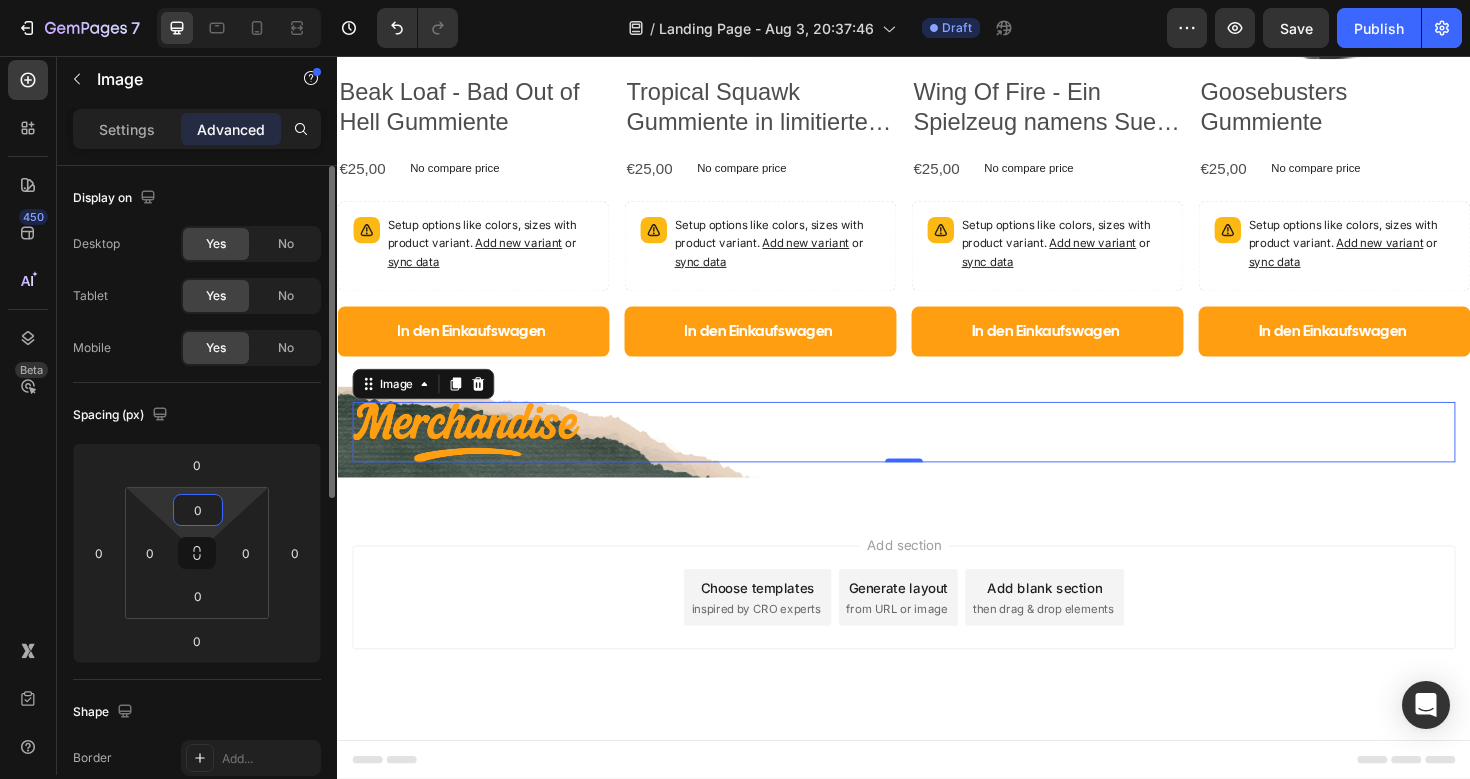 click on "0" at bounding box center (198, 510) 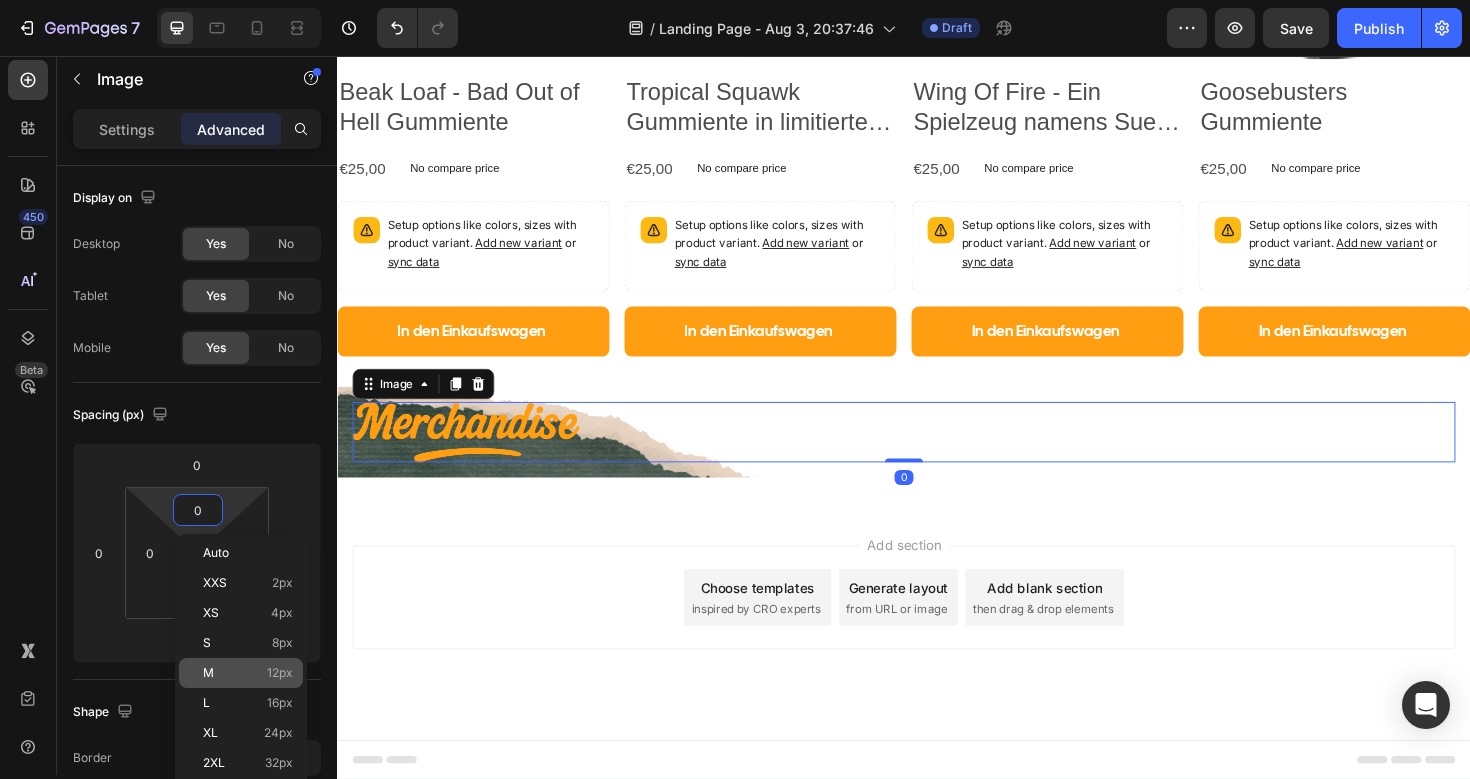 click on "M 12px" at bounding box center (248, 673) 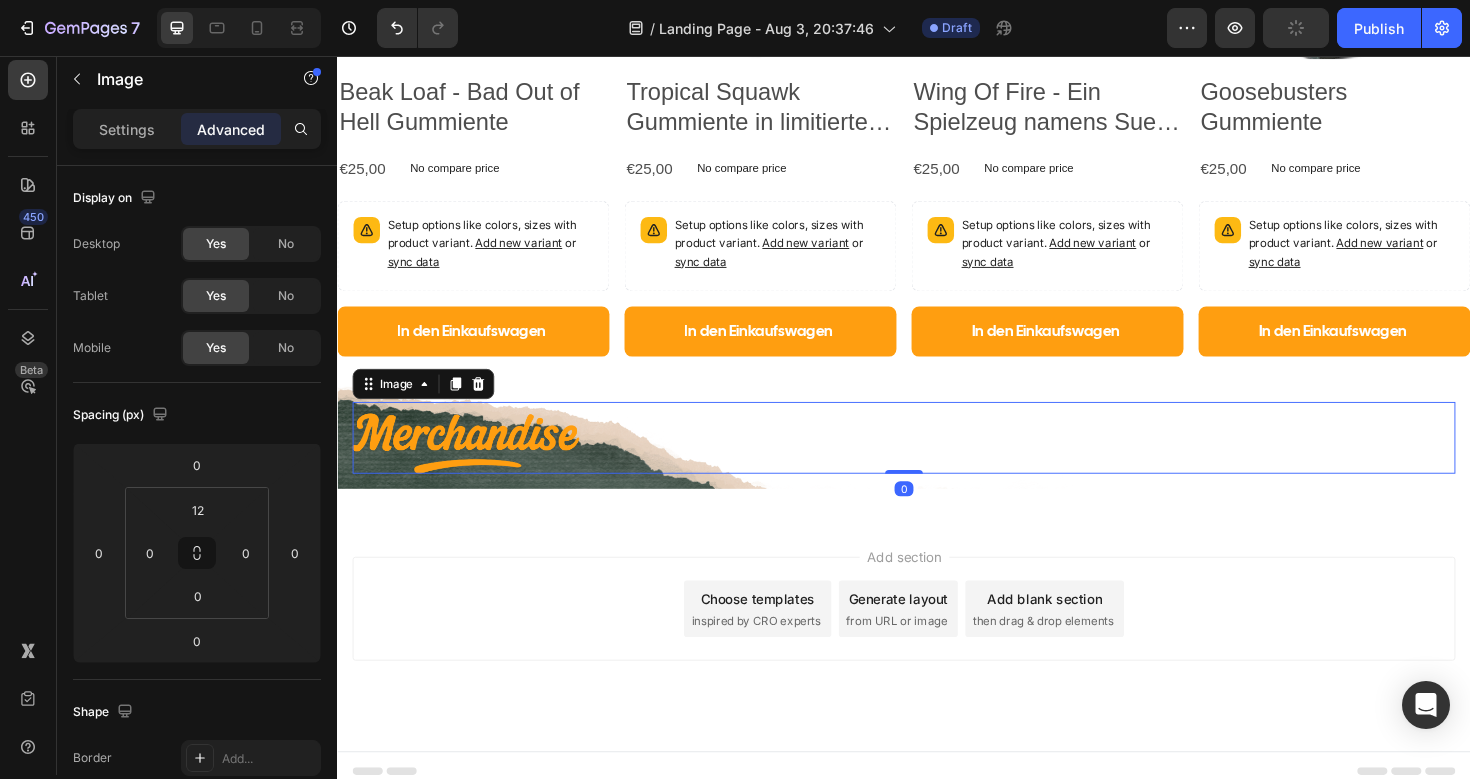scroll, scrollTop: 1663, scrollLeft: 0, axis: vertical 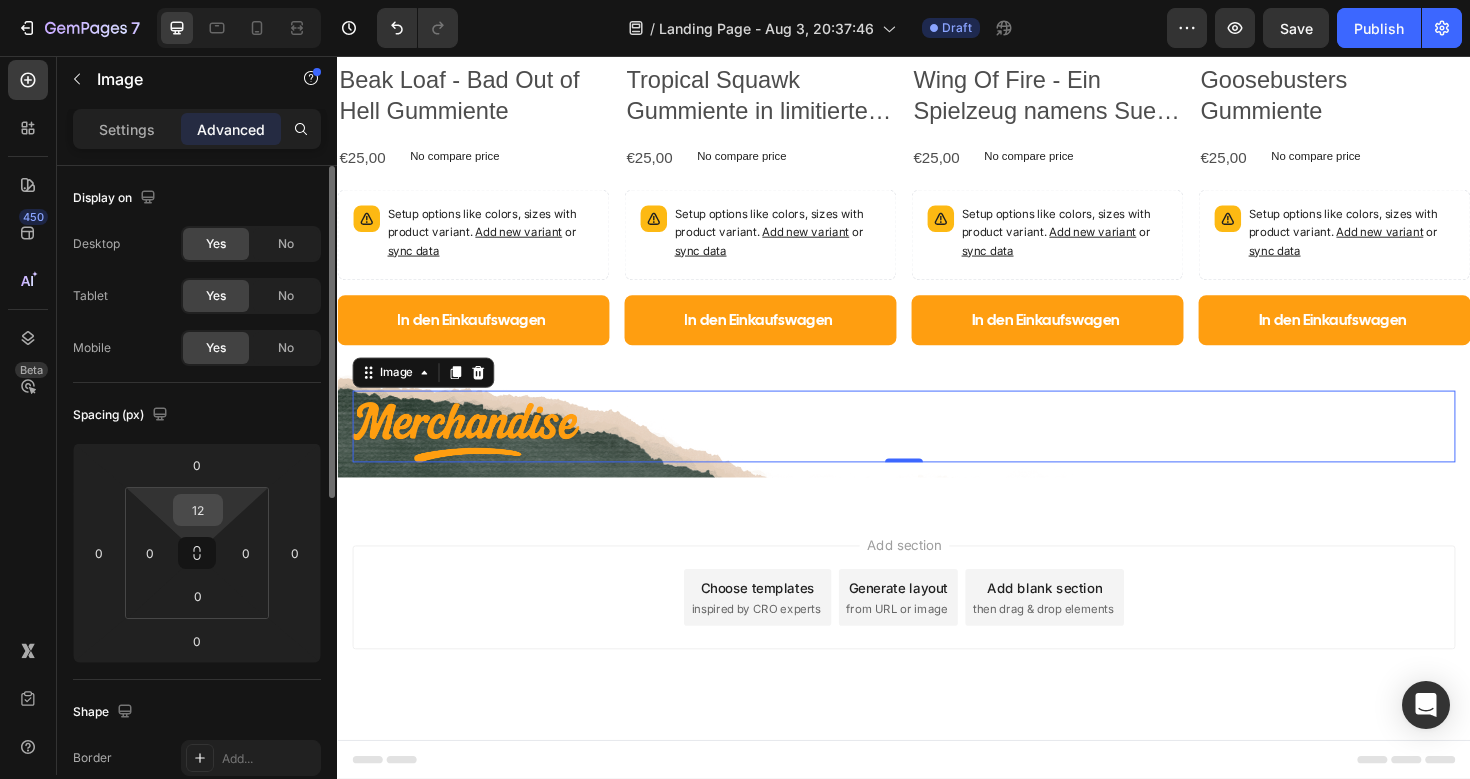 click on "12" at bounding box center (198, 510) 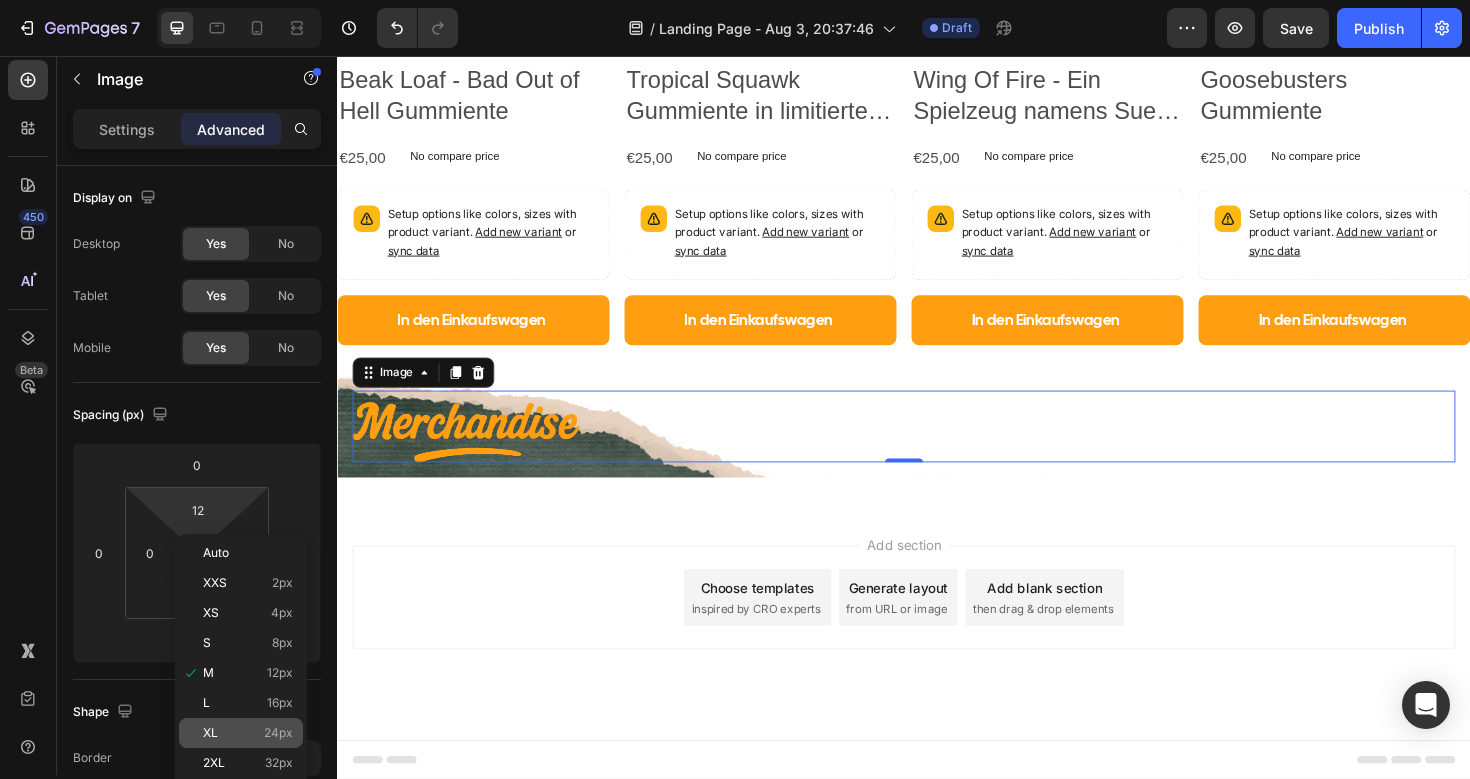 click on "XL 24px" at bounding box center [248, 733] 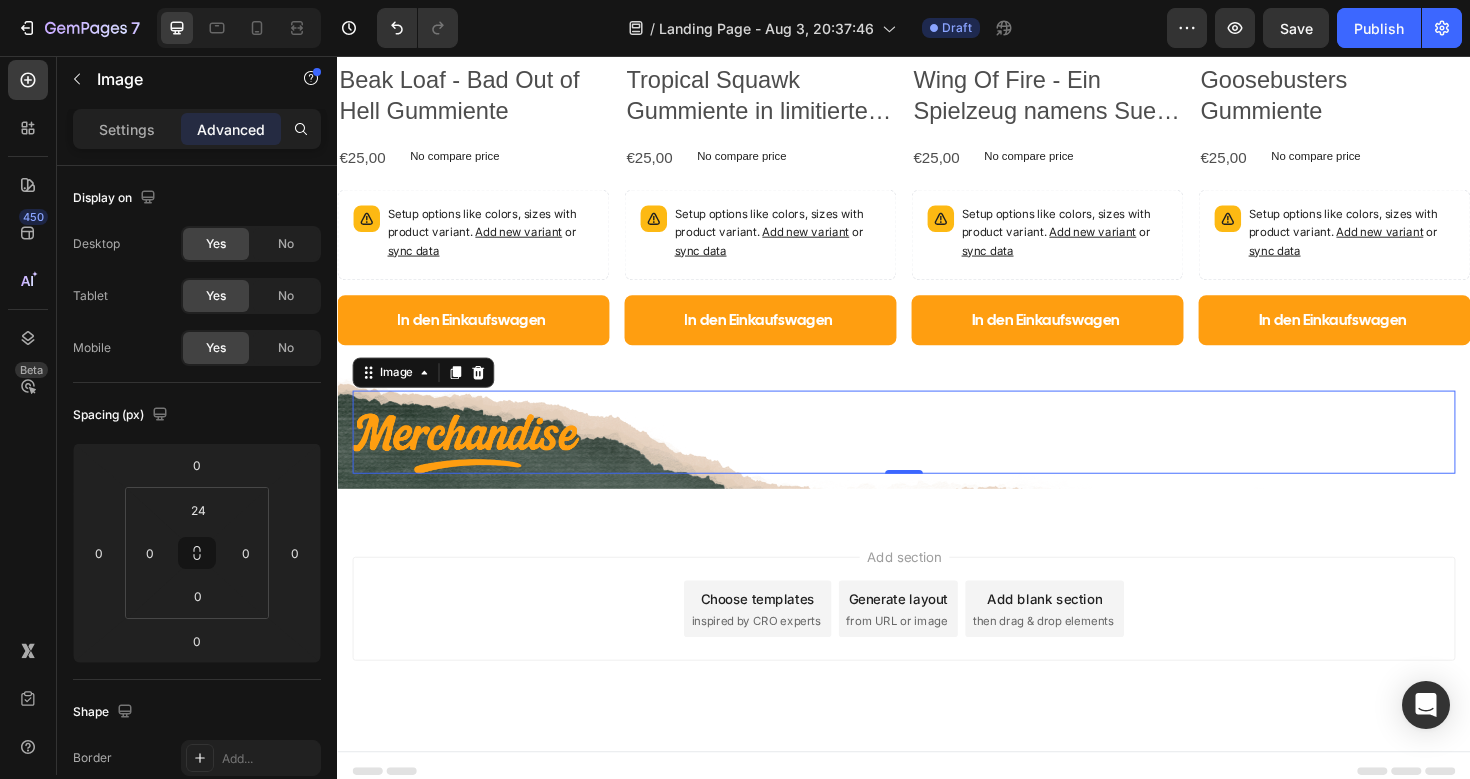 scroll, scrollTop: 1675, scrollLeft: 0, axis: vertical 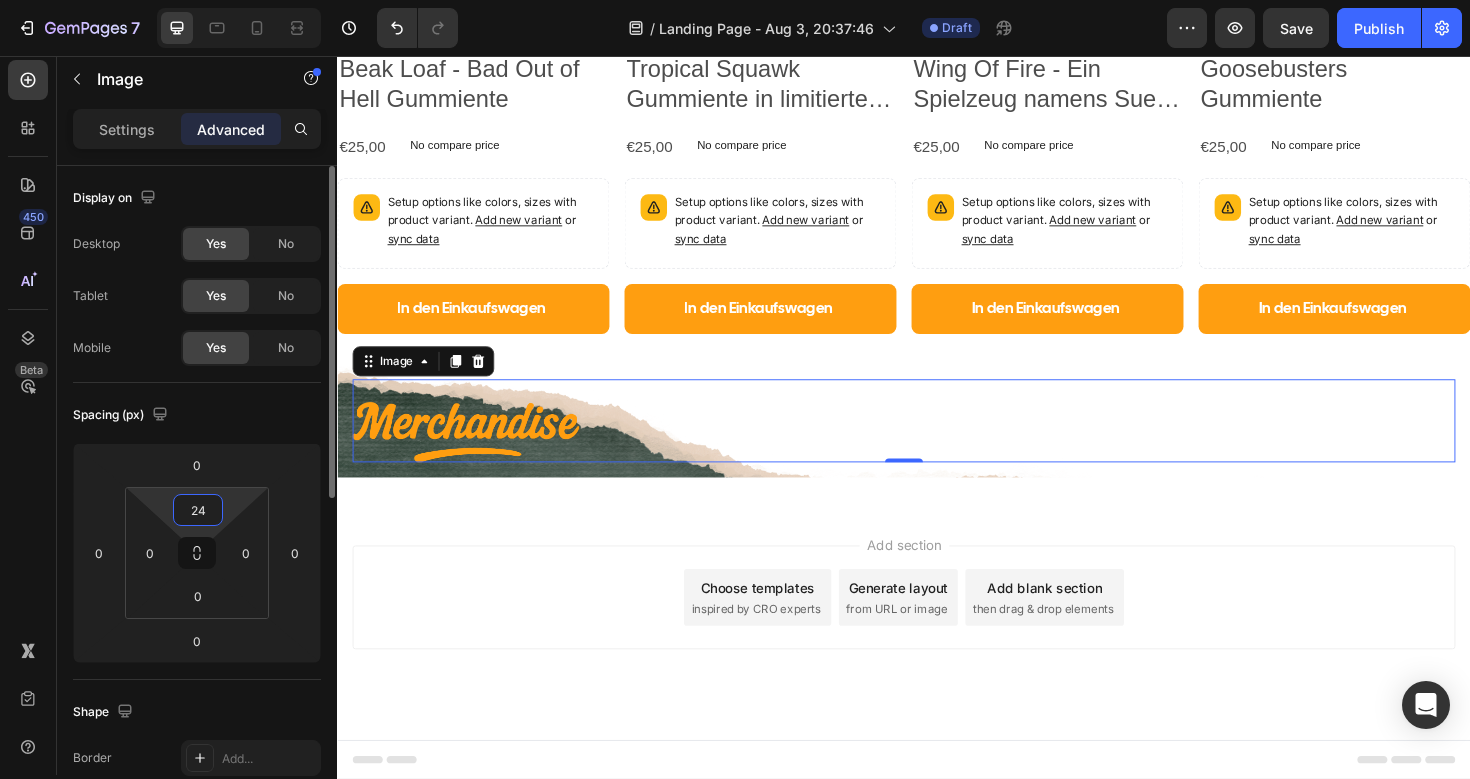 click on "24" at bounding box center (198, 510) 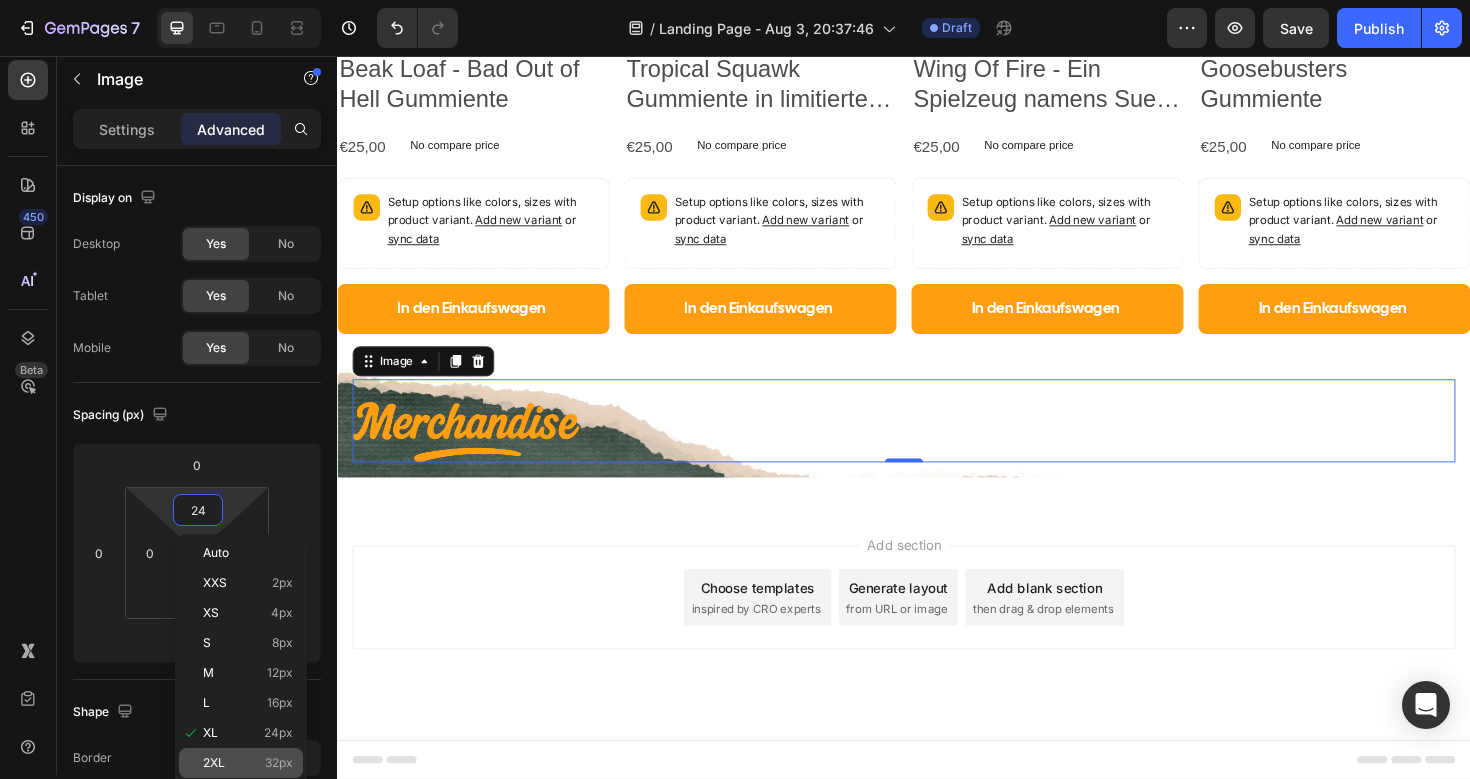 click on "2XL 32px" at bounding box center [248, 763] 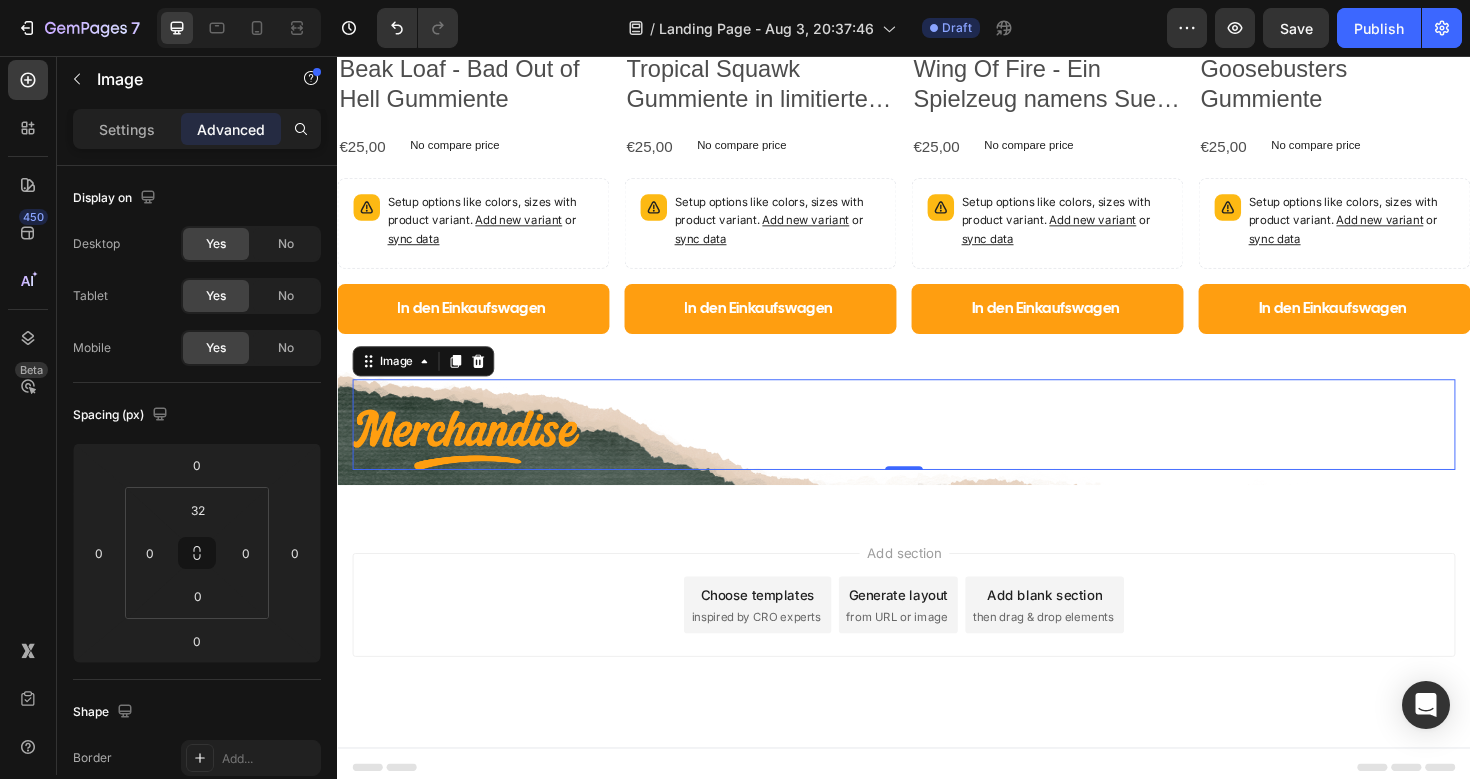 scroll, scrollTop: 1683, scrollLeft: 0, axis: vertical 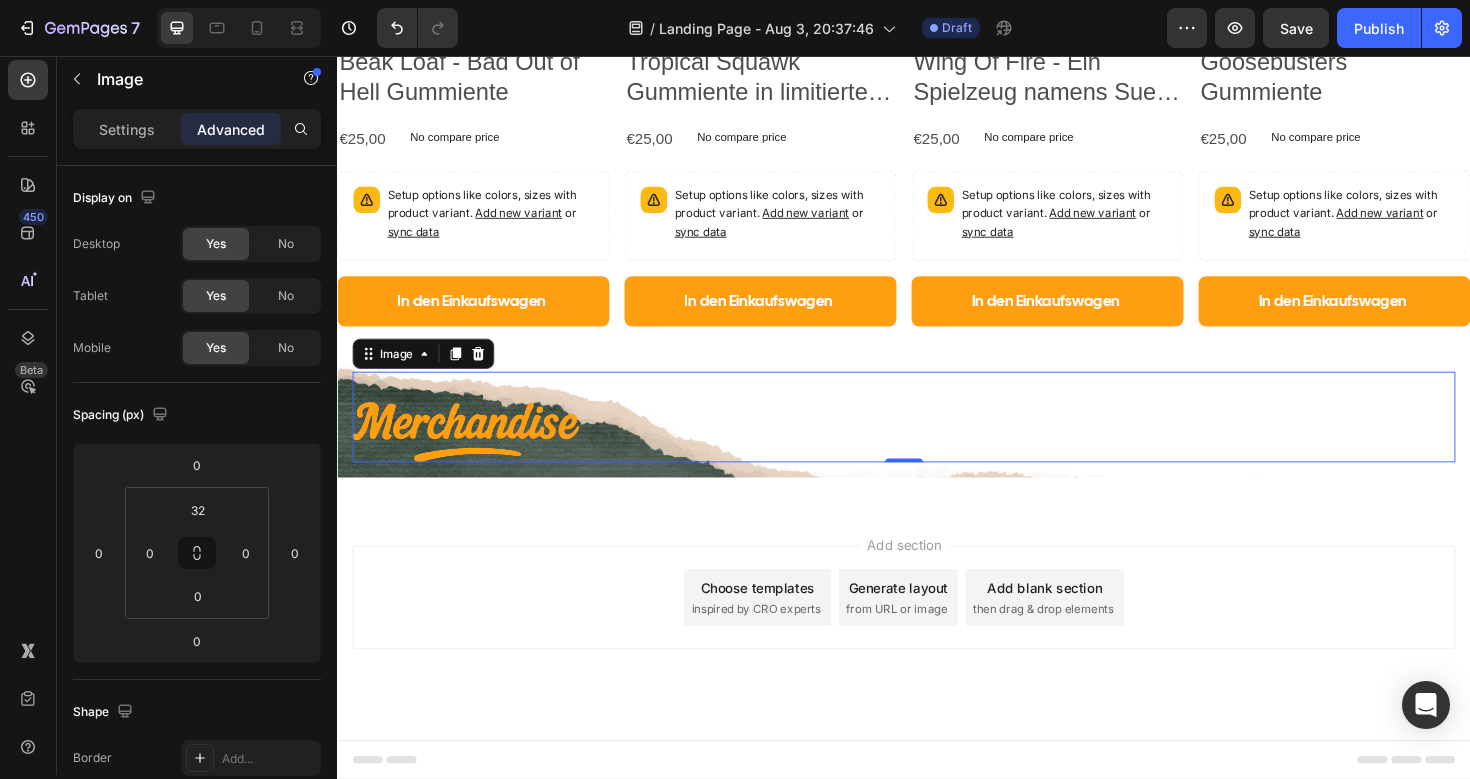 click on "Add section Choose templates inspired by CRO experts Generate layout from URL or image Add blank section then drag & drop elements" at bounding box center (937, 657) 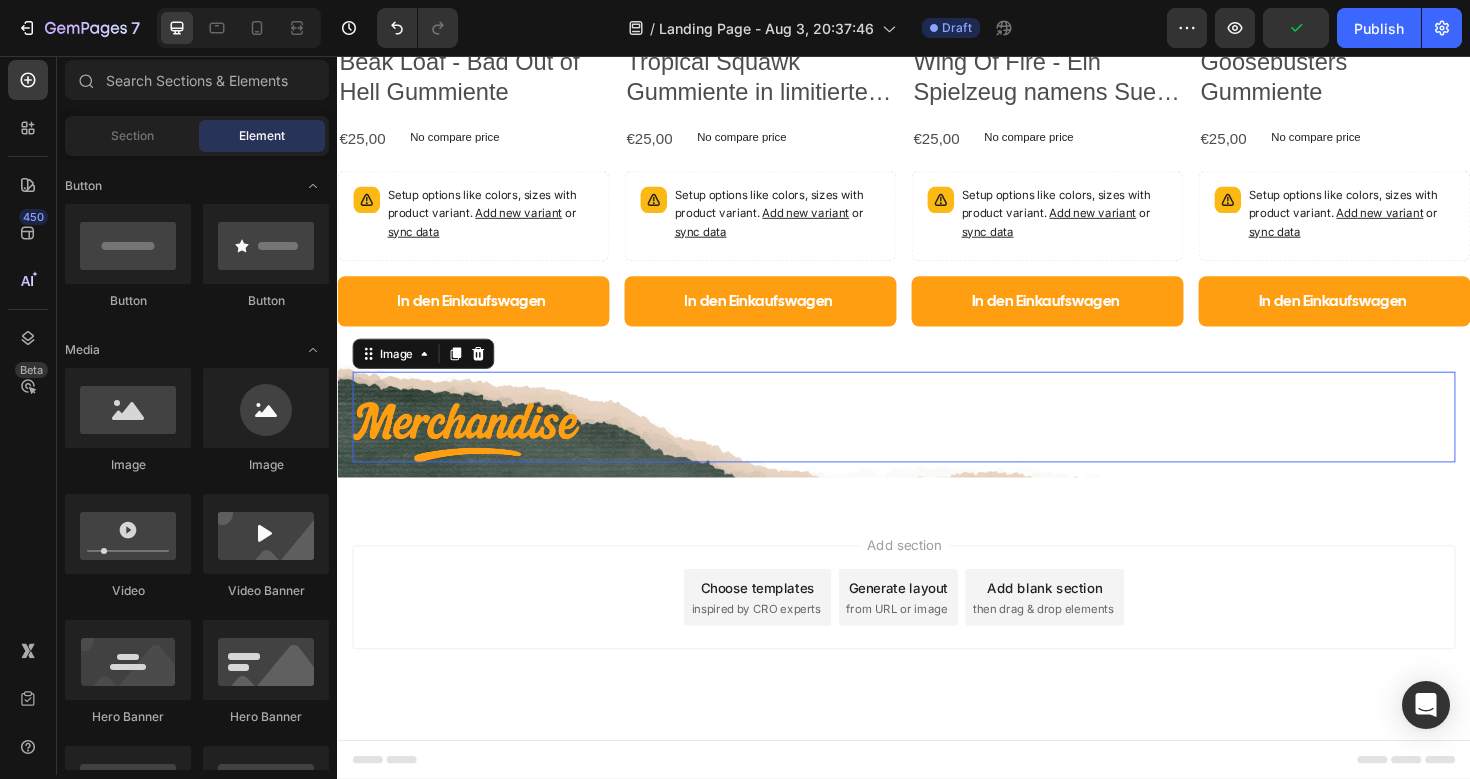 click at bounding box center (473, 454) 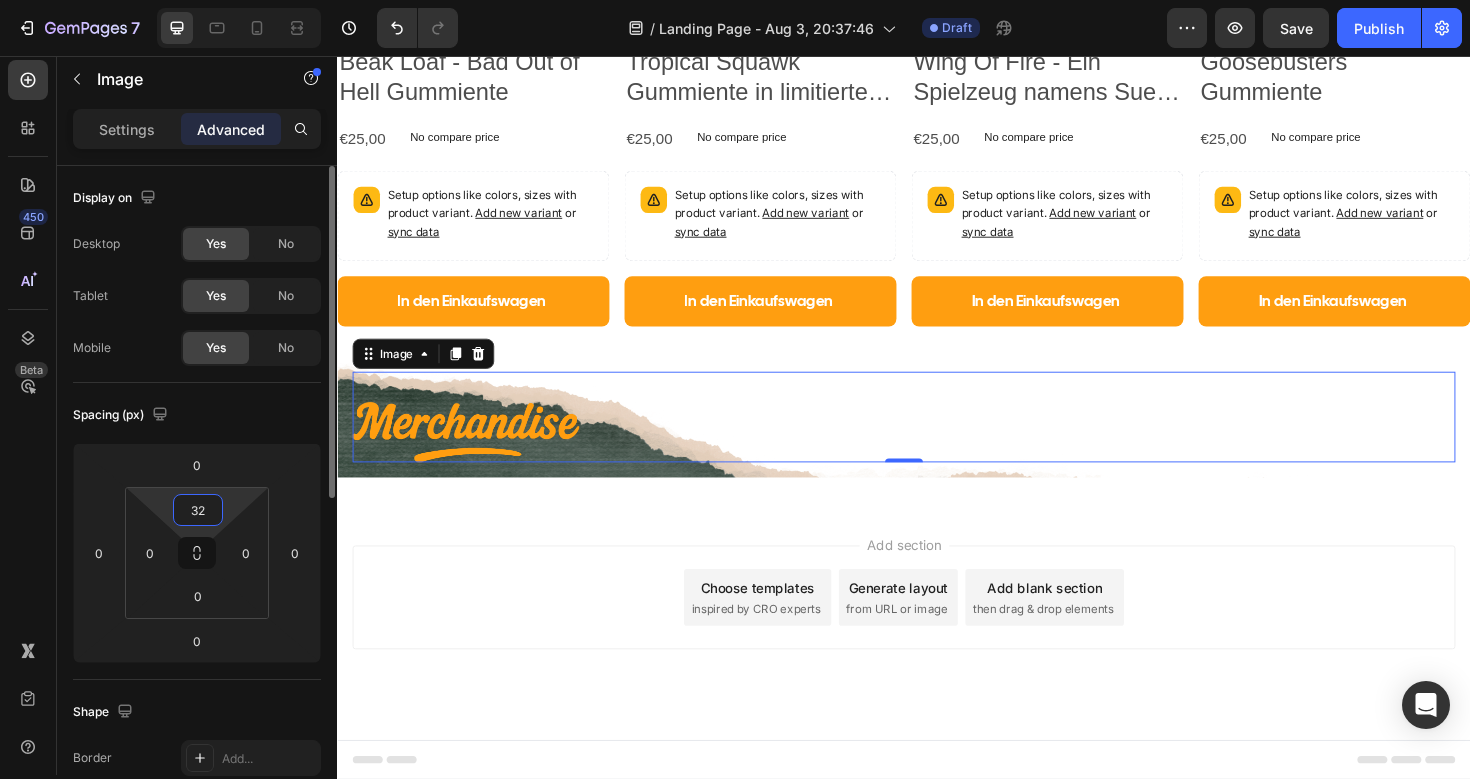 click on "32" at bounding box center (198, 510) 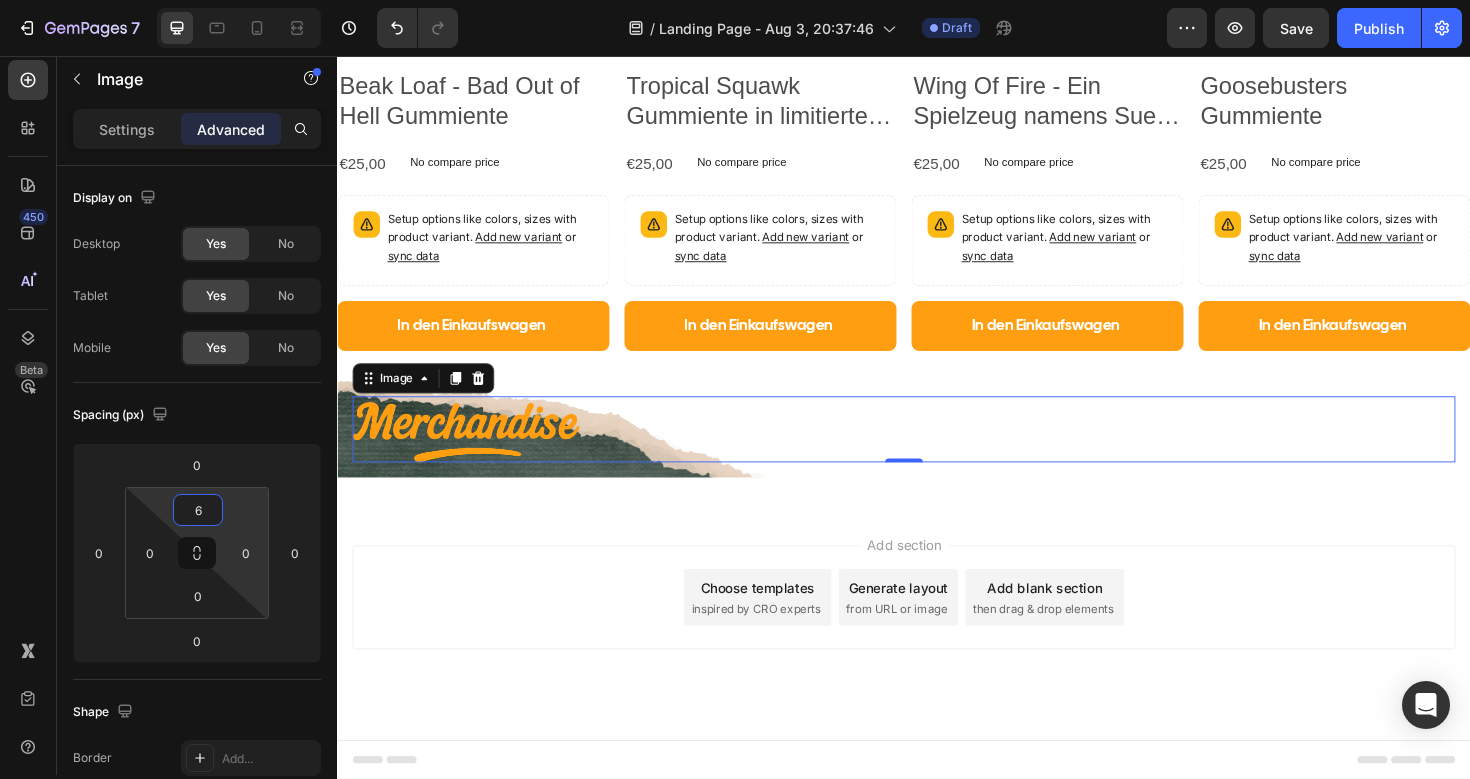 type on "64" 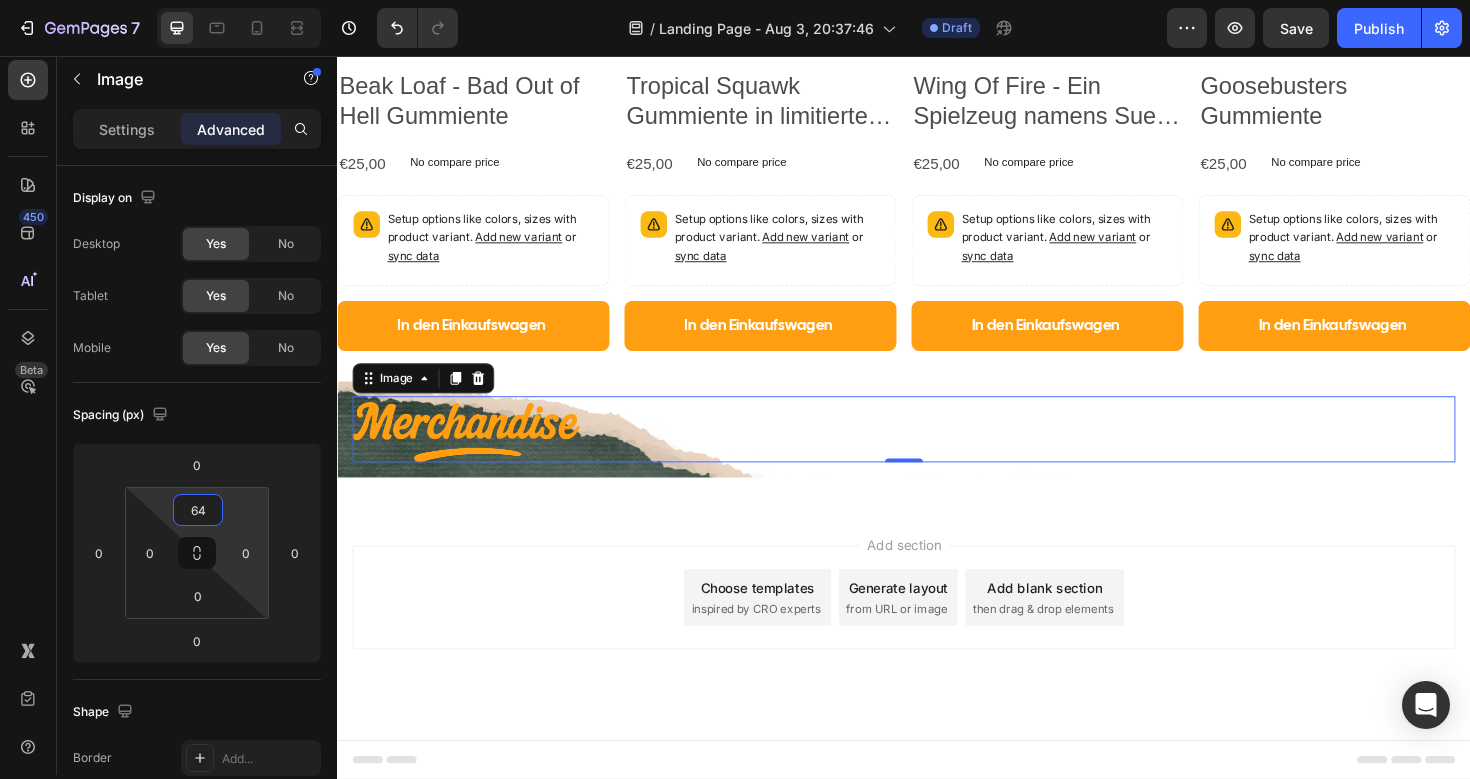 scroll, scrollTop: 1715, scrollLeft: 0, axis: vertical 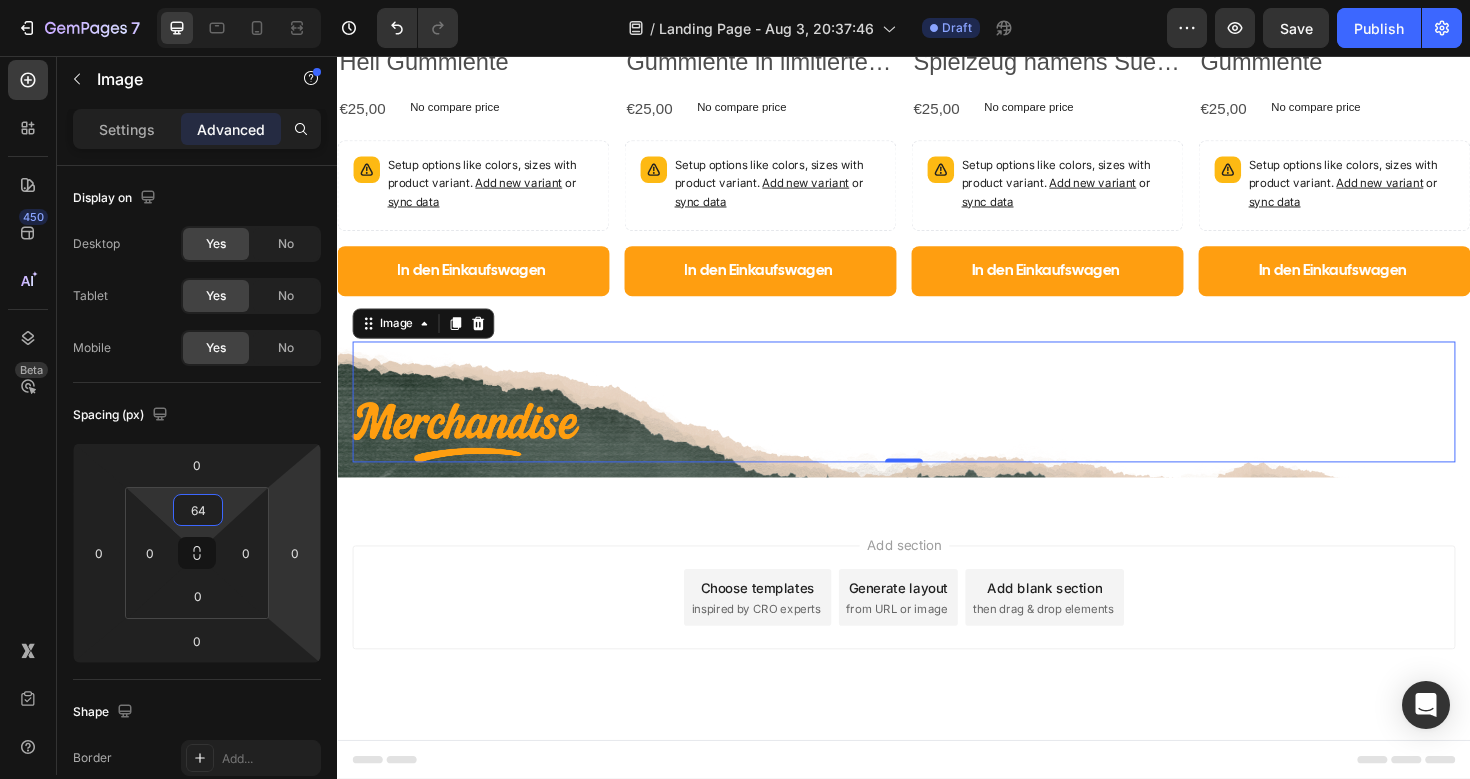 click on "Add section Choose templates inspired by CRO experts Generate layout from URL or image Add blank section then drag & drop elements" at bounding box center [937, 657] 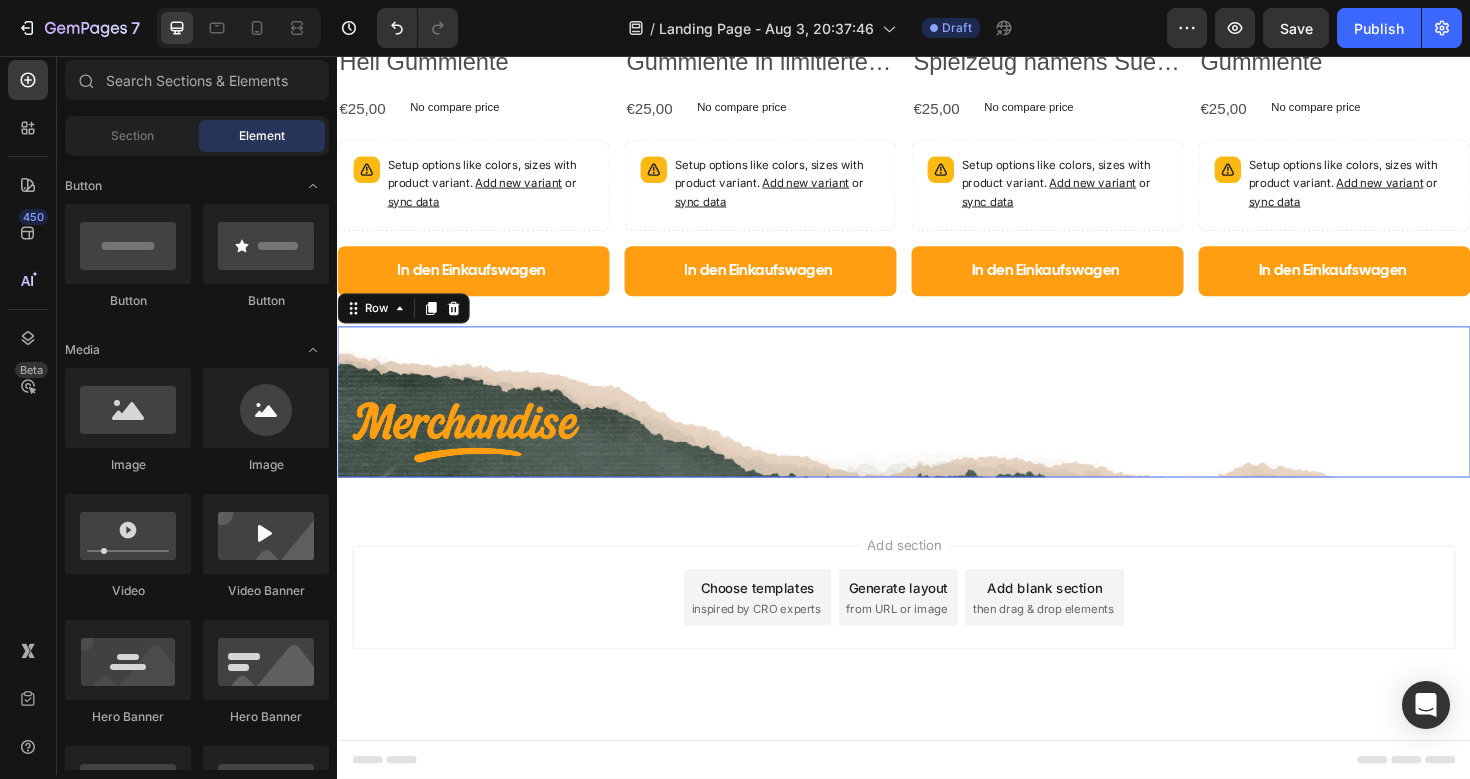 click on "Image Row   0" at bounding box center (937, 422) 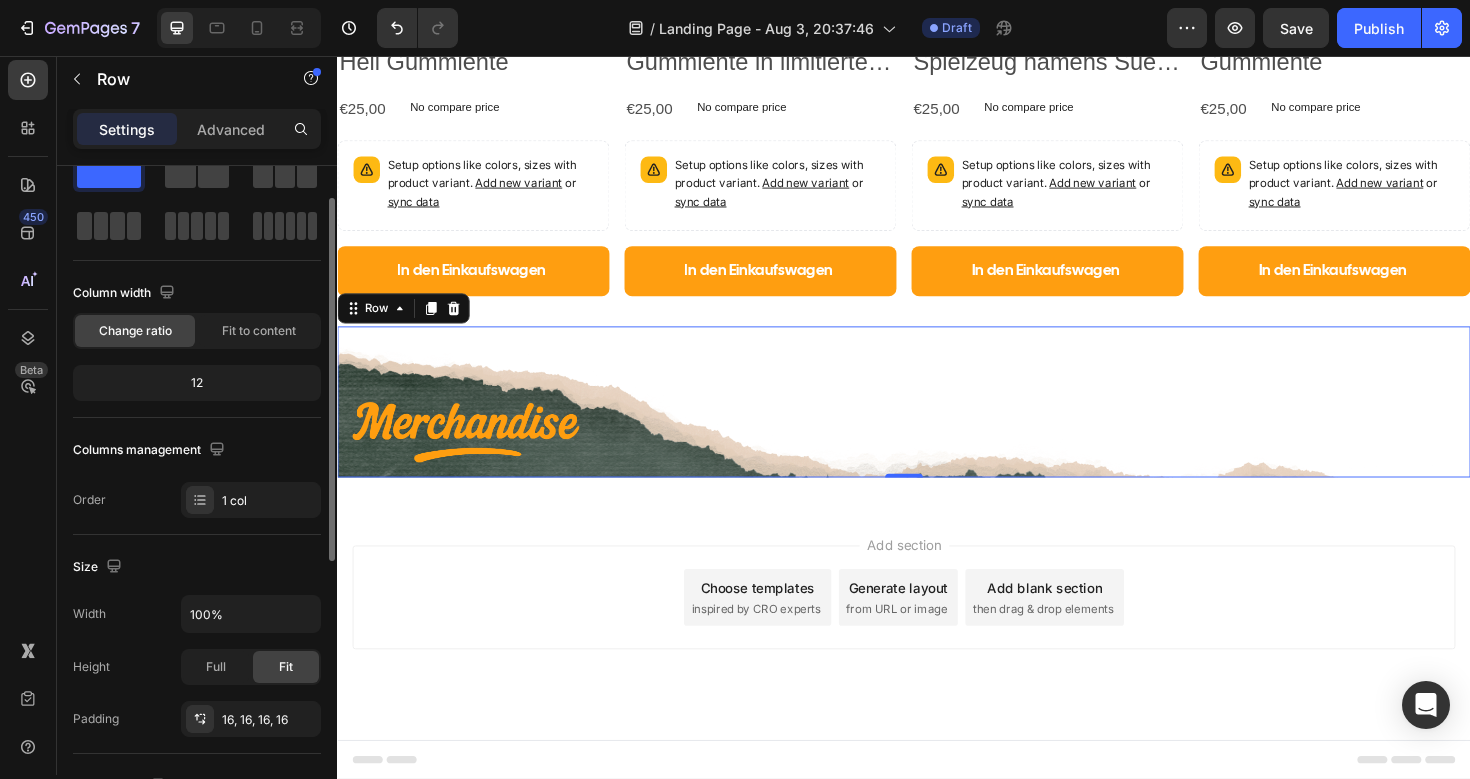 scroll, scrollTop: 59, scrollLeft: 0, axis: vertical 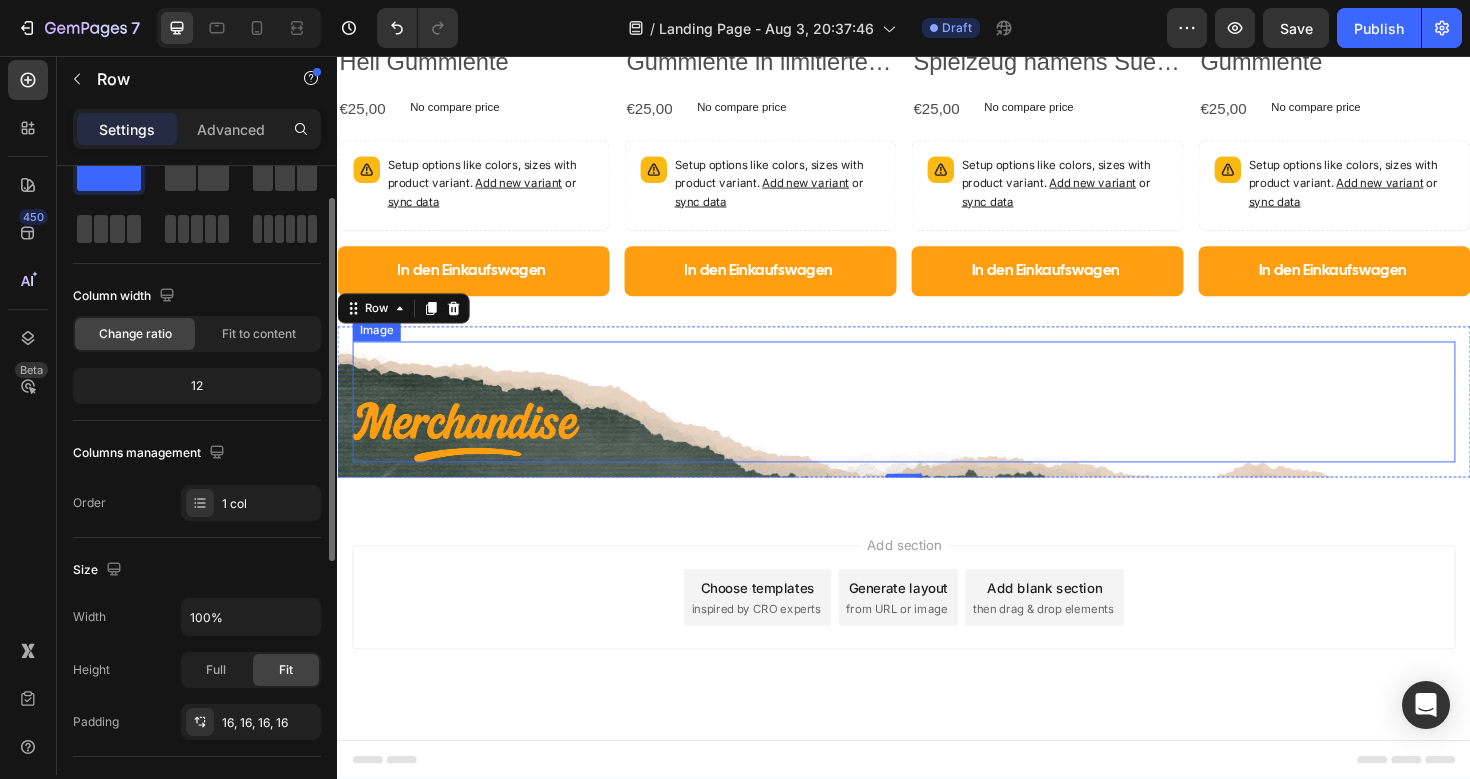 click on "Image" at bounding box center (937, 422) 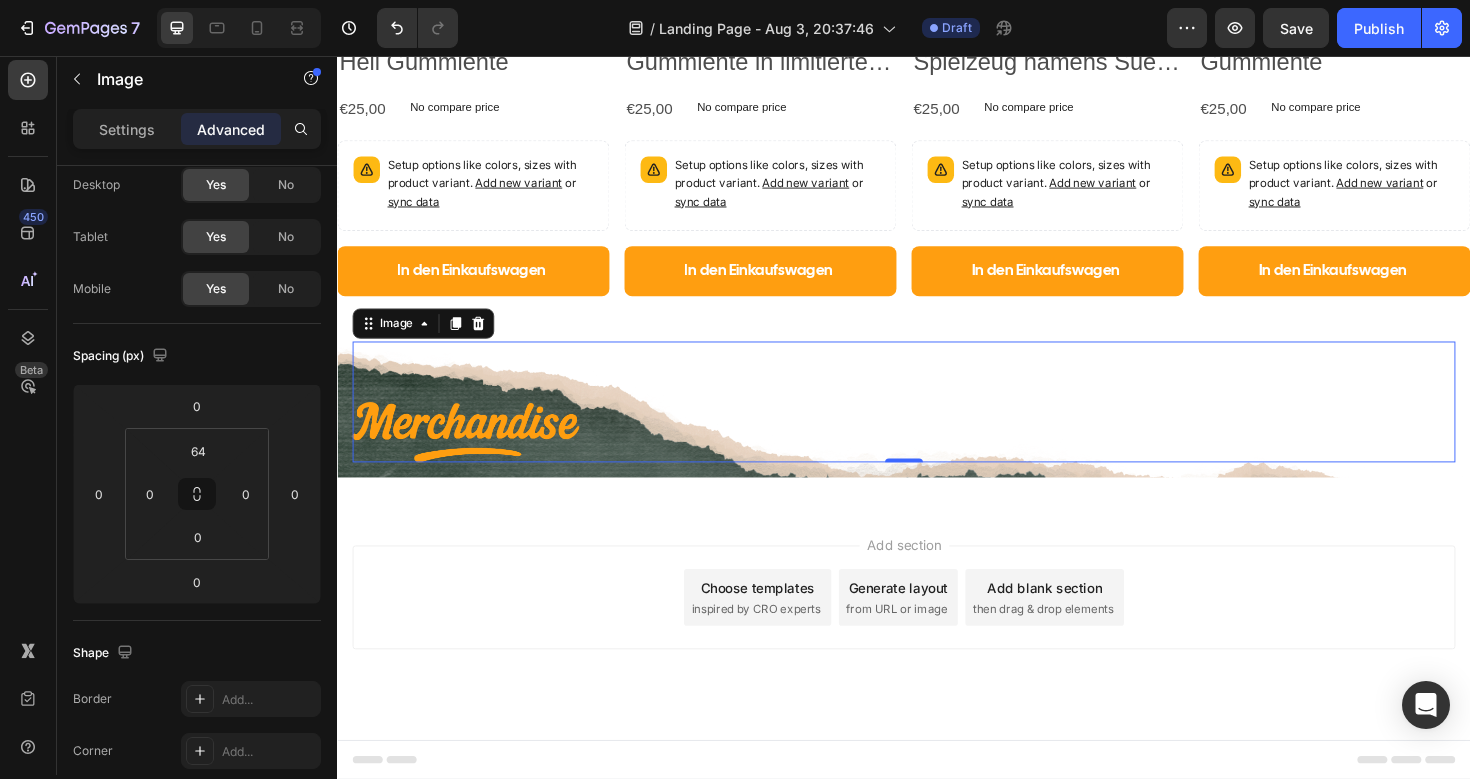 scroll, scrollTop: 0, scrollLeft: 0, axis: both 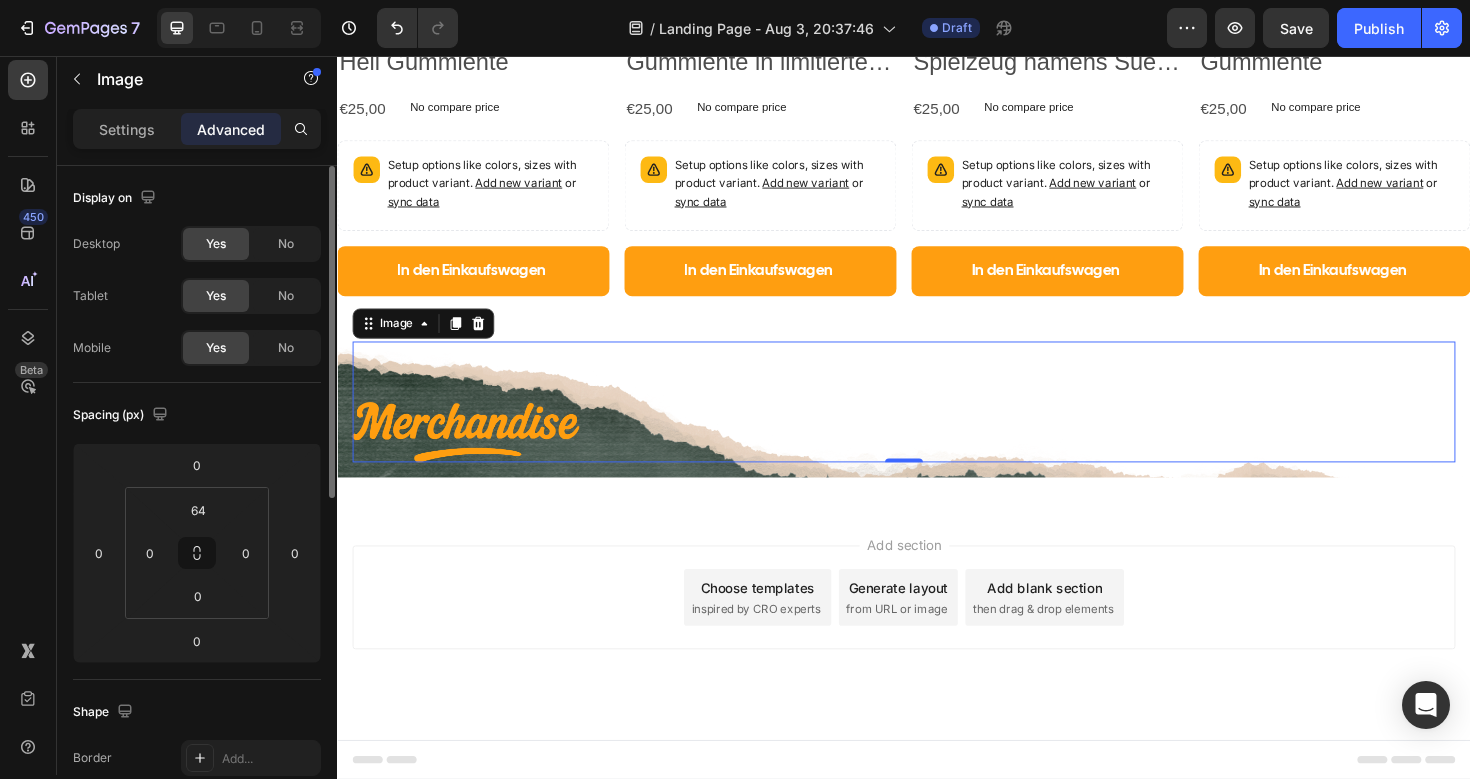 click on "Image   0" at bounding box center (937, 422) 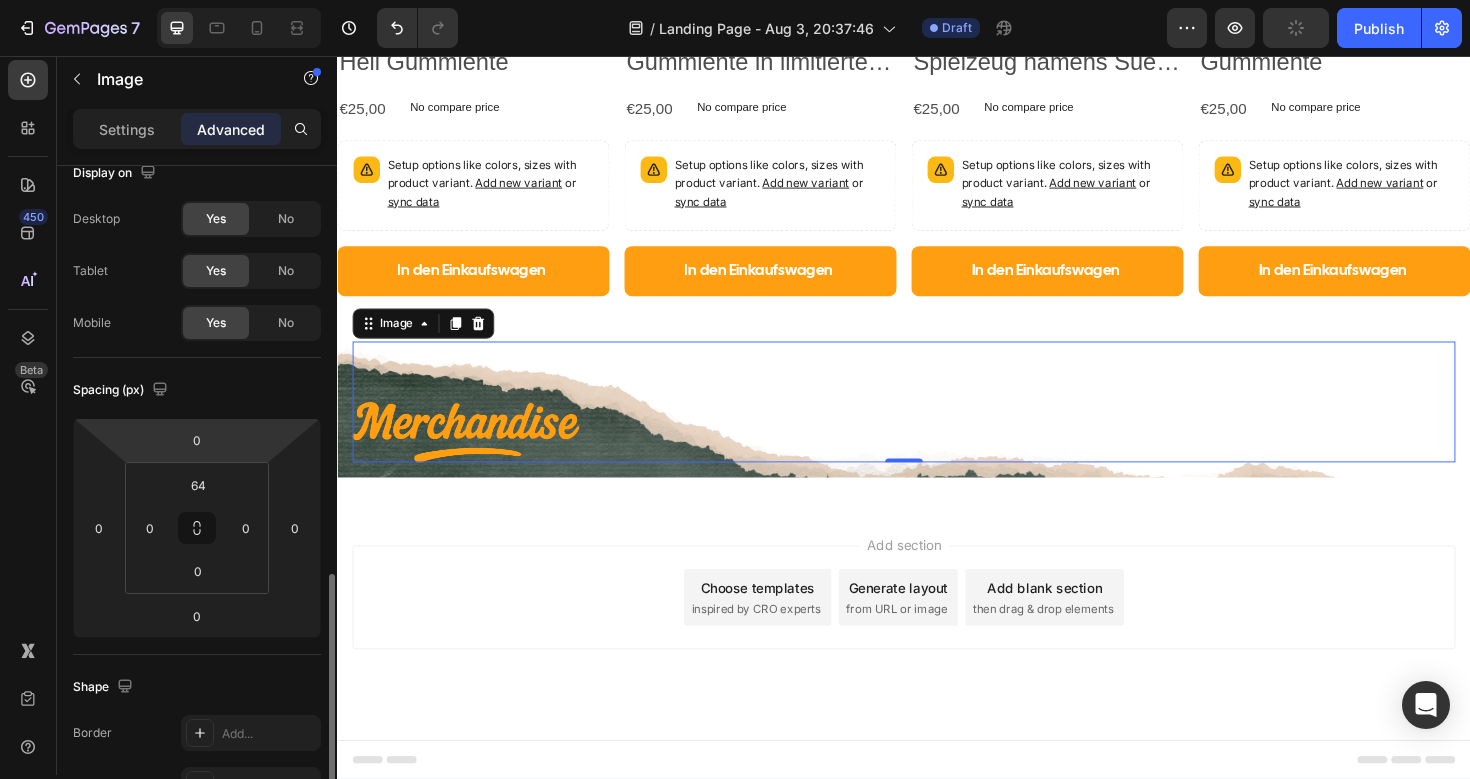 scroll, scrollTop: 0, scrollLeft: 0, axis: both 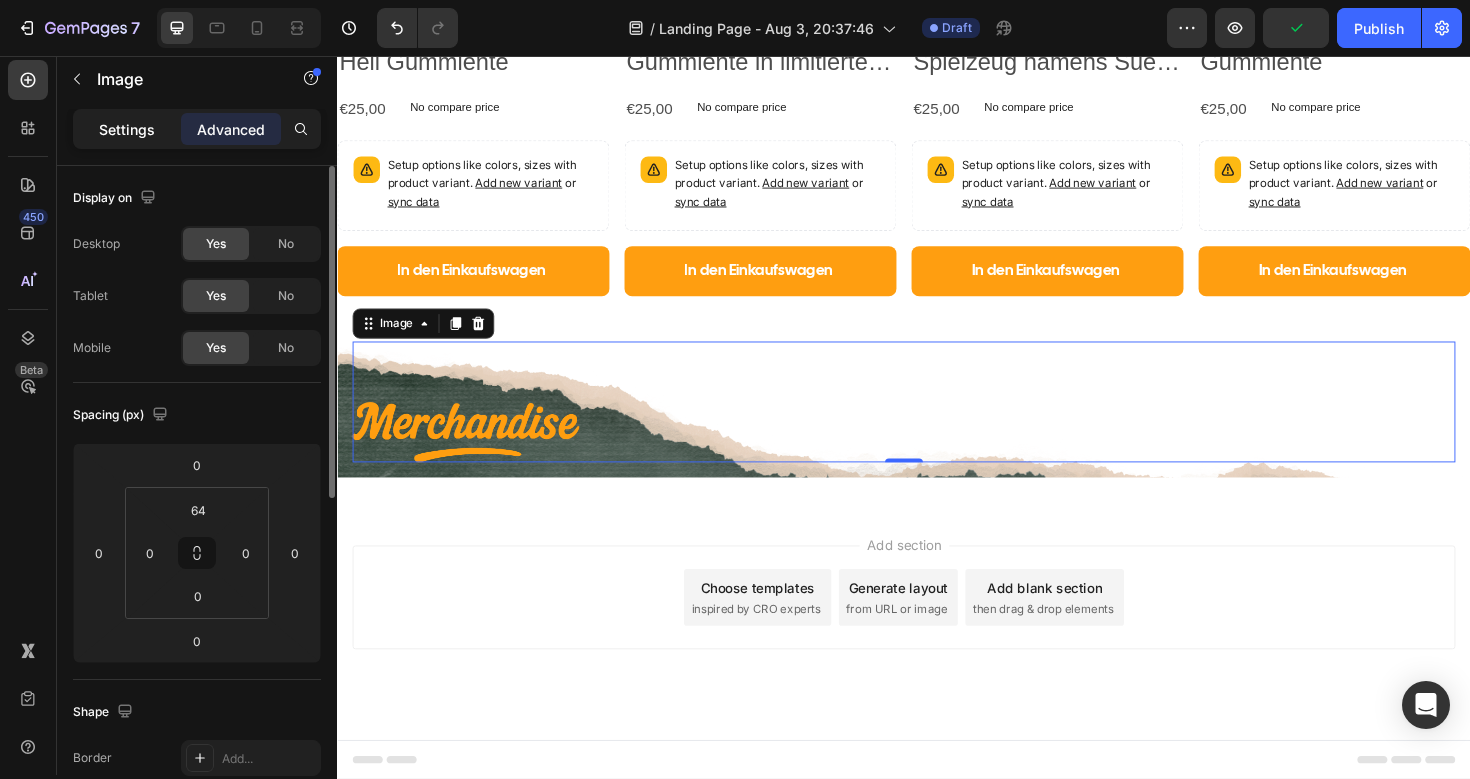 click on "Settings" at bounding box center [127, 129] 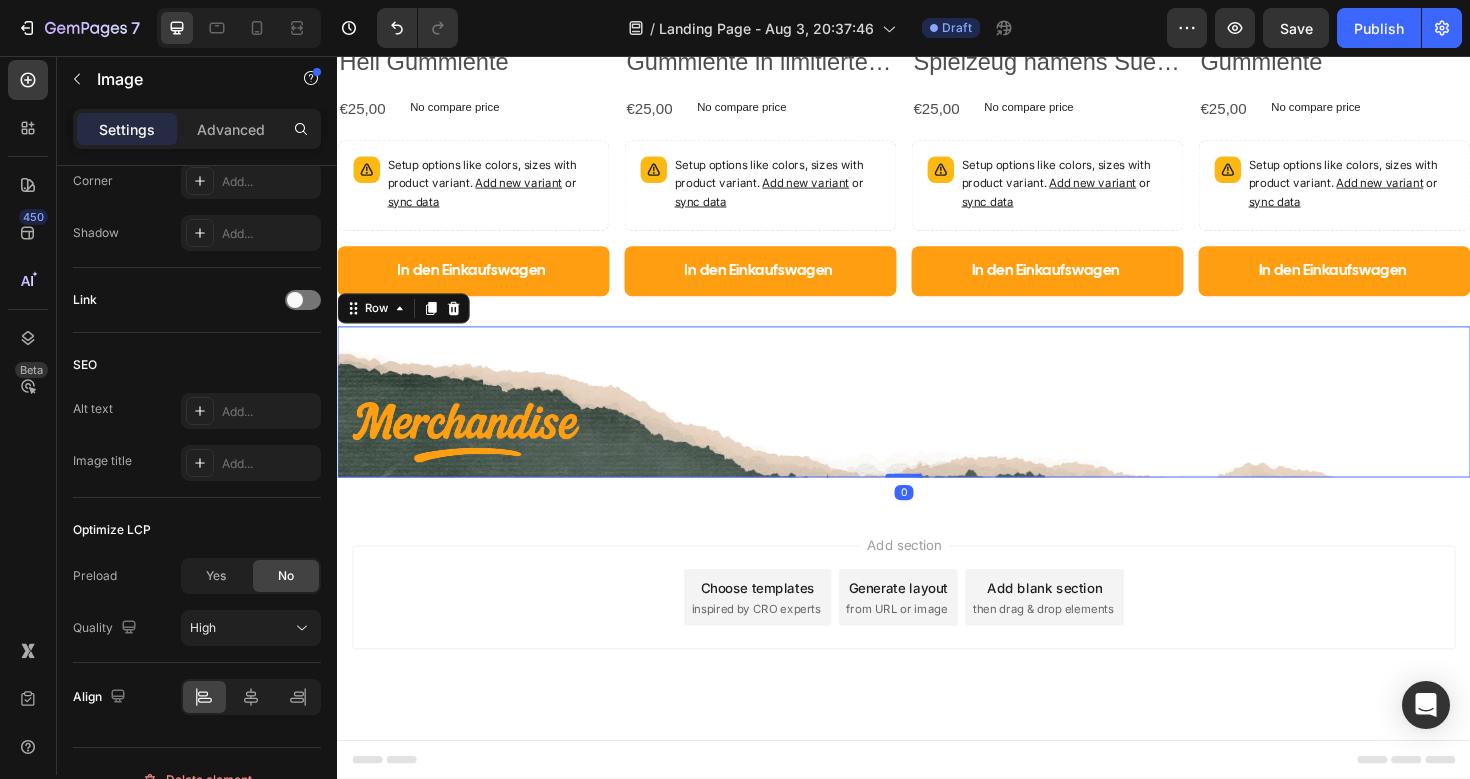 scroll, scrollTop: 554, scrollLeft: 0, axis: vertical 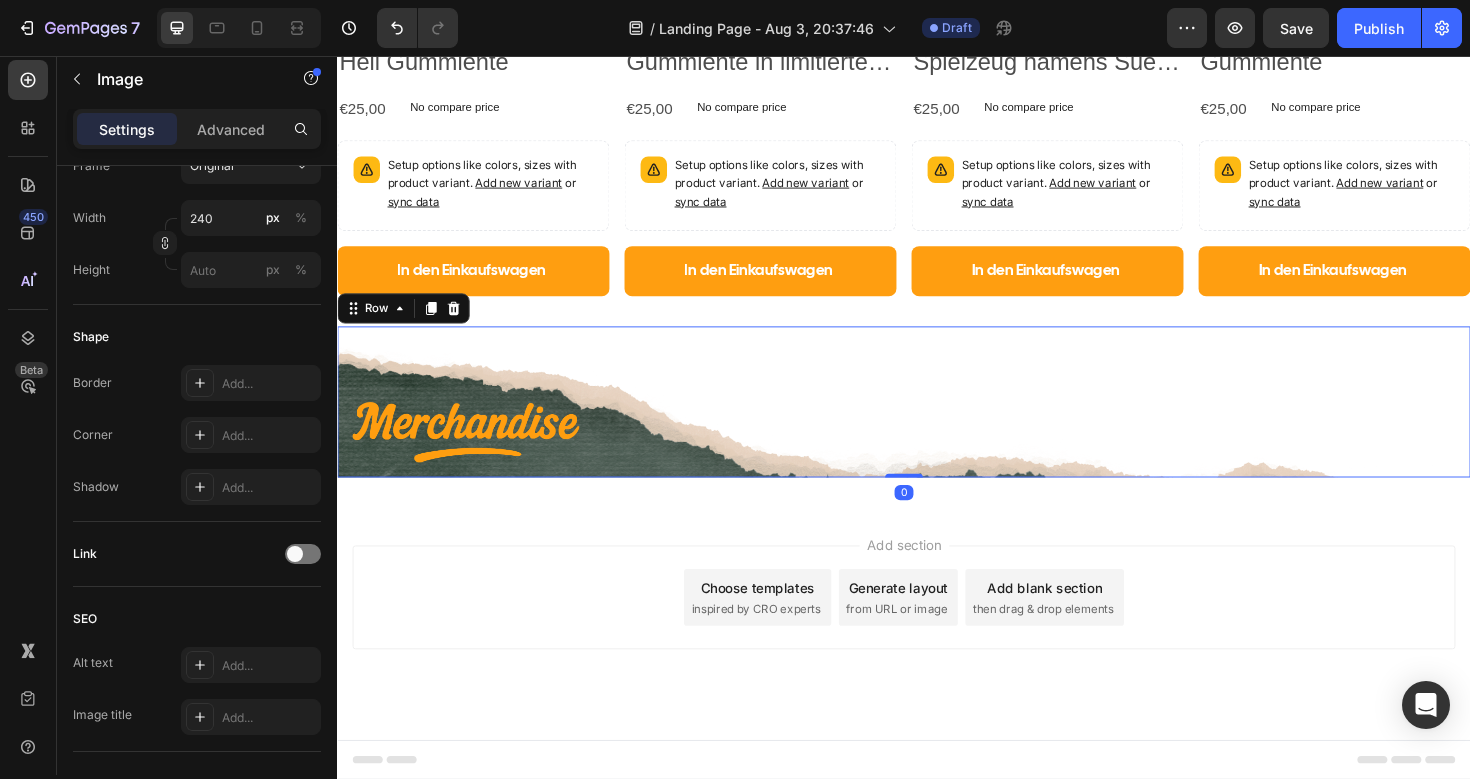 click on "Image Row   0" at bounding box center [937, 422] 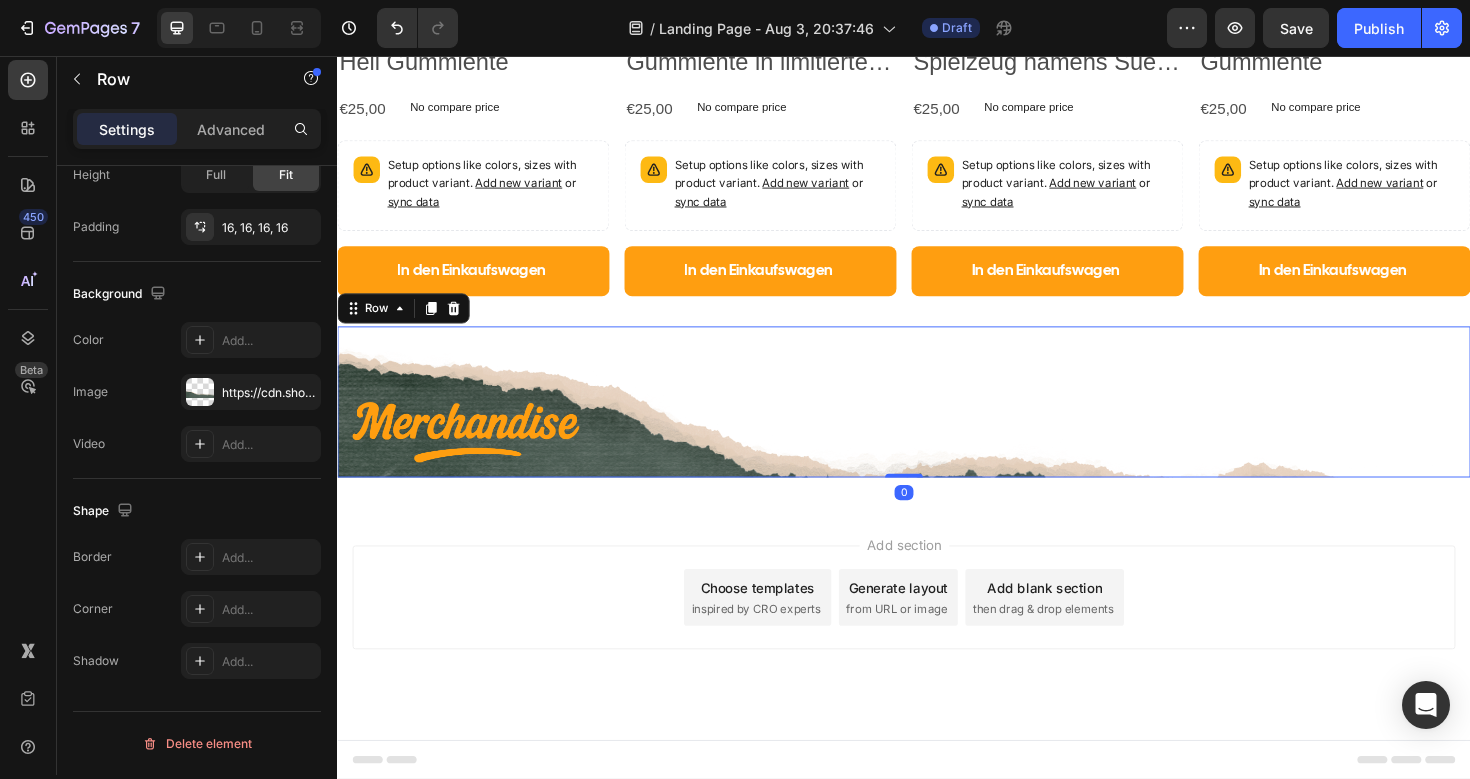 scroll, scrollTop: 0, scrollLeft: 0, axis: both 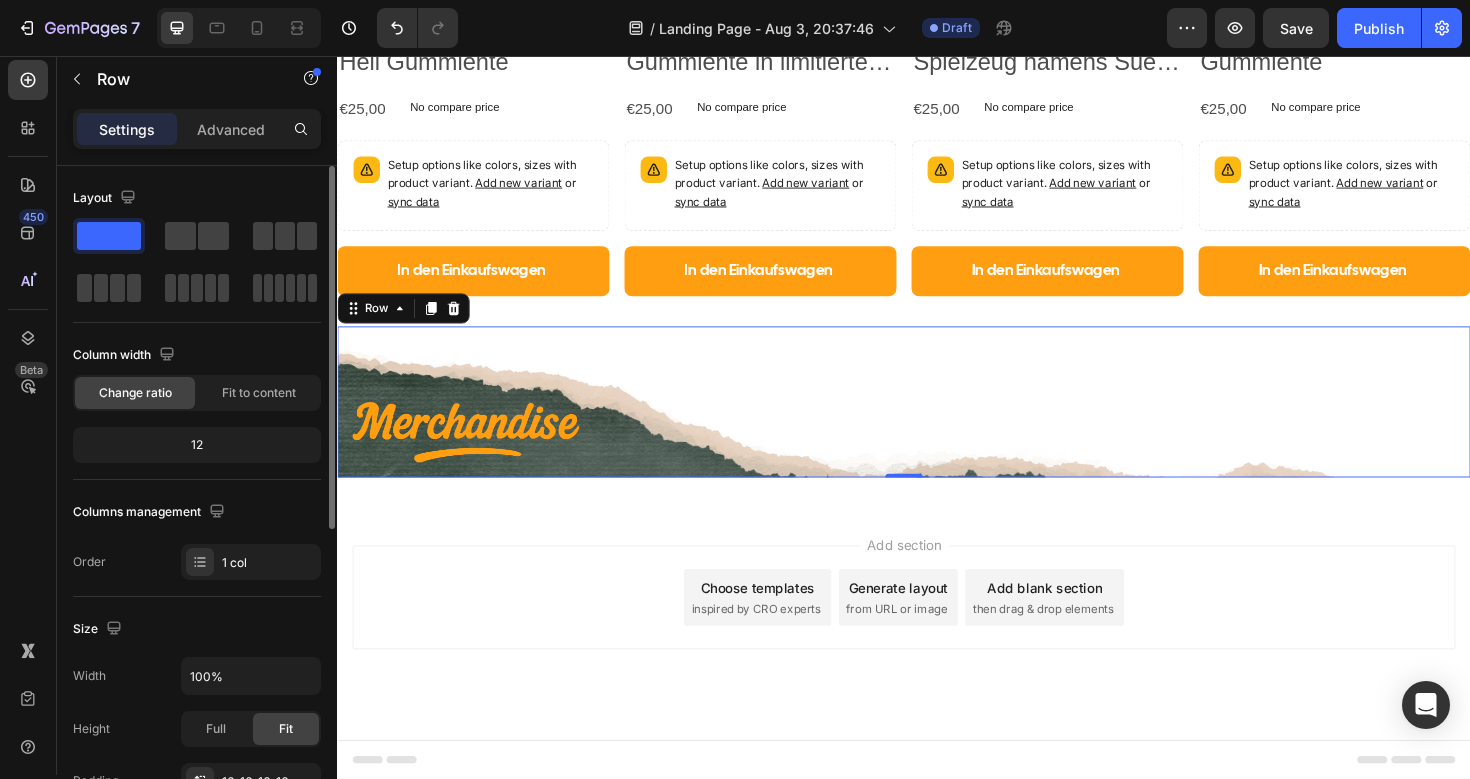 drag, startPoint x: 112, startPoint y: 237, endPoint x: 196, endPoint y: 192, distance: 95.29428 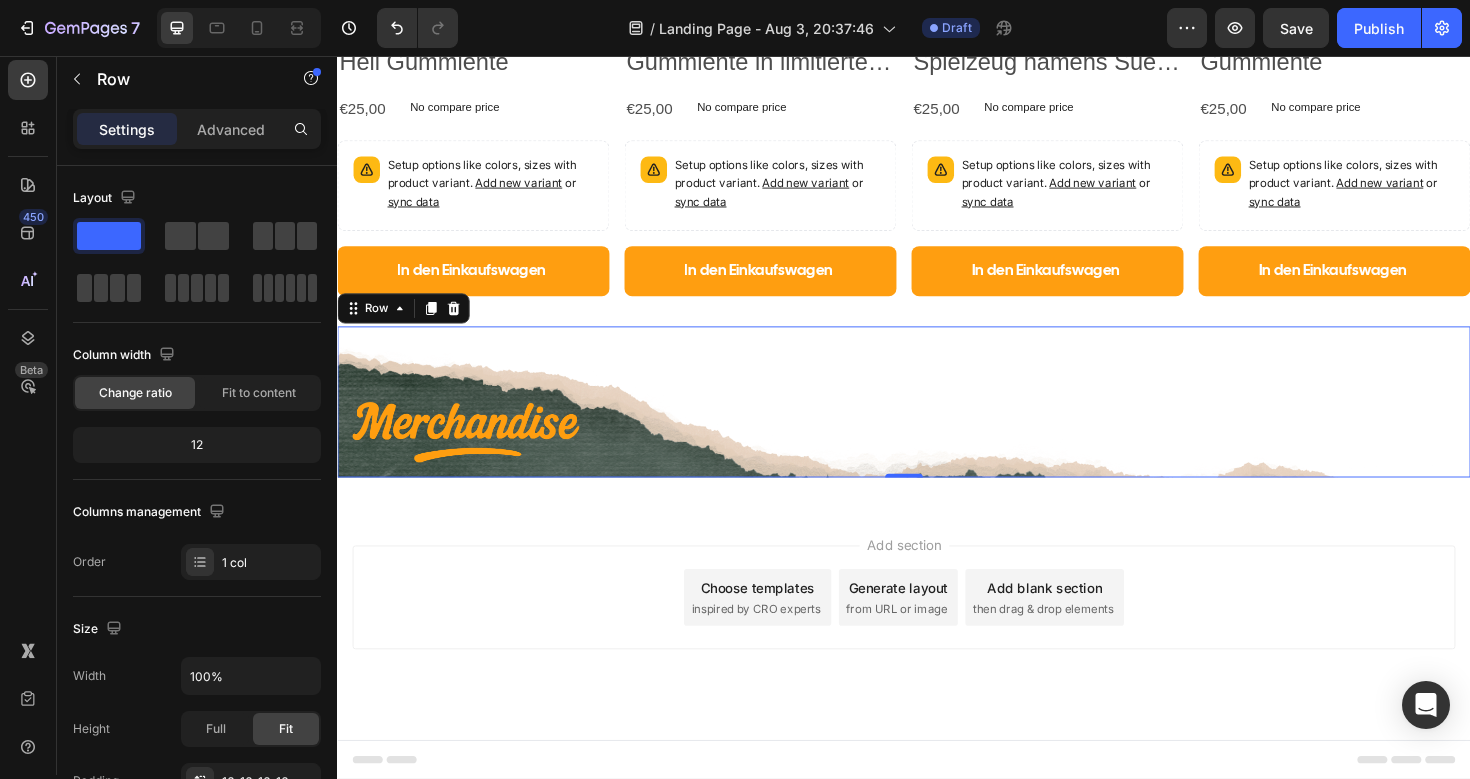 click on "Add section Choose templates inspired by CRO experts Generate layout from URL or image Add blank section then drag & drop elements" at bounding box center (937, 657) 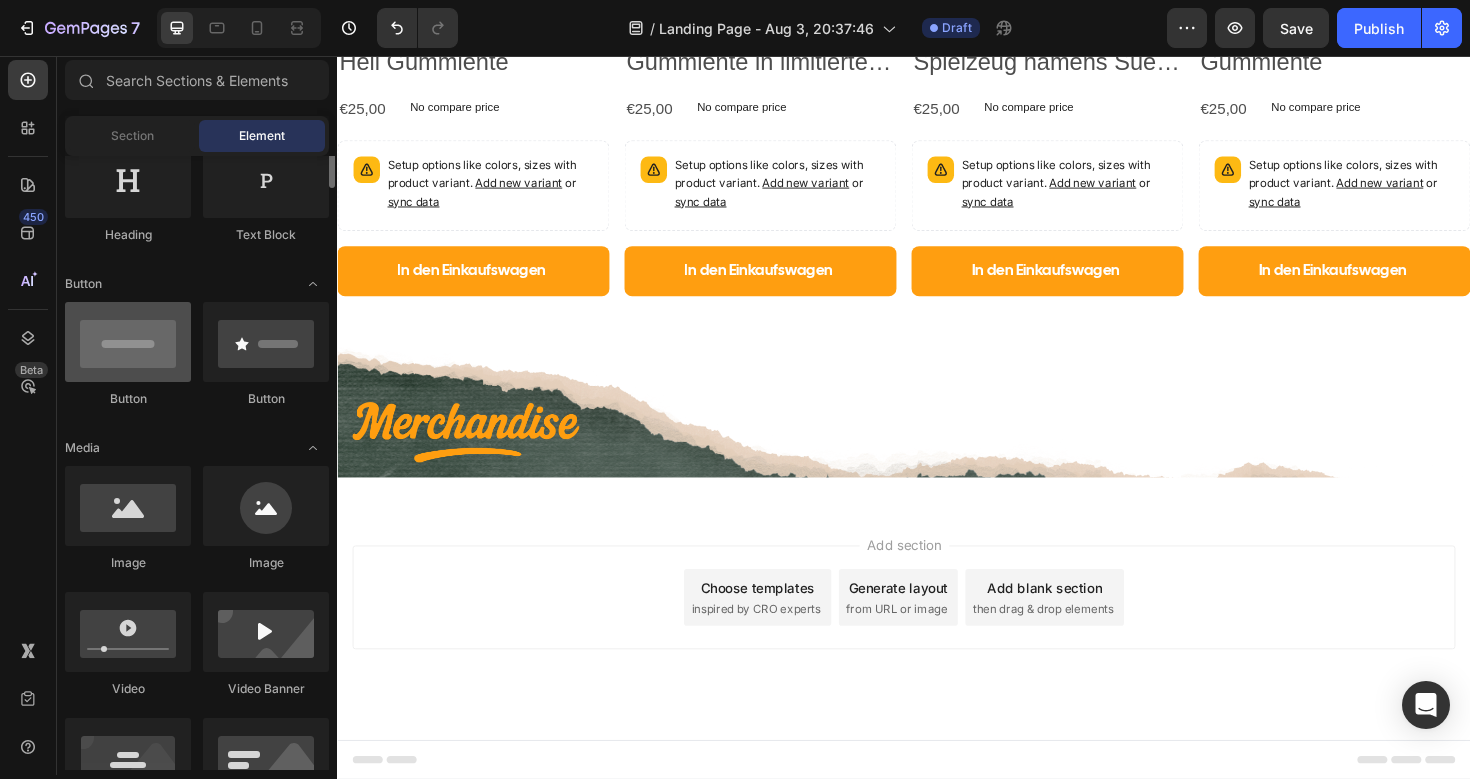scroll, scrollTop: 0, scrollLeft: 0, axis: both 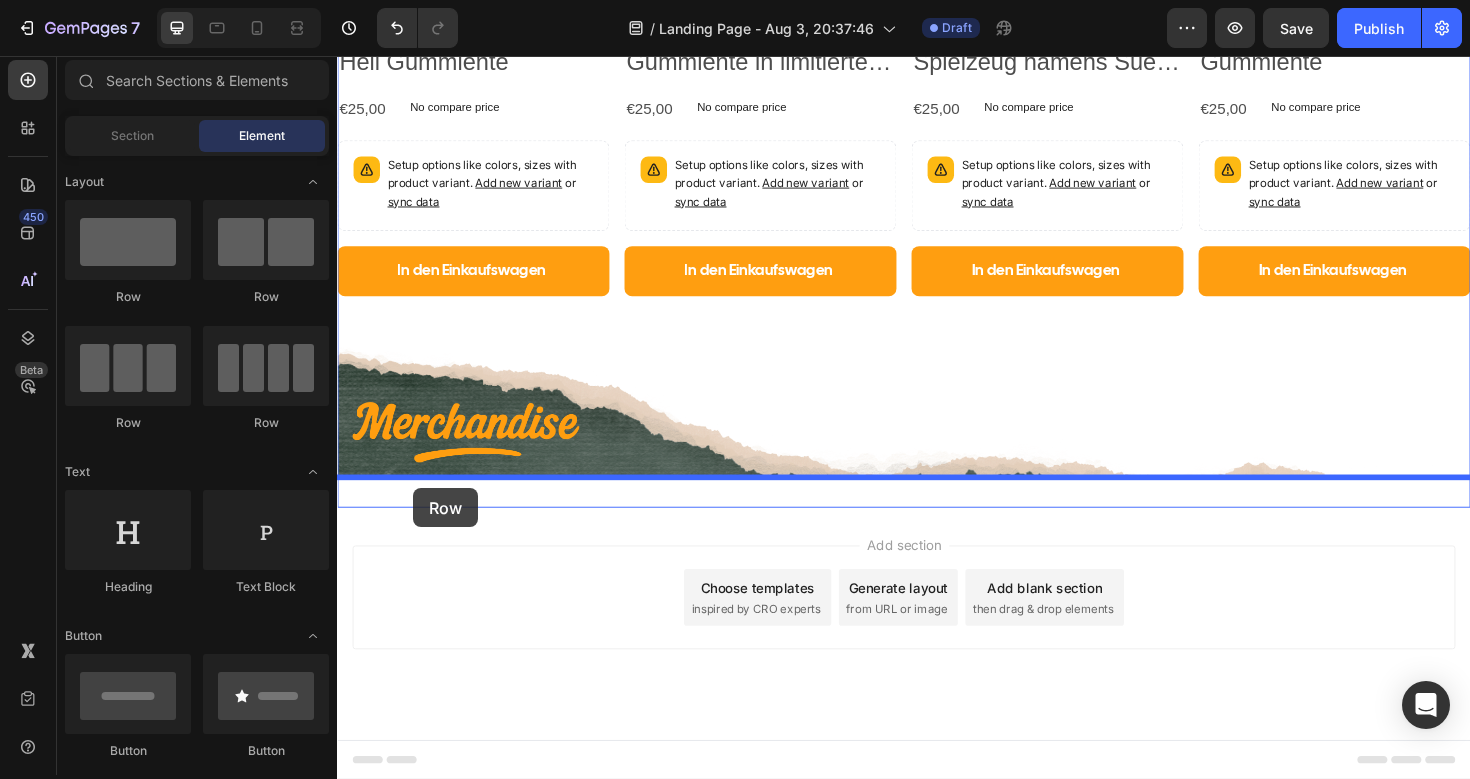 drag, startPoint x: 463, startPoint y: 304, endPoint x: 418, endPoint y: 513, distance: 213.78961 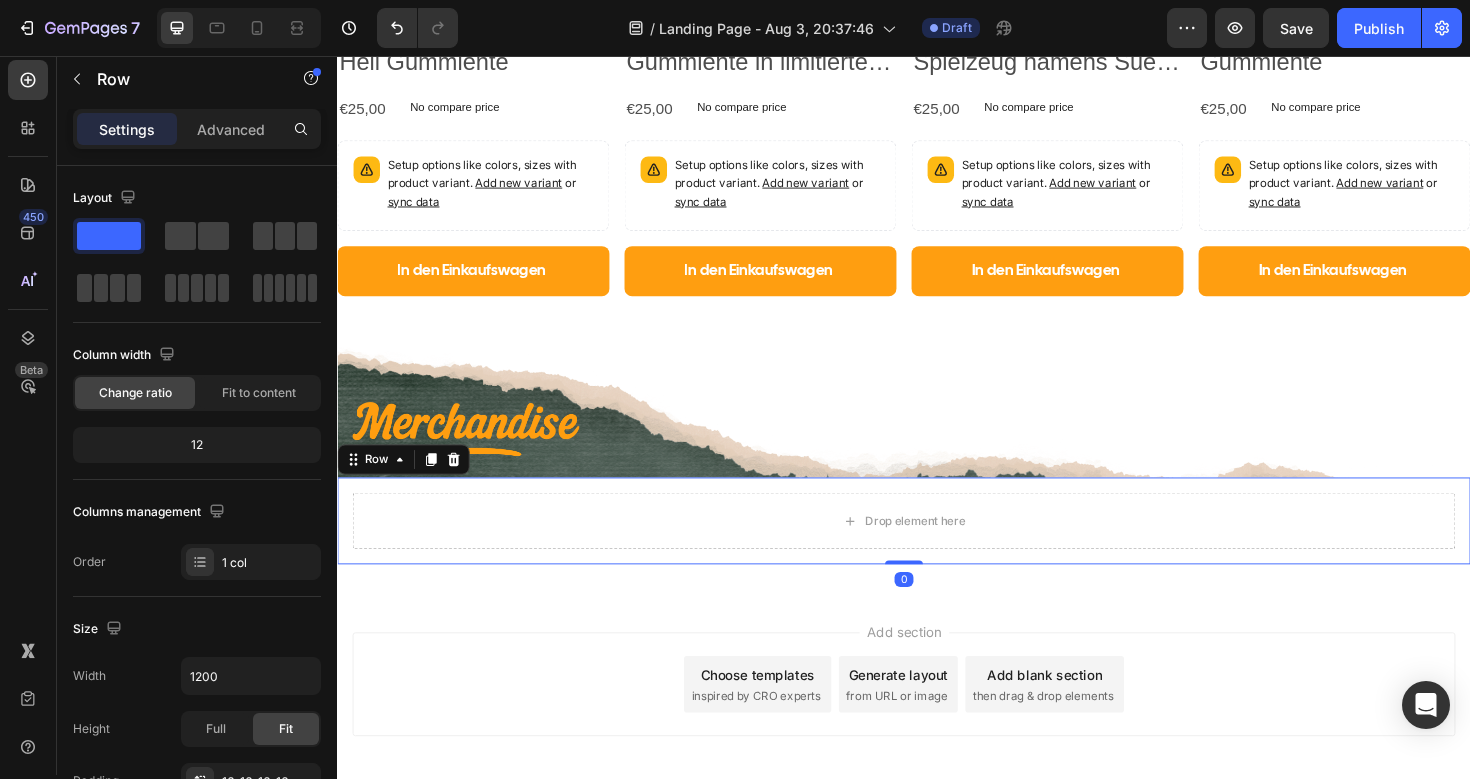 scroll, scrollTop: 1784, scrollLeft: 0, axis: vertical 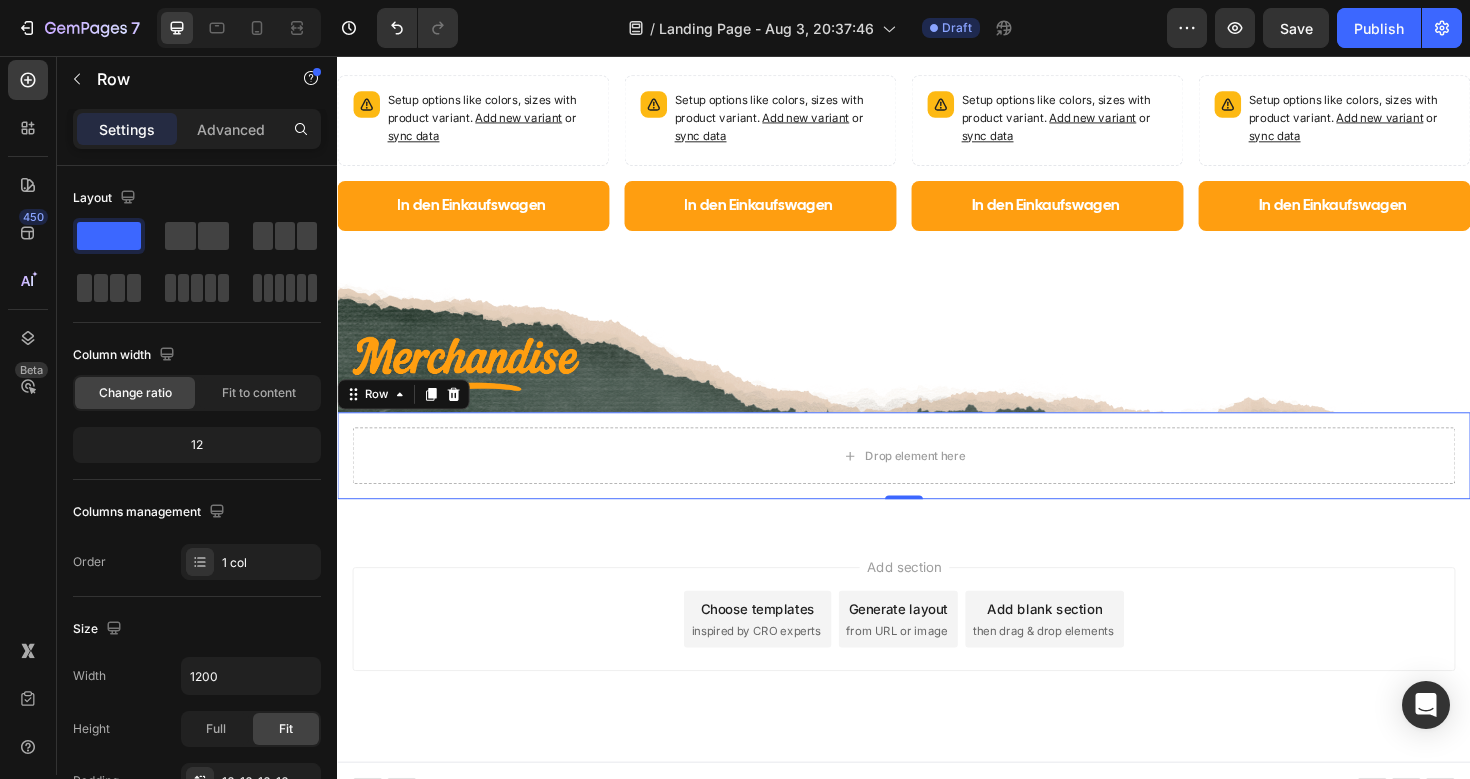 click on "Drop element here Row   0" at bounding box center [937, 479] 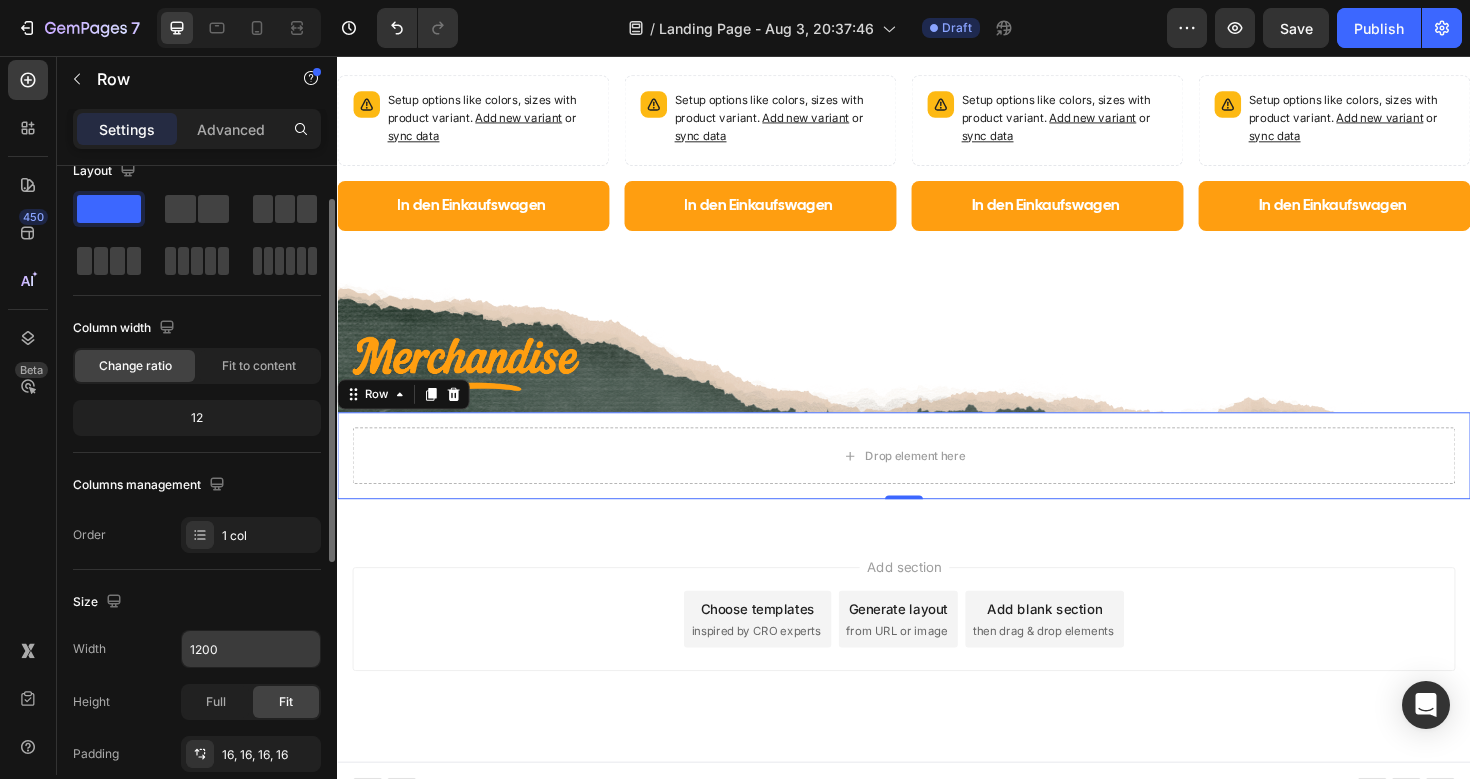 scroll, scrollTop: 43, scrollLeft: 0, axis: vertical 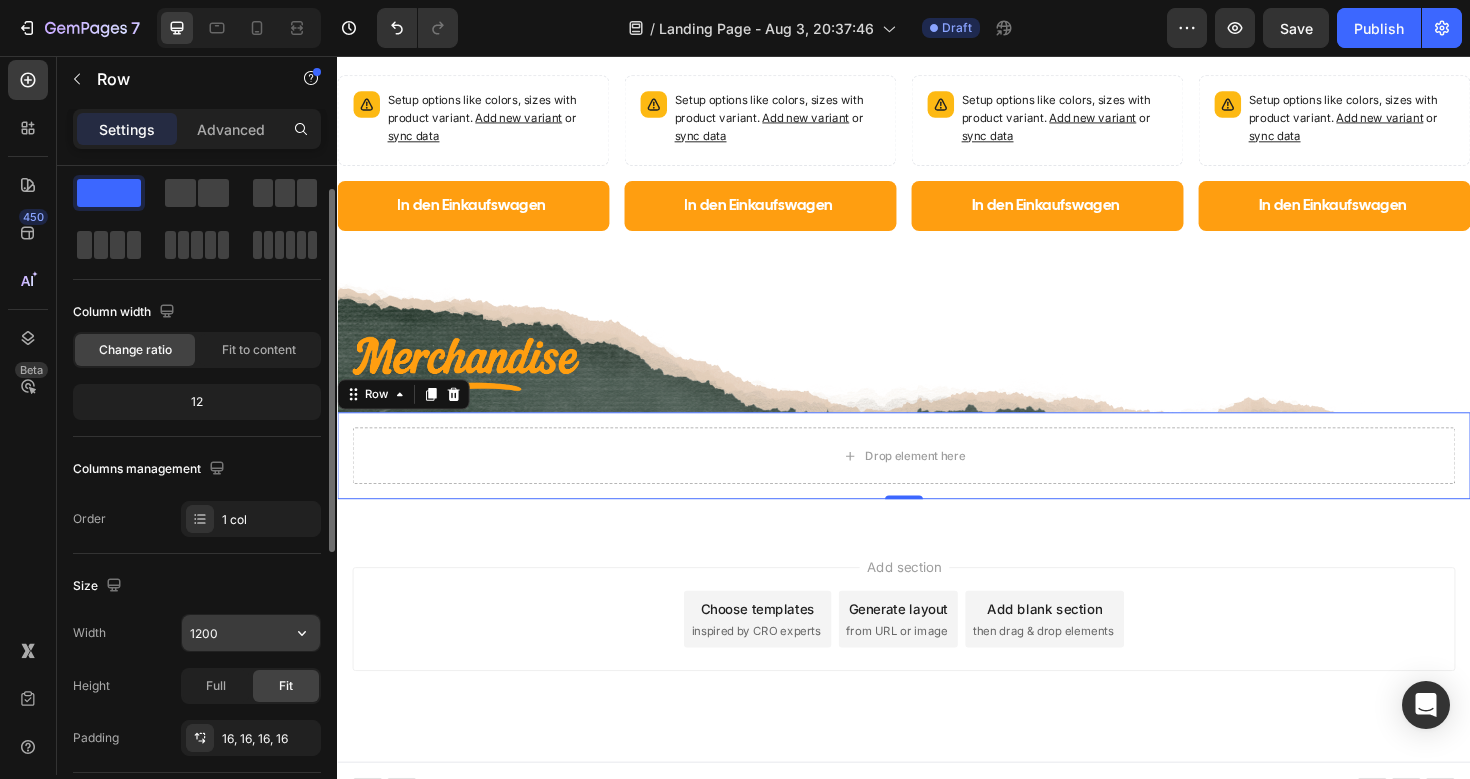 click on "1200" at bounding box center (251, 633) 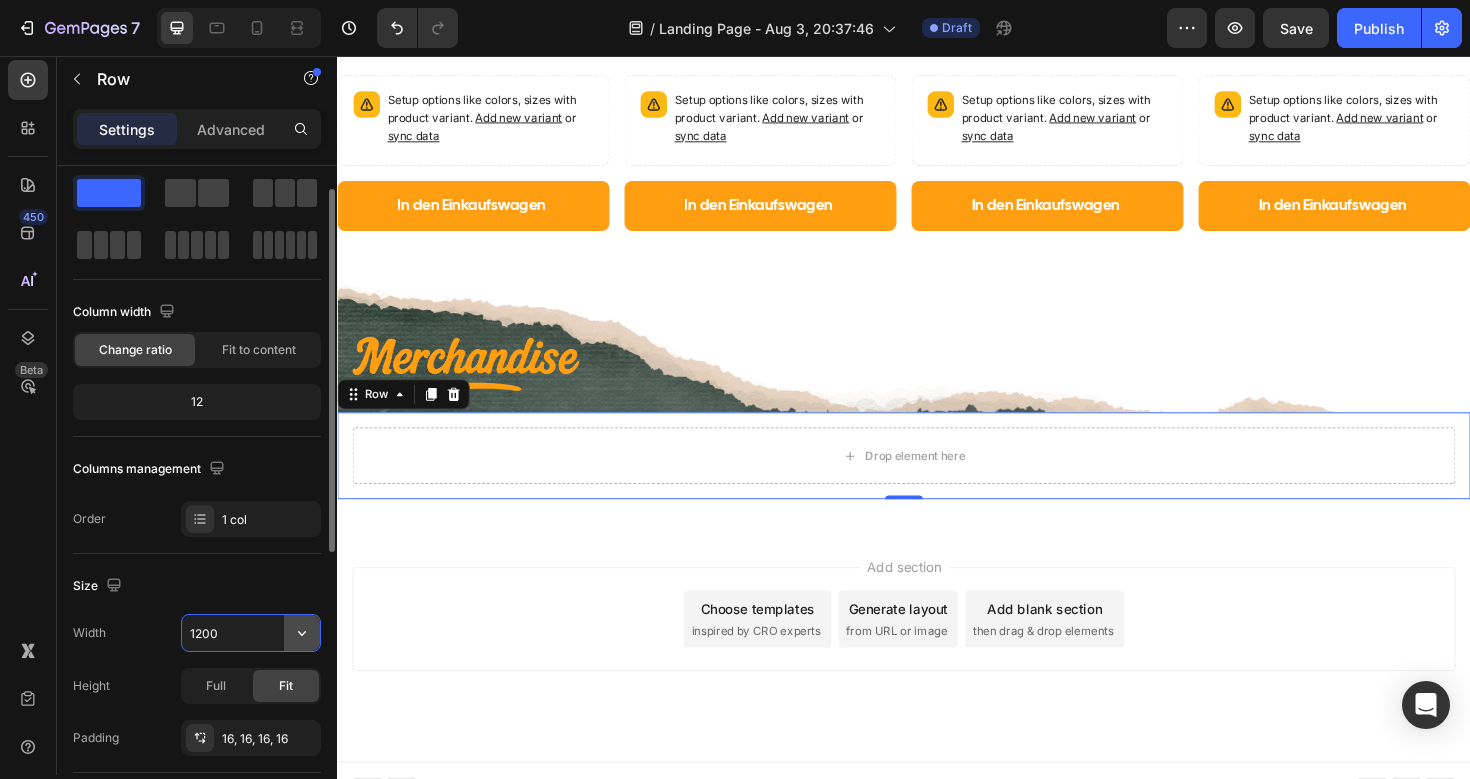click 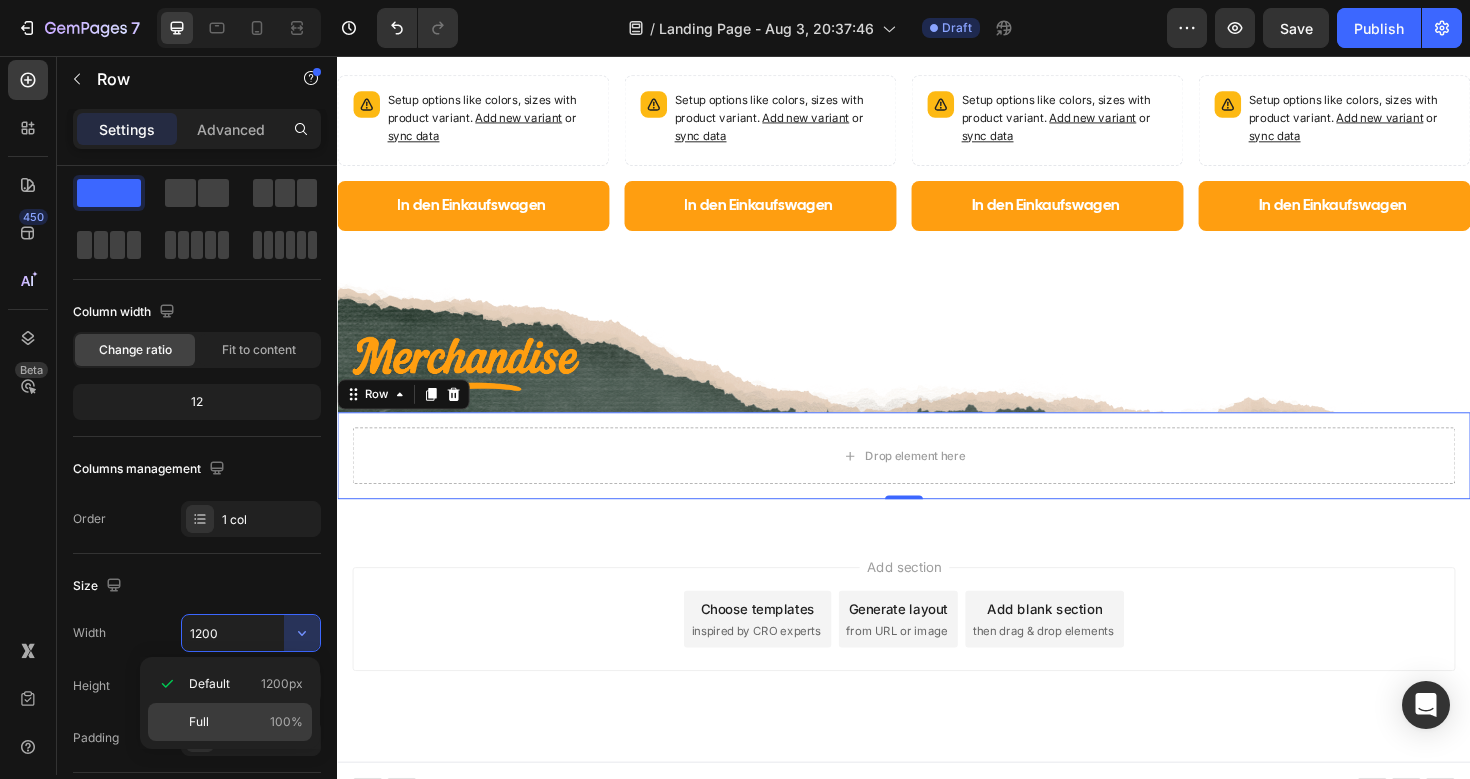 click on "Full 100%" at bounding box center [246, 722] 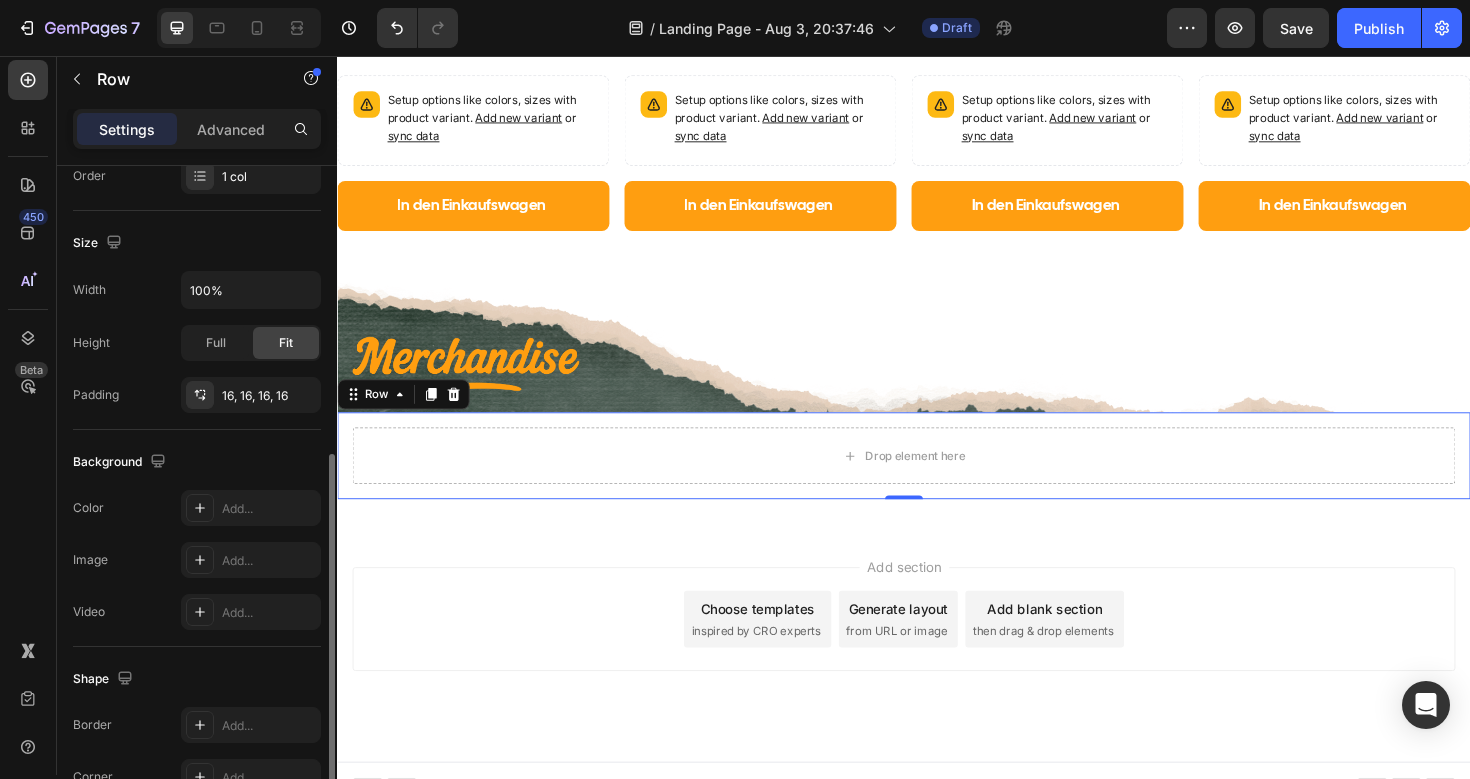 scroll, scrollTop: 448, scrollLeft: 0, axis: vertical 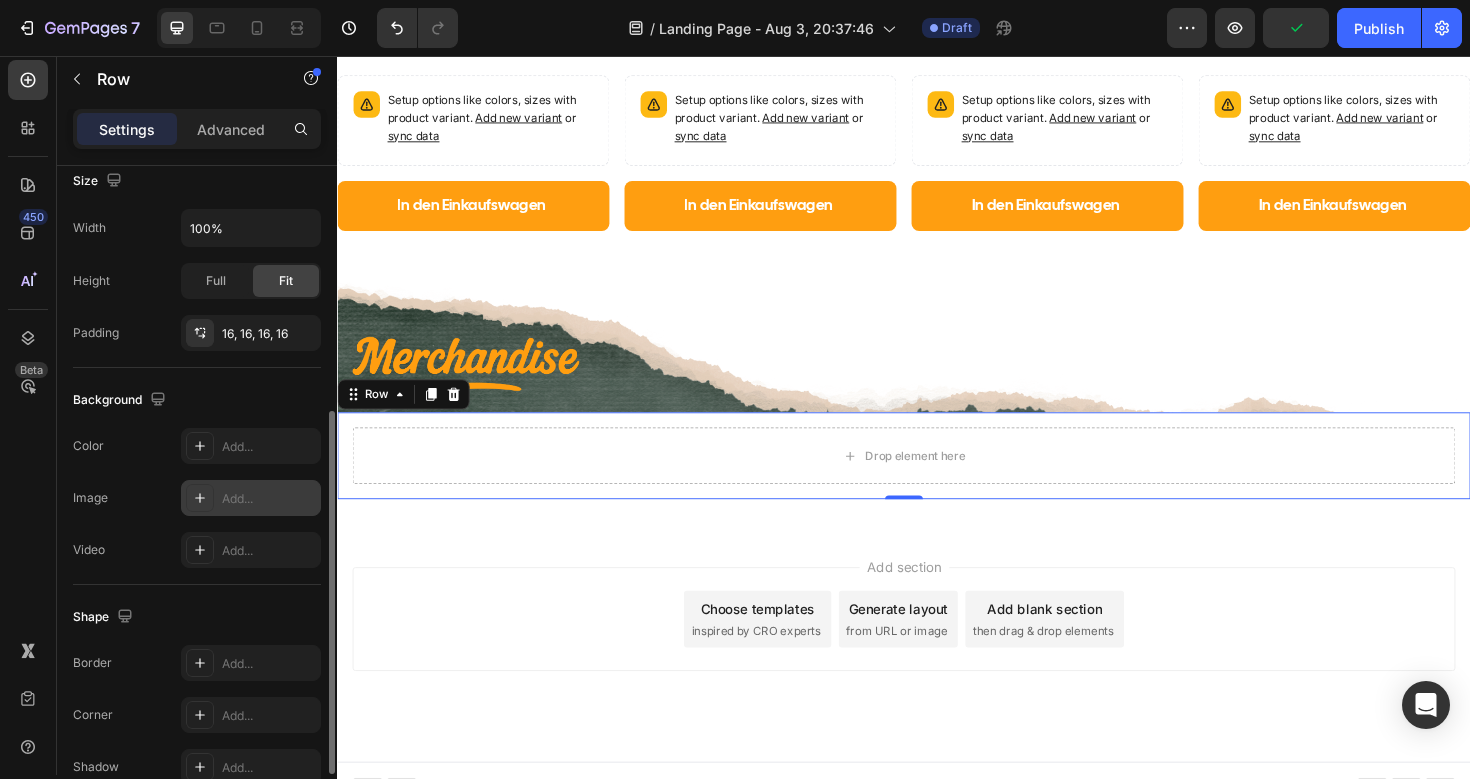 click on "Add..." at bounding box center (269, 499) 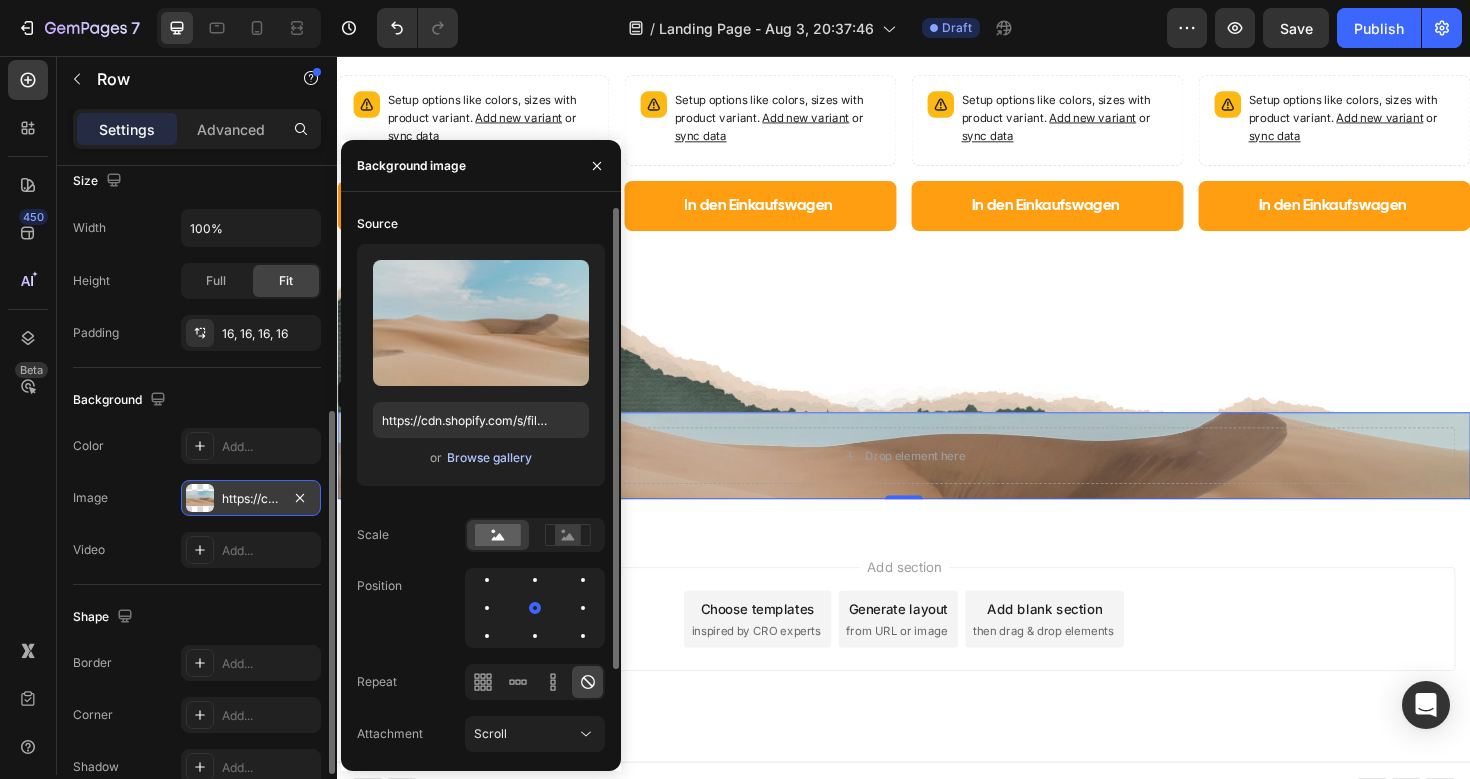 click on "Browse gallery" at bounding box center [489, 458] 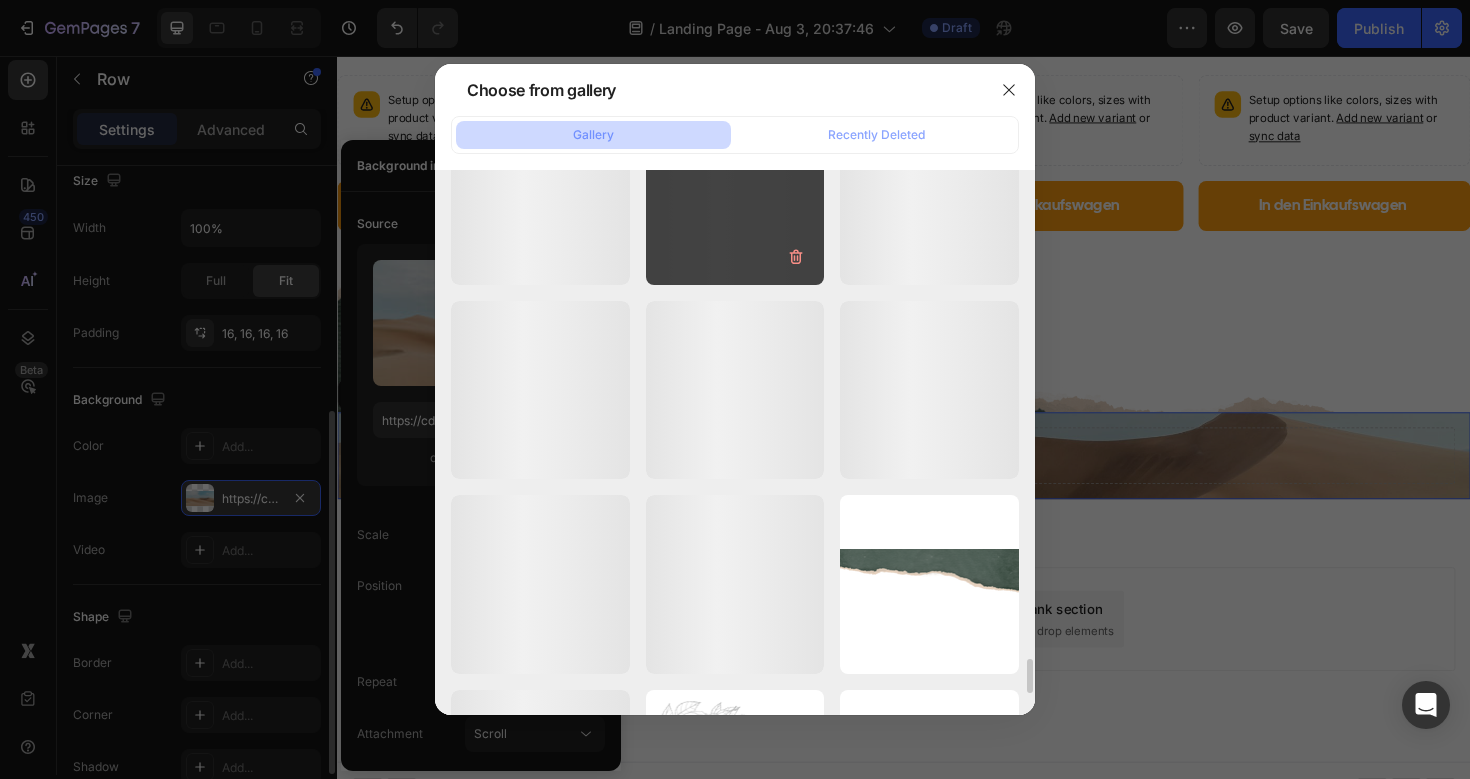 scroll, scrollTop: 7674, scrollLeft: 0, axis: vertical 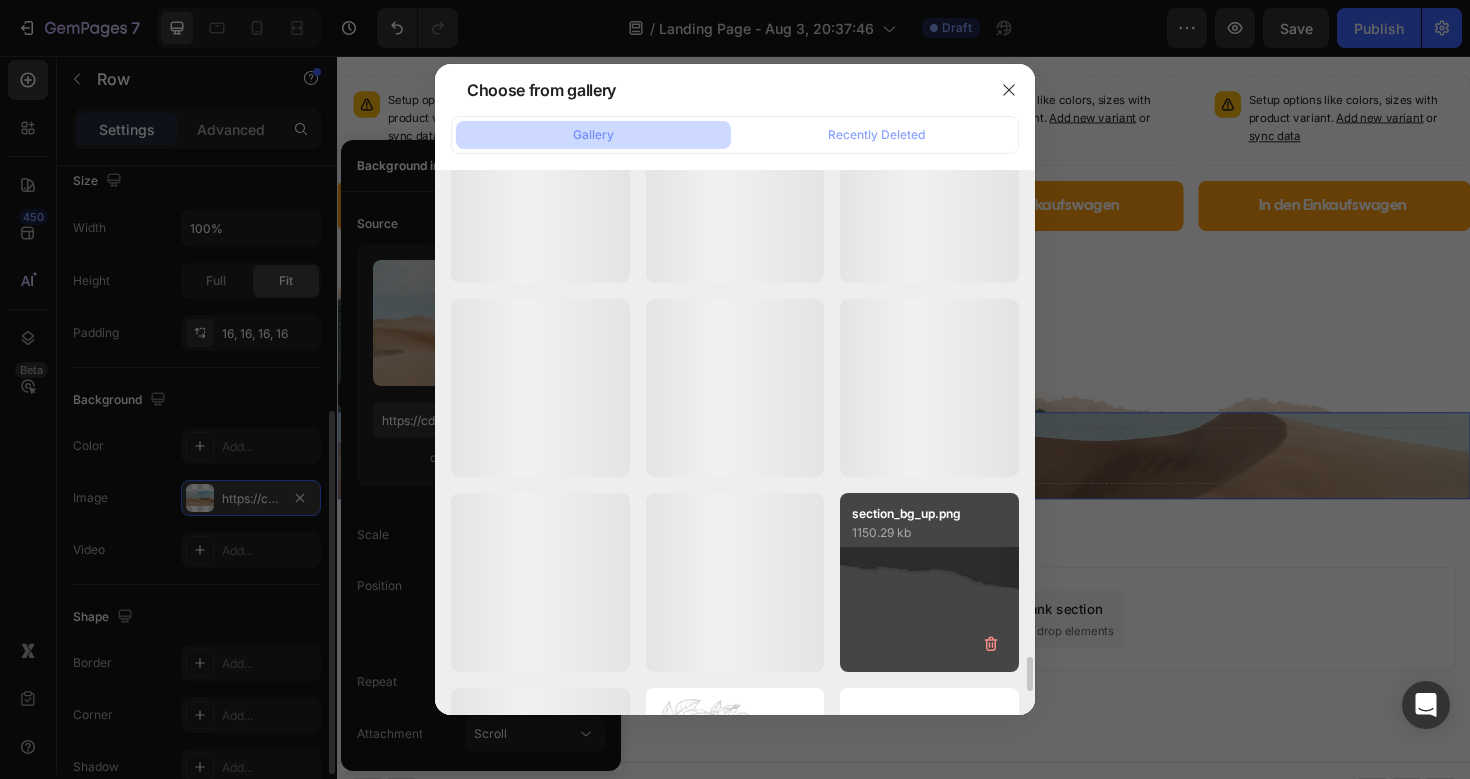 click on "1150.29 kb" at bounding box center (929, 533) 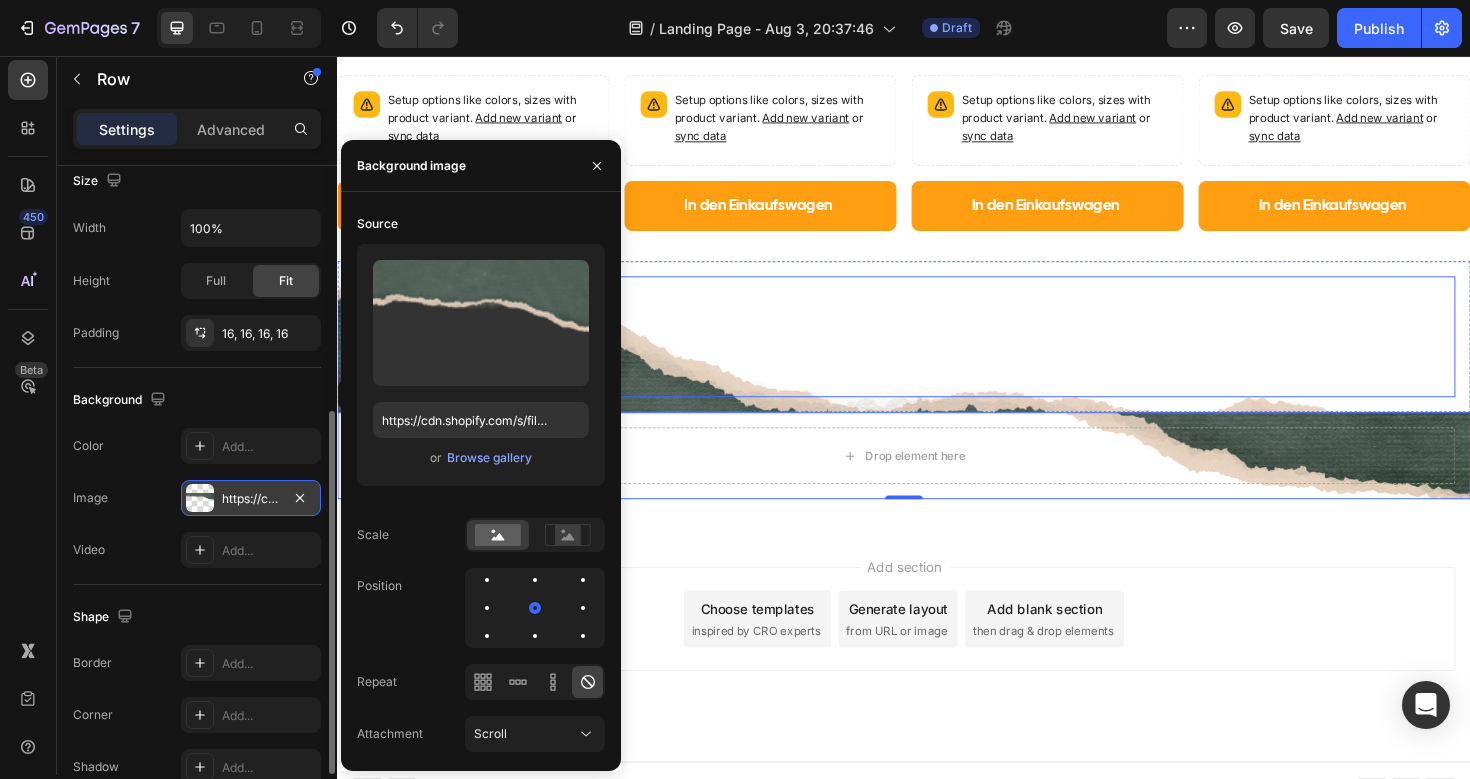 click at bounding box center [937, 385] 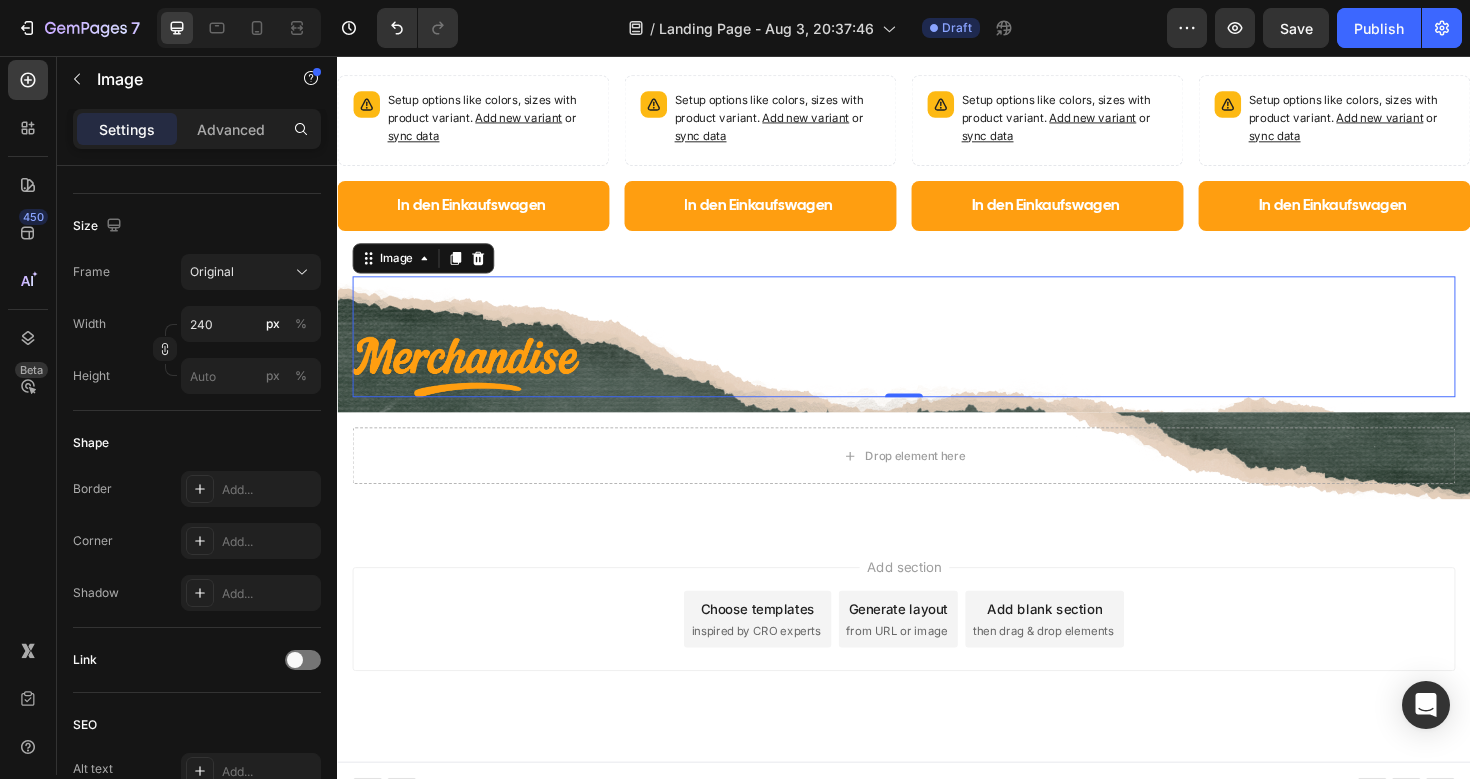 scroll, scrollTop: 0, scrollLeft: 0, axis: both 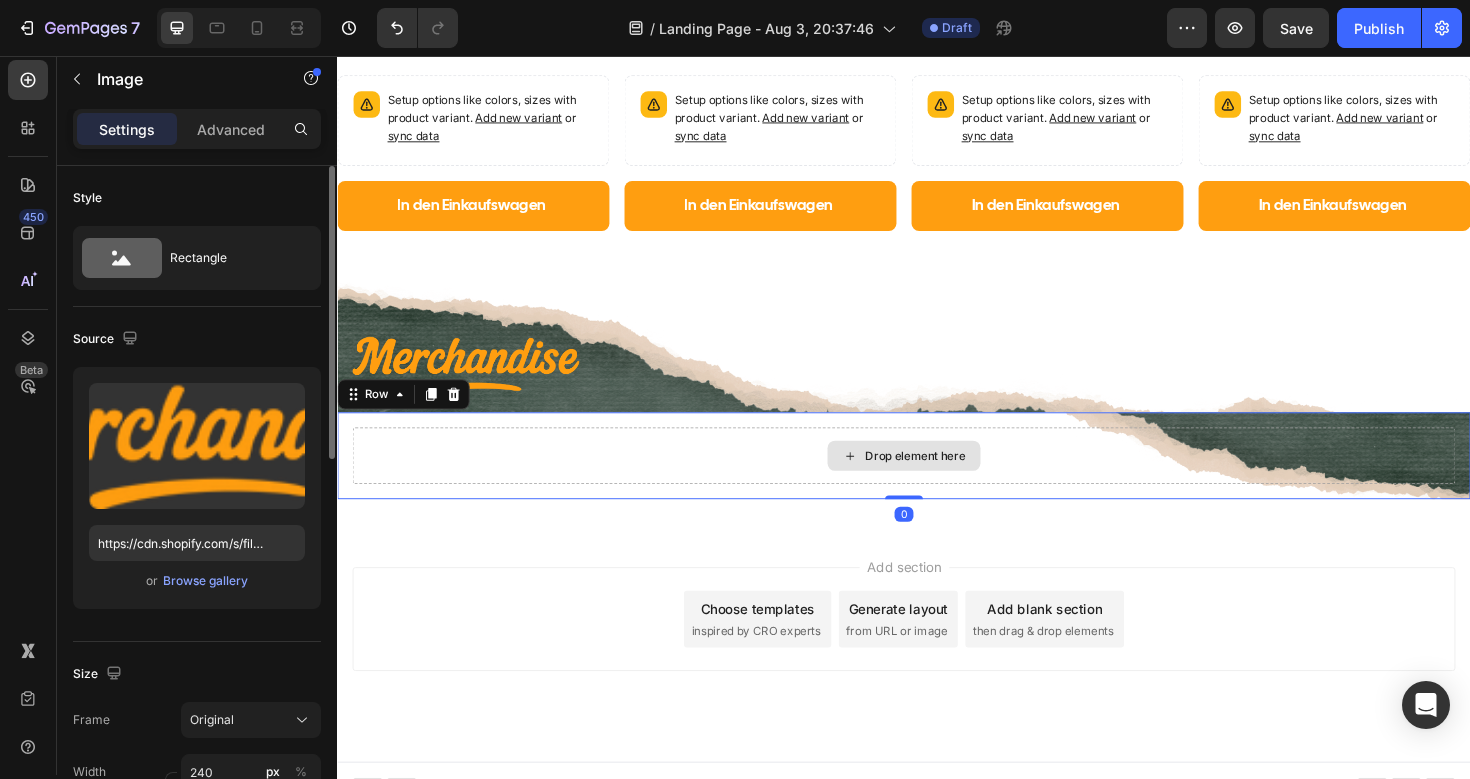 click on "Drop element here" at bounding box center (937, 479) 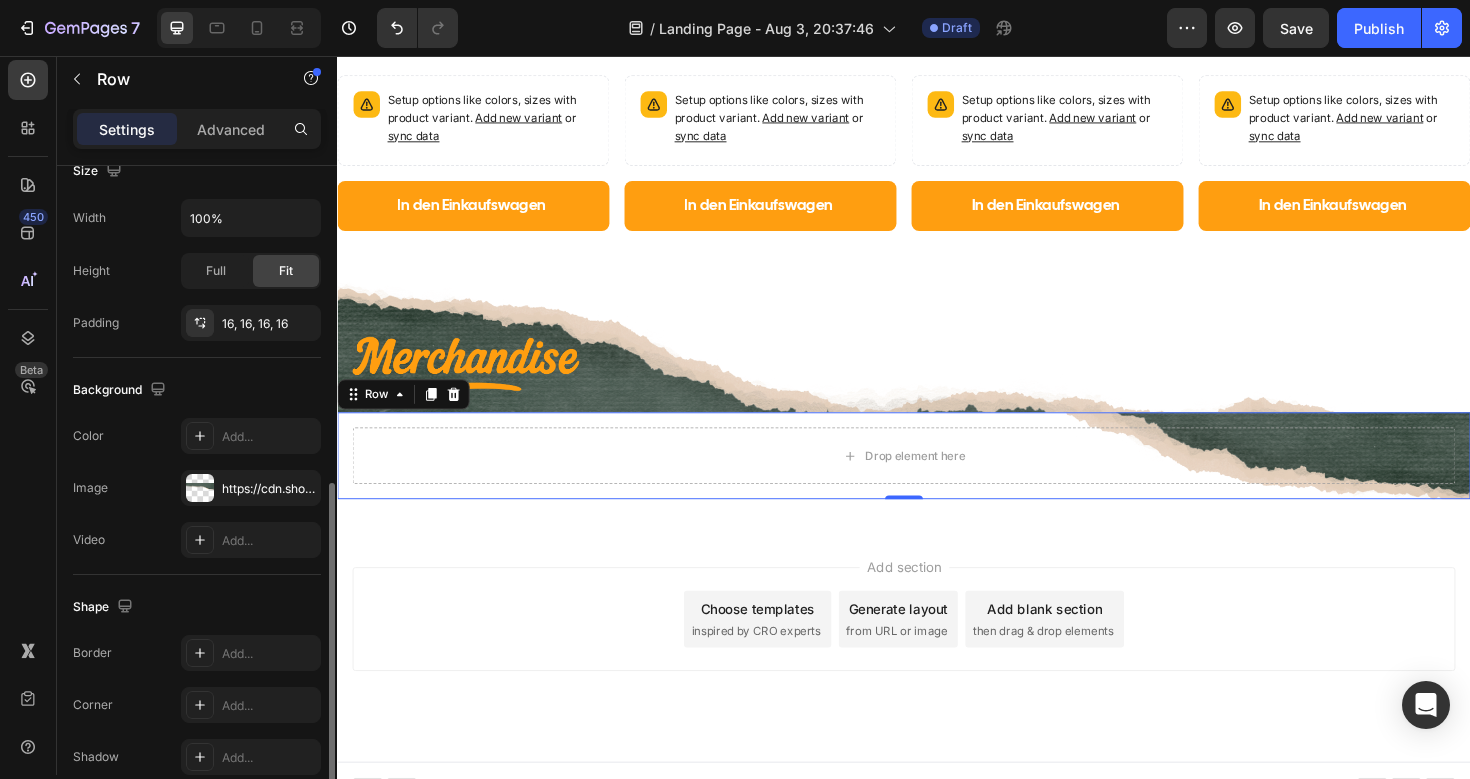 scroll, scrollTop: 509, scrollLeft: 0, axis: vertical 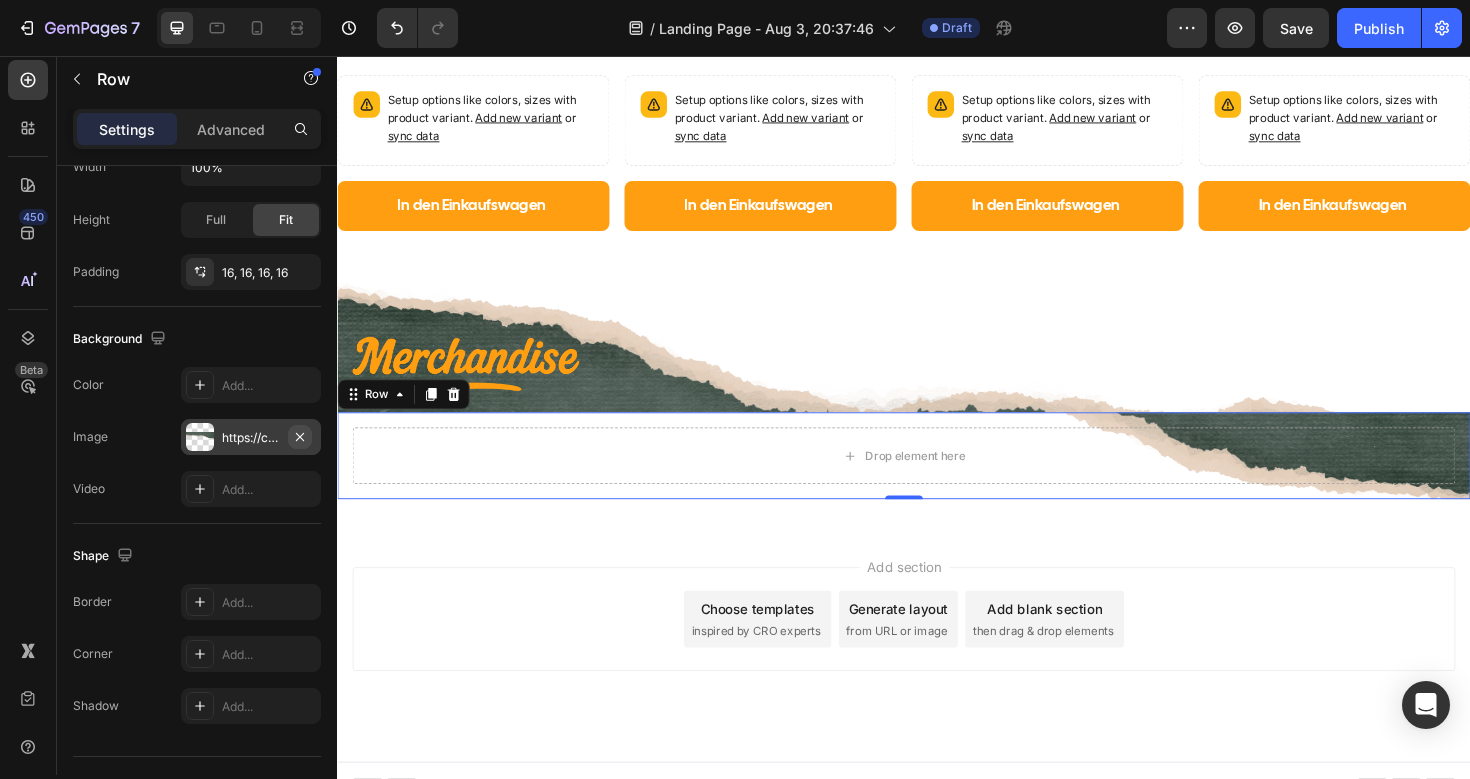 click 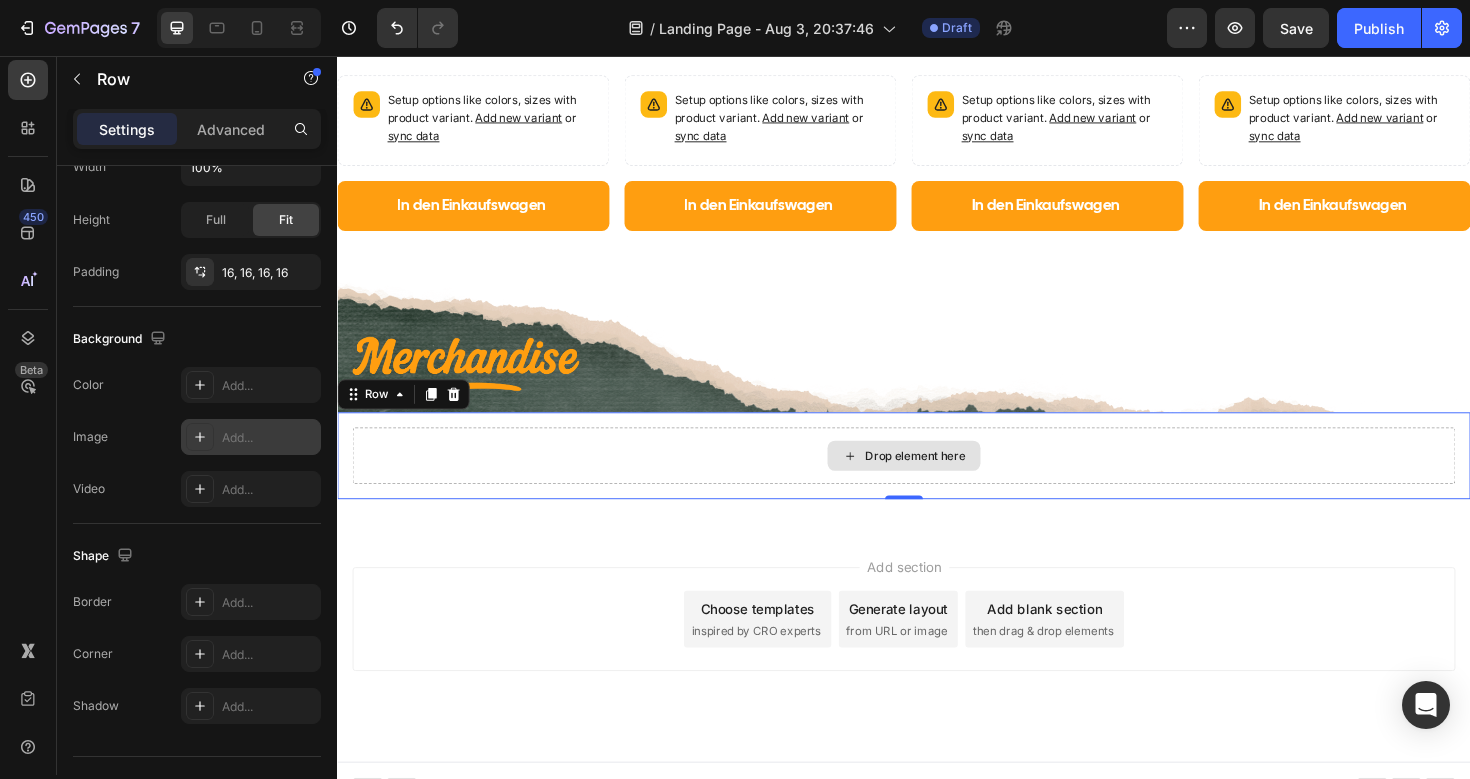 click on "Drop element here" at bounding box center (937, 479) 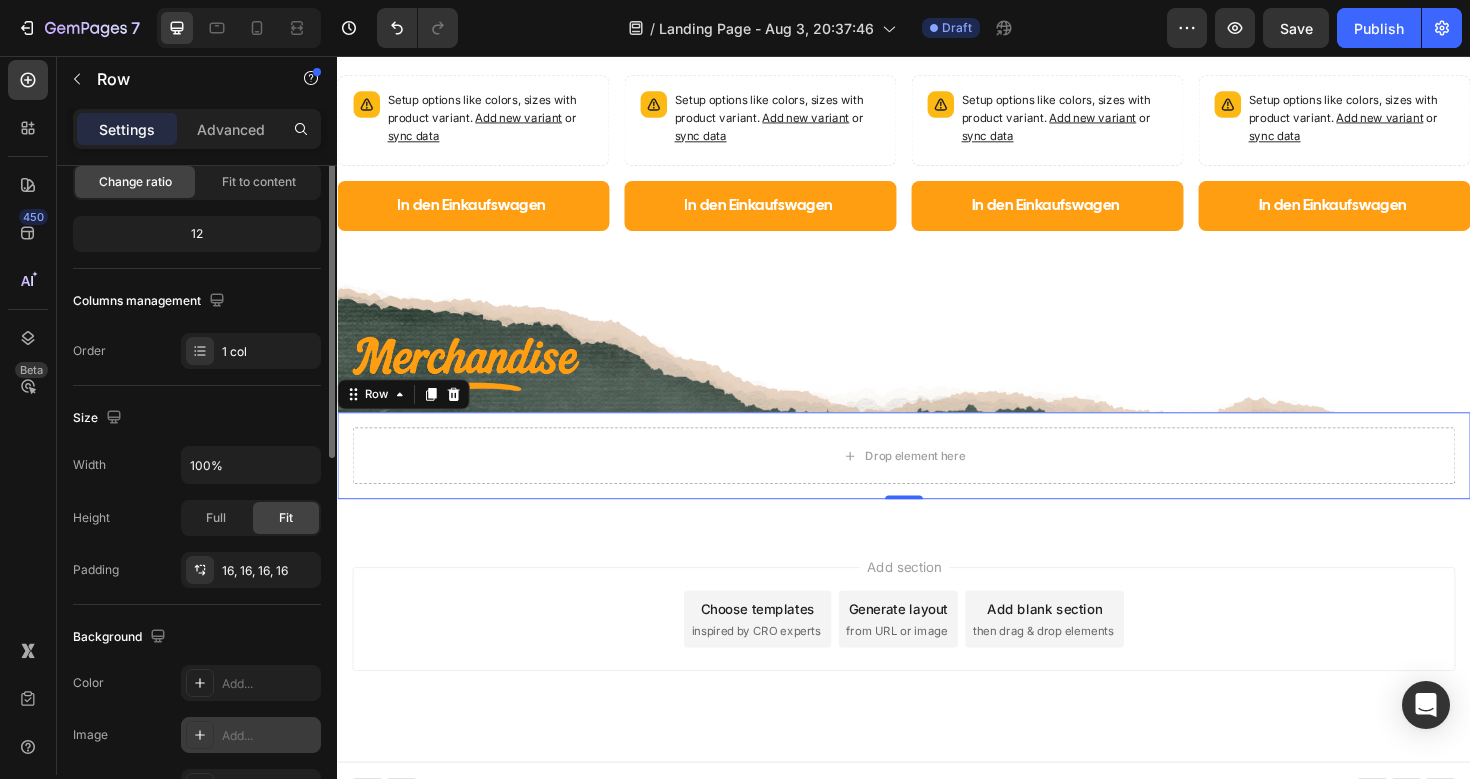 scroll, scrollTop: 0, scrollLeft: 0, axis: both 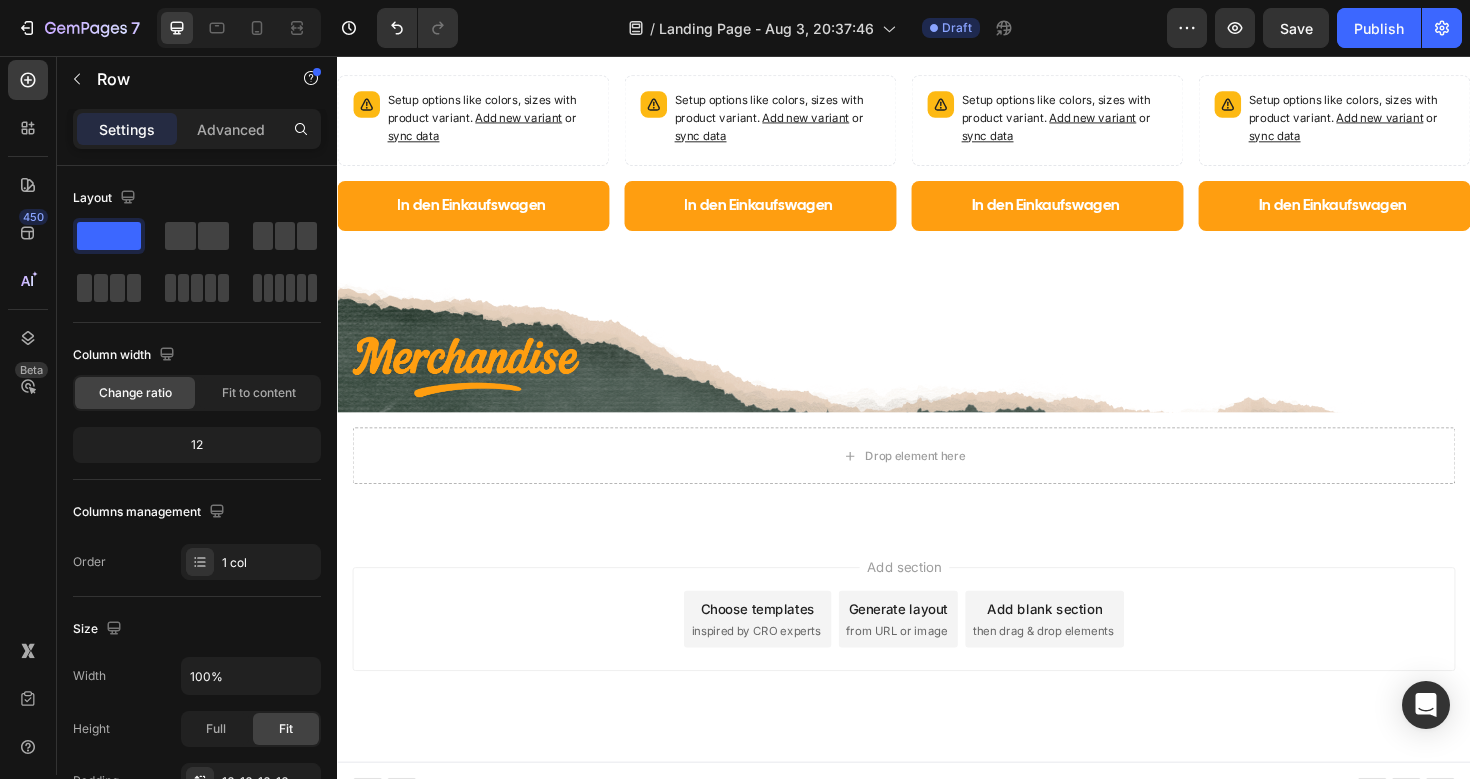 click on "Add section Choose templates inspired by CRO experts Generate layout from URL or image Add blank section then drag & drop elements" at bounding box center (937, 652) 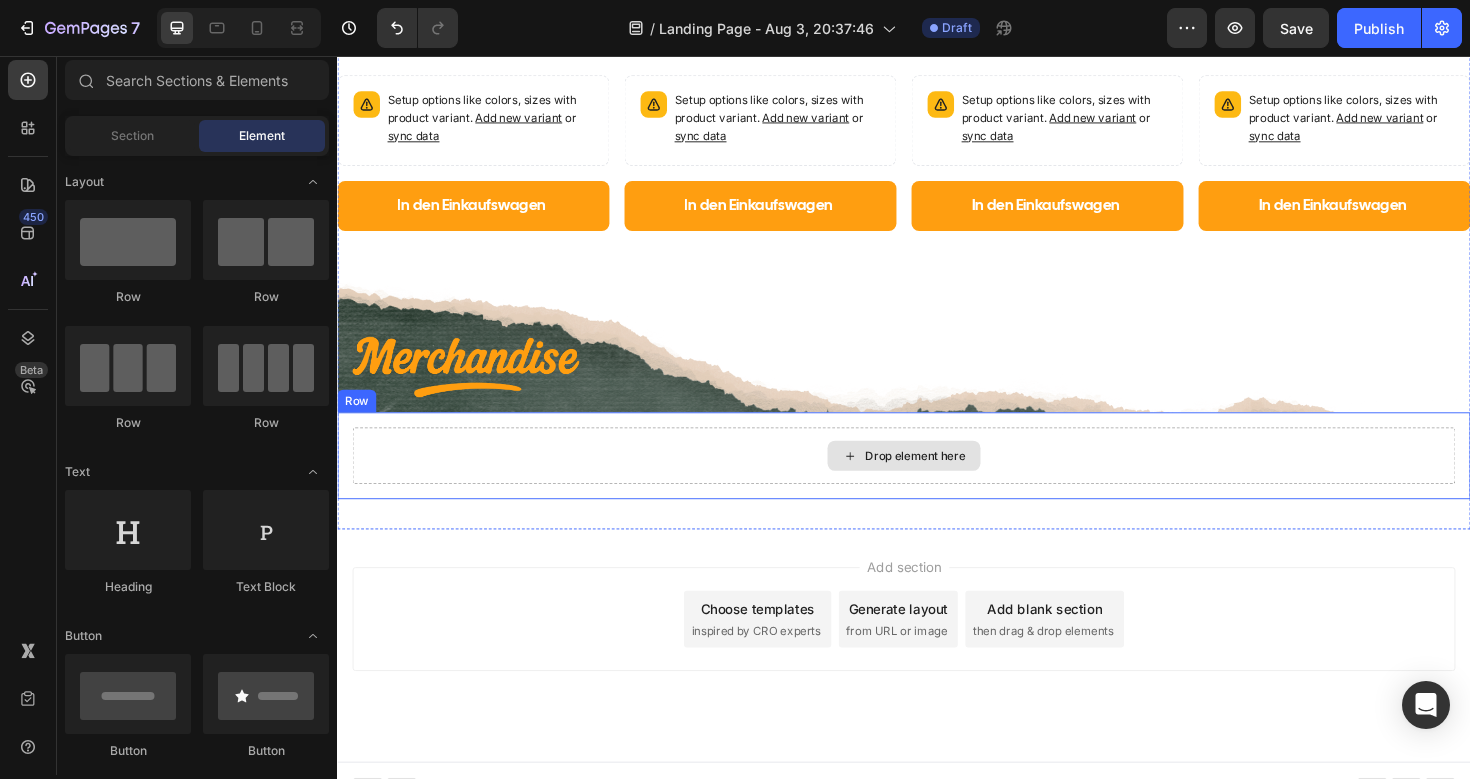 click on "Drop element here" at bounding box center (937, 479) 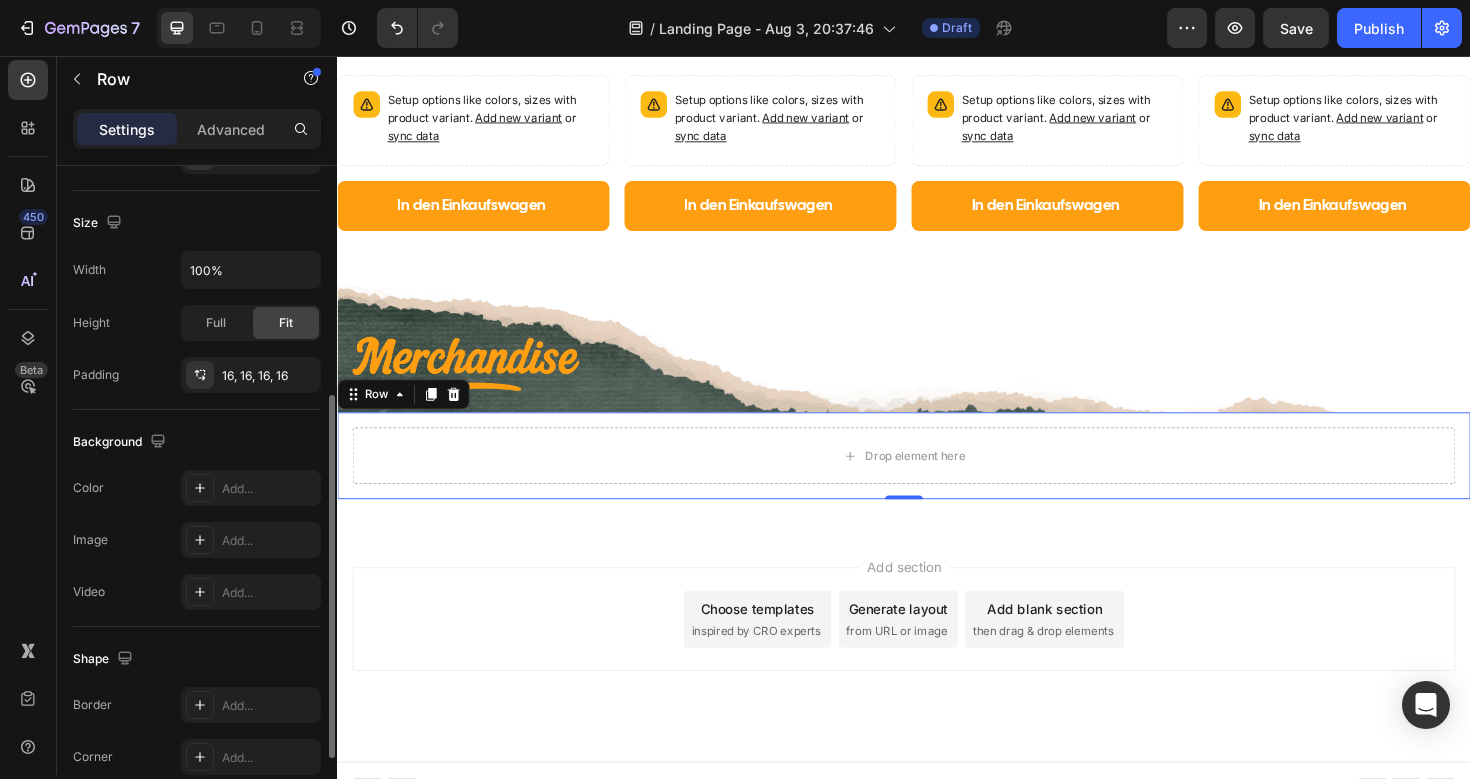 scroll, scrollTop: 412, scrollLeft: 0, axis: vertical 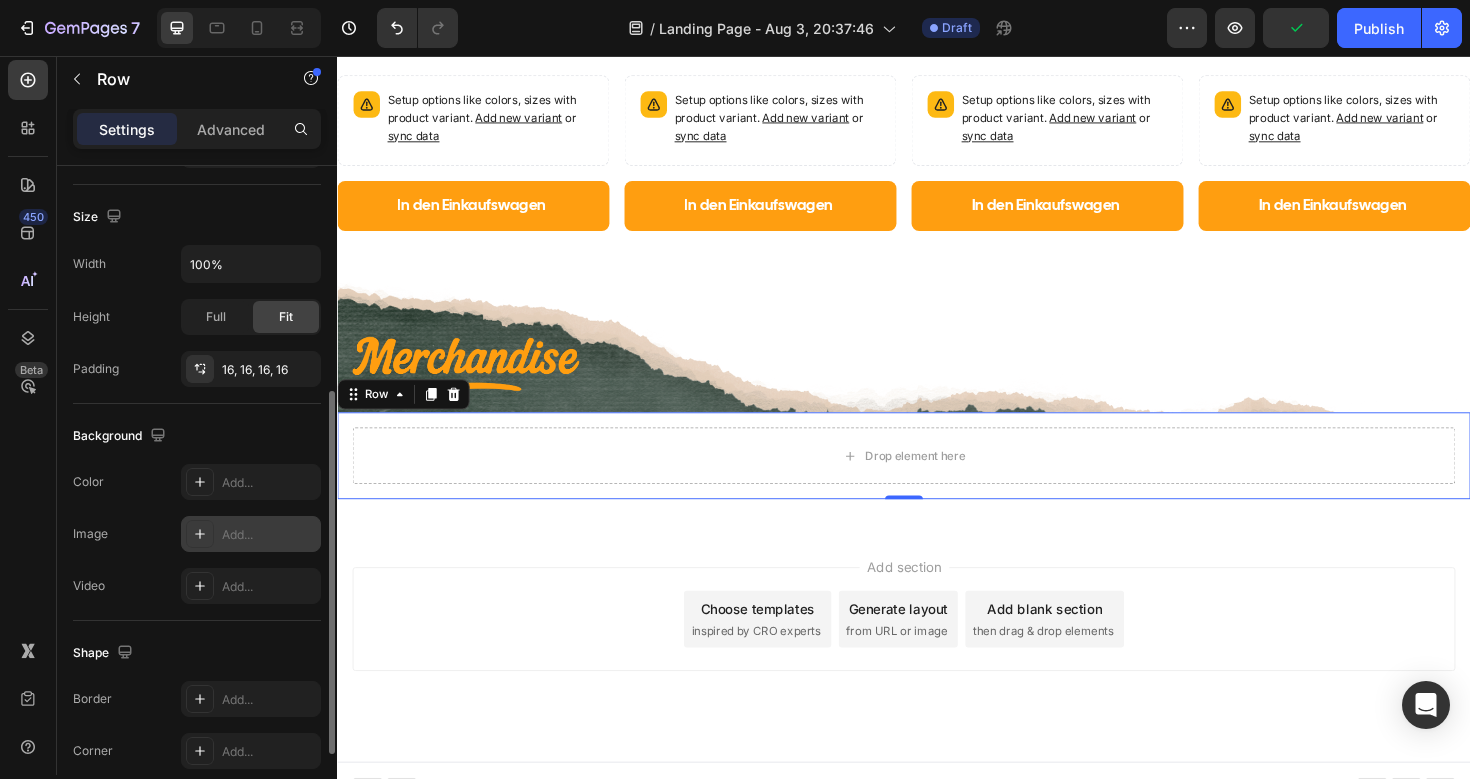 click on "Add..." at bounding box center [251, 534] 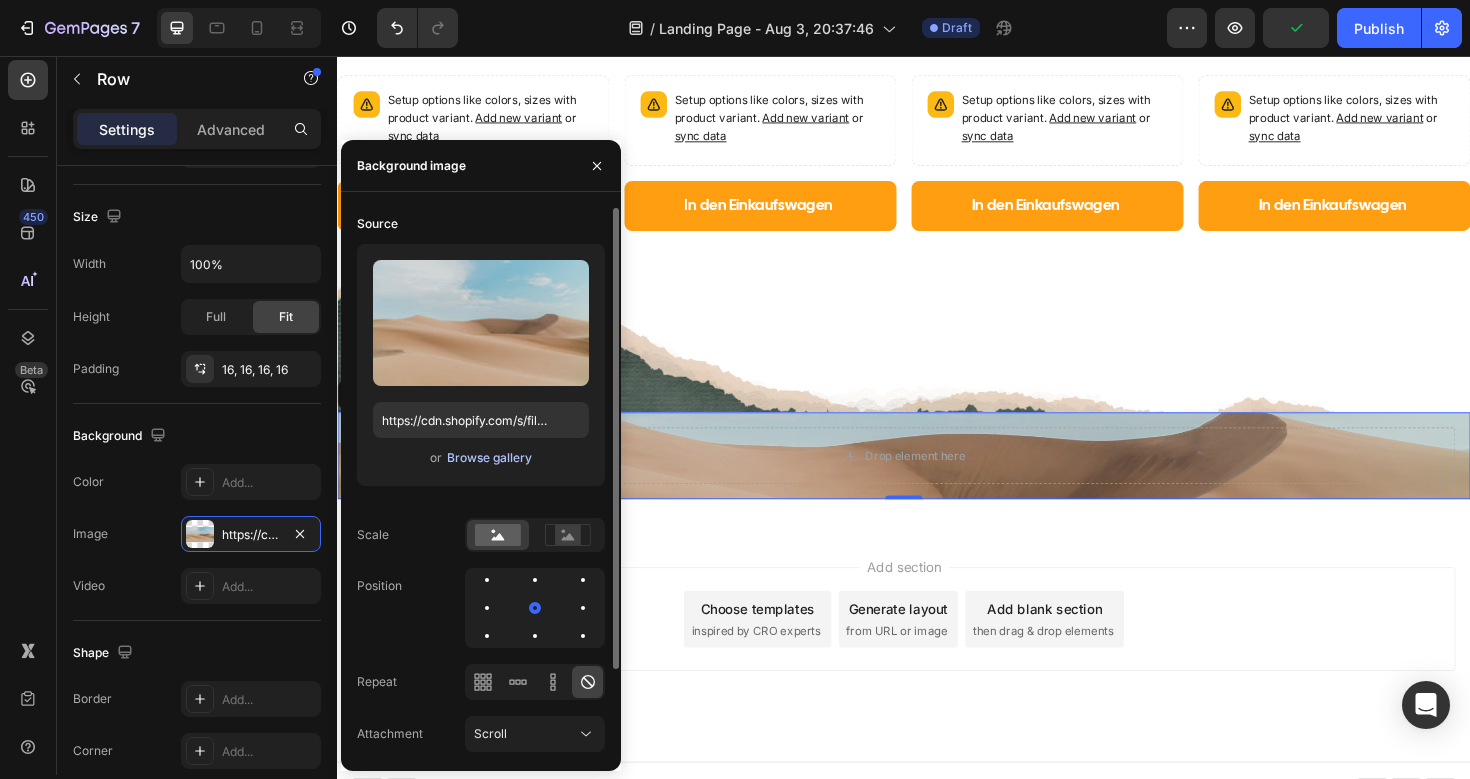 click on "Browse gallery" at bounding box center (489, 458) 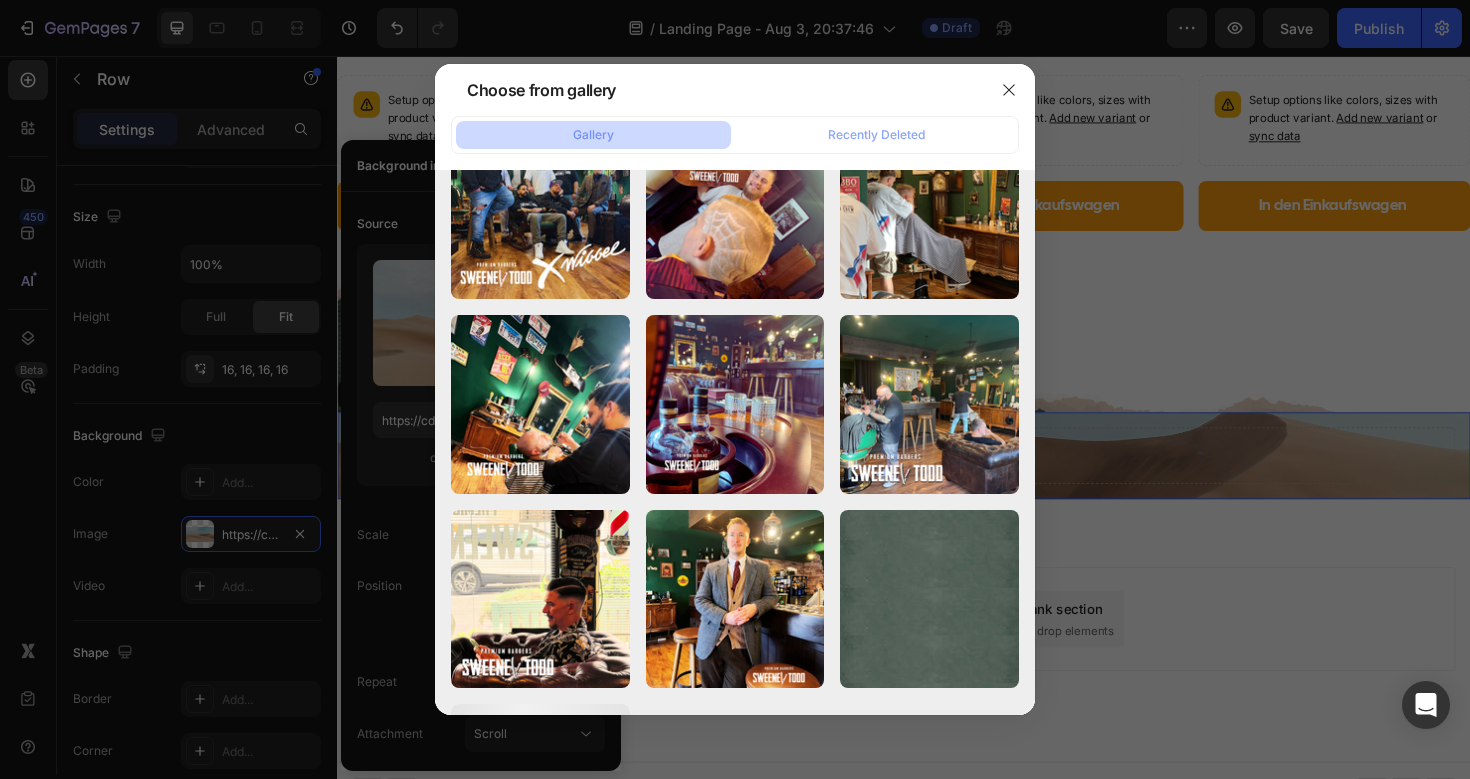scroll, scrollTop: 9983, scrollLeft: 0, axis: vertical 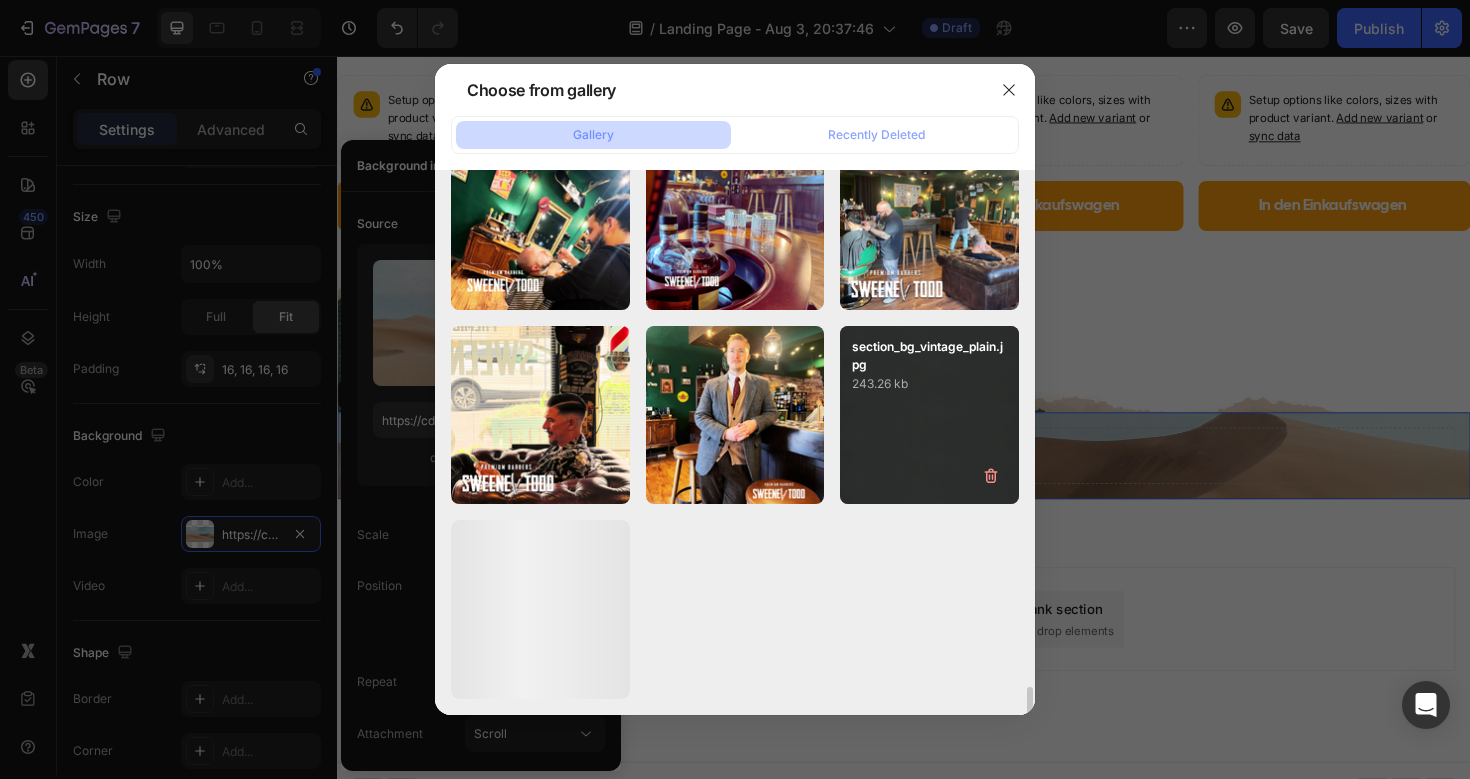click on "243.26 kb" at bounding box center (929, 384) 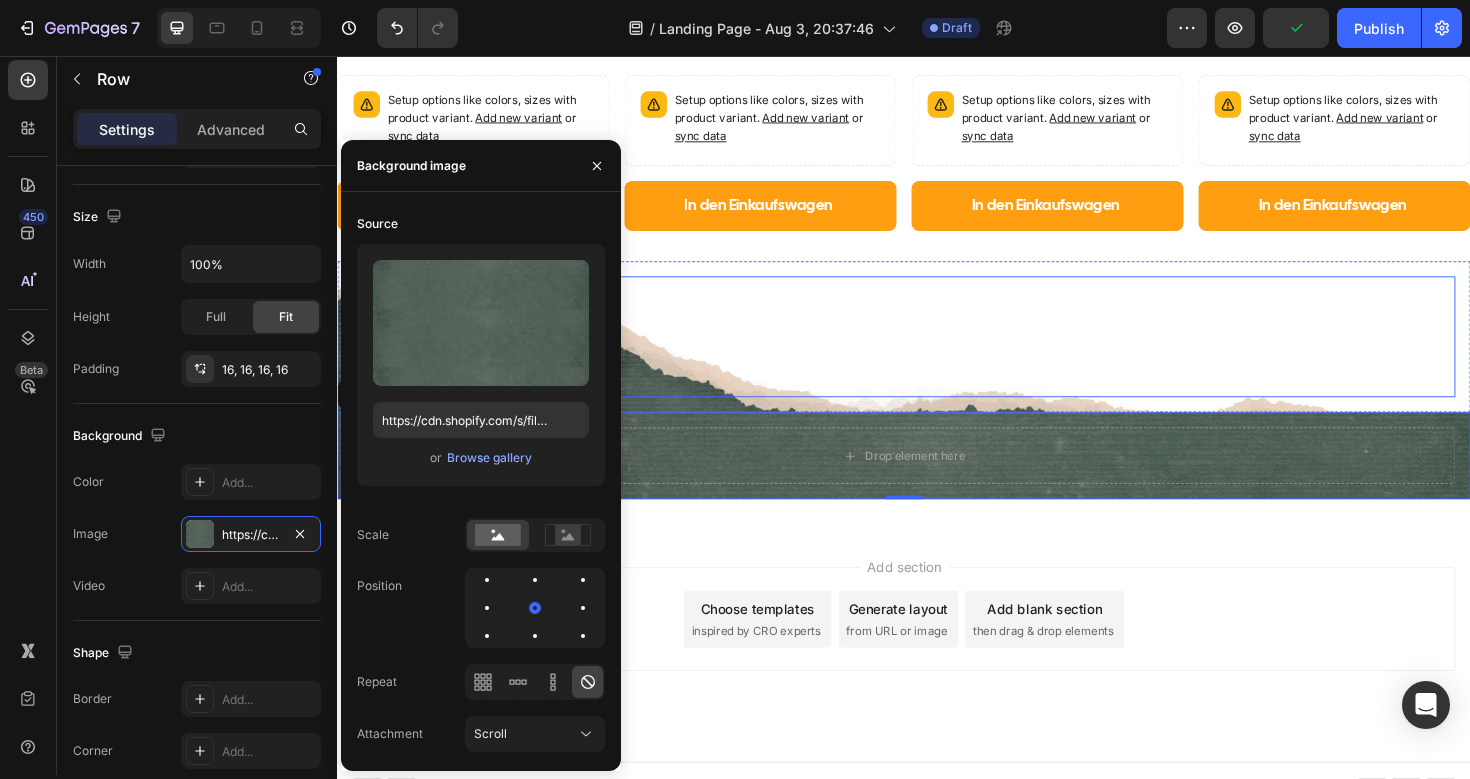 click at bounding box center [937, 385] 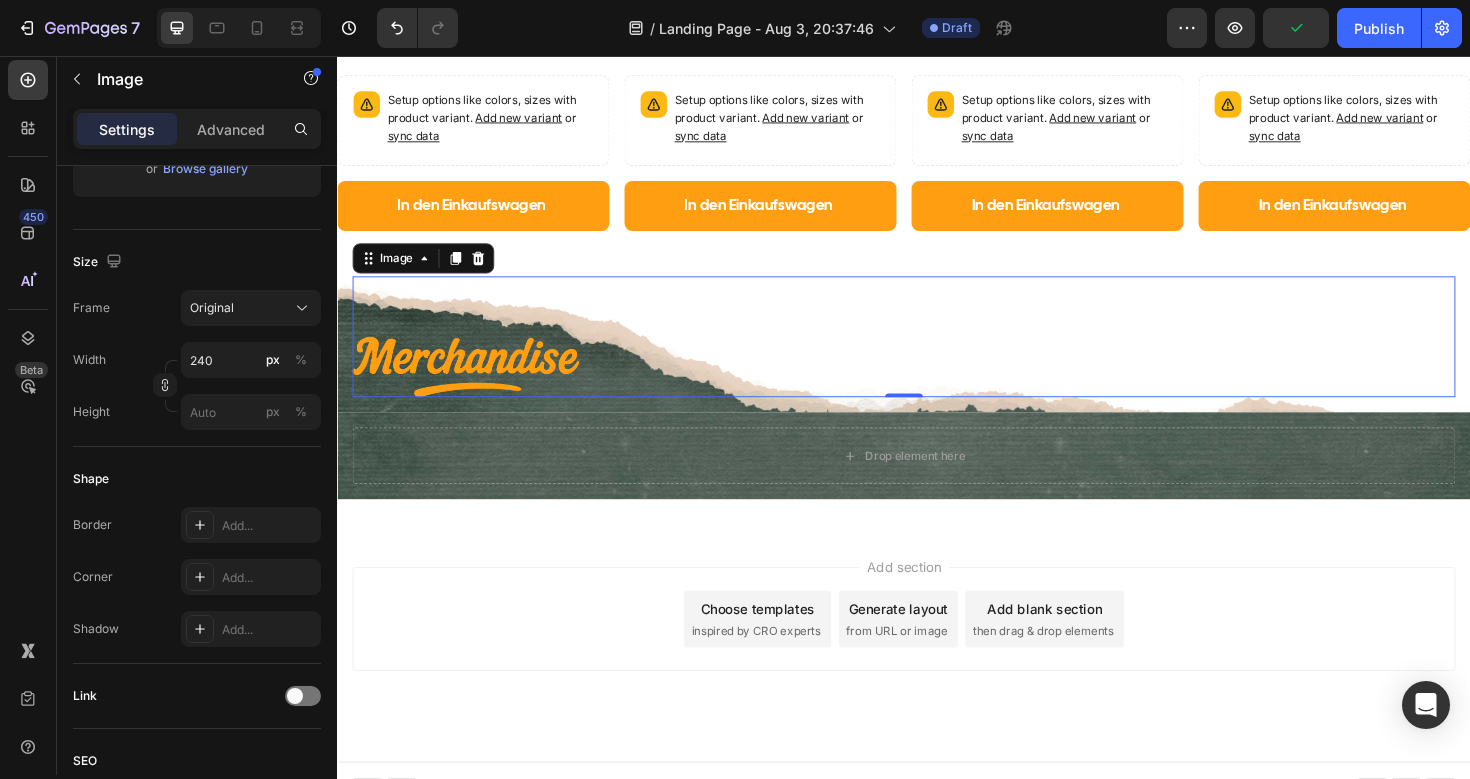 scroll, scrollTop: 0, scrollLeft: 0, axis: both 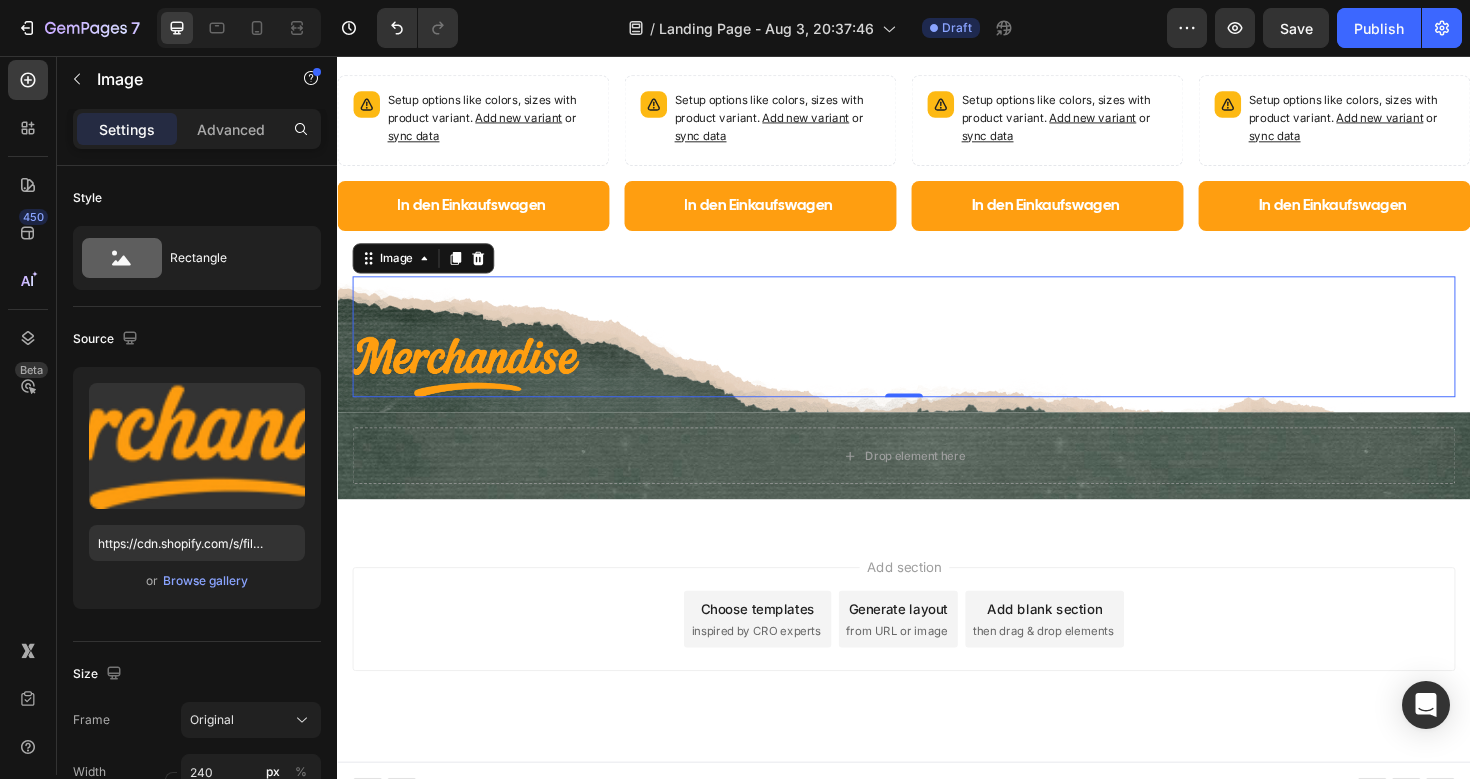 click at bounding box center [473, 385] 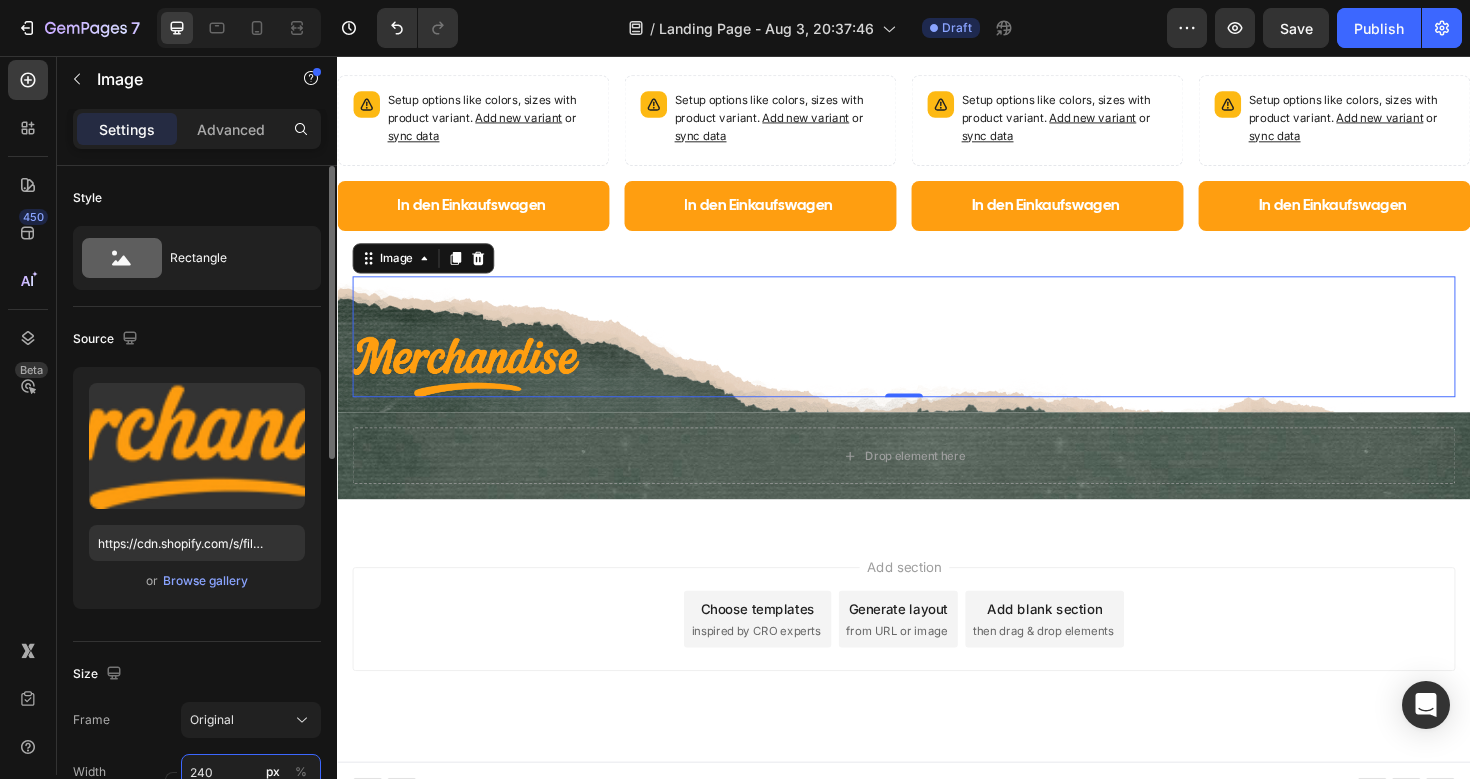 click on "240" at bounding box center [251, 772] 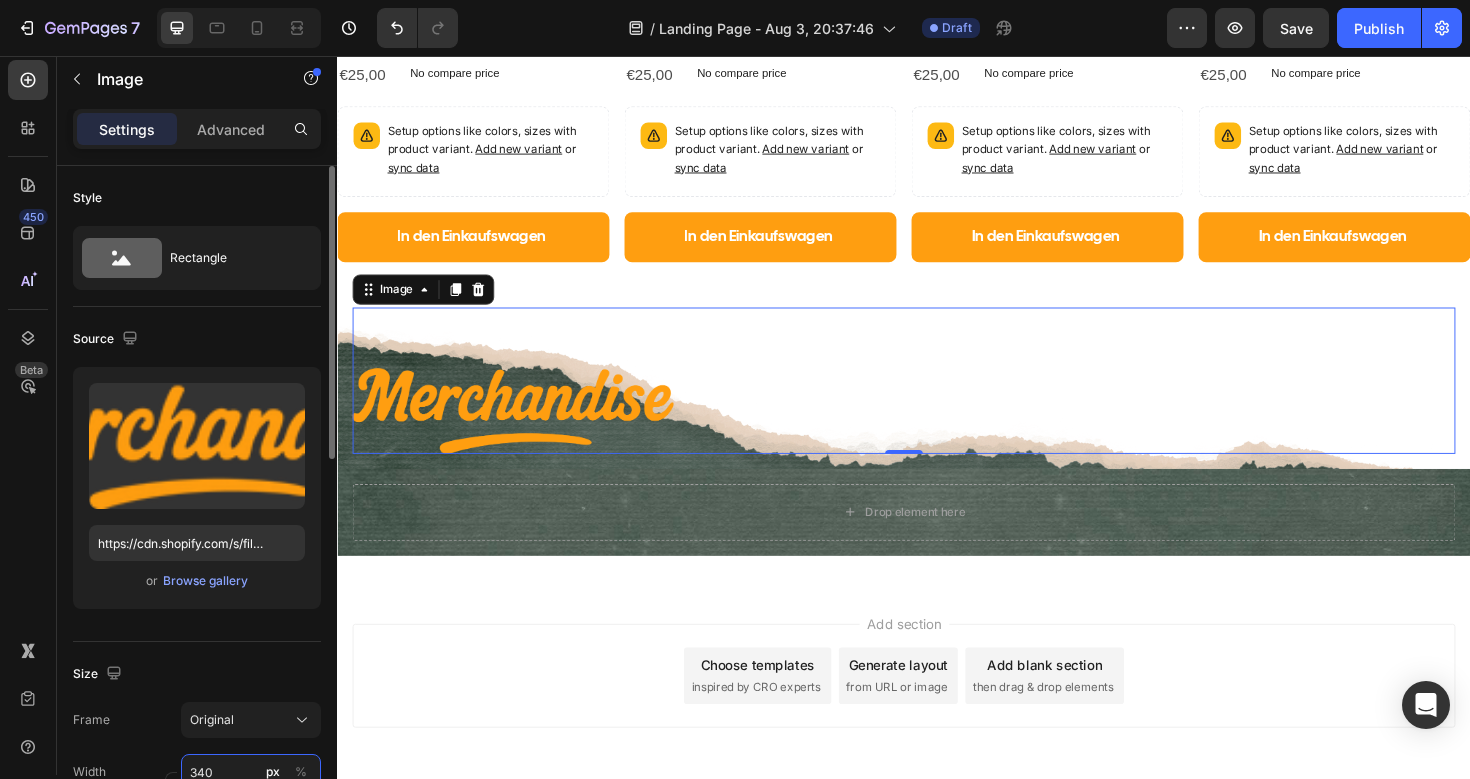 scroll, scrollTop: 1784, scrollLeft: 0, axis: vertical 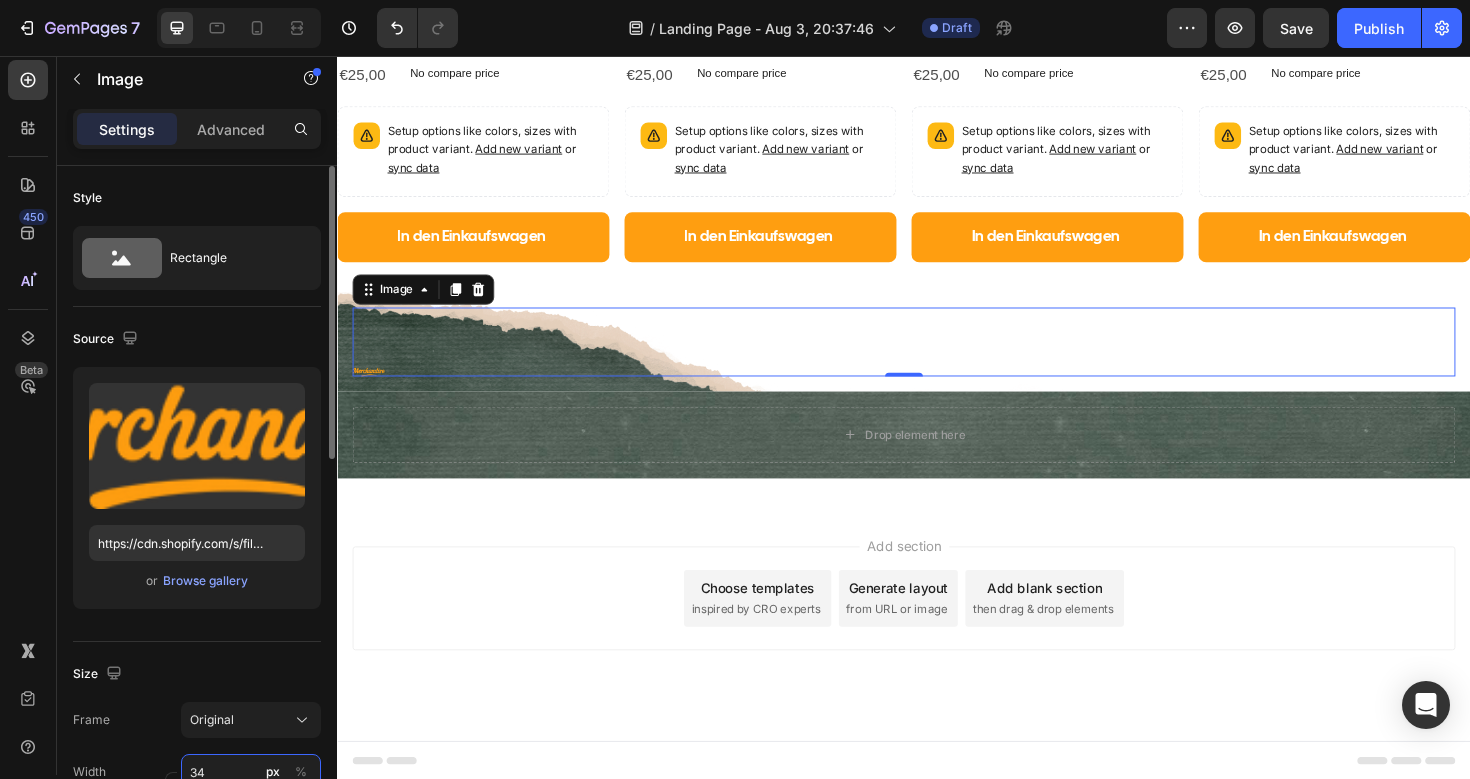 type on "3" 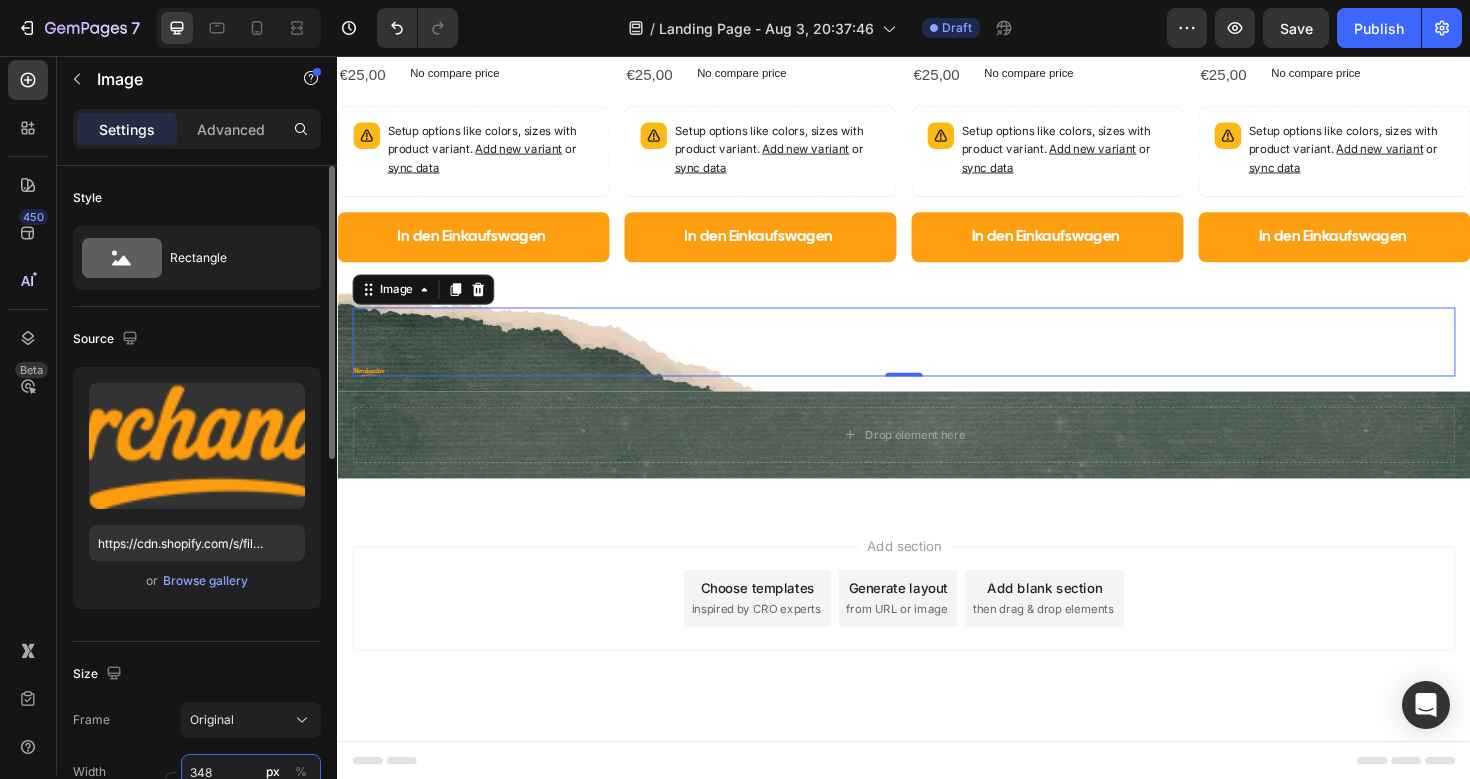 scroll, scrollTop: 1784, scrollLeft: 0, axis: vertical 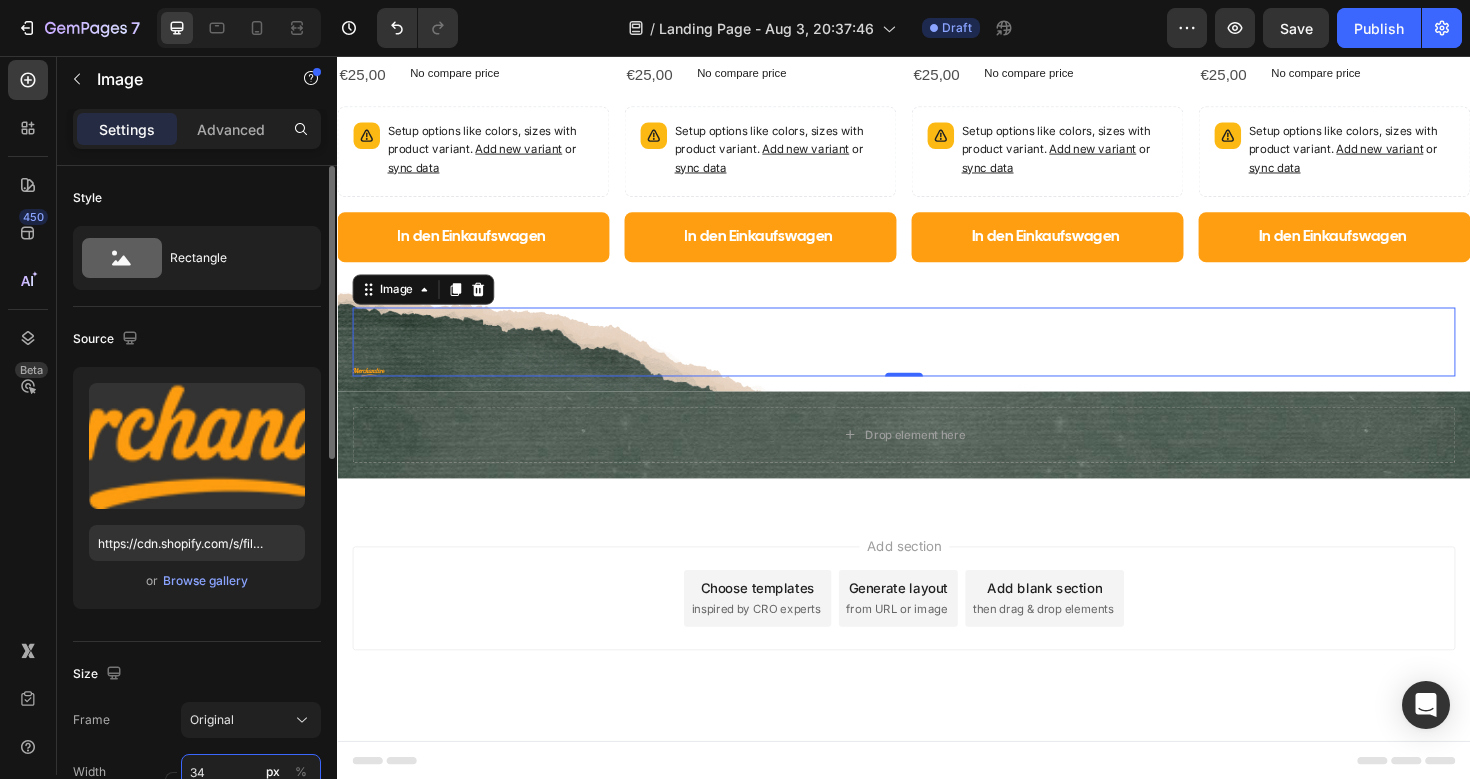 type on "3" 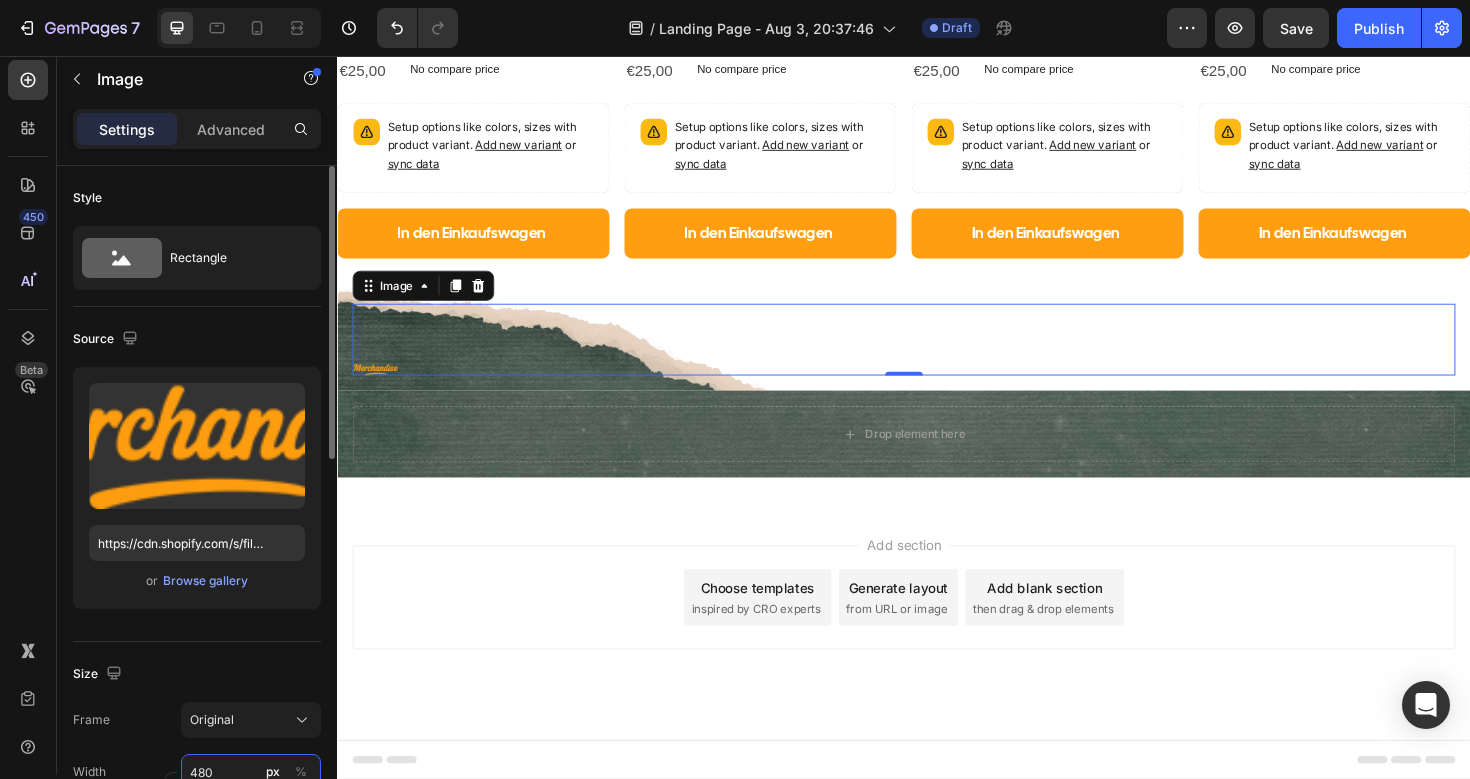 scroll, scrollTop: 1784, scrollLeft: 0, axis: vertical 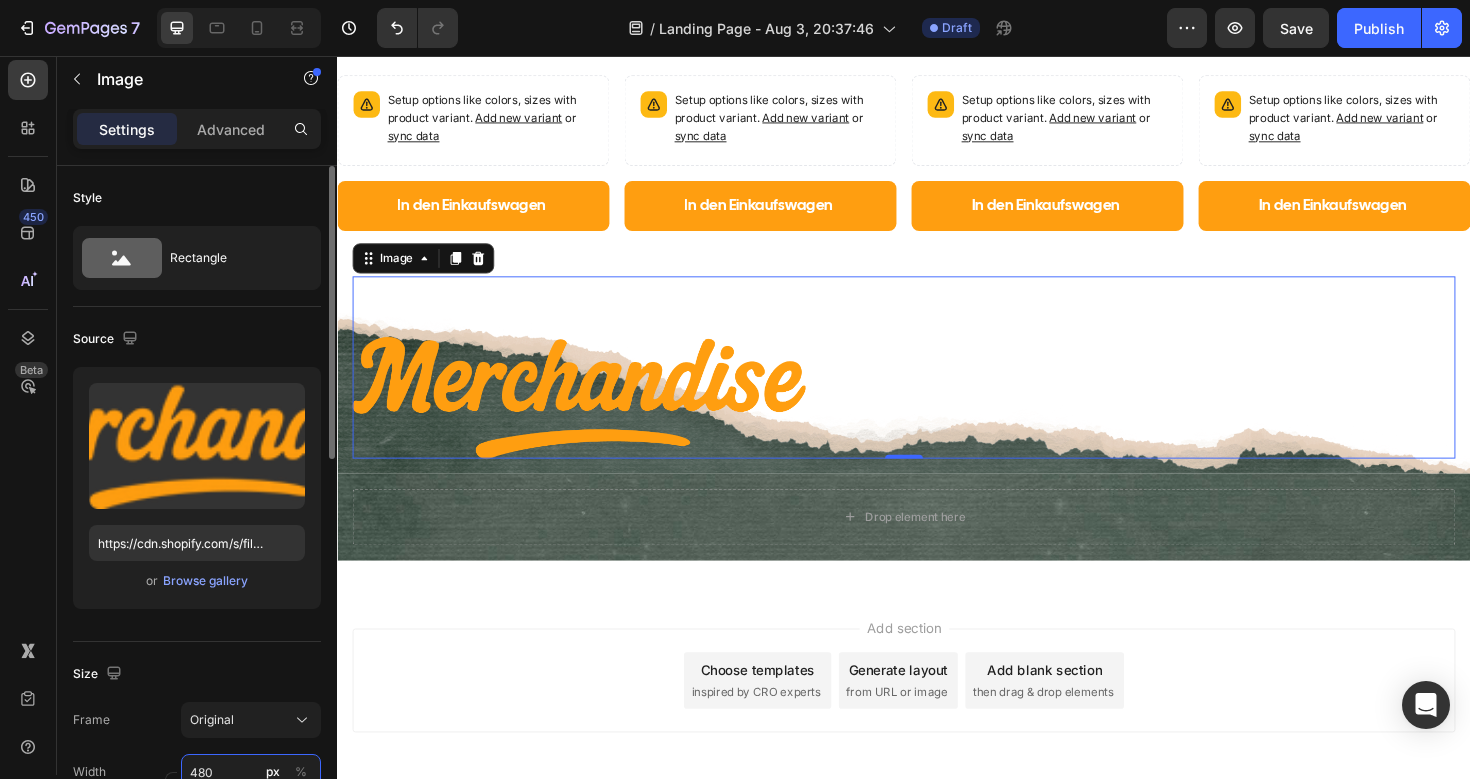 click on "480" at bounding box center [251, 772] 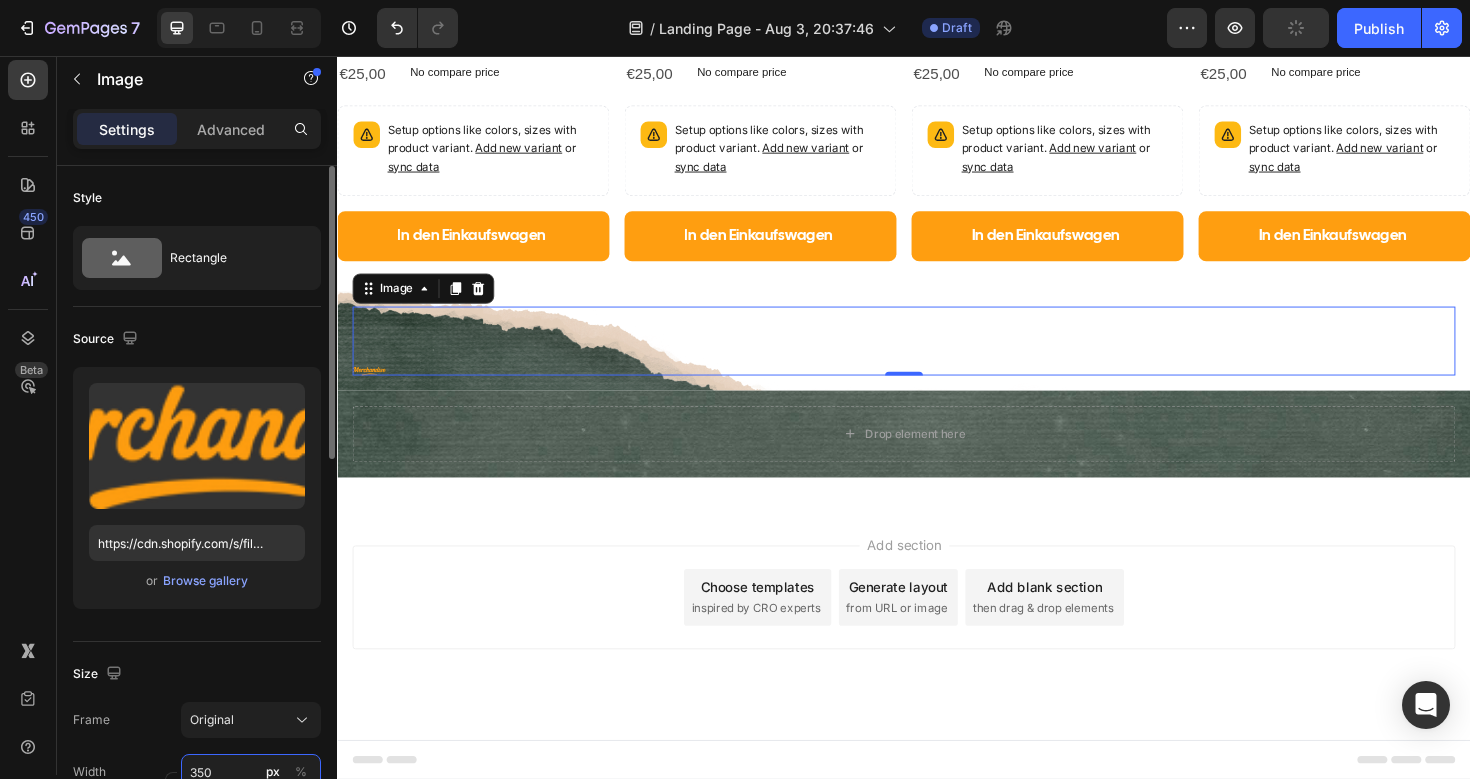 scroll, scrollTop: 1784, scrollLeft: 0, axis: vertical 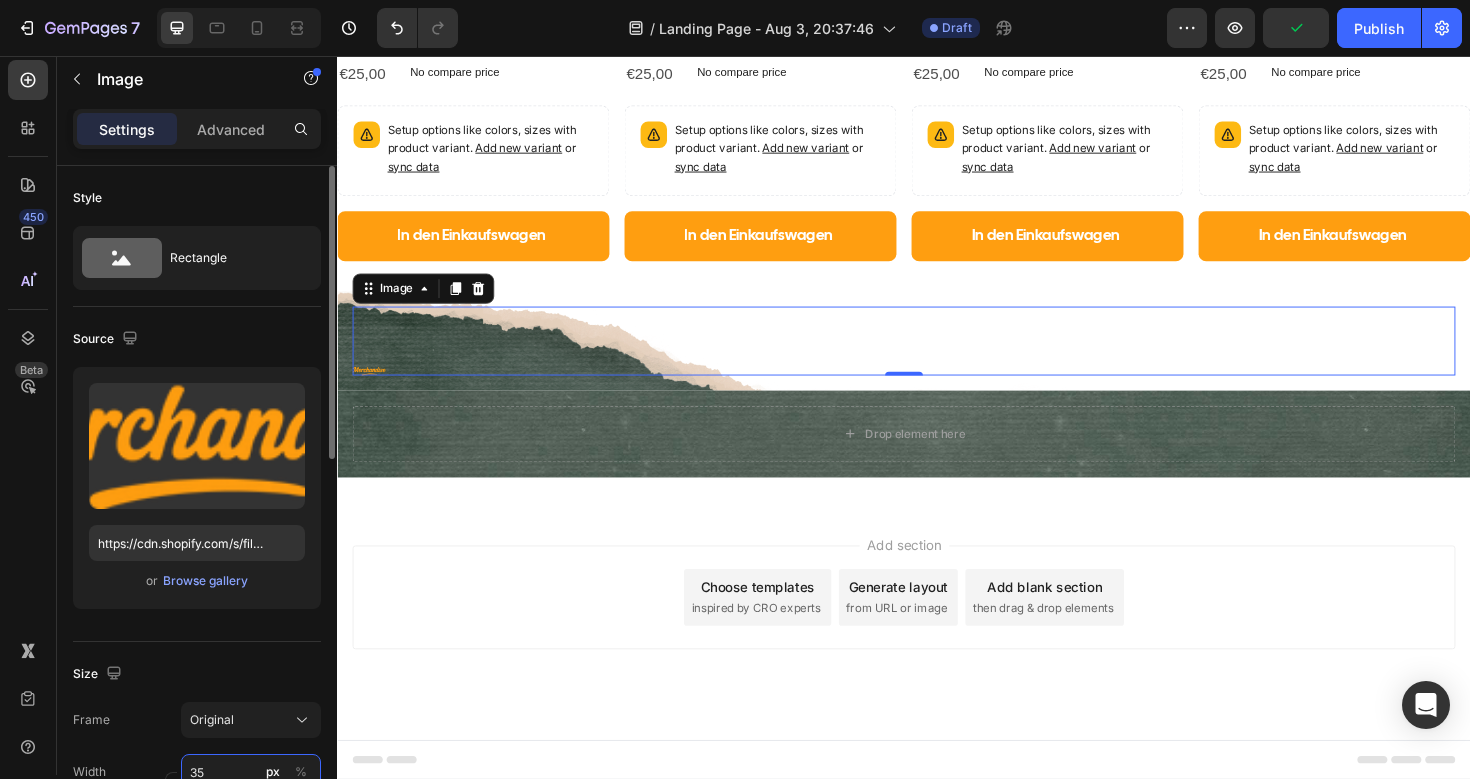 type on "3" 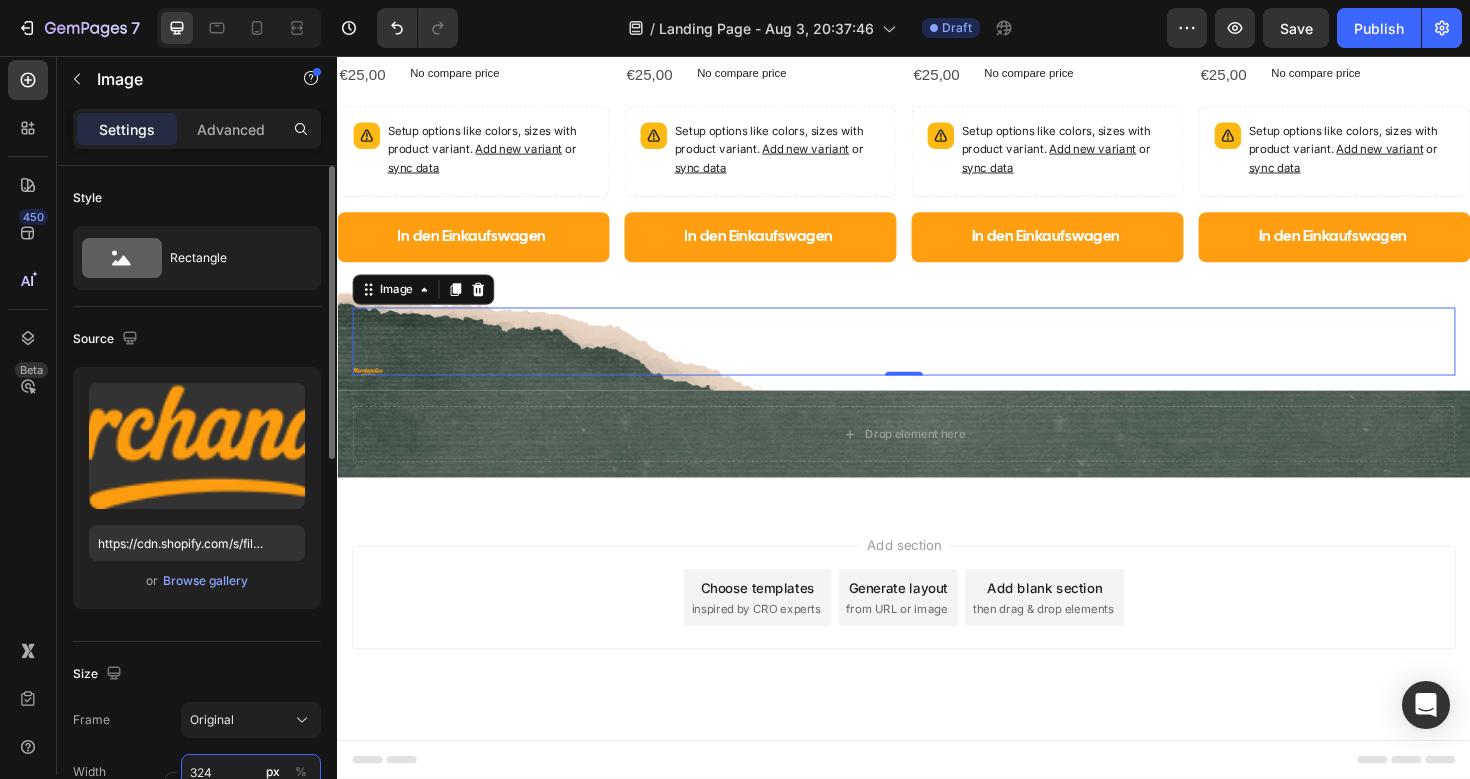 scroll, scrollTop: 1784, scrollLeft: 0, axis: vertical 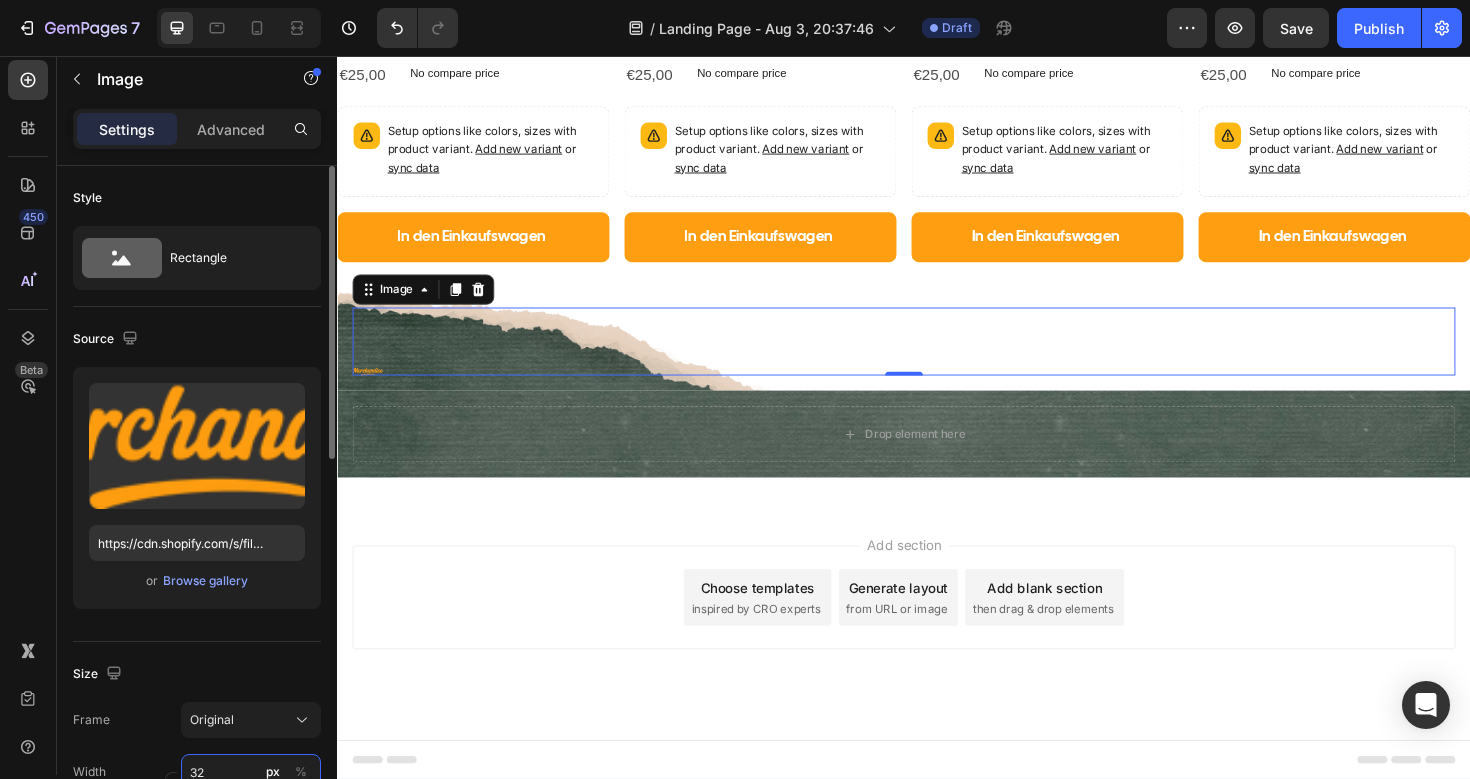 type on "3" 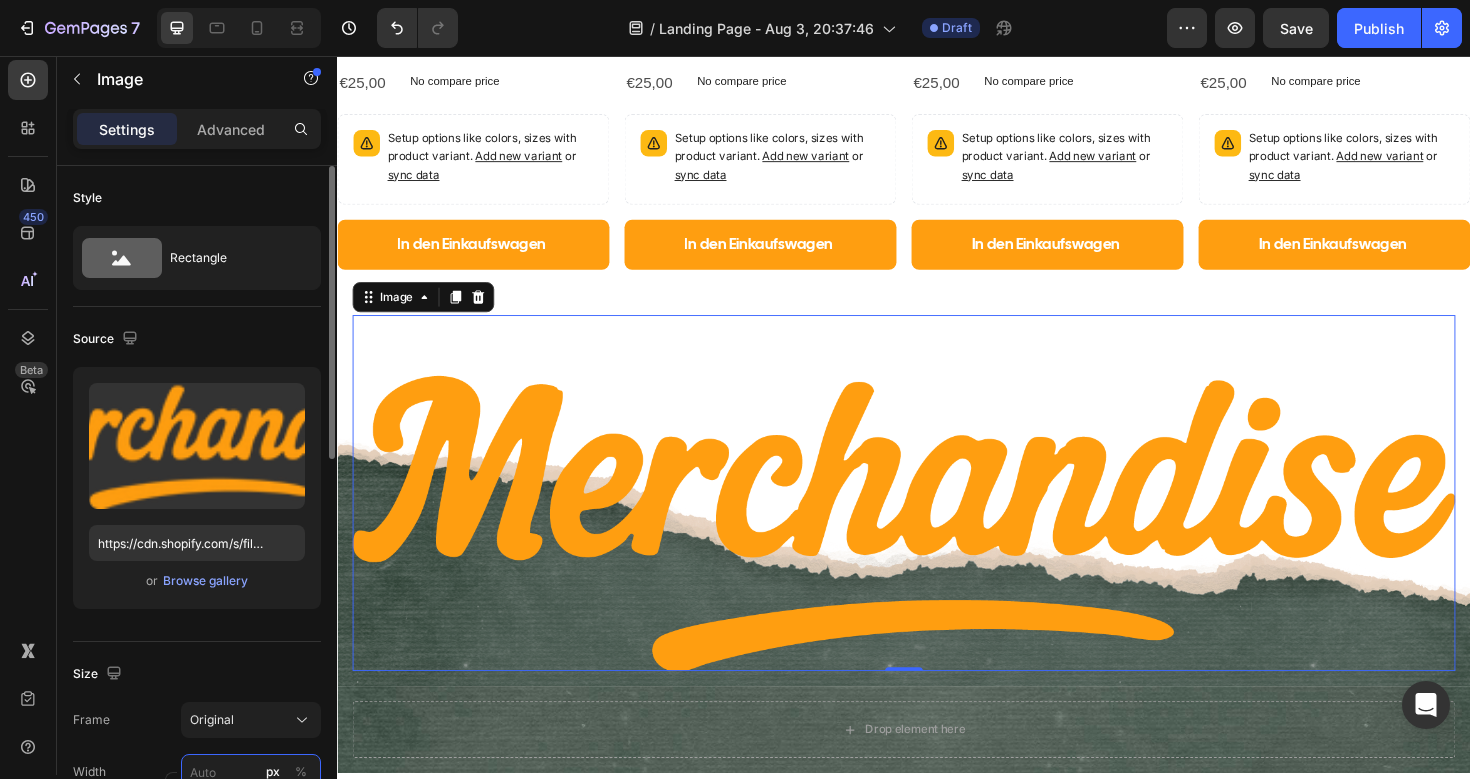 scroll, scrollTop: 1784, scrollLeft: 0, axis: vertical 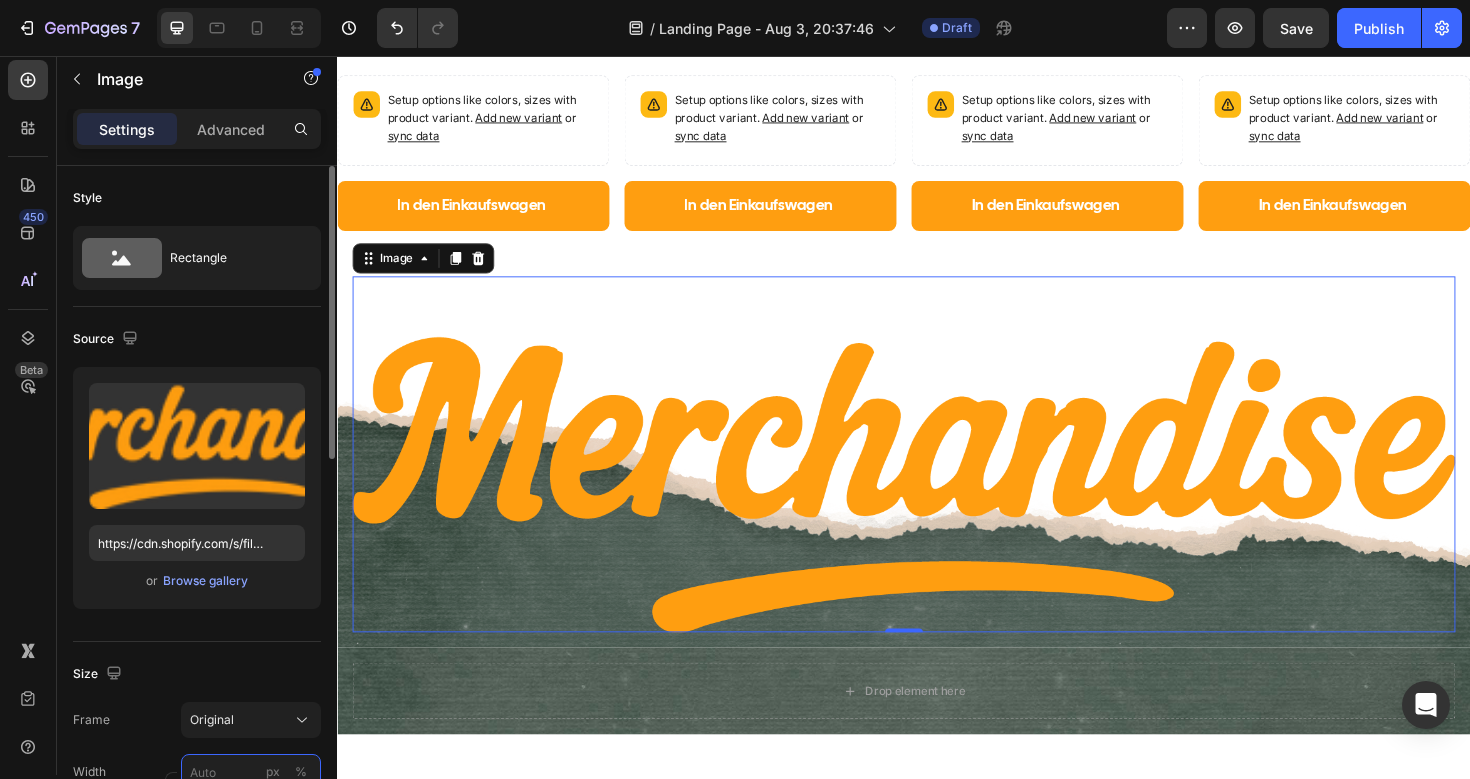 type on "3" 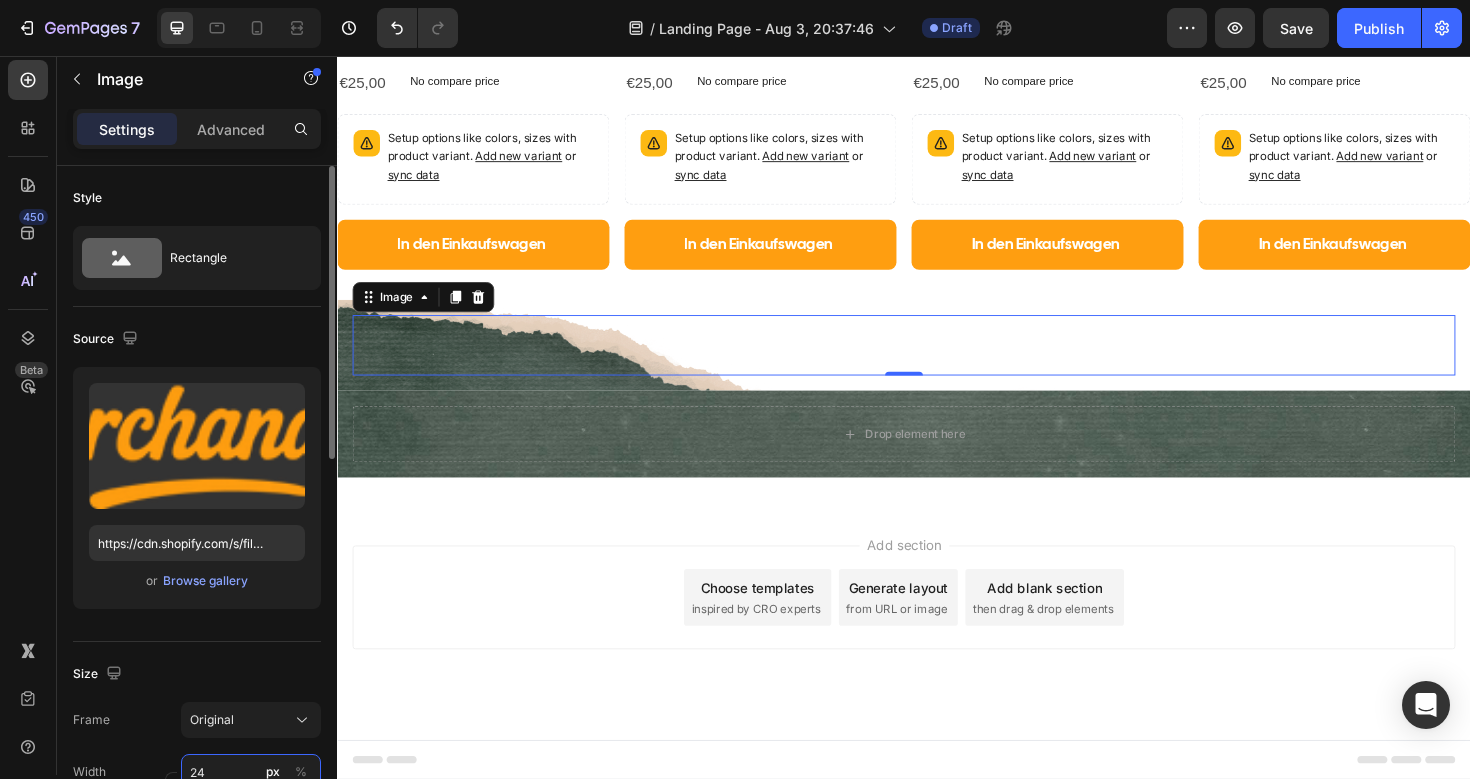 scroll, scrollTop: 1749, scrollLeft: 0, axis: vertical 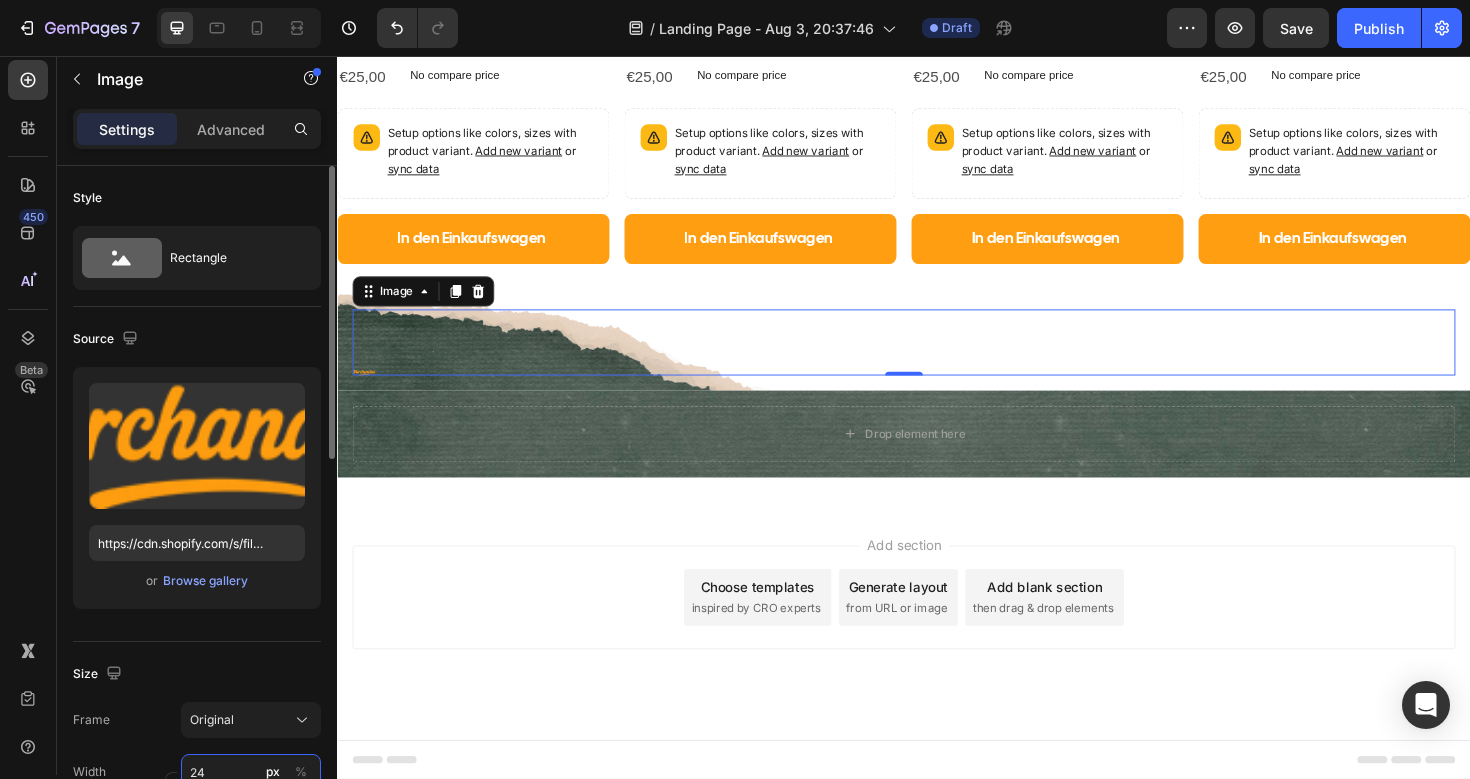 type on "240" 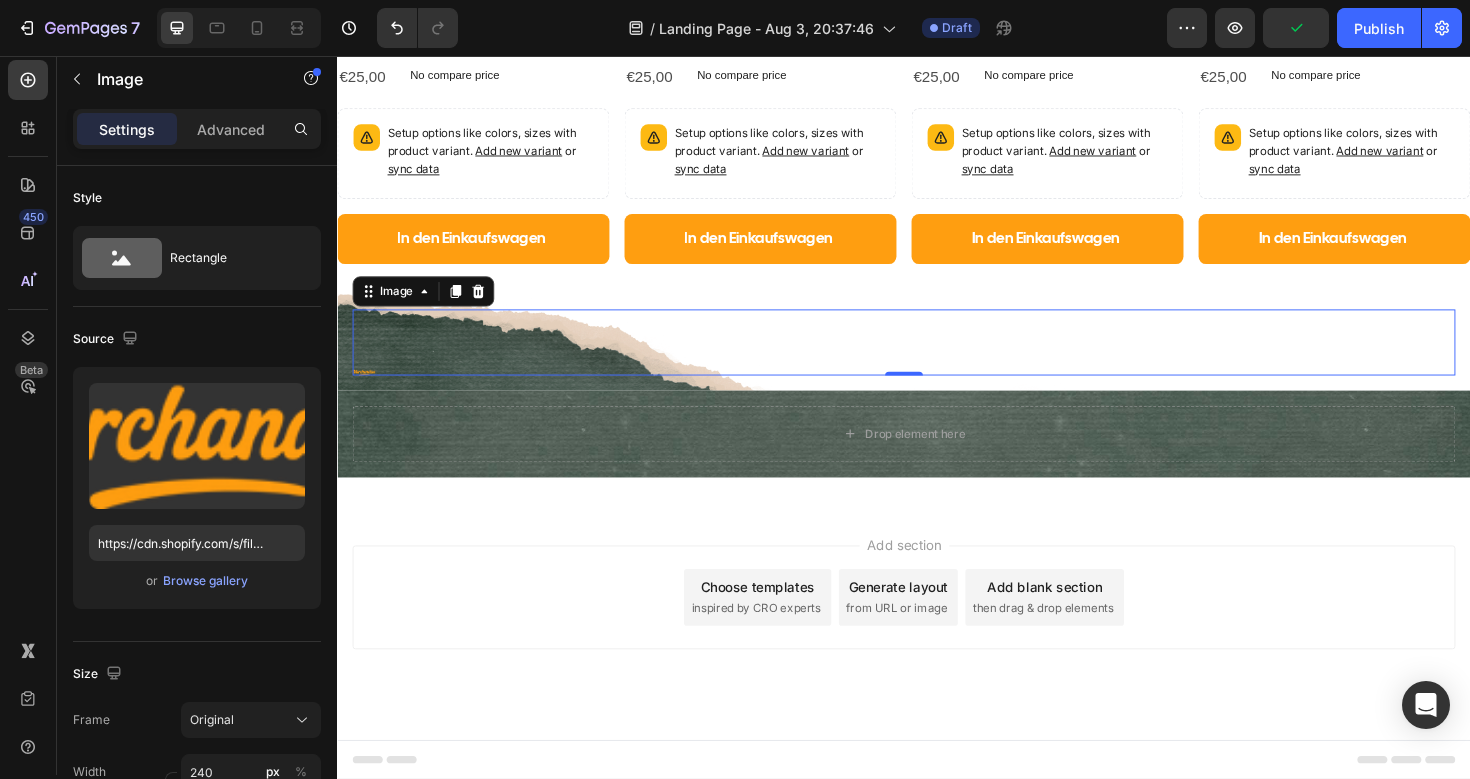 scroll, scrollTop: 8, scrollLeft: 0, axis: vertical 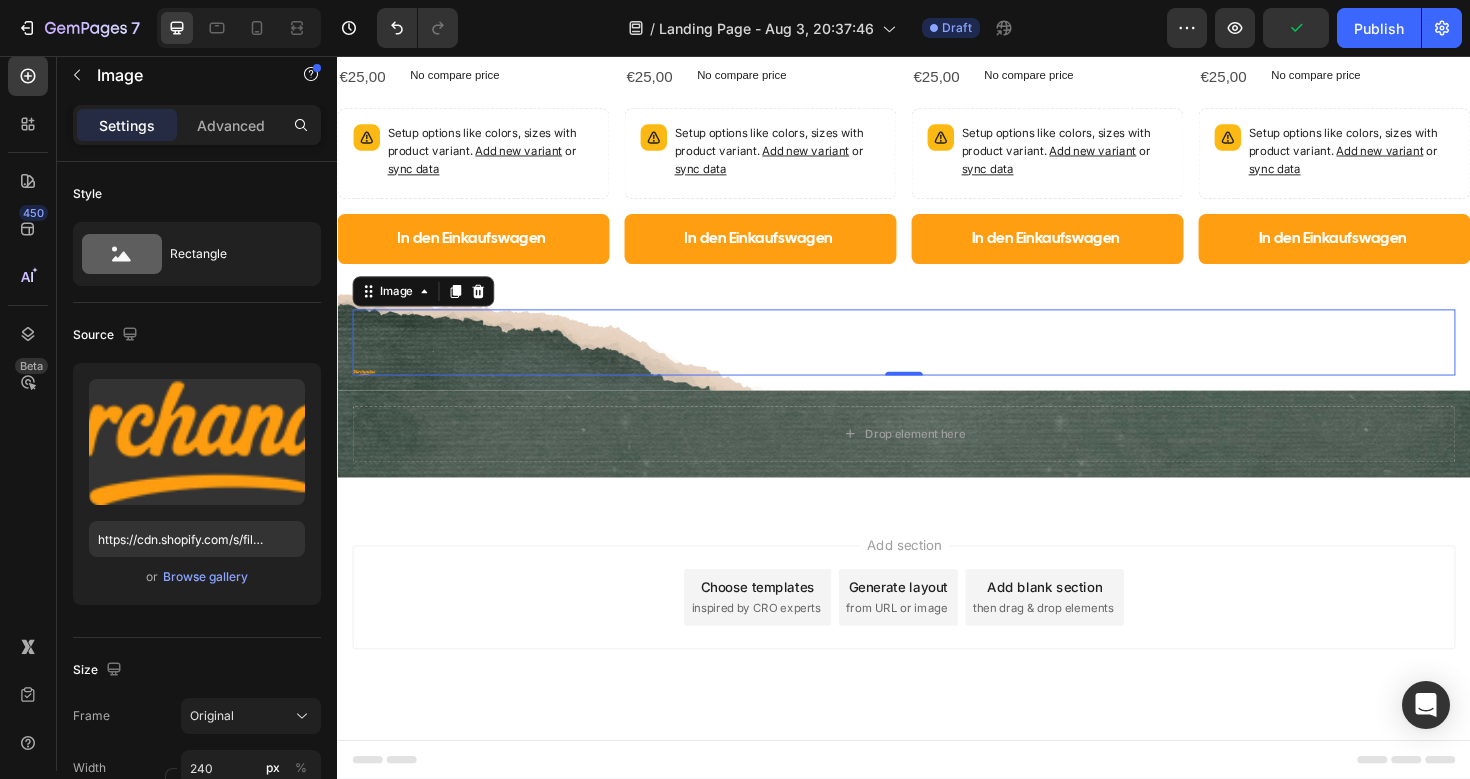 type 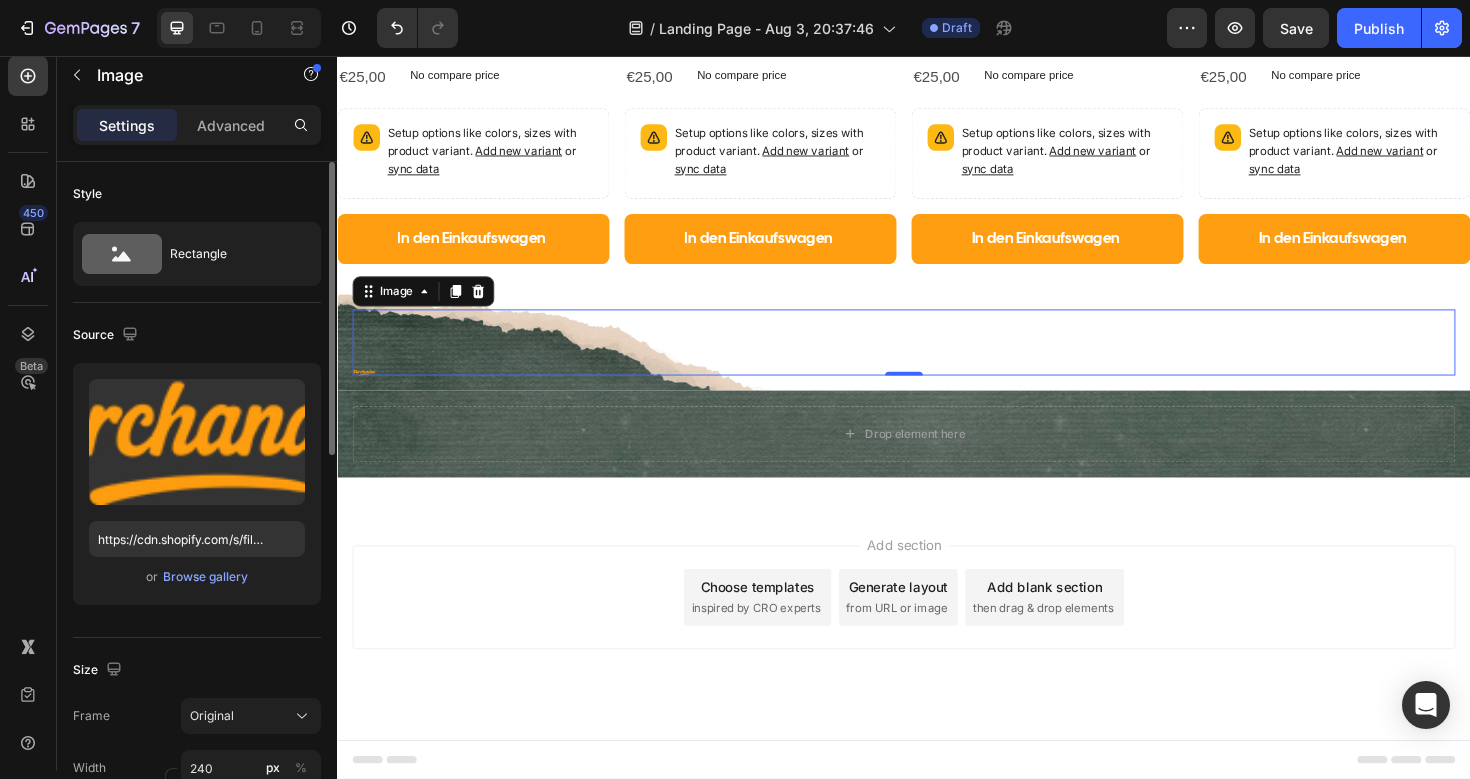 click on "Size" at bounding box center (197, 670) 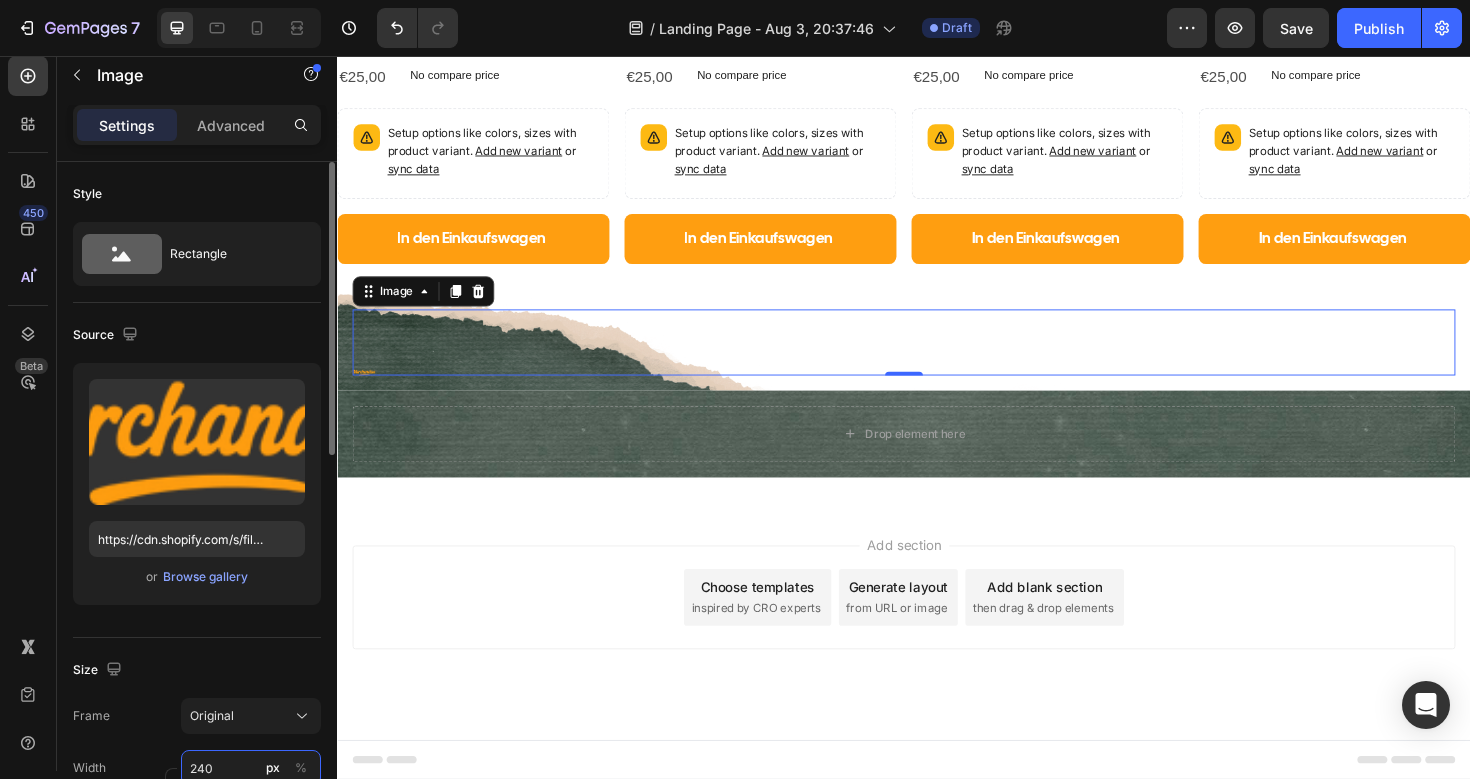click on "240" at bounding box center (251, 768) 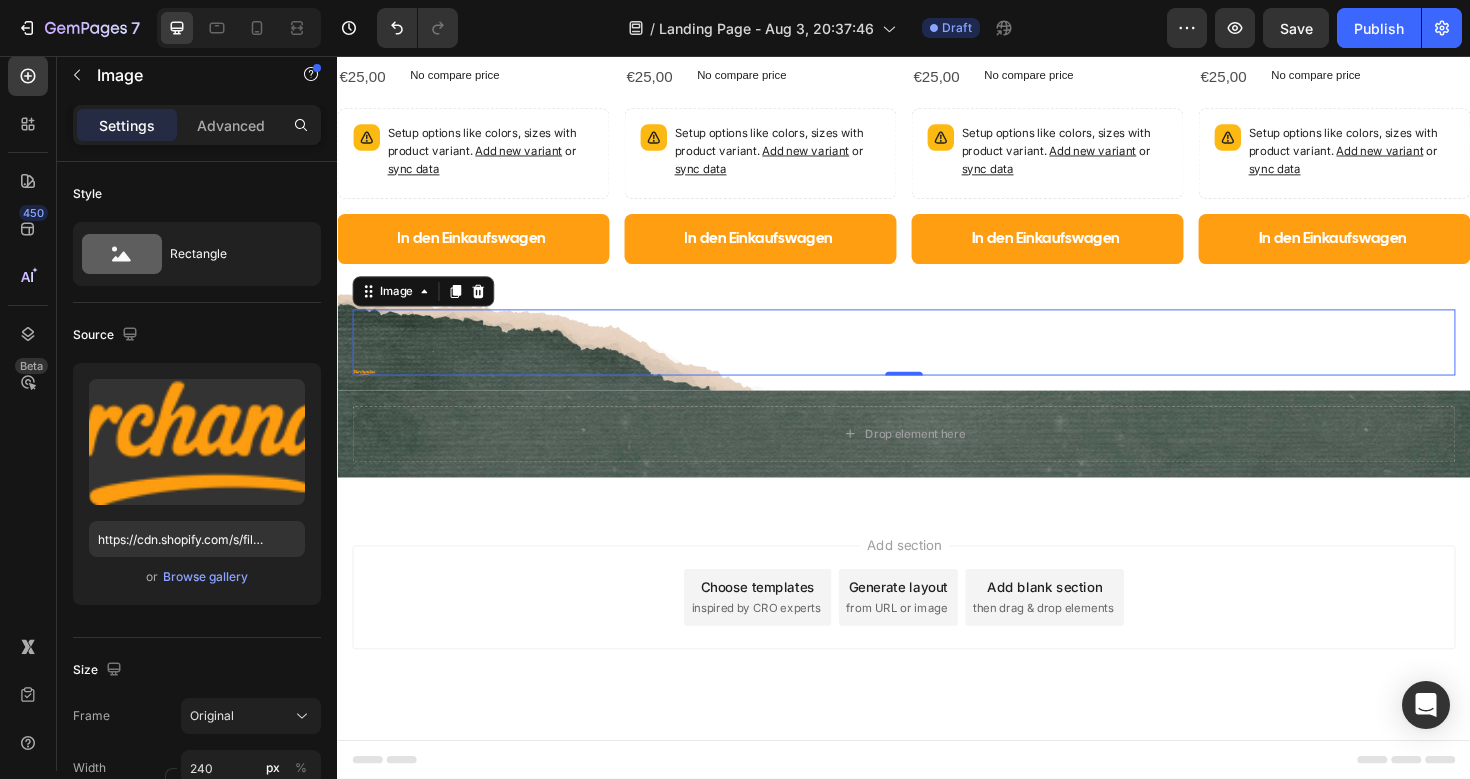 click at bounding box center [365, 391] 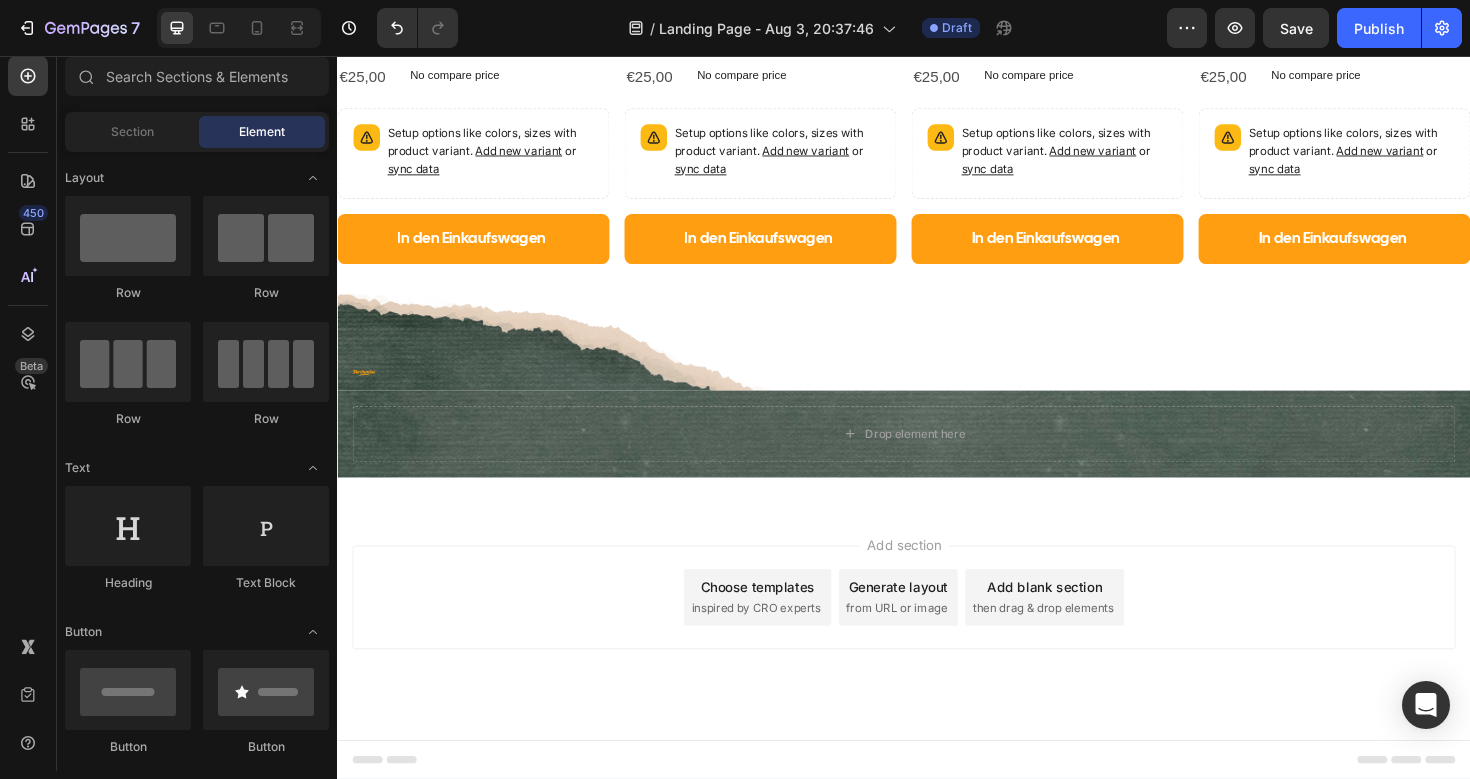 click on "Add section Choose templates inspired by CRO experts Generate layout from URL or image Add blank section then drag & drop elements" at bounding box center (937, 629) 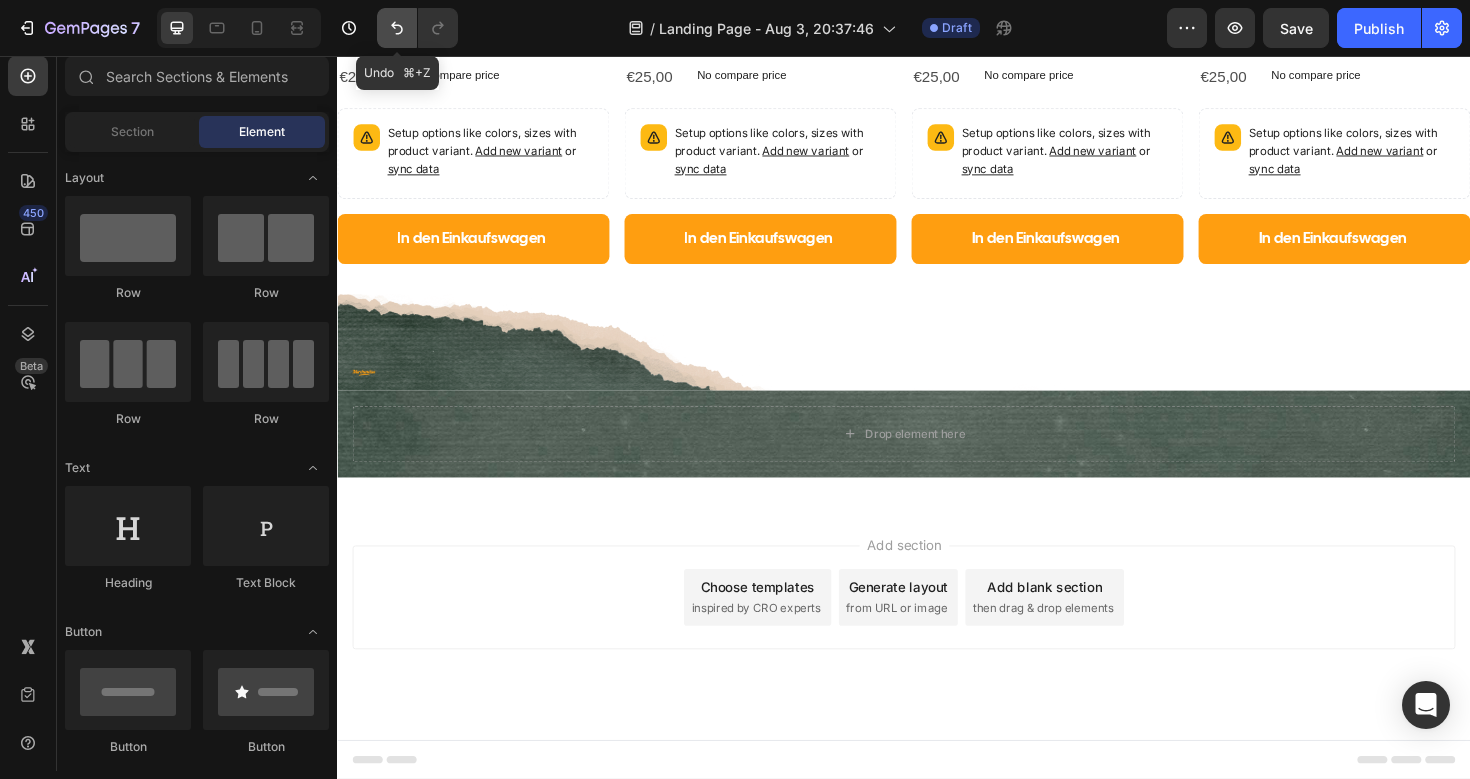 click 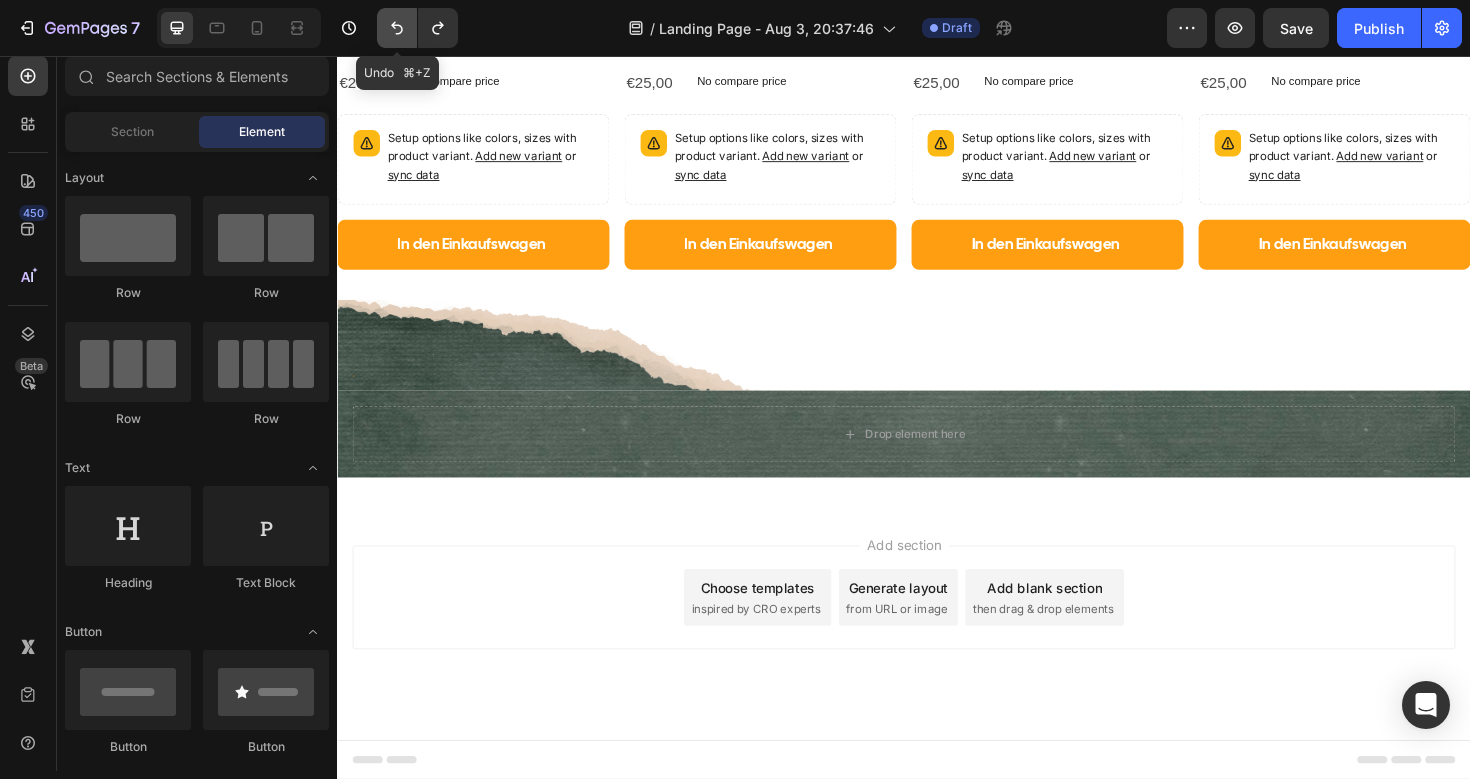 click 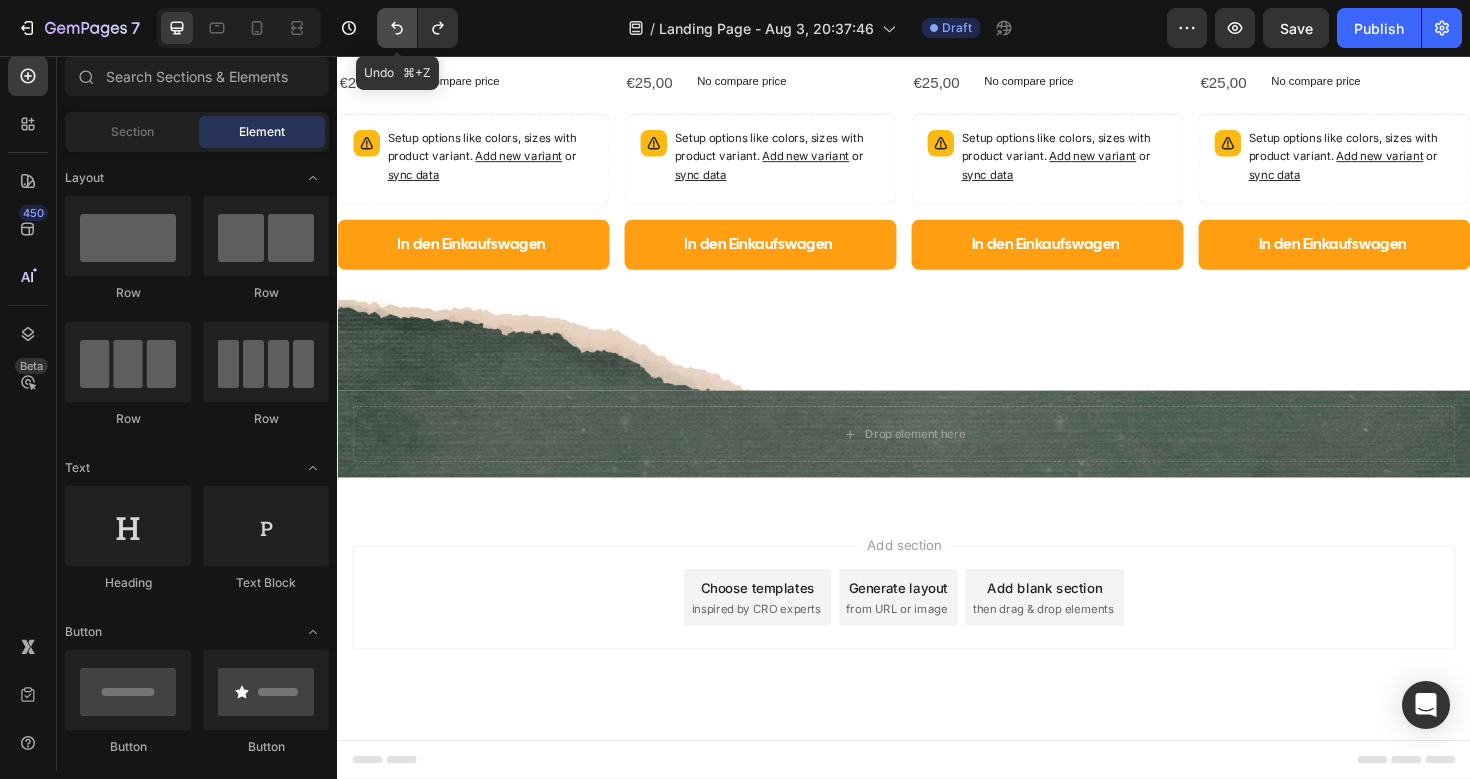 click 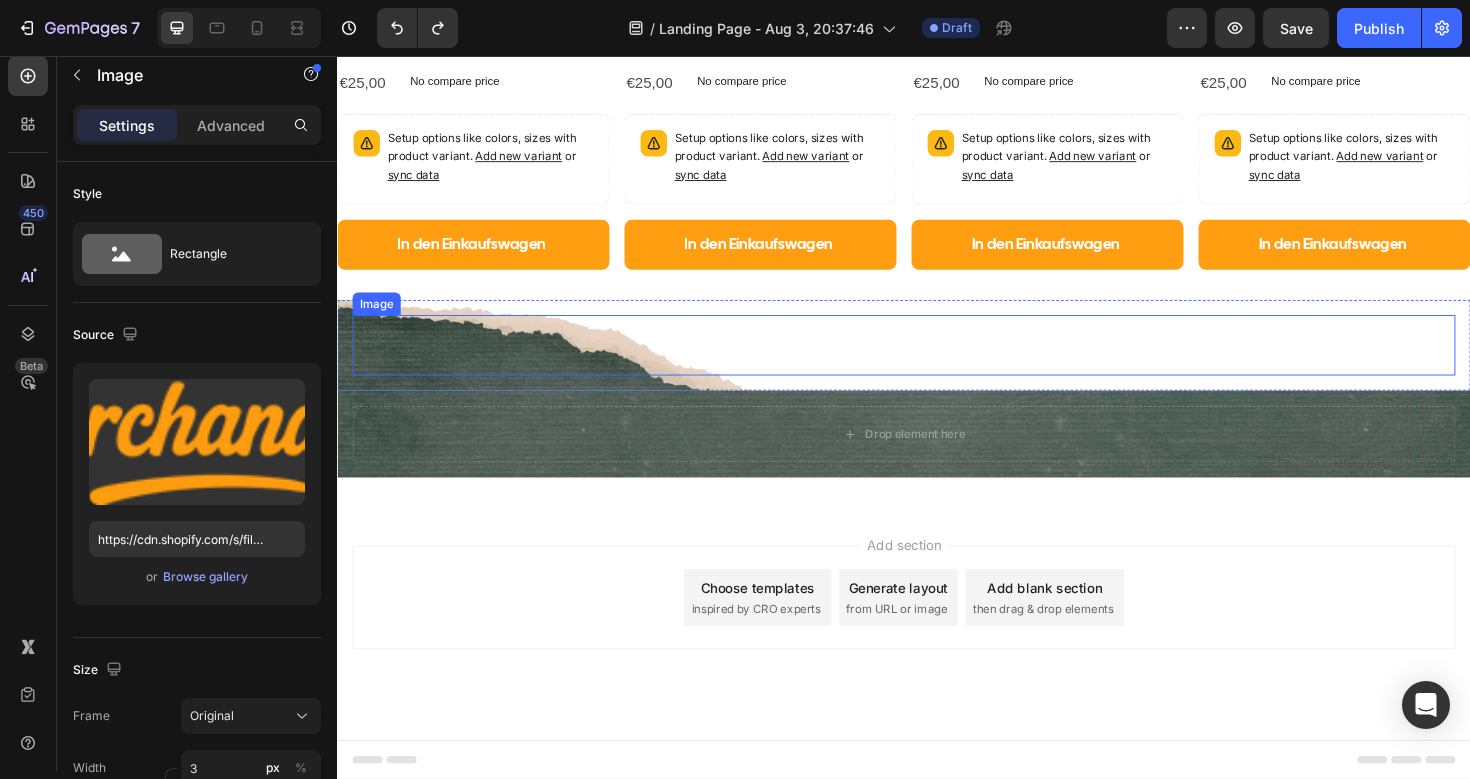 click on "Image" at bounding box center [937, 362] 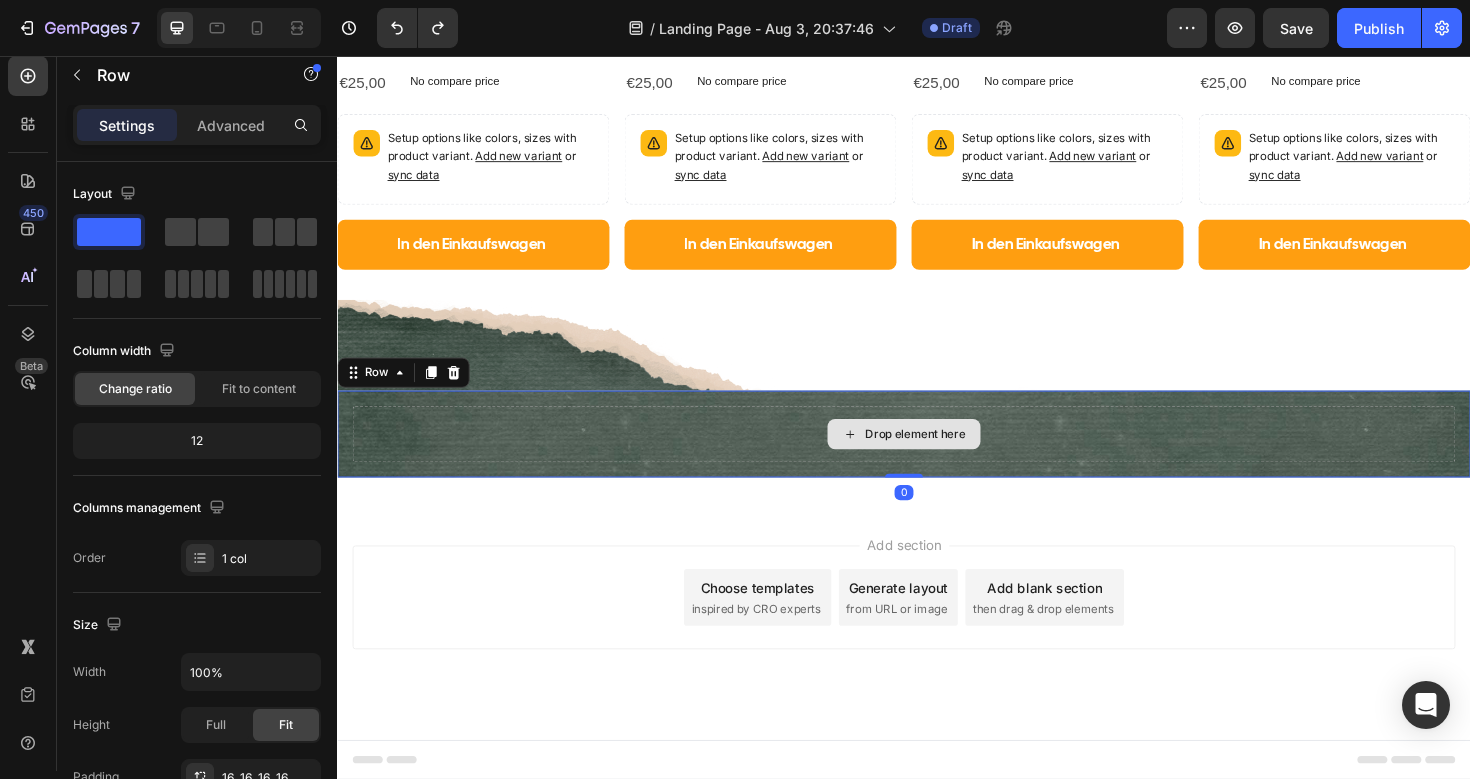 click on "Drop element here" at bounding box center [937, 456] 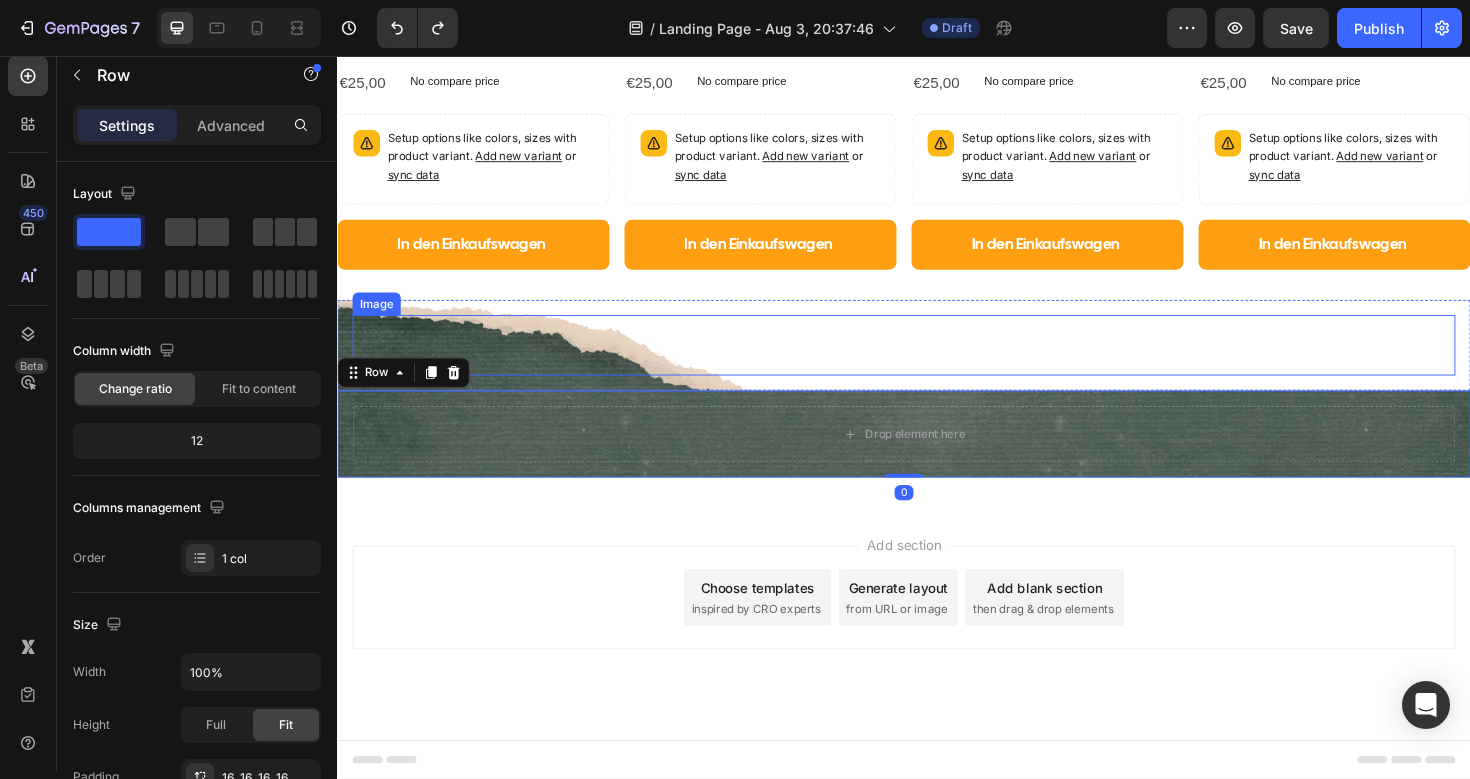click on "Image" at bounding box center (937, 362) 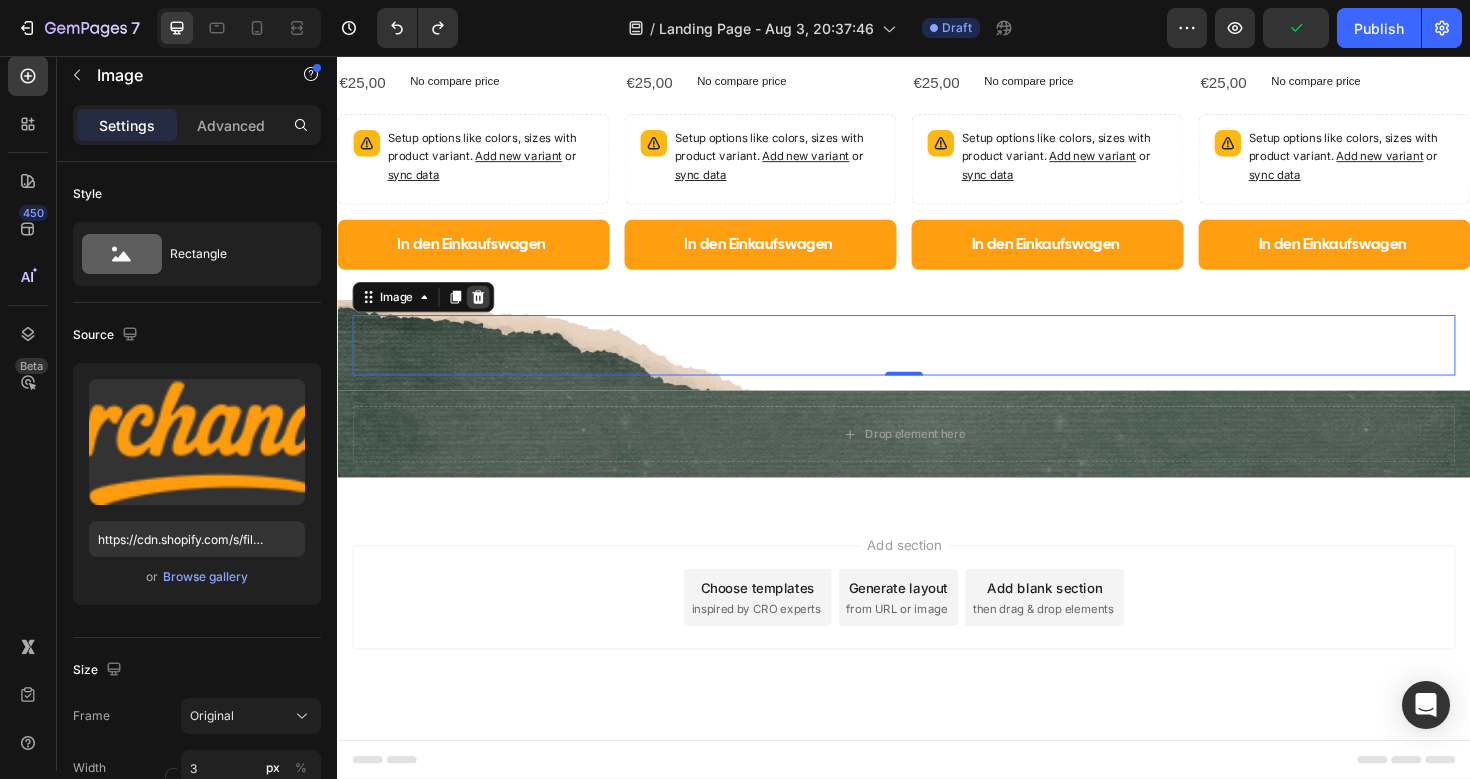 click 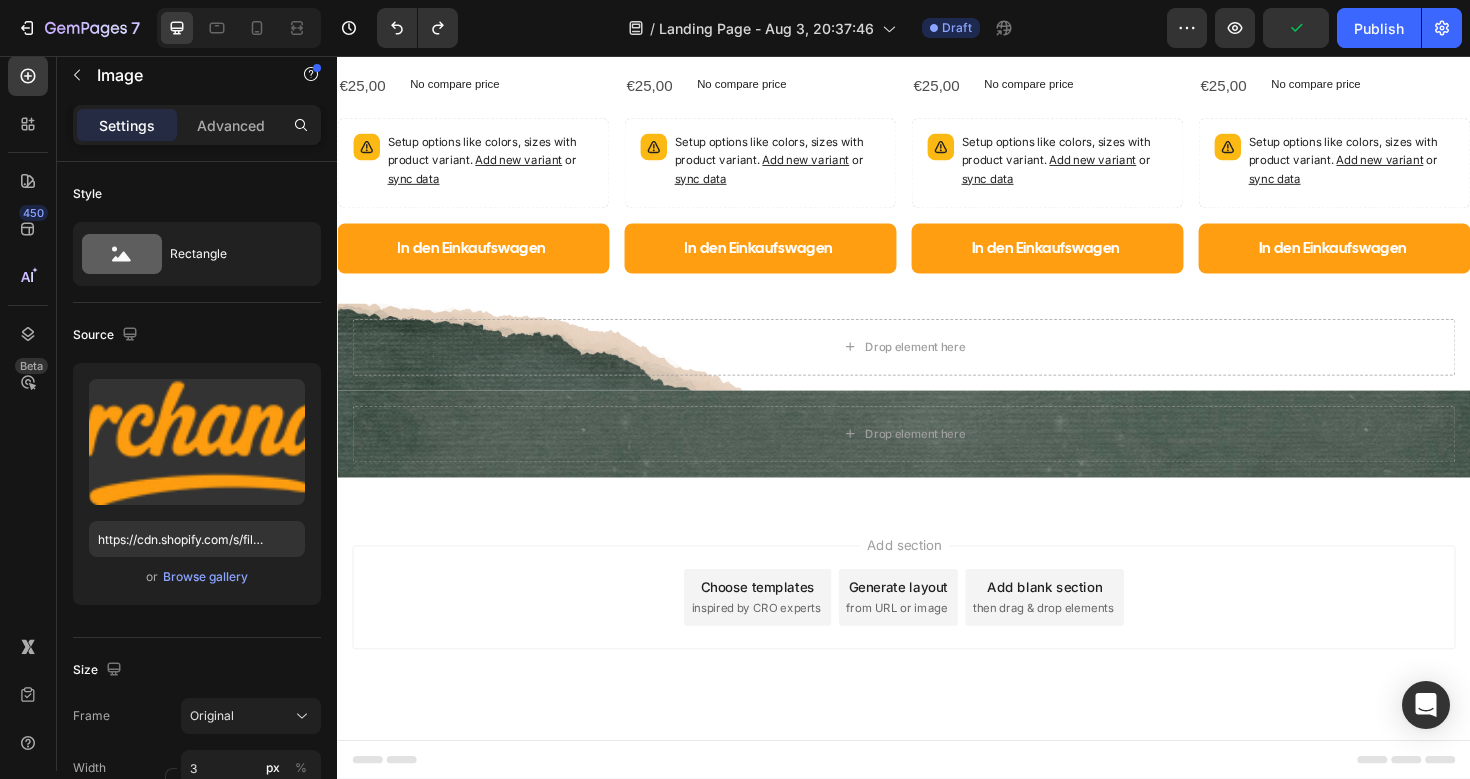 scroll, scrollTop: 1738, scrollLeft: 0, axis: vertical 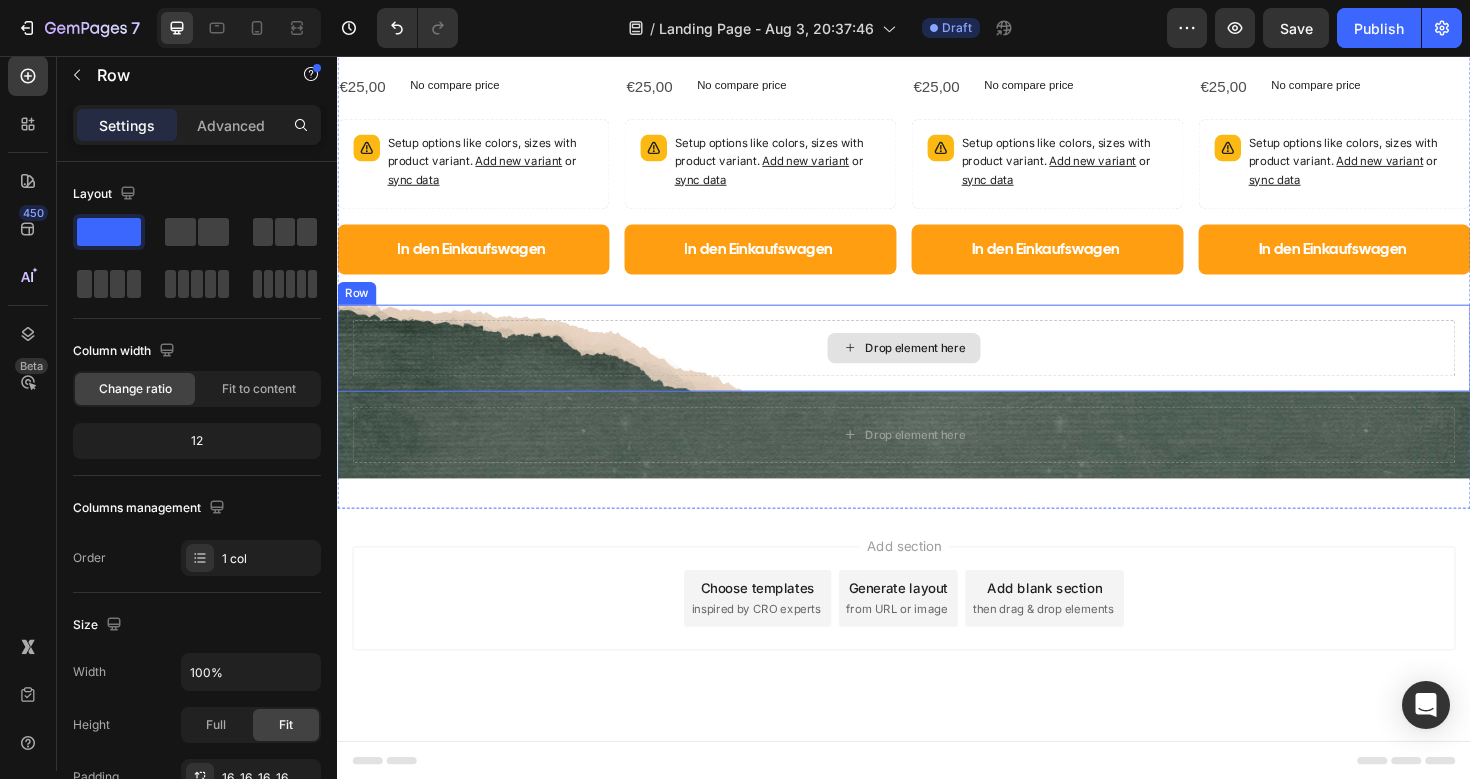 click on "Drop element here" at bounding box center (937, 365) 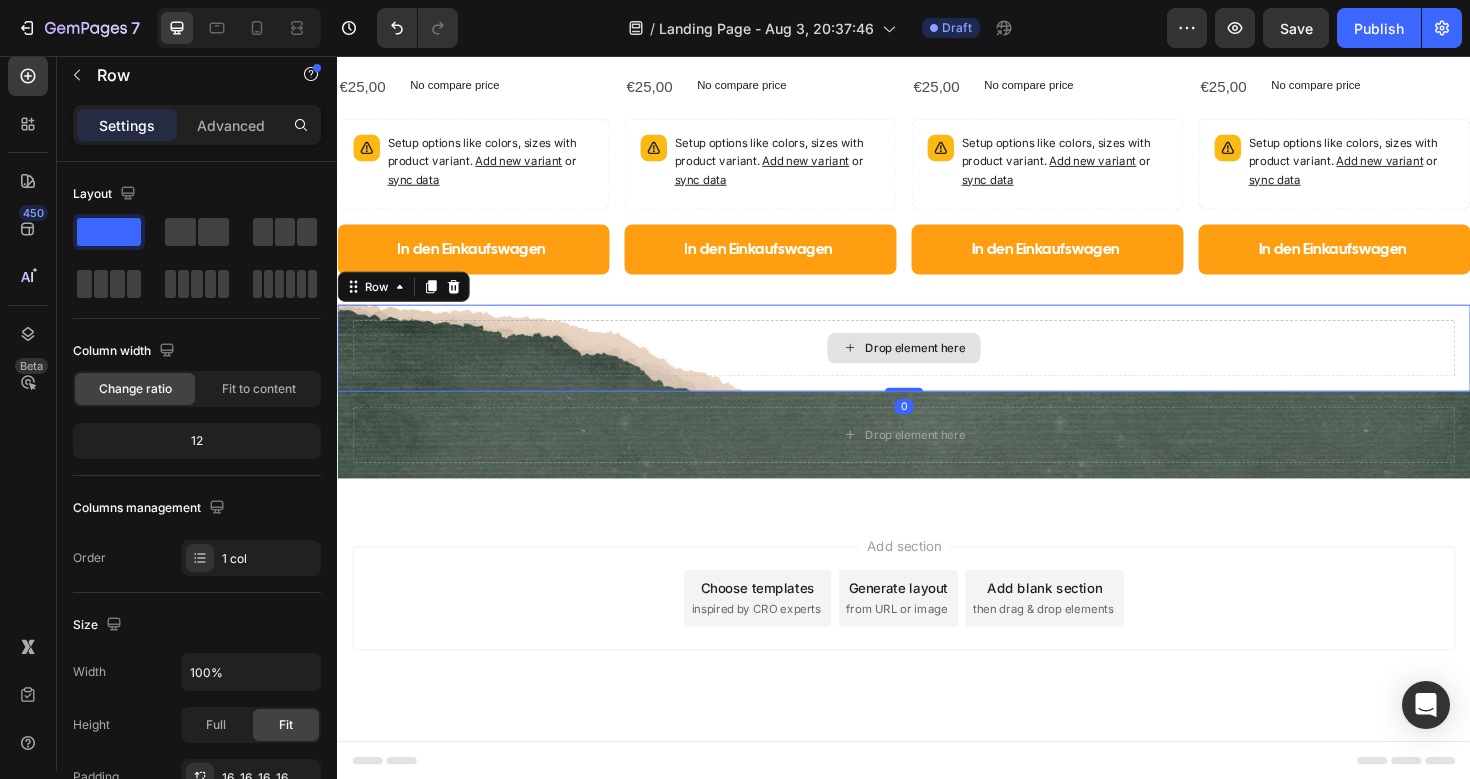click on "Drop element here" at bounding box center (937, 365) 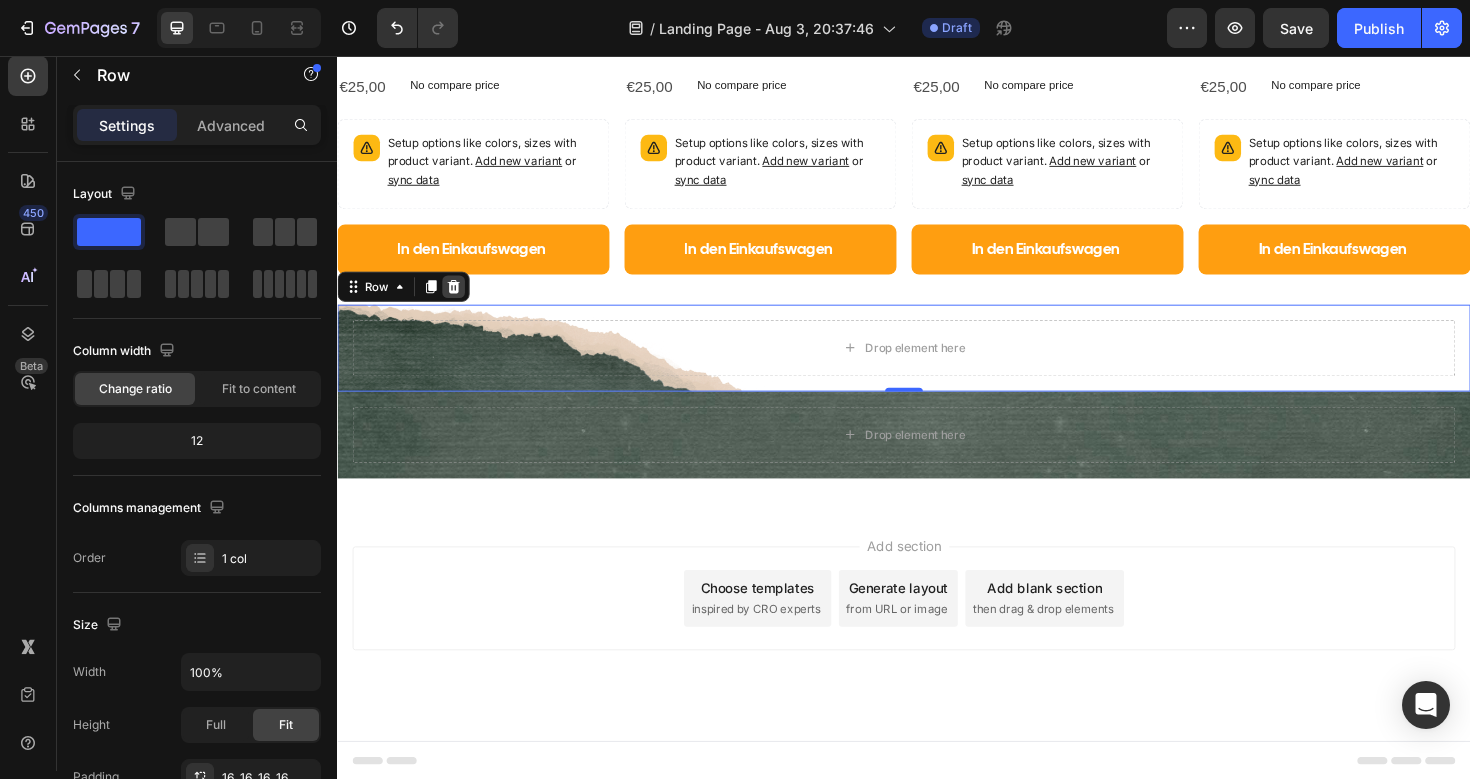 click 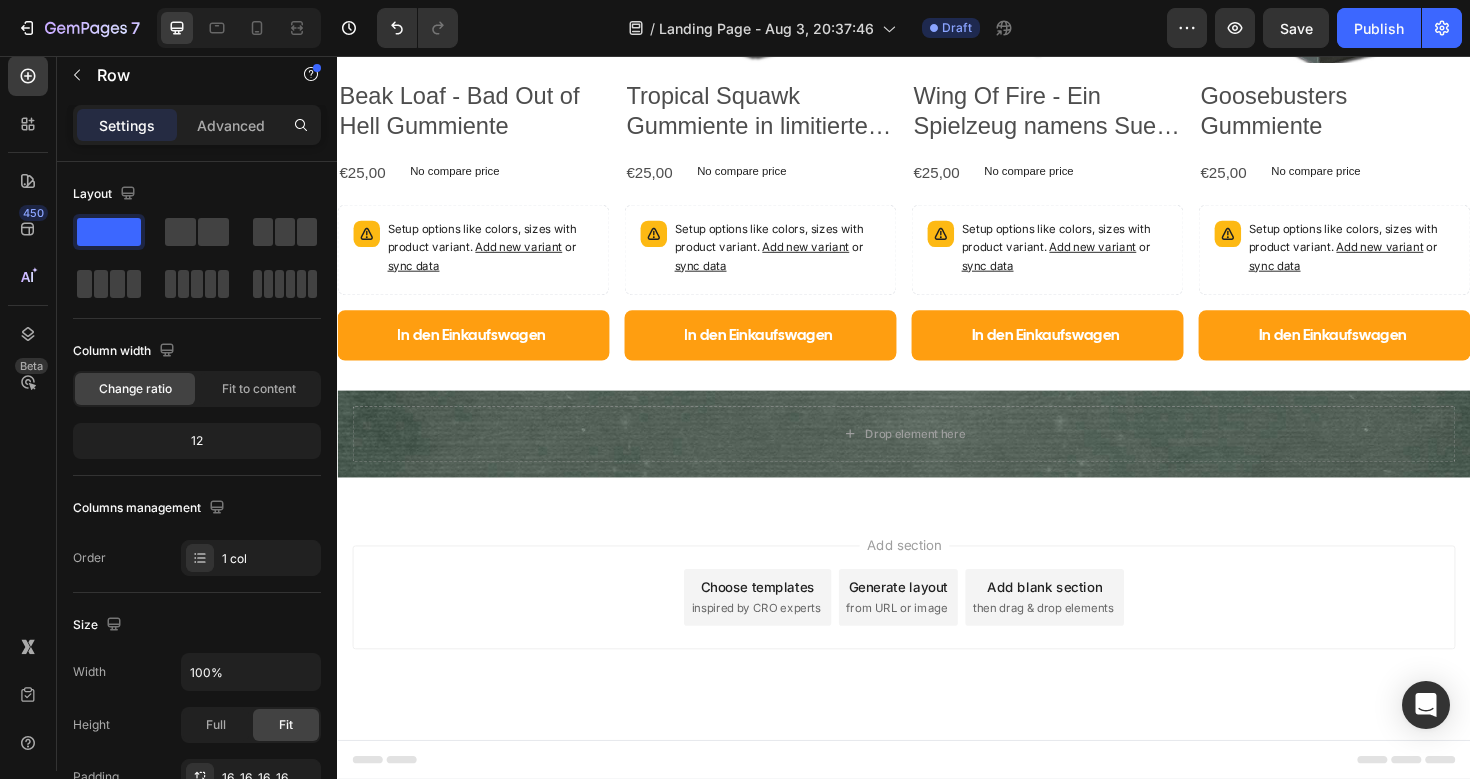 scroll, scrollTop: 1646, scrollLeft: 0, axis: vertical 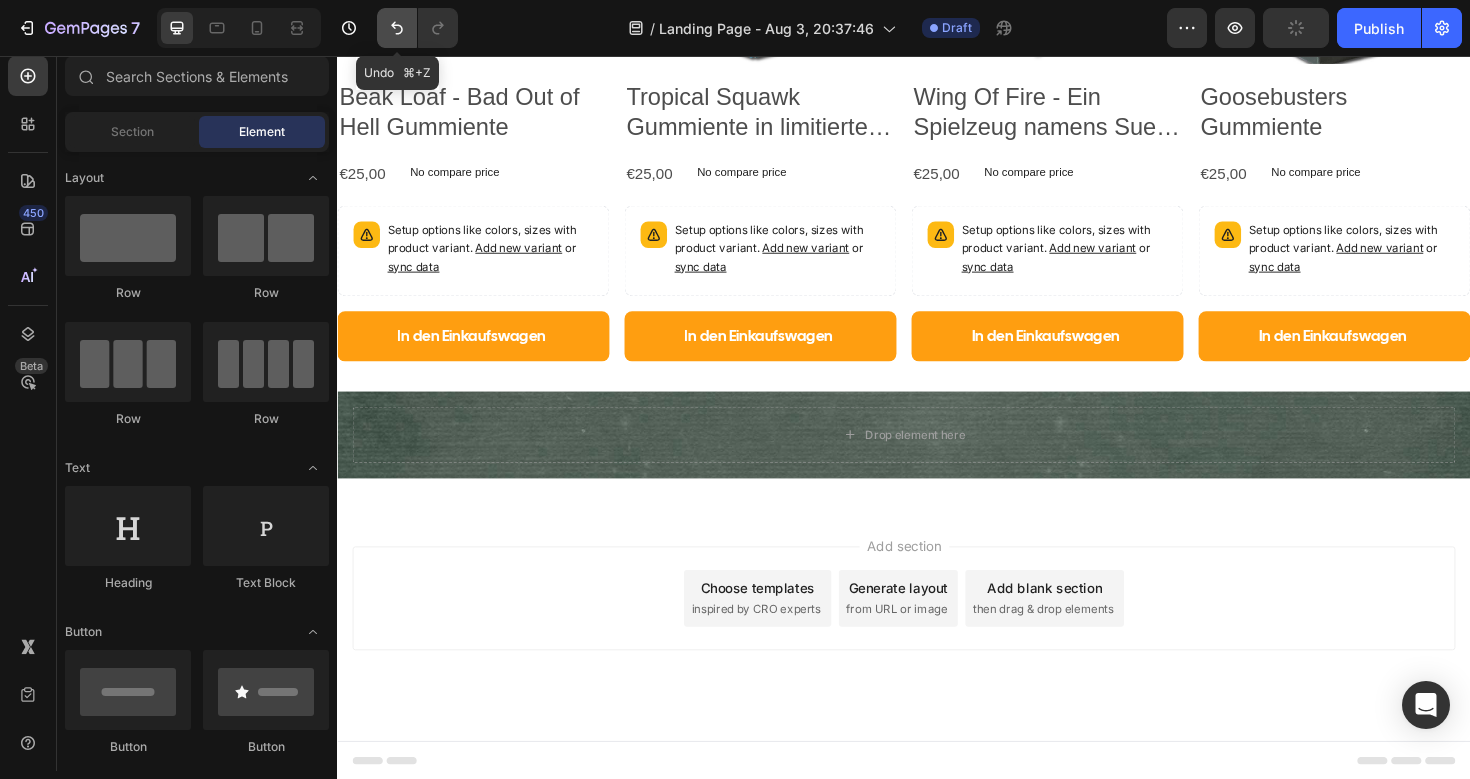click 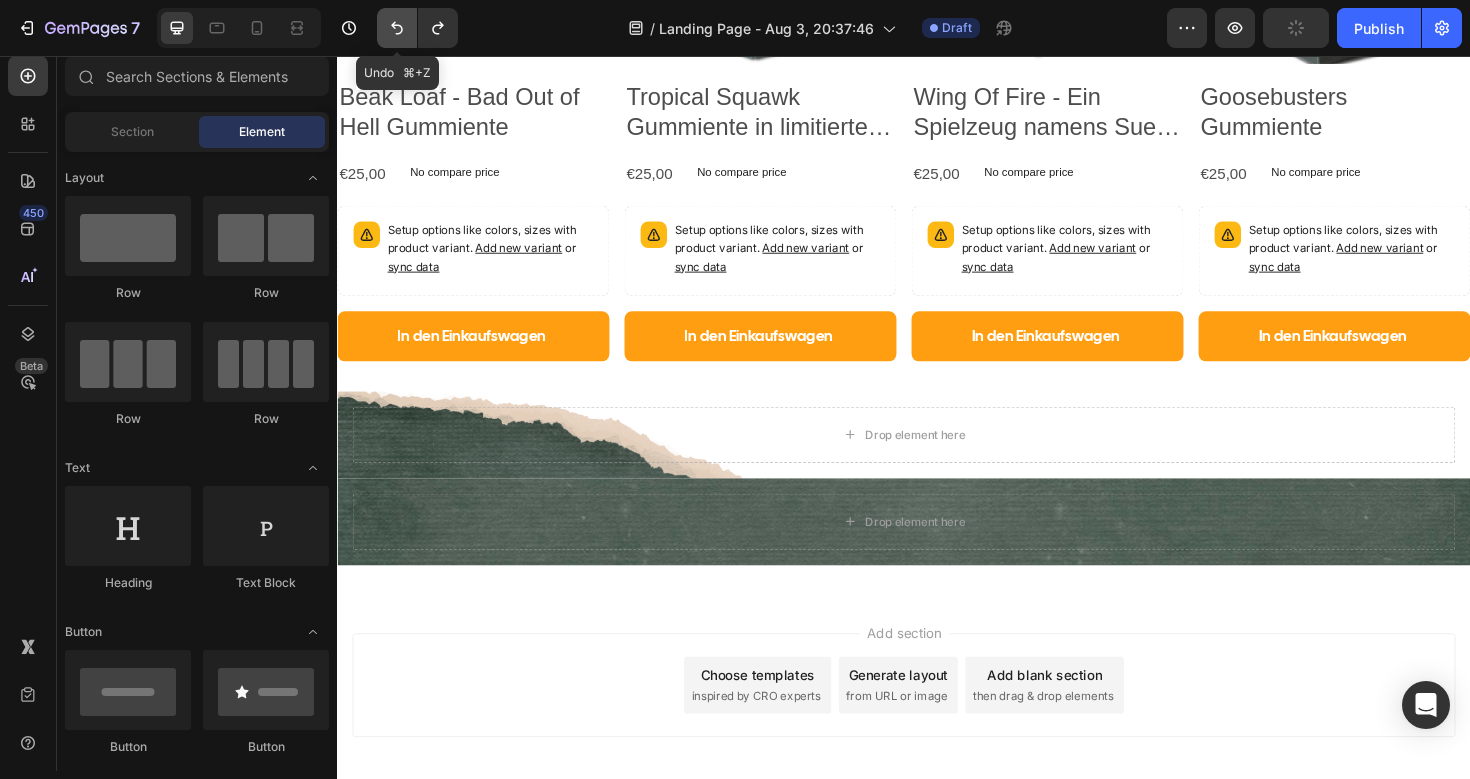 scroll, scrollTop: 1738, scrollLeft: 0, axis: vertical 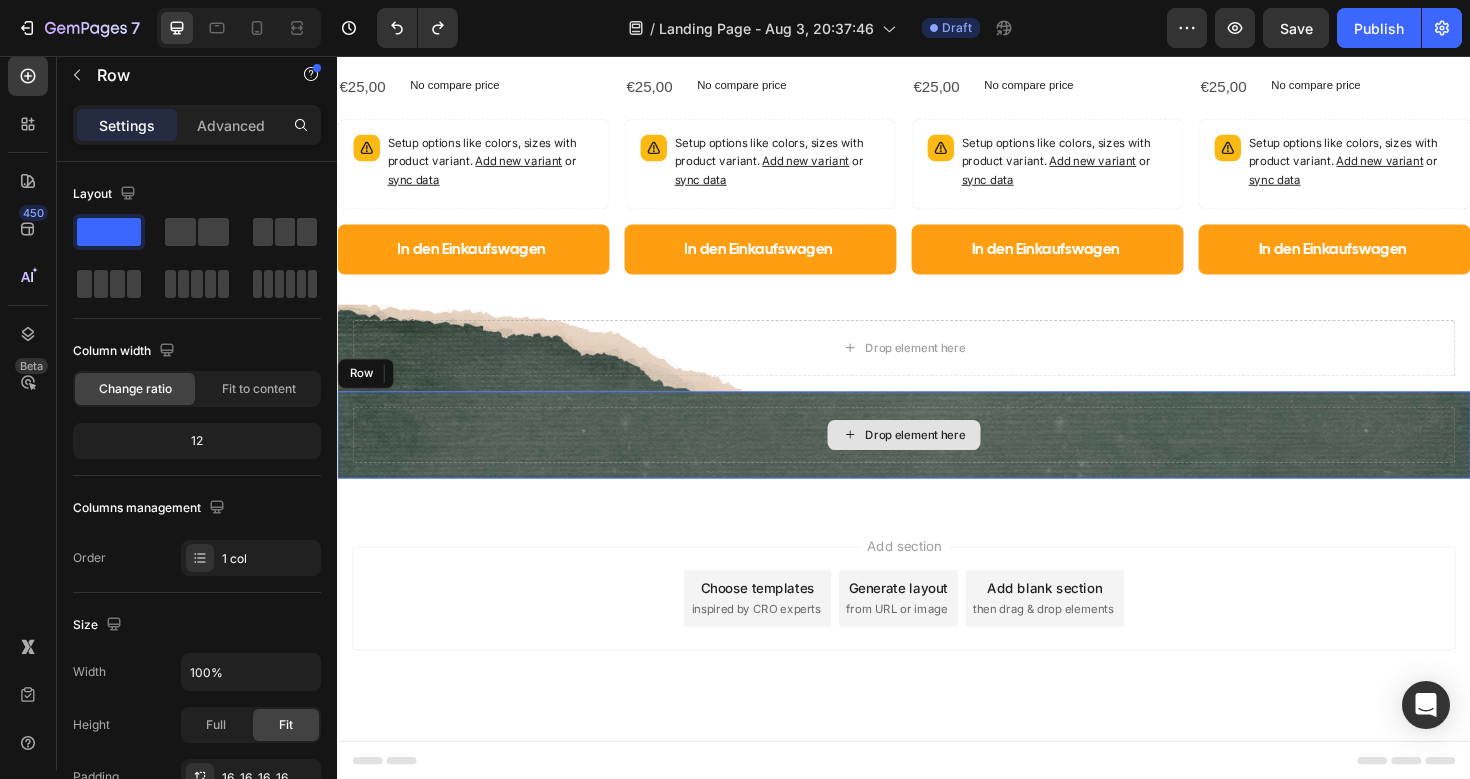 click on "Drop element here" at bounding box center (937, 457) 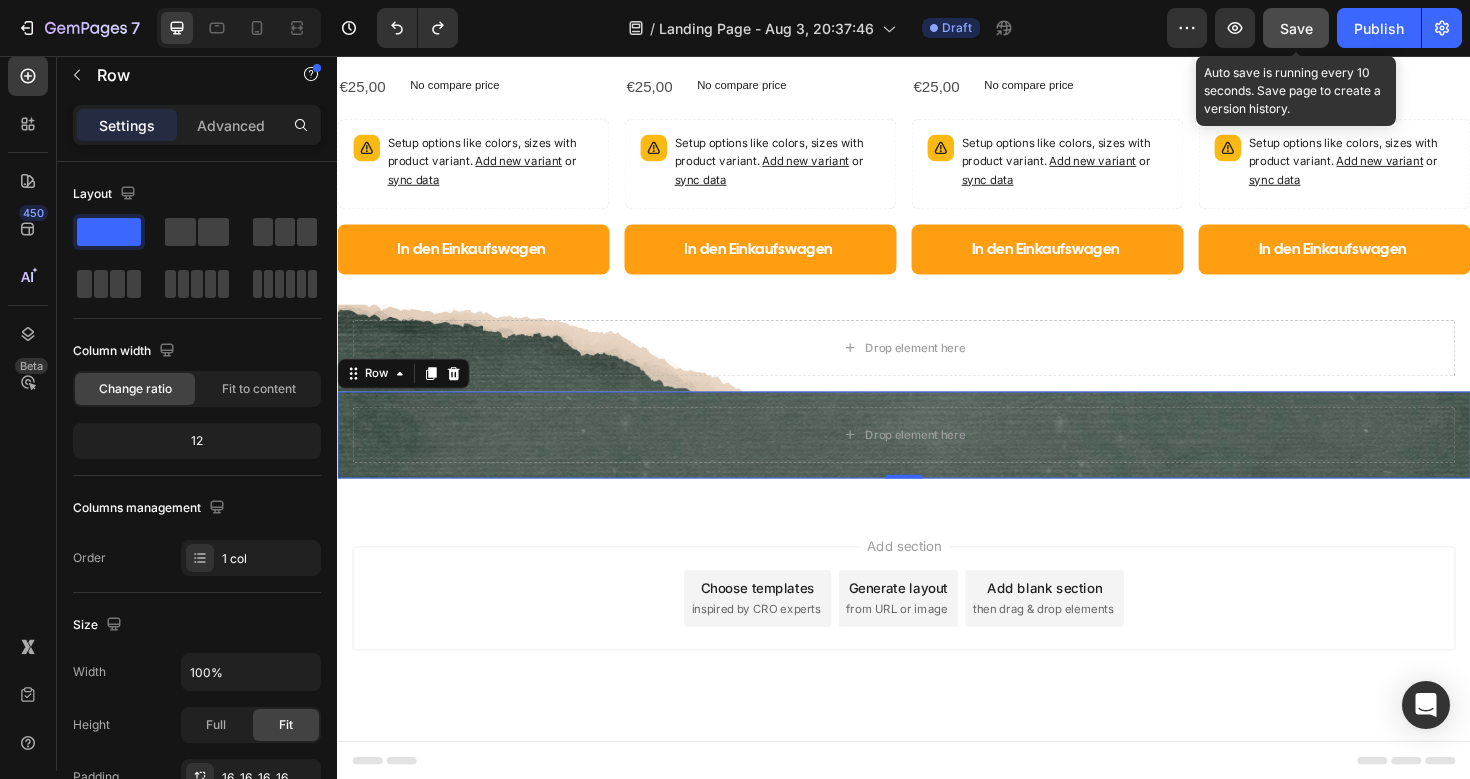 click on "Save" at bounding box center [1296, 28] 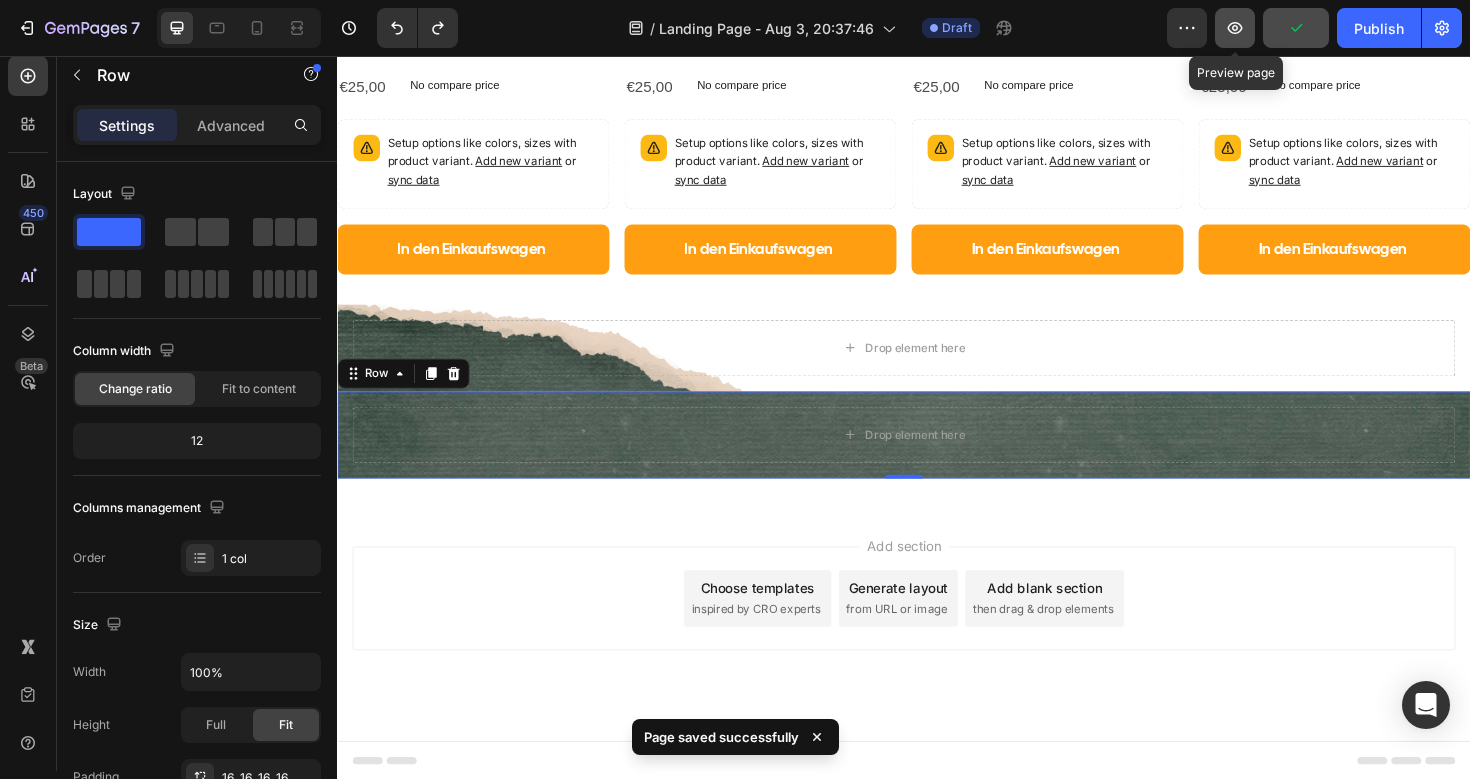 click 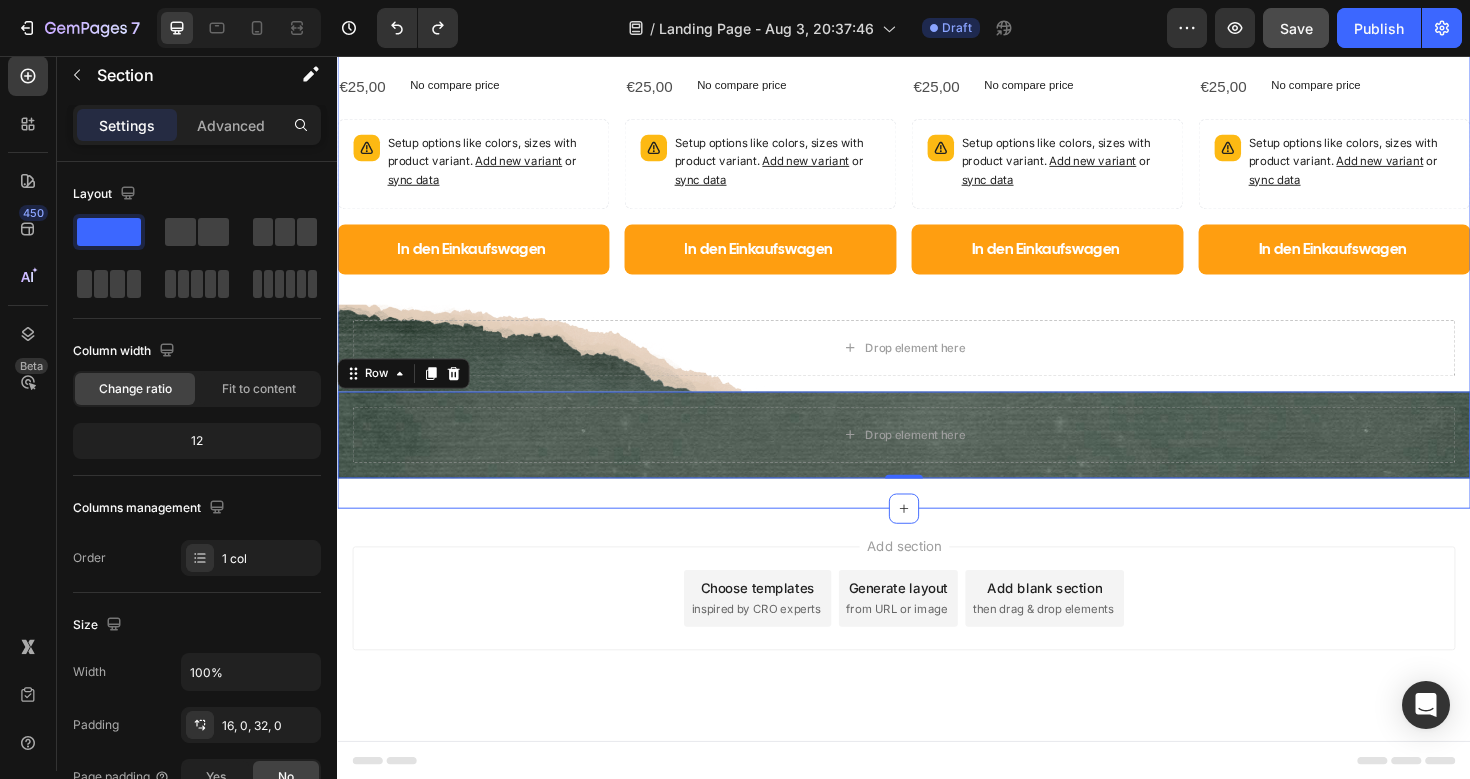 click on "Product Images Beak Loaf - Bad Out of Hell Gummiente Product Title €25,00 Product Price Product Price No compare price Product Price Row Setup options like colors, sizes with product variant.       Add new variant   or   sync data Product Variants & Swatches In den Einkaufswagen Add to Cart Row Product List Product Images Tropical Squawk Gummiente in limitierter Auflage Product Title €25,00 Product Price Product Price No compare price Product Price Row Setup options like colors, sizes with product variant.       Add new variant   or   sync data Product Variants & Swatches In den Einkaufswagen Add to Cart Row Product List Product Images Wing Of Fire - Ein Spielzeug namens Sue Rubber Duck Product Title €25,00 Product Price Product Price No compare price Product Price Row Setup options like colors, sizes with product variant.       Add new variant   or   sync data Product Variants & Swatches In den Einkaufswagen Add to Cart Row Product List Product Images Goosebusters Gummiente Product Title €25,00 Row" at bounding box center [937, 101] 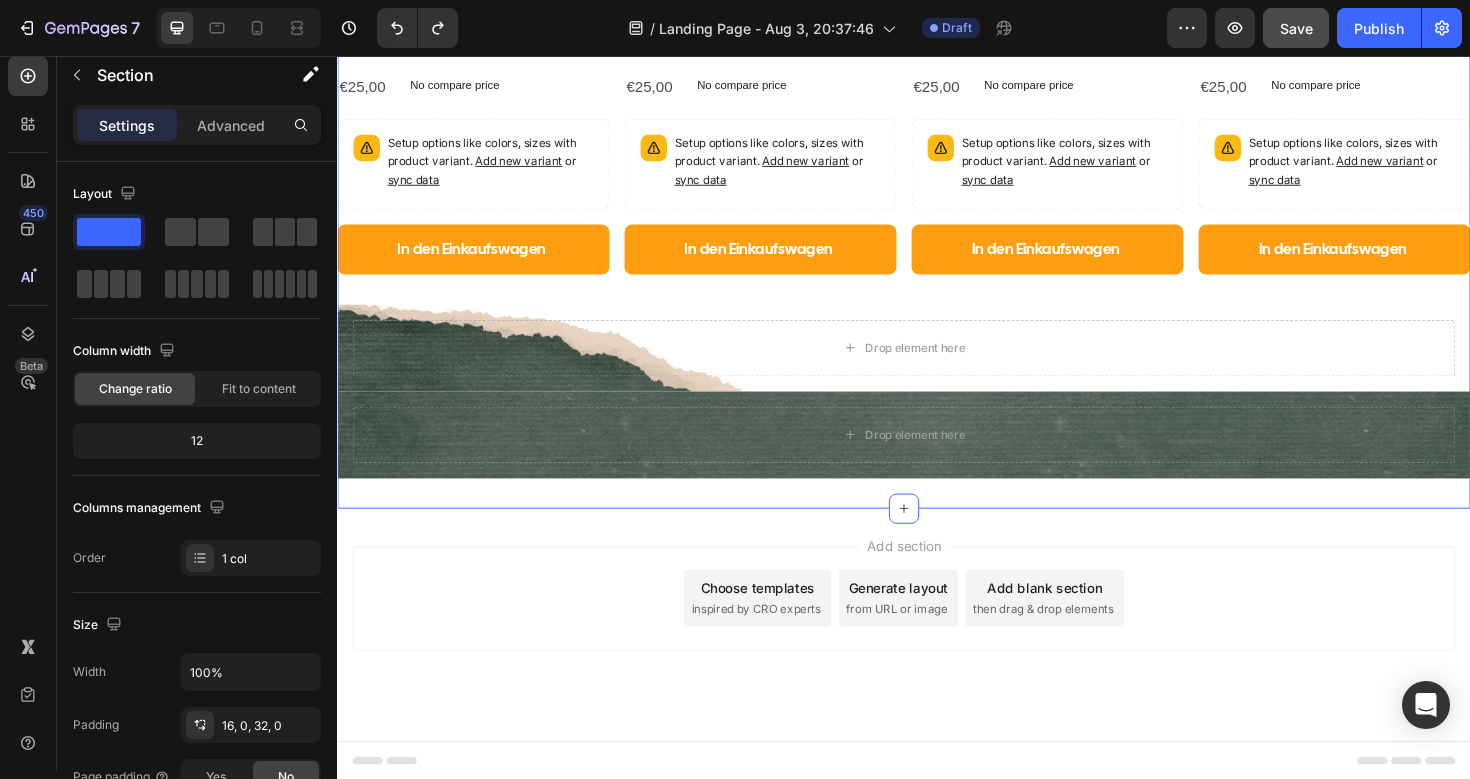 click on "Product Images Beak Loaf - Bad Out of Hell Gummiente Product Title €25,00 Product Price Product Price No compare price Product Price Row Setup options like colors, sizes with product variant.       Add new variant   or   sync data Product Variants & Swatches In den Einkaufswagen Add to Cart Row Product List Product Images Tropical Squawk Gummiente in limitierter Auflage Product Title €25,00 Product Price Product Price No compare price Product Price Row Setup options like colors, sizes with product variant.       Add new variant   or   sync data Product Variants & Swatches In den Einkaufswagen Add to Cart Row Product List Product Images Wing Of Fire - Ein Spielzeug namens Sue Rubber Duck Product Title €25,00 Product Price Product Price No compare price Product Price Row Setup options like colors, sizes with product variant.       Add new variant   or   sync data Product Variants & Swatches In den Einkaufswagen Add to Cart Row Product List Product Images Goosebusters Gummiente Product Title €25,00 Row" at bounding box center [937, 101] 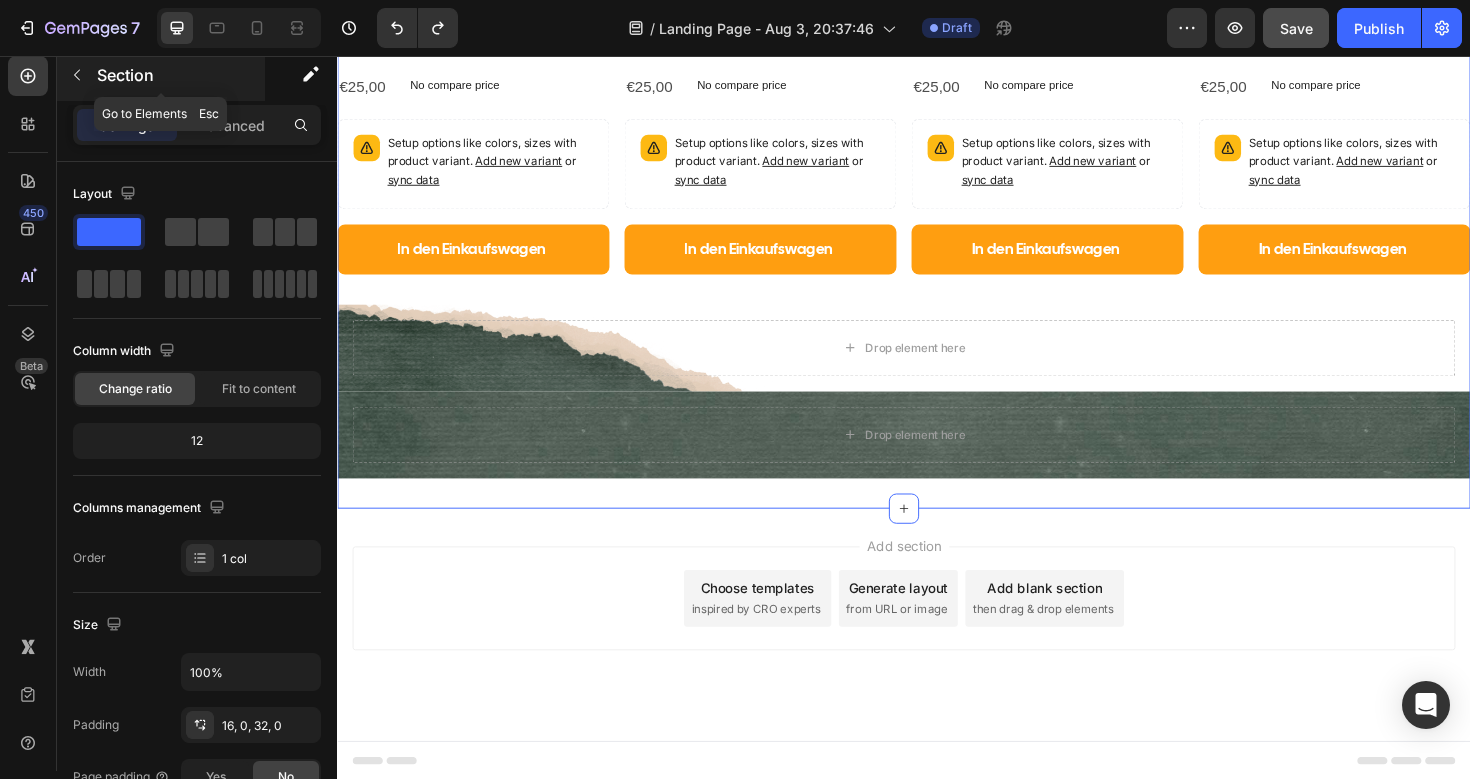 click 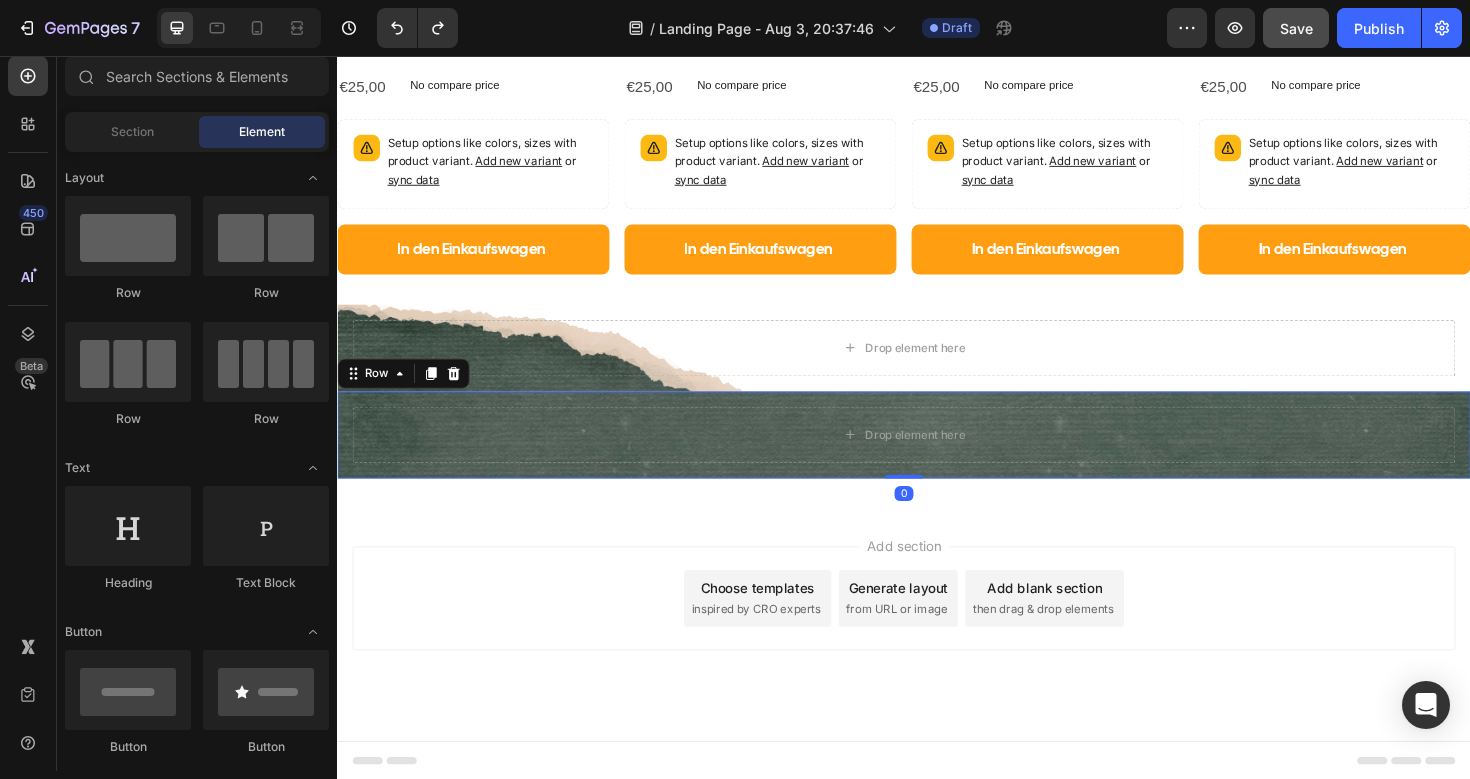 click on "Drop element here Row   0" at bounding box center (937, 457) 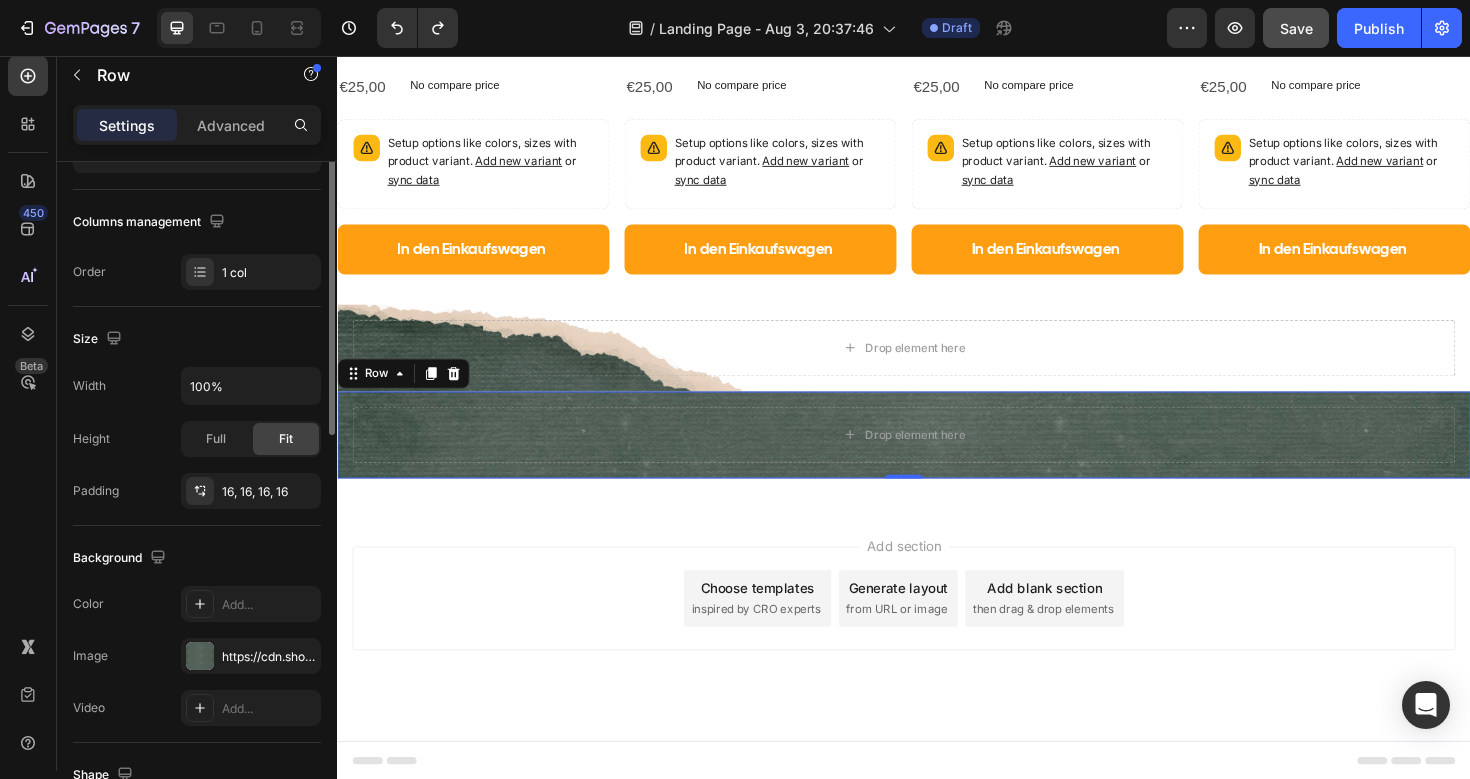 scroll, scrollTop: 0, scrollLeft: 0, axis: both 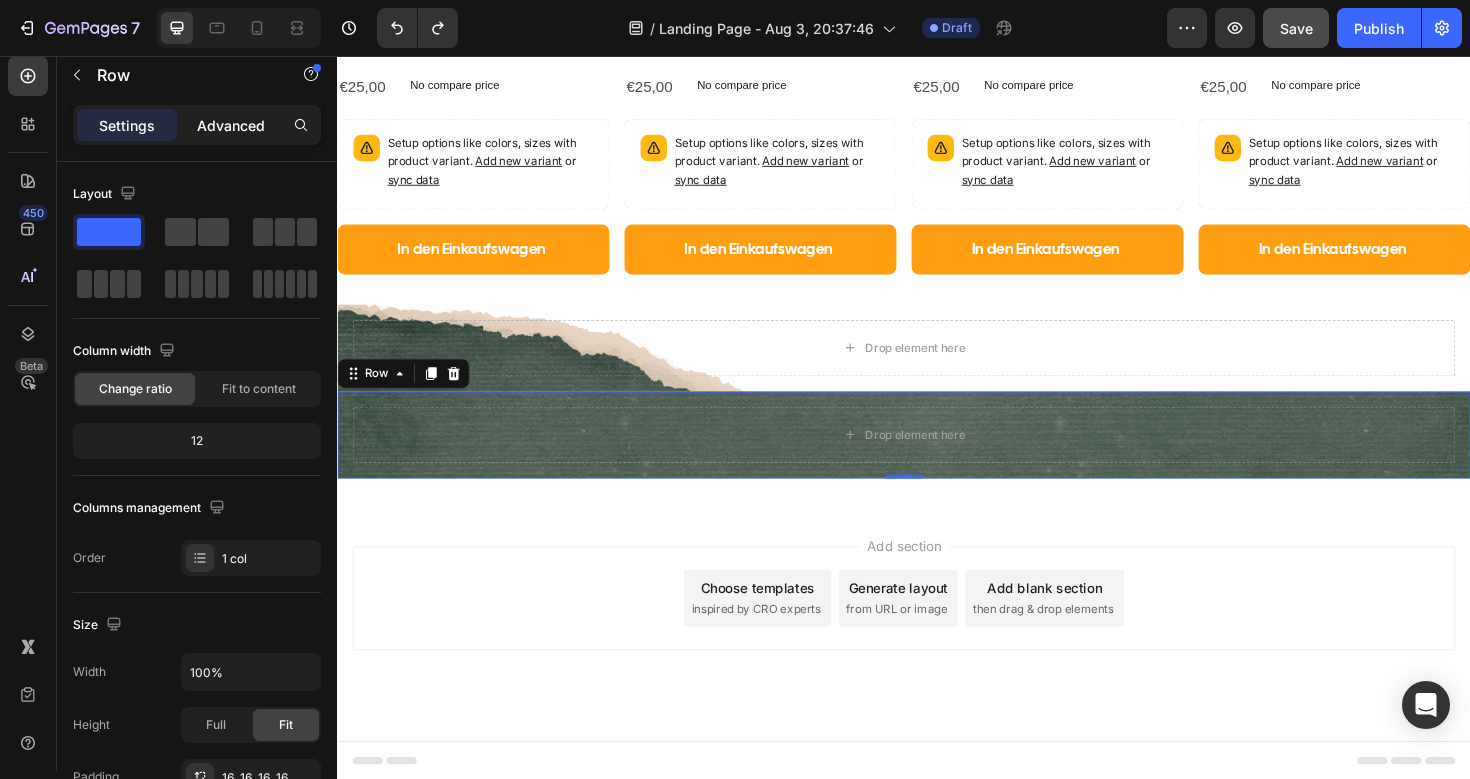 click on "Advanced" at bounding box center (231, 125) 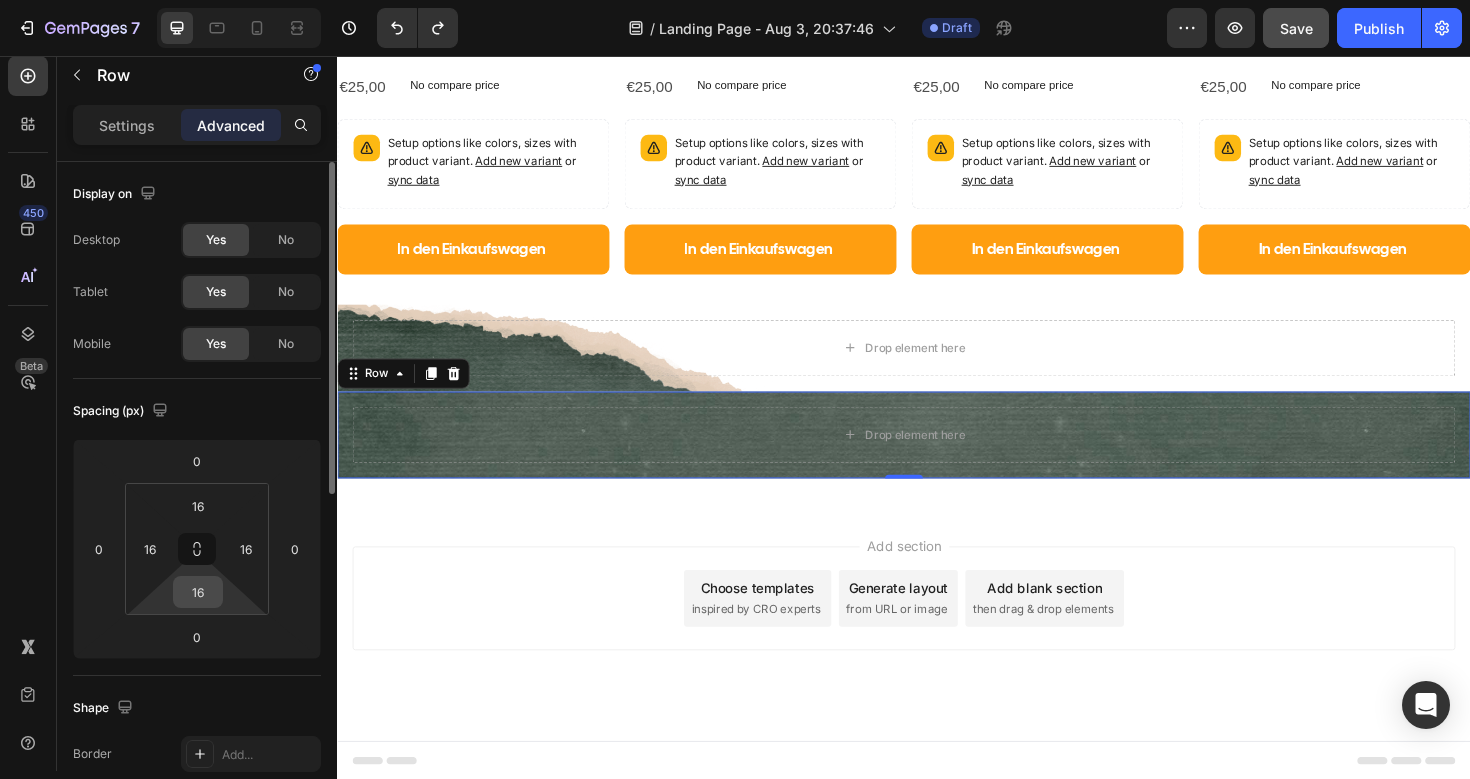 click on "16" at bounding box center (198, 592) 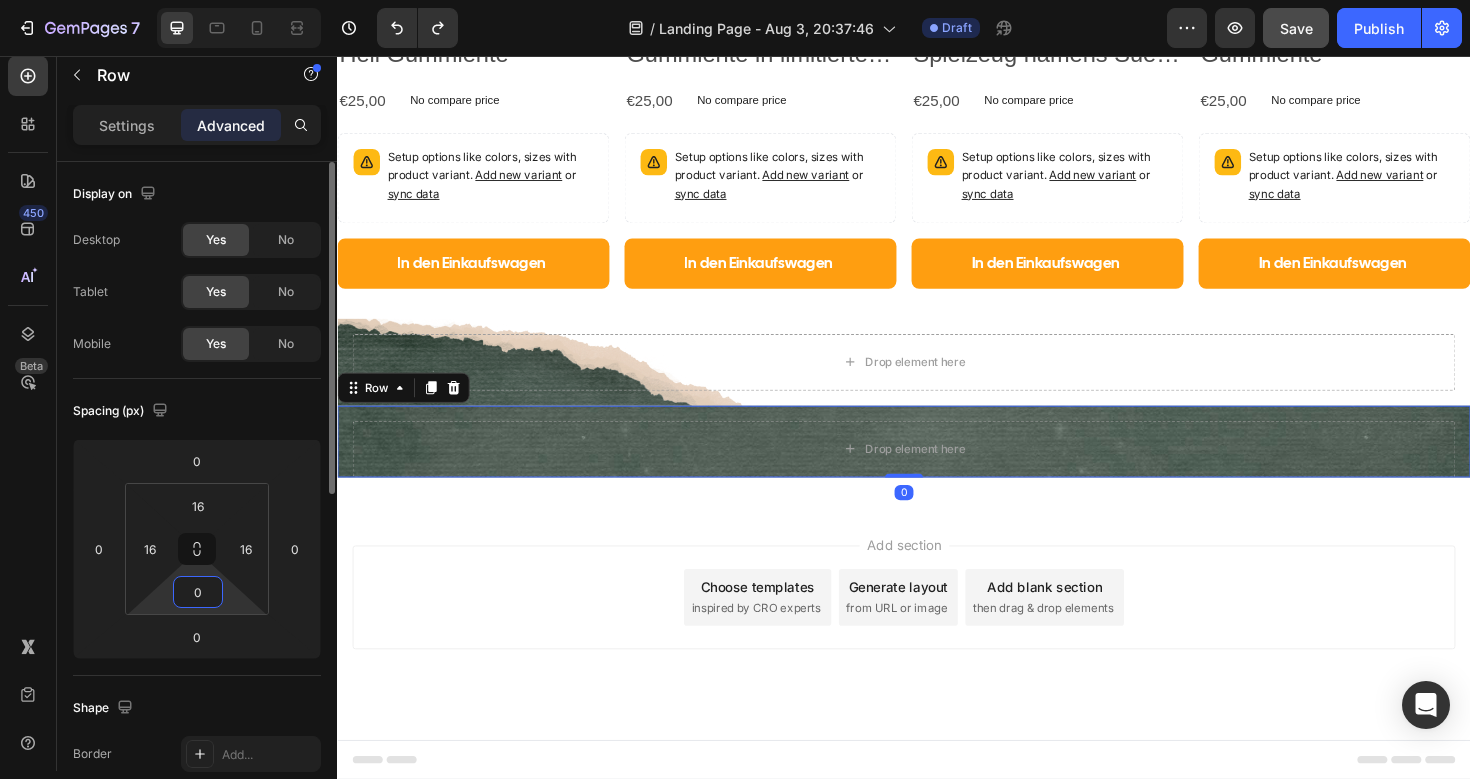 scroll, scrollTop: 1722, scrollLeft: 0, axis: vertical 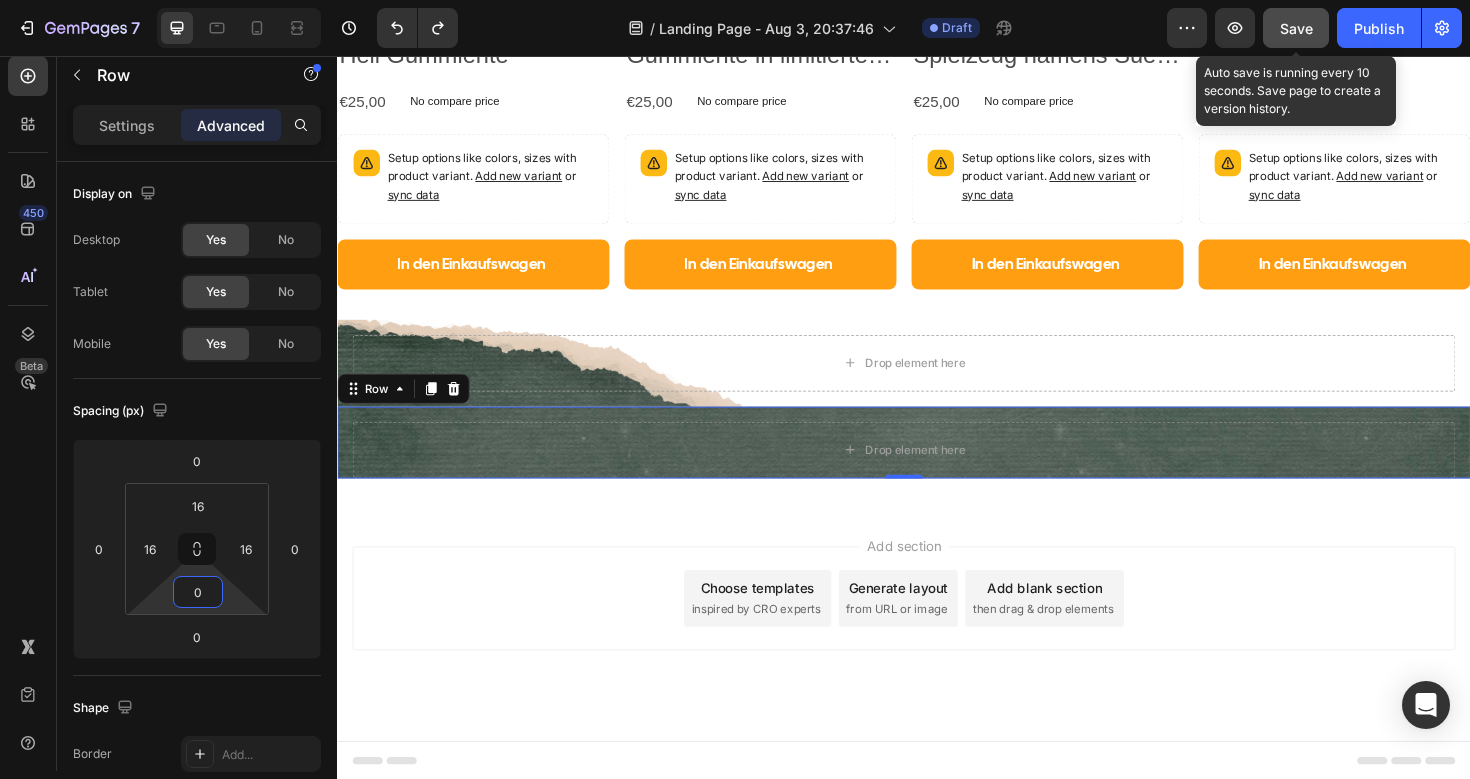 type on "0" 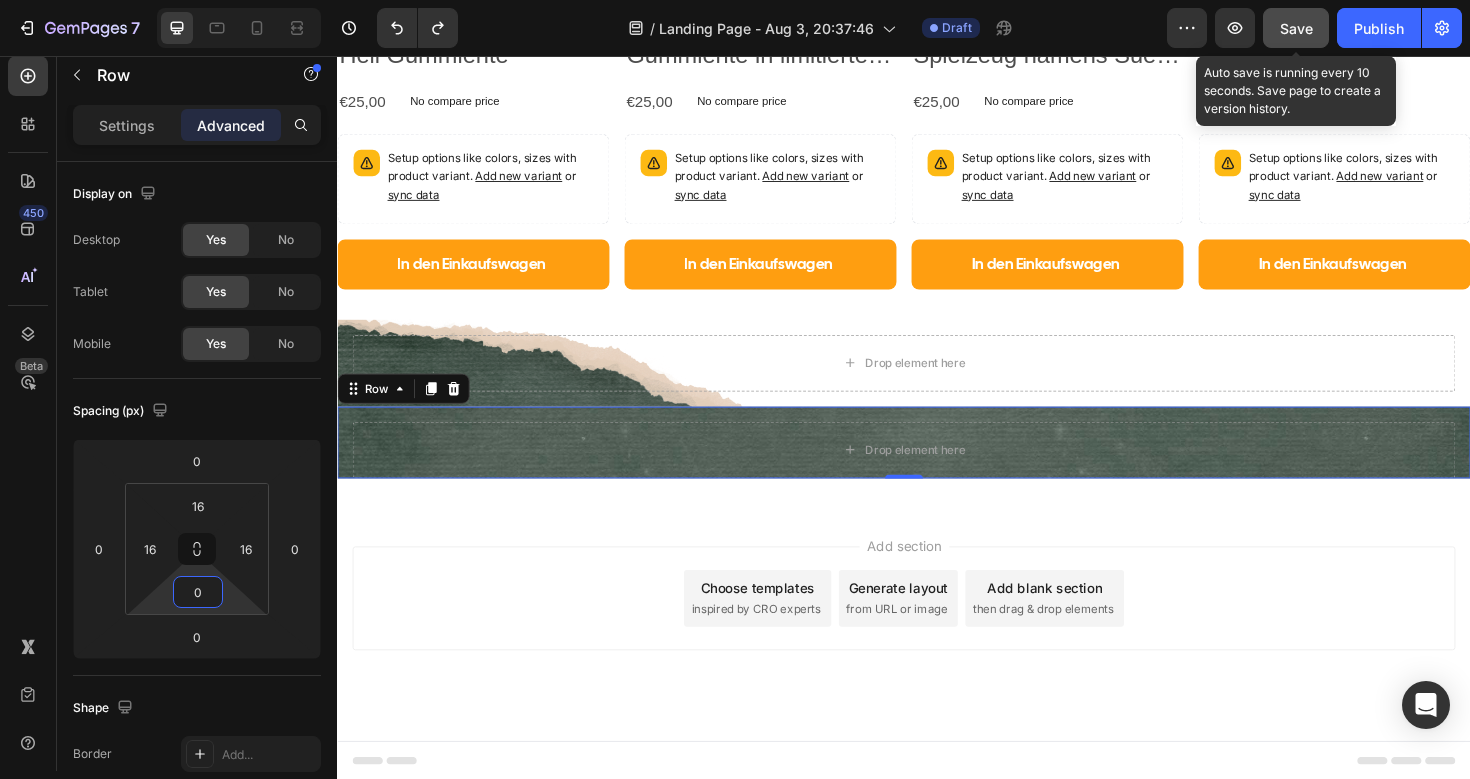 click on "Save" 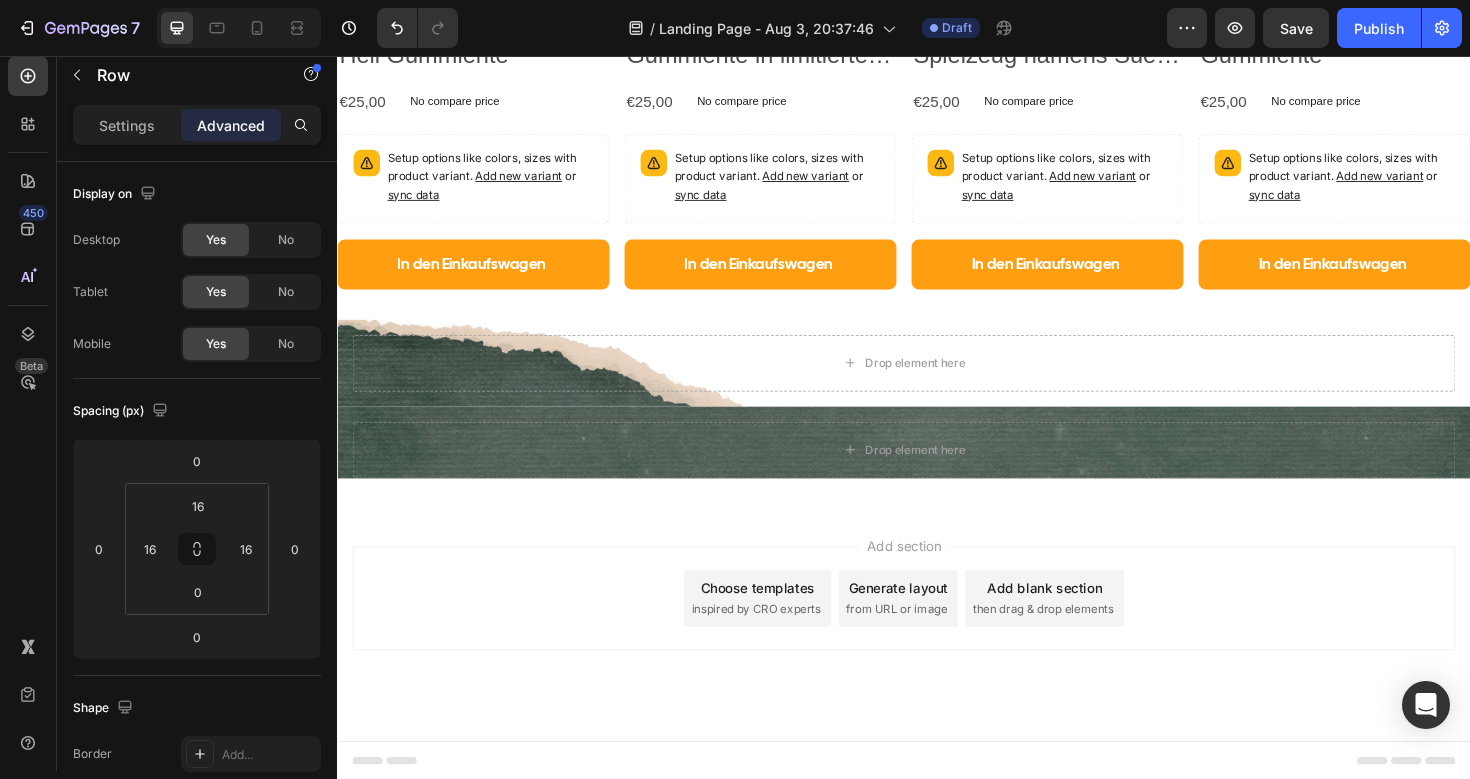 click on "Add section Choose templates inspired by CRO experts Generate layout from URL or image Add blank section then drag & drop elements" at bounding box center [937, 630] 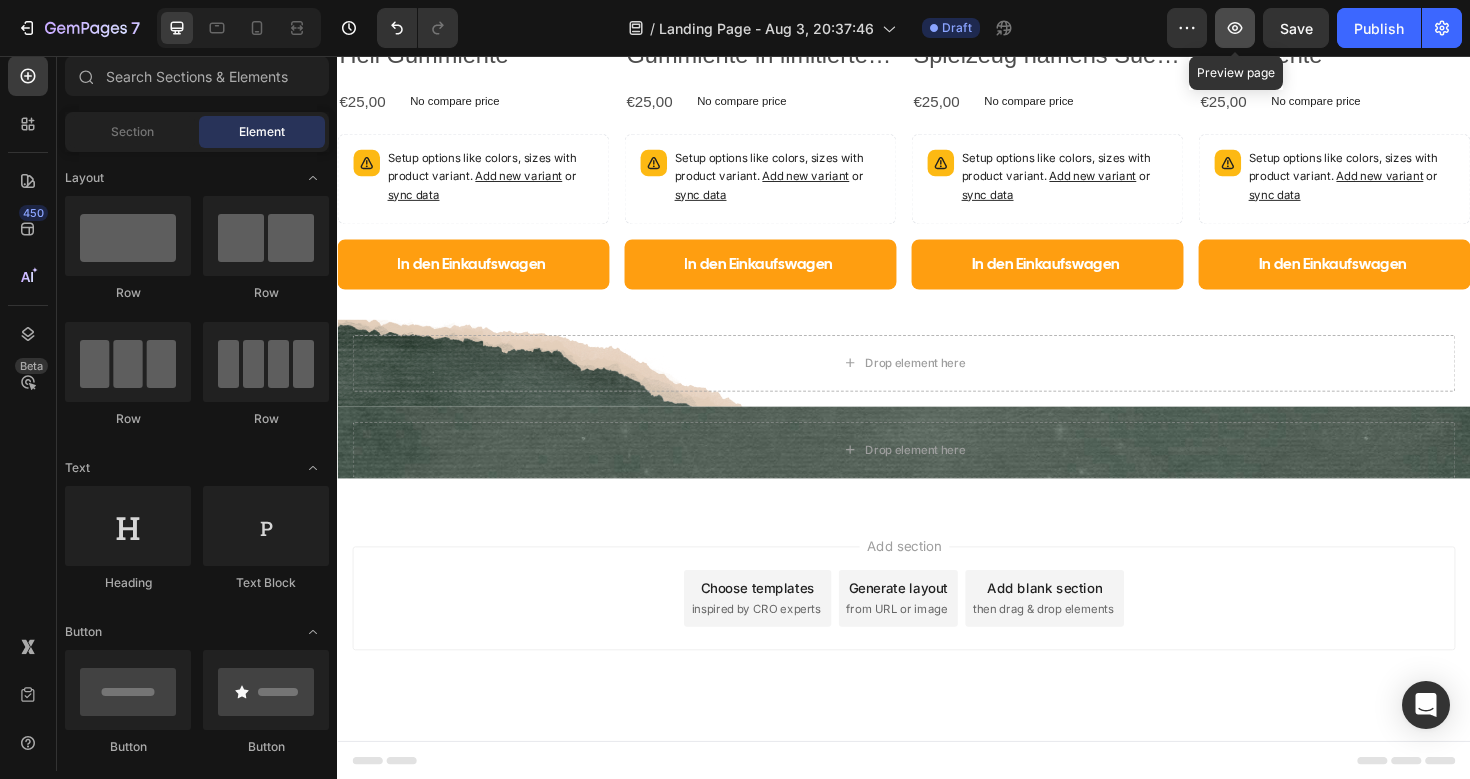 click 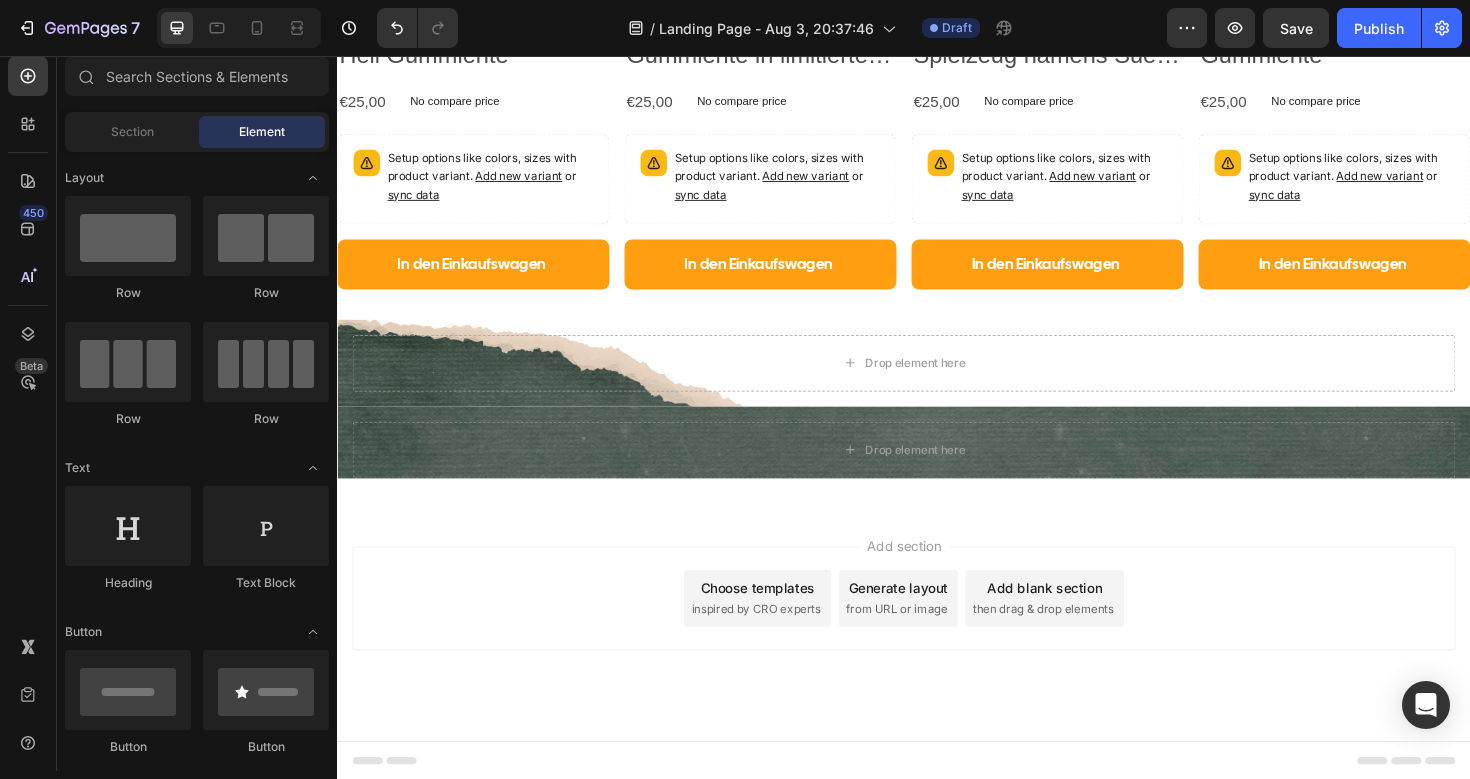 click on "Add section Choose templates inspired by CRO experts Generate layout from URL or image Add blank section then drag & drop elements" at bounding box center (937, 658) 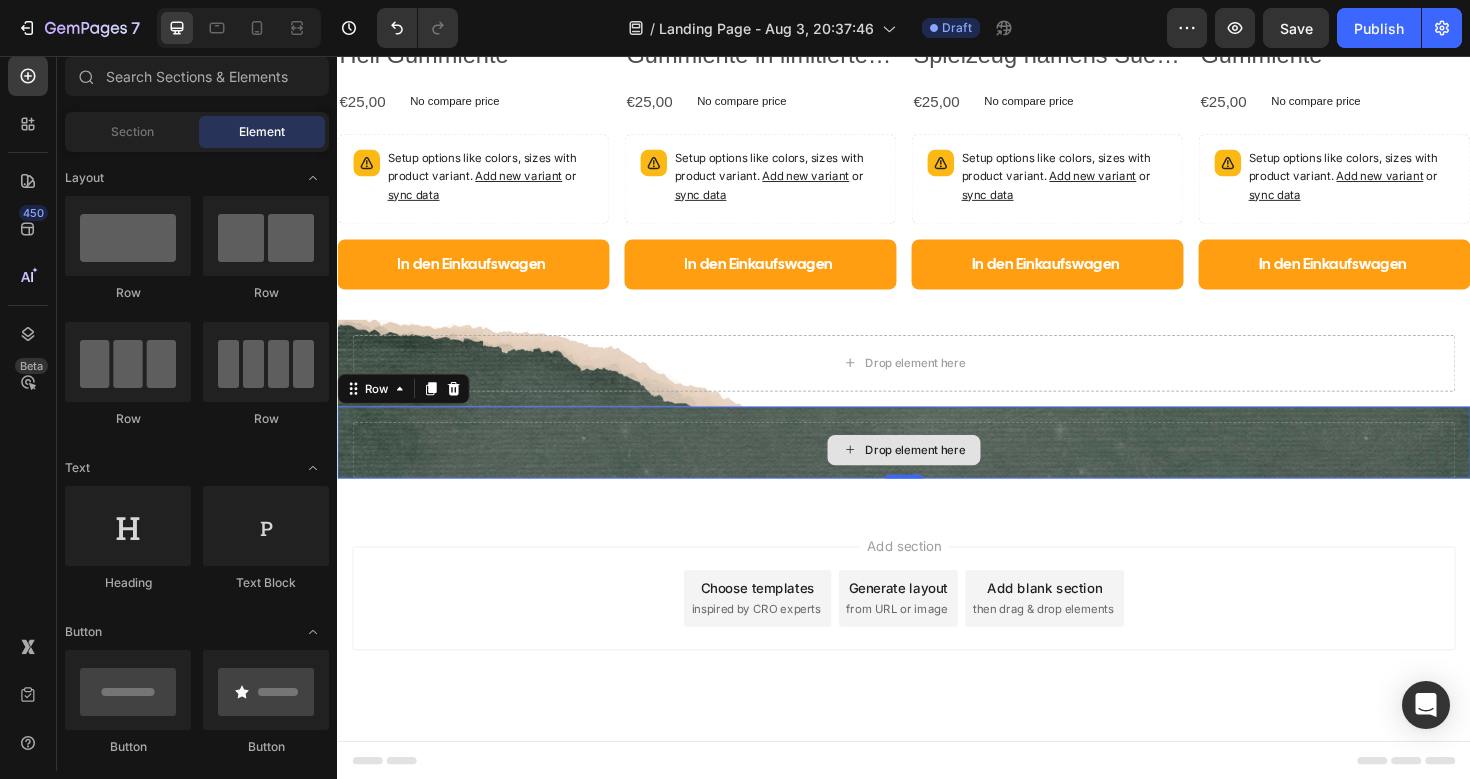 click on "Drop element here" at bounding box center [937, 473] 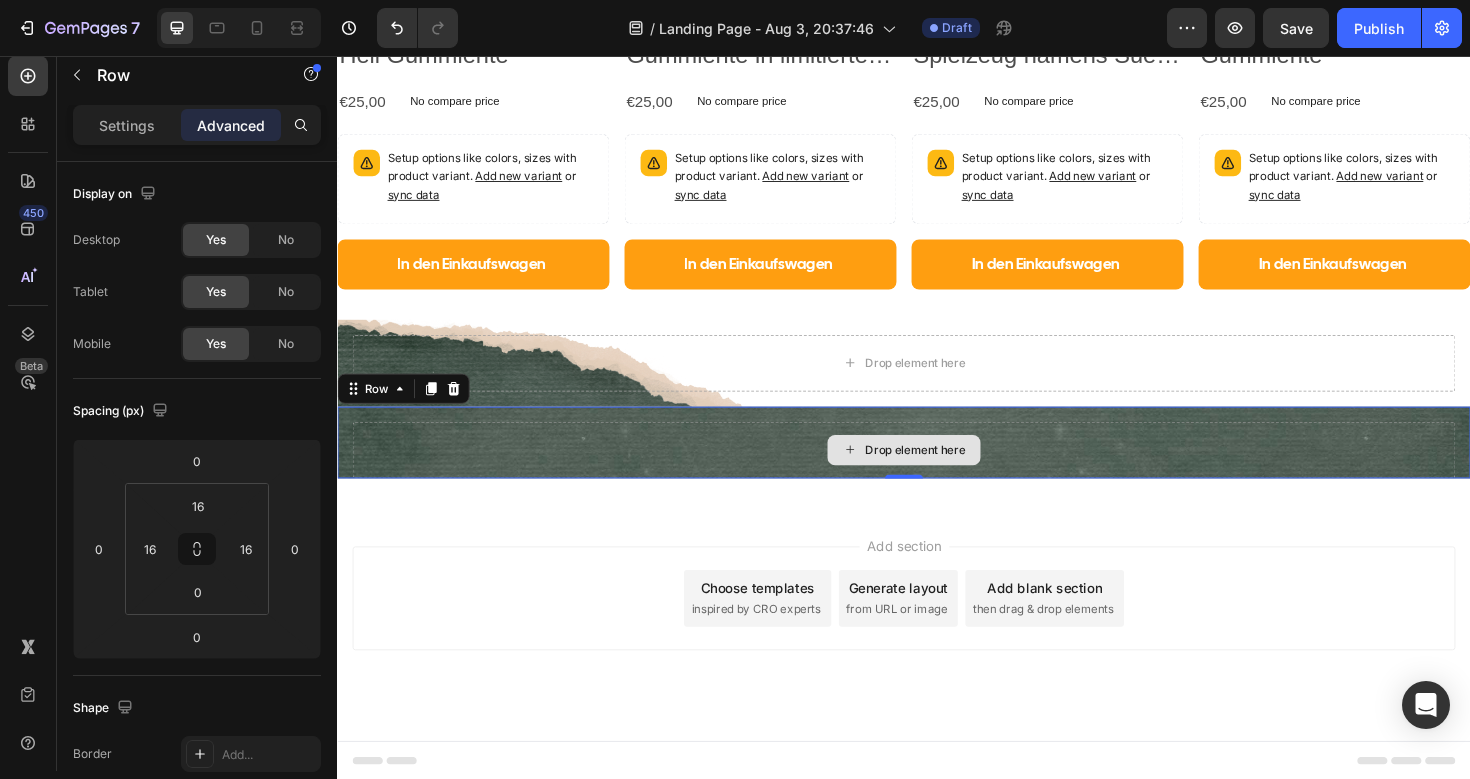 click on "Drop element here" at bounding box center (937, 473) 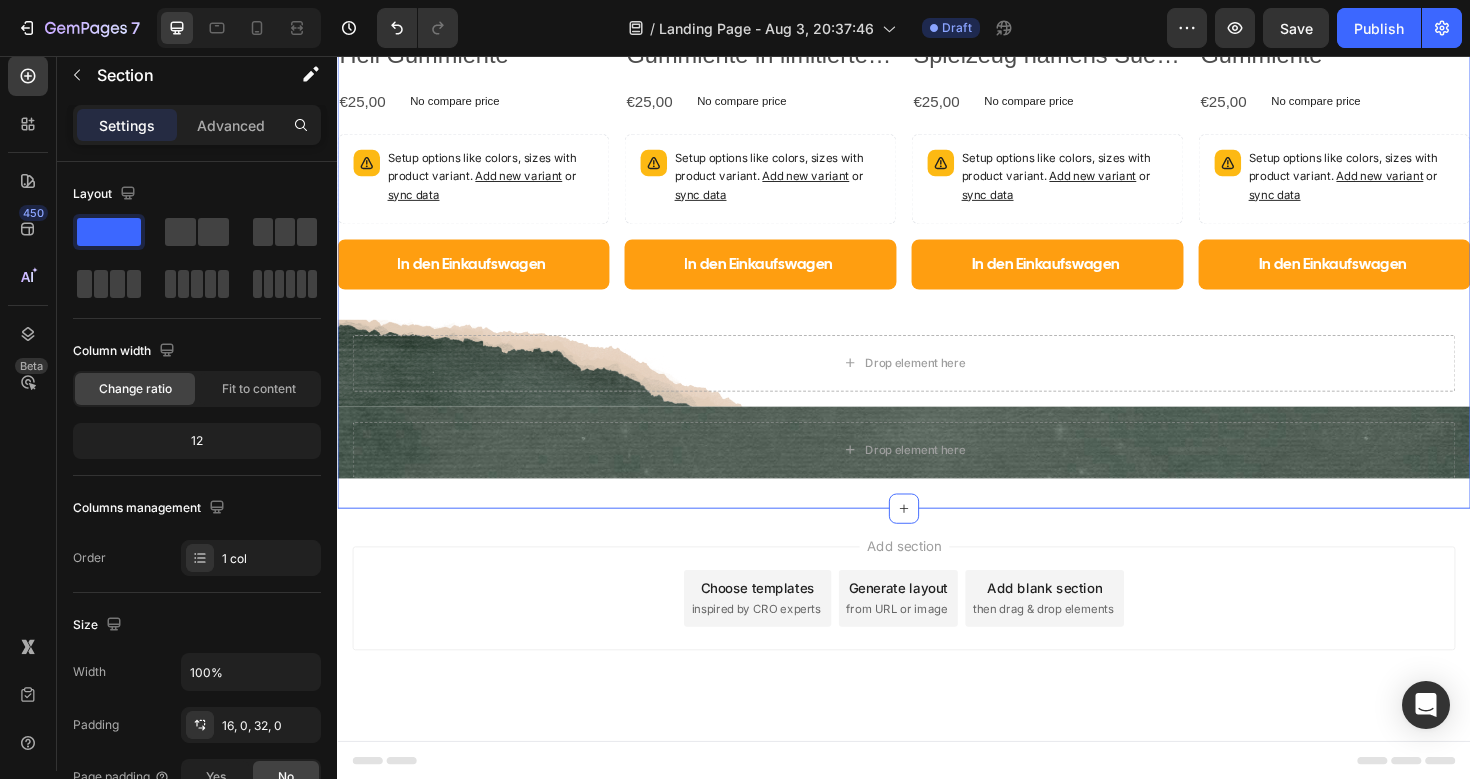 click on "Product Images Beak Loaf - Bad Out of Hell Gummiente Product Title €25,00 Product Price Product Price No compare price Product Price Row Setup options like colors, sizes with product variant.       Add new variant   or   sync data Product Variants & Swatches In den Einkaufswagen Add to Cart Row Product List Product Images Tropical Squawk Gummiente in limitierter Auflage Product Title €25,00 Product Price Product Price No compare price Product Price Row Setup options like colors, sizes with product variant.       Add new variant   or   sync data Product Variants & Swatches In den Einkaufswagen Add to Cart Row Product List Product Images Wing Of Fire - Ein Spielzeug namens Sue Rubber Duck Product Title €25,00 Product Price Product Price No compare price Product Price Row Setup options like colors, sizes with product variant.       Add new variant   or   sync data Product Variants & Swatches In den Einkaufswagen Add to Cart Row Product List Product Images Goosebusters Gummiente Product Title €25,00 Row" at bounding box center (937, 109) 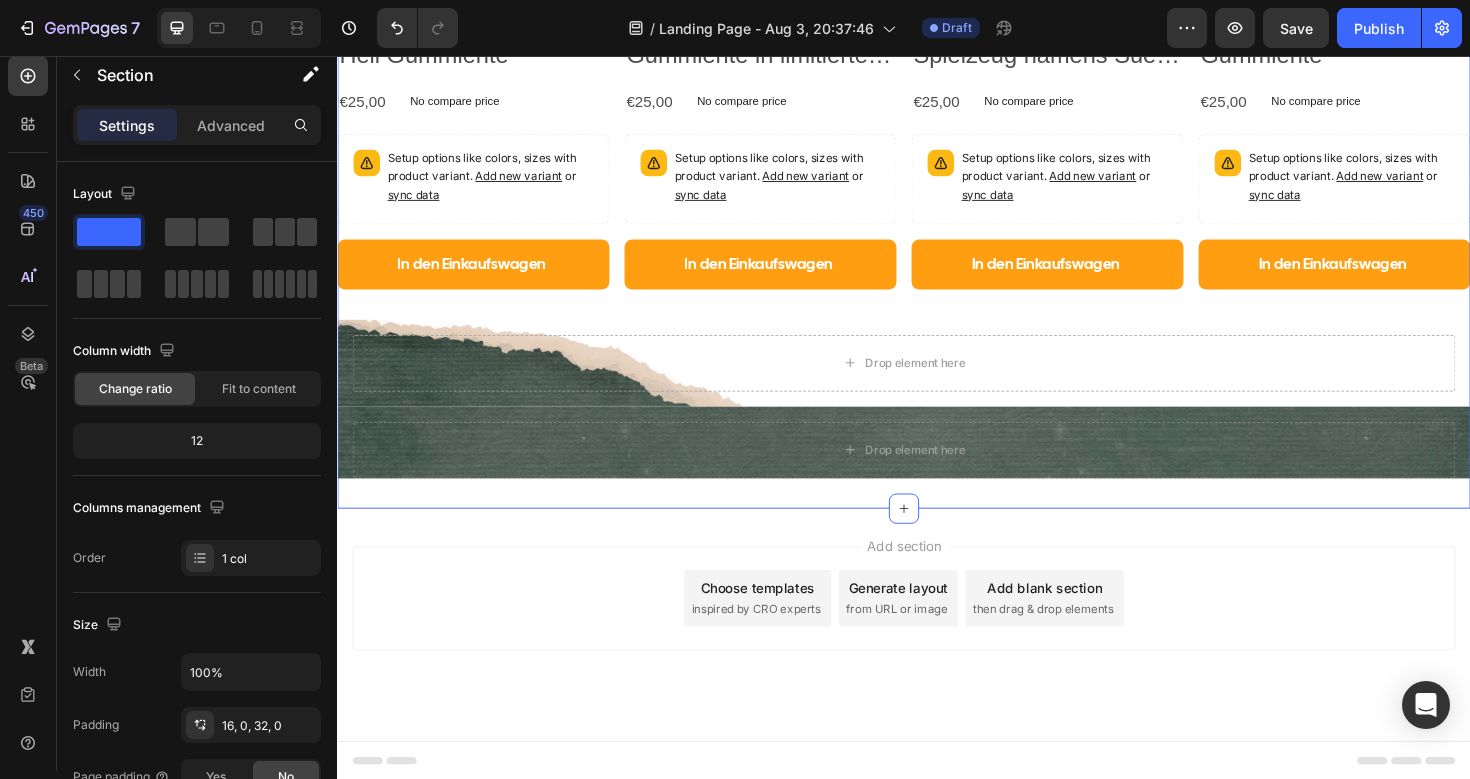 click on "Settings Advanced" at bounding box center [197, 125] 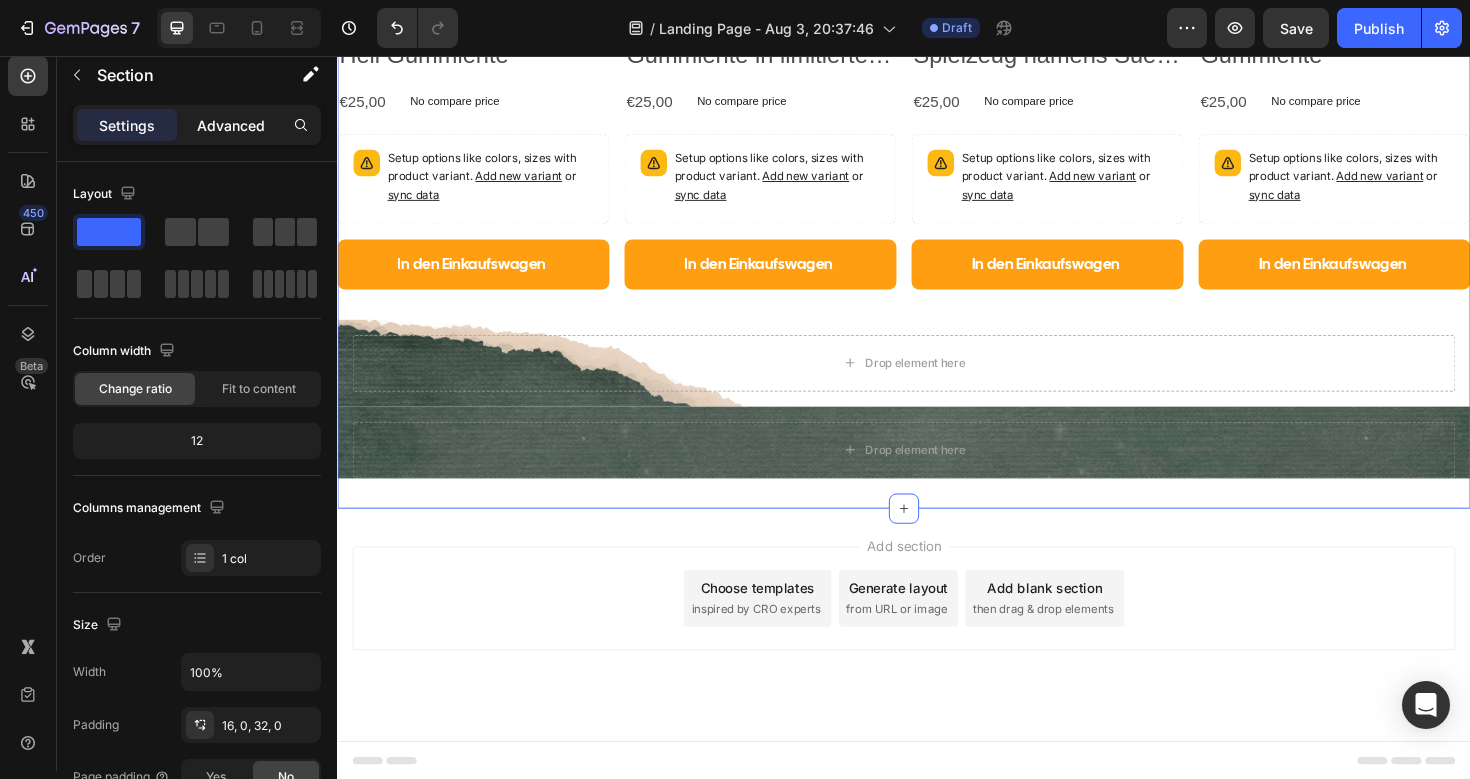 click on "Advanced" at bounding box center (231, 125) 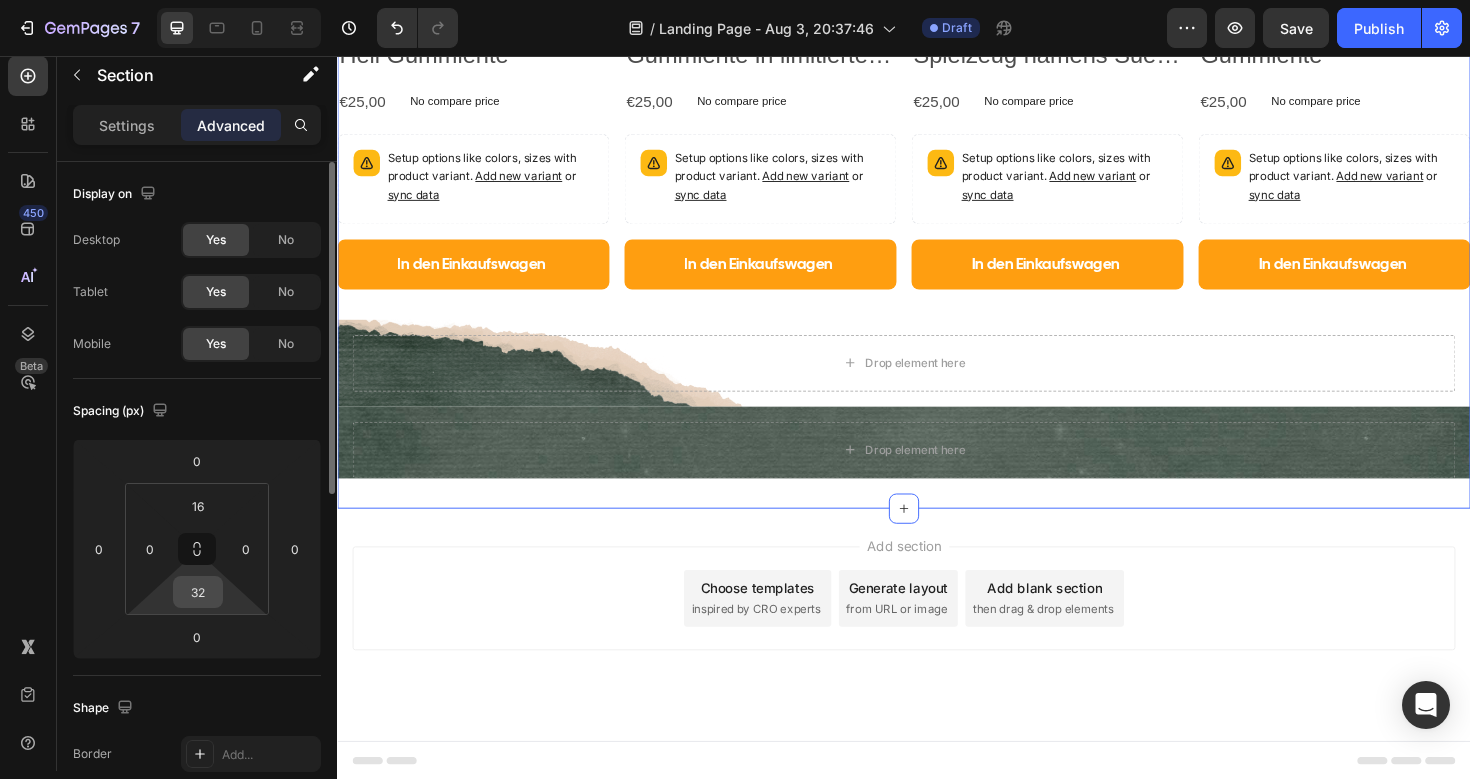 click on "32" at bounding box center [198, 592] 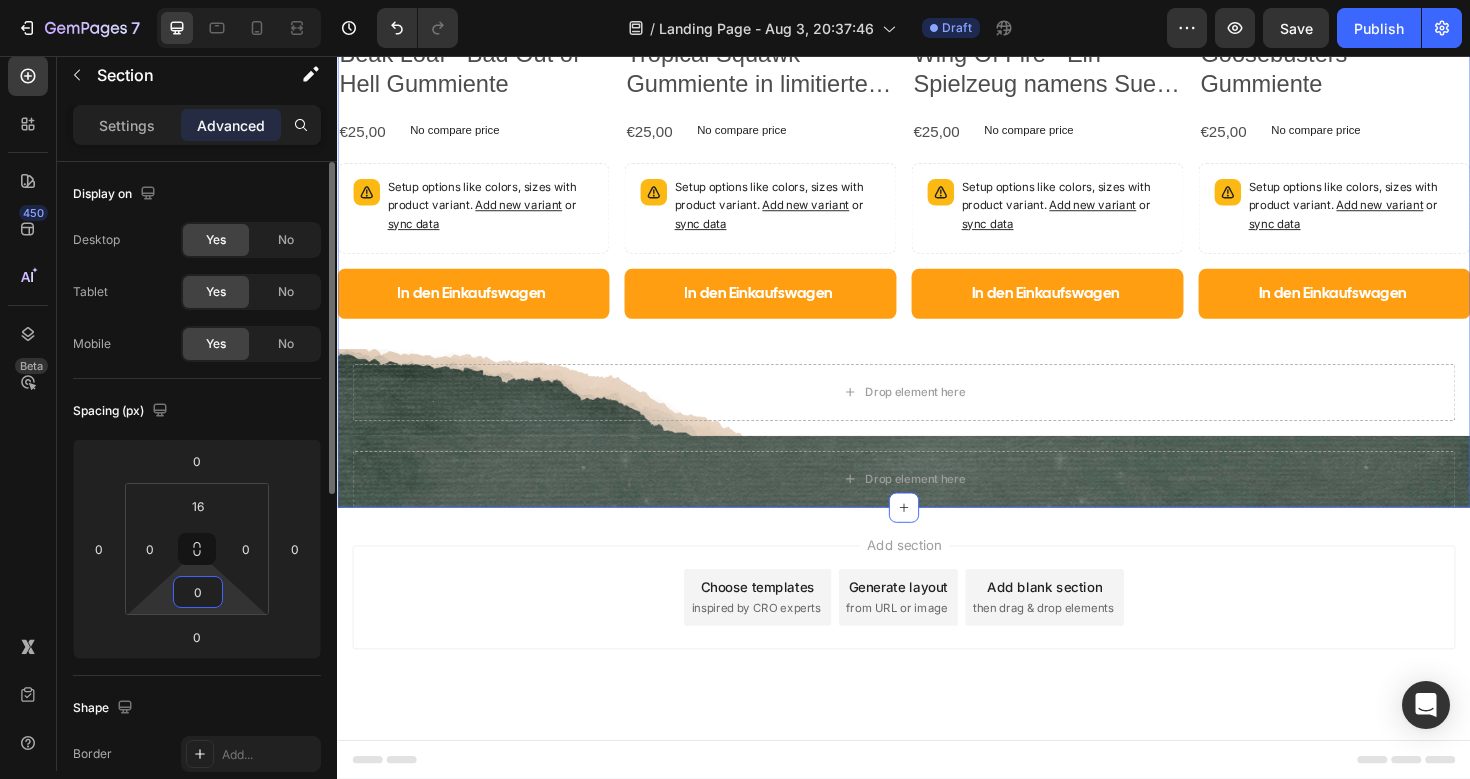scroll, scrollTop: 1690, scrollLeft: 0, axis: vertical 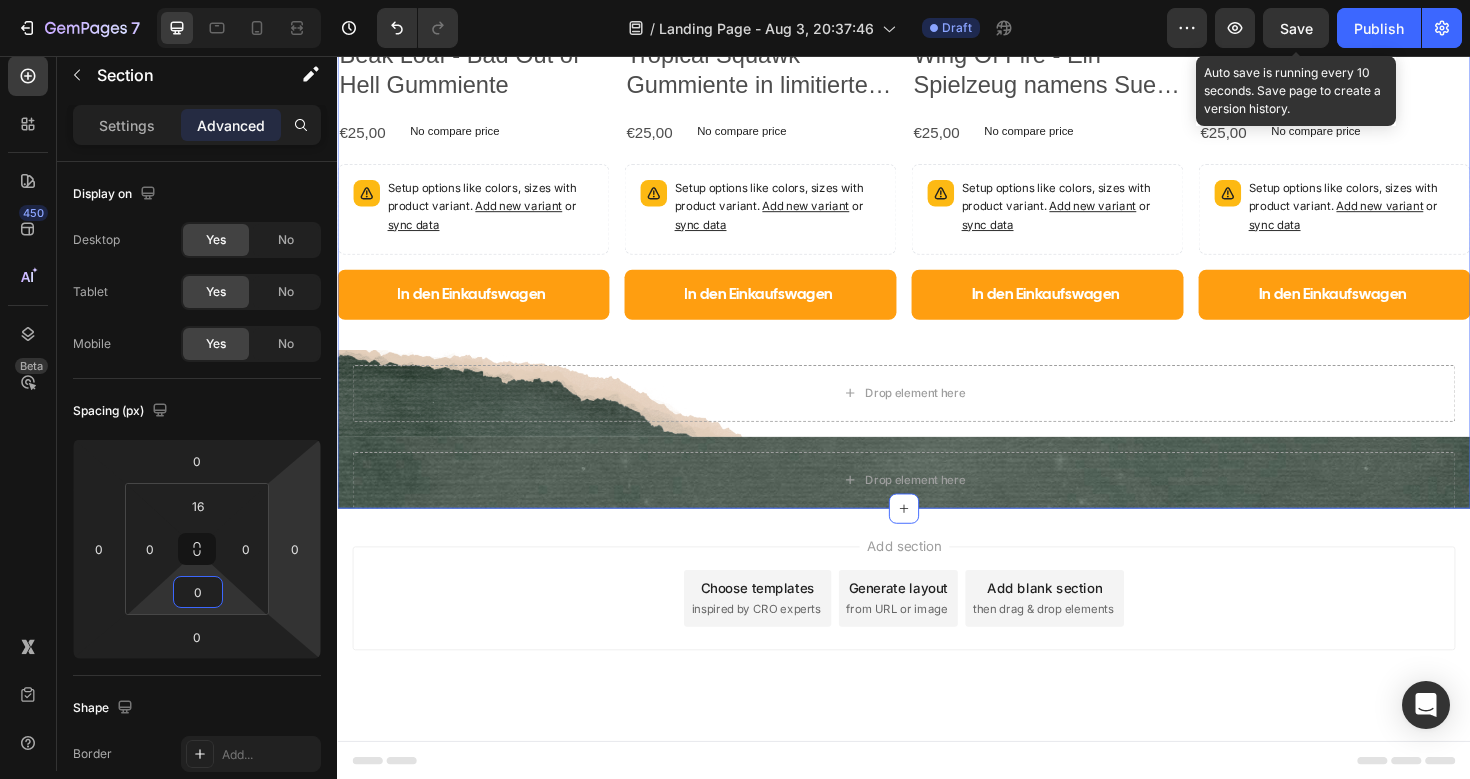 type on "0" 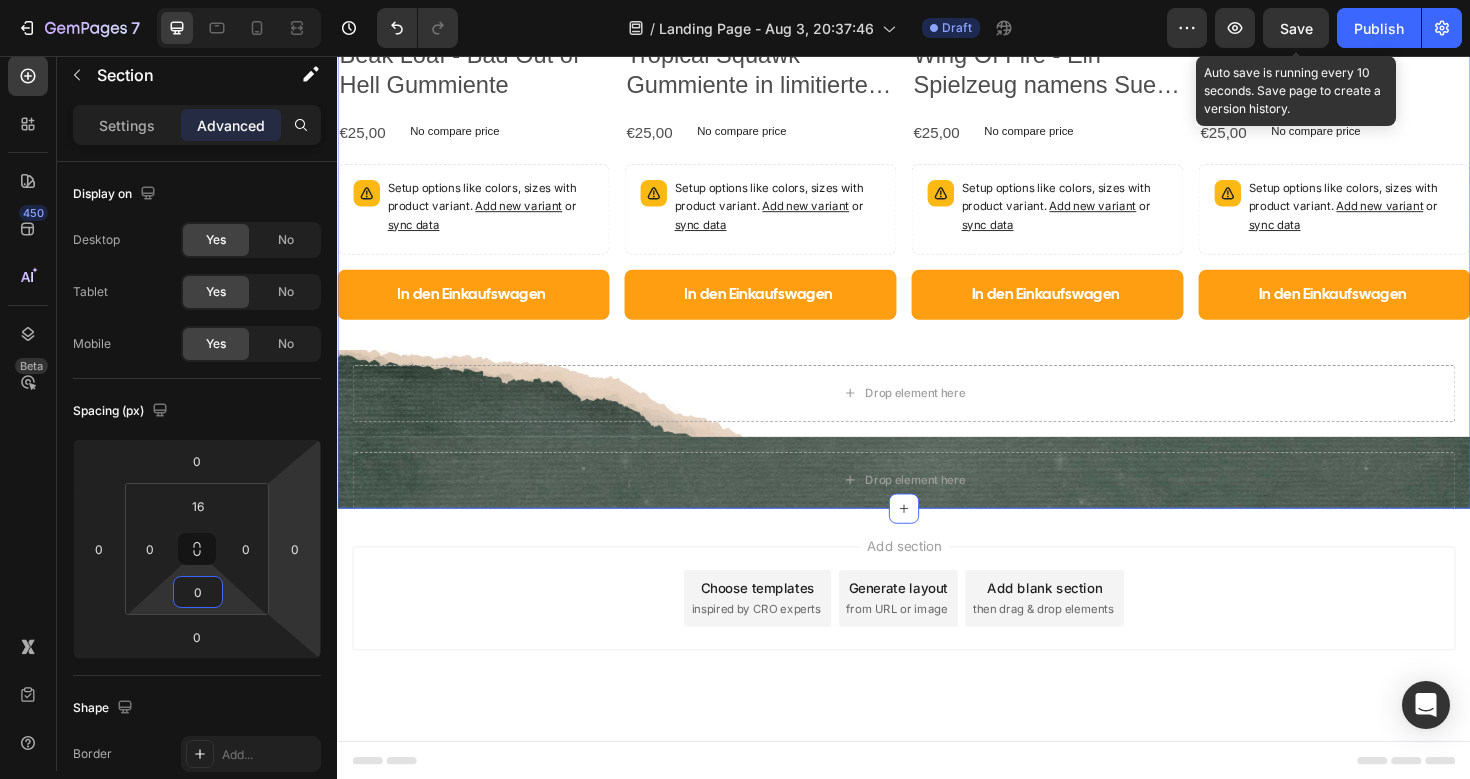 click on "Save" at bounding box center (1296, 28) 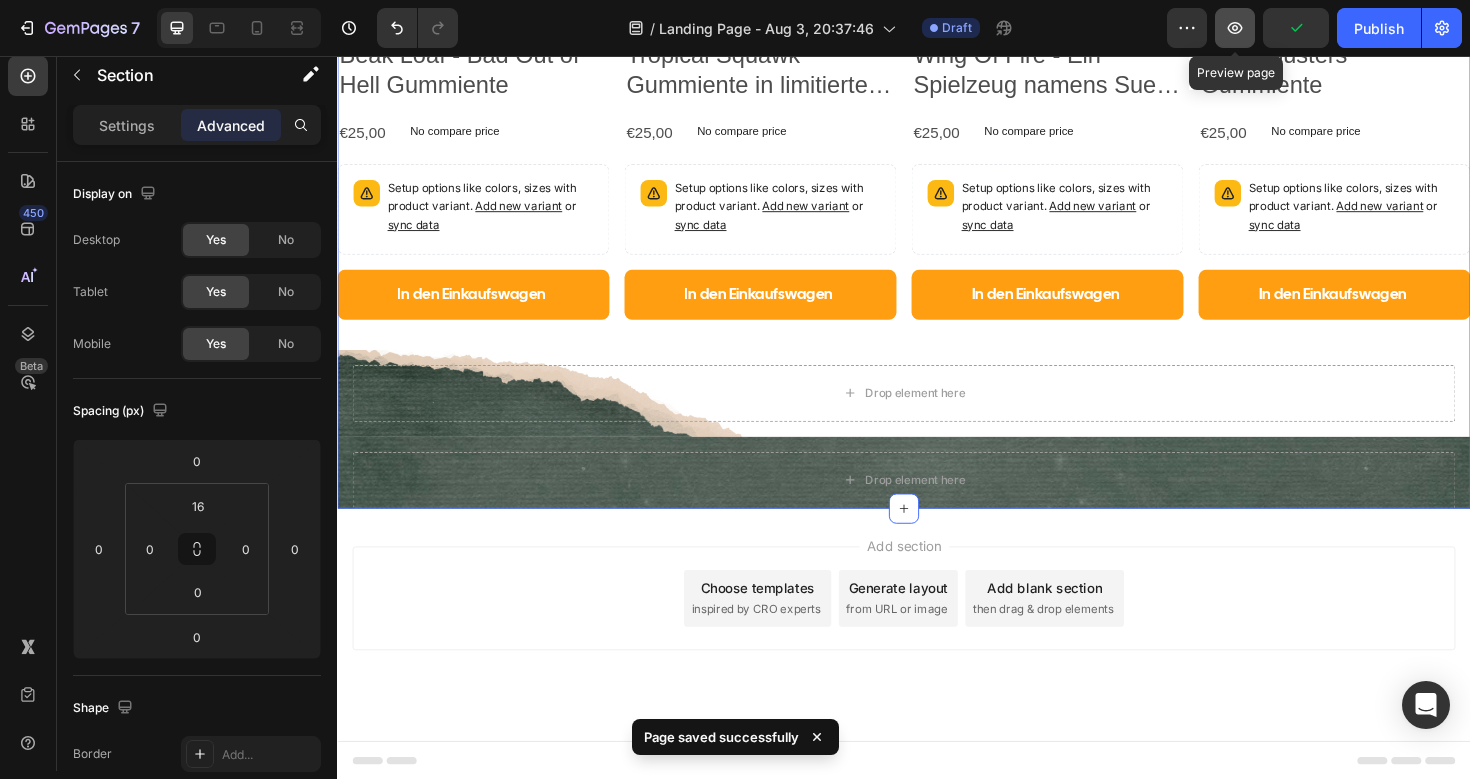 click 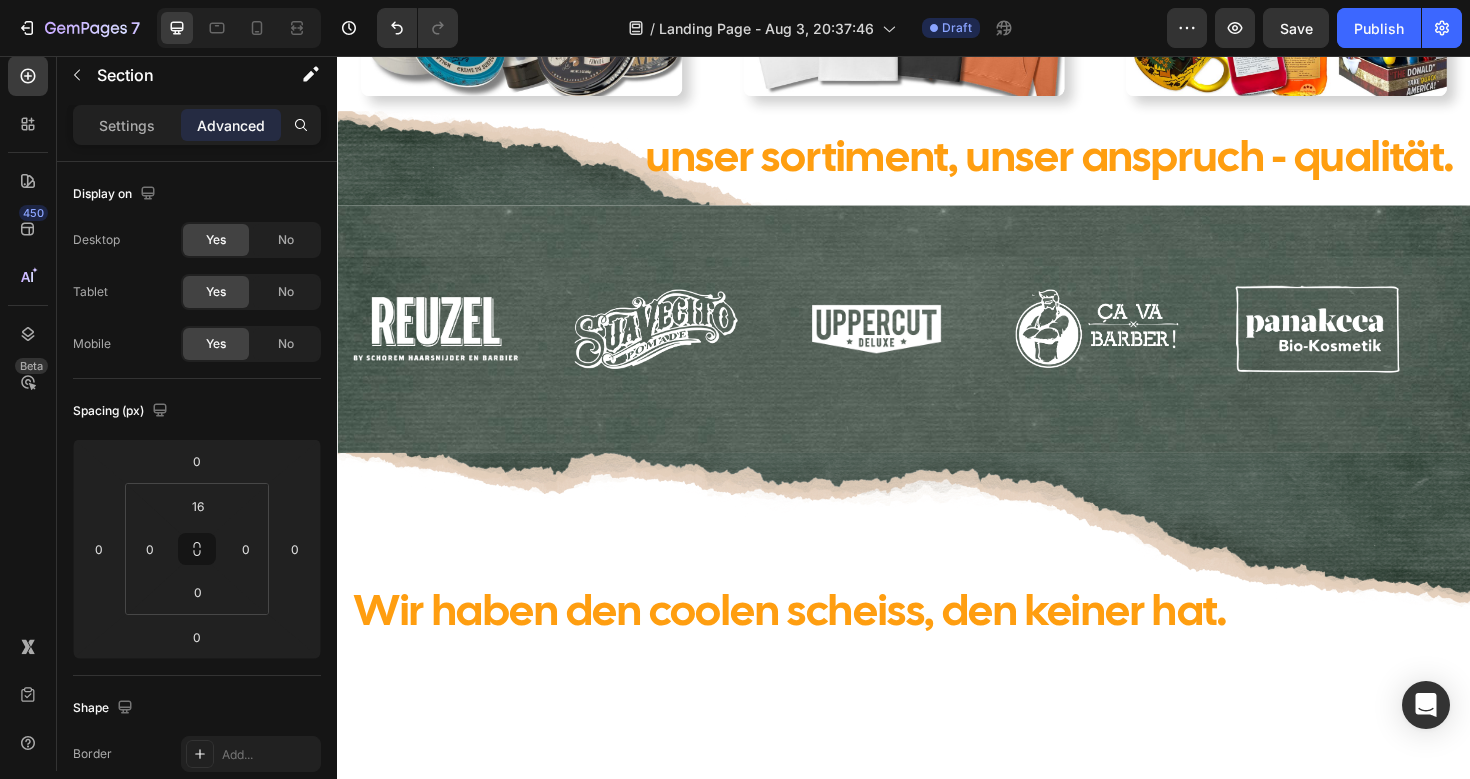 scroll, scrollTop: 0, scrollLeft: 0, axis: both 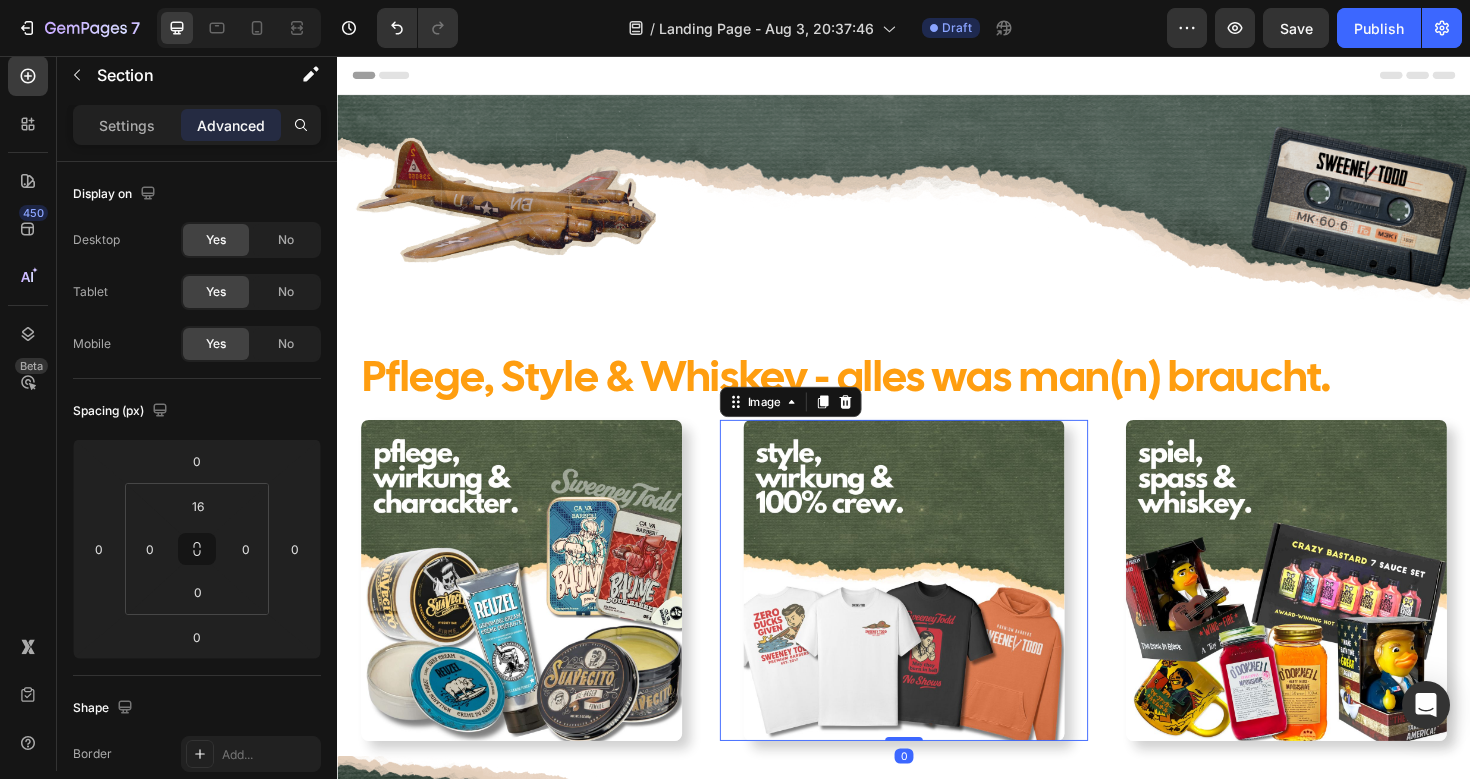 click at bounding box center [937, 611] 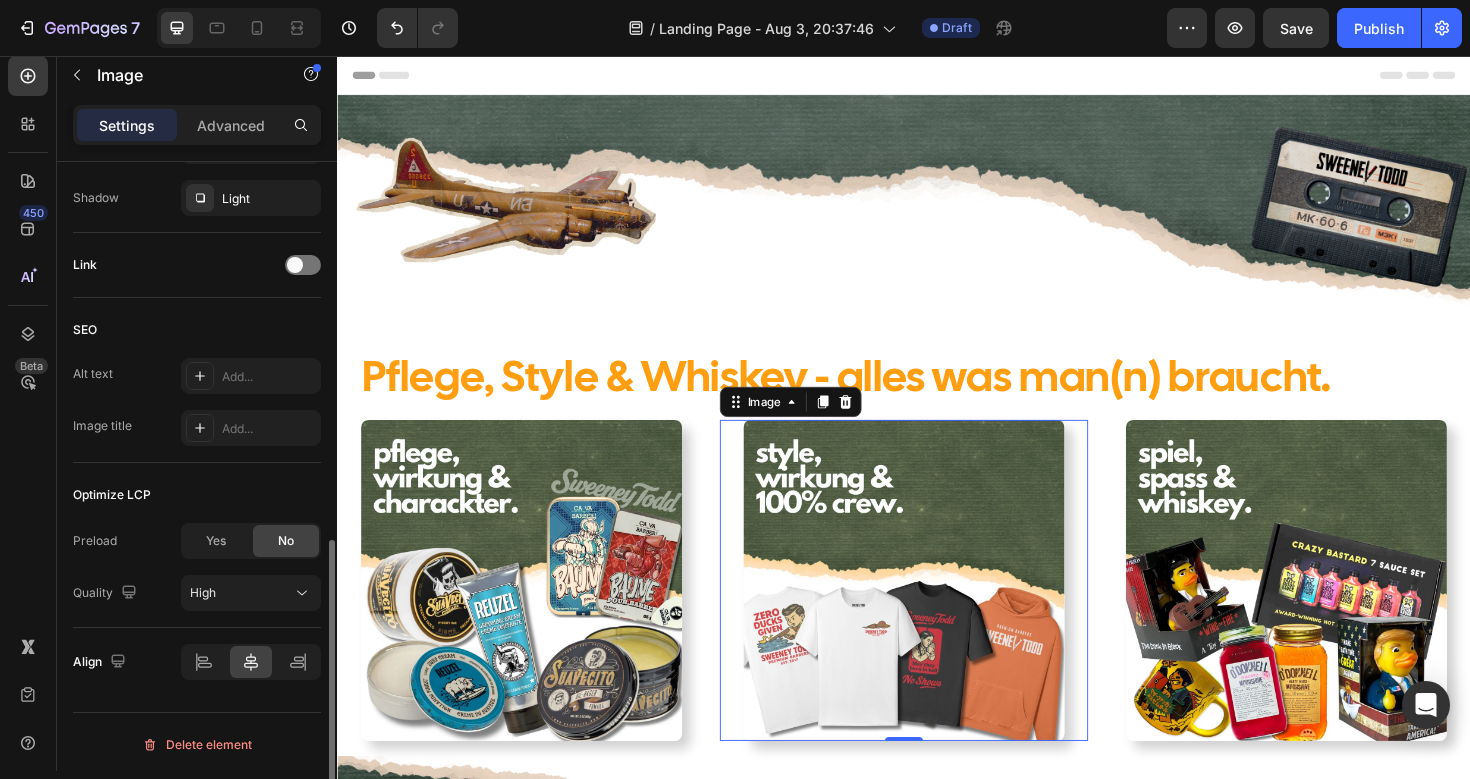 scroll, scrollTop: 844, scrollLeft: 0, axis: vertical 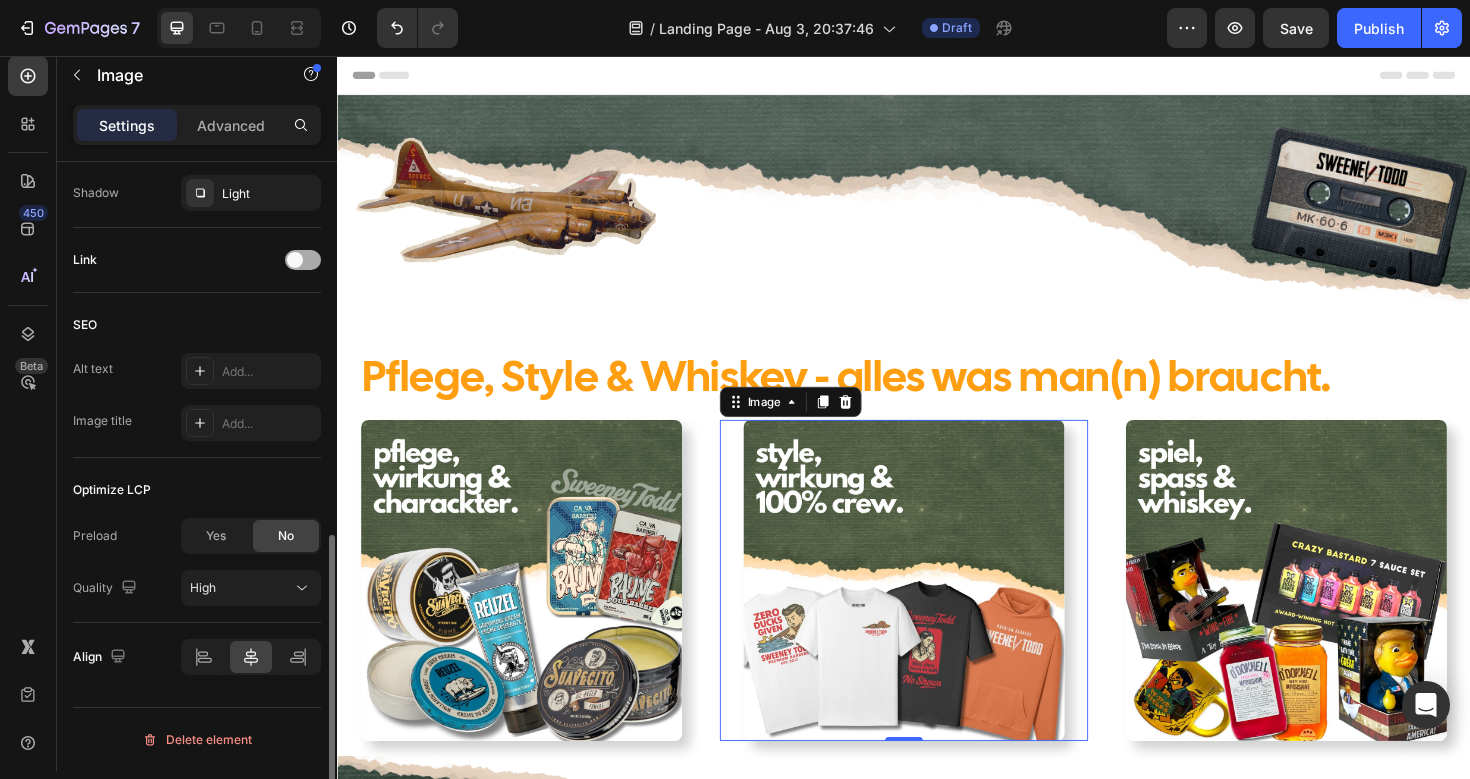click at bounding box center [295, 260] 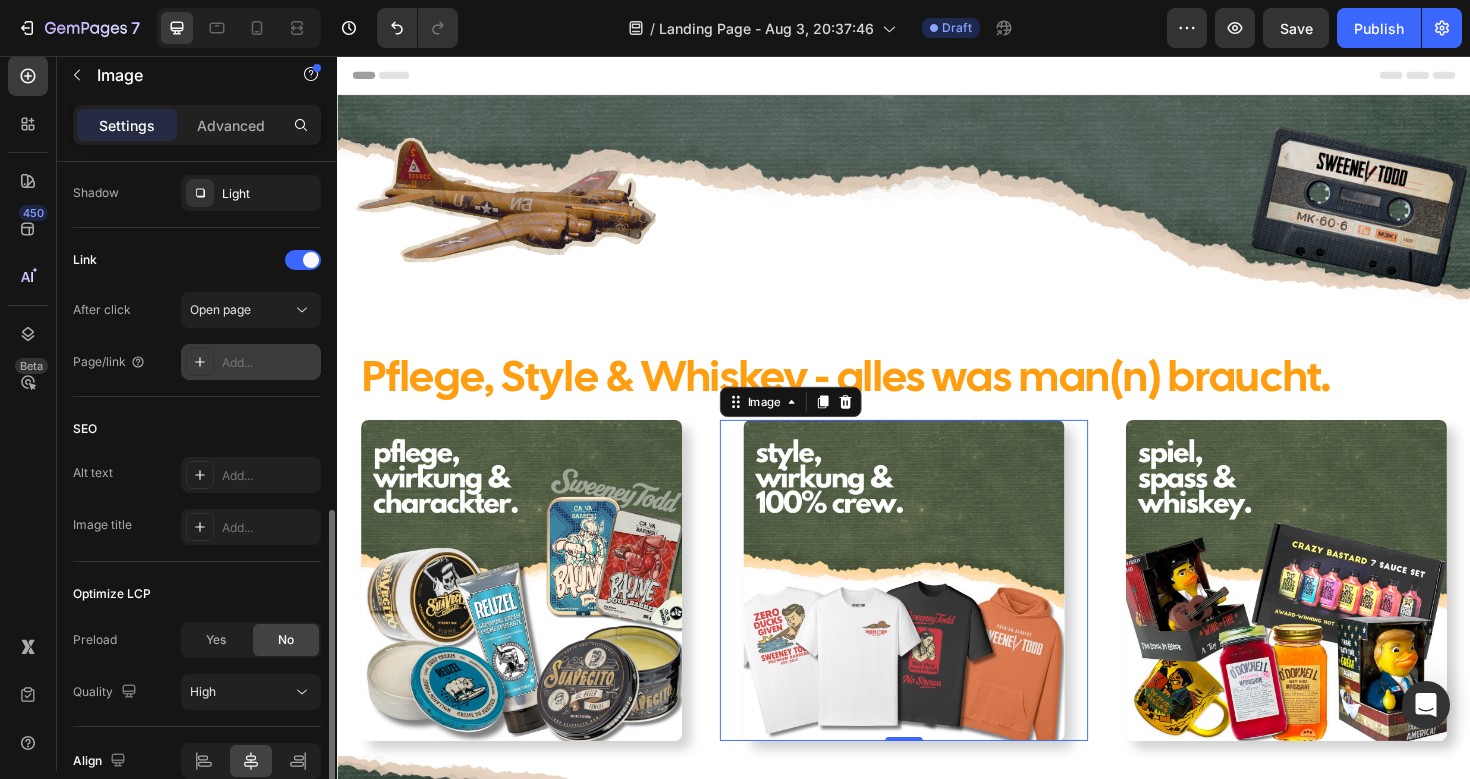 click on "Add..." at bounding box center (269, 363) 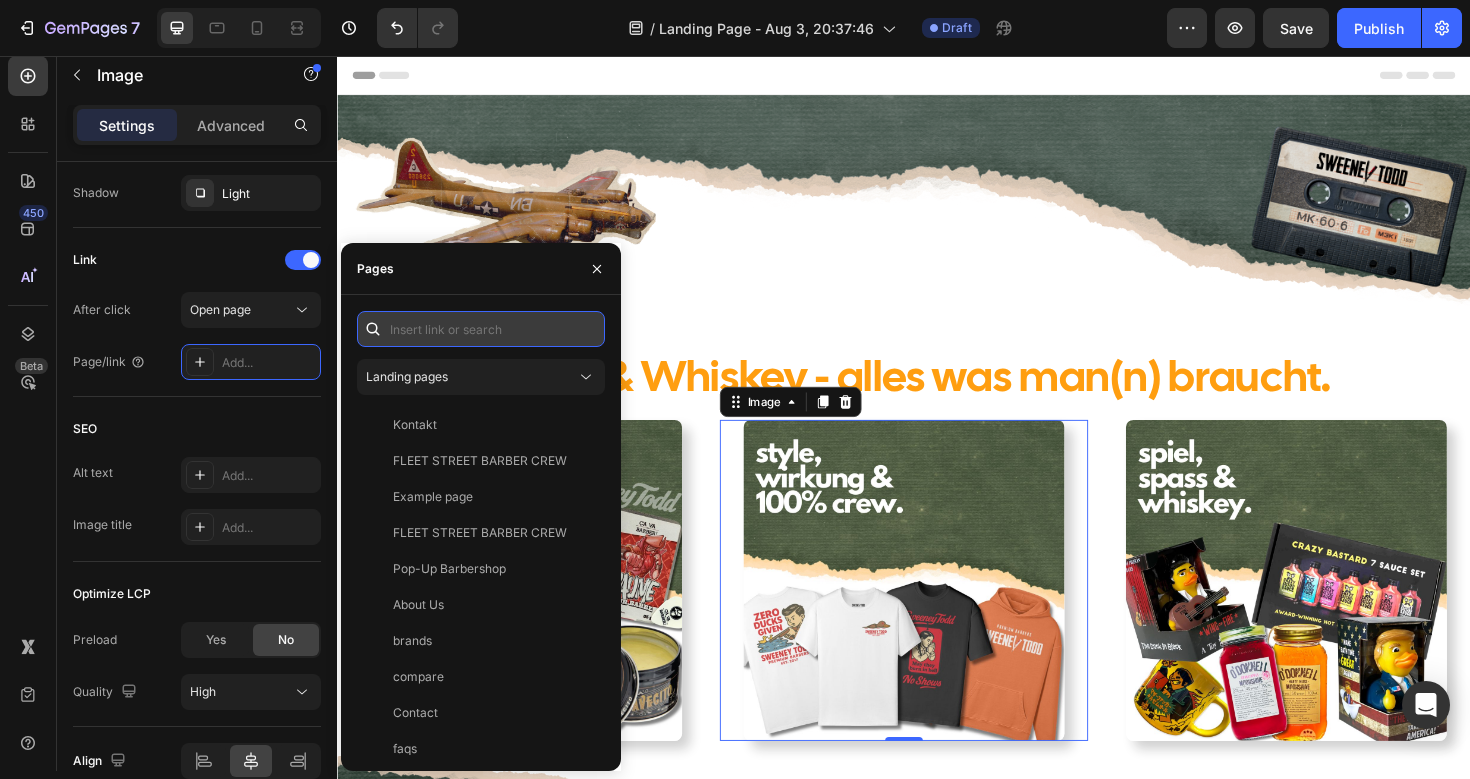 click at bounding box center [481, 329] 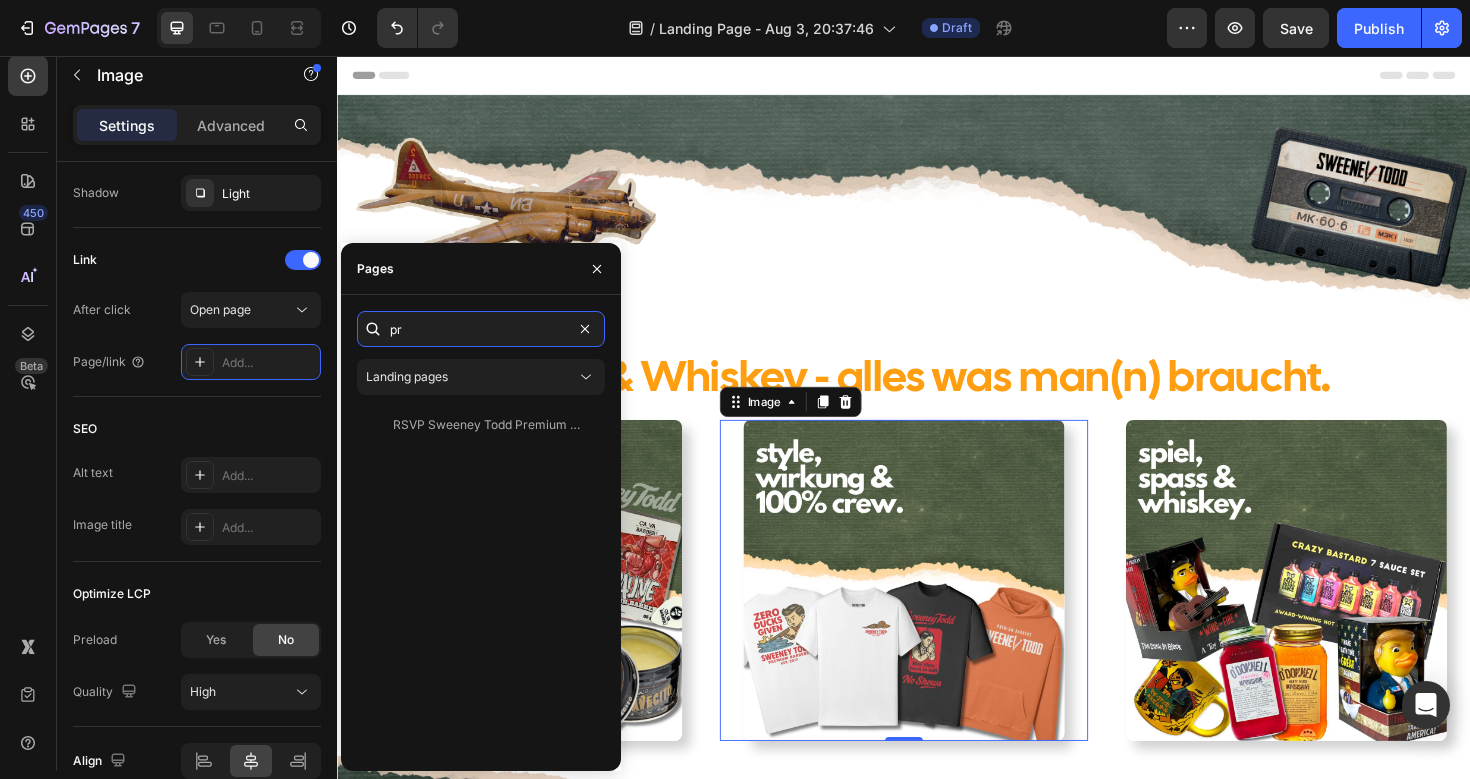 type on "p" 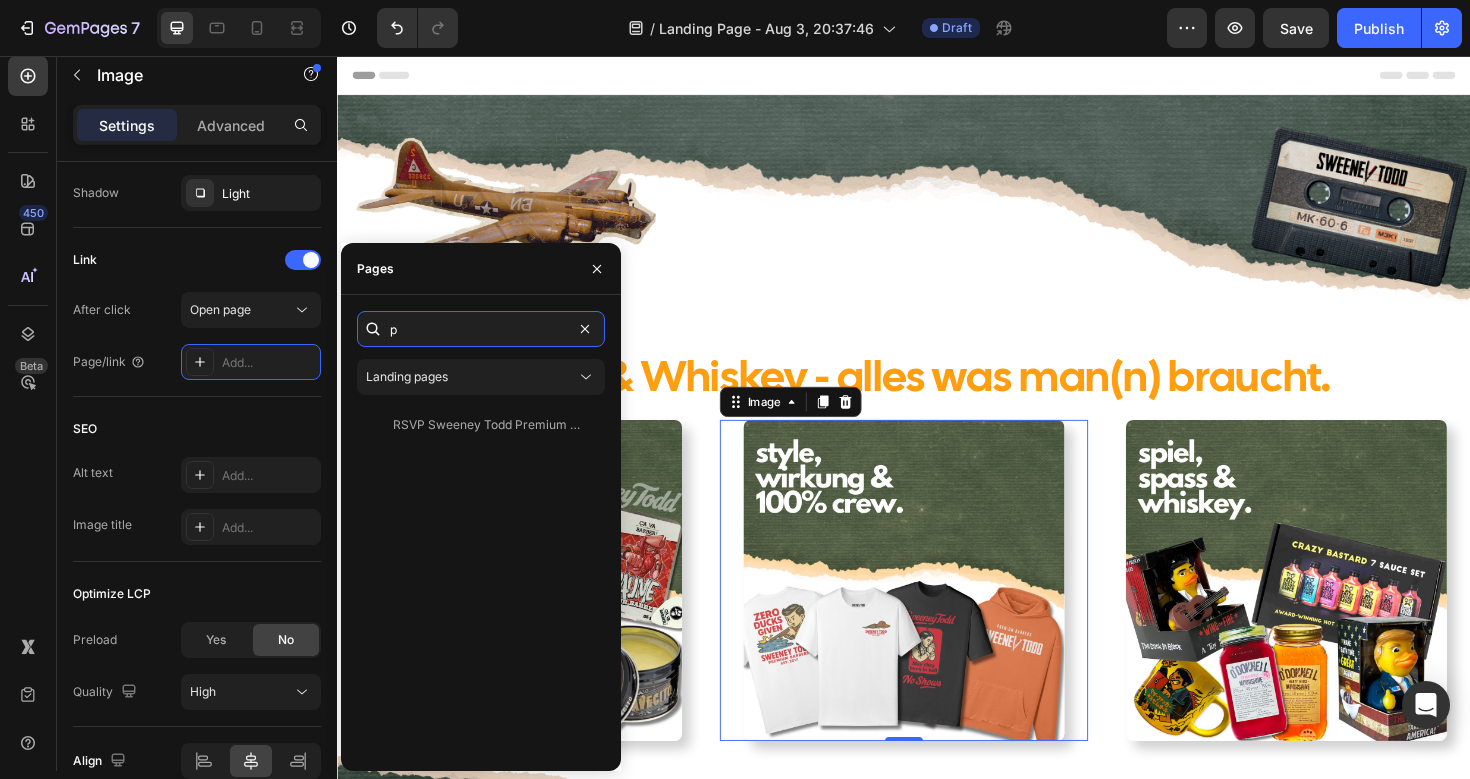 type 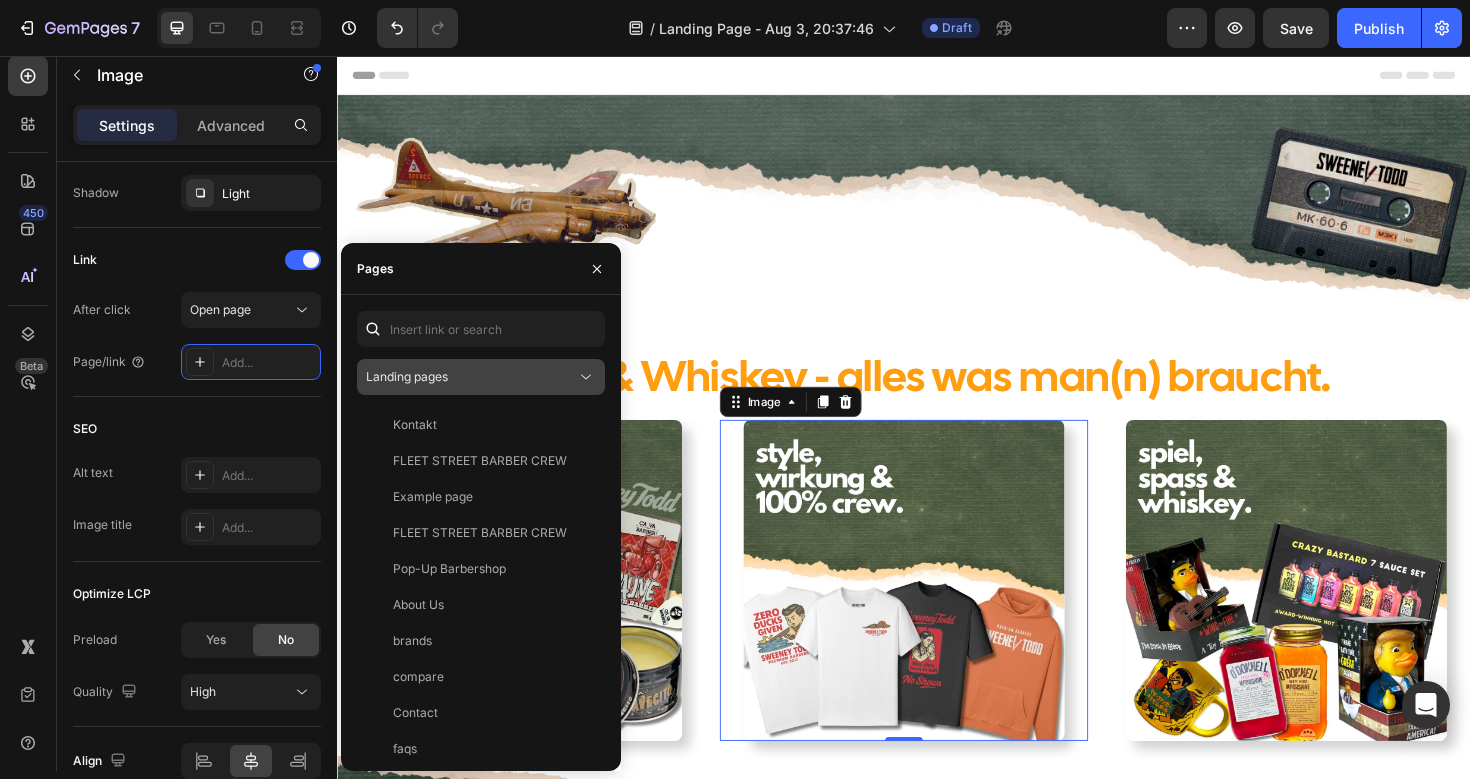 click on "Landing pages" at bounding box center [481, 377] 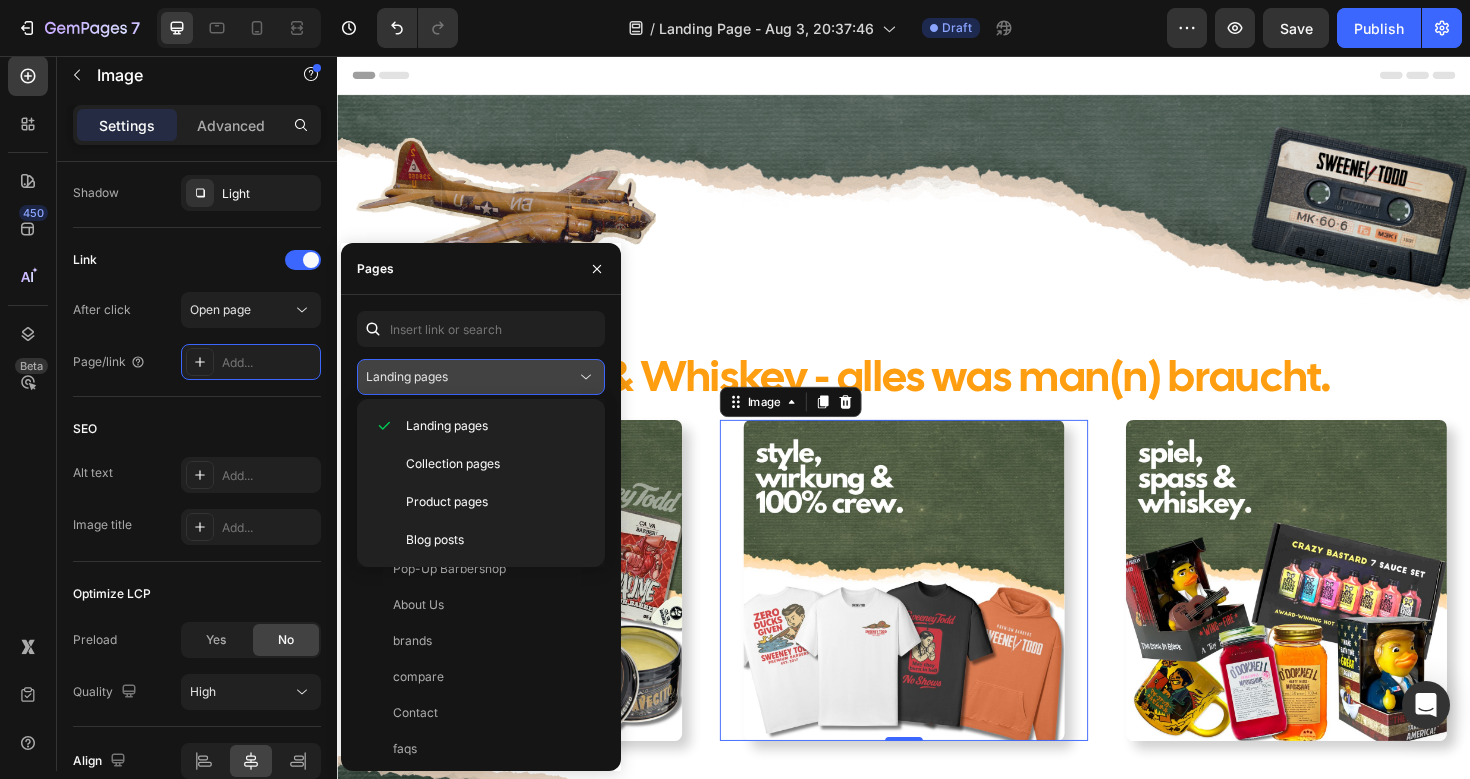 click 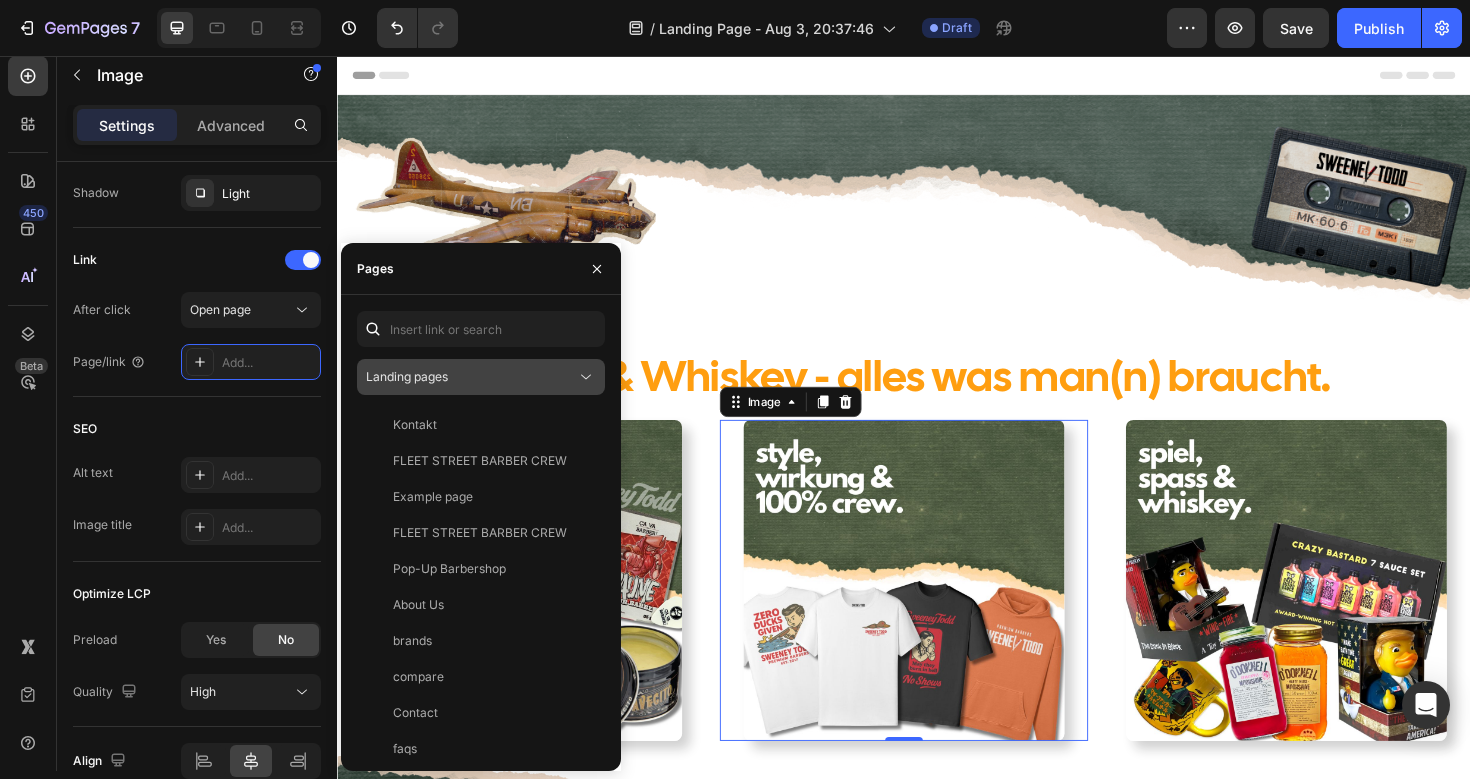 click 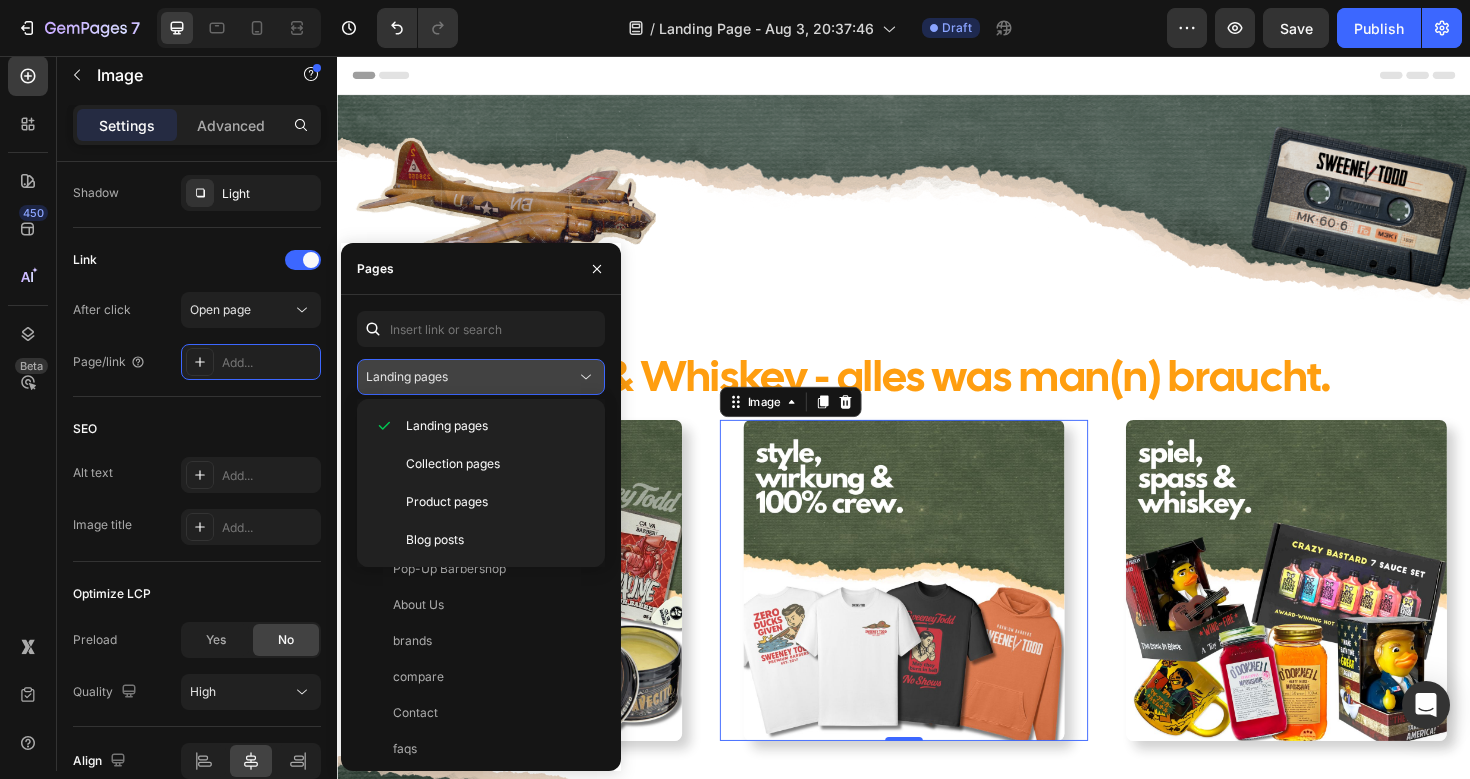 click 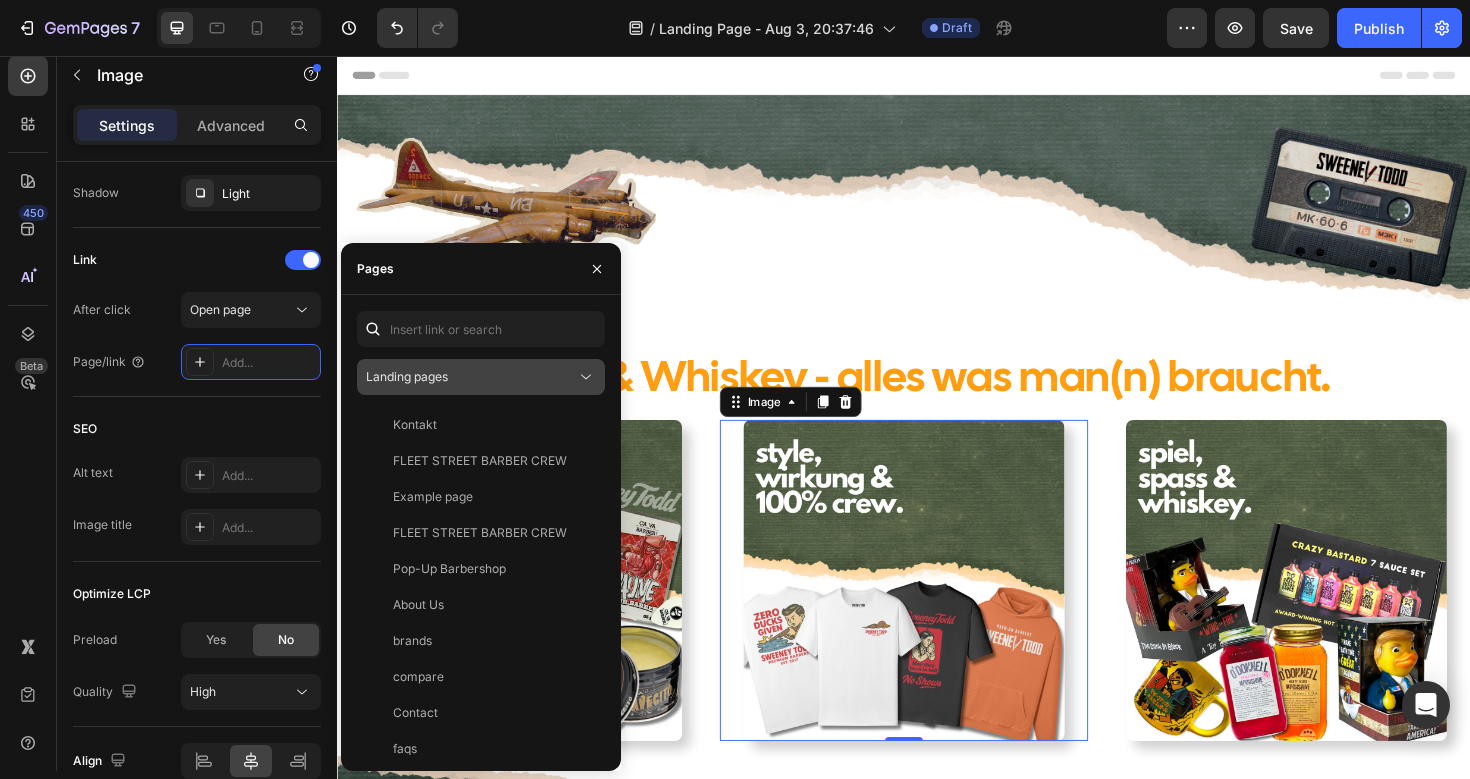 click 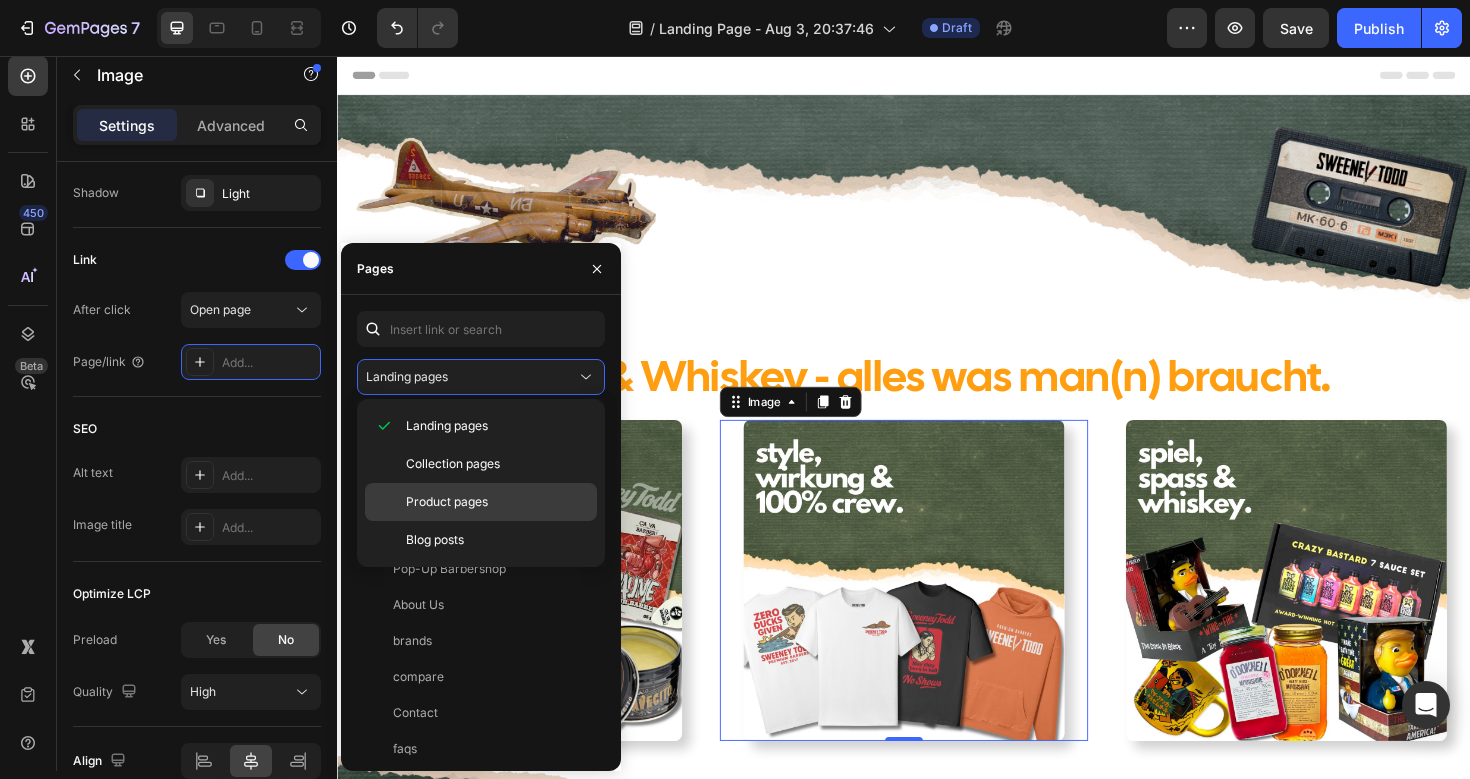 click on "Product pages" at bounding box center (497, 502) 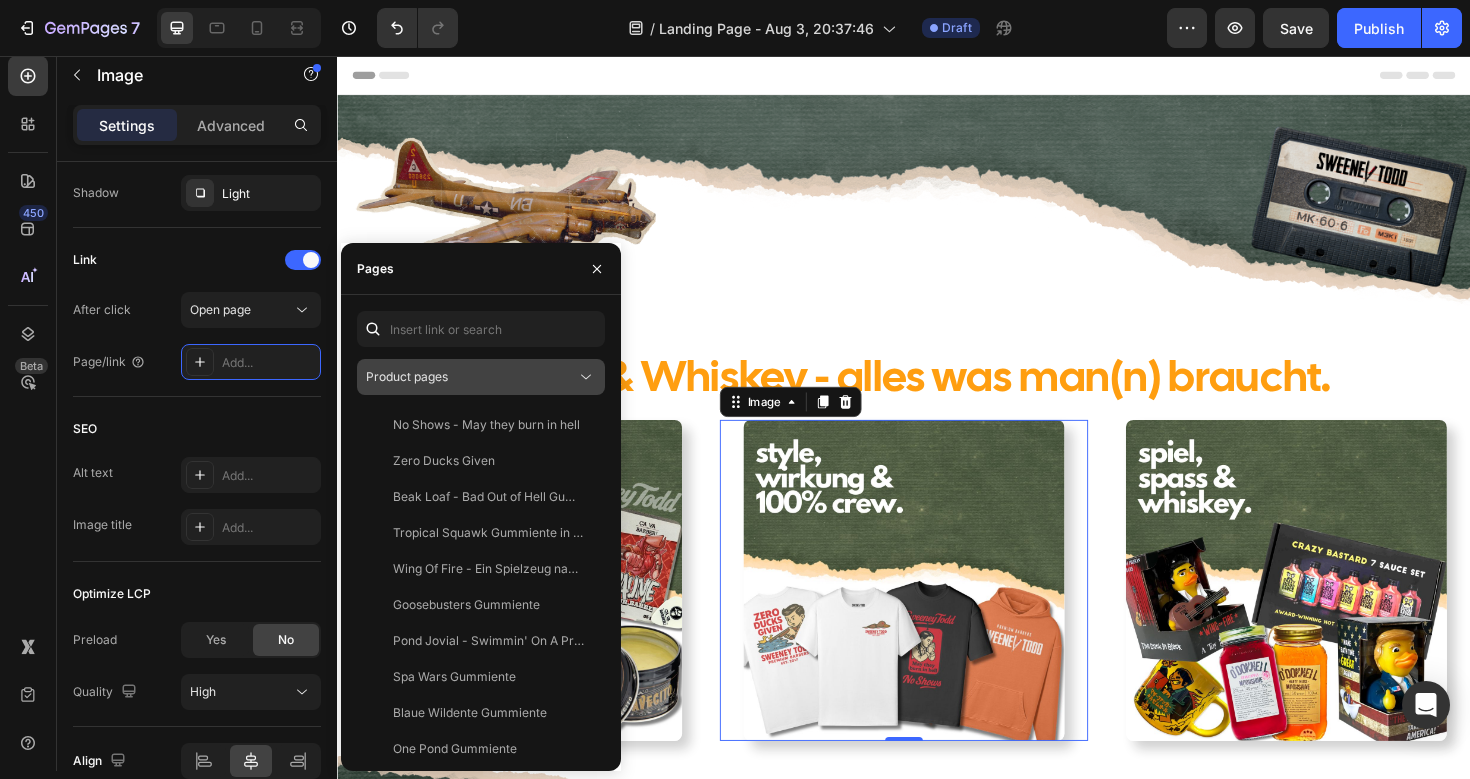 click on "Product pages" at bounding box center (471, 377) 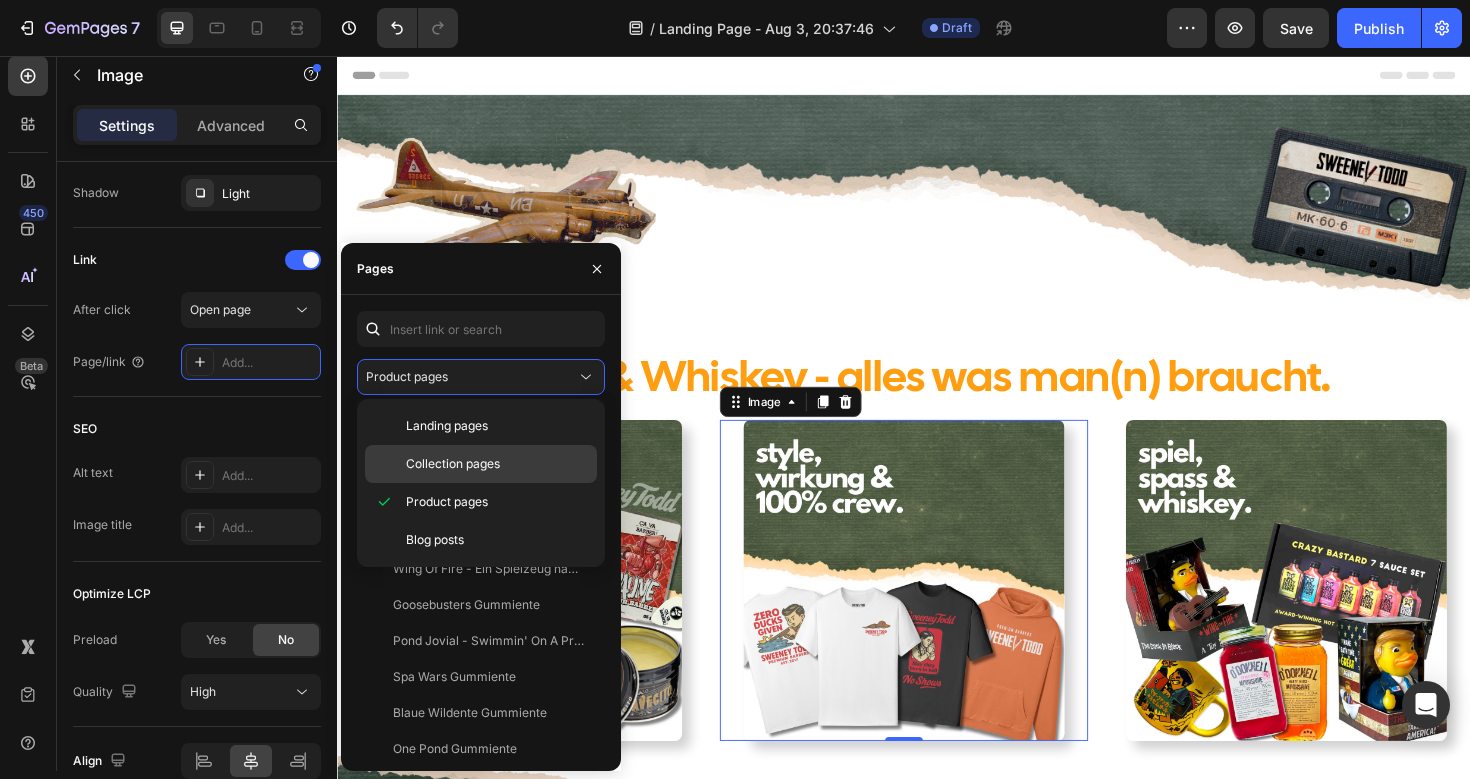 click on "Collection pages" at bounding box center [497, 464] 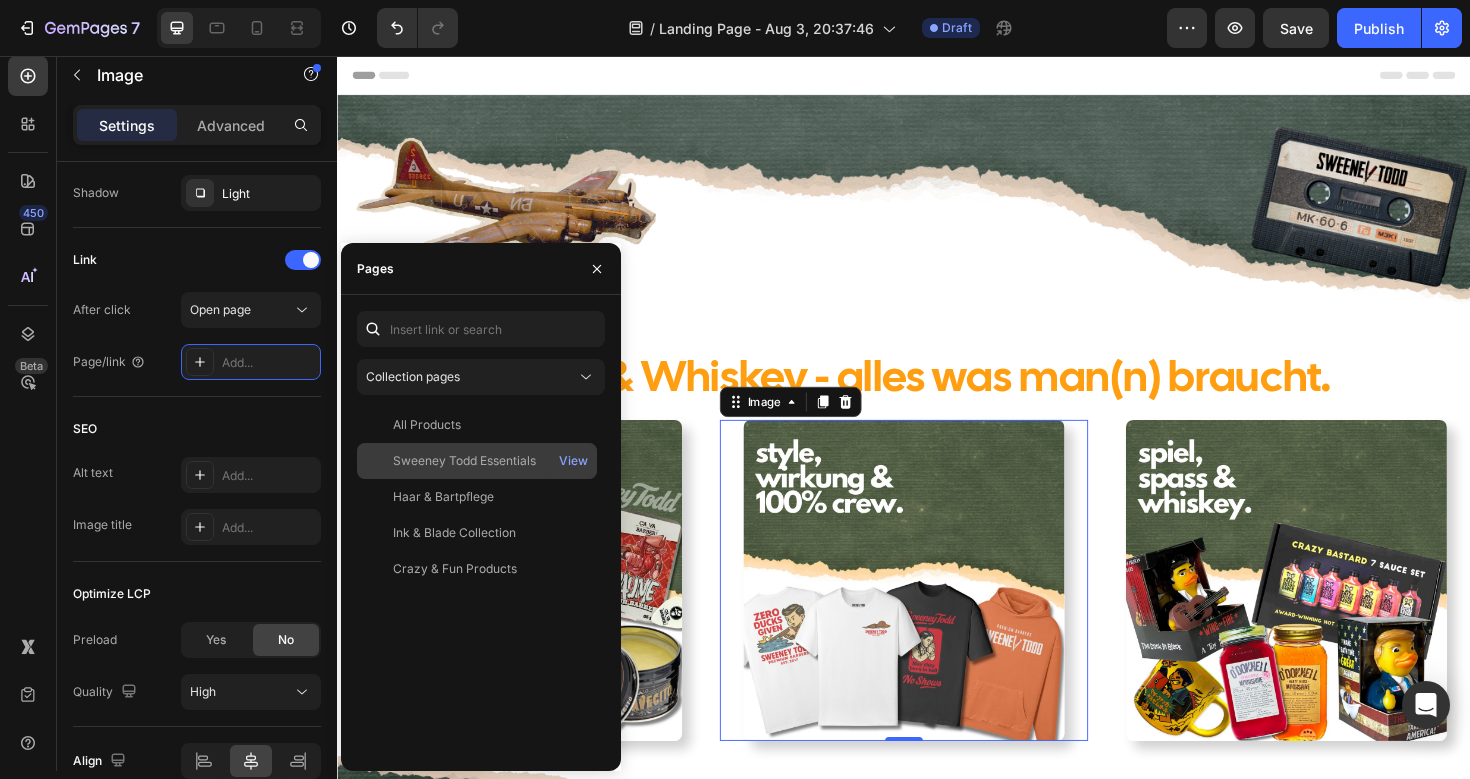 click on "Sweeney Todd Essentials" 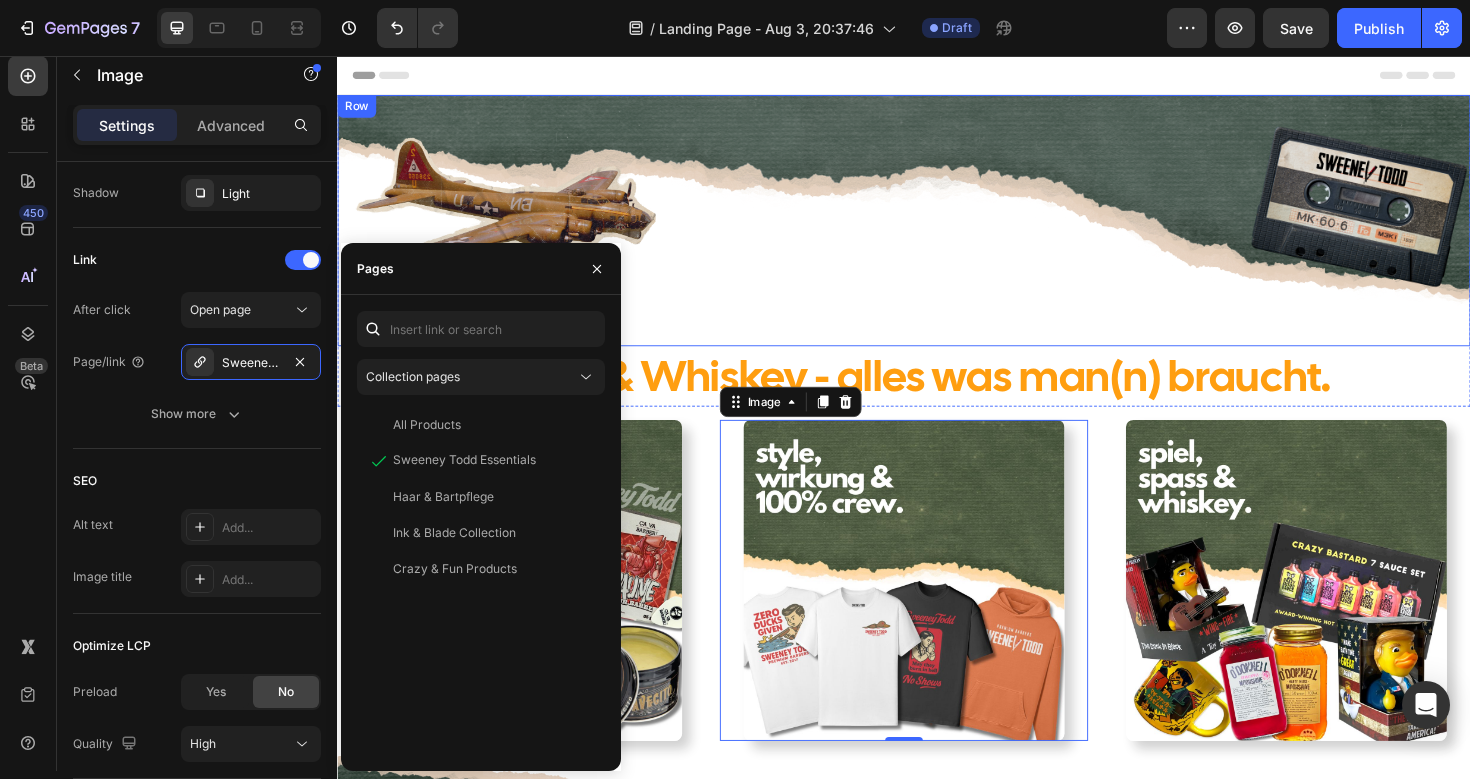 scroll, scrollTop: 782, scrollLeft: 0, axis: vertical 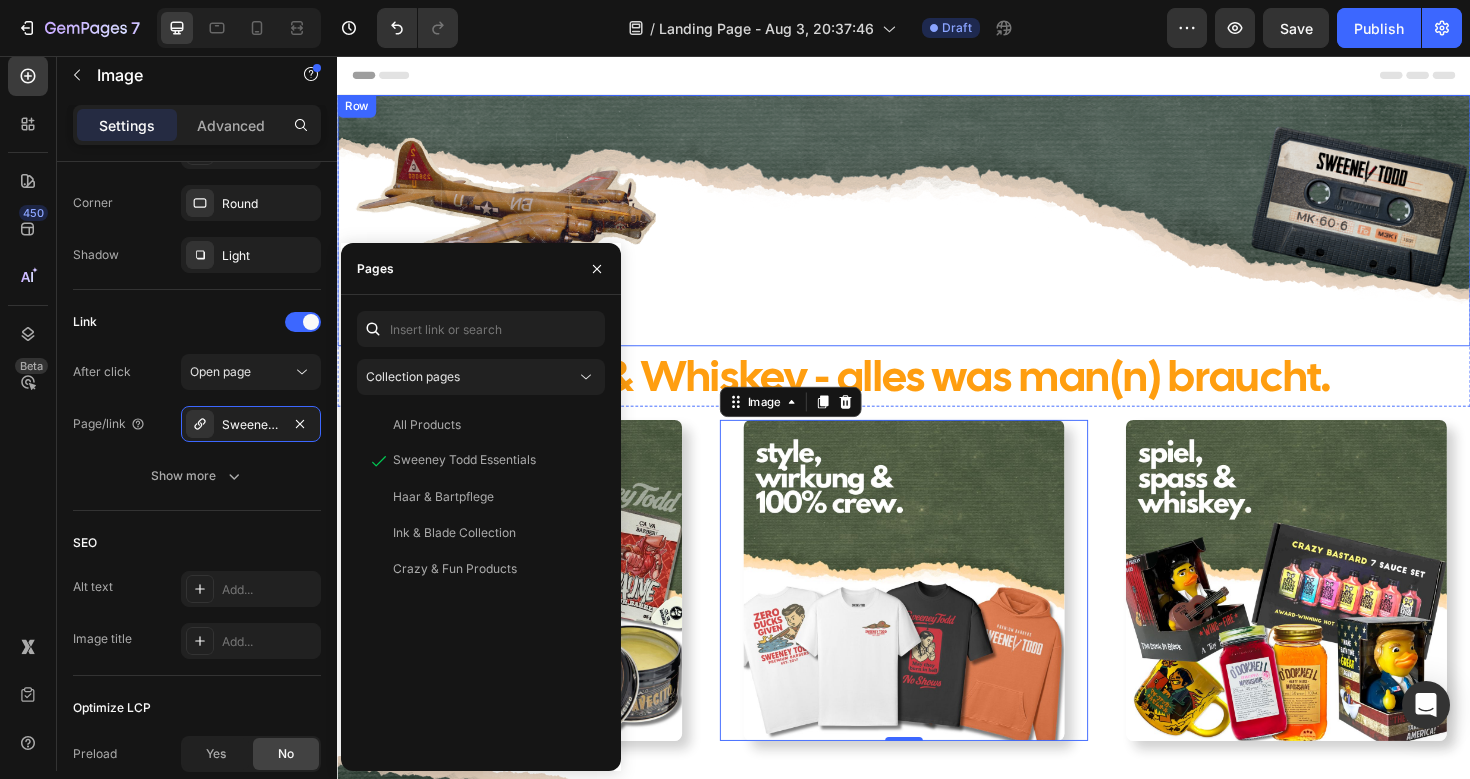 click on "Image" at bounding box center (1241, 230) 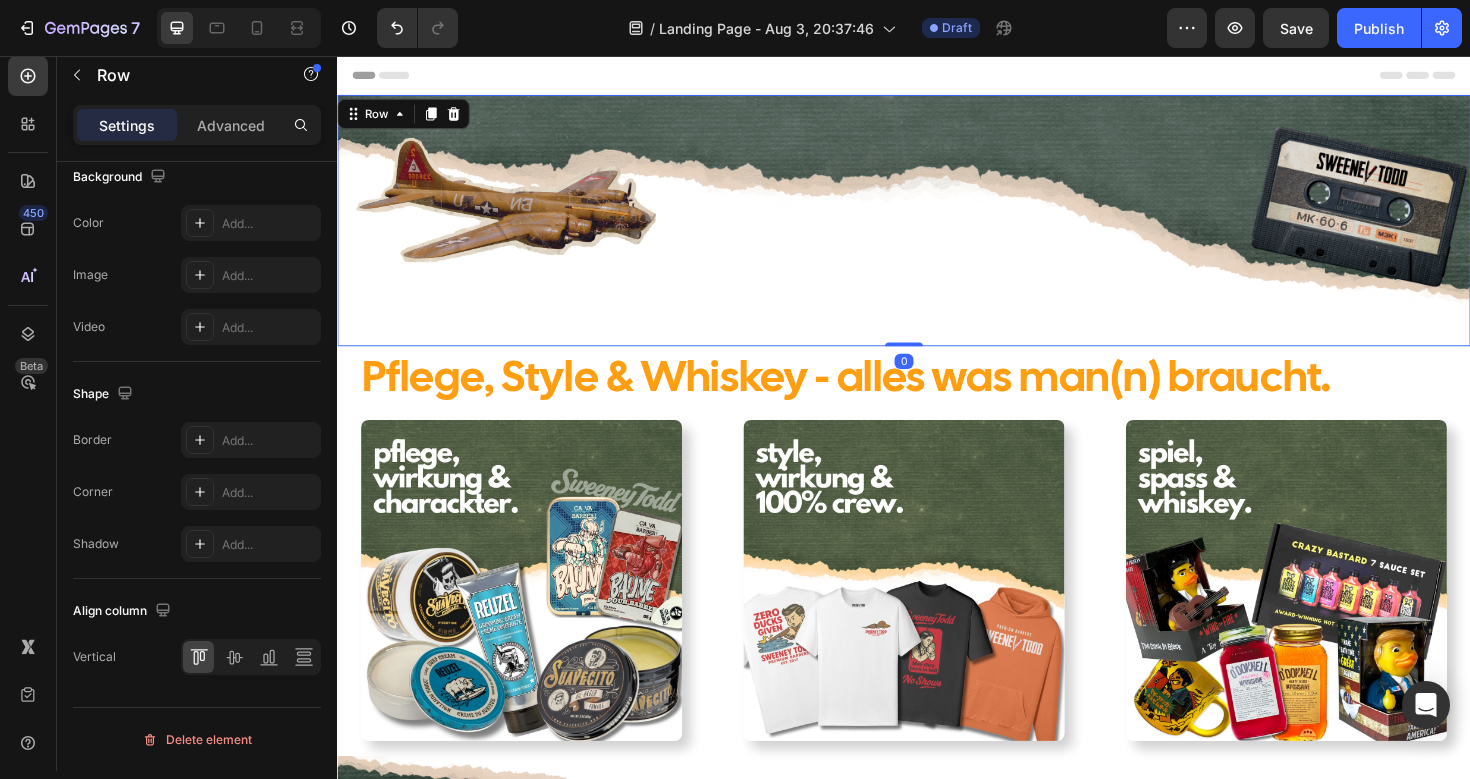 scroll, scrollTop: 0, scrollLeft: 0, axis: both 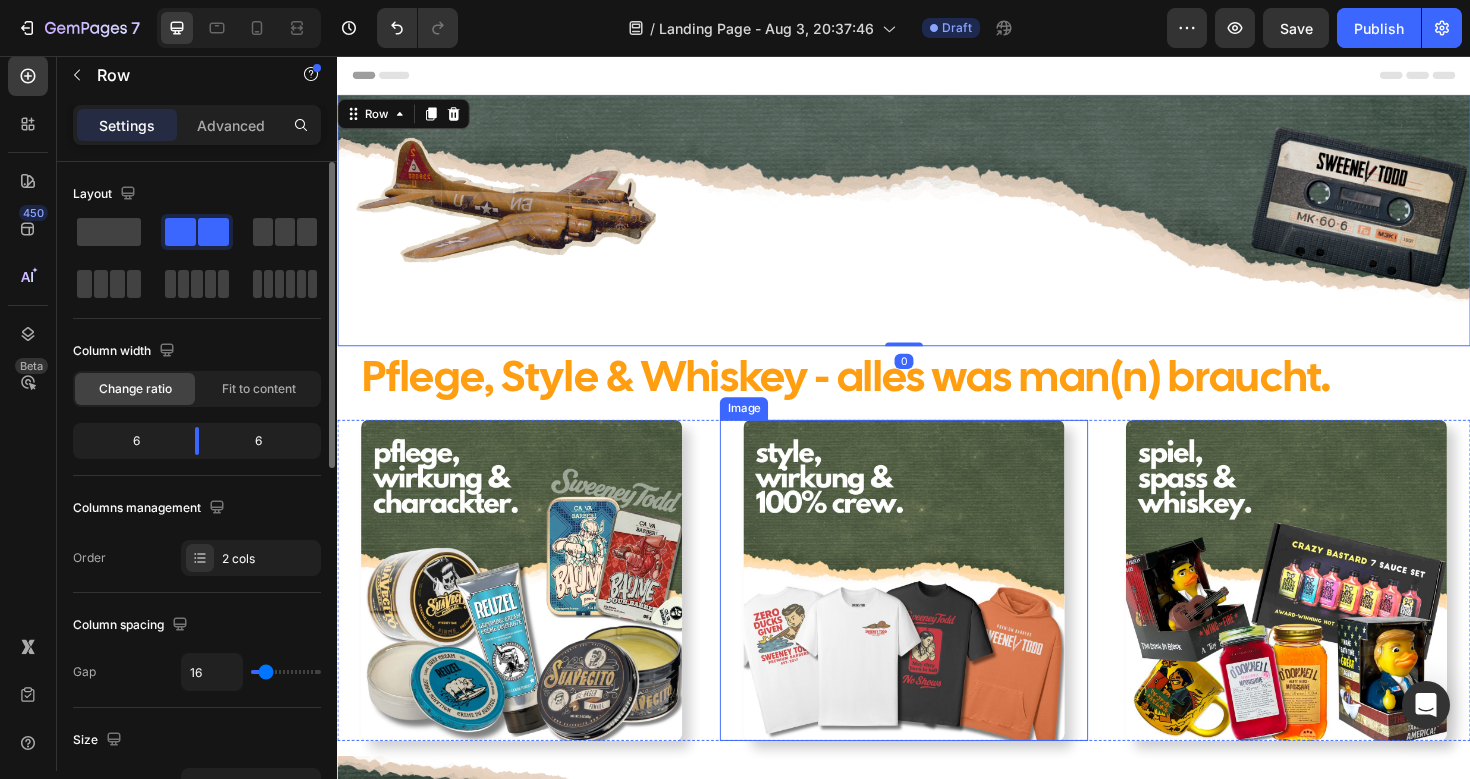 click at bounding box center (937, 611) 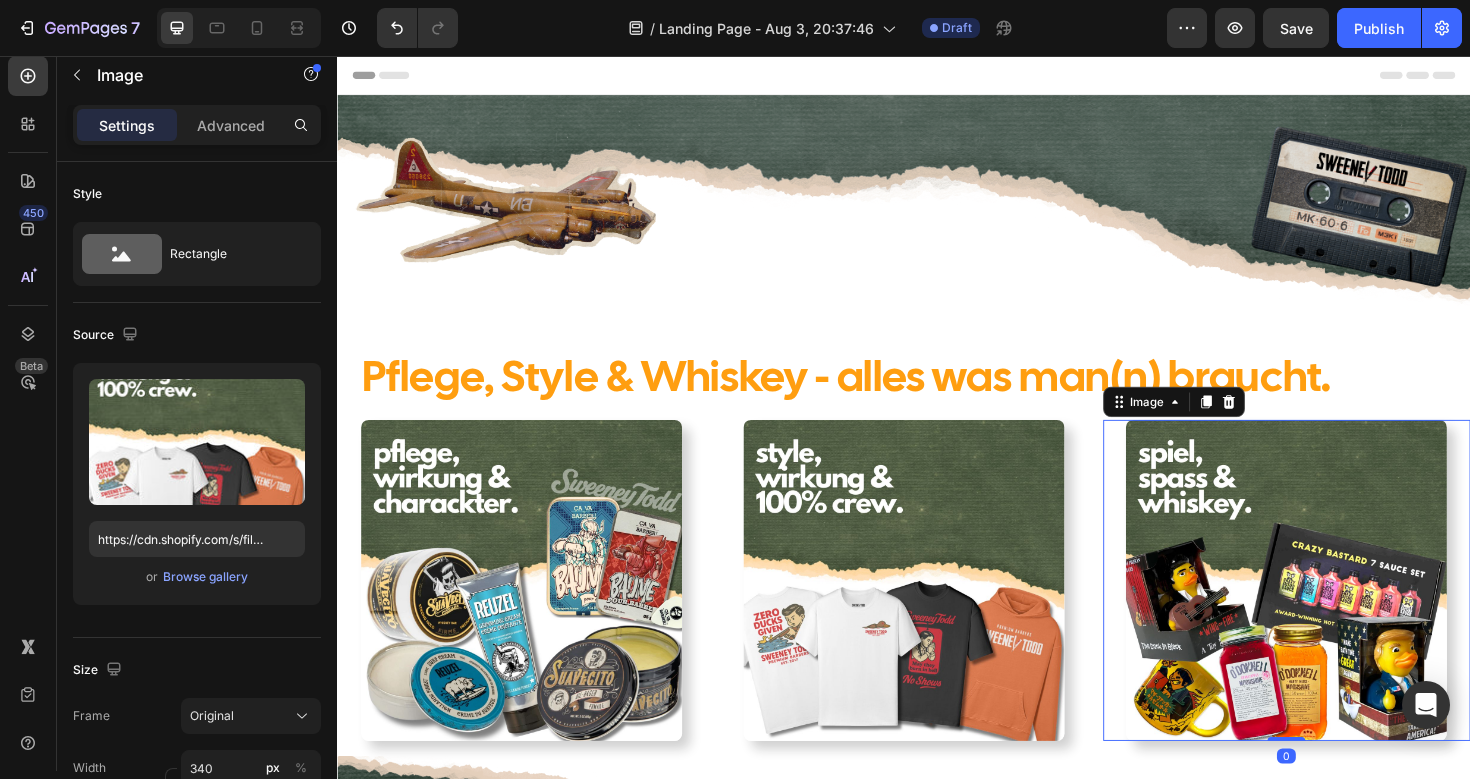 click at bounding box center [1342, 611] 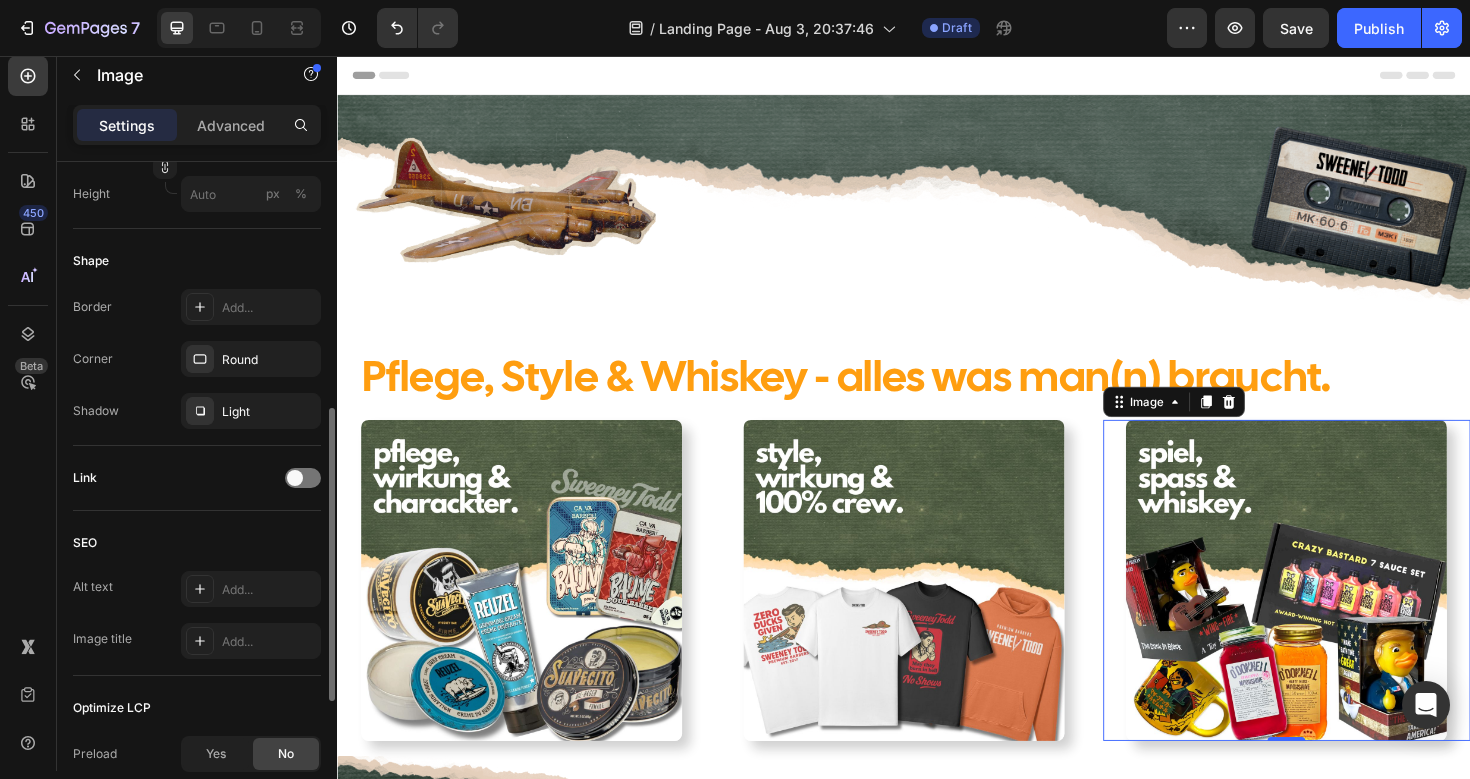 scroll, scrollTop: 639, scrollLeft: 0, axis: vertical 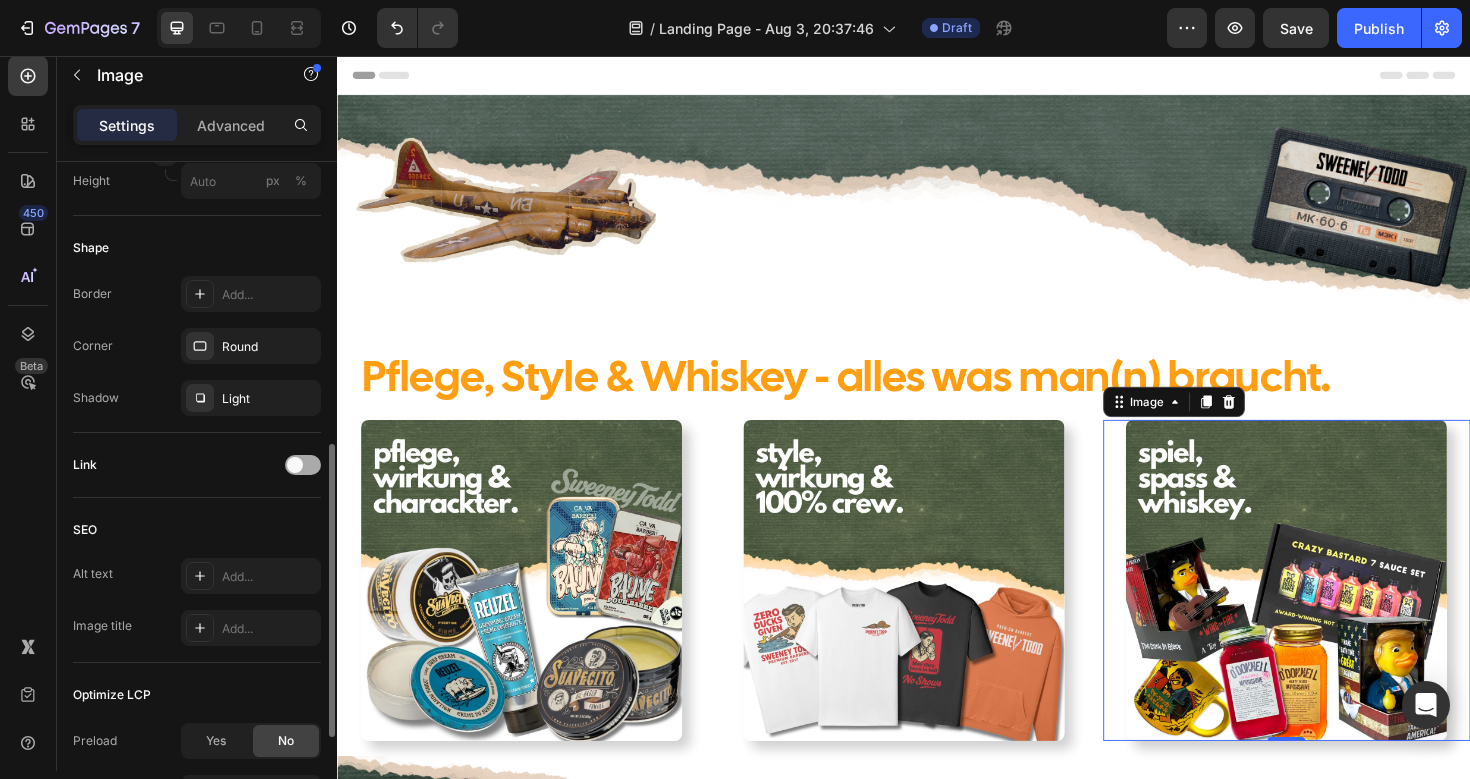 click at bounding box center (295, 465) 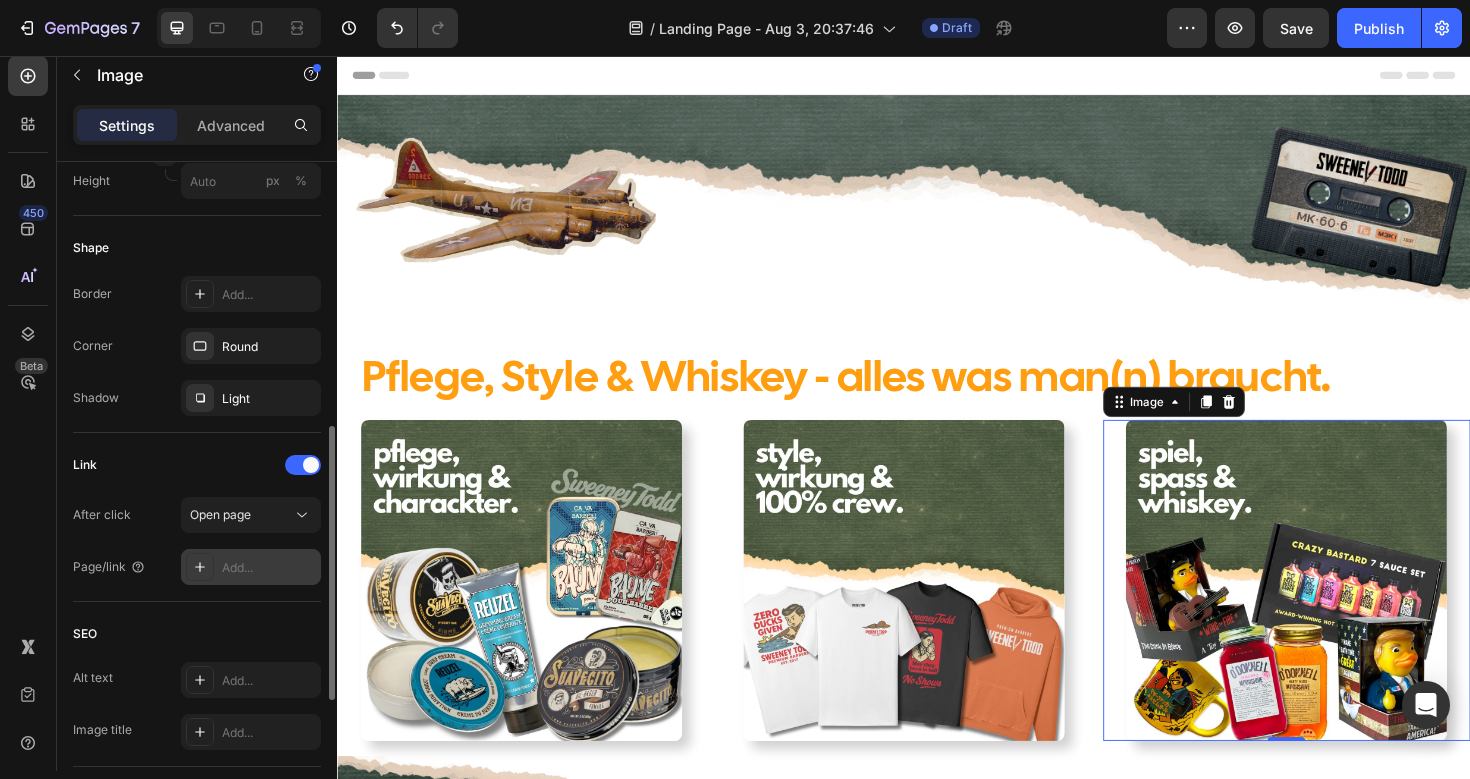click on "Add..." at bounding box center (269, 568) 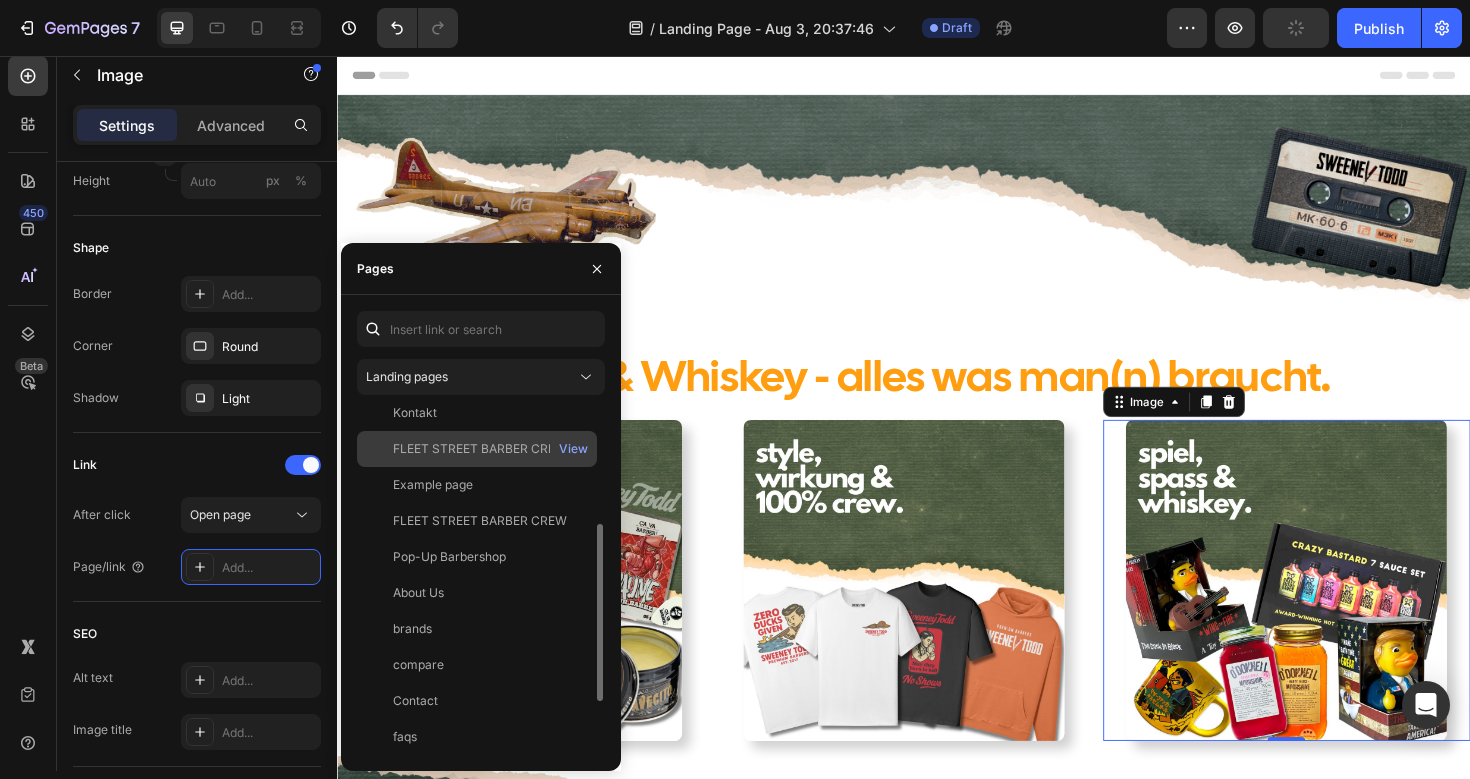 scroll, scrollTop: 0, scrollLeft: 0, axis: both 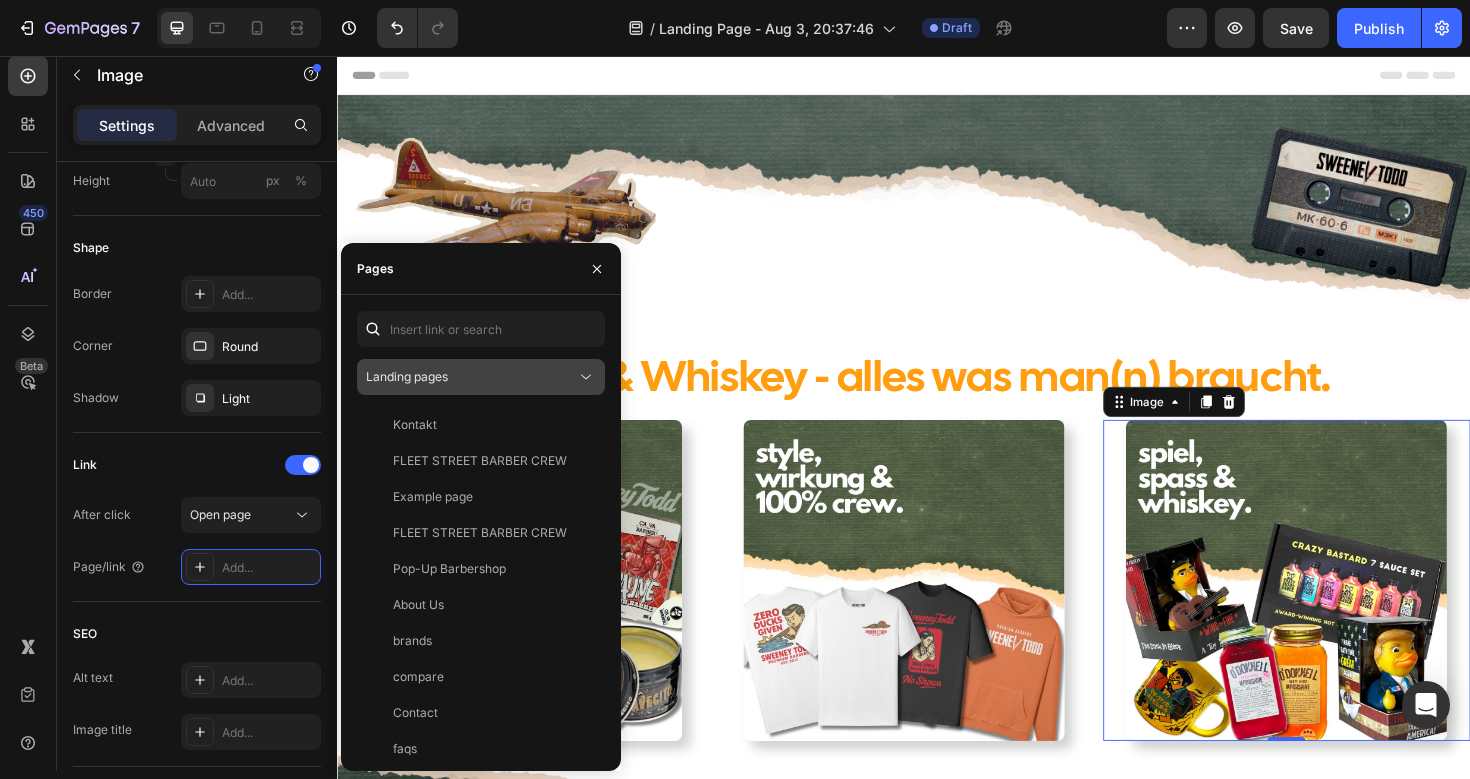 click on "Landing pages" at bounding box center (481, 377) 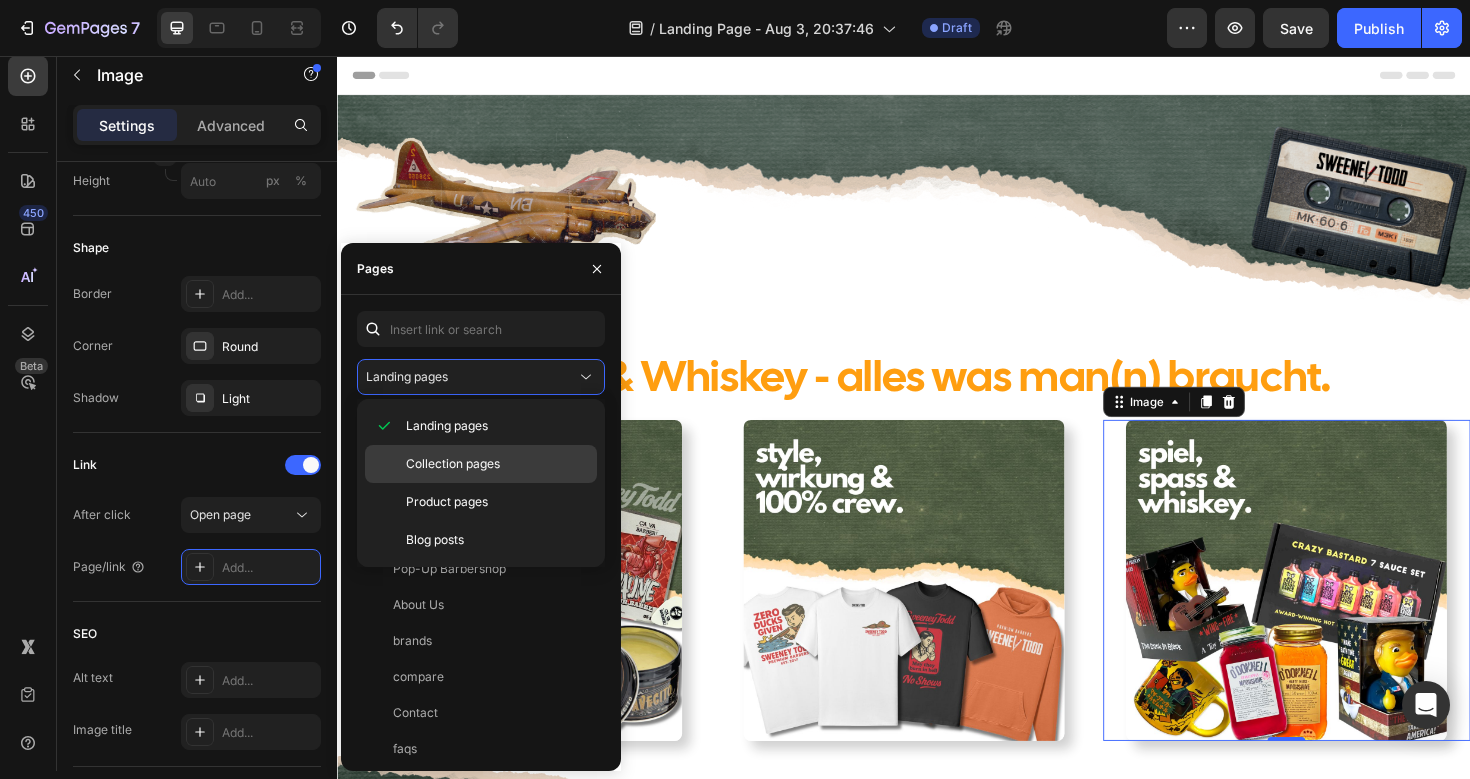 click on "Collection pages" at bounding box center [453, 464] 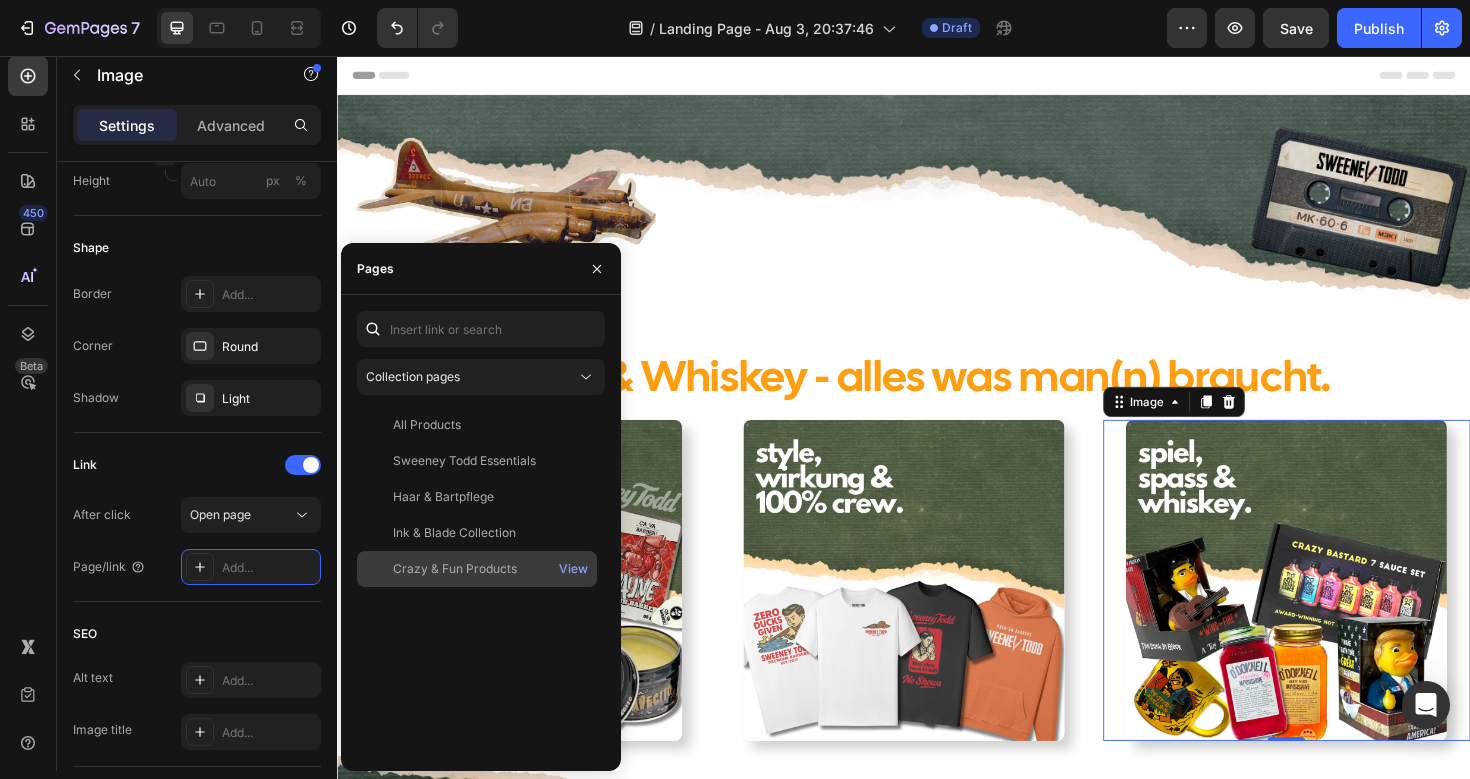click on "Crazy & Fun Products" 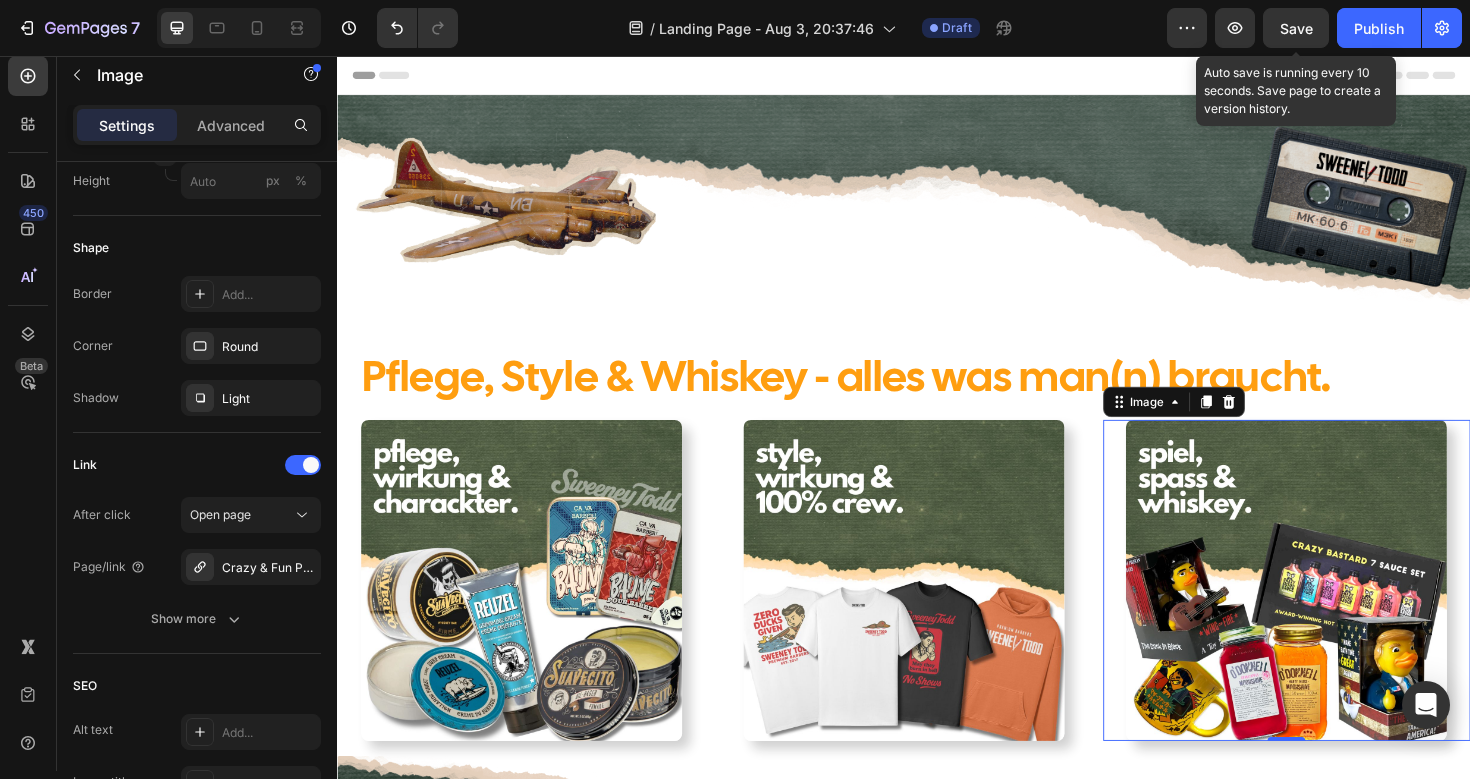click on "Save" at bounding box center (1296, 28) 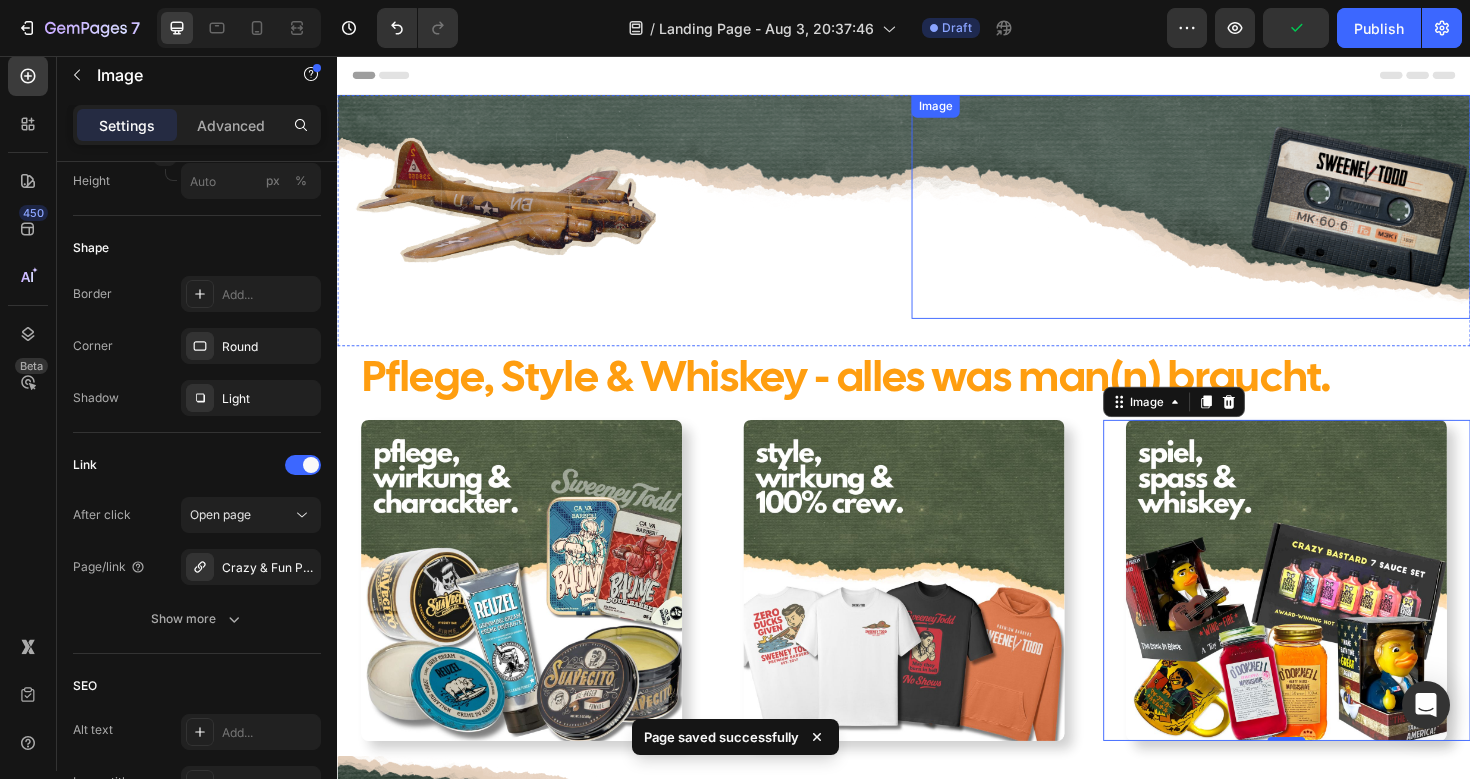 click at bounding box center (1241, 215) 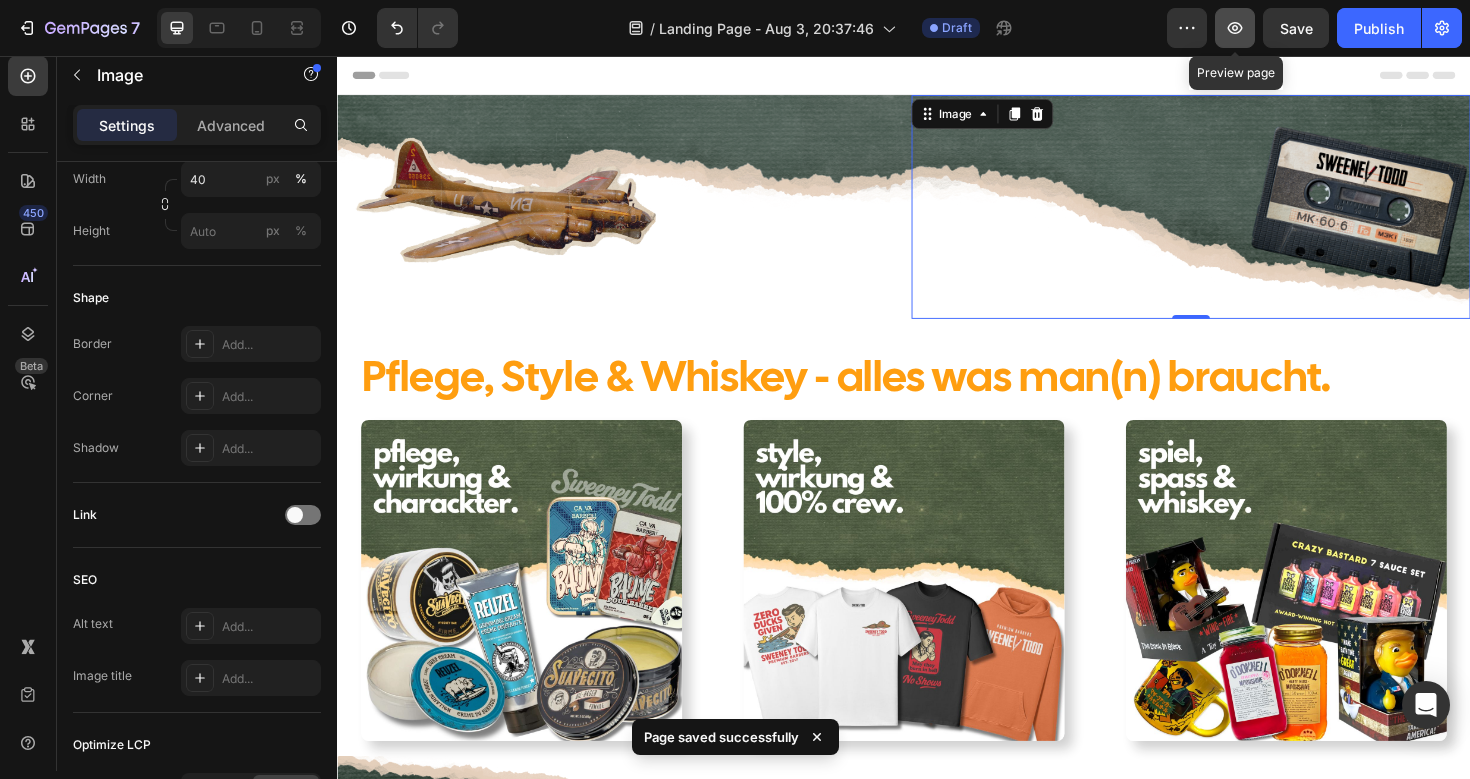 click 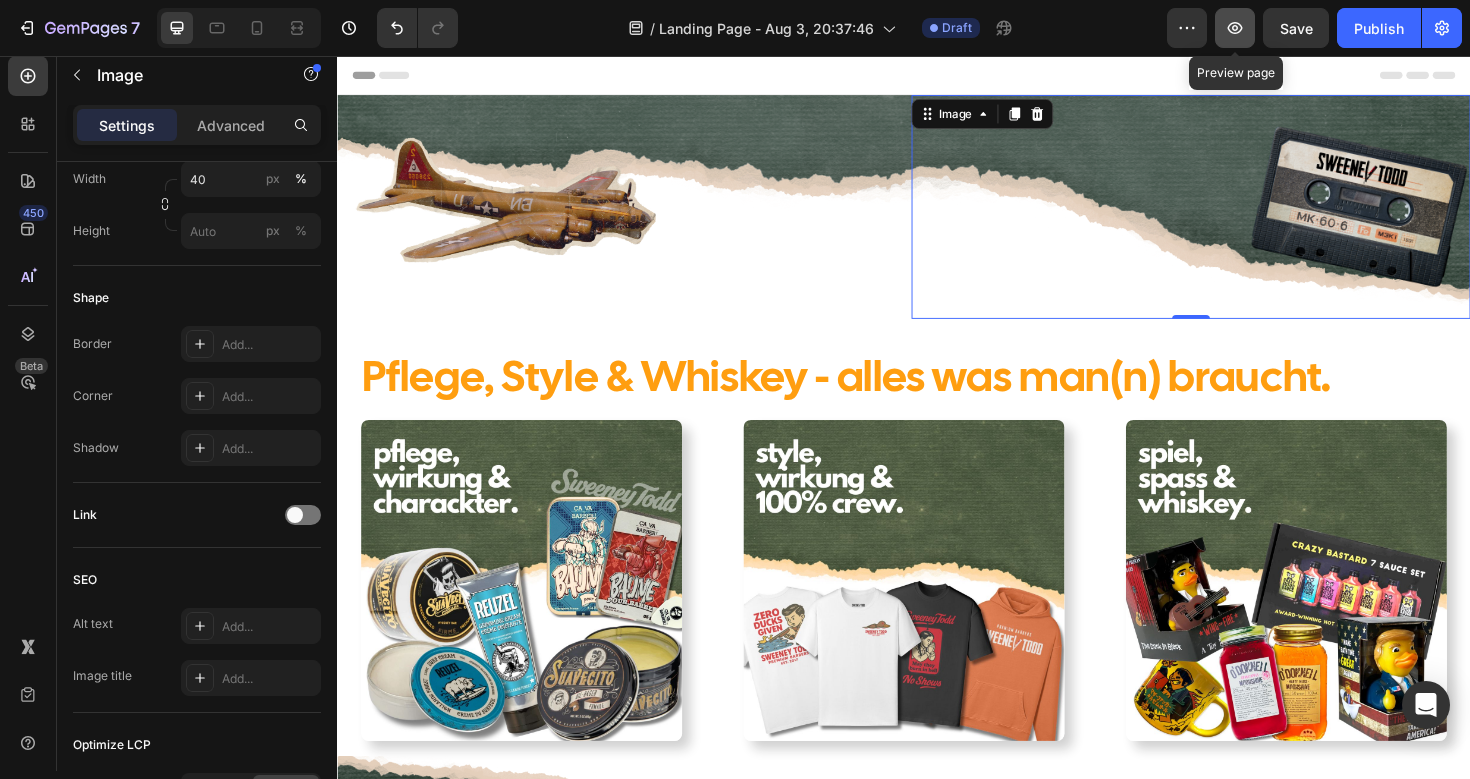 click 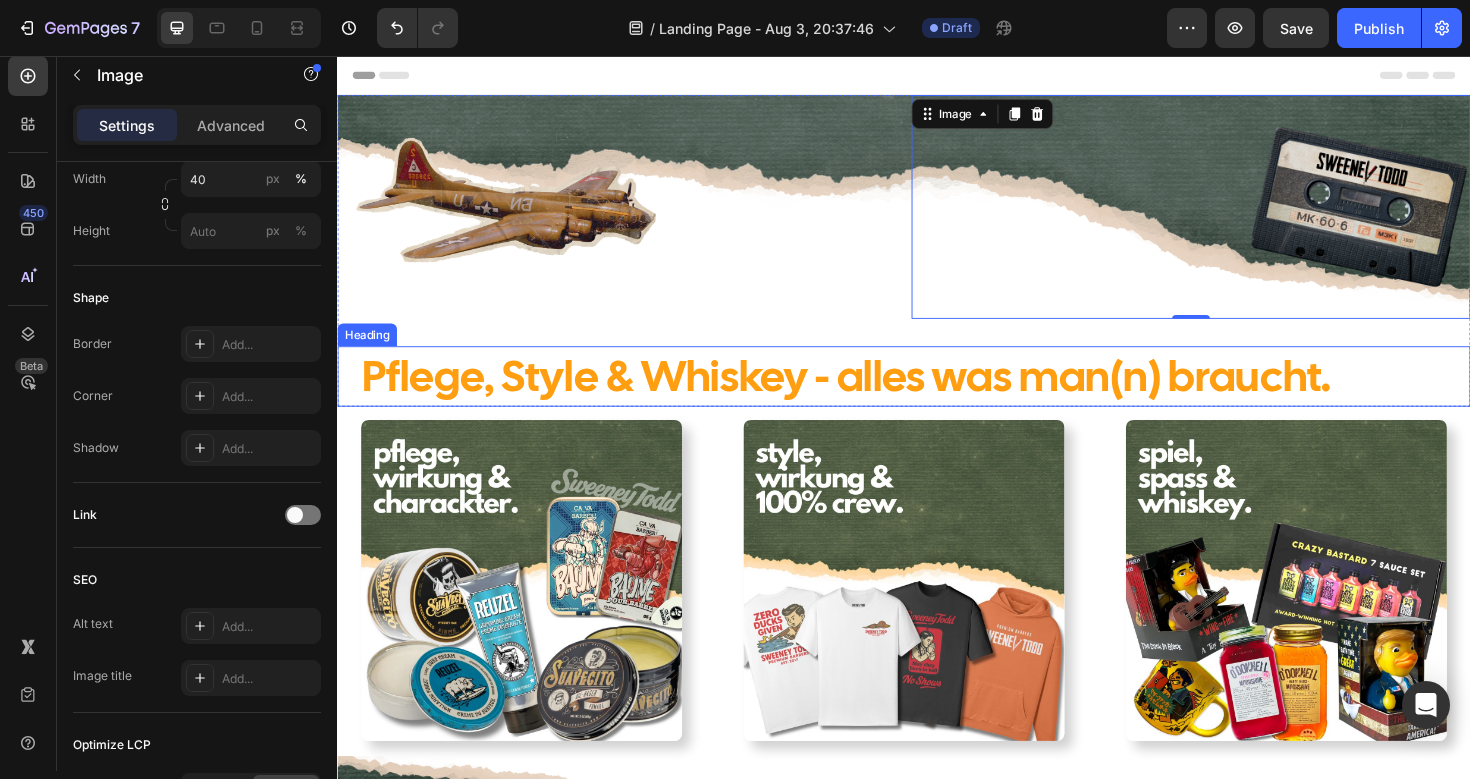 click on "Pflege, Style & Whiskey - alles was man(n) braucht." at bounding box center [876, 394] 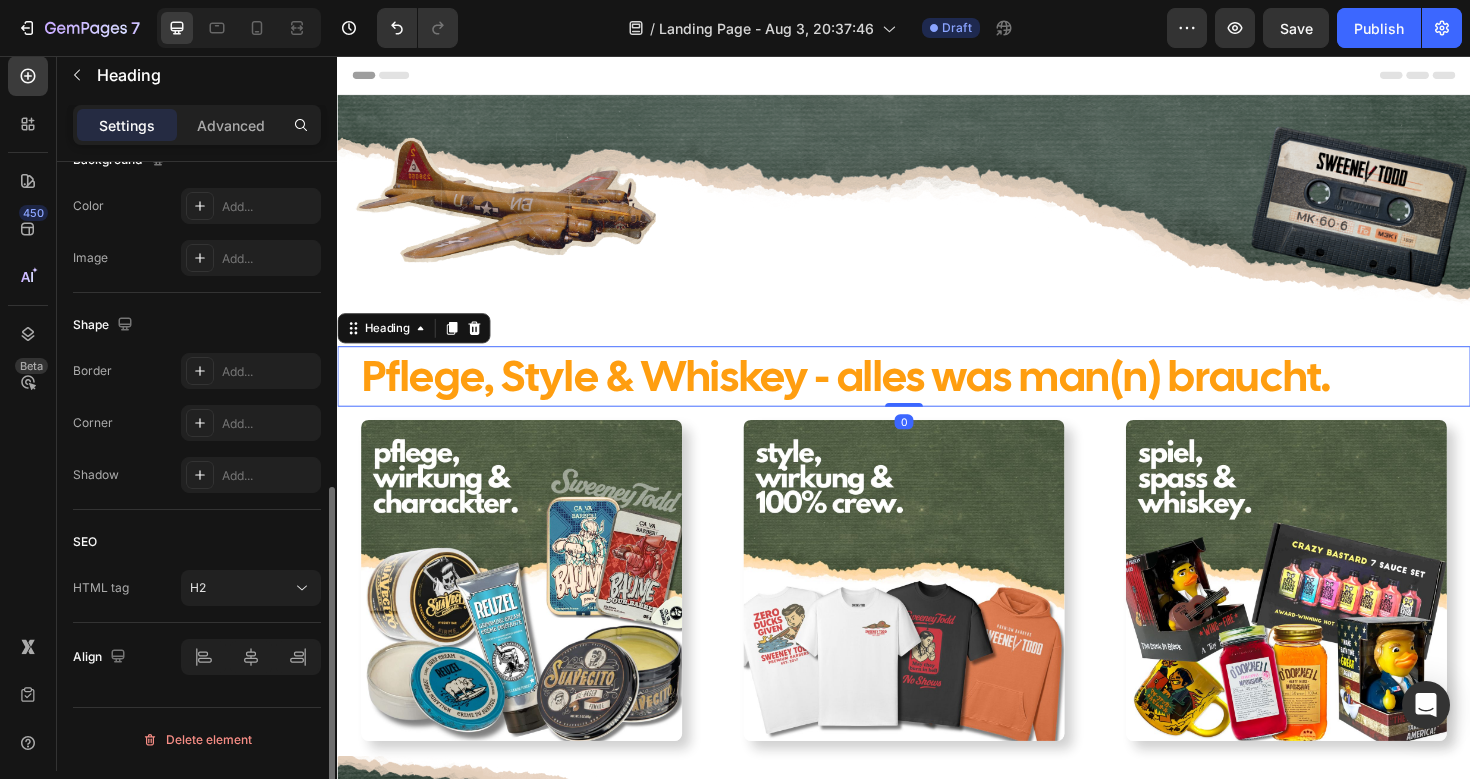scroll, scrollTop: 0, scrollLeft: 0, axis: both 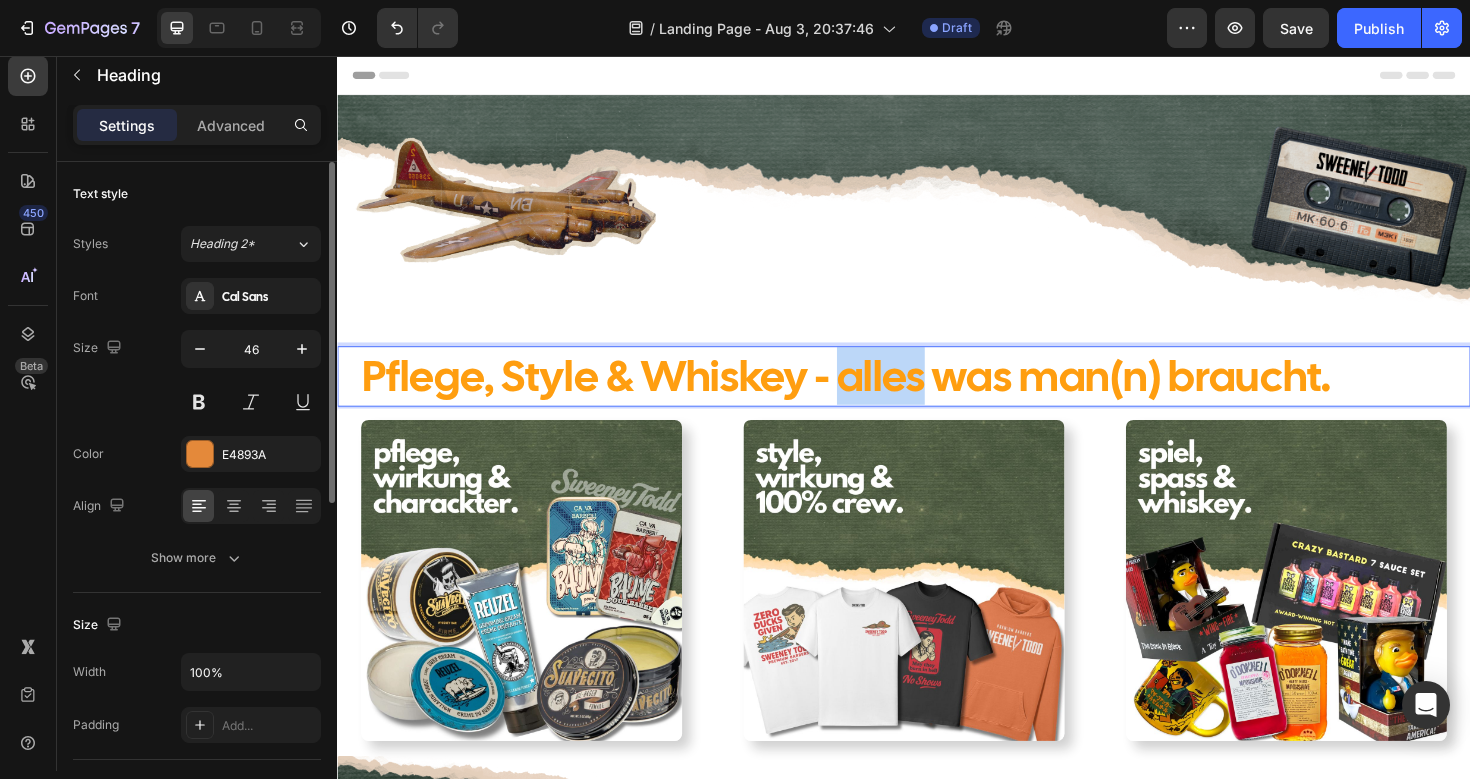 click on "Pflege, Style & Whiskey - alles was man(n) braucht." at bounding box center (876, 394) 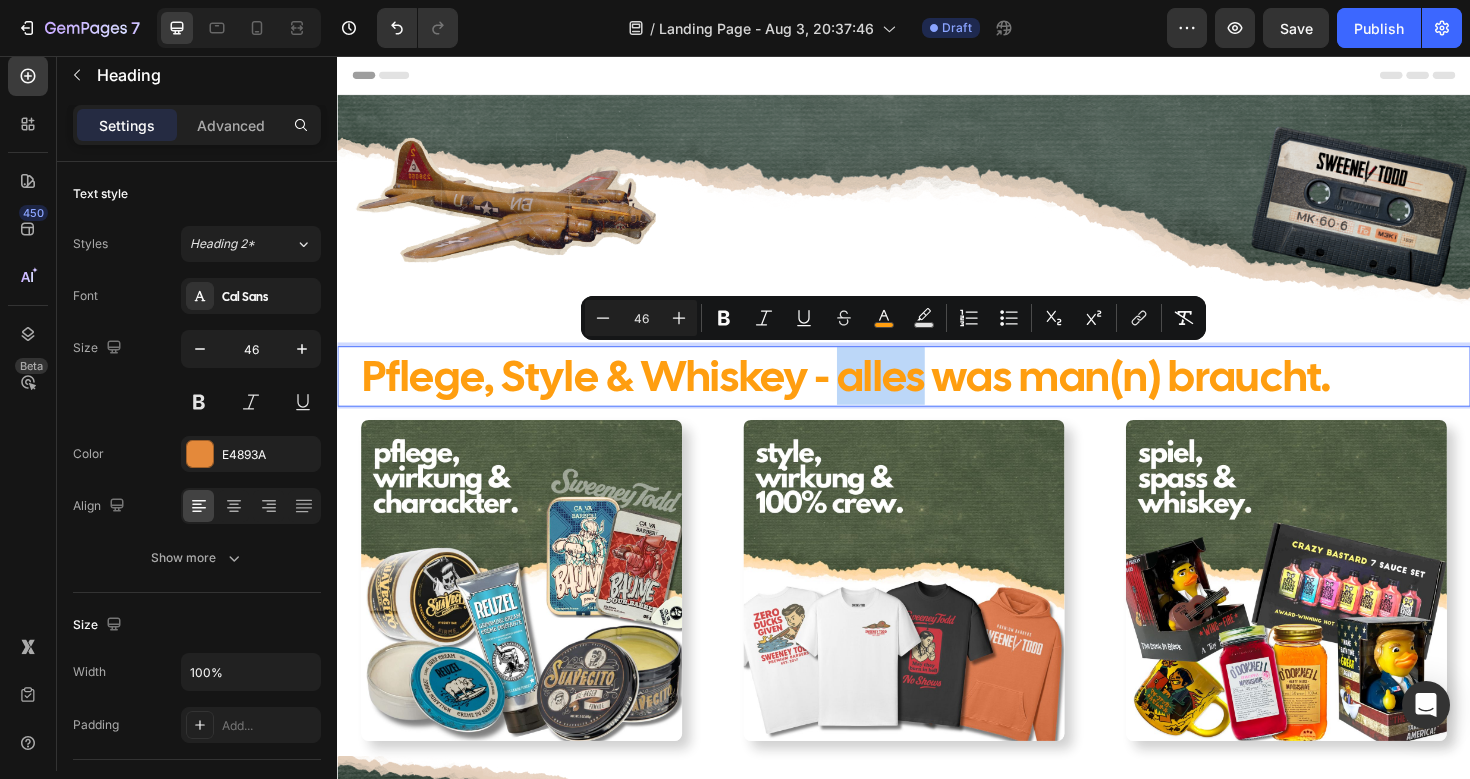 click on "Pflege, Style & Whiskey - alles was man(n) braucht." at bounding box center (876, 394) 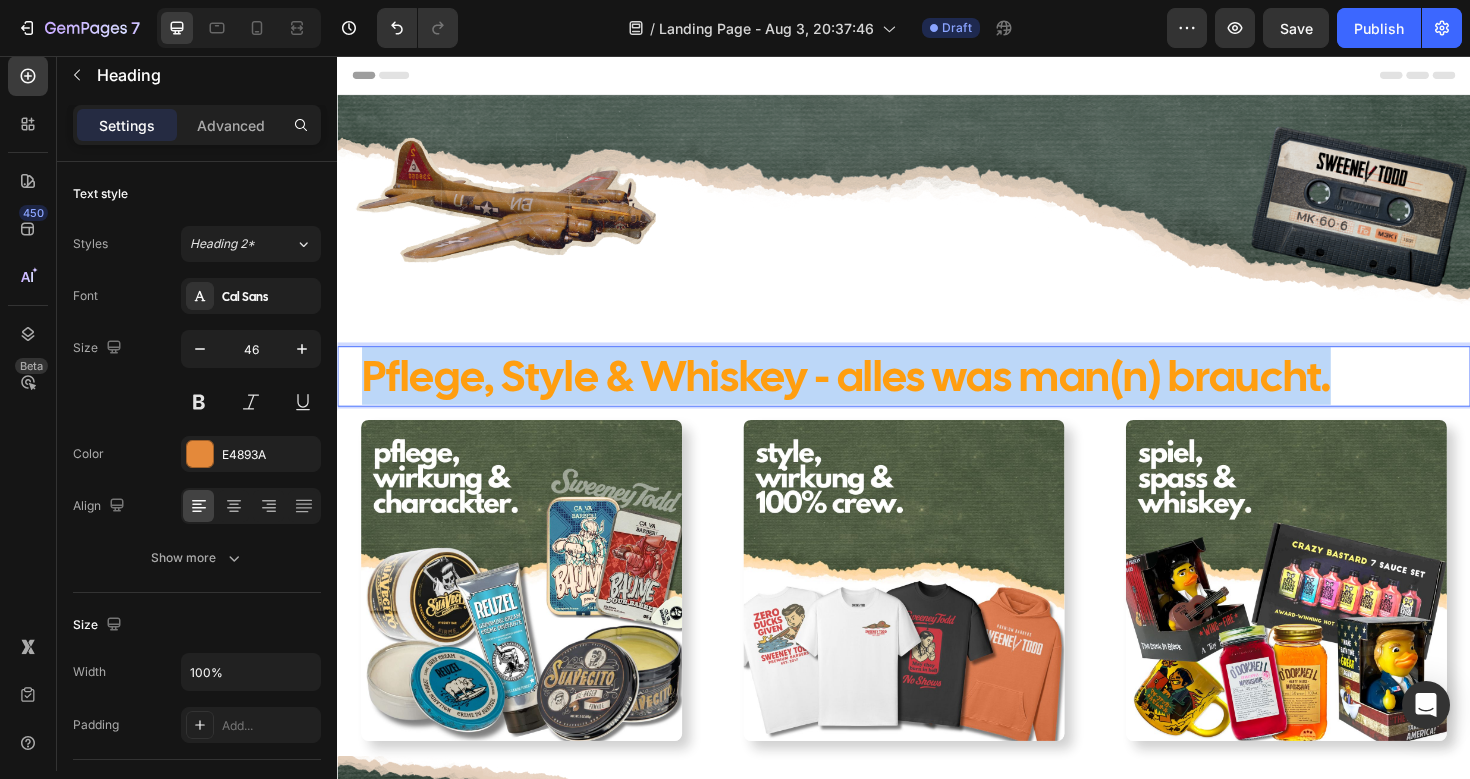 click on "Pflege, Style & Whiskey - alles was man(n) braucht." at bounding box center (876, 394) 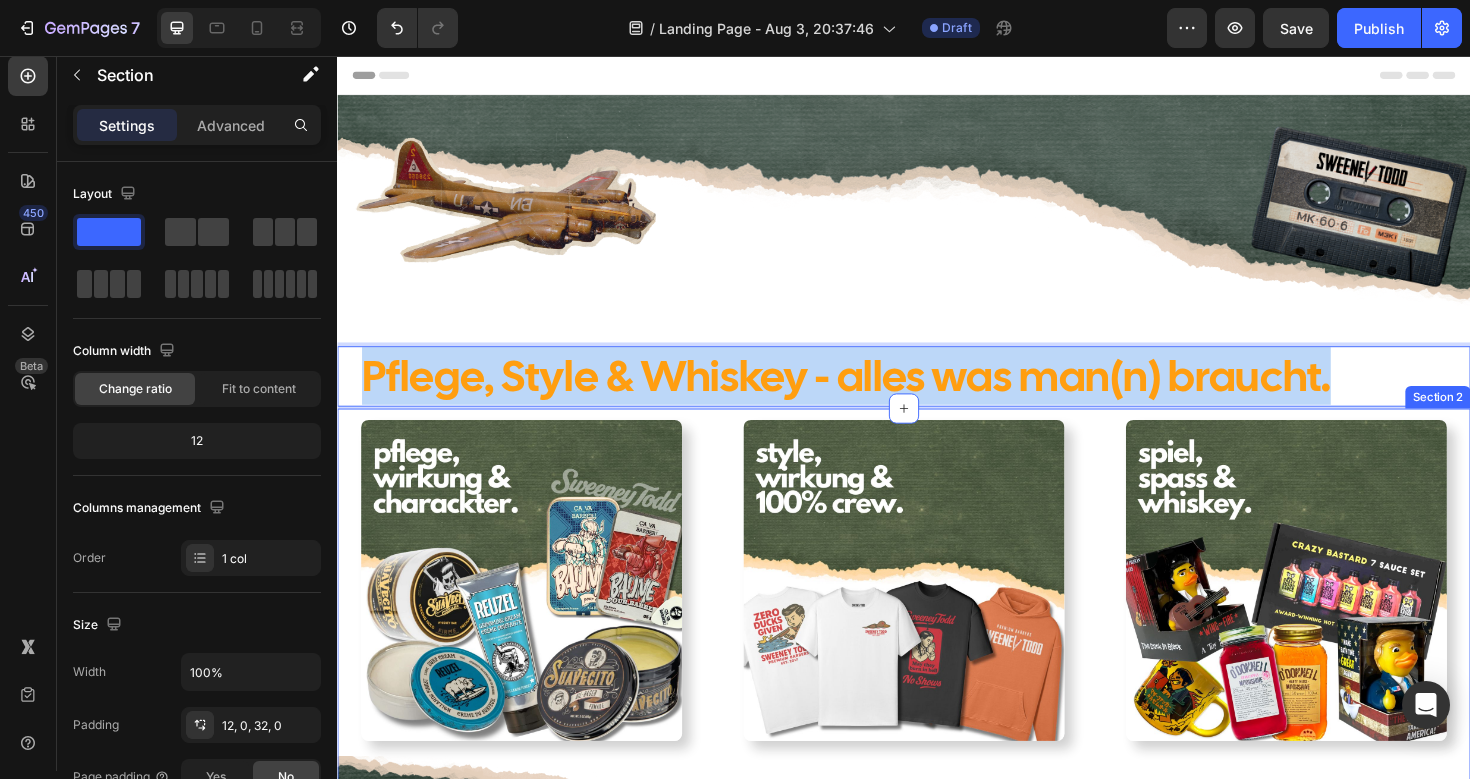 click on "Image Image Image Row unser sortiment, unser anspruch - qualität. Heading Heading Row Image Image Image Image Image Image Image Image Image Image Marquee Row Wir haben den coolen scheiss, den keiner hat.  Heading Row Section 2" at bounding box center (937, 917) 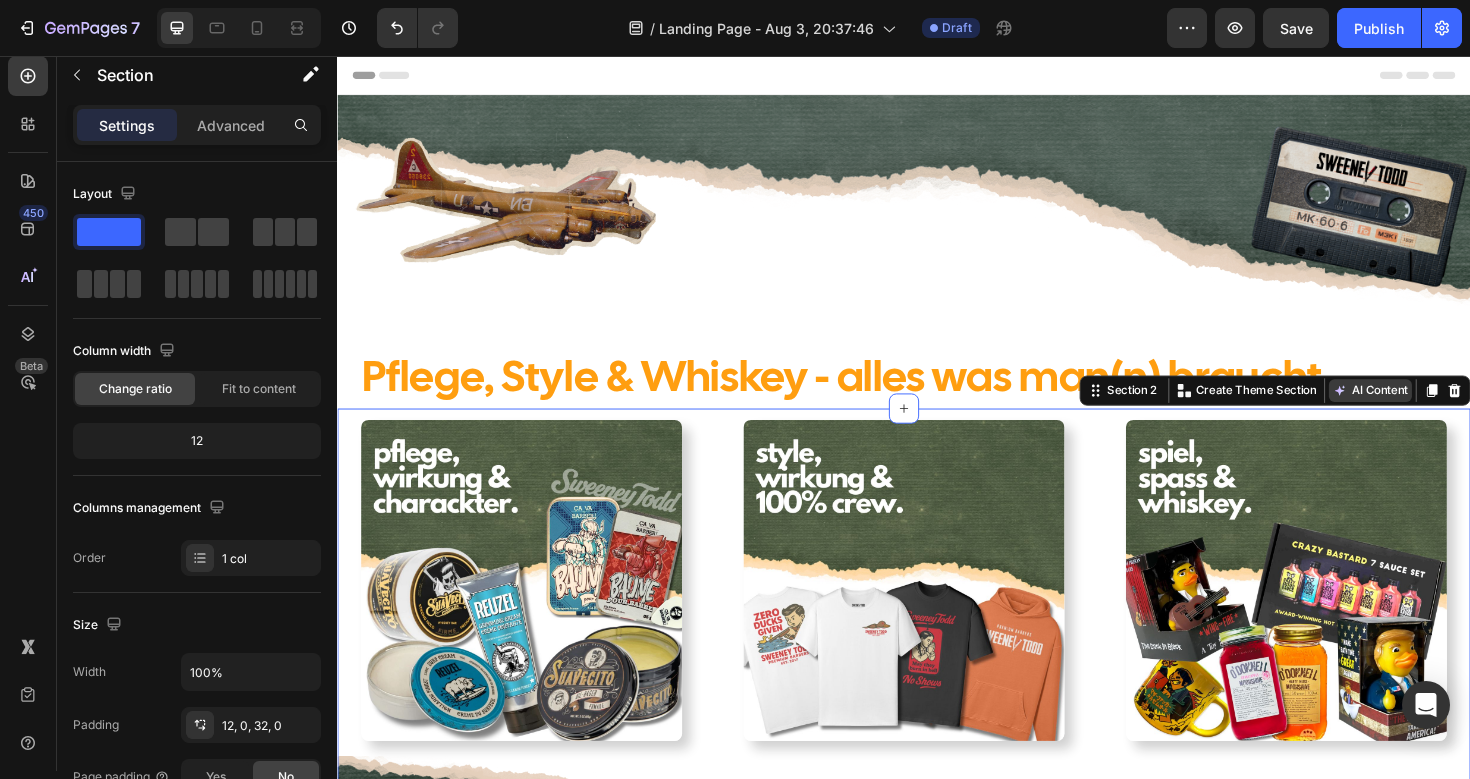 click 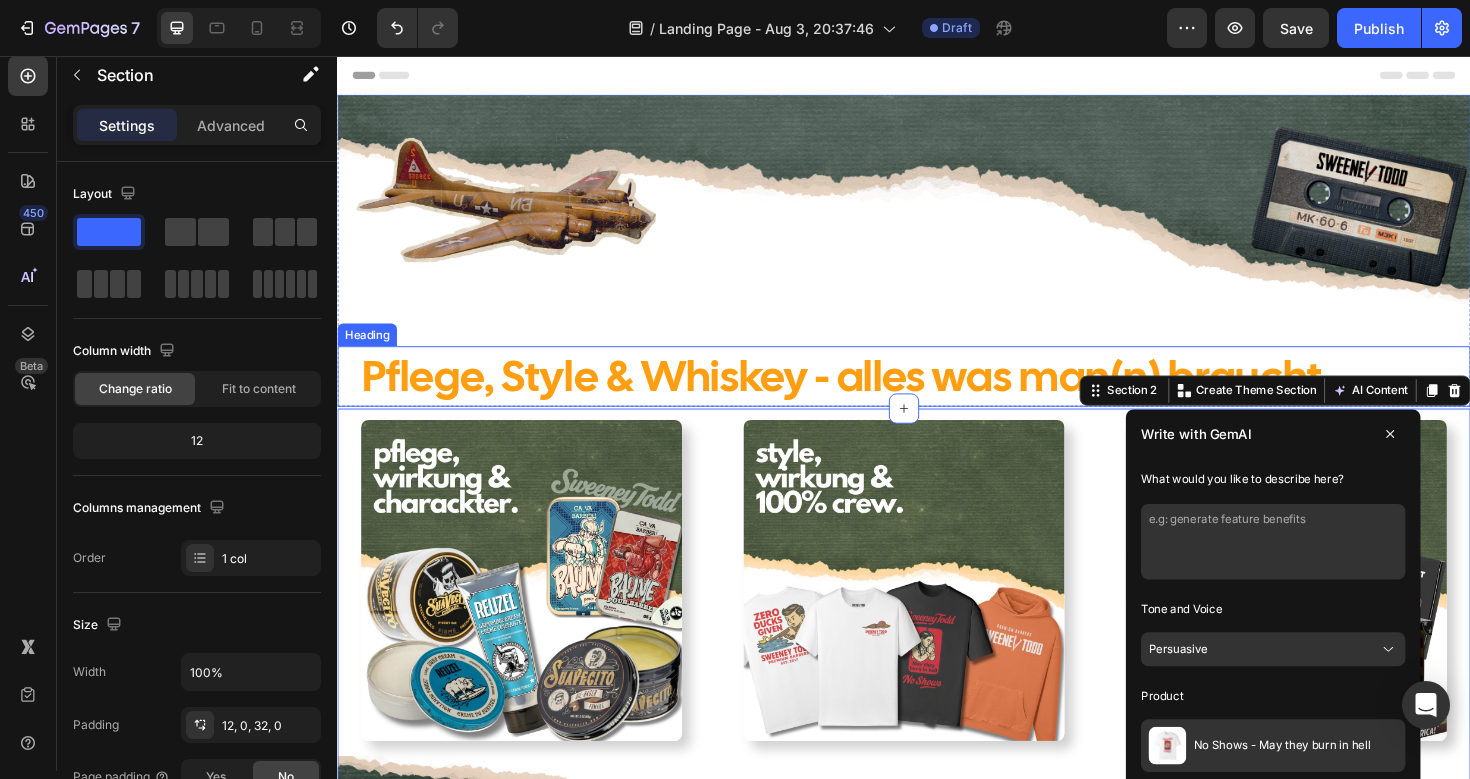 click on "Pflege, Style & Whiskey - alles was man(n) braucht." at bounding box center [876, 394] 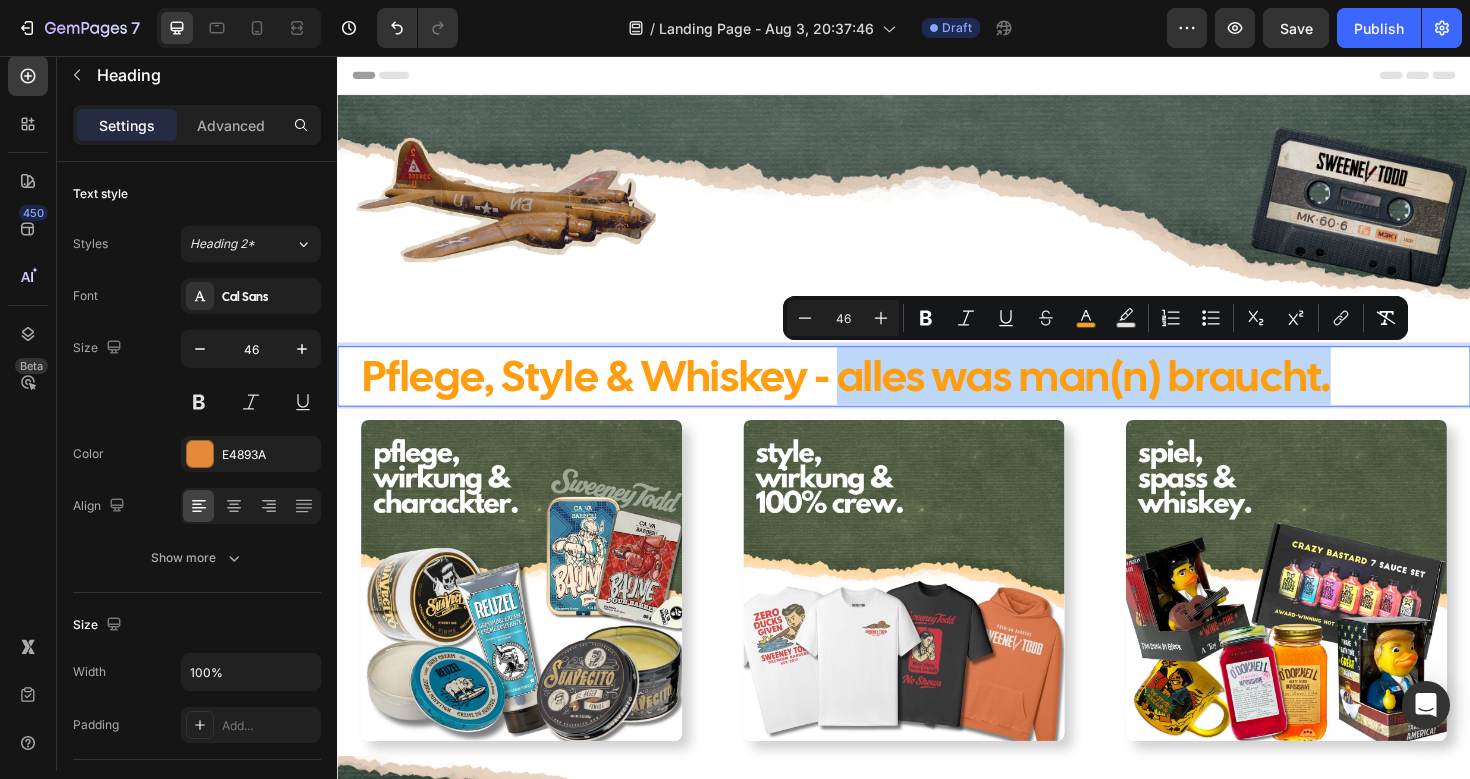 drag, startPoint x: 865, startPoint y: 395, endPoint x: 1386, endPoint y: 404, distance: 521.07776 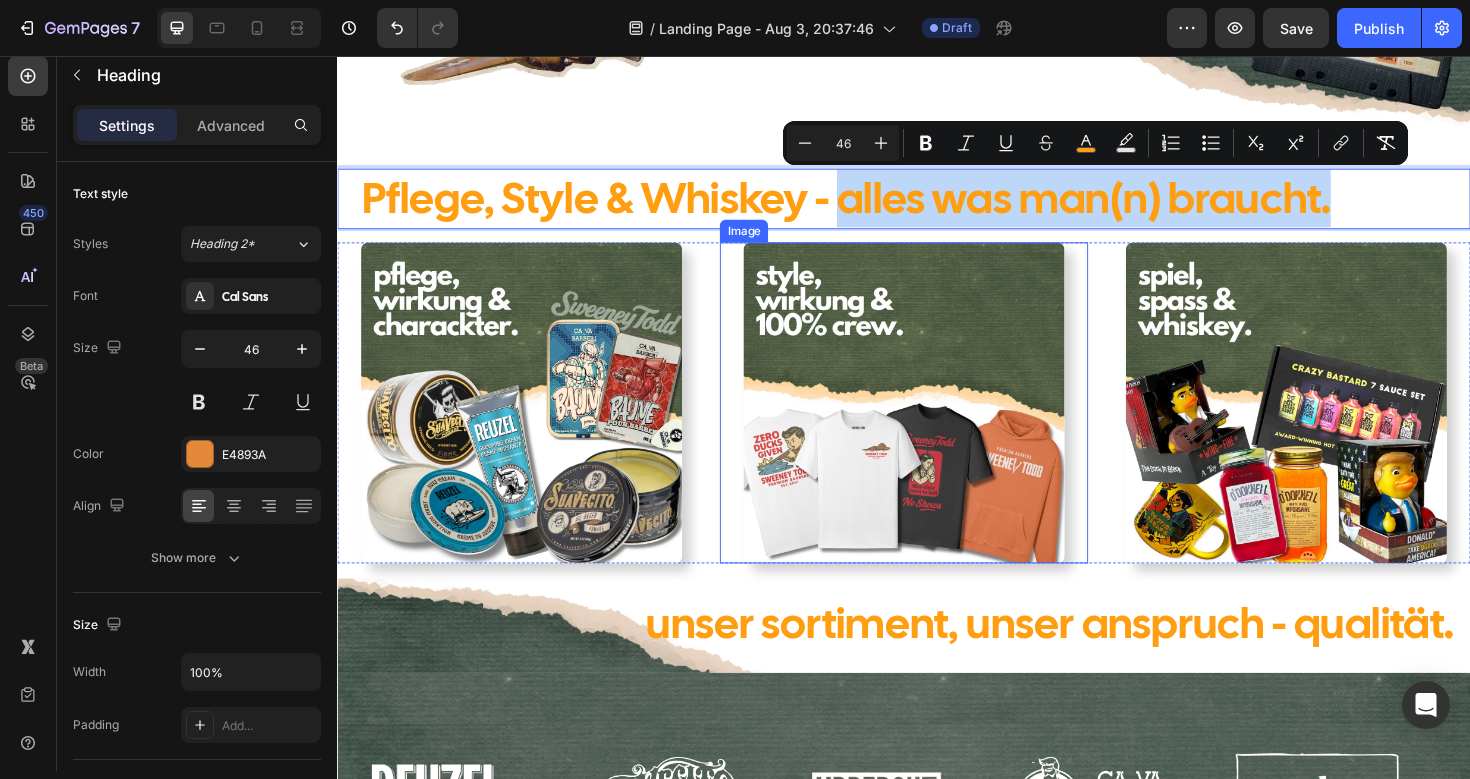 scroll, scrollTop: 192, scrollLeft: 0, axis: vertical 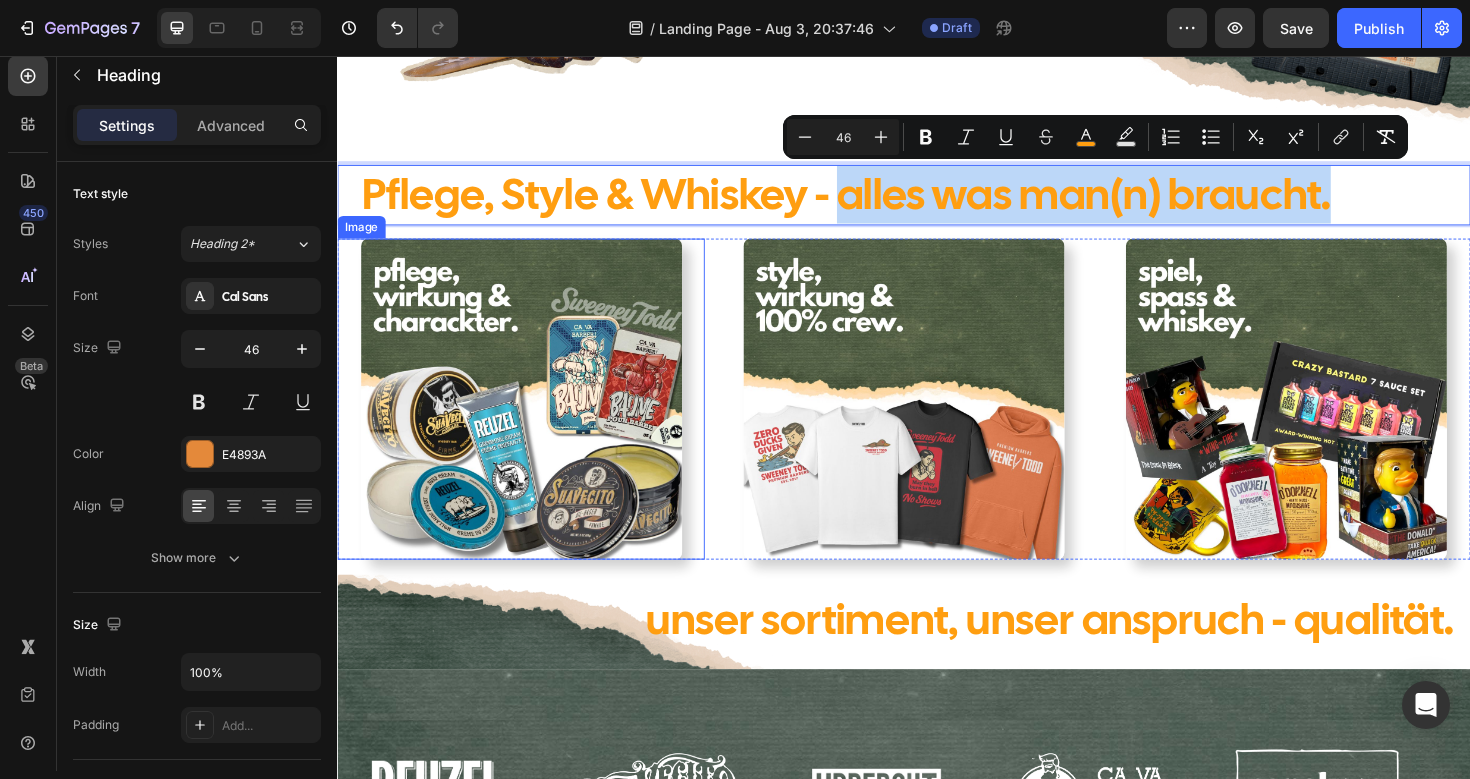 click at bounding box center [532, 419] 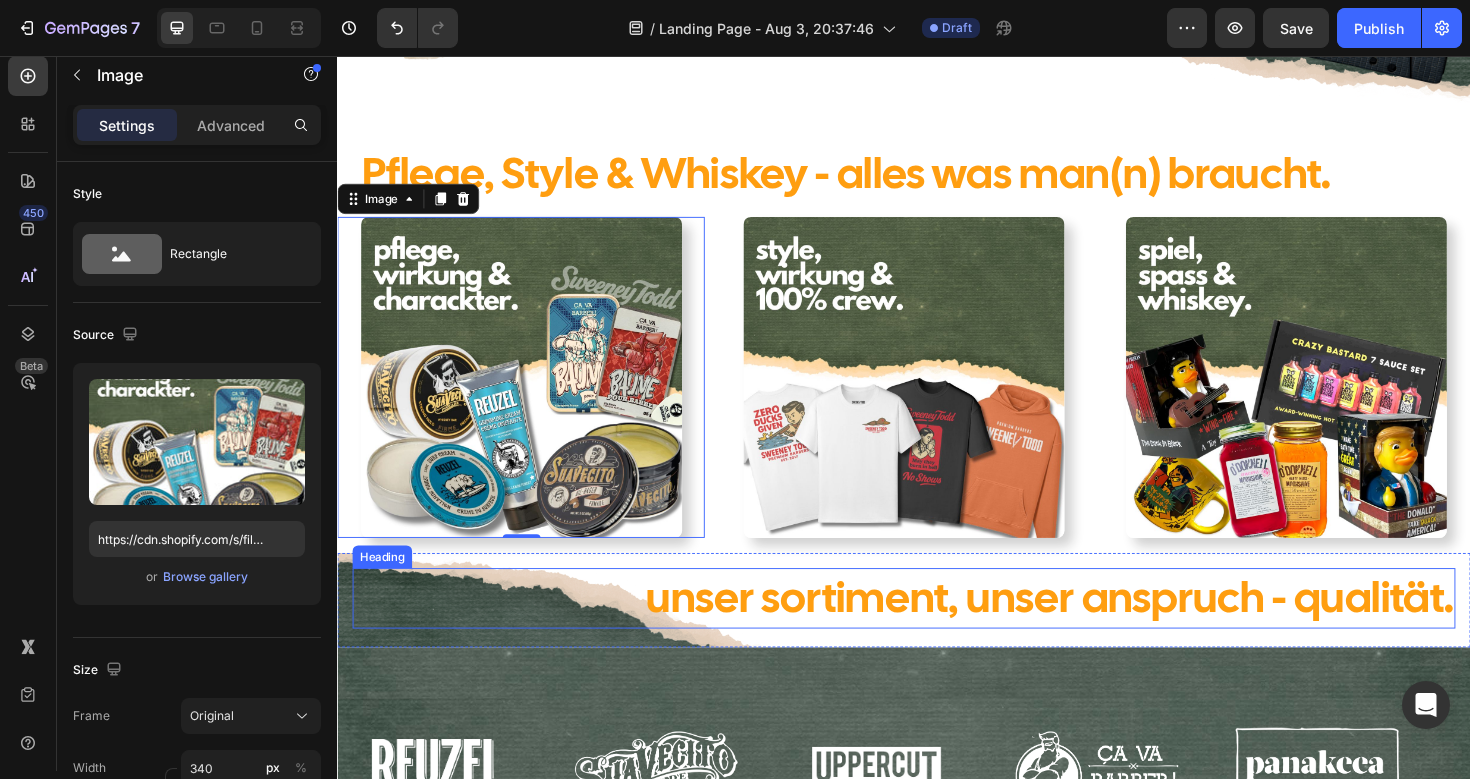 scroll, scrollTop: 190, scrollLeft: 0, axis: vertical 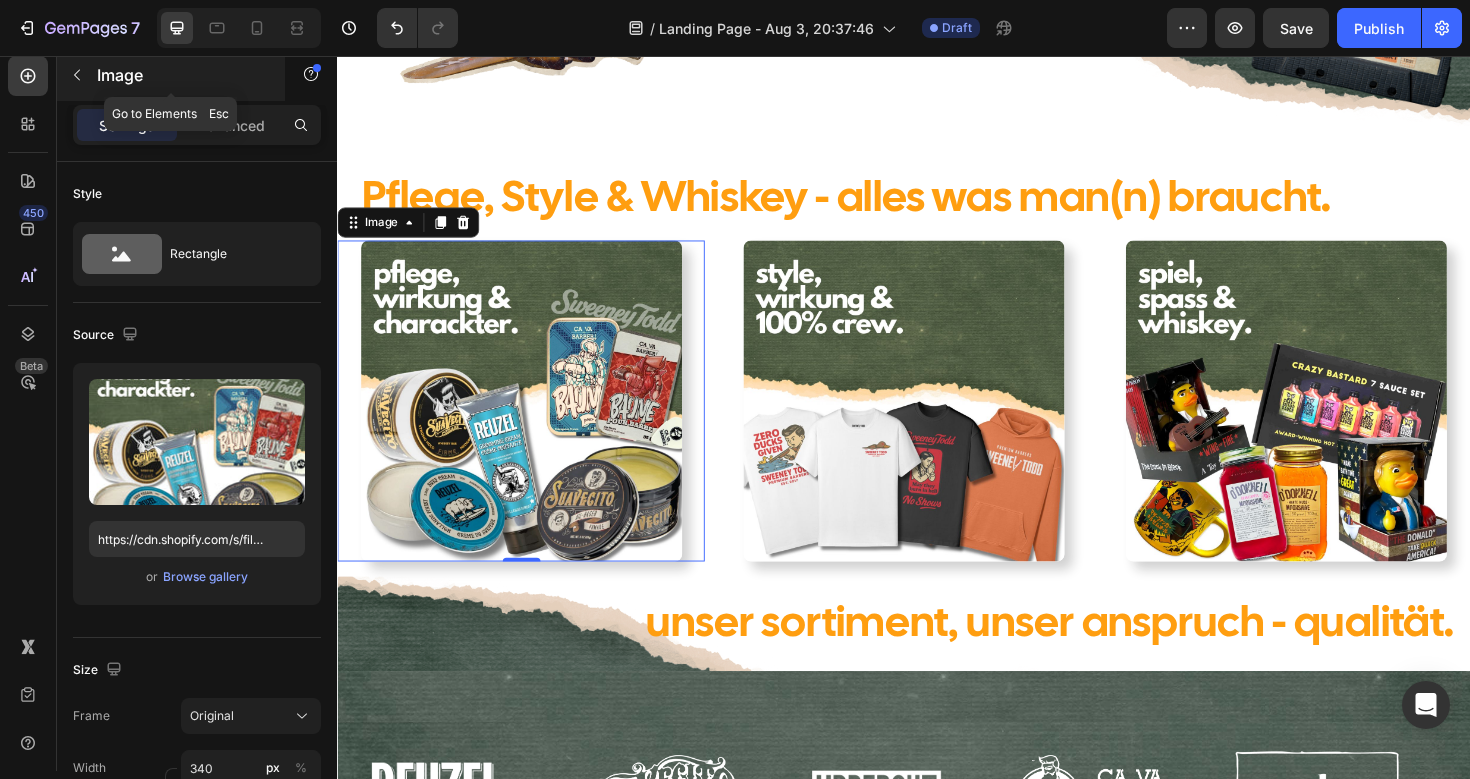 click 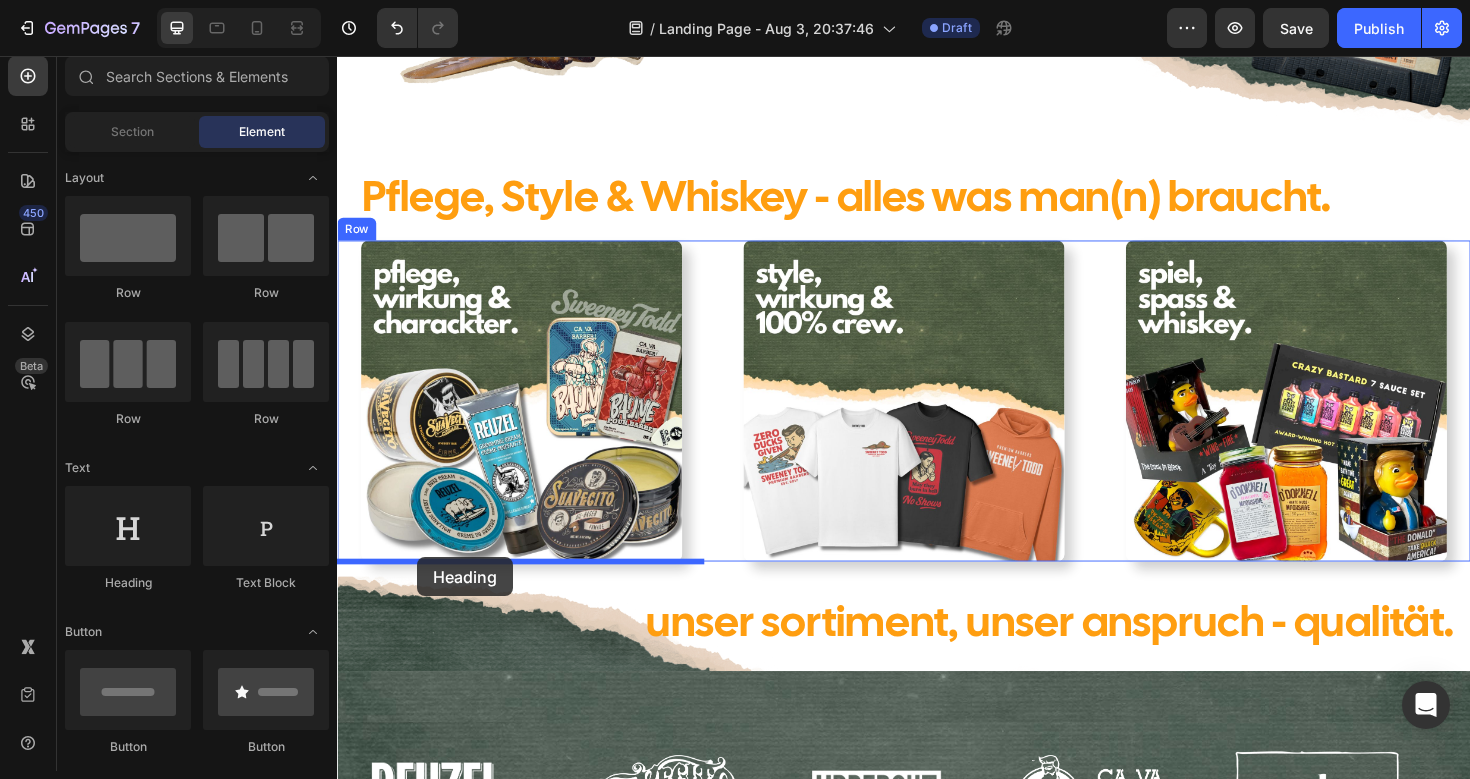 drag, startPoint x: 444, startPoint y: 604, endPoint x: 422, endPoint y: 587, distance: 27.802877 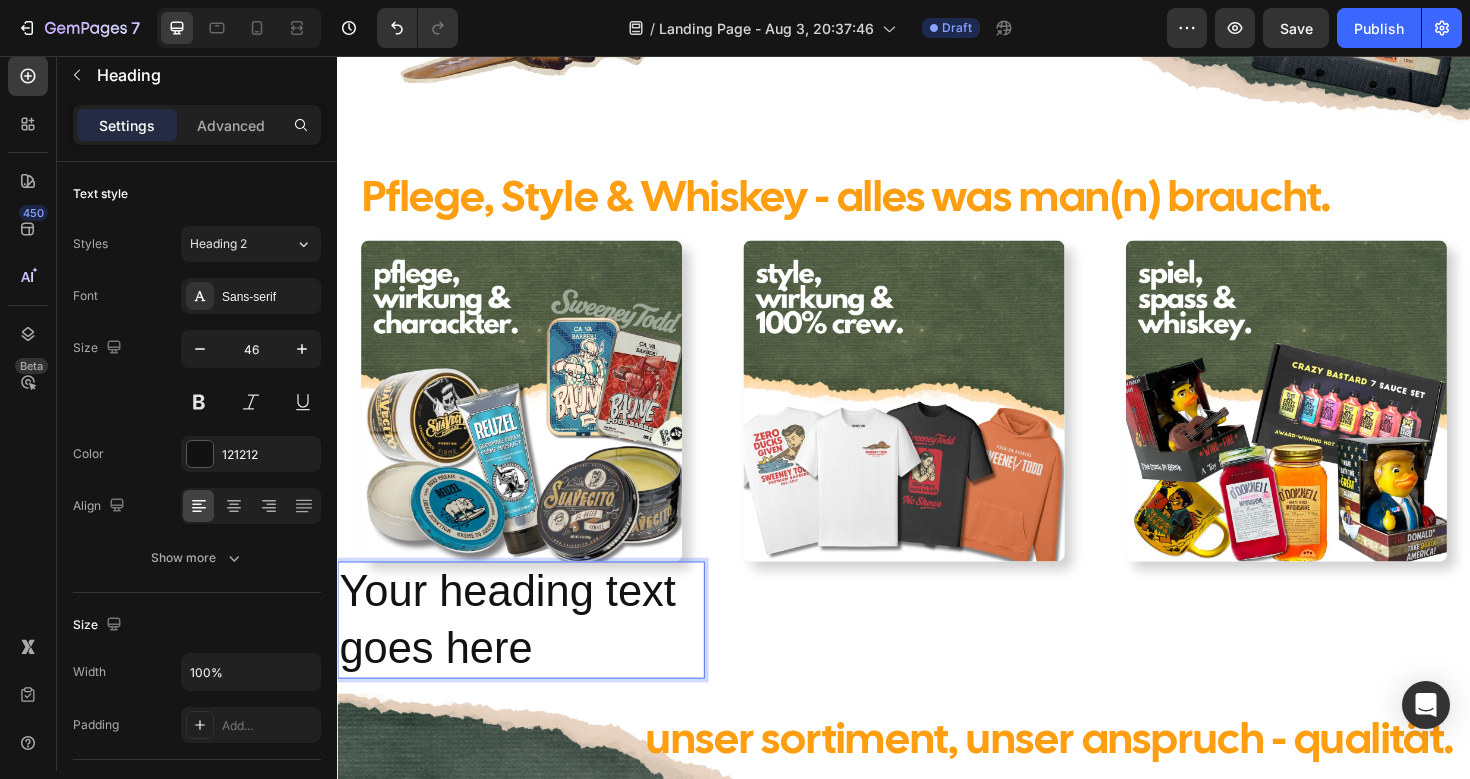 click on "Your heading text goes here" at bounding box center [531, 653] 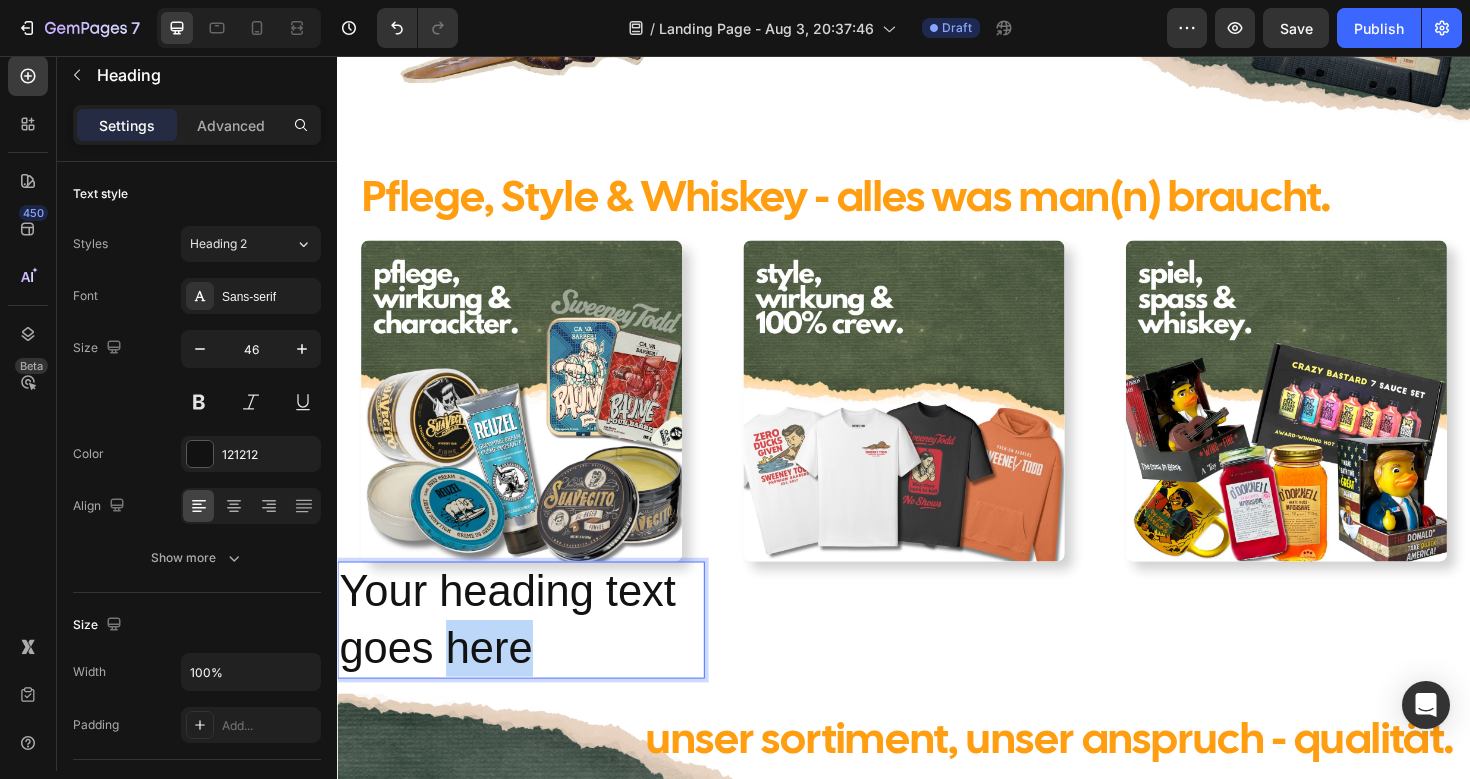 click on "Your heading text goes here" at bounding box center [531, 653] 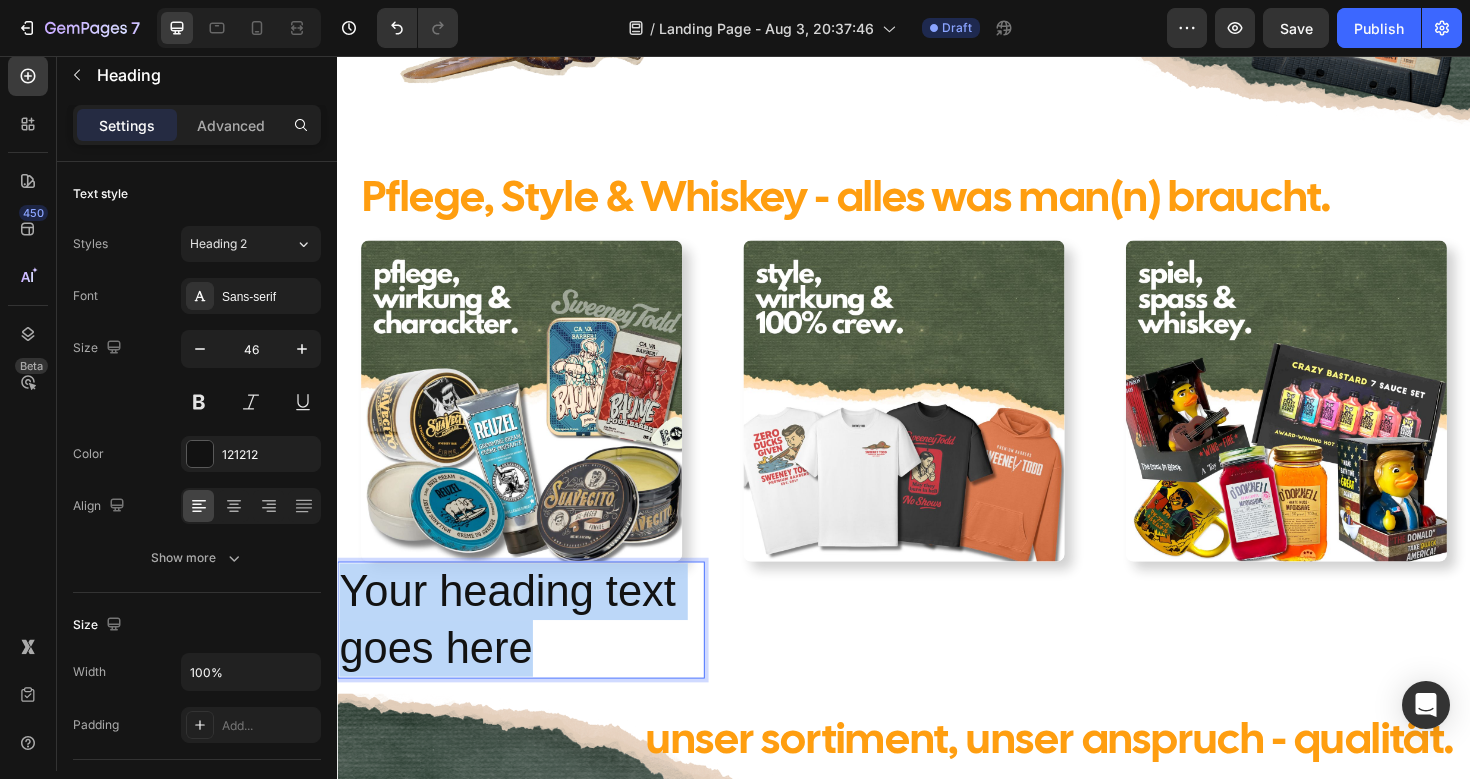 click on "Your heading text goes here" at bounding box center (531, 653) 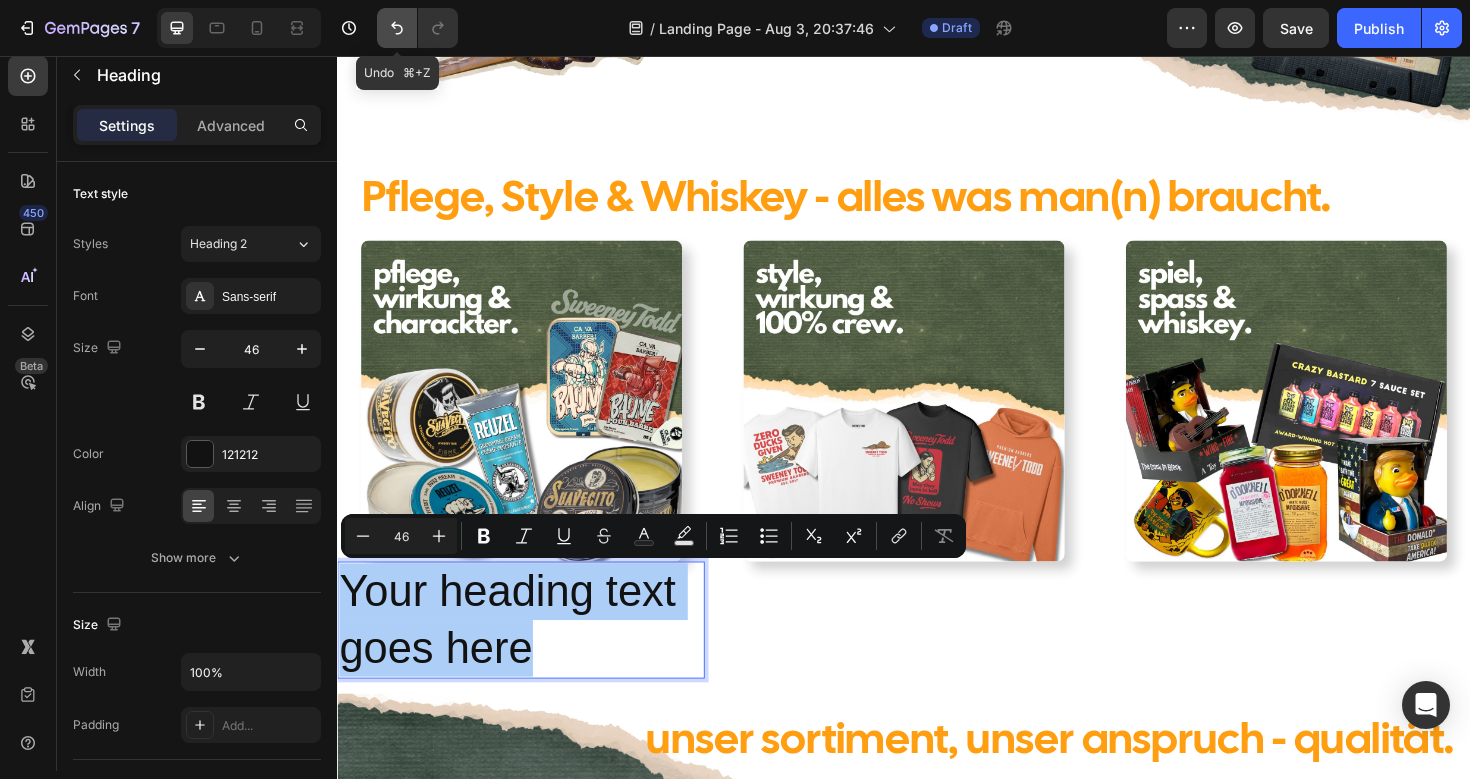 click 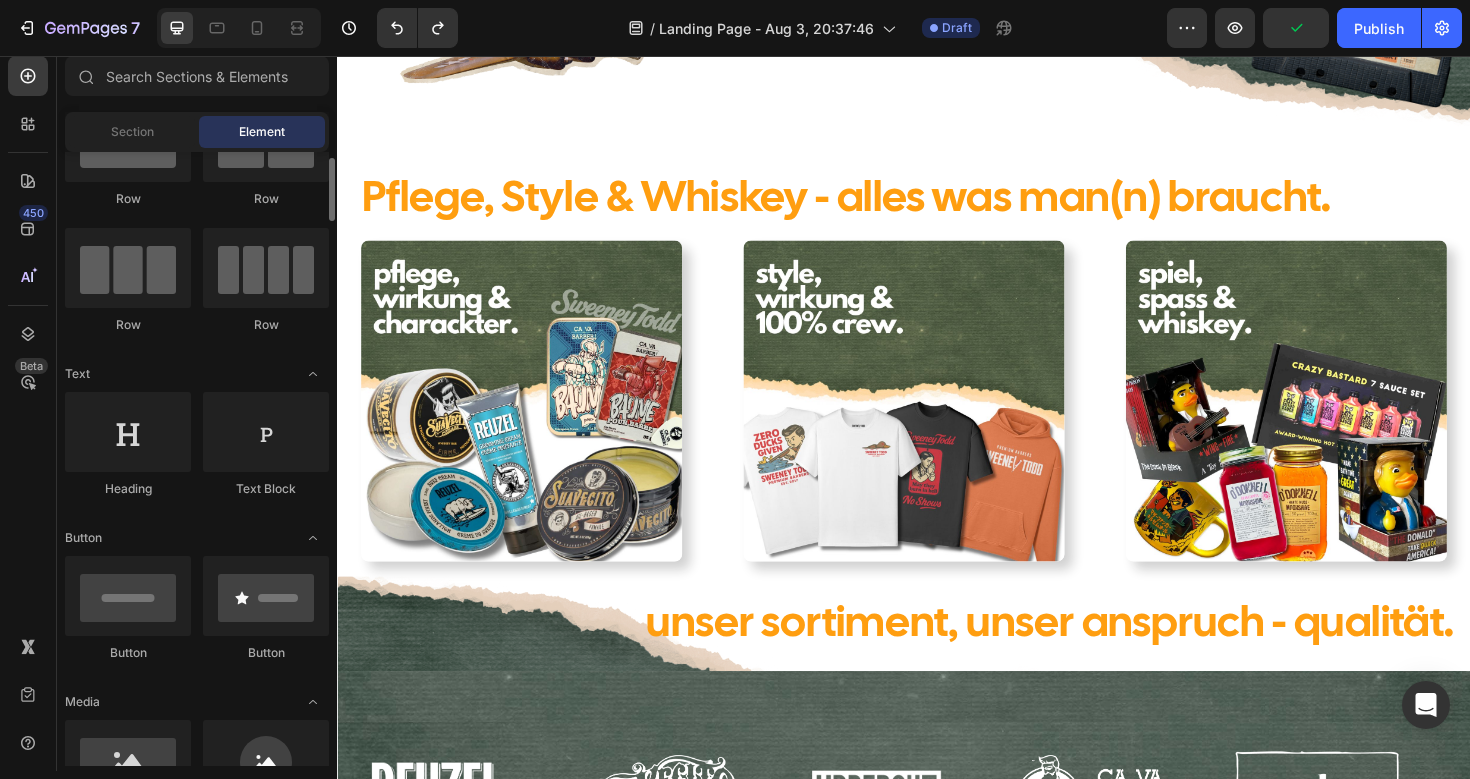 scroll, scrollTop: 99, scrollLeft: 0, axis: vertical 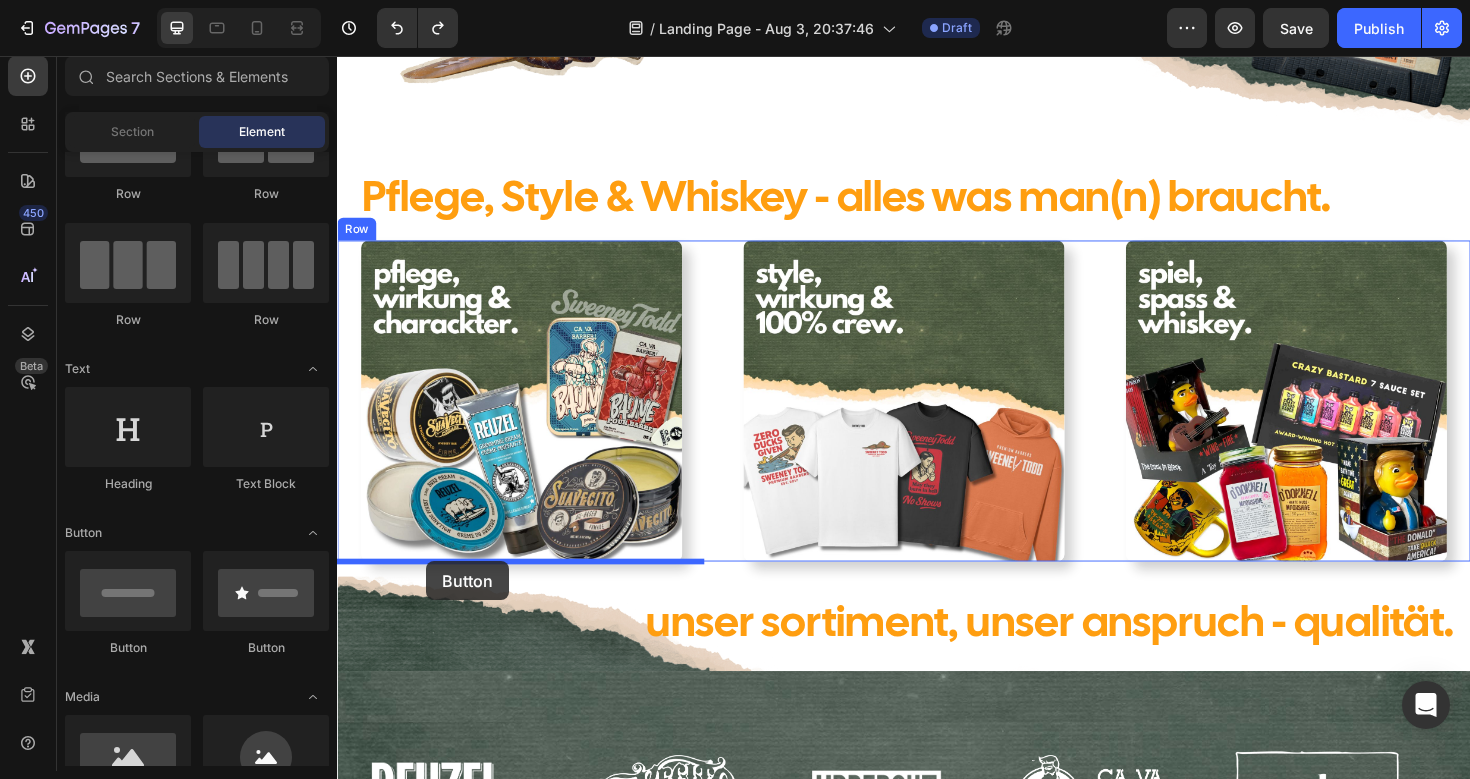 drag, startPoint x: 476, startPoint y: 655, endPoint x: 429, endPoint y: 590, distance: 80.21222 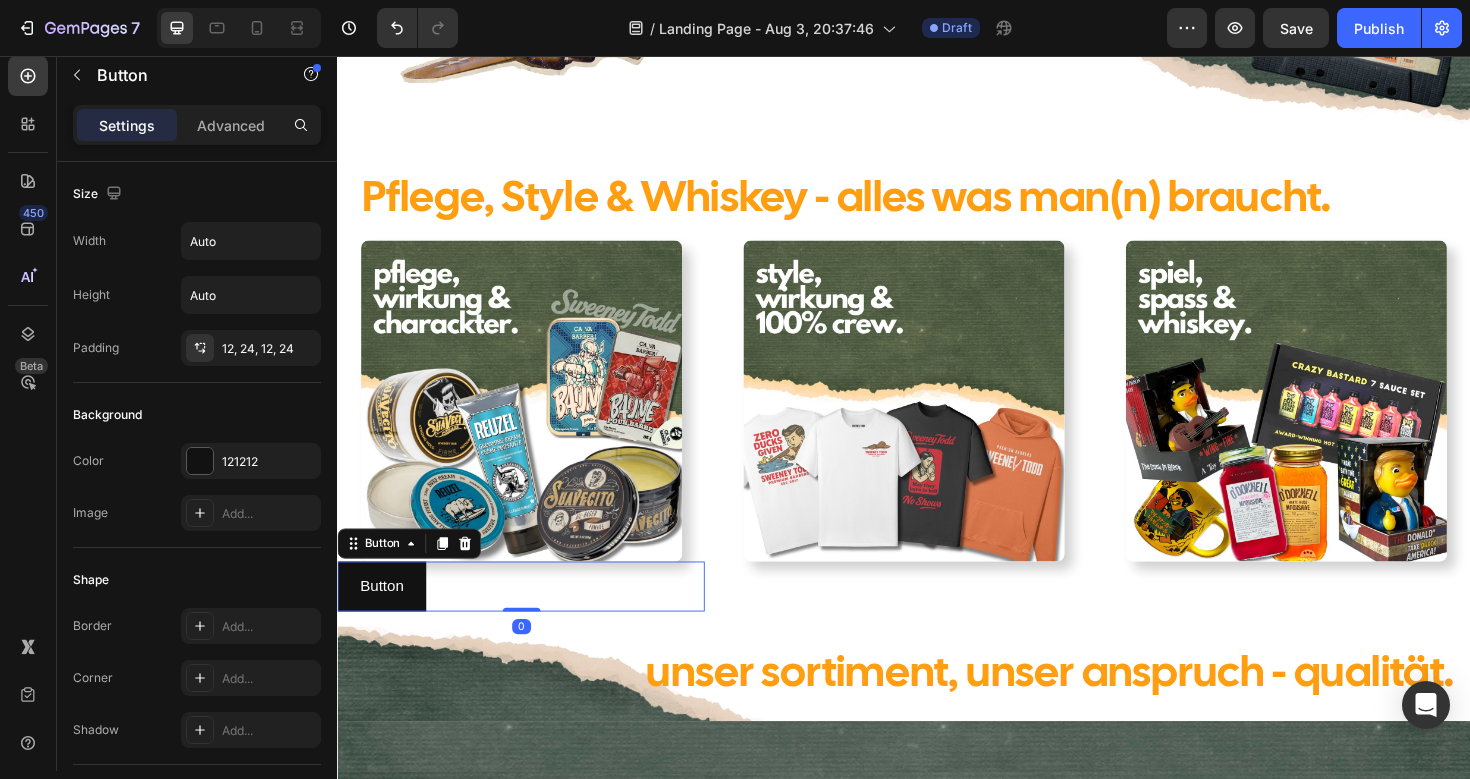click on "Button Button   0" at bounding box center [531, 617] 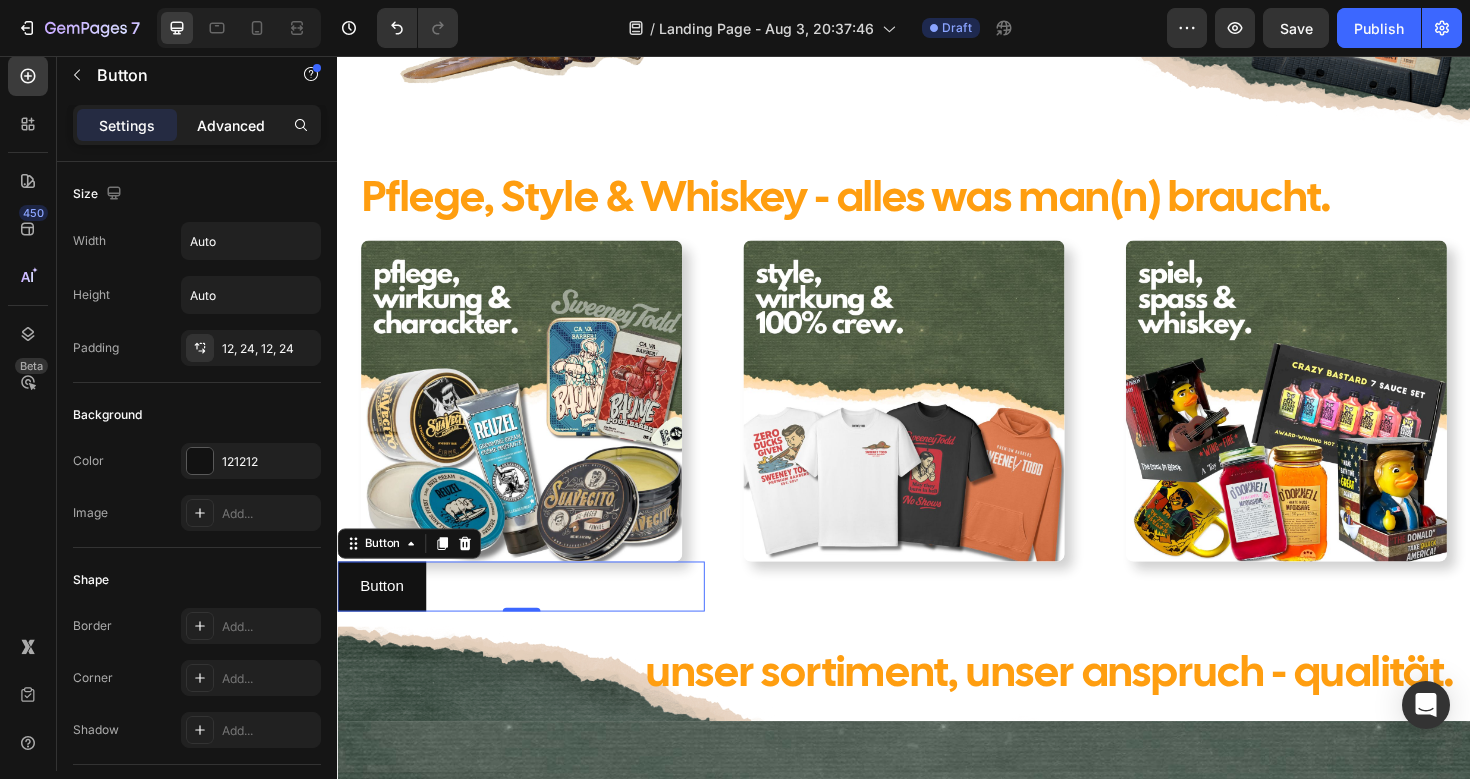 click on "Advanced" at bounding box center [231, 125] 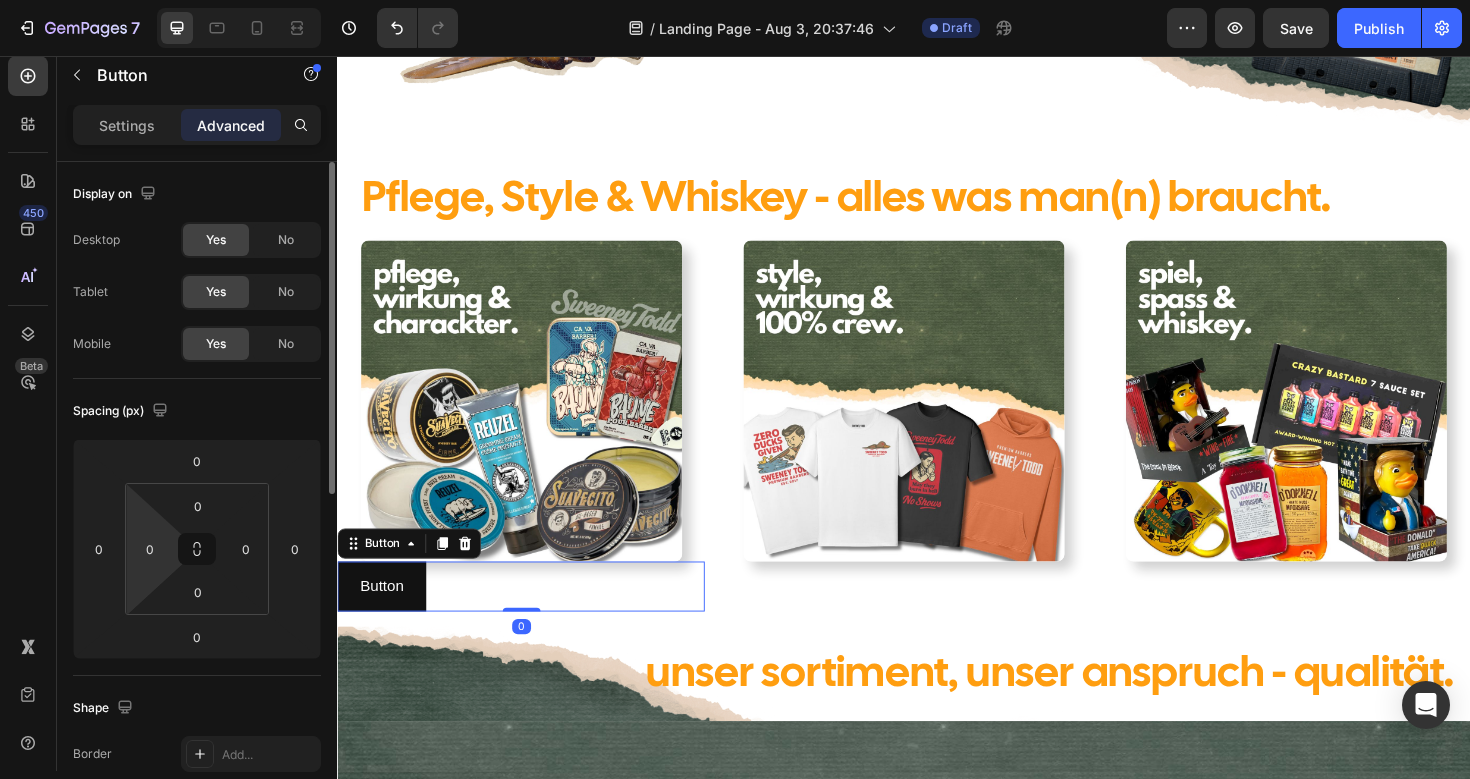 click on "7  Version history  /  Landing Page - Aug 3, 20:37:46 Draft Preview  Save   Publish  450 Beta Sections(30) Elements(83) Section Element Hero Section Product Detail Brands Trusted Badges Guarantee Product Breakdown How to use Testimonials Compare Bundle FAQs Social Proof Brand Story Product List Collection Blog List Contact Sticky Add to Cart Custom Footer Browse Library 450 Layout
Row
Row
Row
Row Text
Heading
Text Block Button
Button
Button Media
Image
Image" at bounding box center (735, 0) 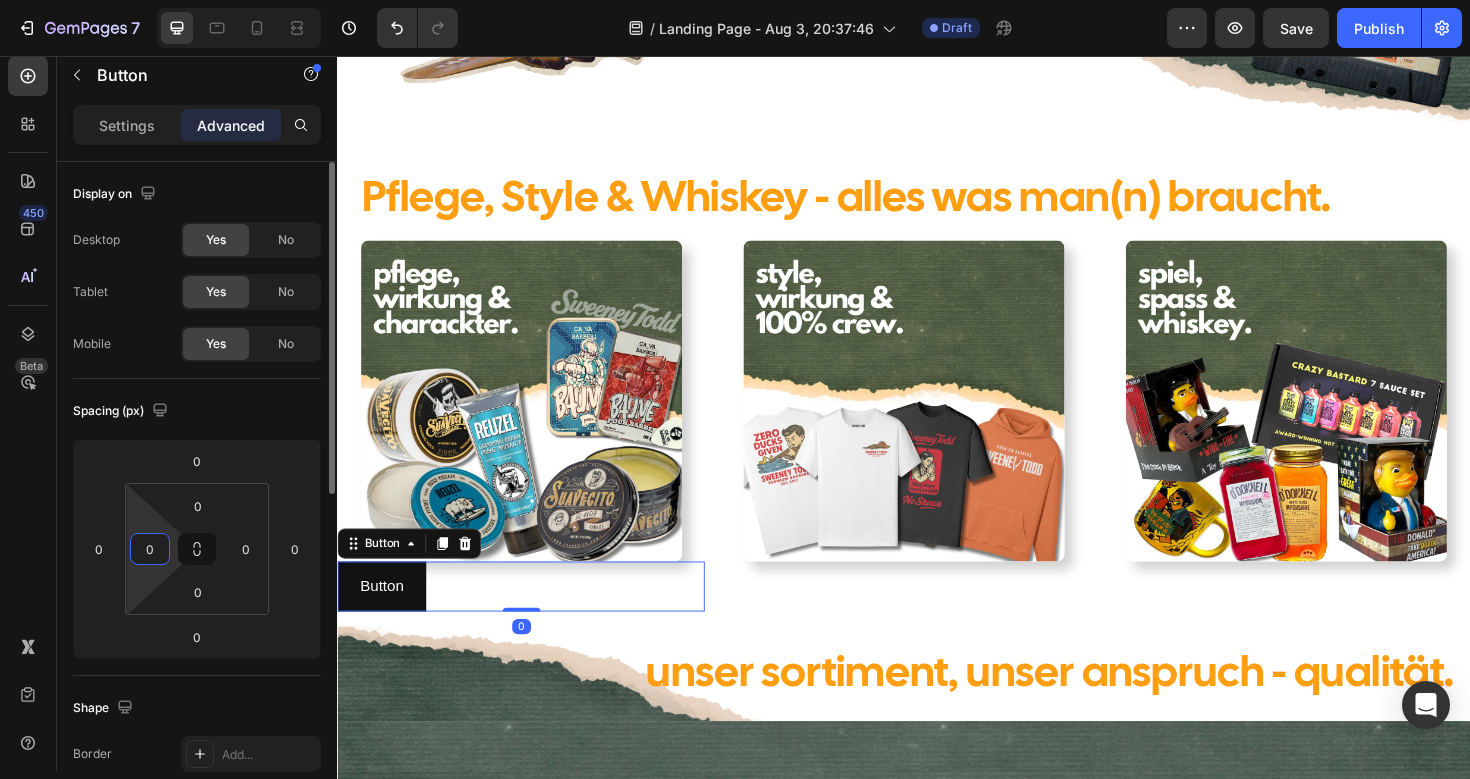 click on "0" at bounding box center [150, 549] 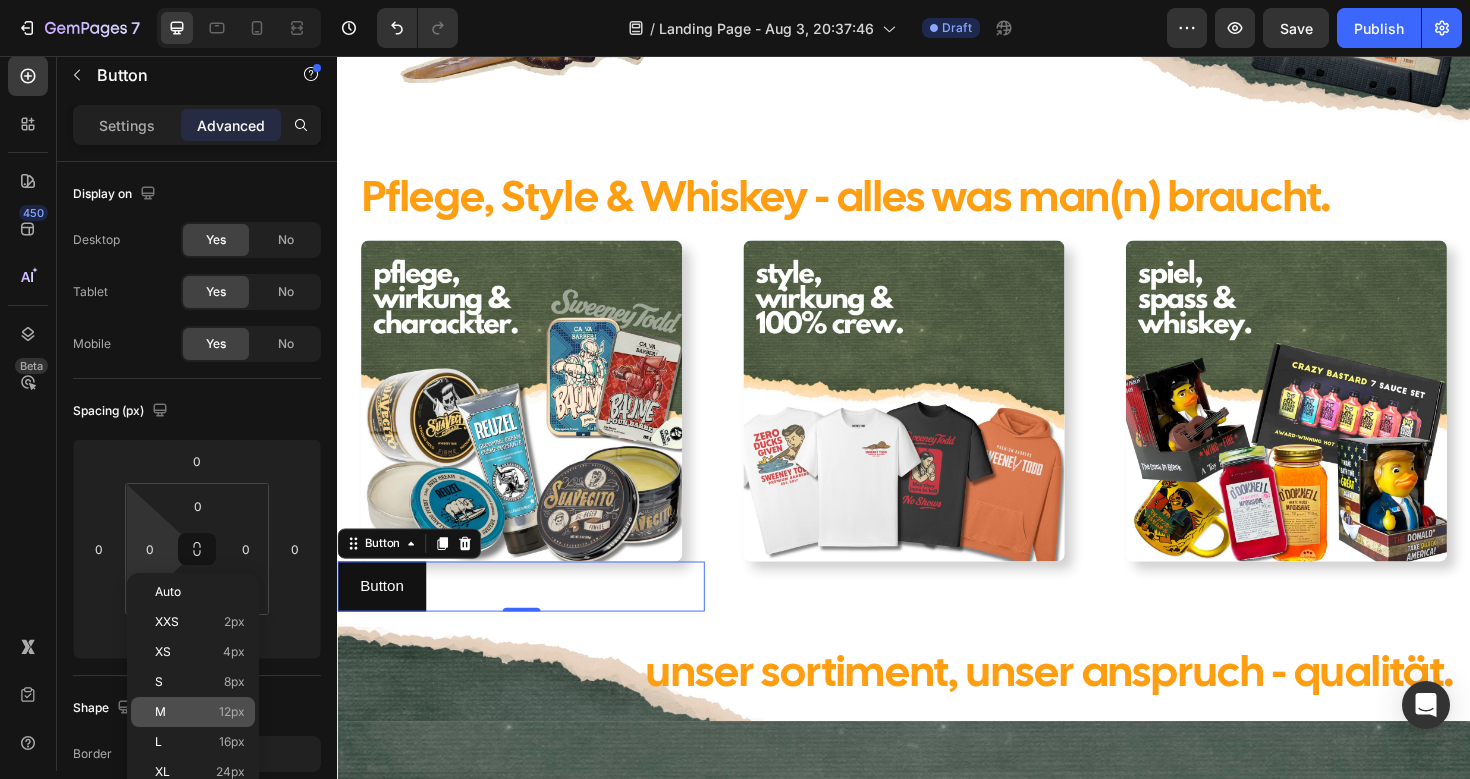 click on "M 12px" at bounding box center (200, 712) 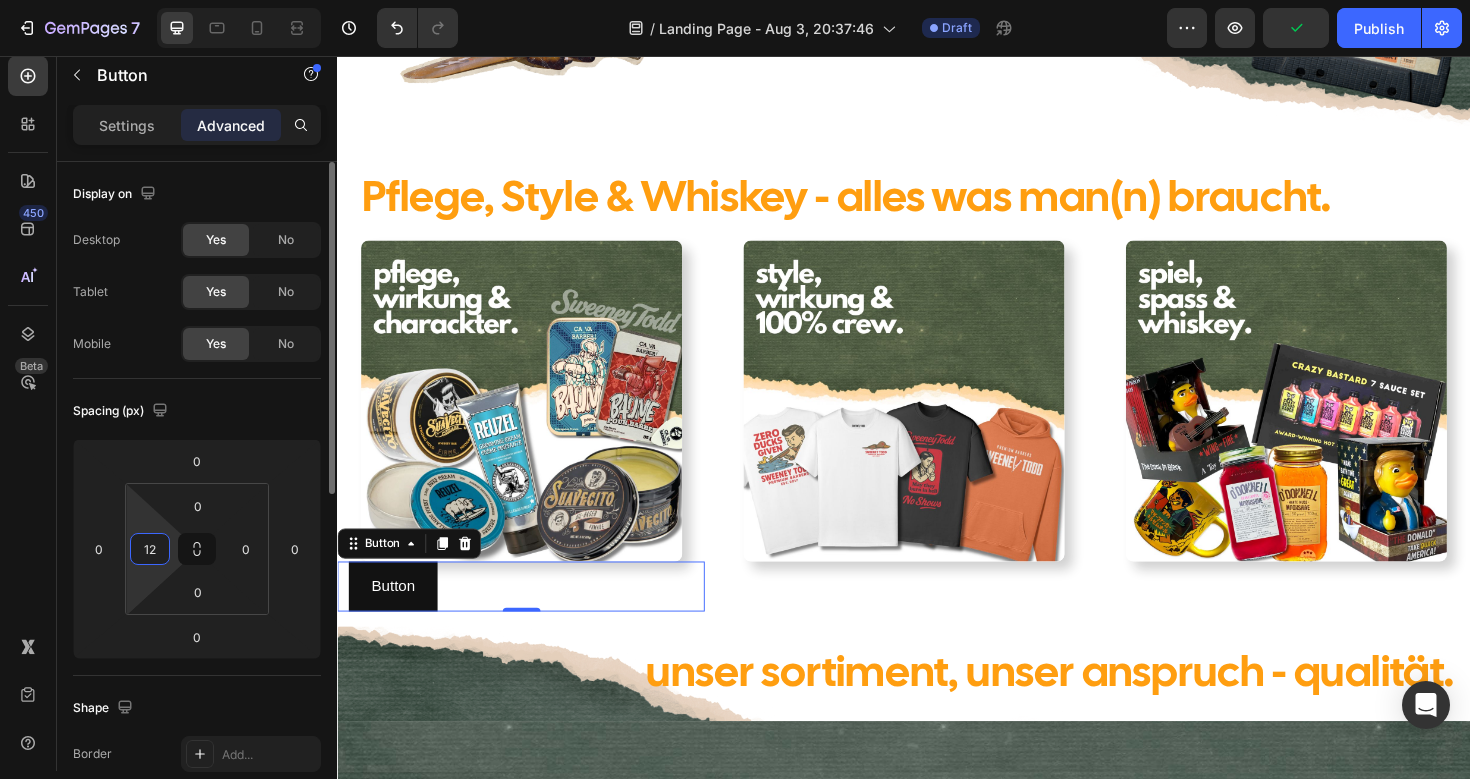click on "12" at bounding box center (150, 549) 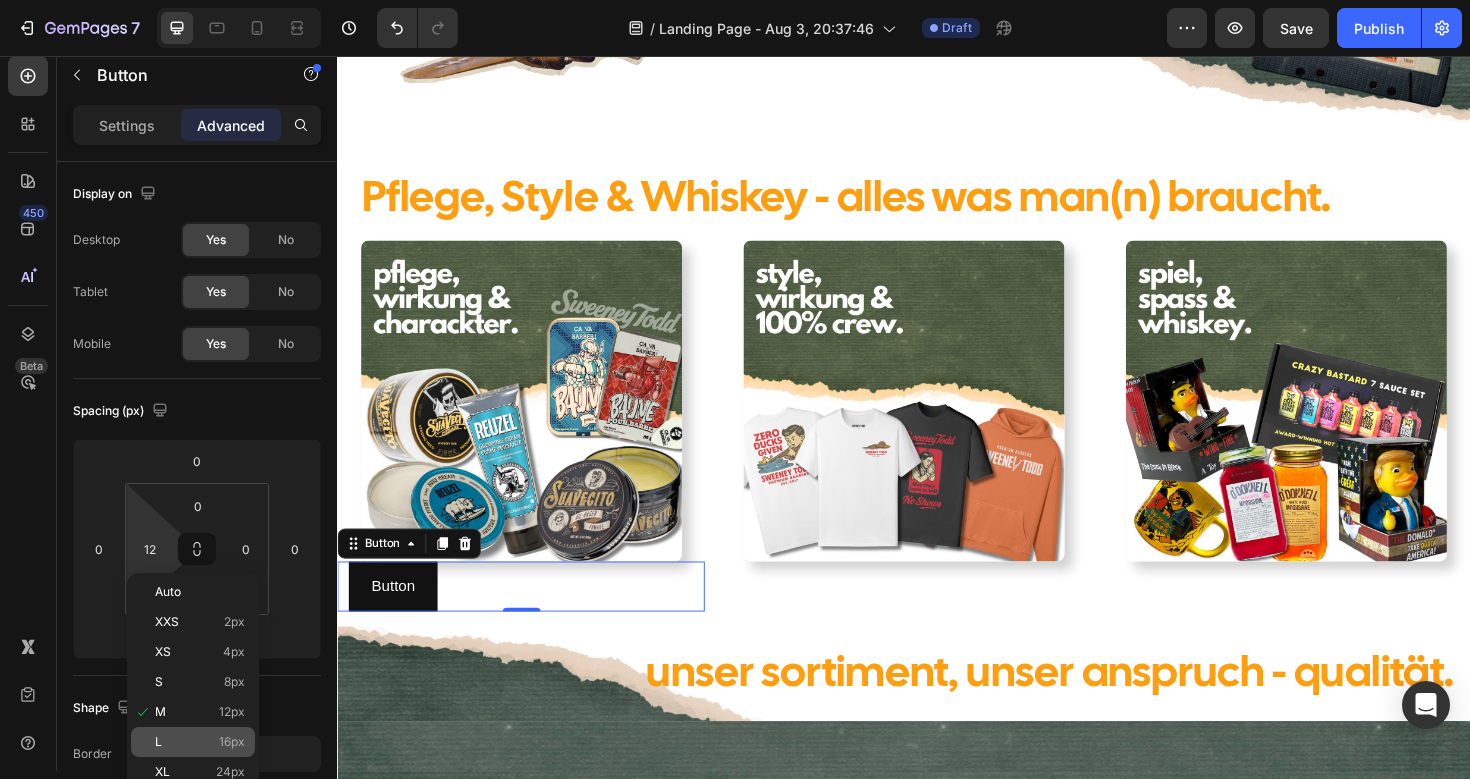 click on "L 16px" at bounding box center [200, 742] 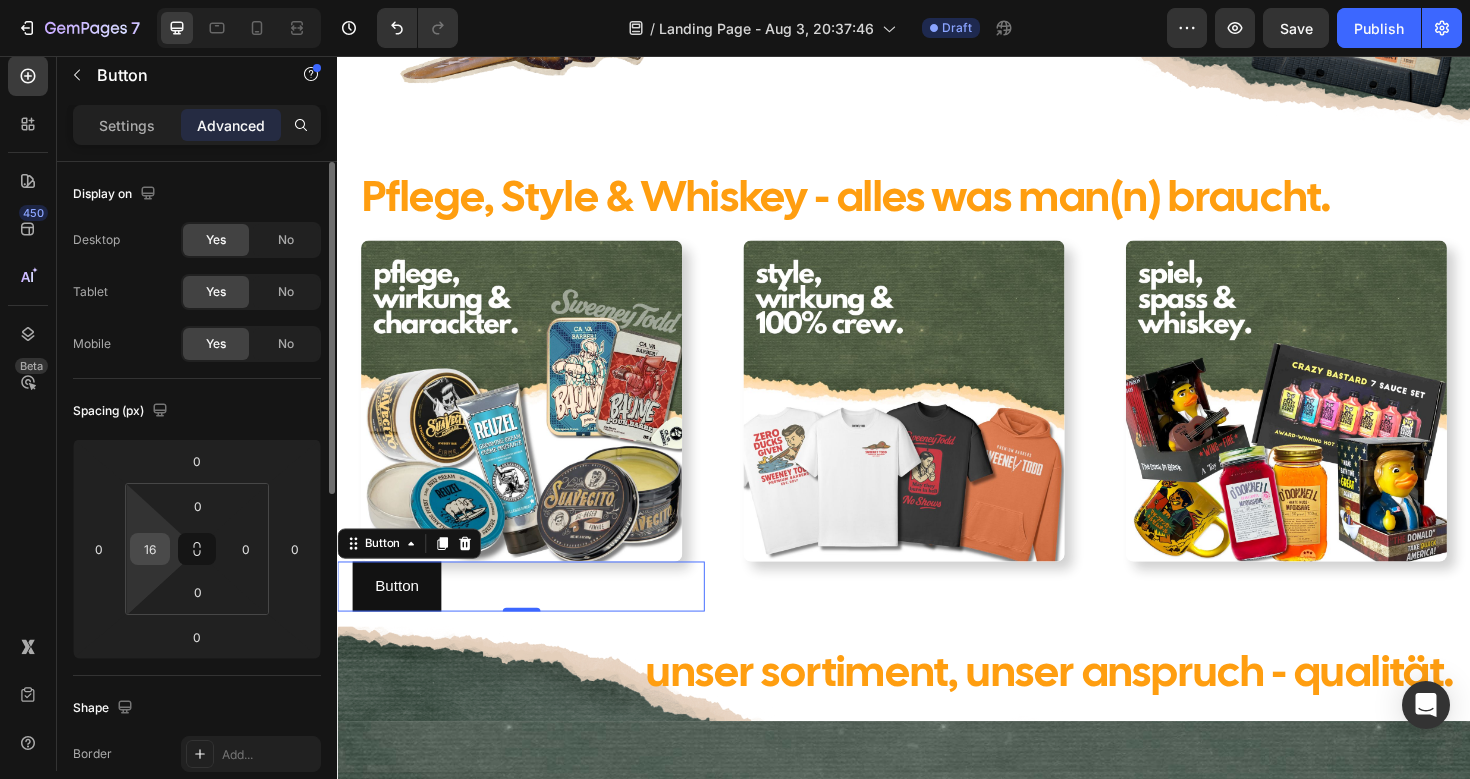 click on "16" at bounding box center (150, 549) 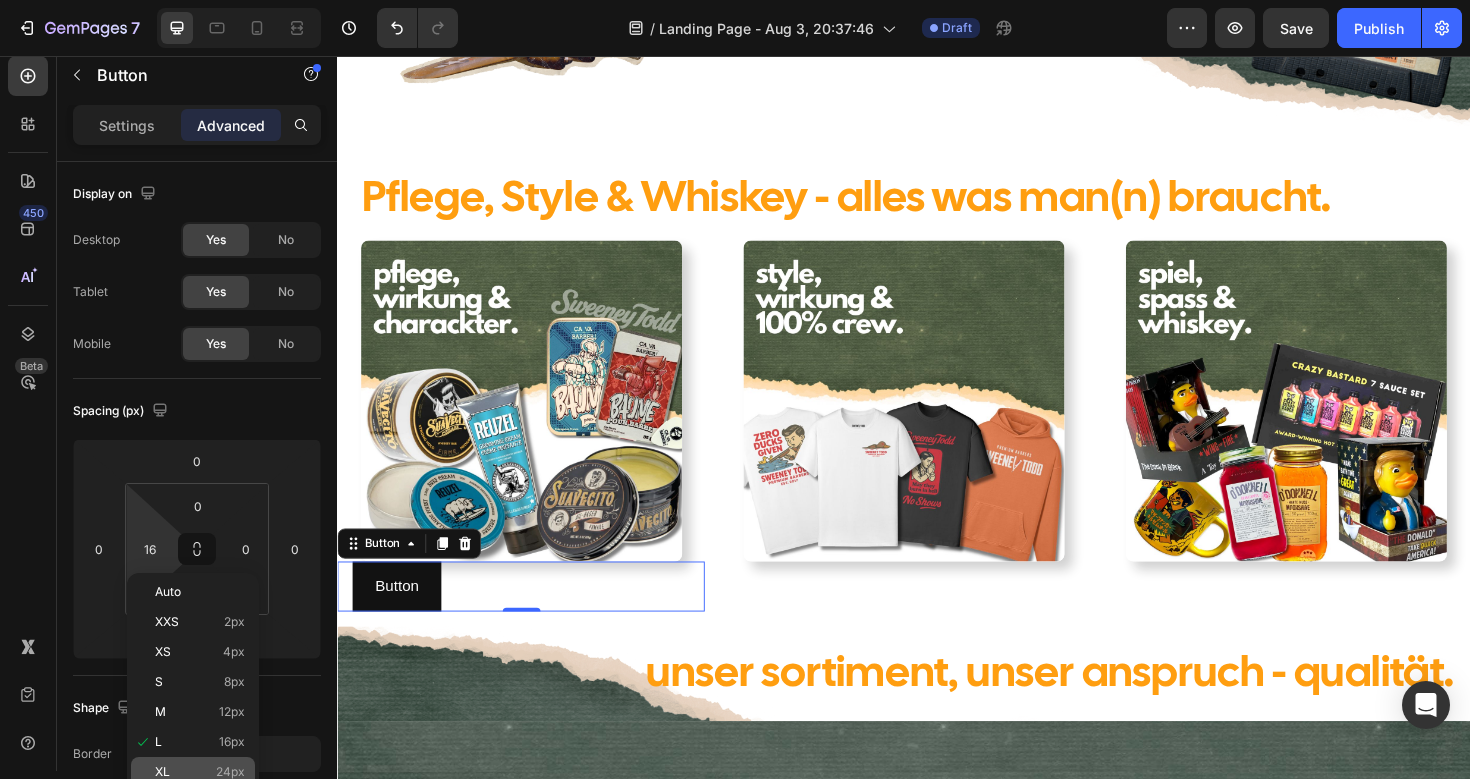 click on "XL 24px" 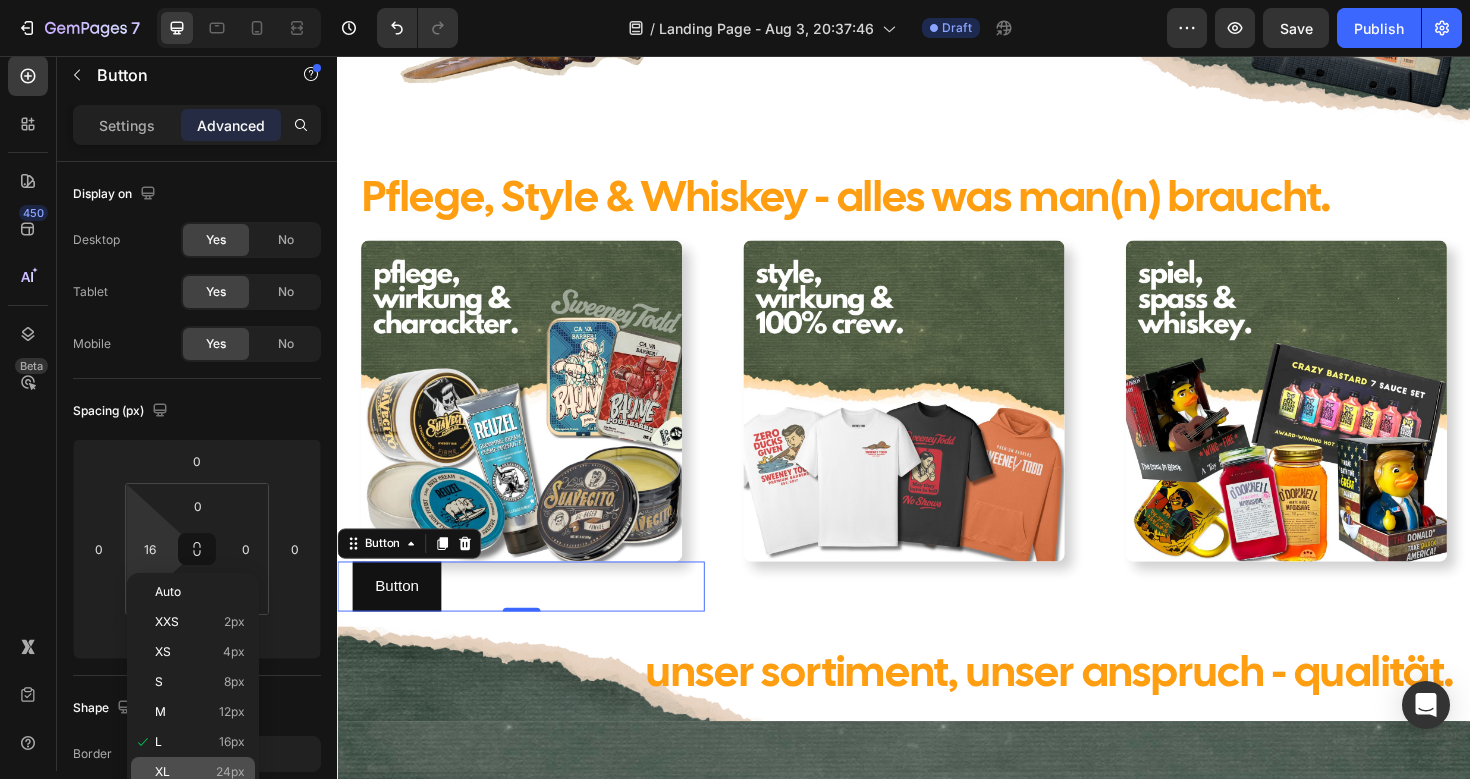 type on "24" 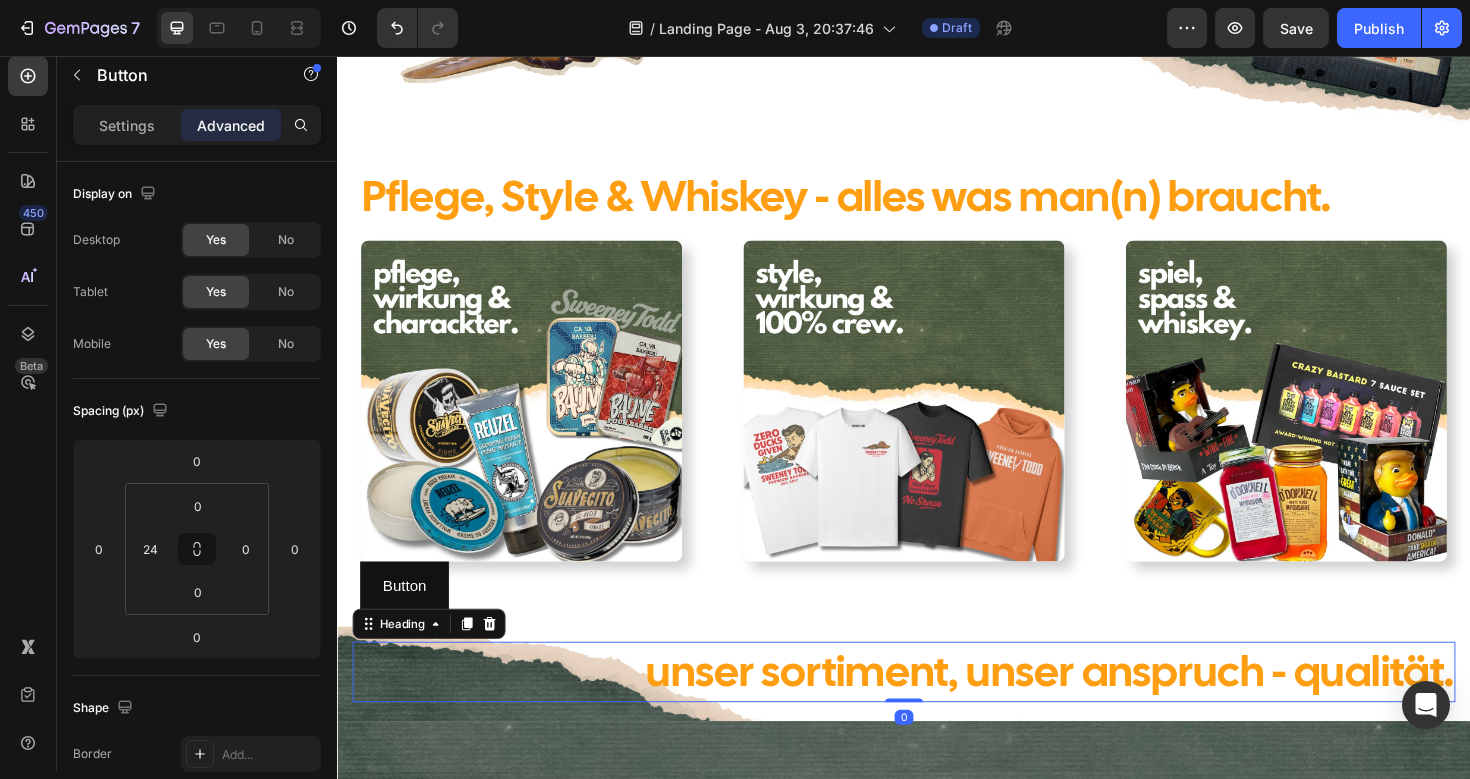 click on "unser sortiment, unser anspruch - qualität." at bounding box center [937, 708] 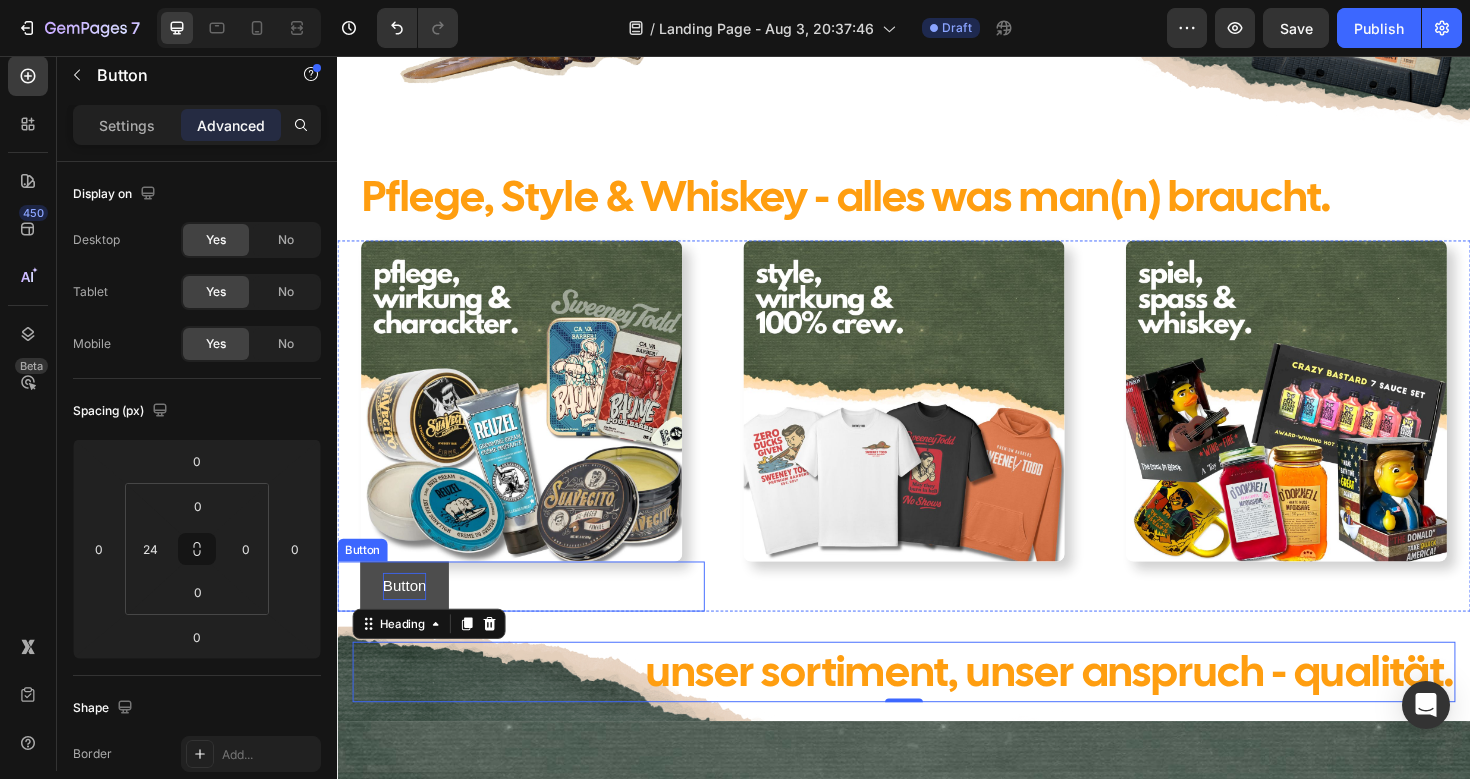 click on "Button" at bounding box center [408, 617] 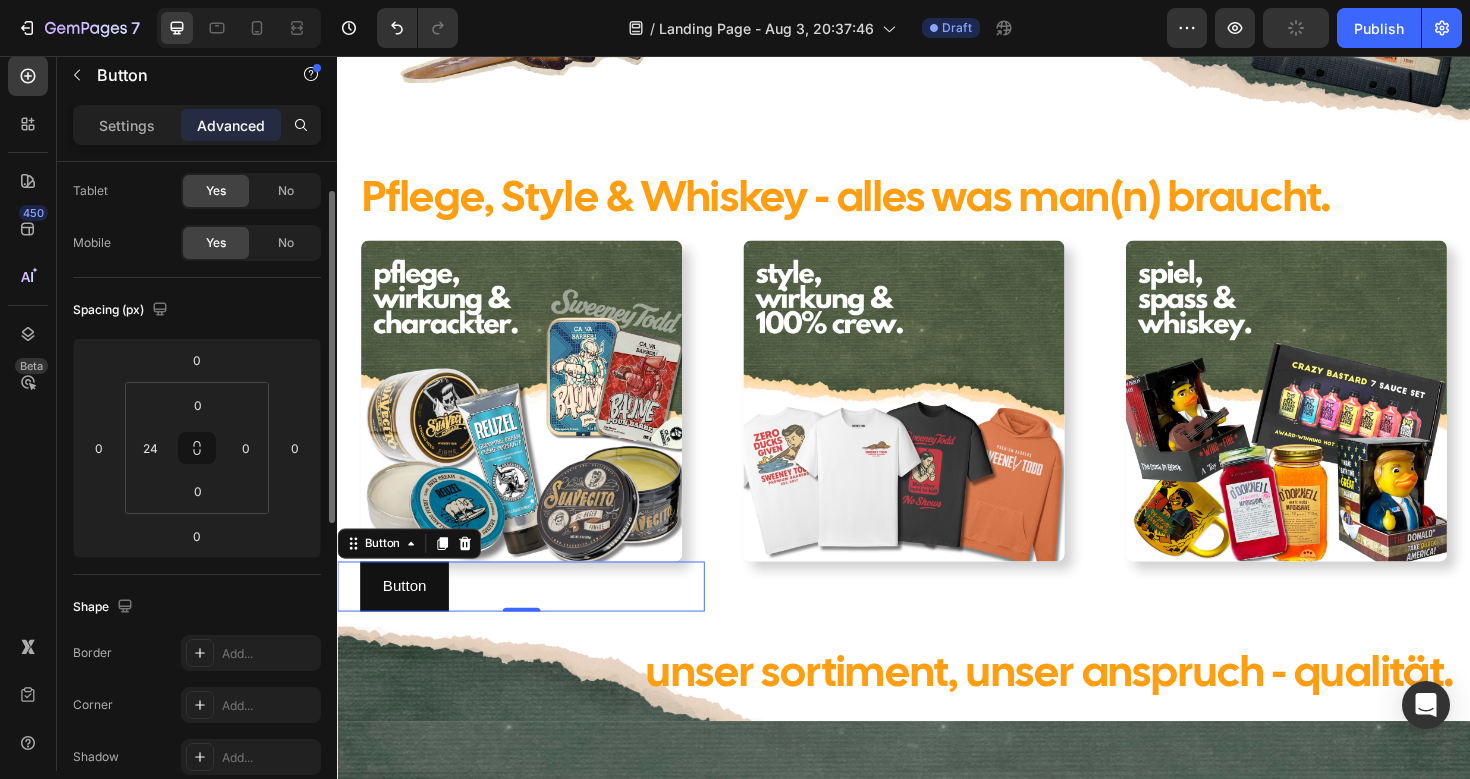 scroll, scrollTop: 104, scrollLeft: 0, axis: vertical 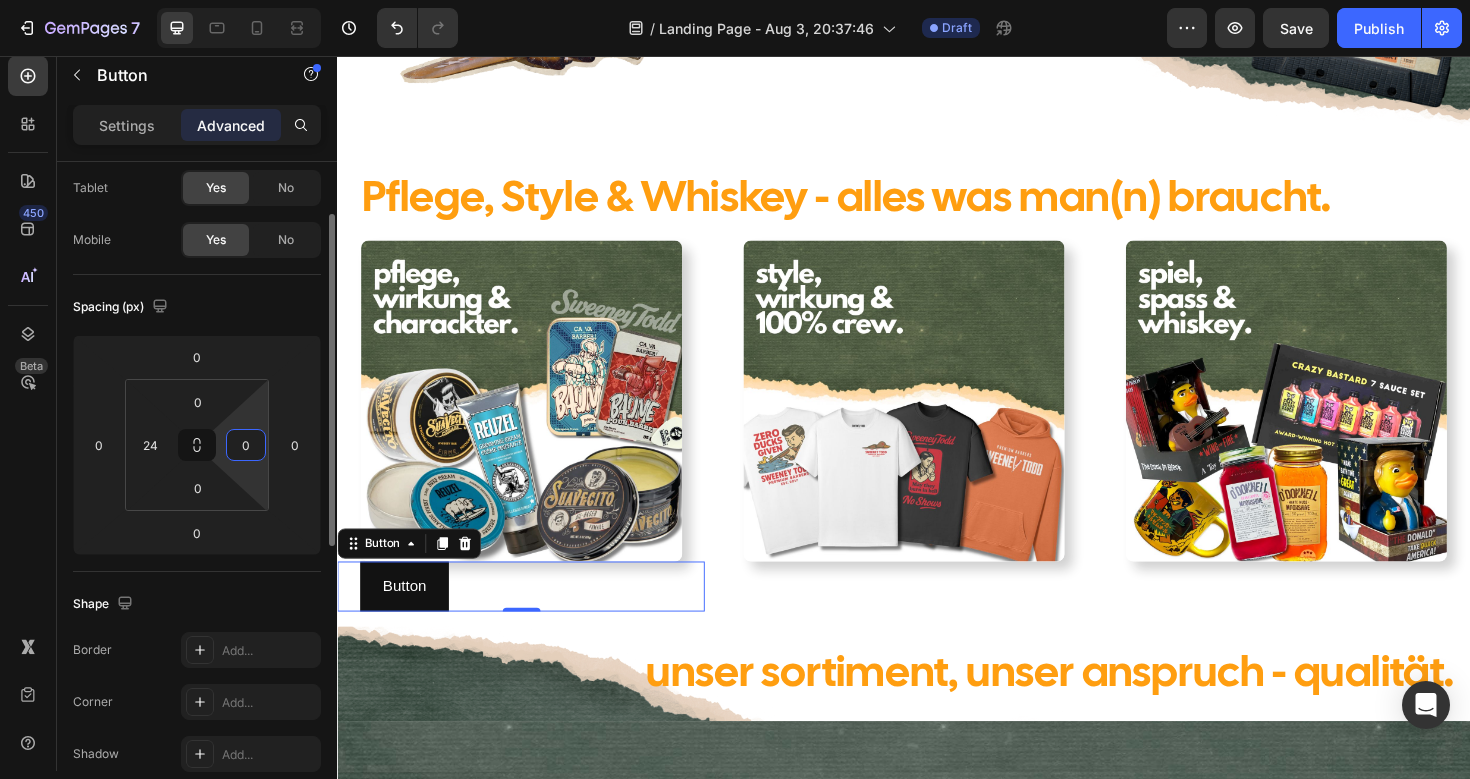click on "0" at bounding box center [246, 445] 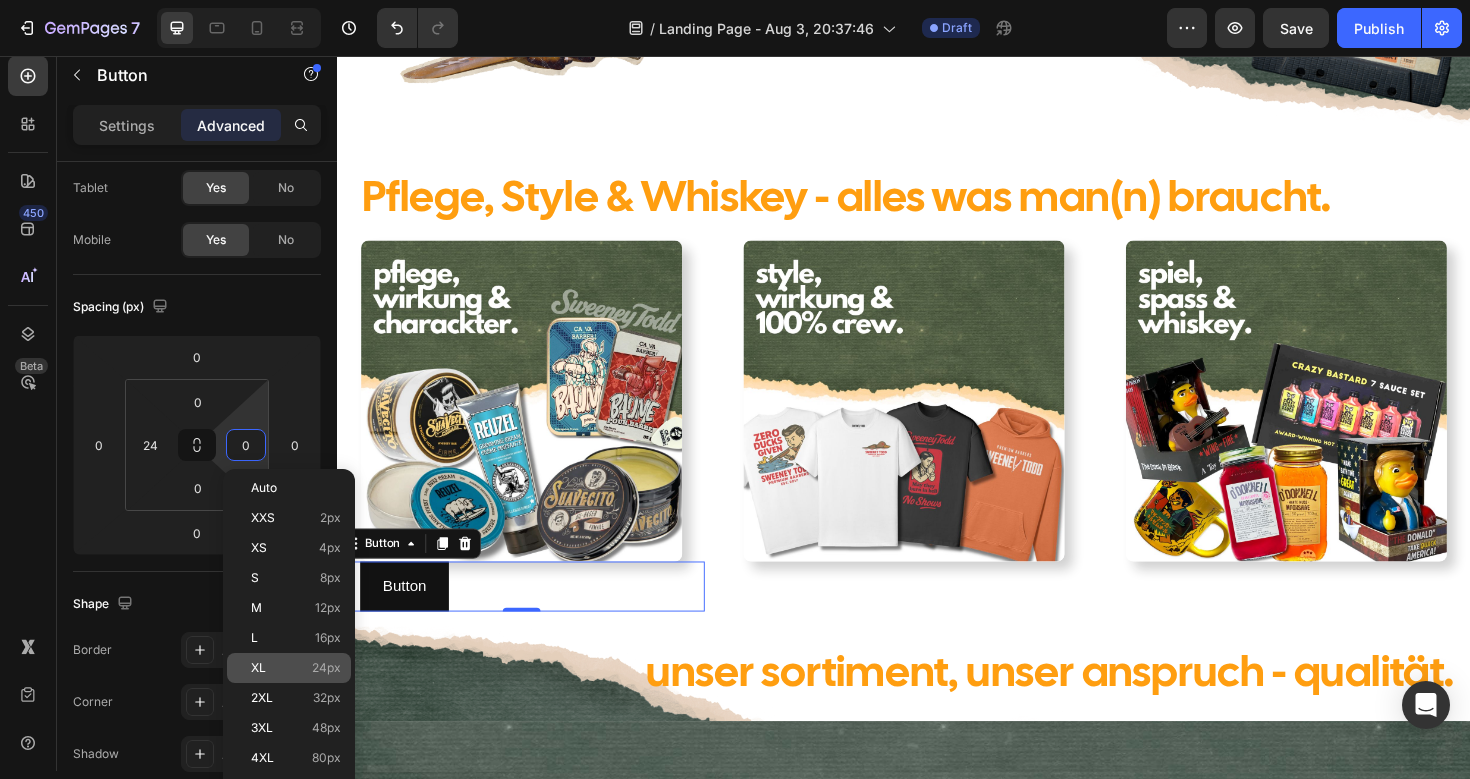 click on "24px" at bounding box center (326, 668) 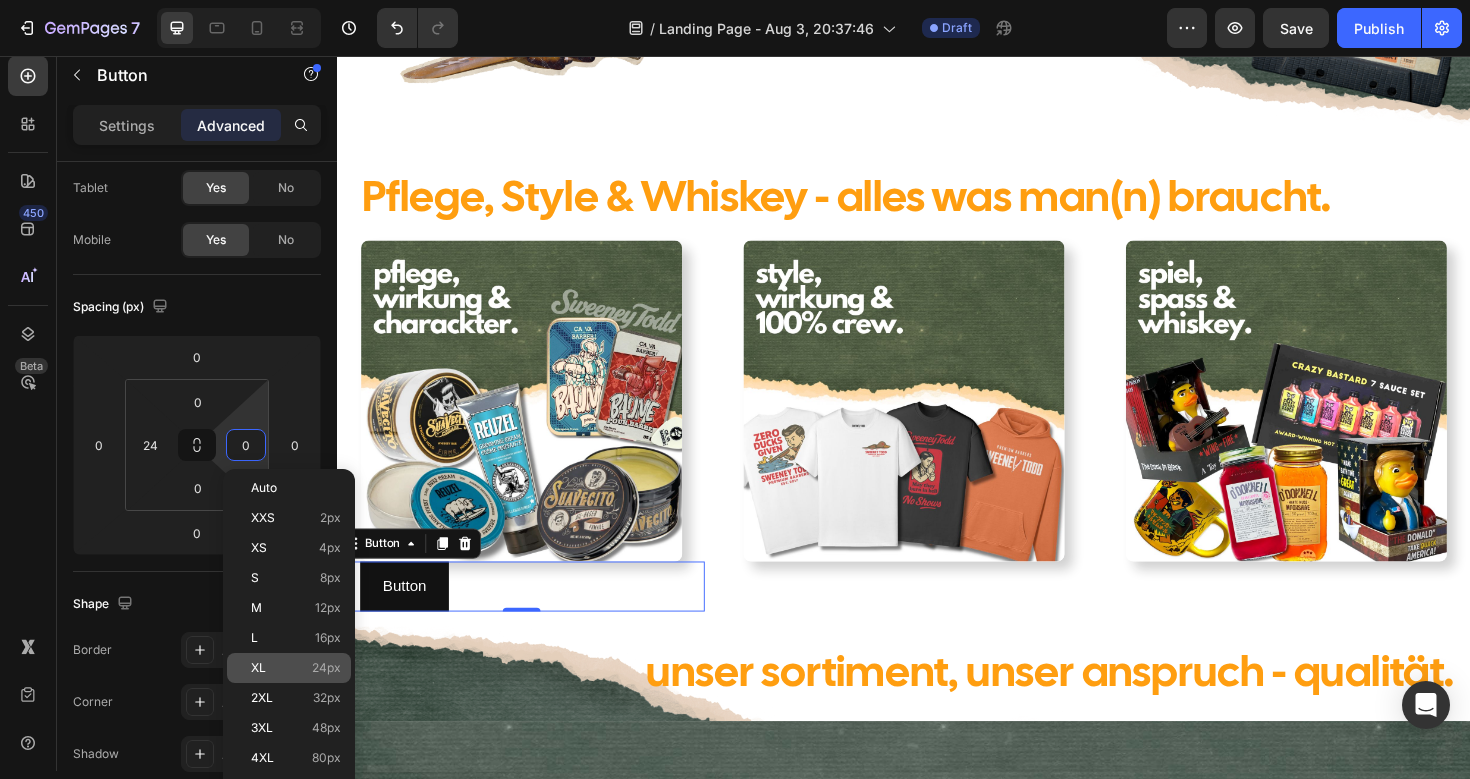 type on "24" 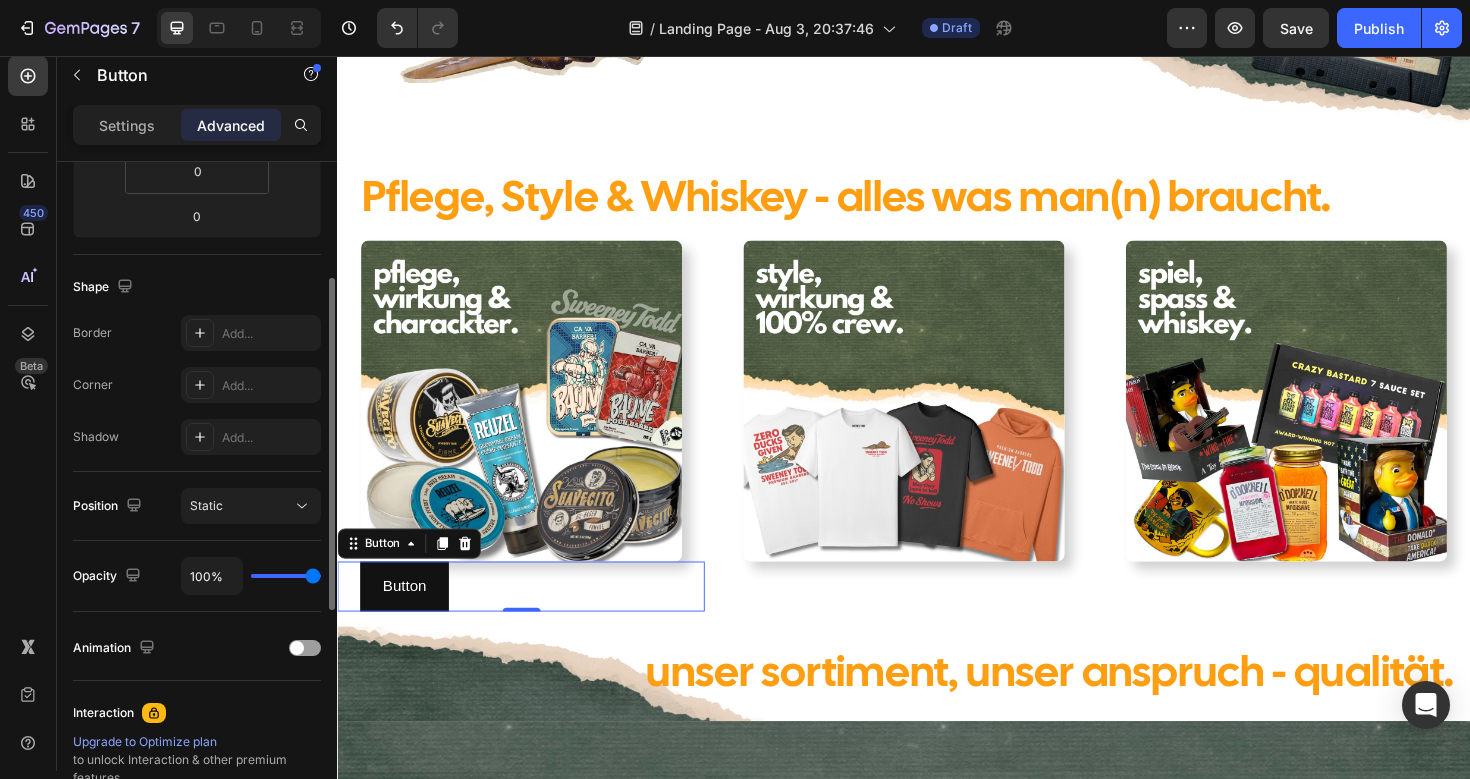 scroll, scrollTop: 340, scrollLeft: 0, axis: vertical 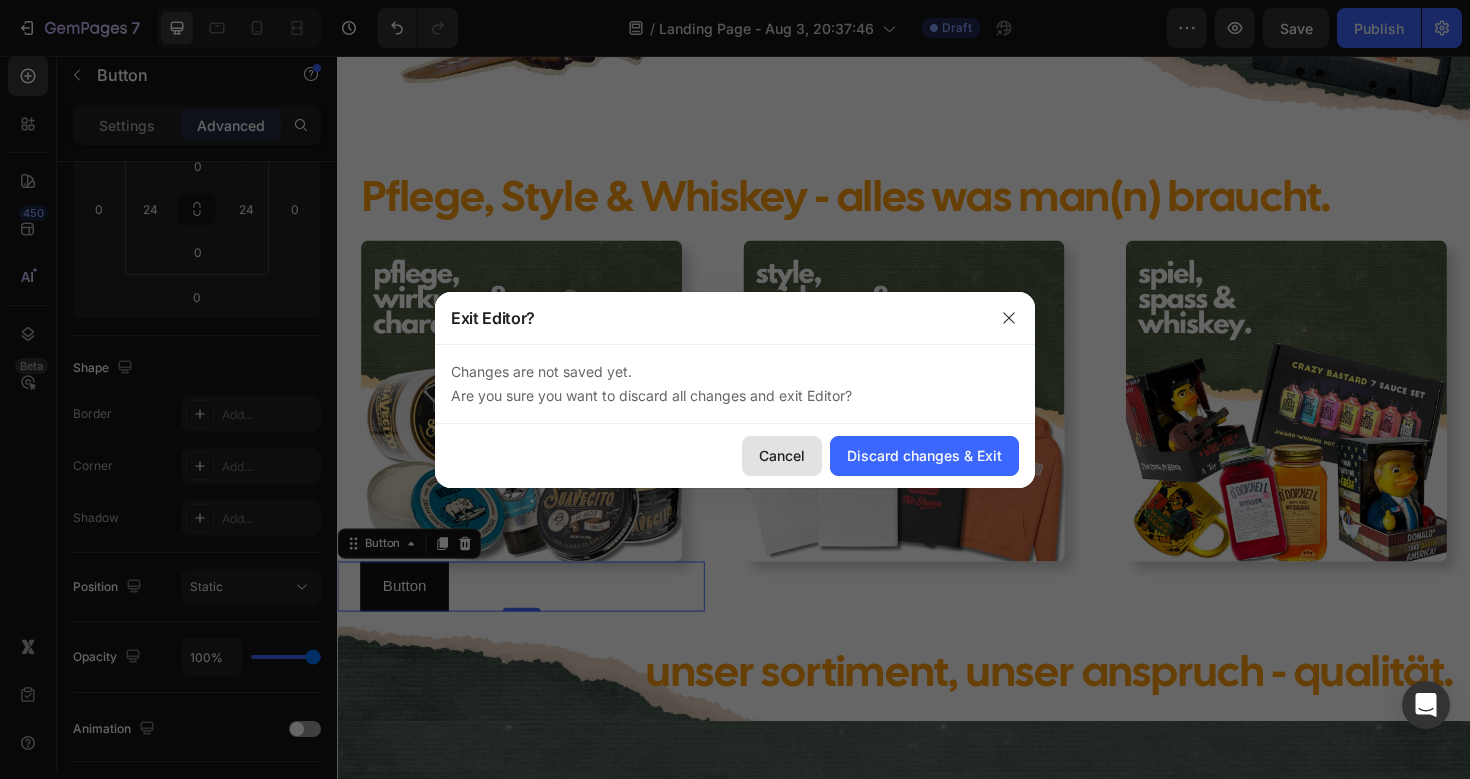 click on "Cancel" at bounding box center [782, 455] 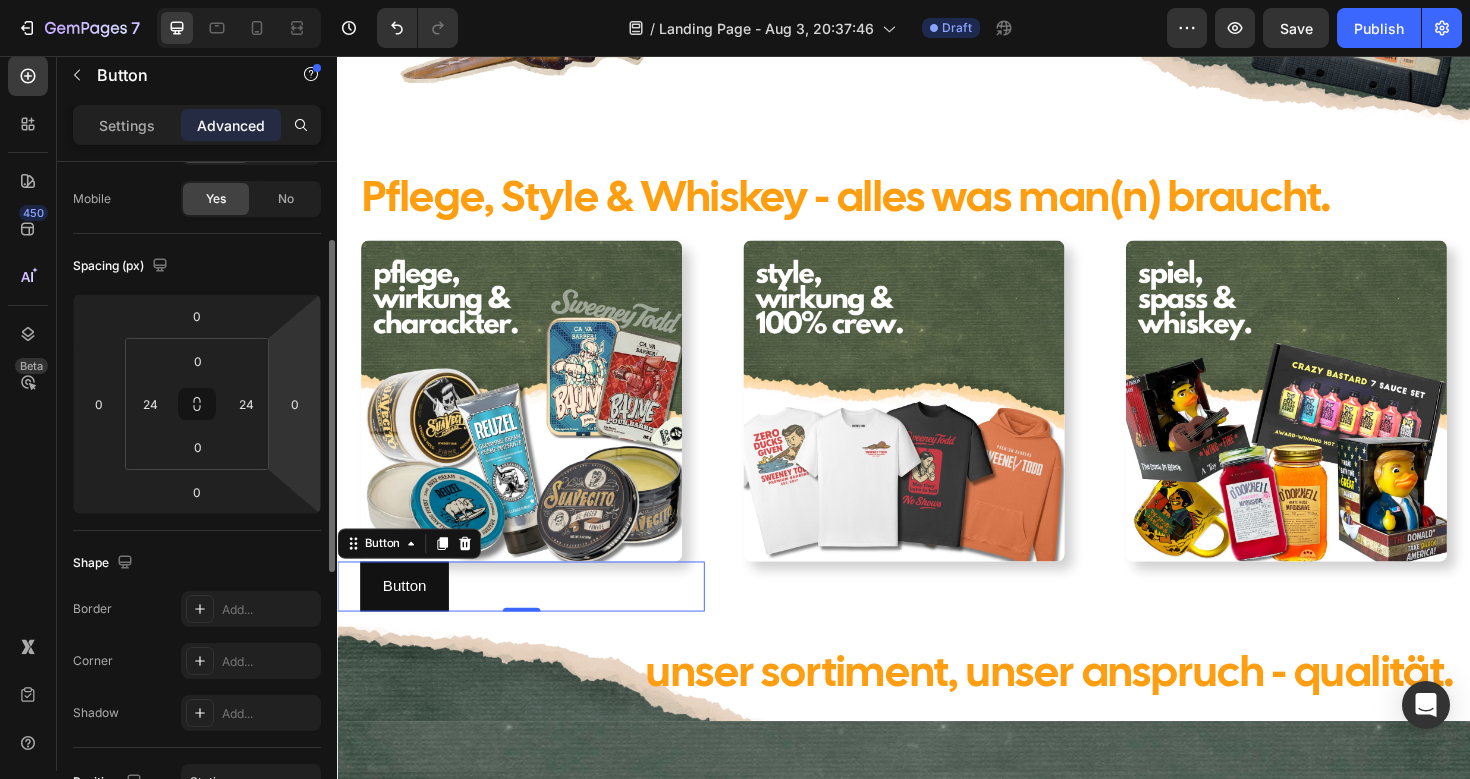scroll, scrollTop: 135, scrollLeft: 0, axis: vertical 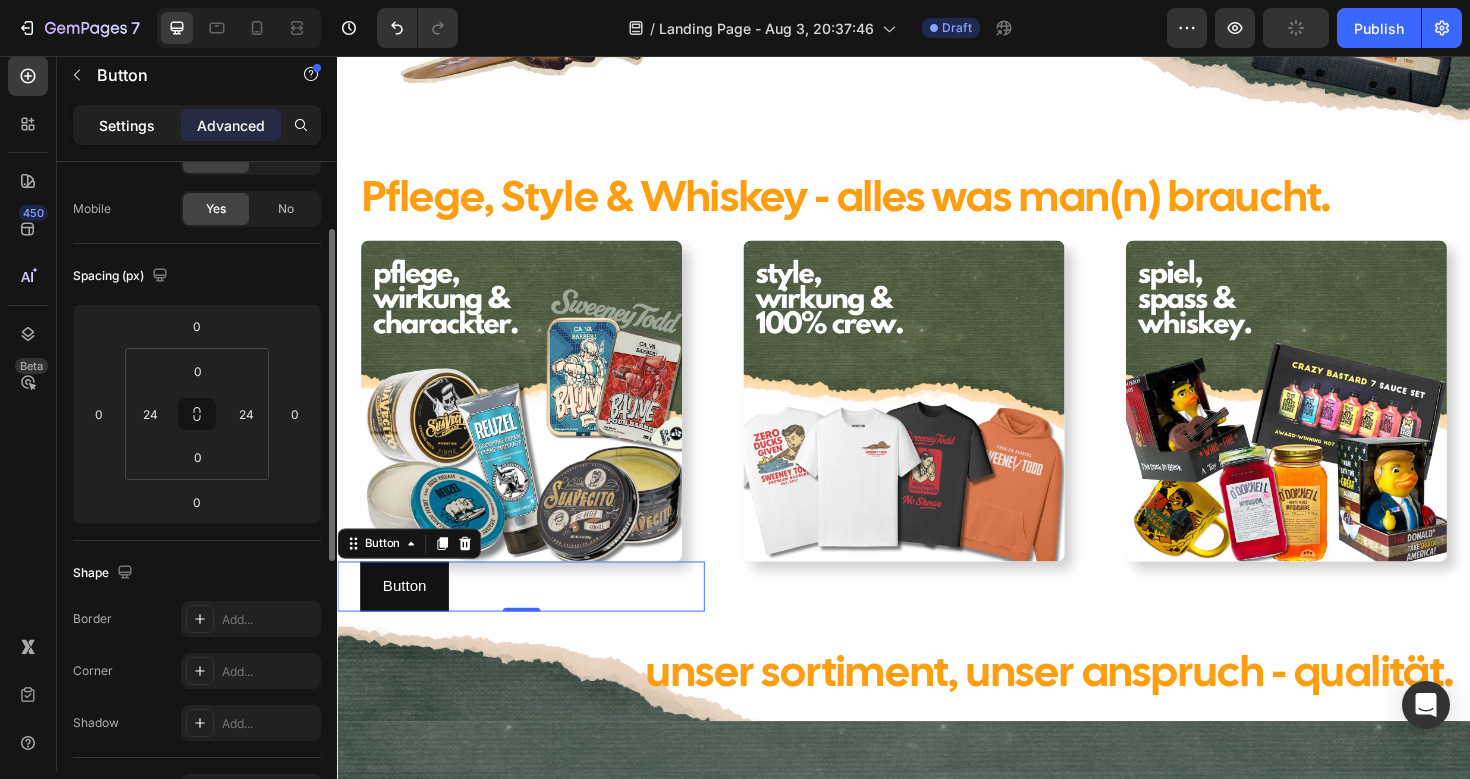 click on "Settings" at bounding box center [127, 125] 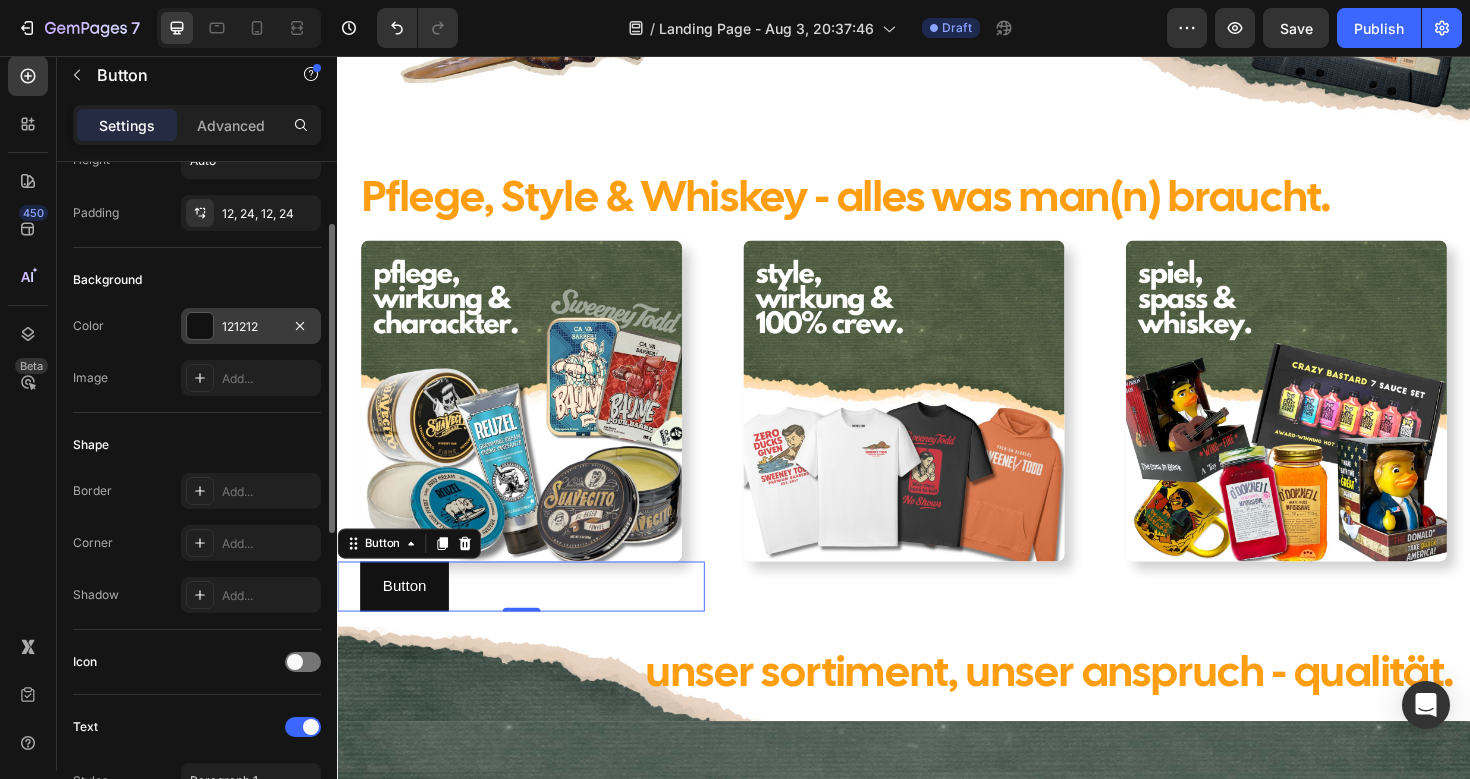 click at bounding box center (200, 326) 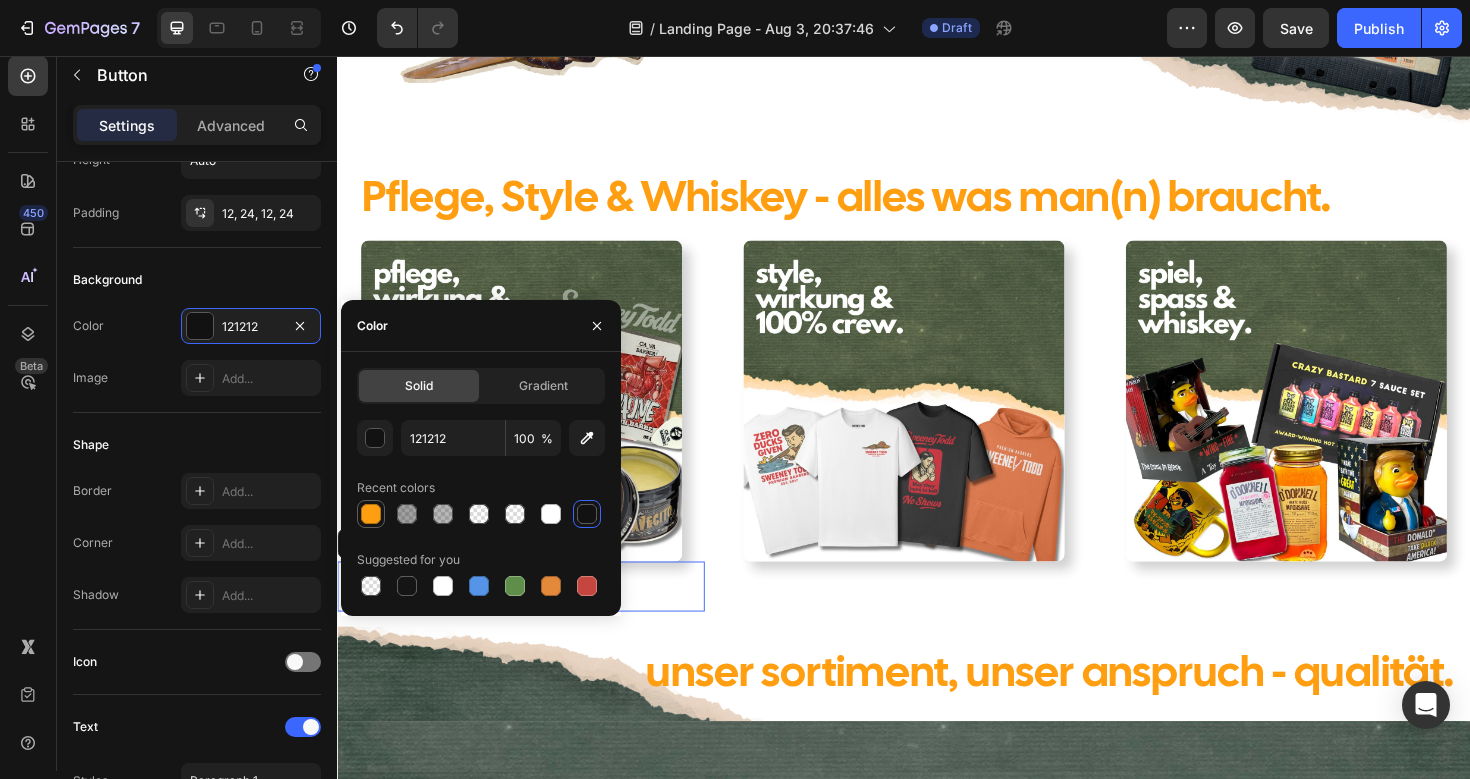 click at bounding box center [371, 514] 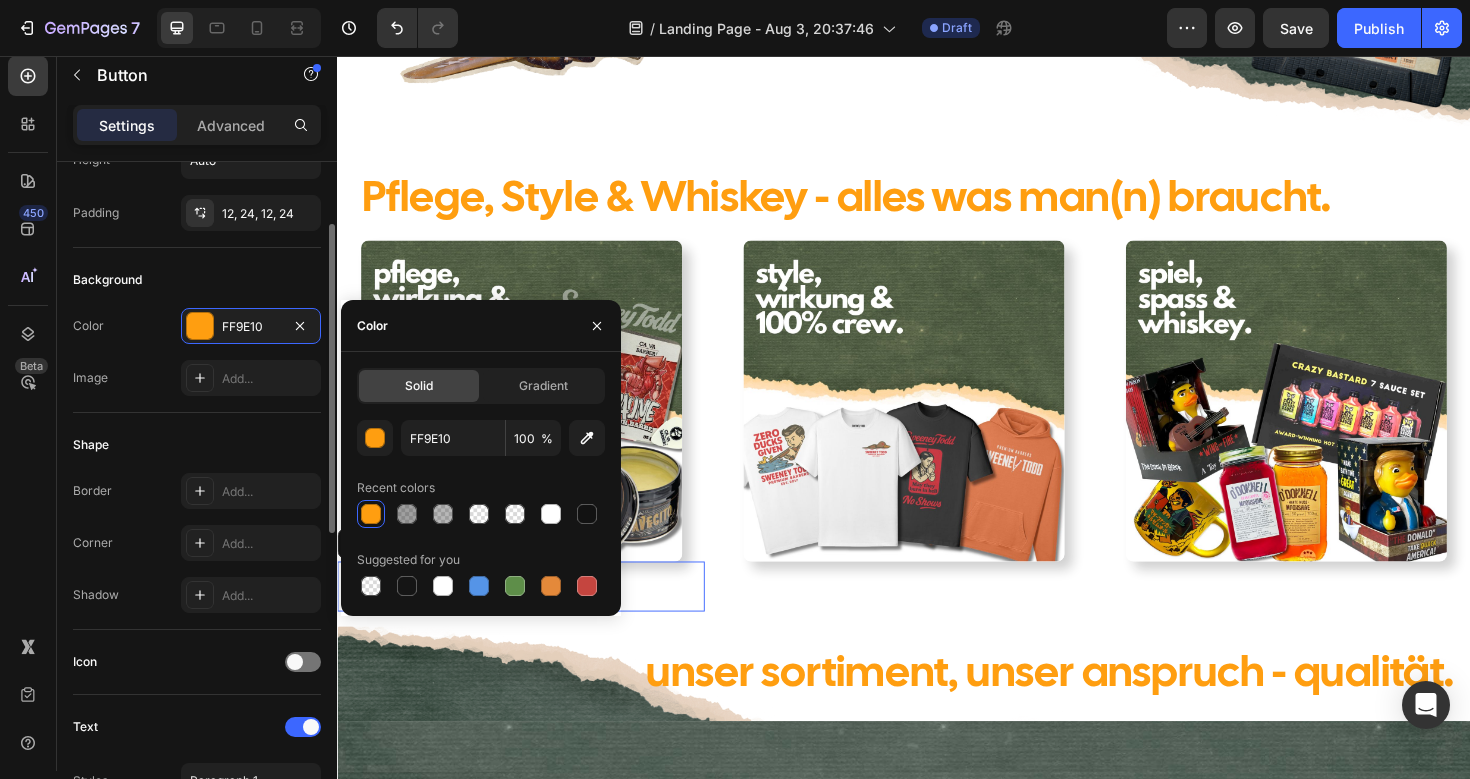 click on "Background" at bounding box center (197, 280) 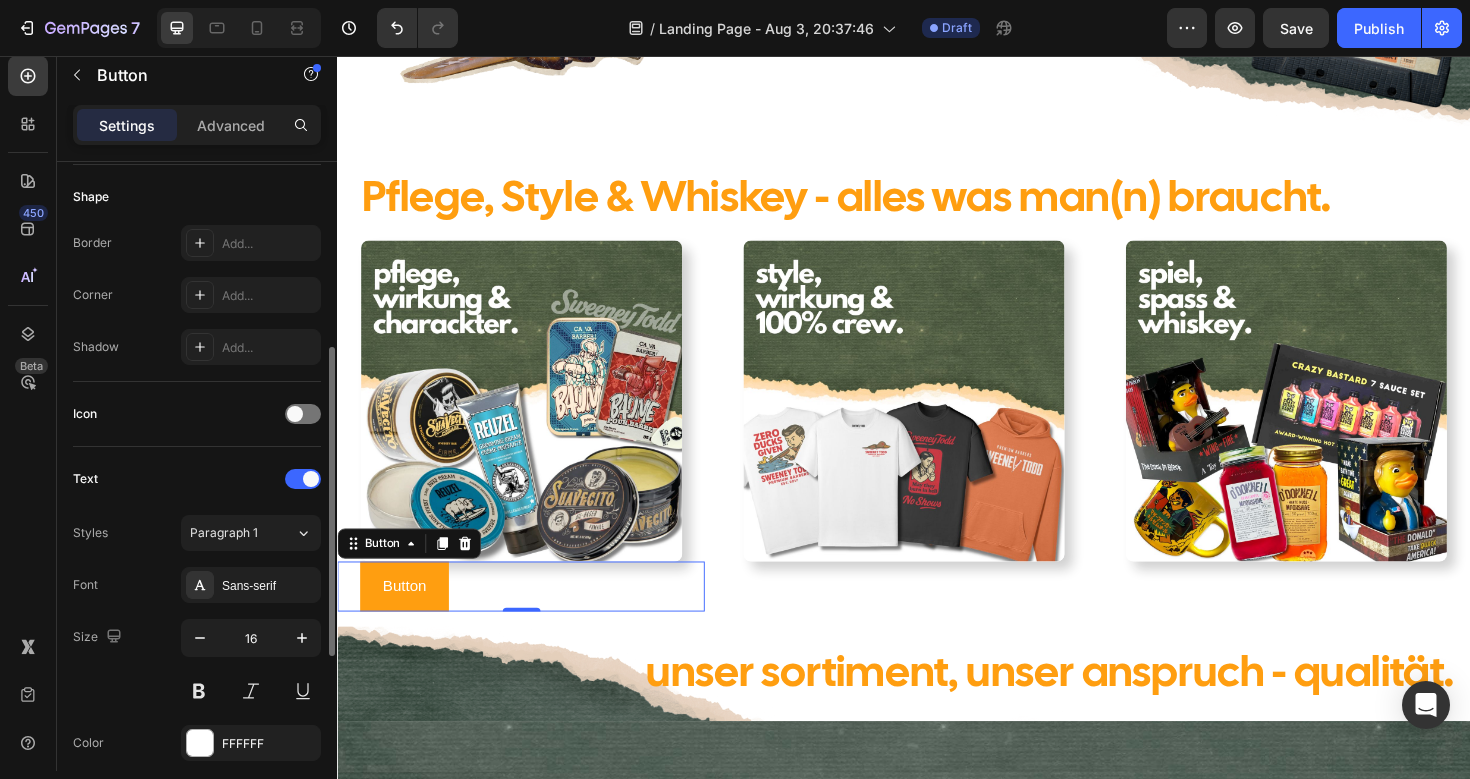 scroll, scrollTop: 388, scrollLeft: 0, axis: vertical 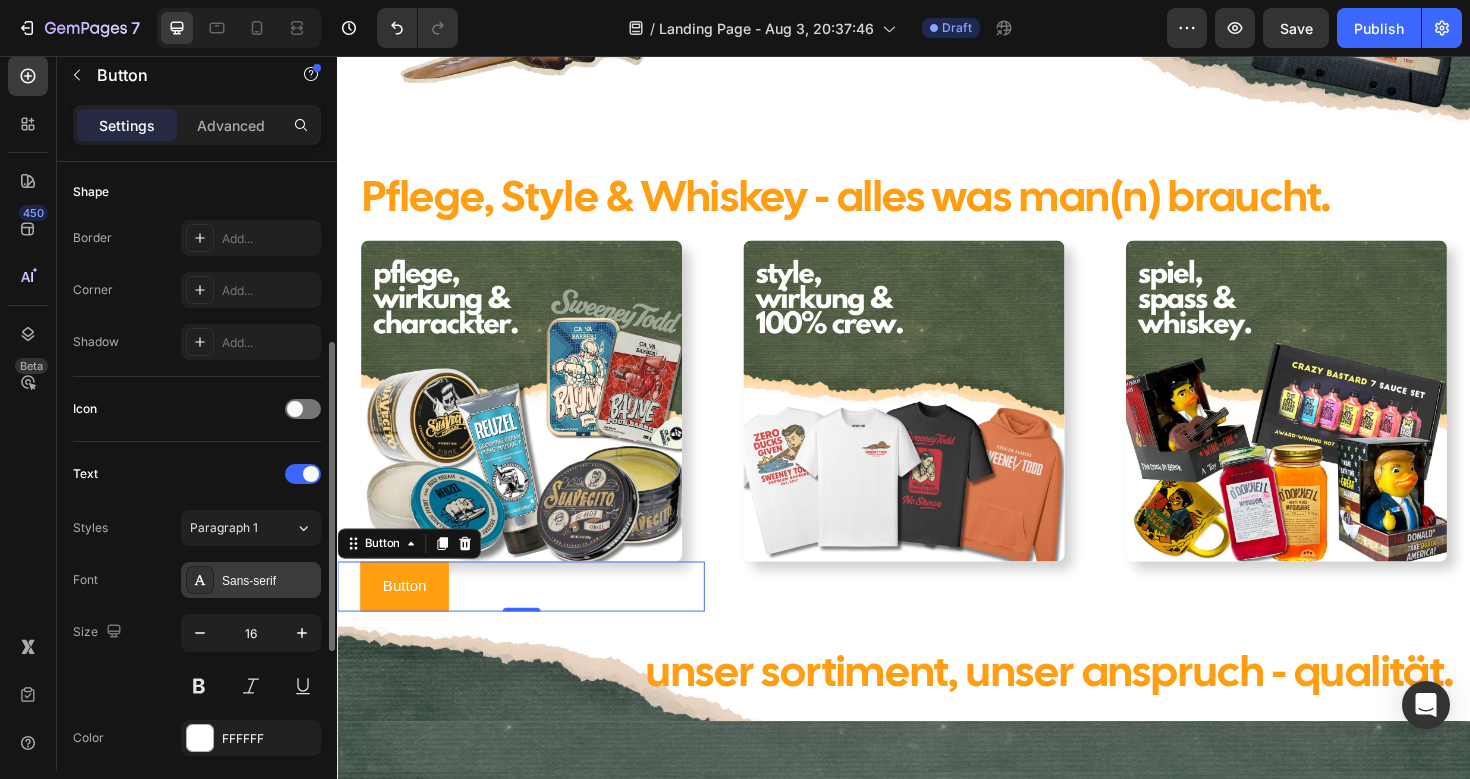 click on "Sans-serif" at bounding box center (269, 581) 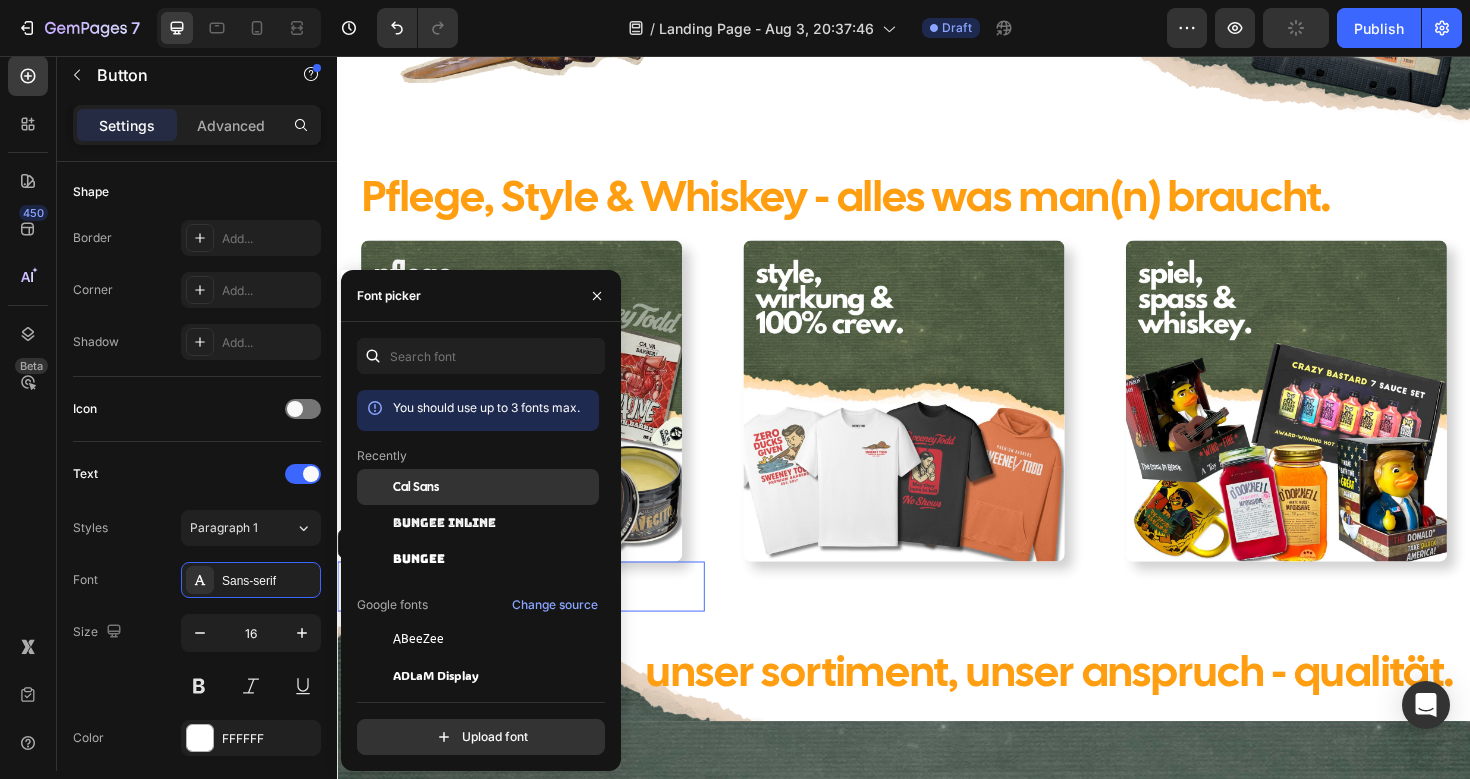 click on "Cal Sans" at bounding box center (416, 487) 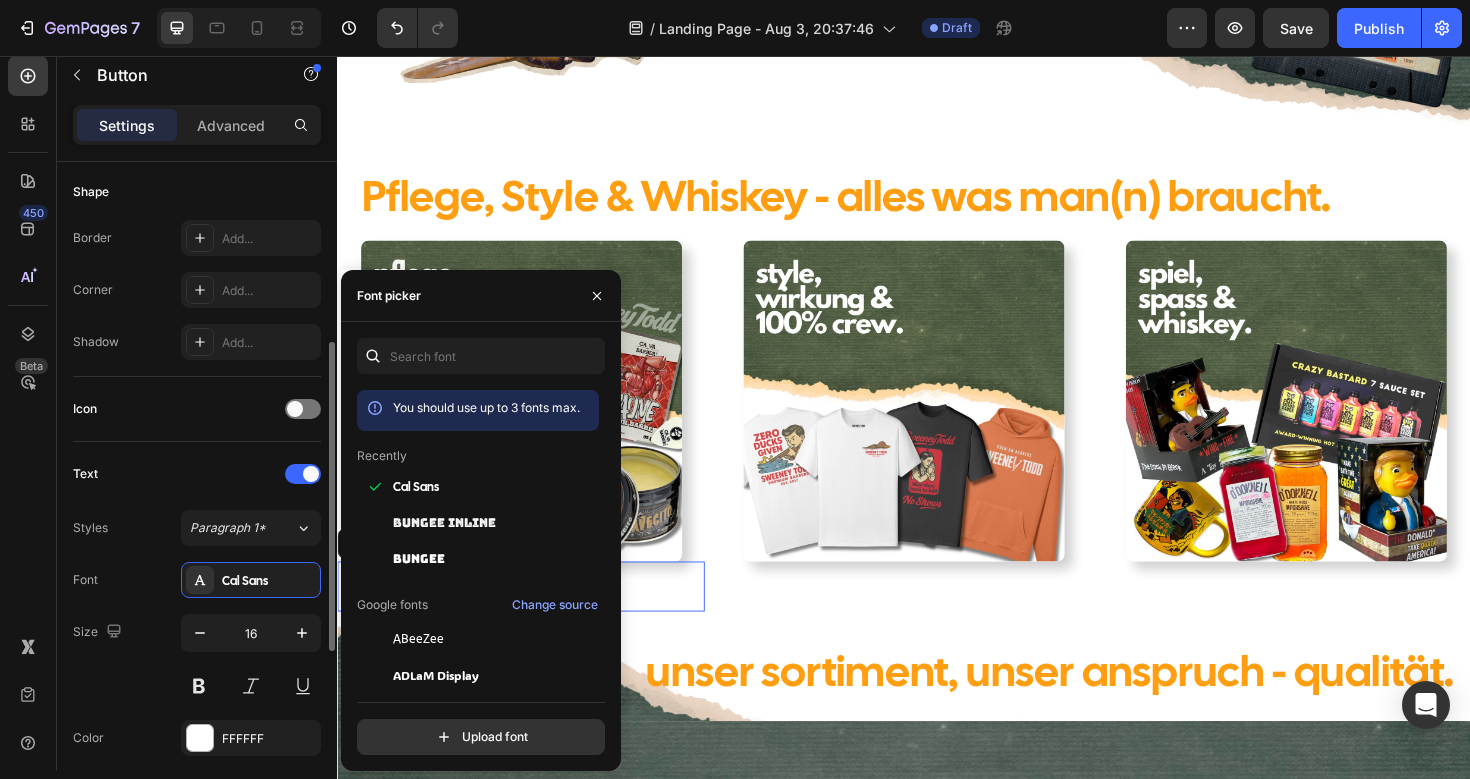 click on "Text" at bounding box center [197, 474] 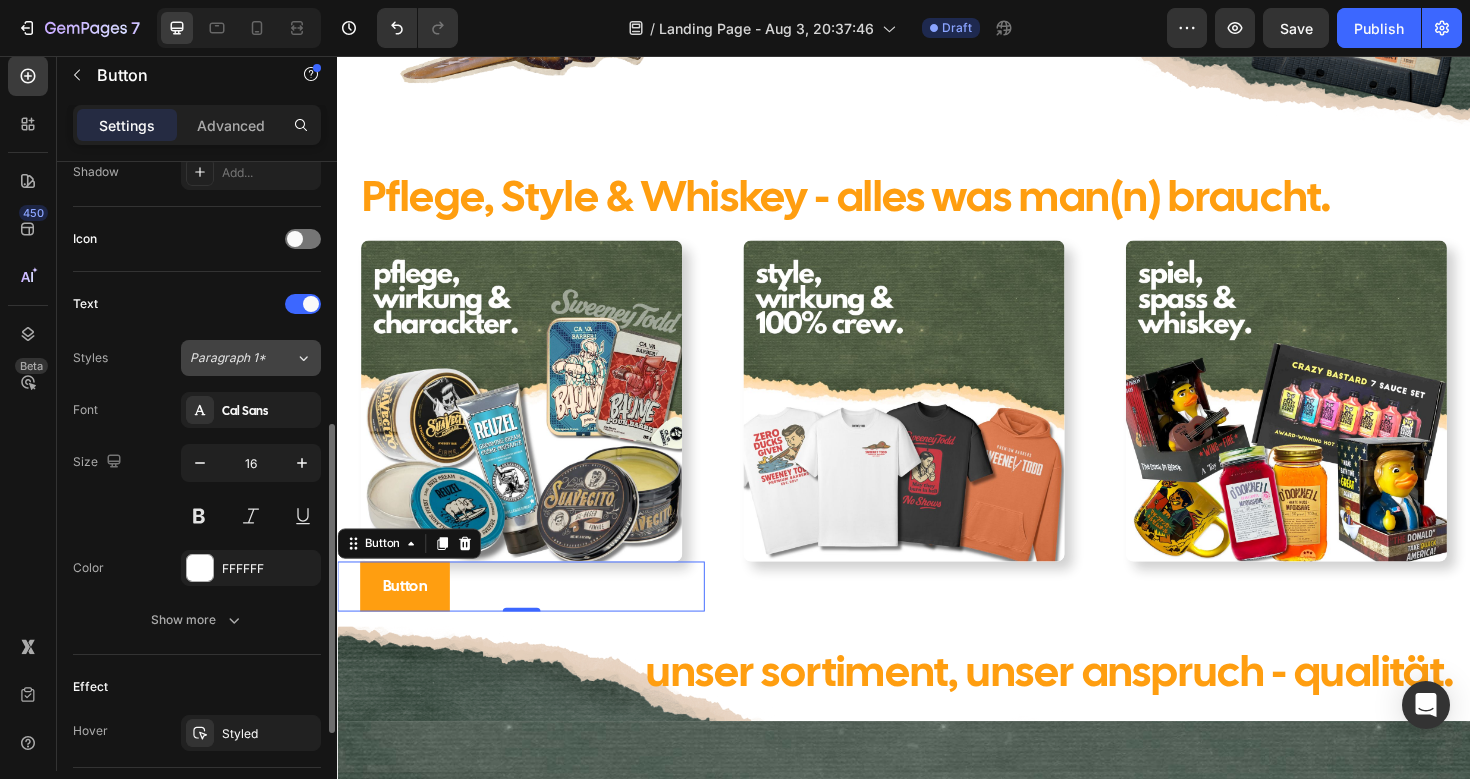 scroll, scrollTop: 560, scrollLeft: 0, axis: vertical 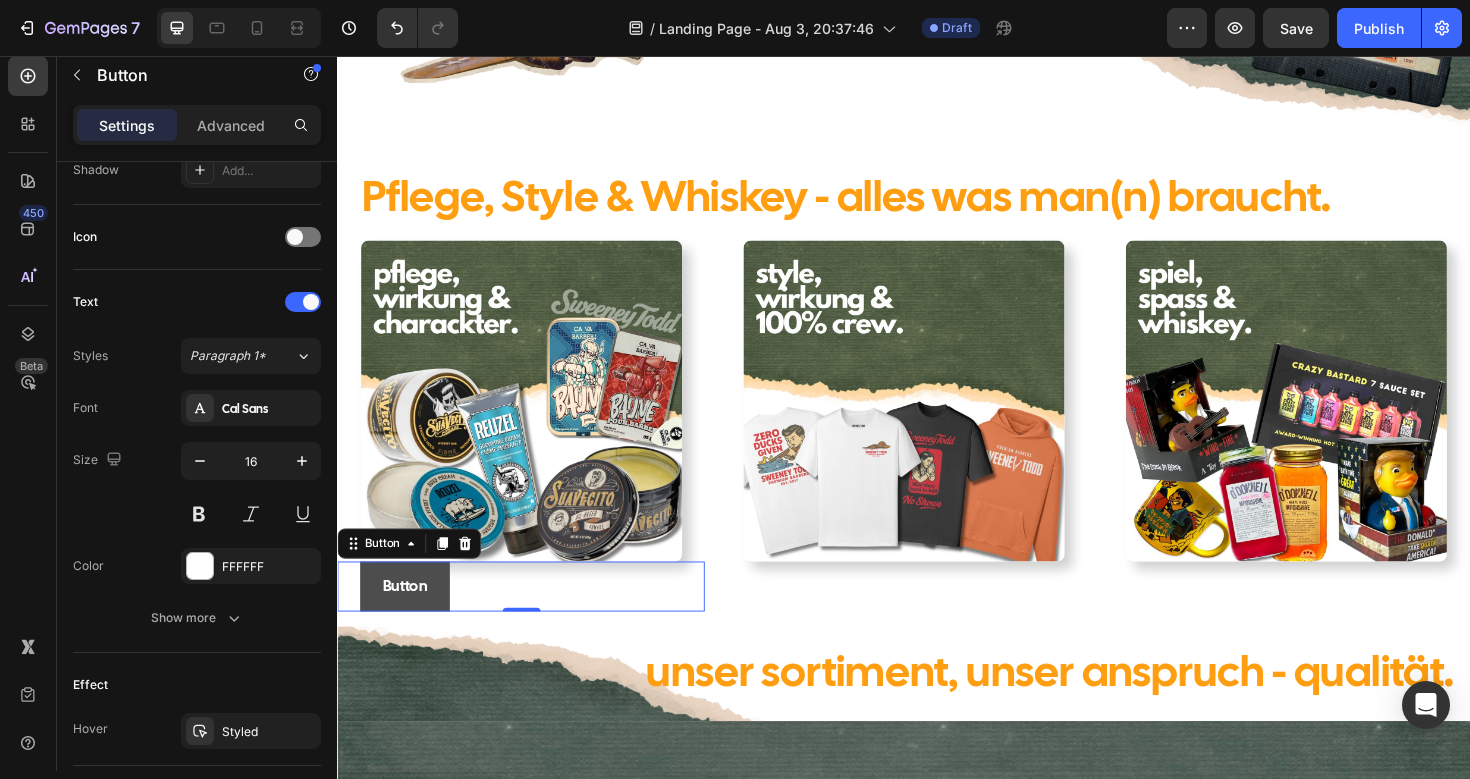 click on "Button" at bounding box center (408, 617) 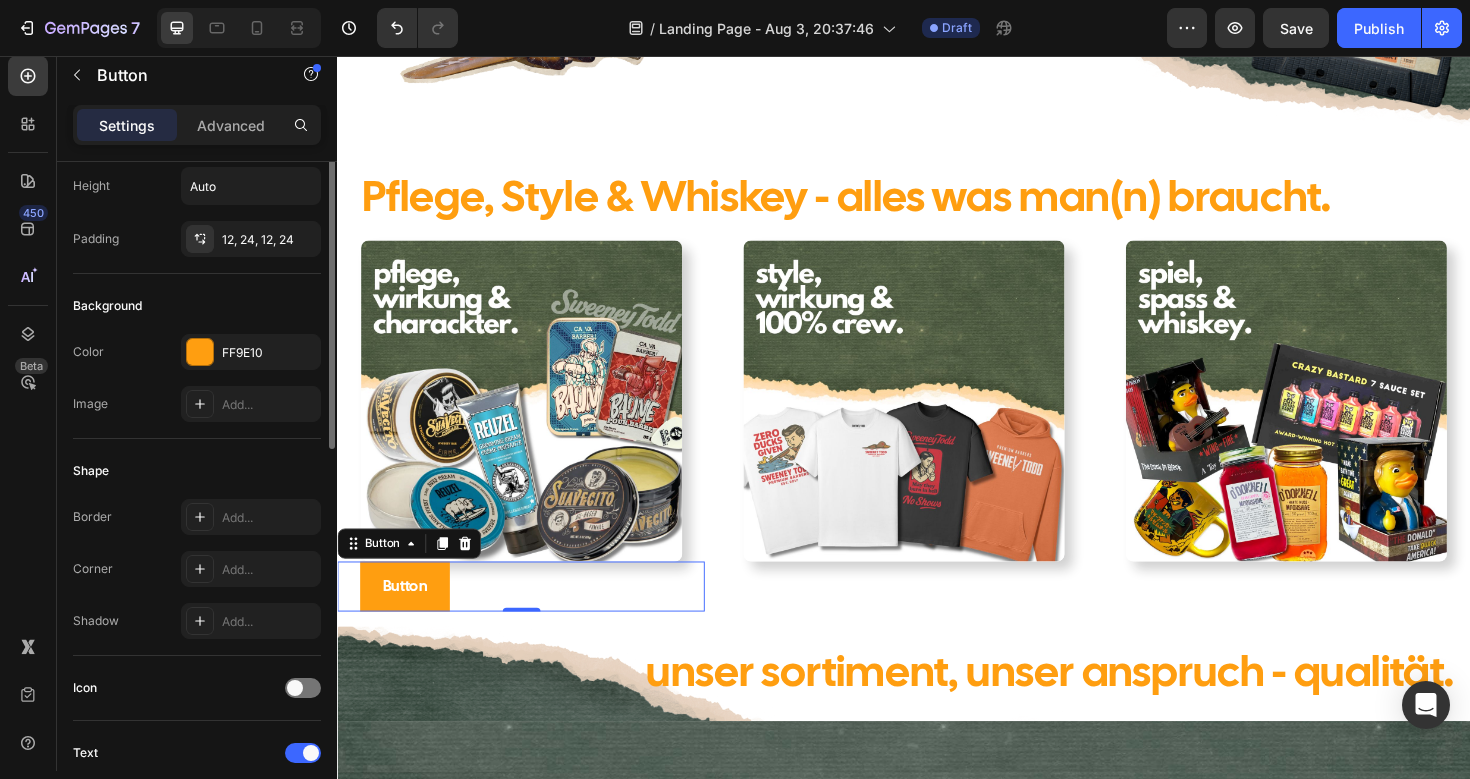 scroll, scrollTop: 0, scrollLeft: 0, axis: both 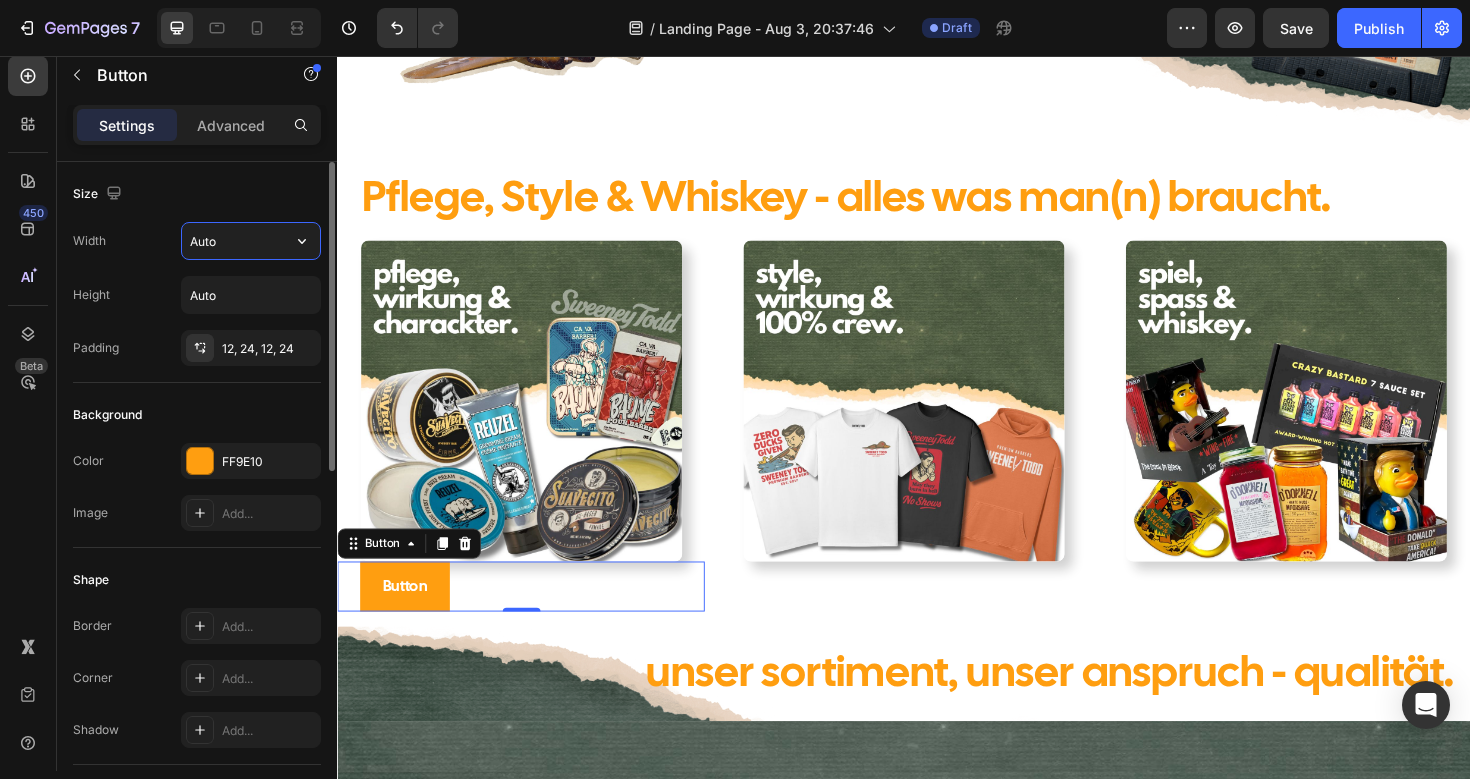 click on "Auto" at bounding box center (251, 241) 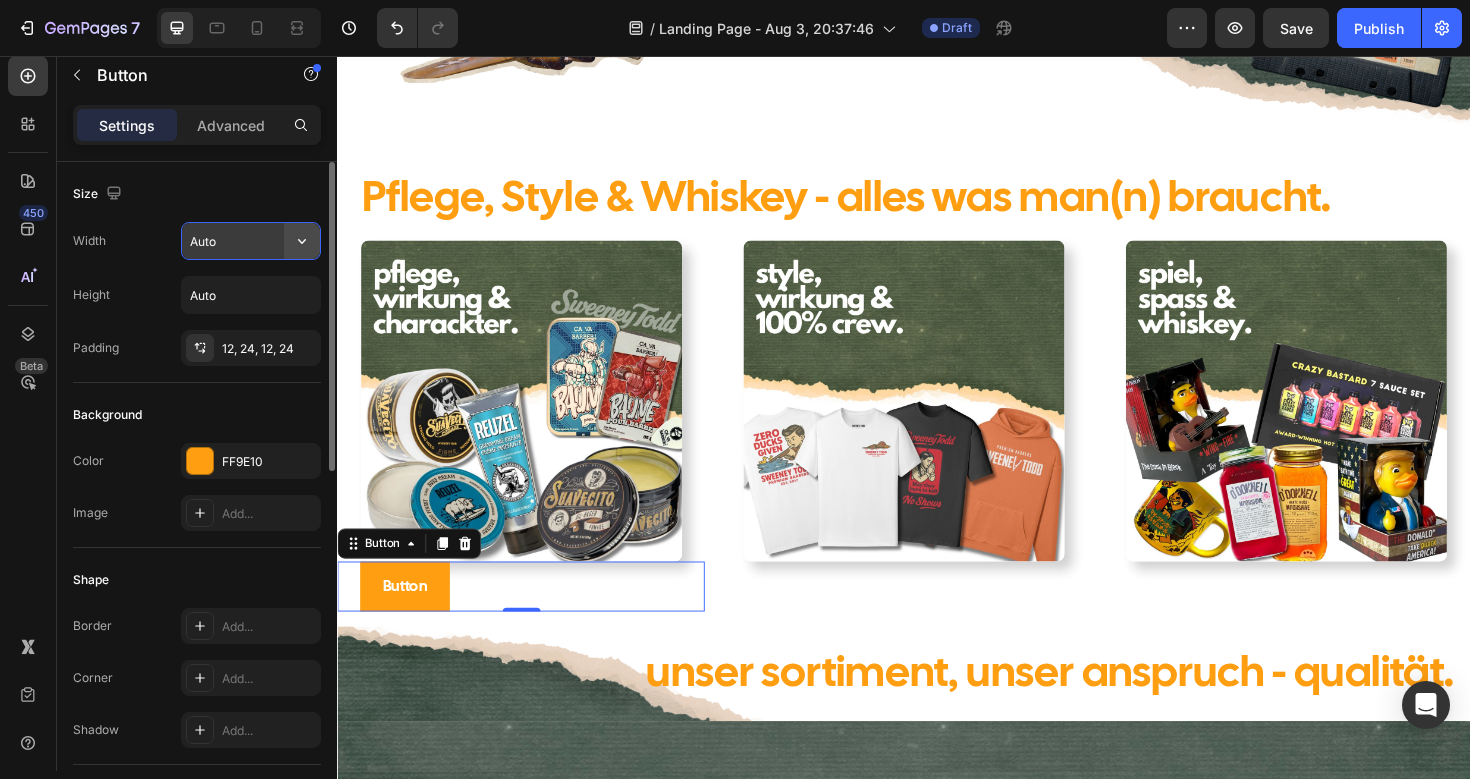 click 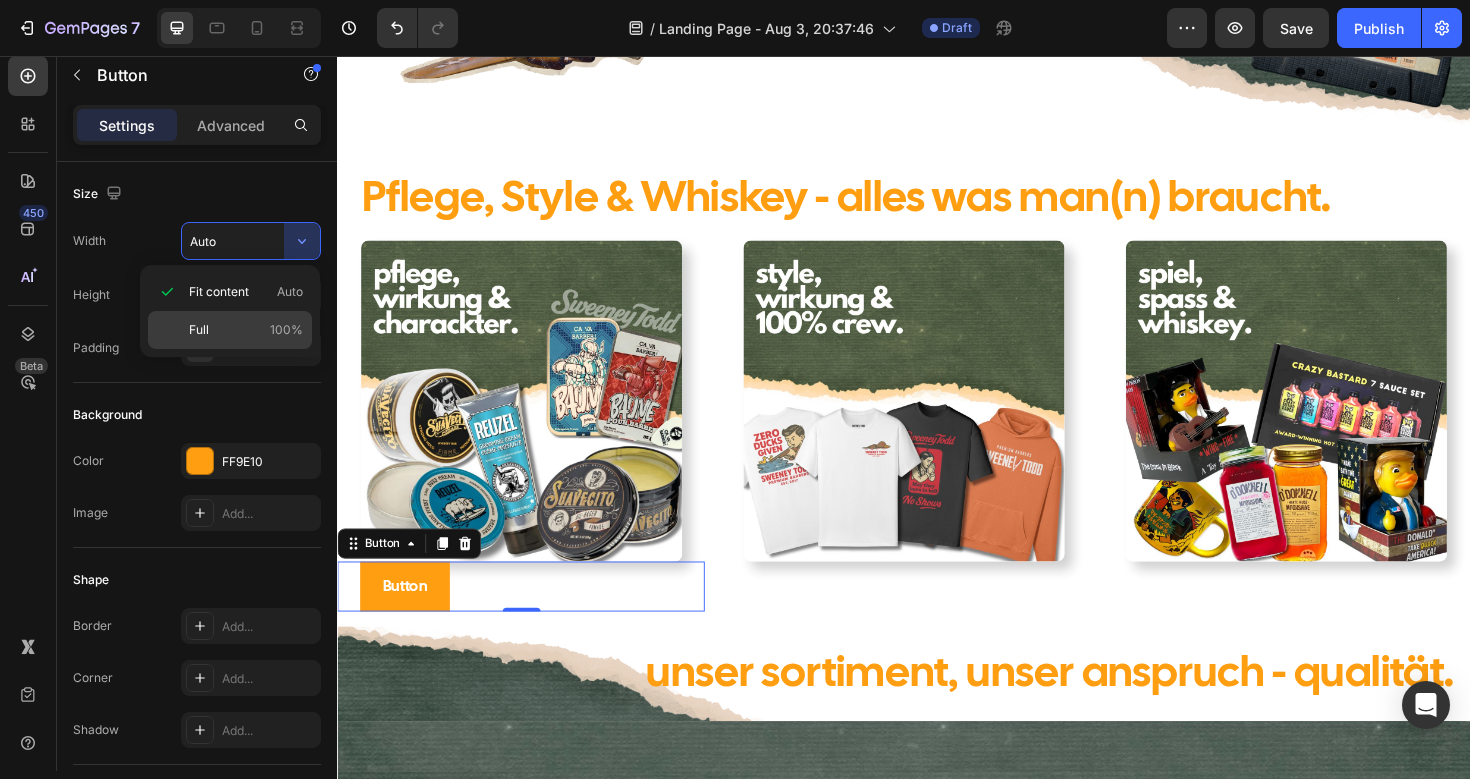 click on "Full 100%" at bounding box center (246, 330) 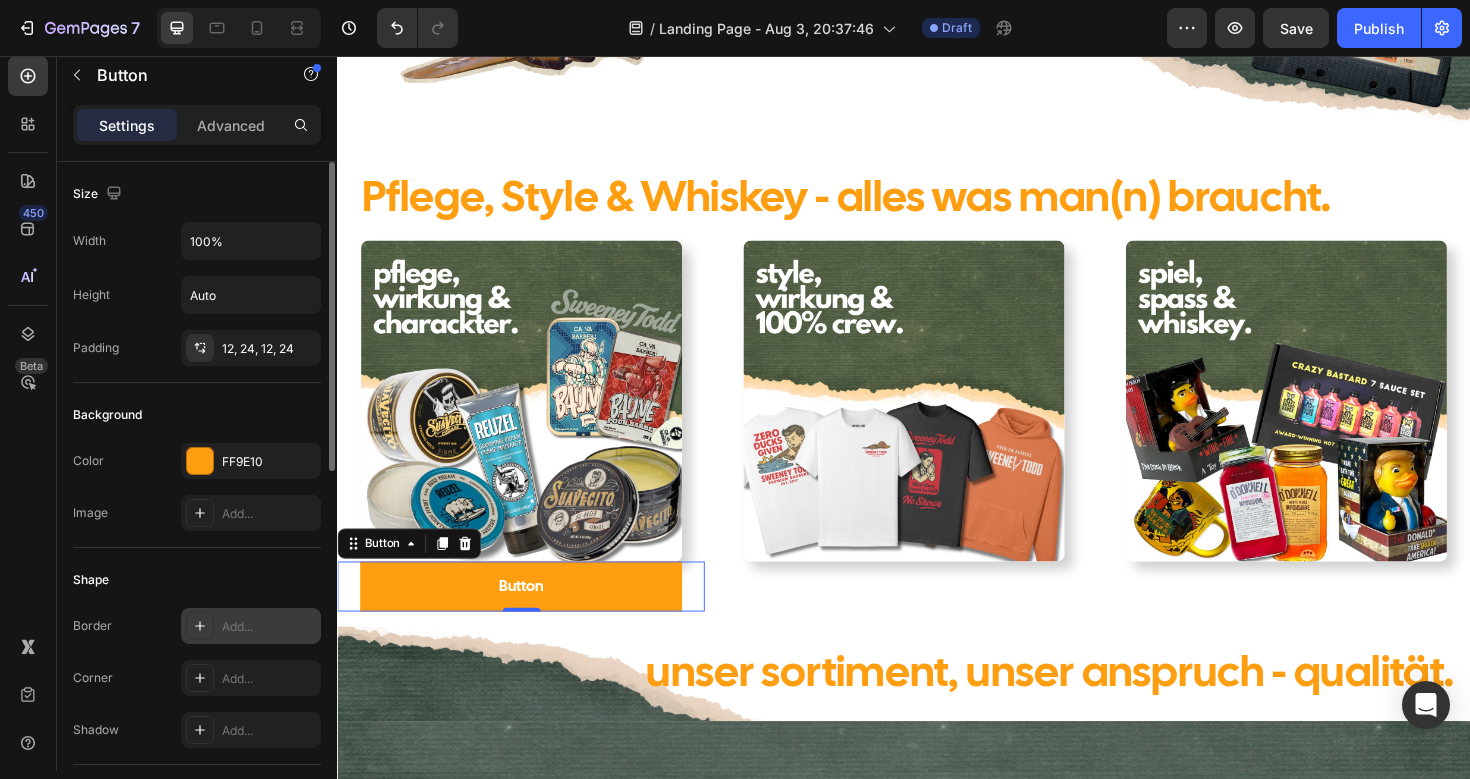 click on "Add..." at bounding box center (269, 627) 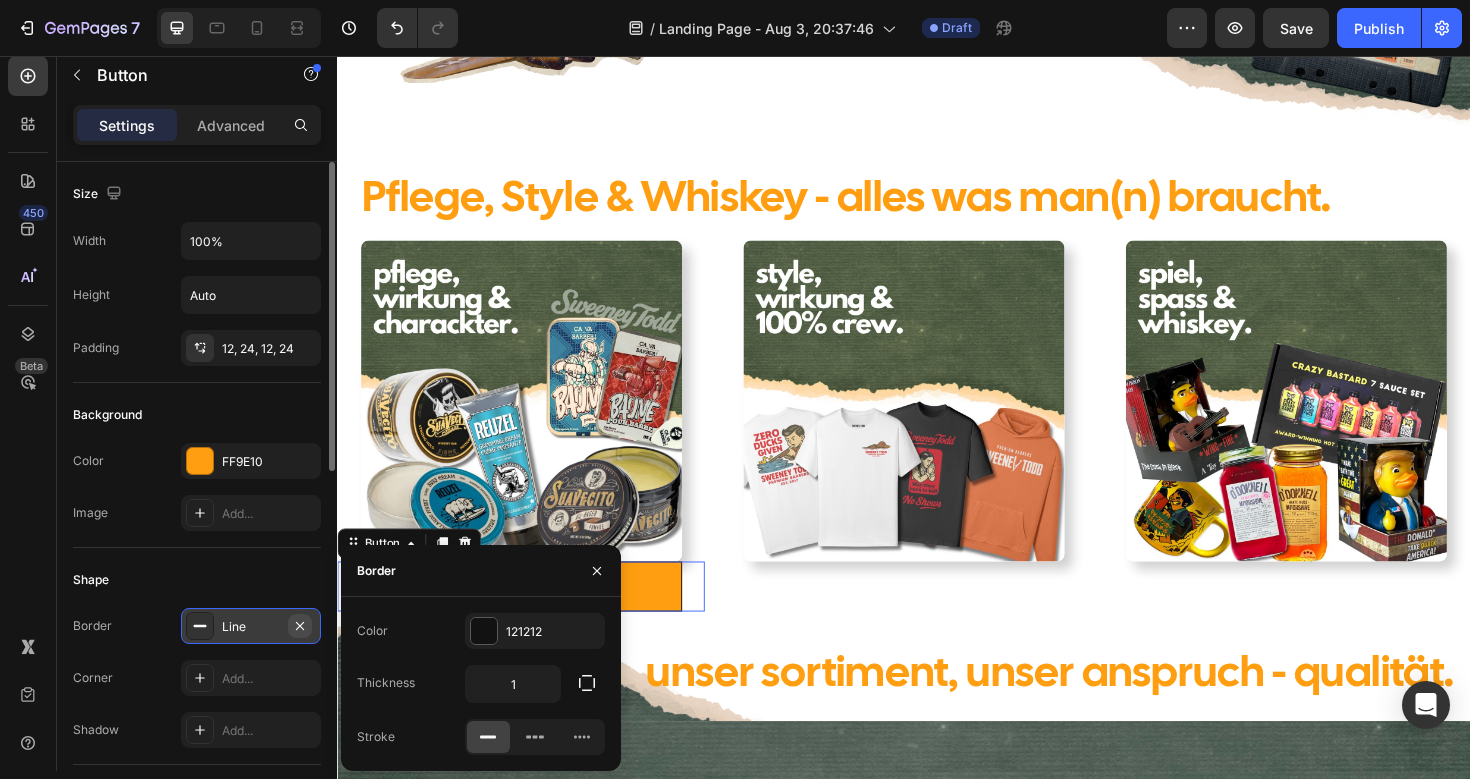 click 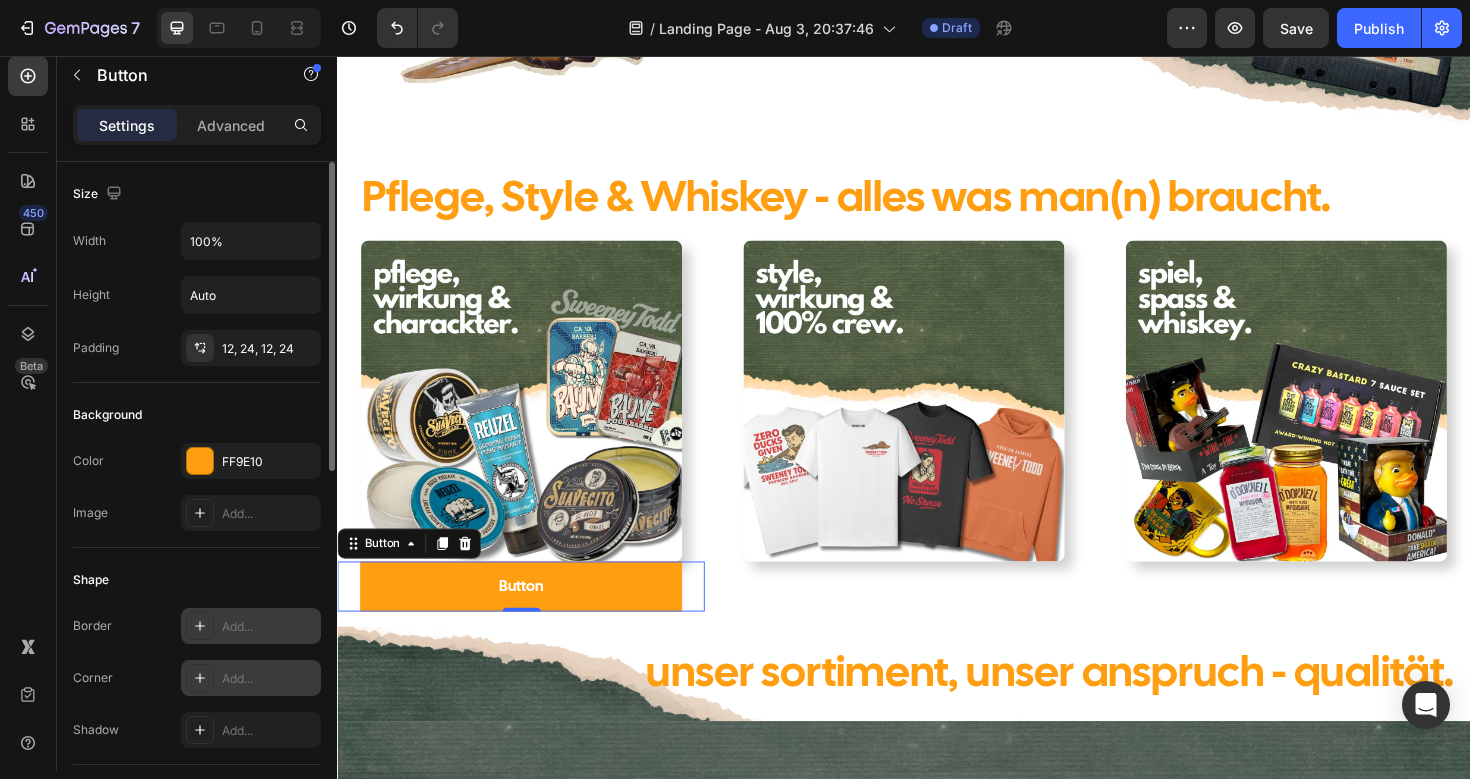 click on "Add..." at bounding box center [269, 679] 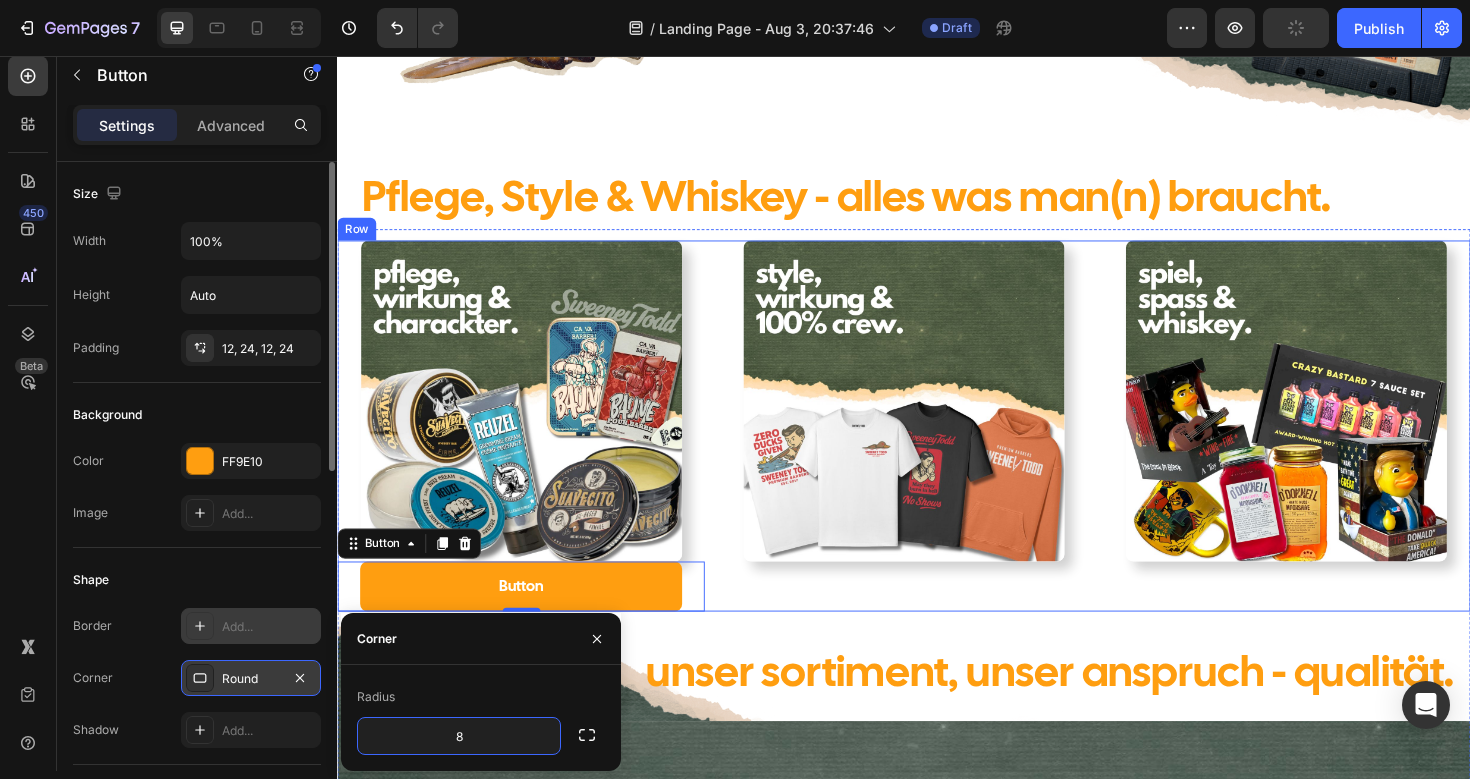 click on "Image" at bounding box center [936, 447] 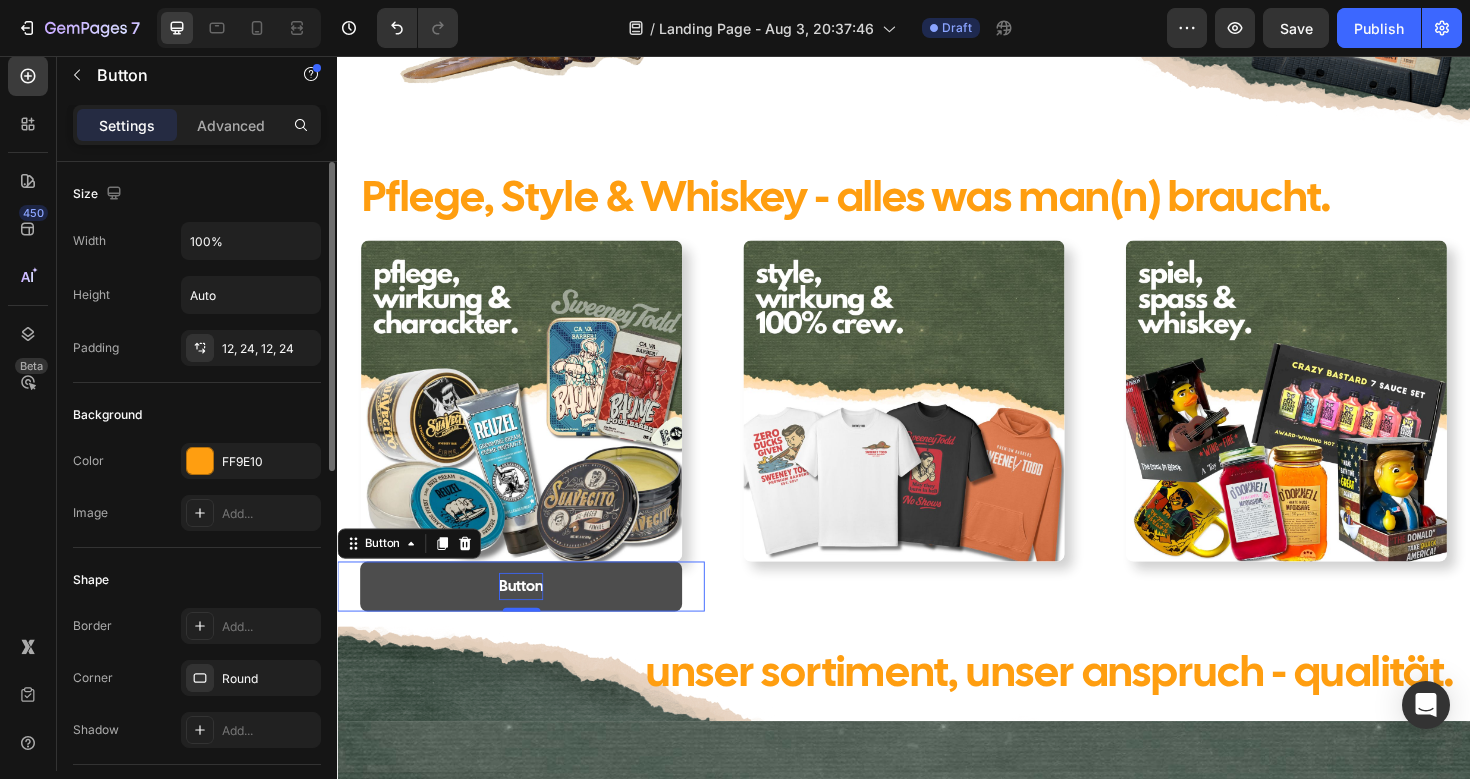 click on "Button" at bounding box center [531, 617] 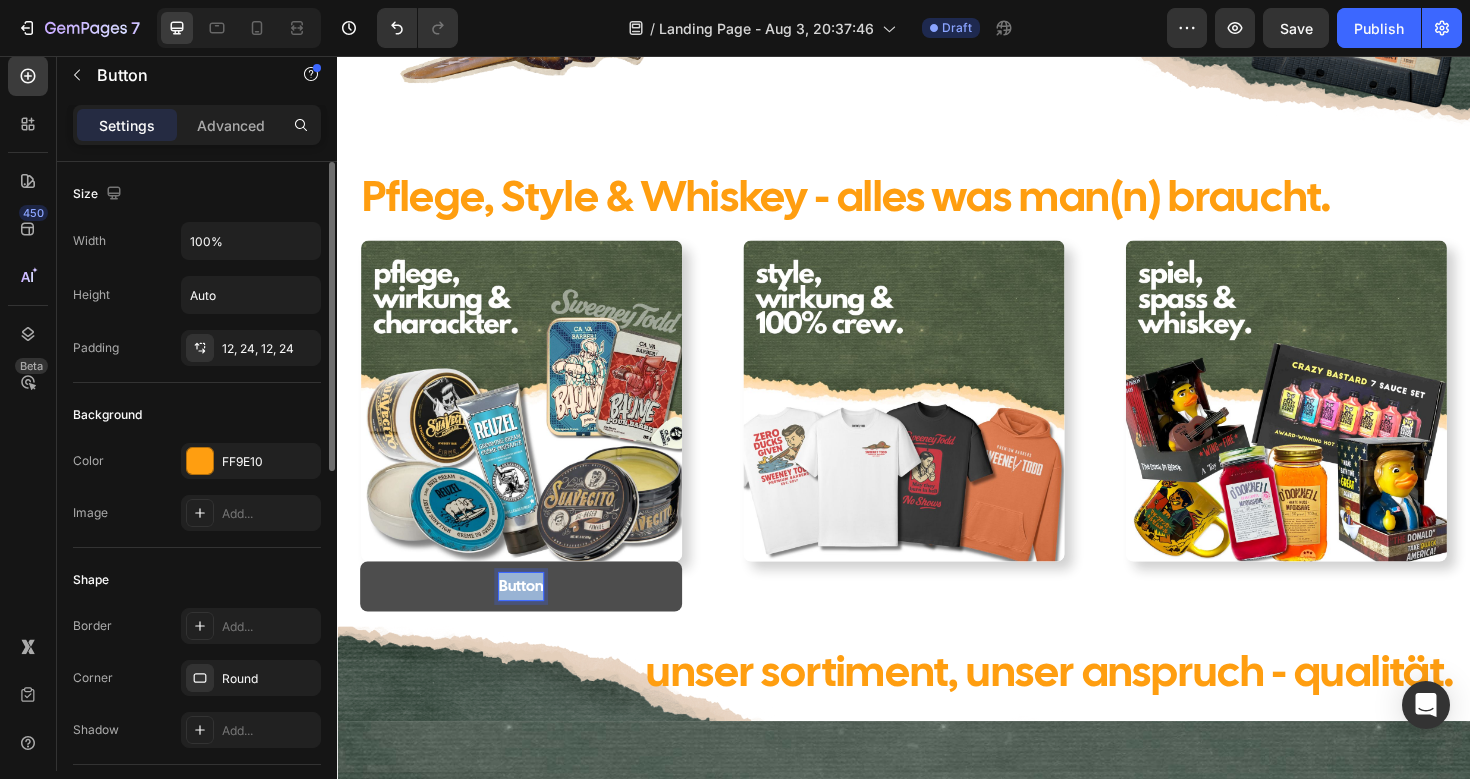 click on "Button" at bounding box center (531, 617) 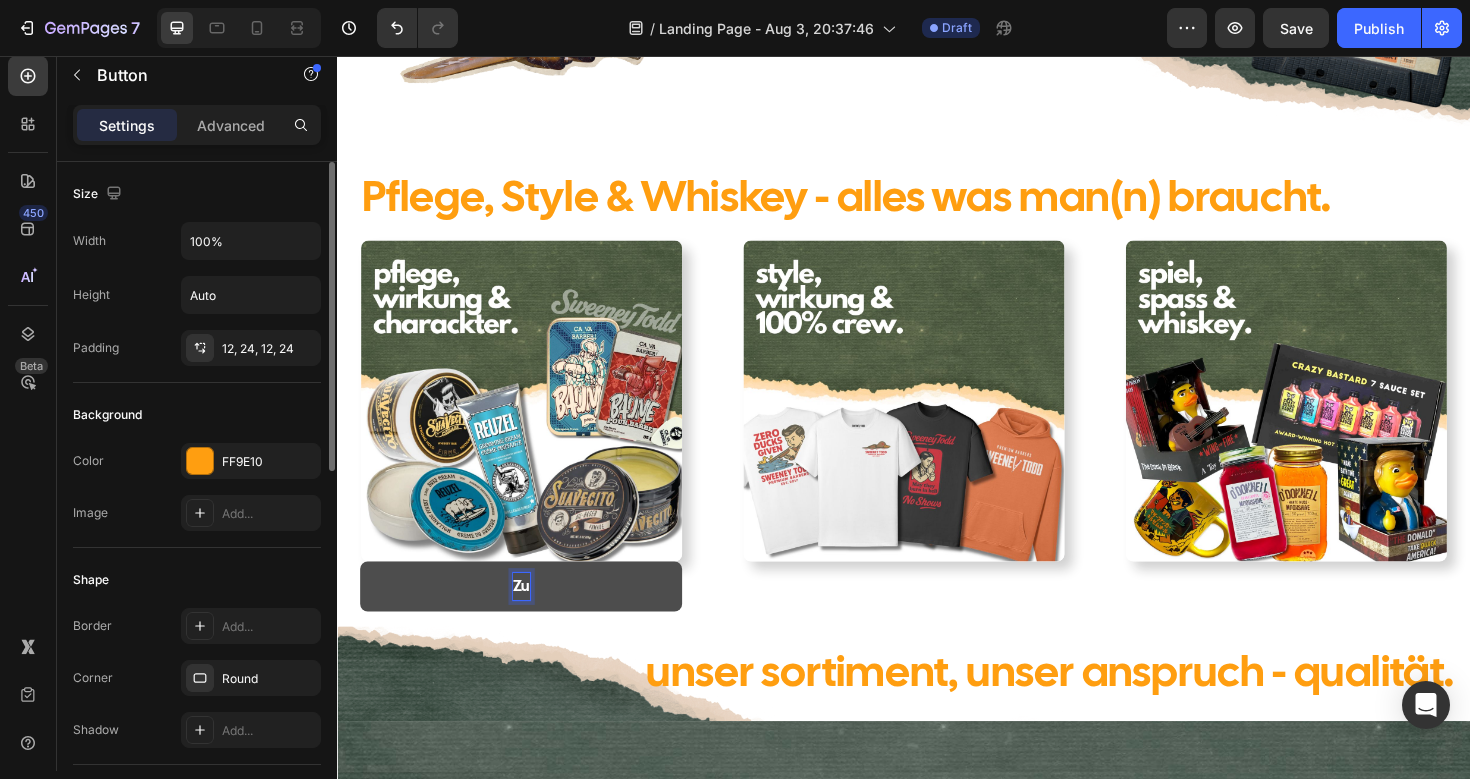 click on "Zu" at bounding box center [531, 617] 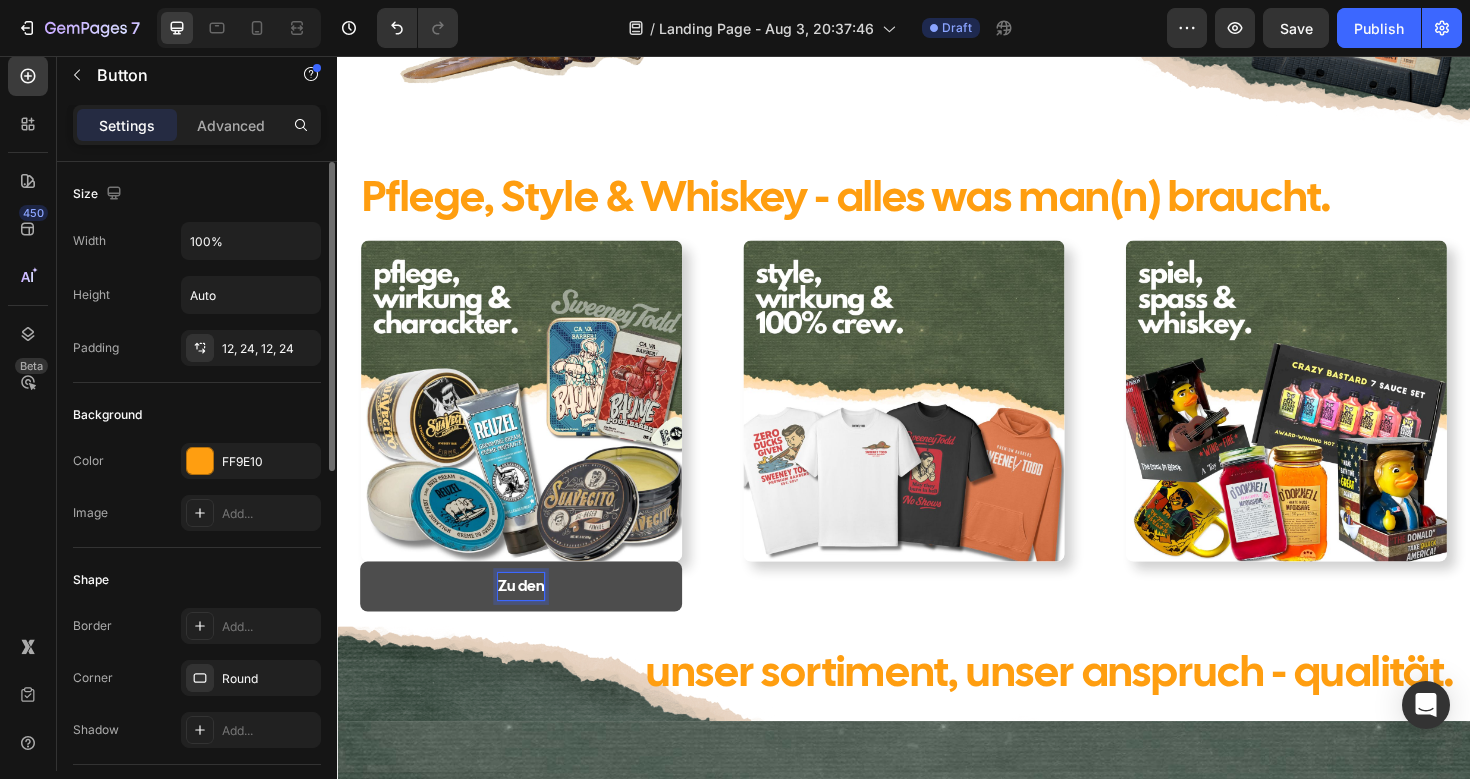 click on "Zu den" at bounding box center [531, 617] 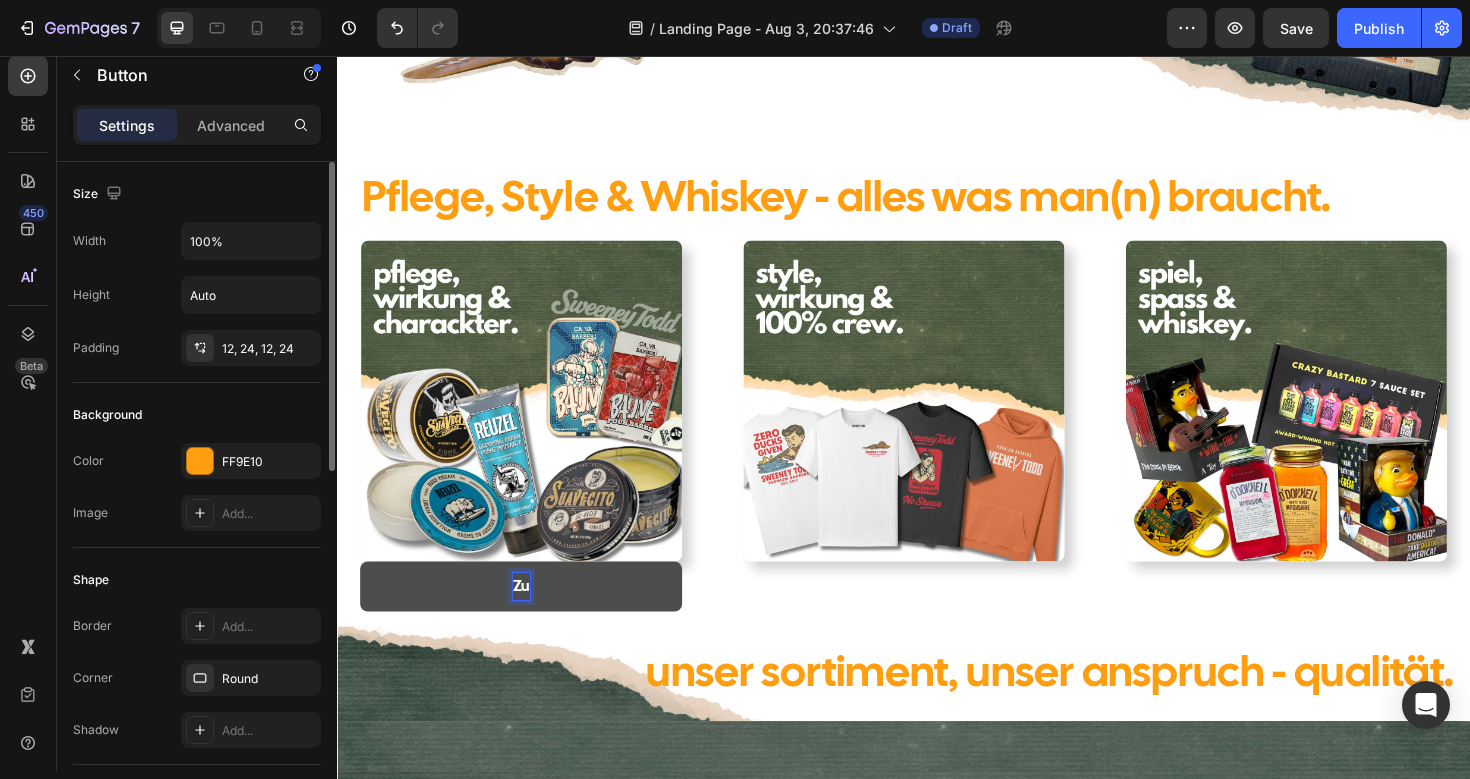 click on "Zu" at bounding box center [531, 617] 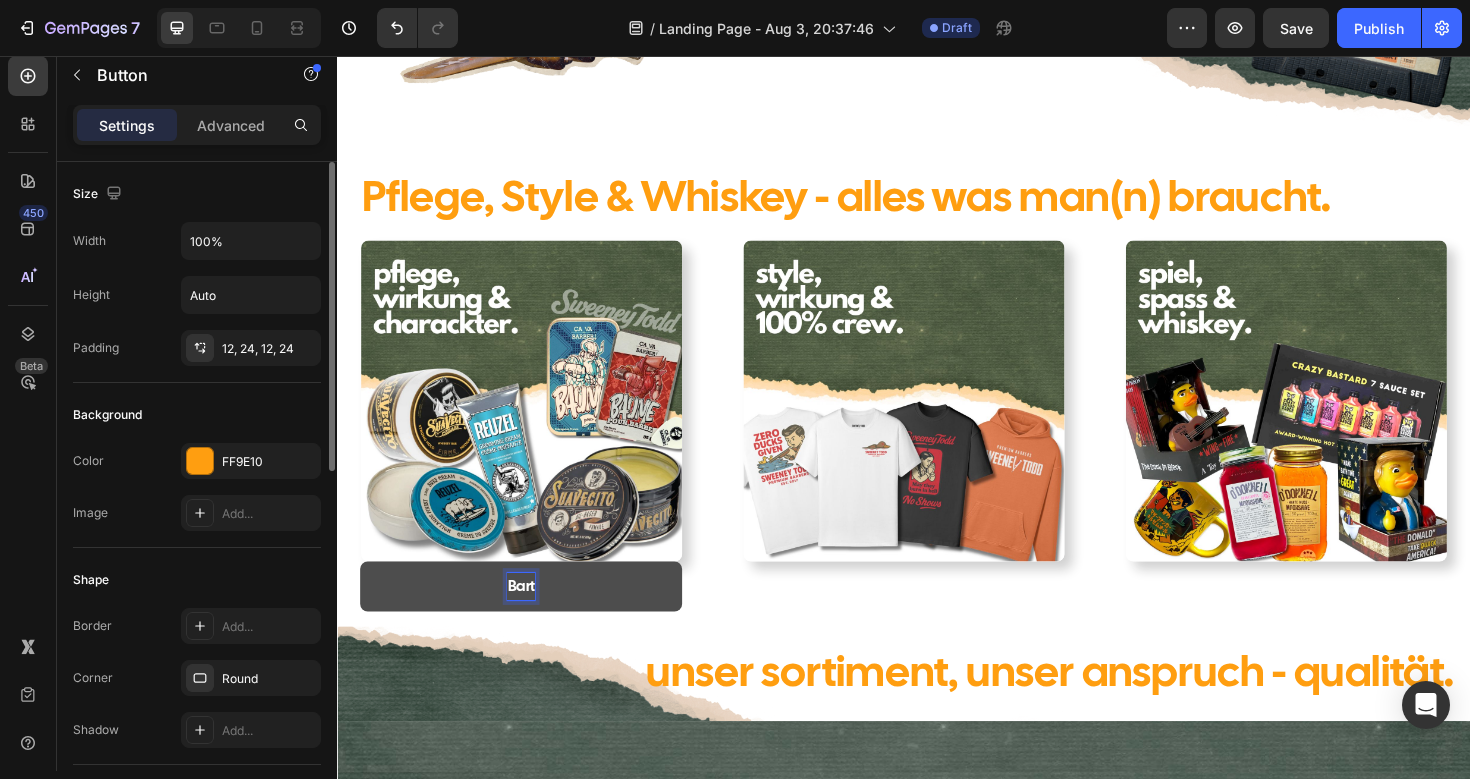 click on "Bart" at bounding box center [531, 617] 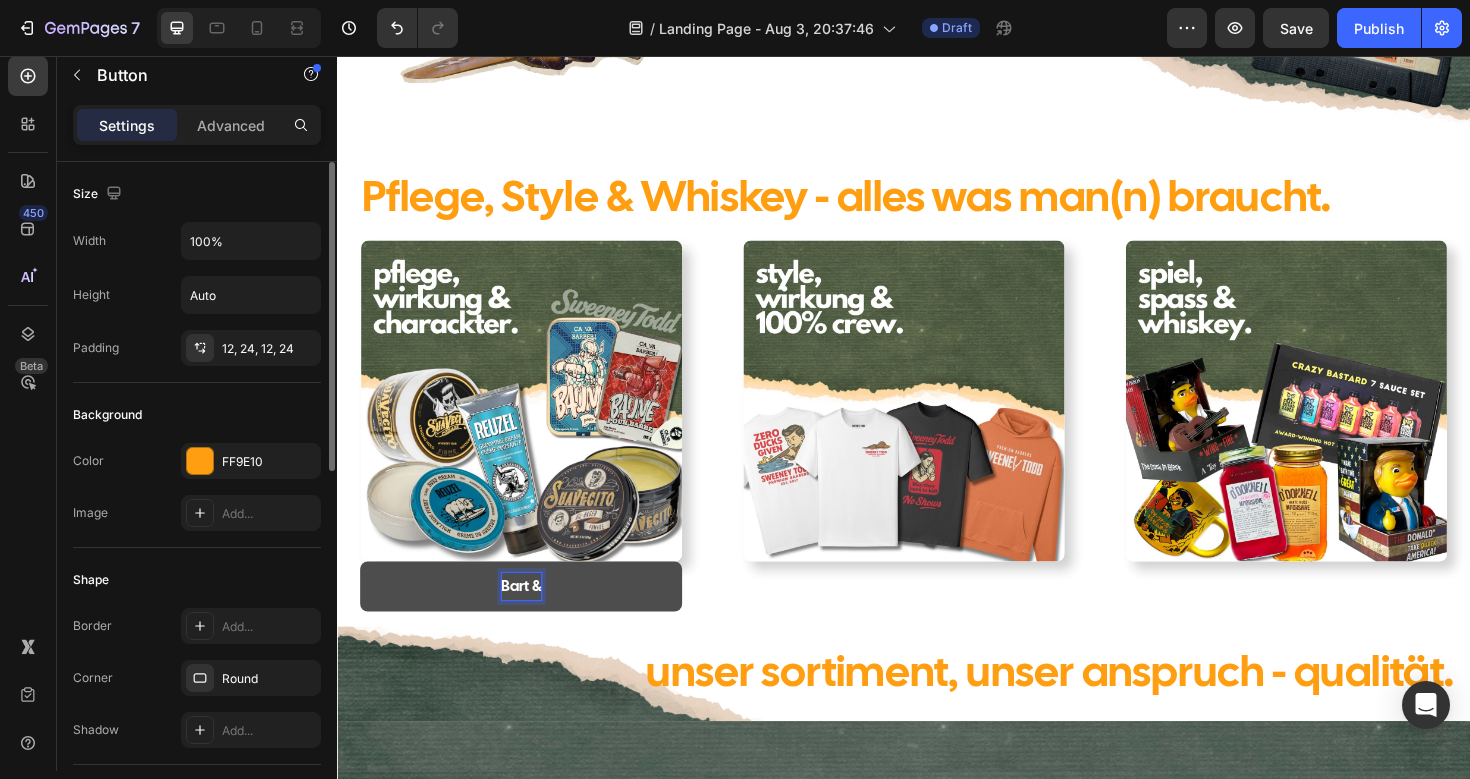 click on "Bart &" at bounding box center (531, 617) 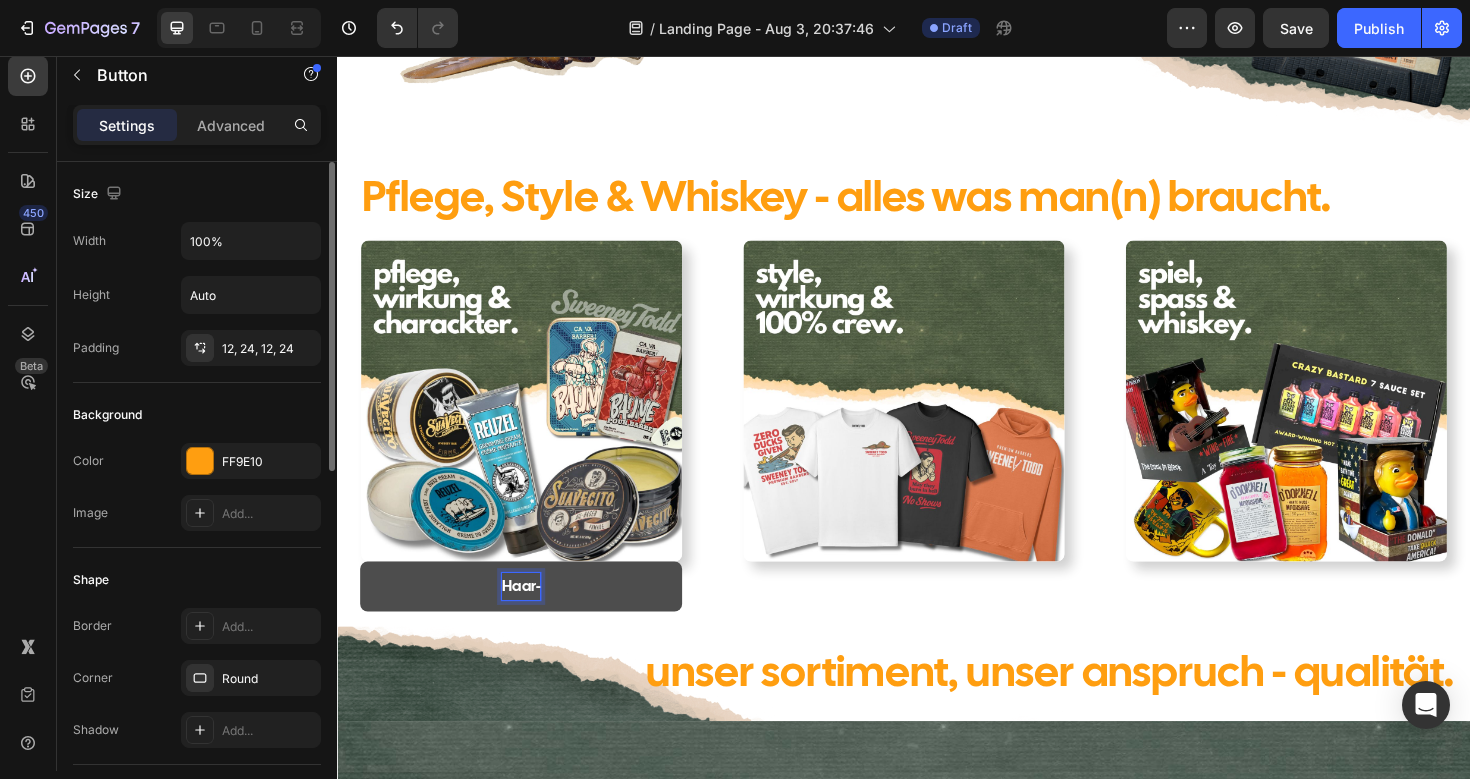 click on "Haar-" at bounding box center [531, 617] 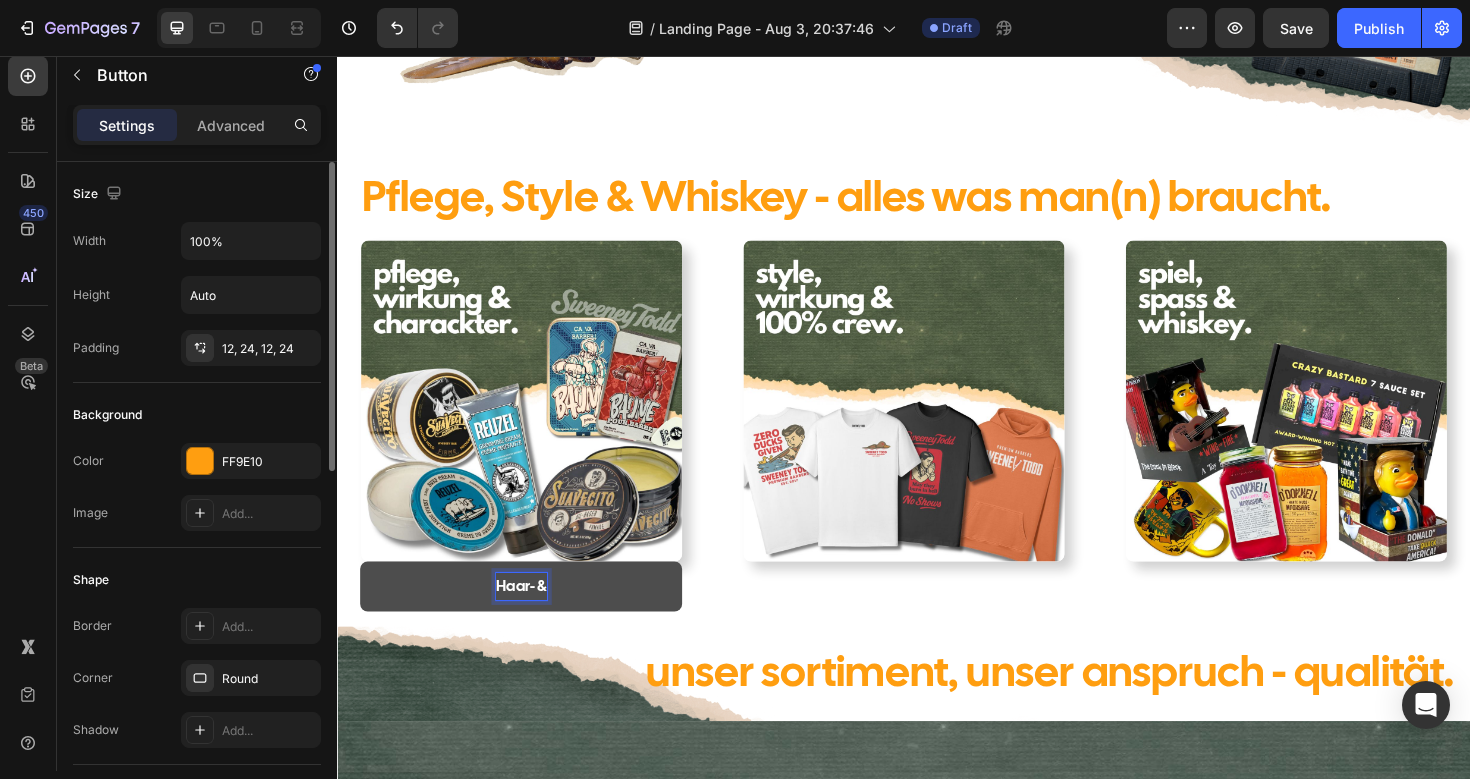 click on "Haar- &" at bounding box center (531, 617) 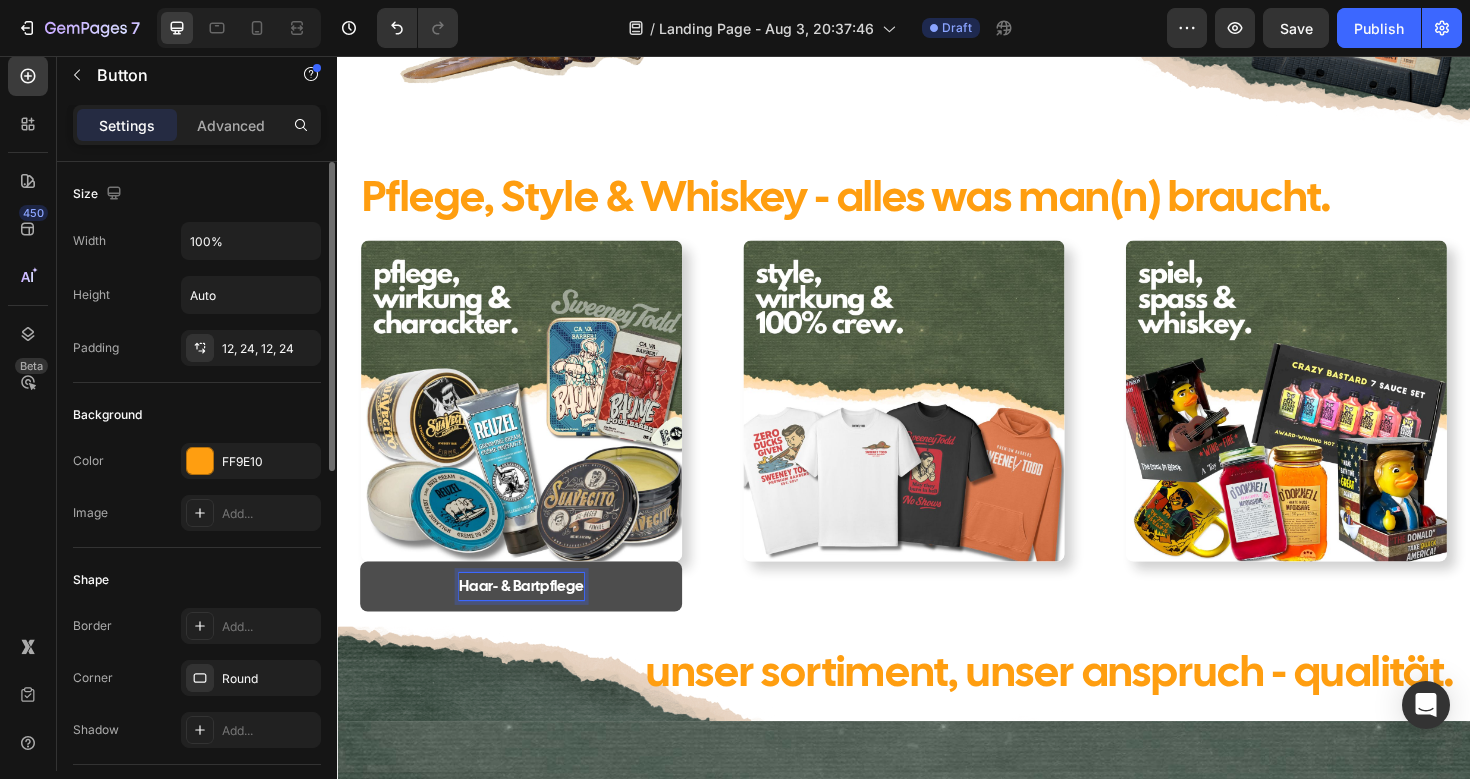 click on "Haar- & Bartpflege" at bounding box center [531, 617] 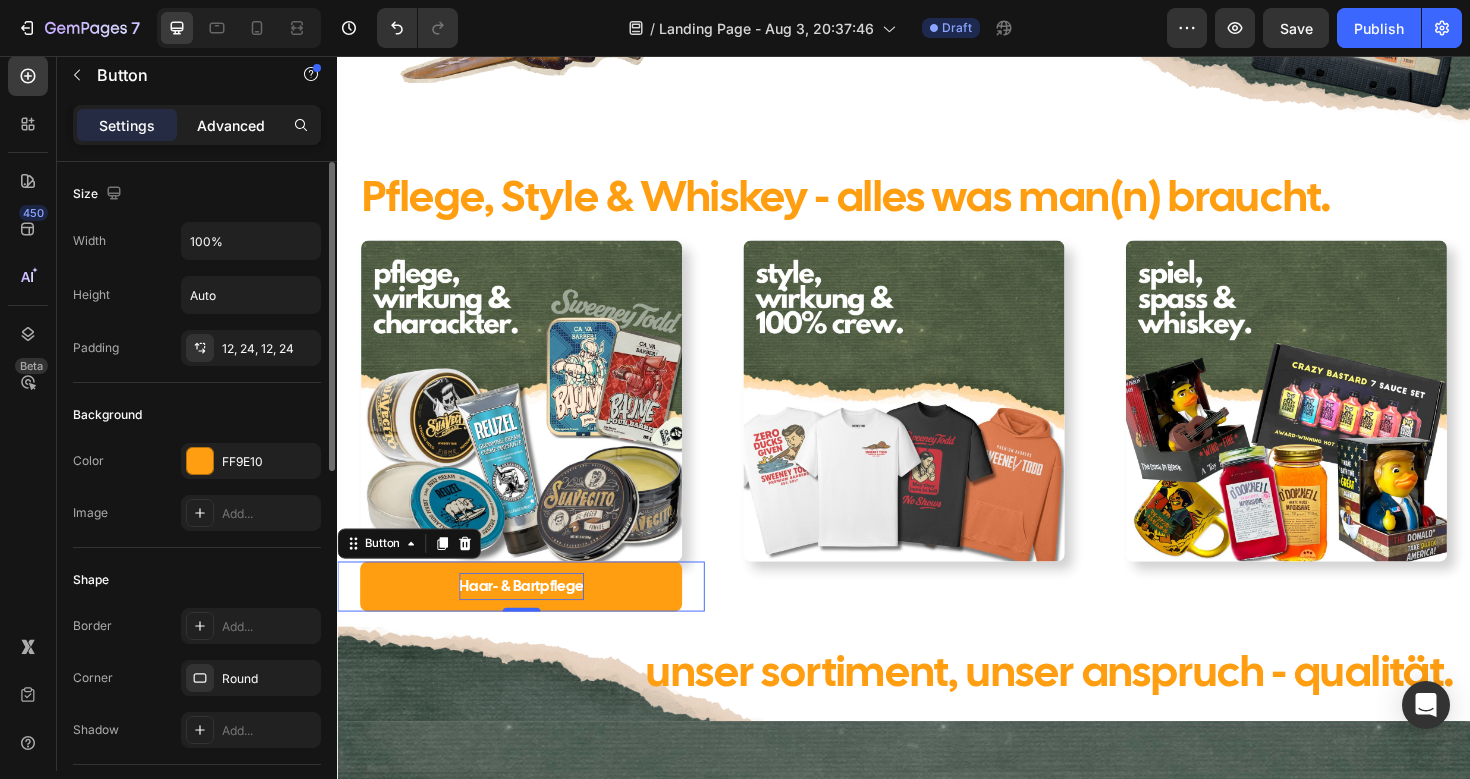click on "Advanced" at bounding box center (231, 125) 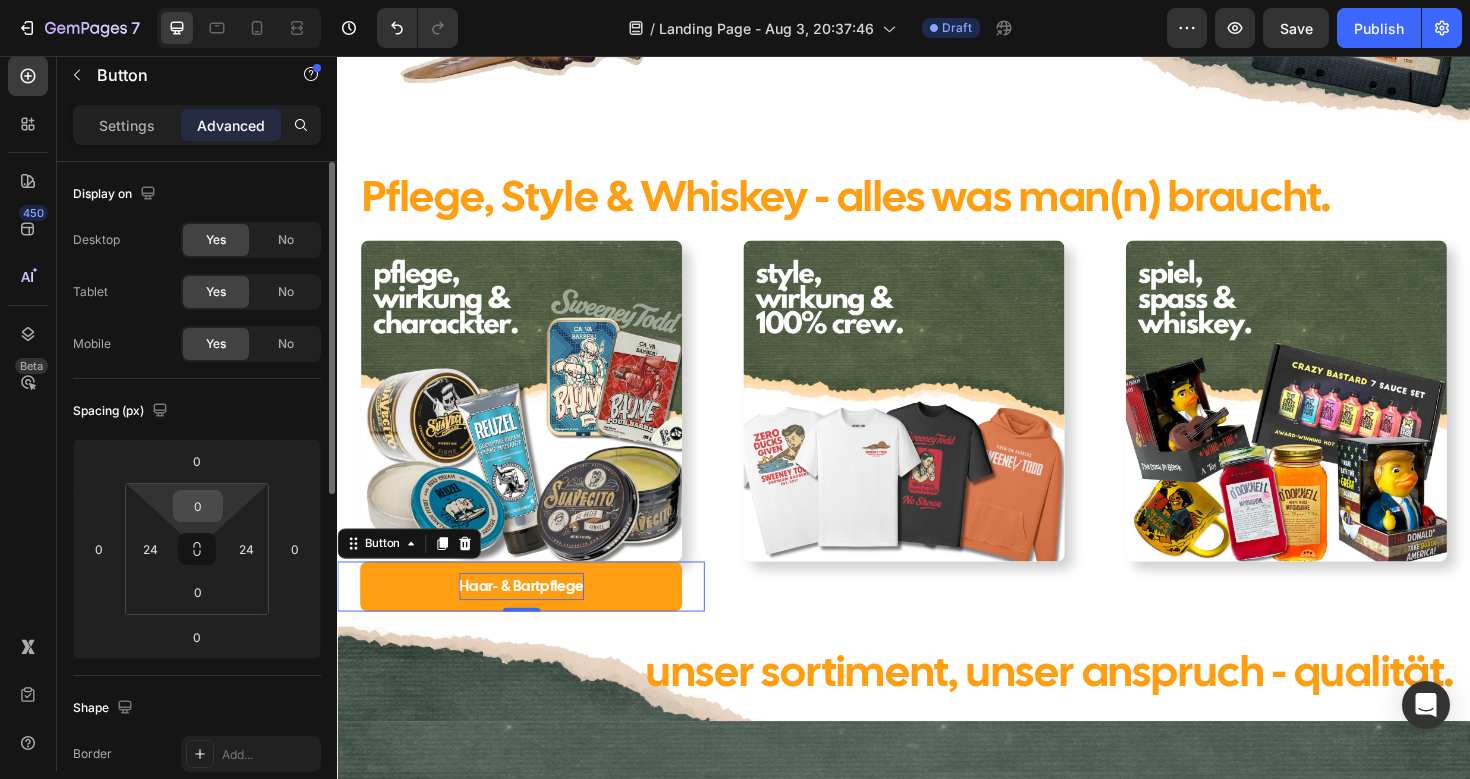 click on "0" at bounding box center [198, 506] 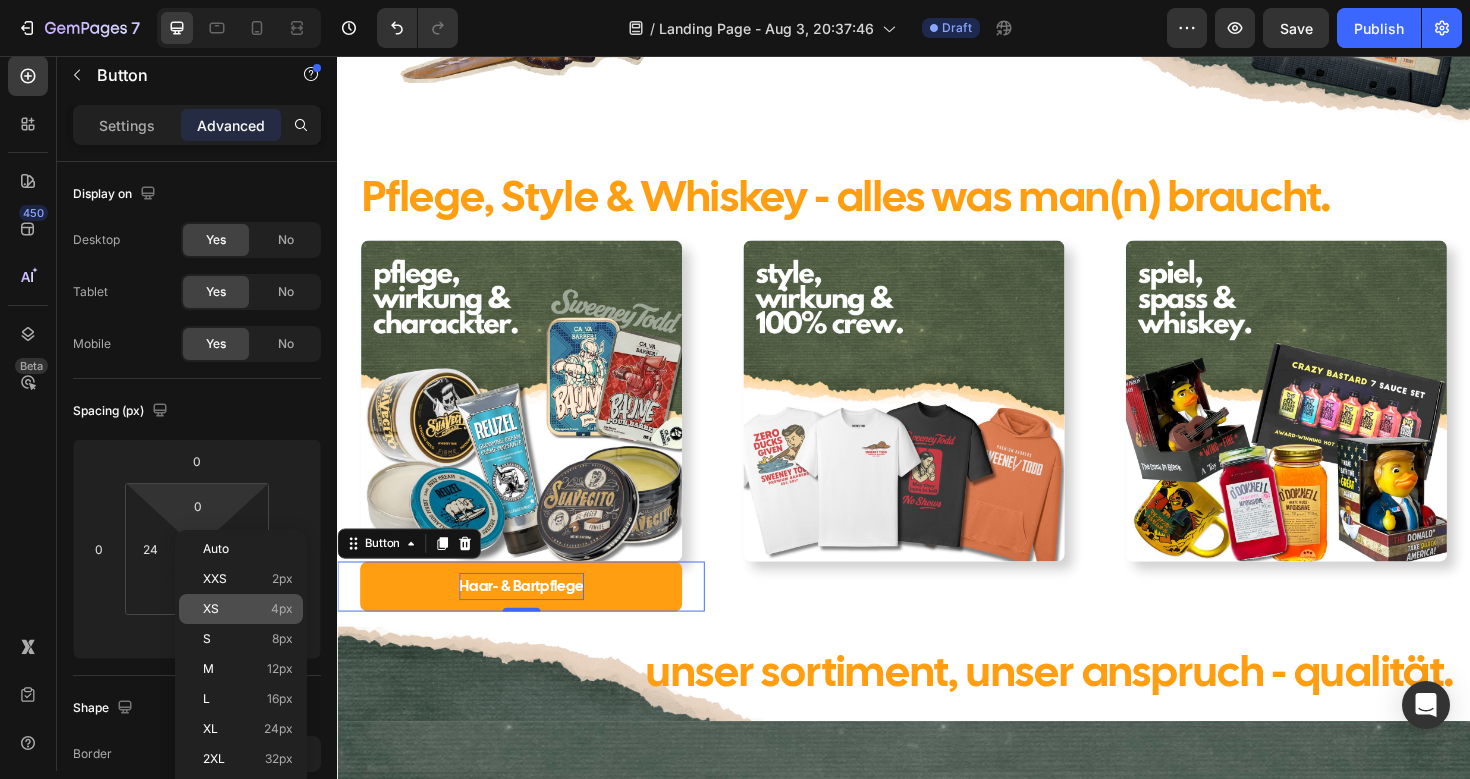 click on "XS 4px" at bounding box center [248, 609] 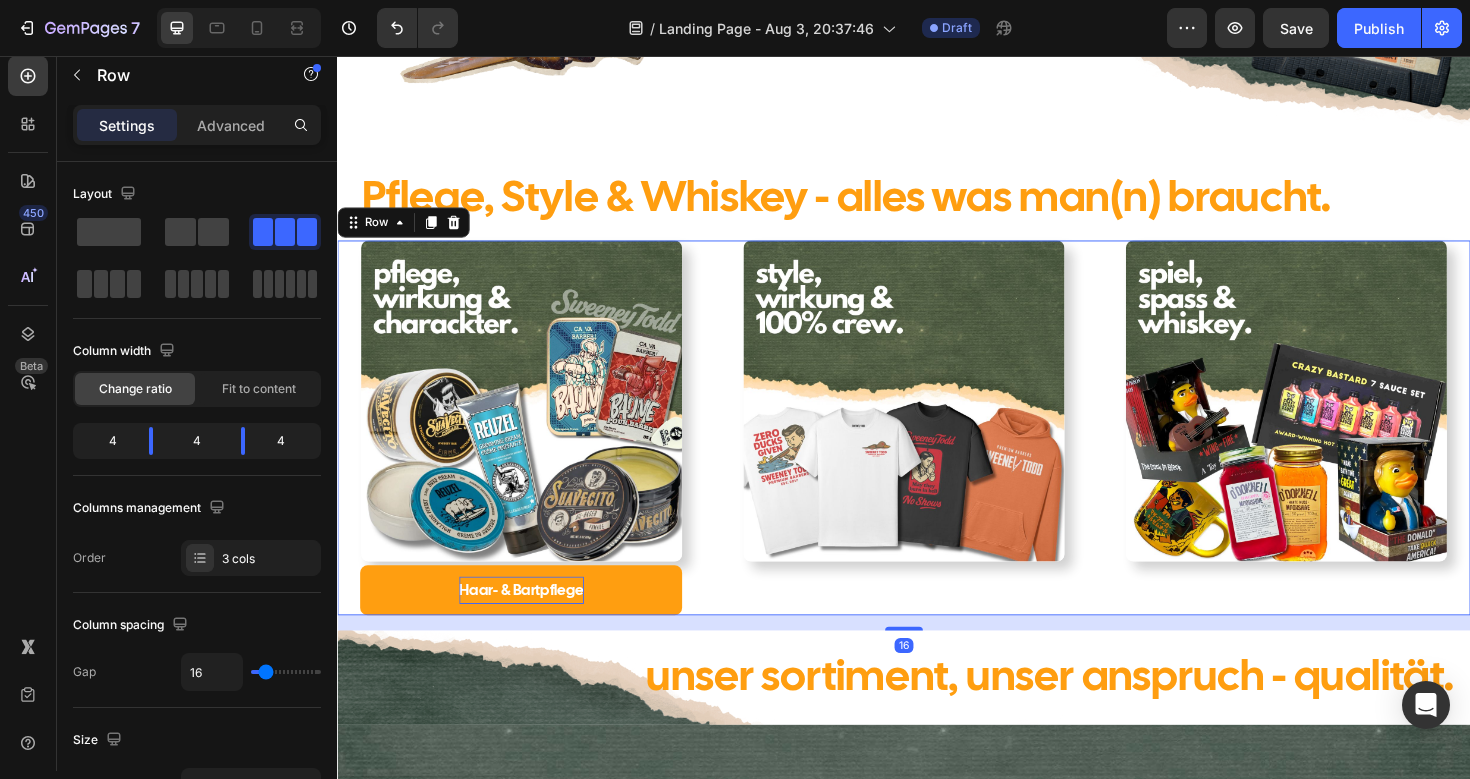click on "Image Haar- & Bartpflege Button Image Image Row   16" at bounding box center (937, 449) 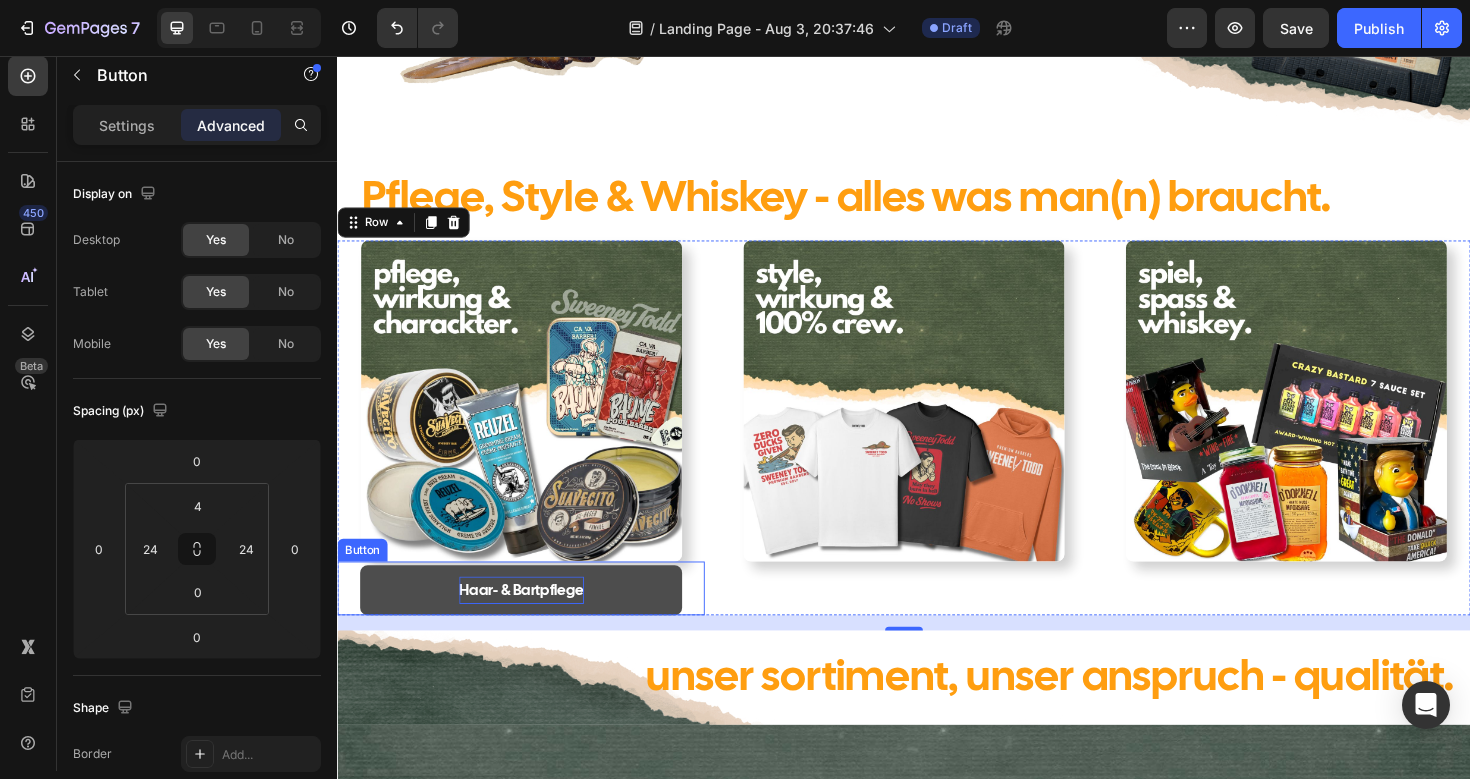 click on "Haar- & Bartpflege" at bounding box center [531, 621] 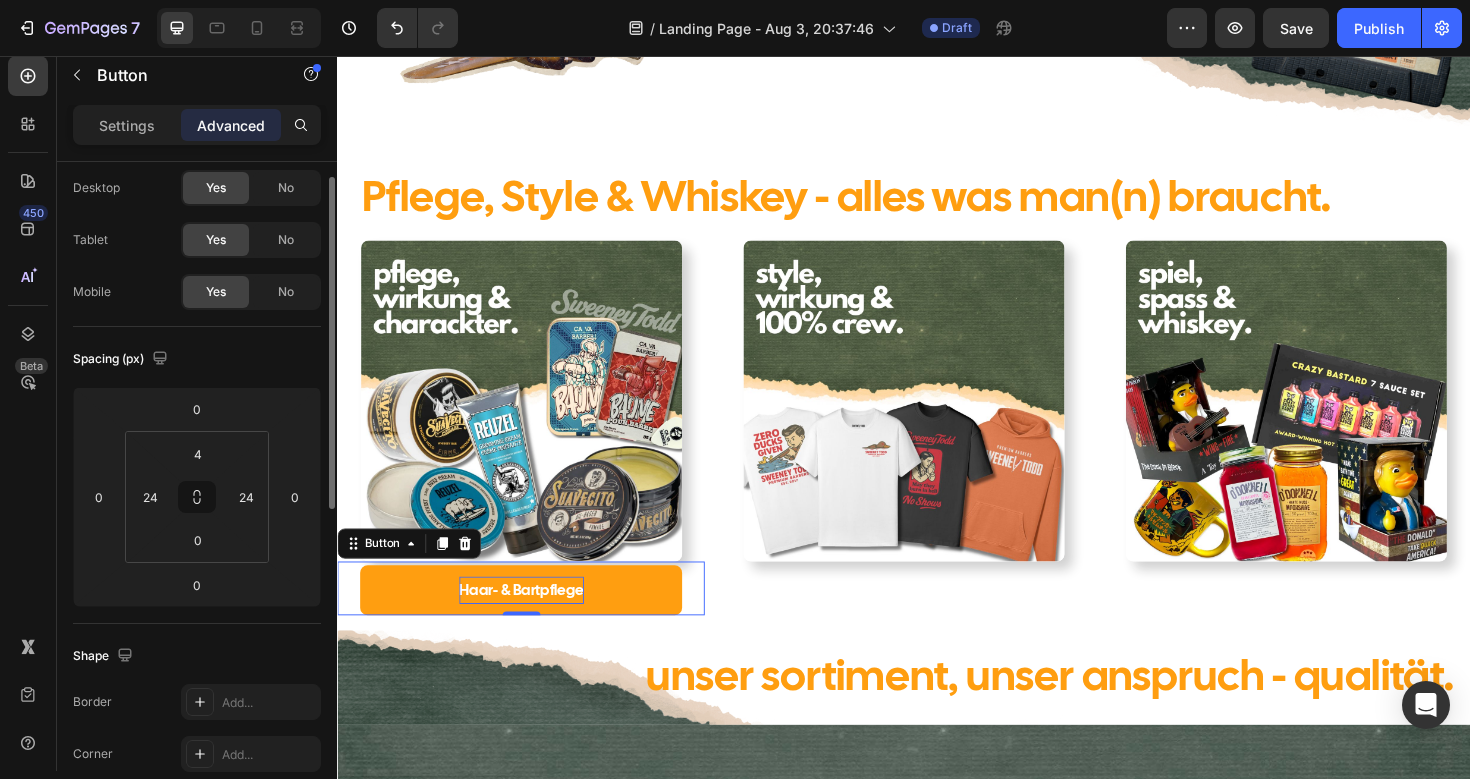 scroll, scrollTop: 0, scrollLeft: 0, axis: both 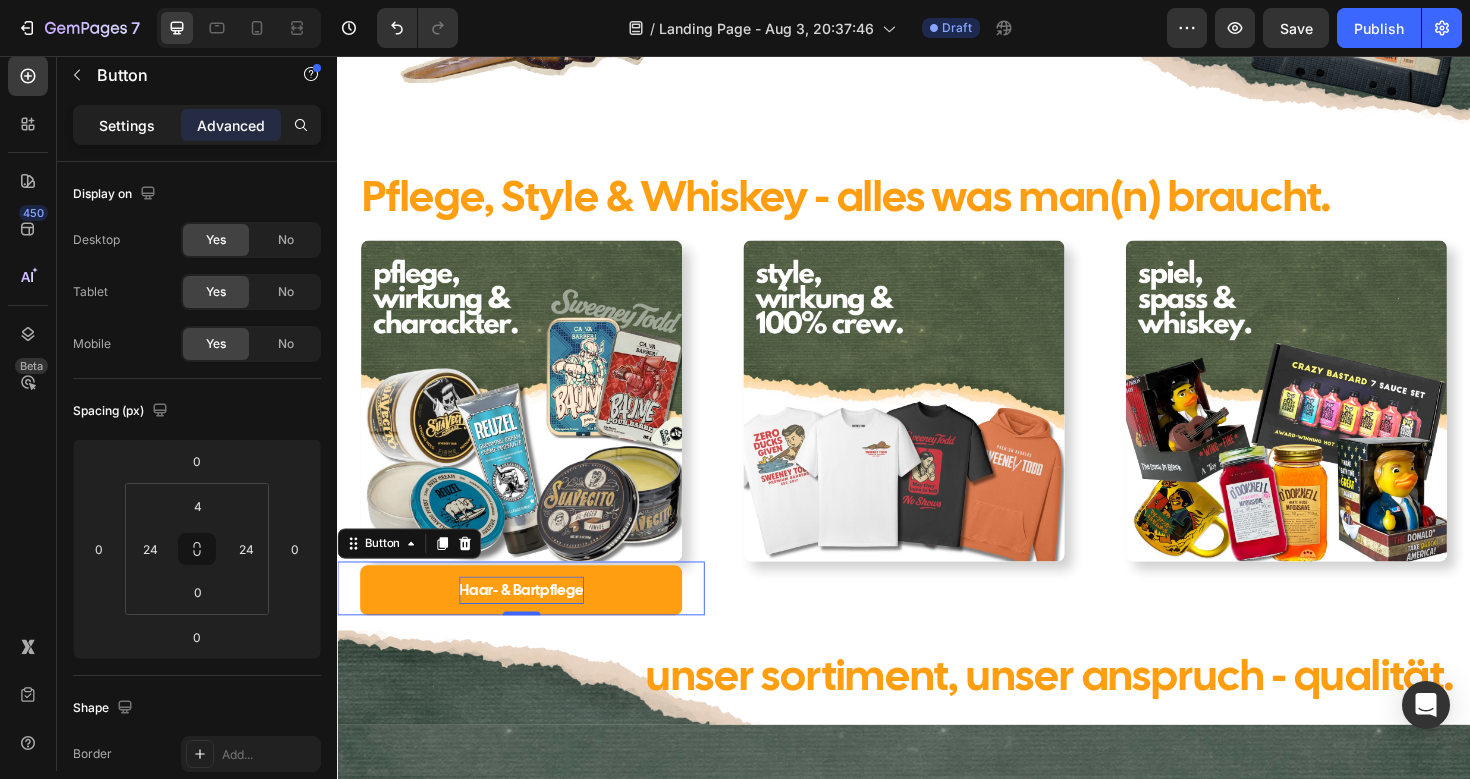 click on "Settings" 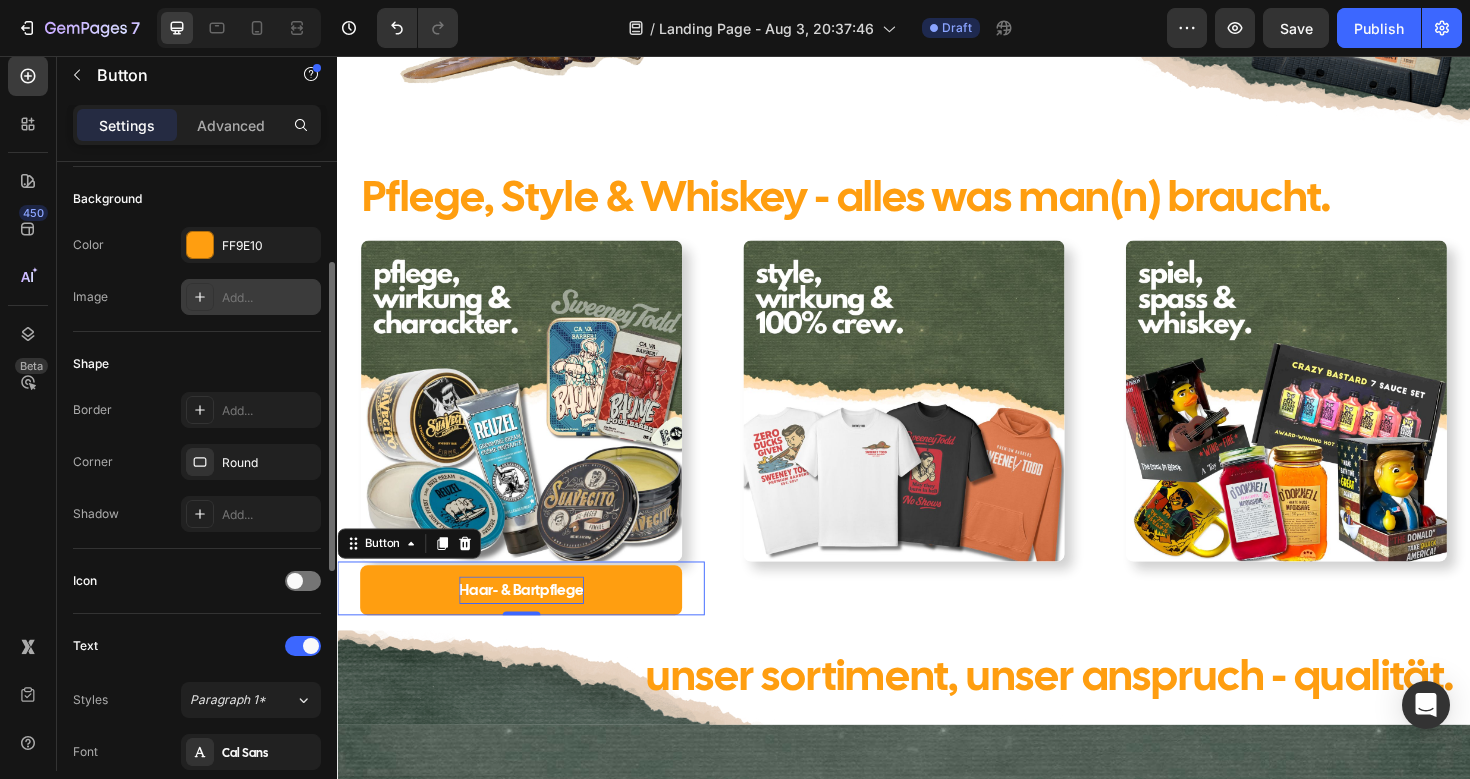 scroll, scrollTop: 231, scrollLeft: 0, axis: vertical 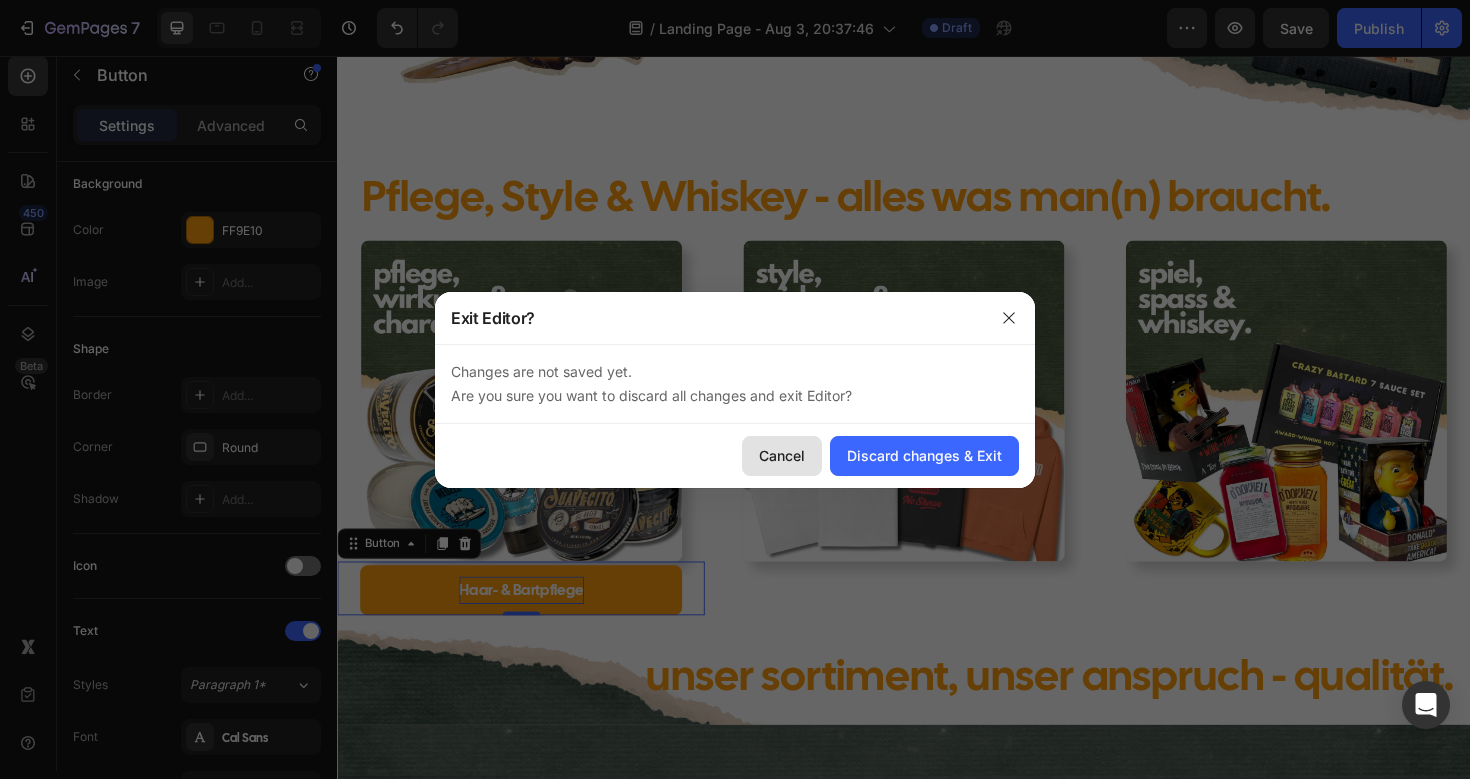 click on "Cancel" at bounding box center [782, 455] 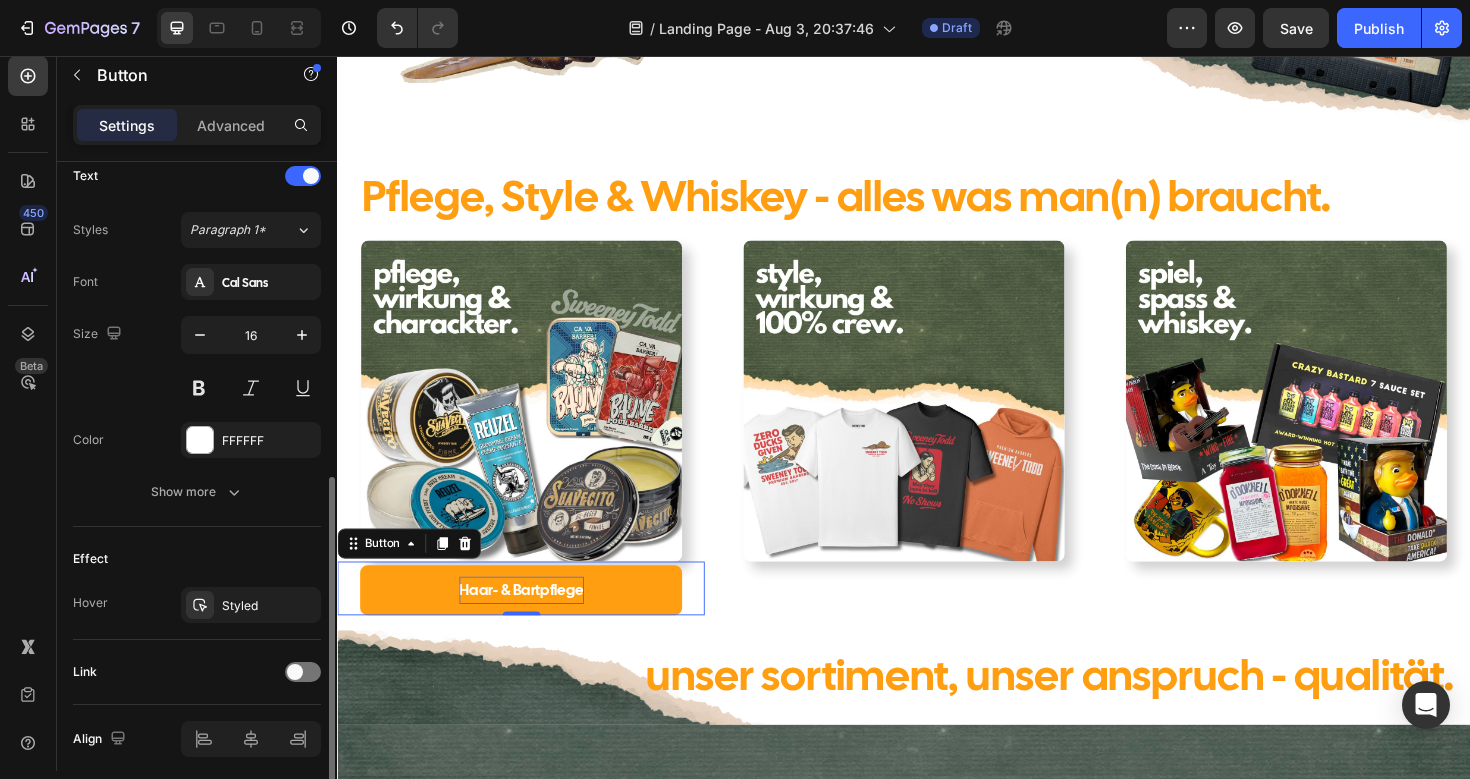 scroll, scrollTop: 689, scrollLeft: 0, axis: vertical 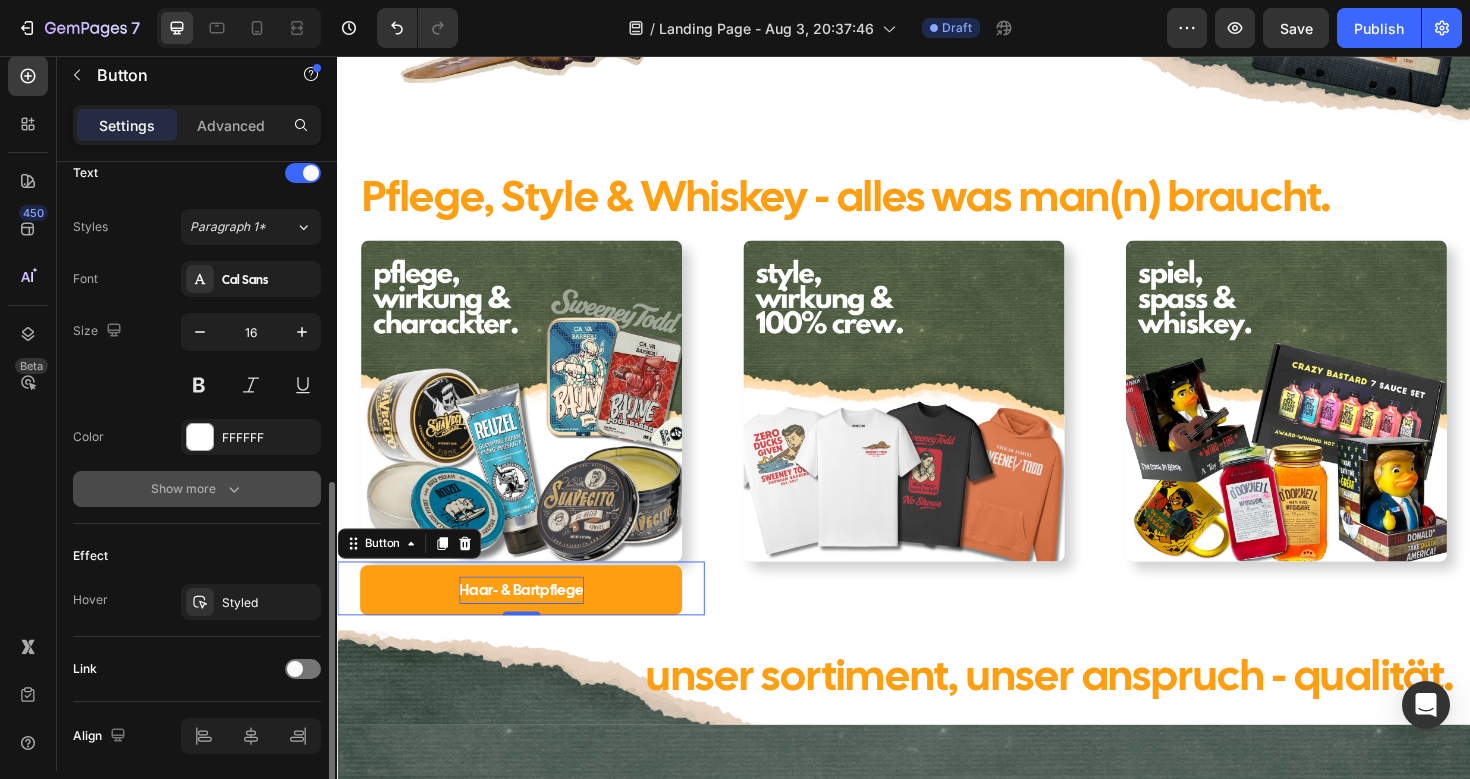 click on "Show more" at bounding box center [197, 489] 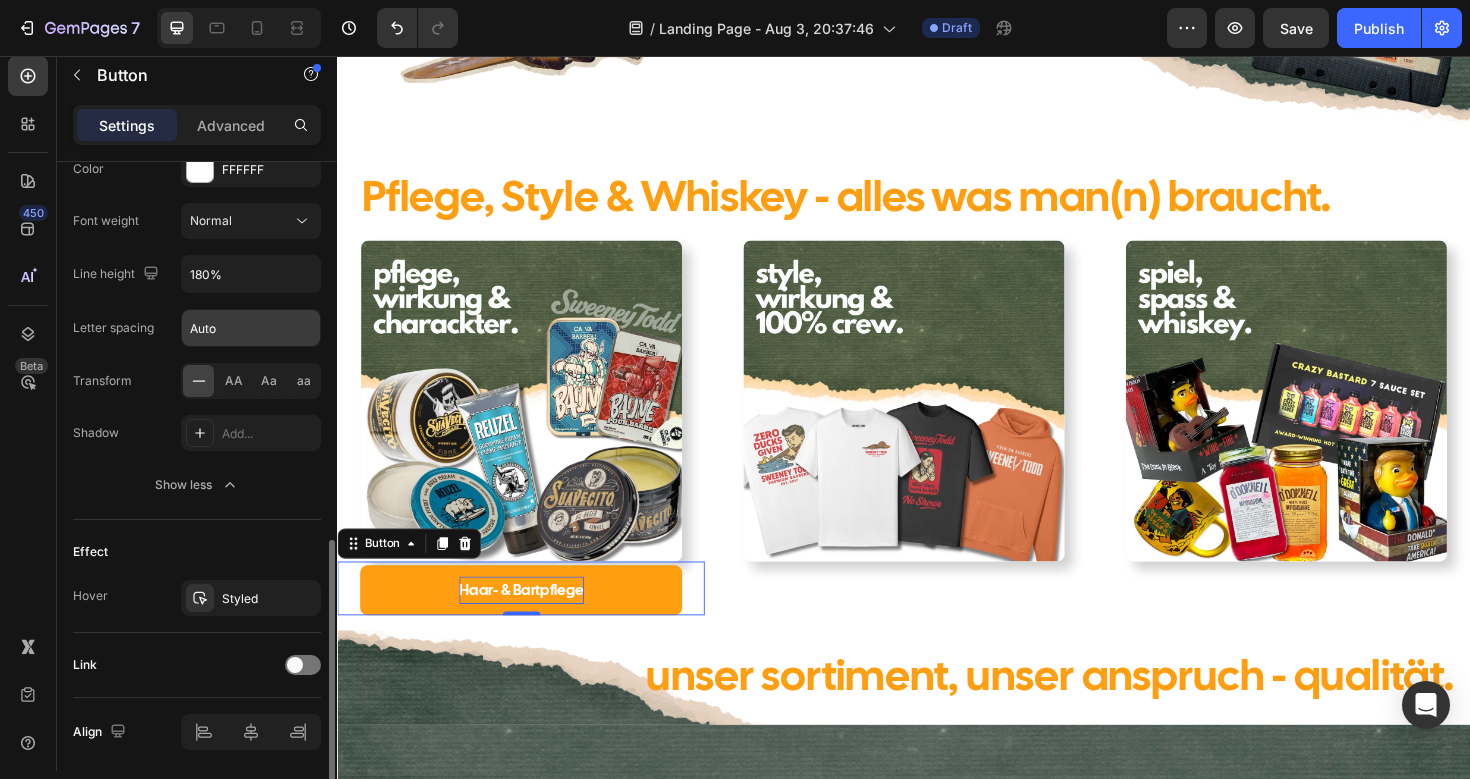 scroll, scrollTop: 960, scrollLeft: 0, axis: vertical 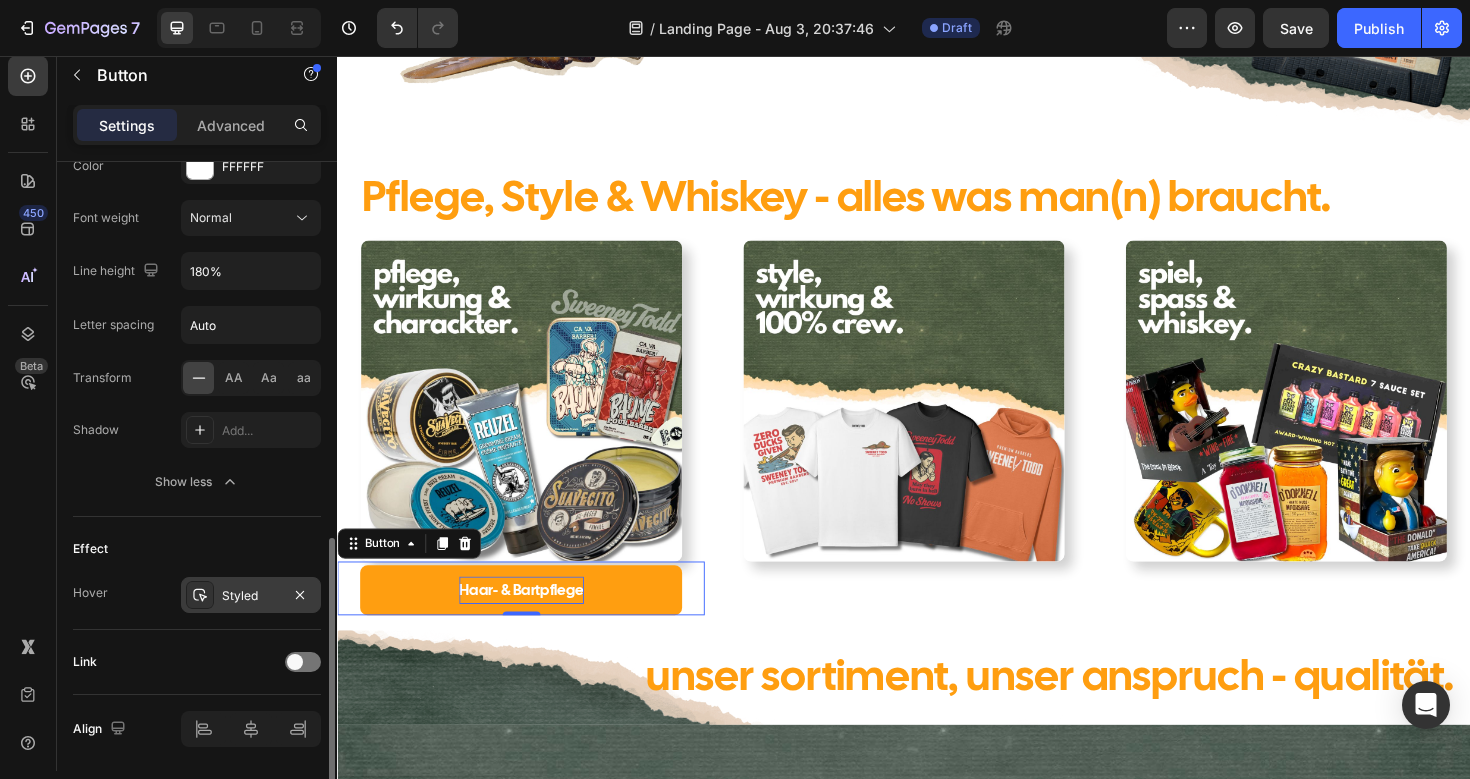 click on "Styled" at bounding box center [251, 596] 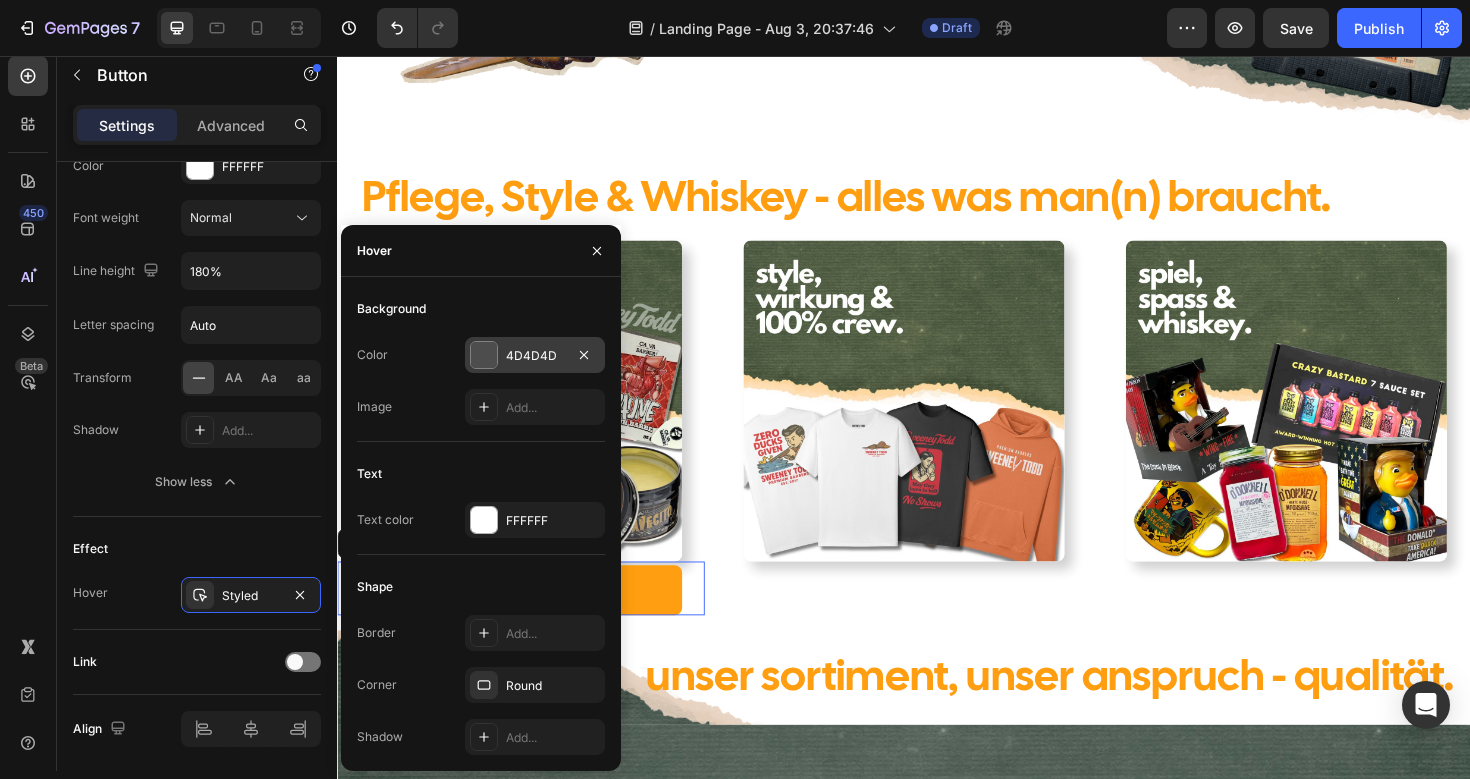 click at bounding box center [484, 355] 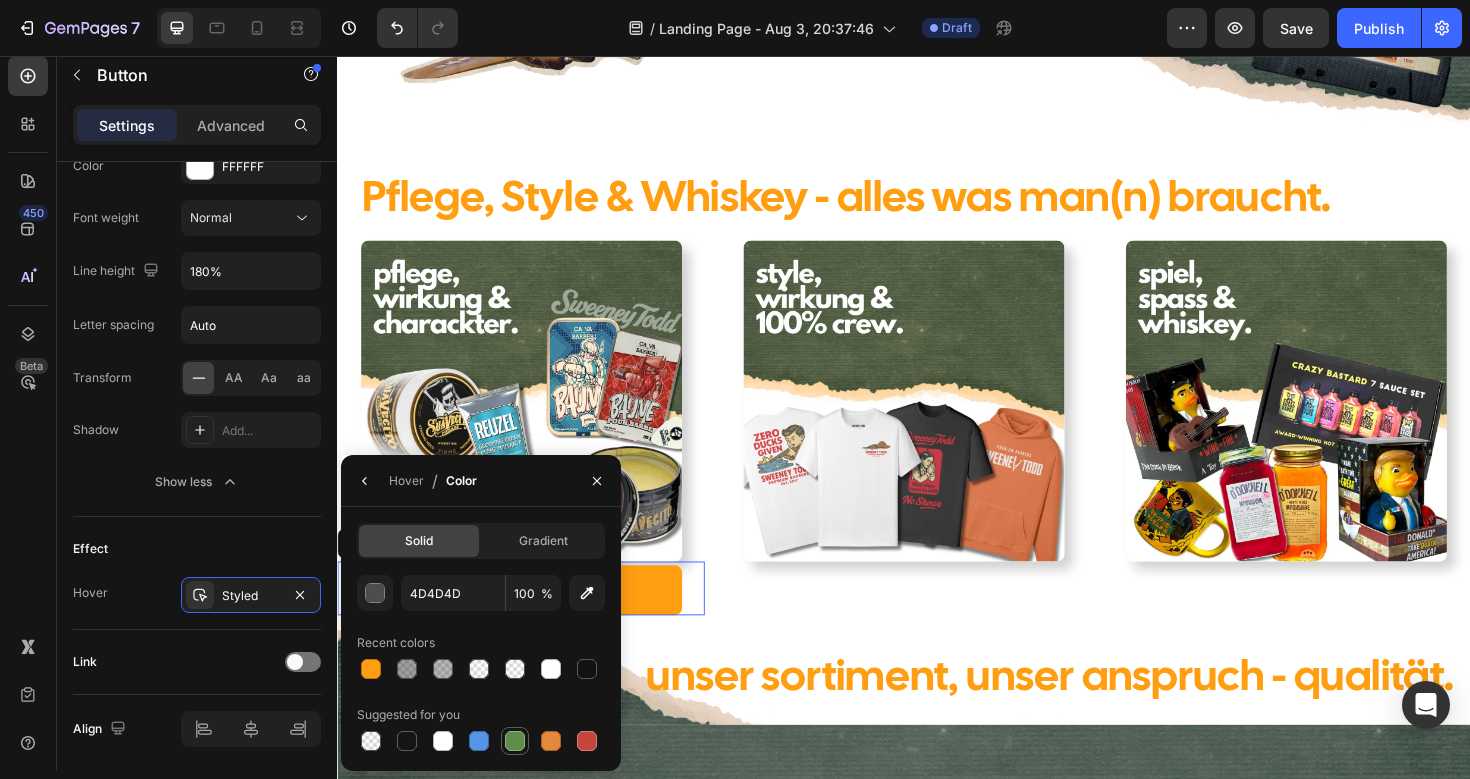 click at bounding box center [515, 741] 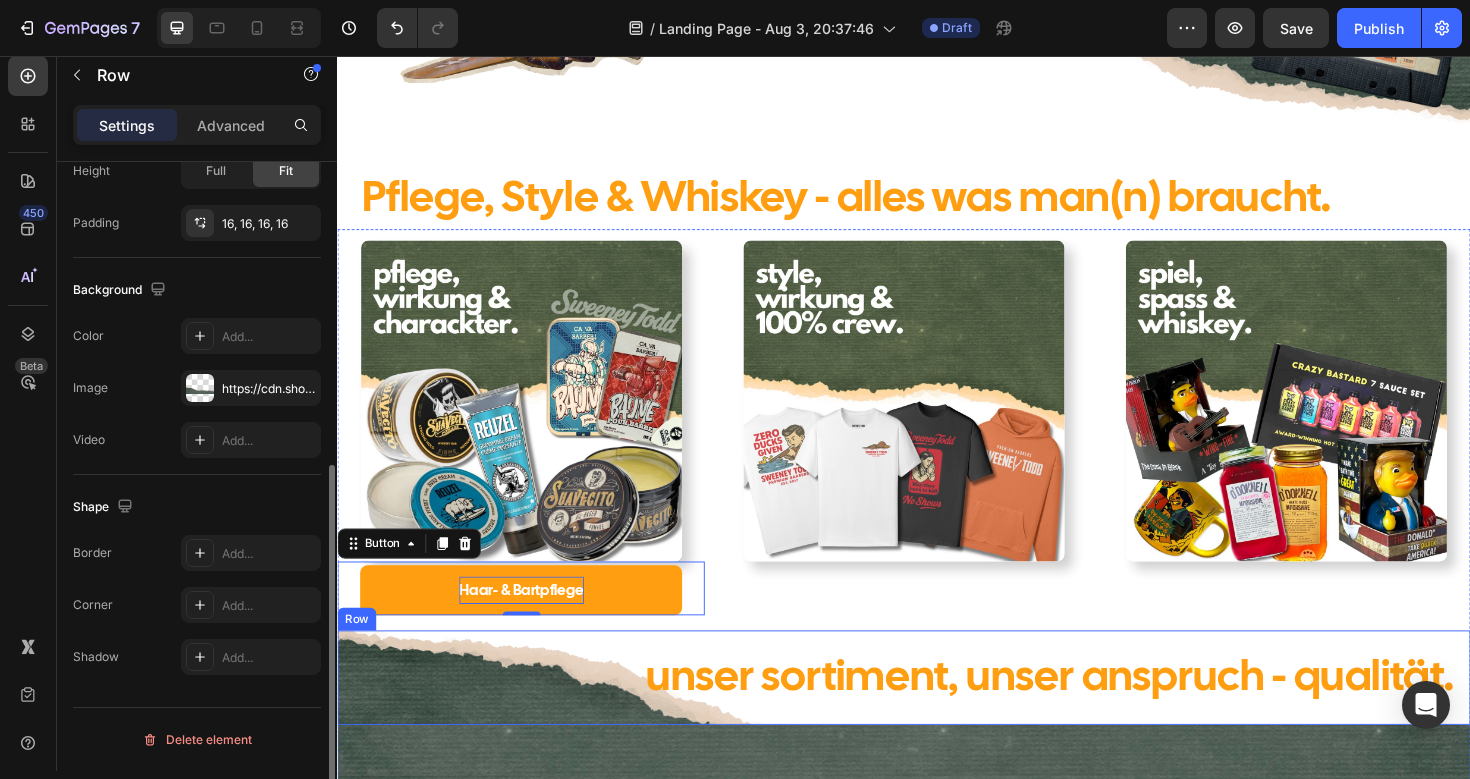click on "unser sortiment, unser anspruch - qualität. Heading Heading Row" at bounding box center [937, 714] 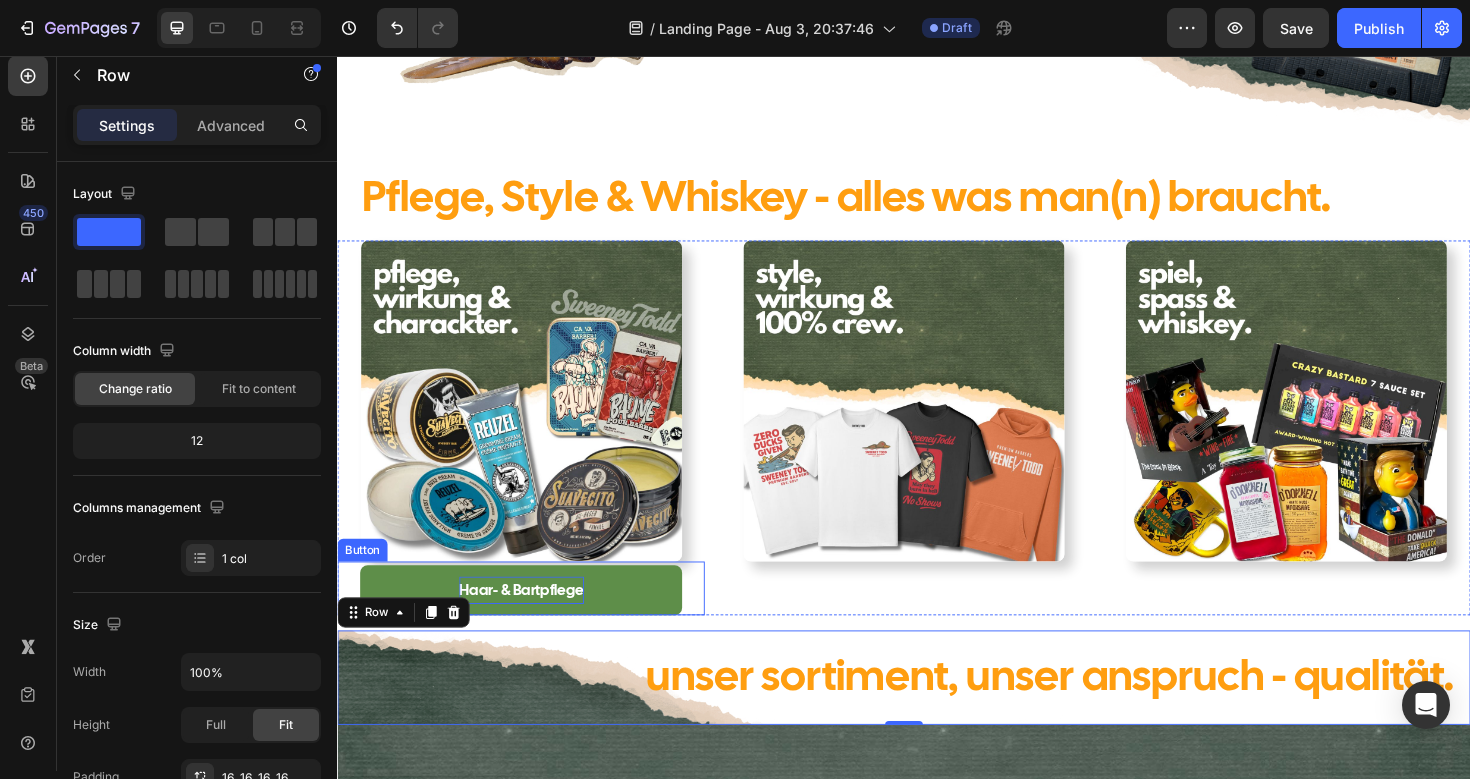 click on "Haar- & Bartpflege" at bounding box center [531, 621] 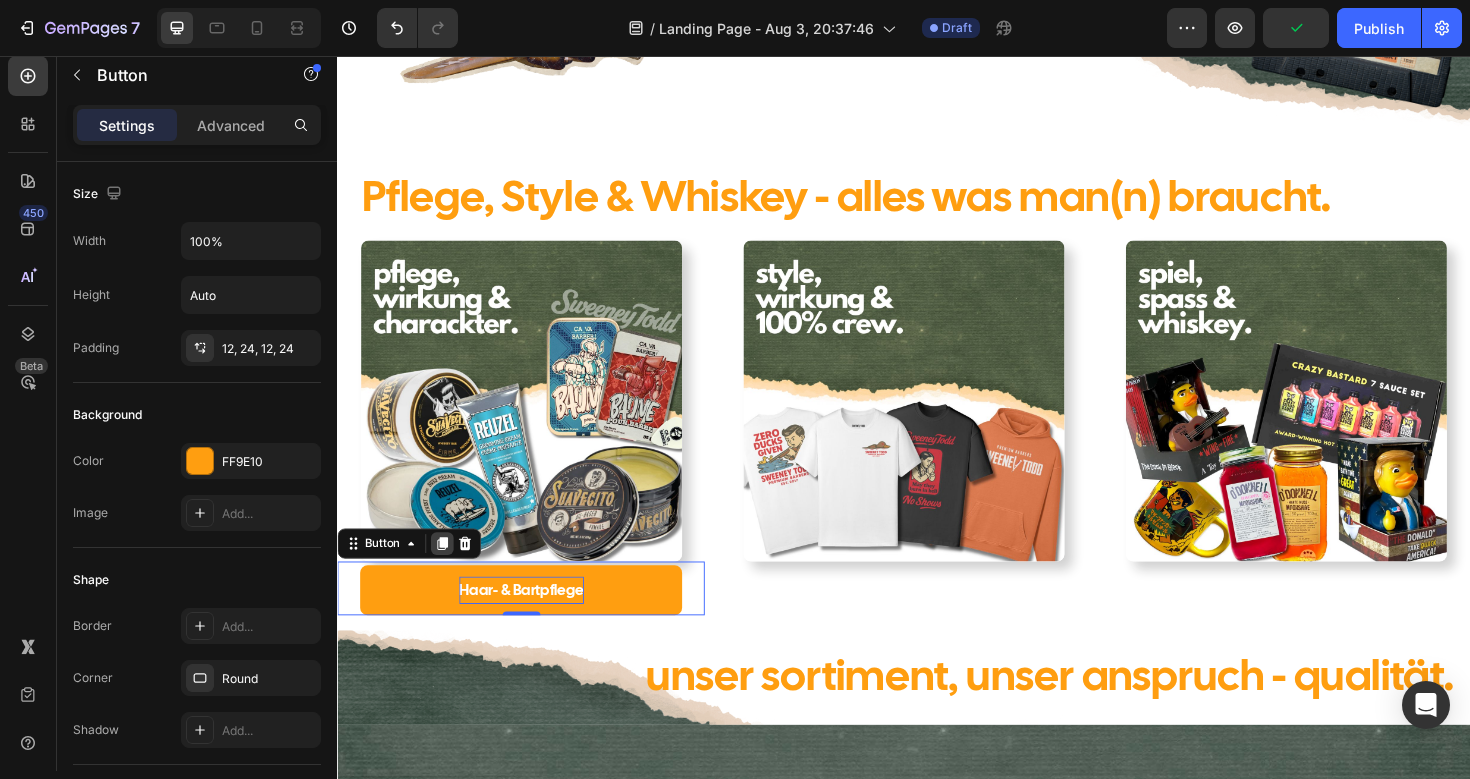 click 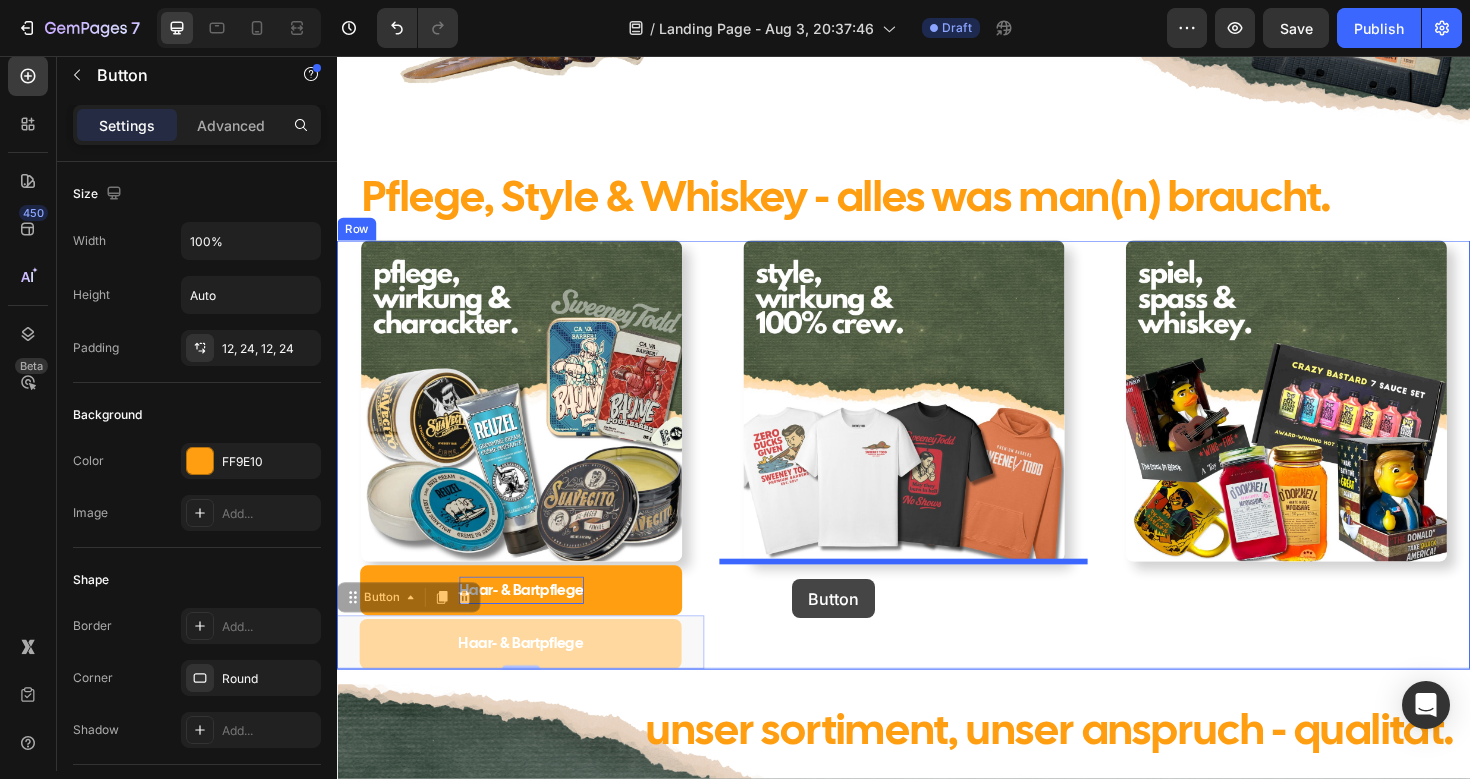 drag, startPoint x: 351, startPoint y: 632, endPoint x: 819, endPoint y: 609, distance: 468.56482 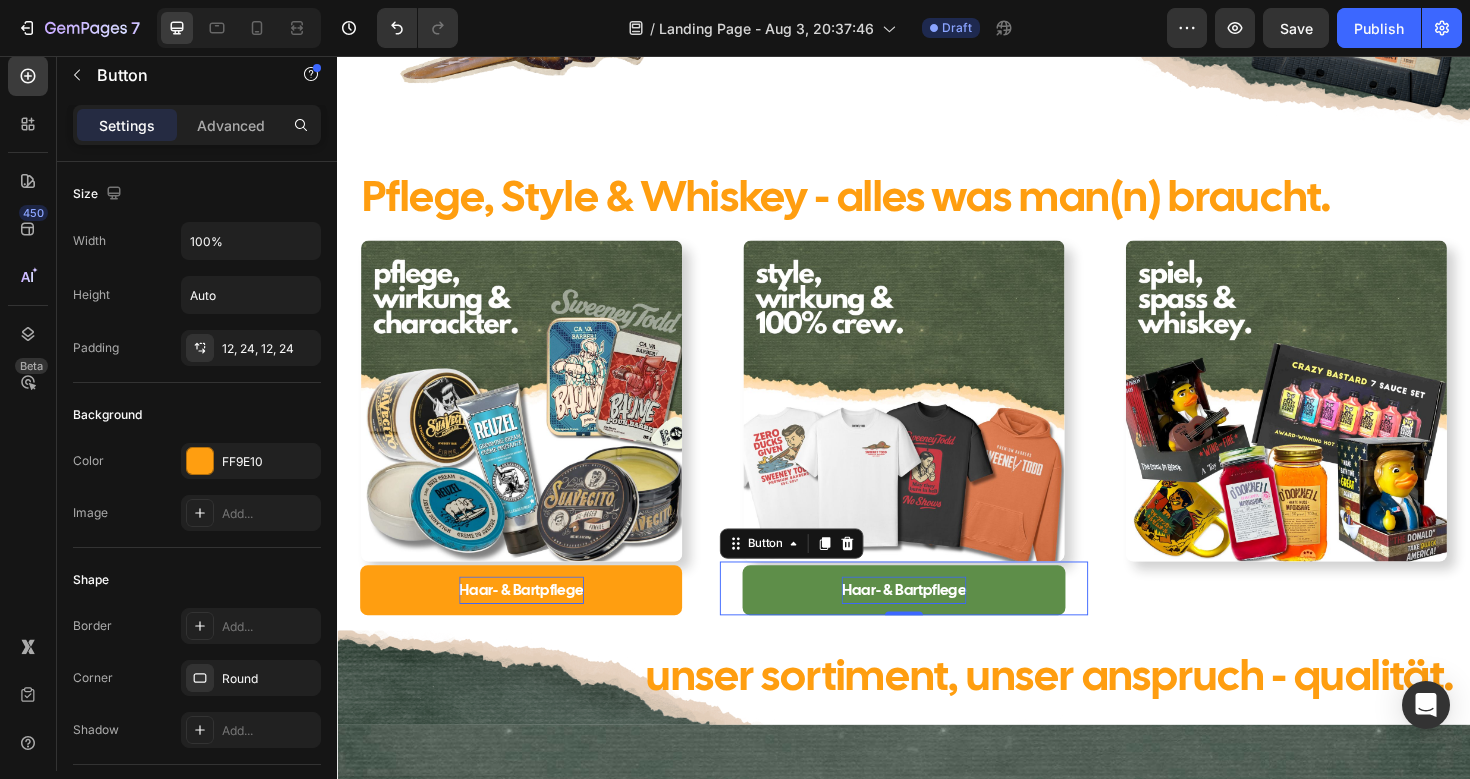 click on "Haar- & Bartpflege" at bounding box center [937, 621] 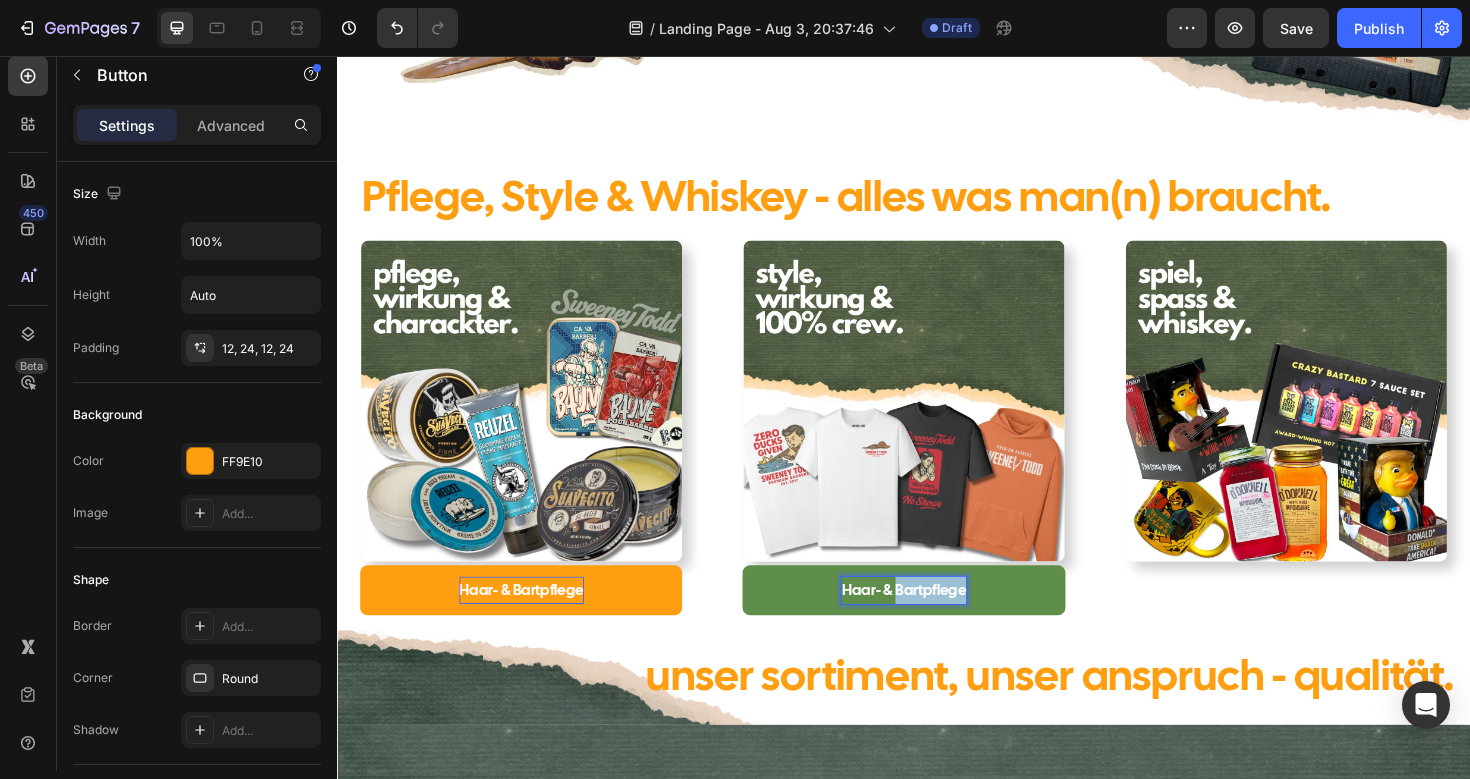 click on "Haar- & Bartpflege" at bounding box center [937, 621] 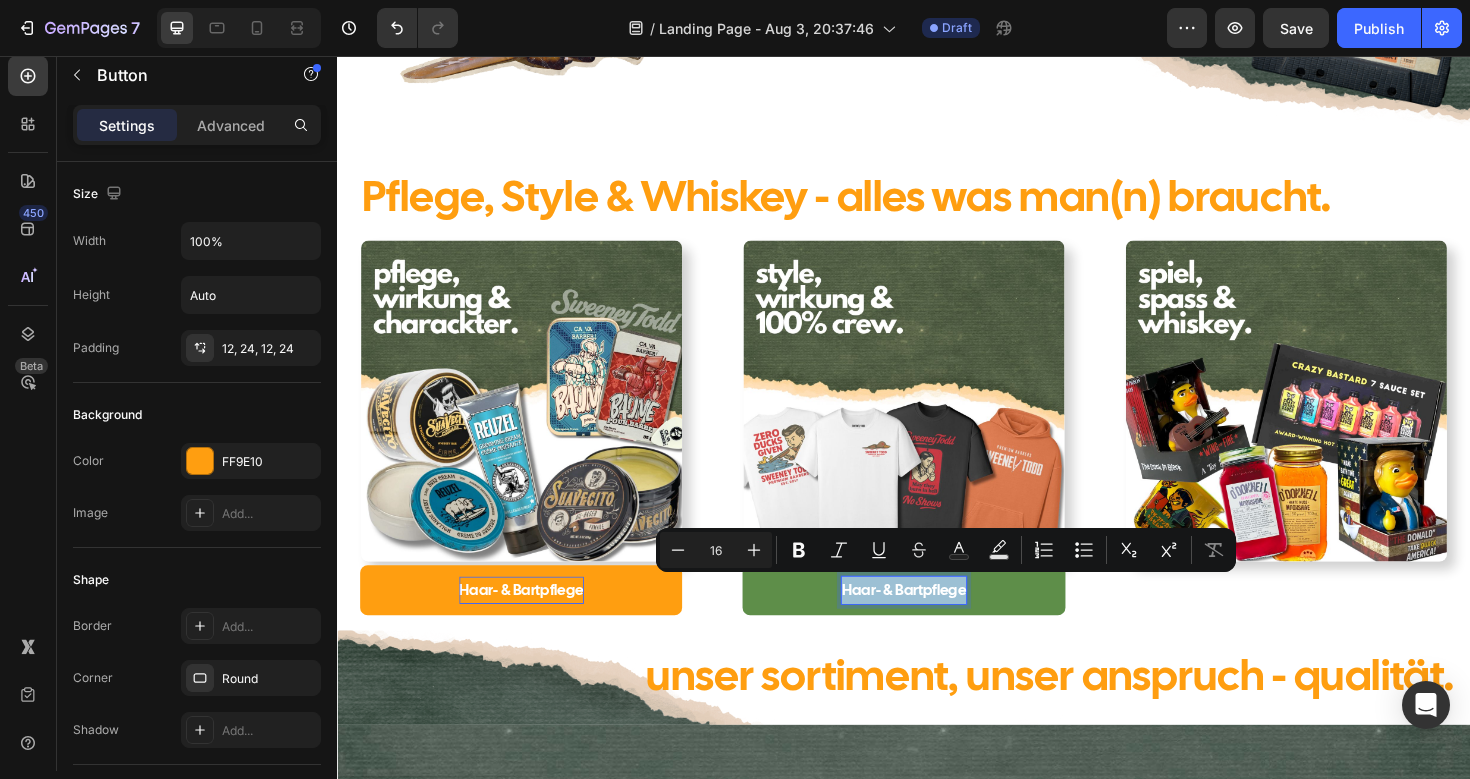 click on "Haar- & Bartpflege" at bounding box center [937, 621] 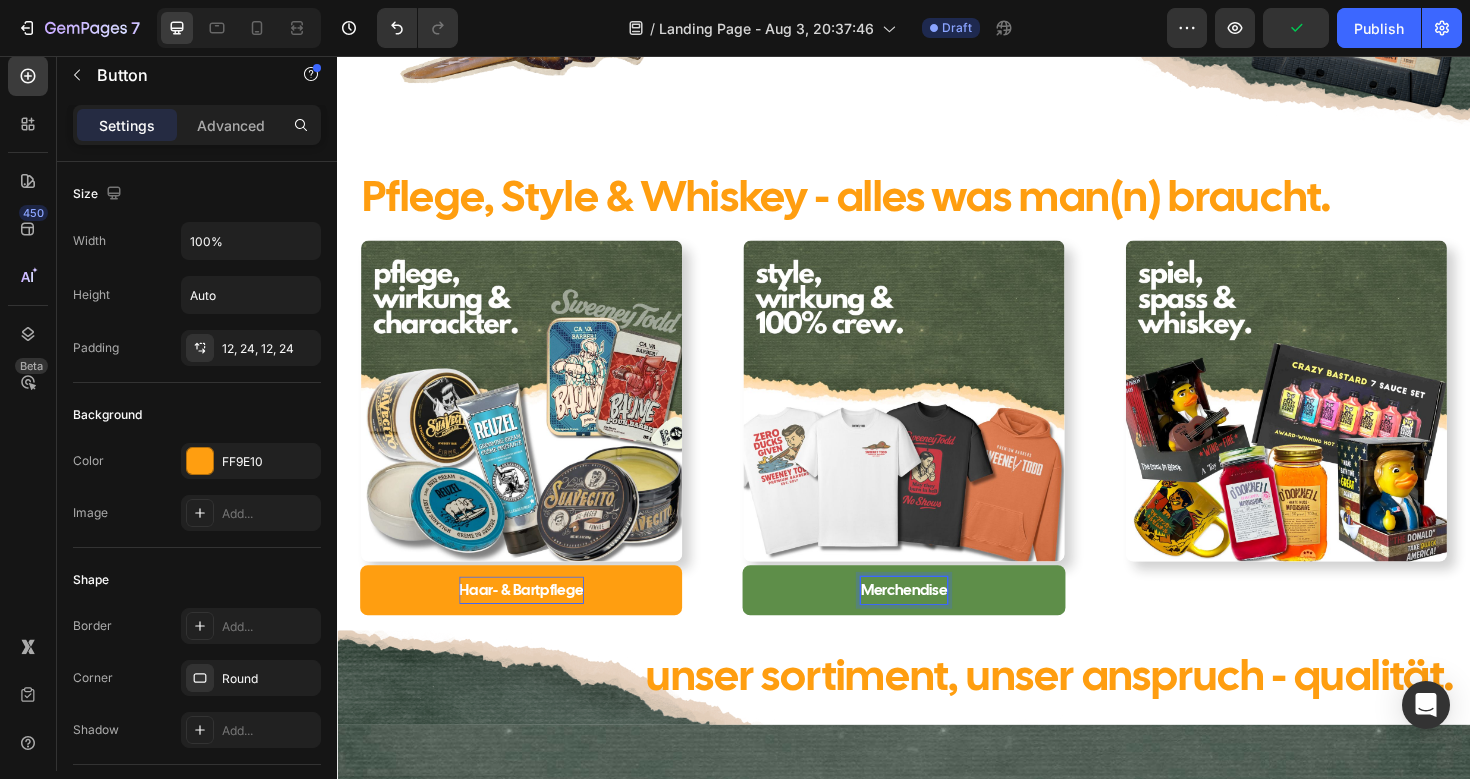 click on "Merchendise" at bounding box center [936, 621] 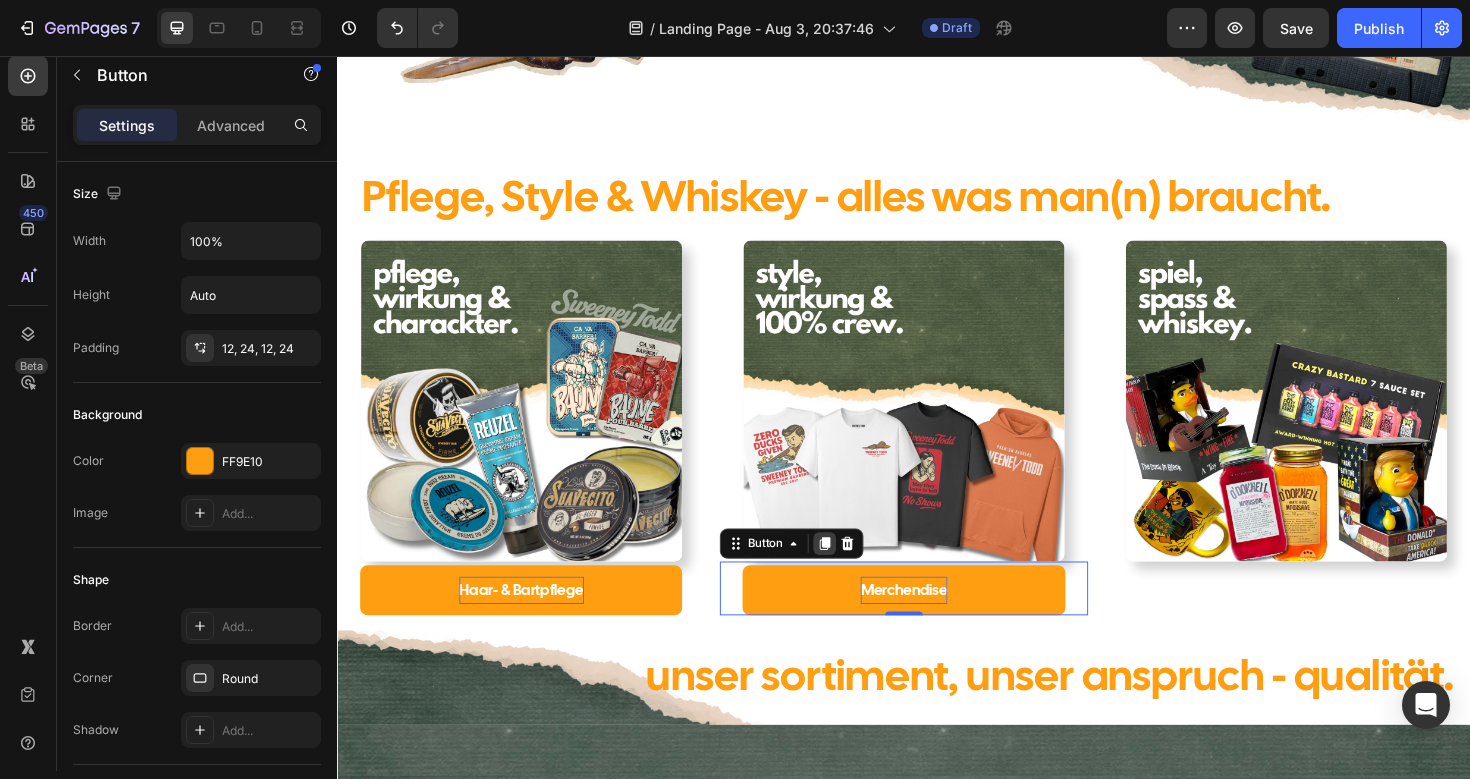 click 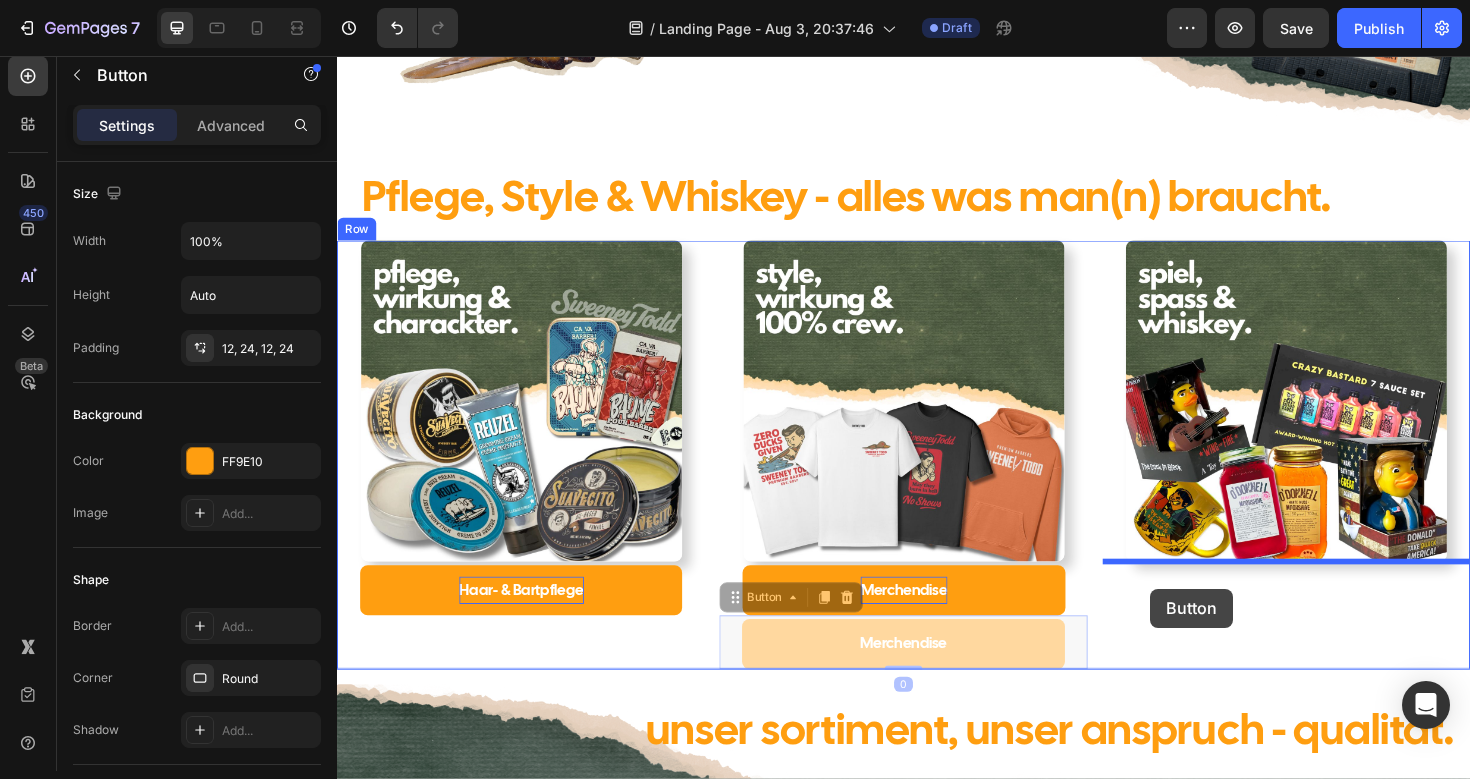 drag, startPoint x: 759, startPoint y: 630, endPoint x: 1198, endPoint y: 620, distance: 439.1139 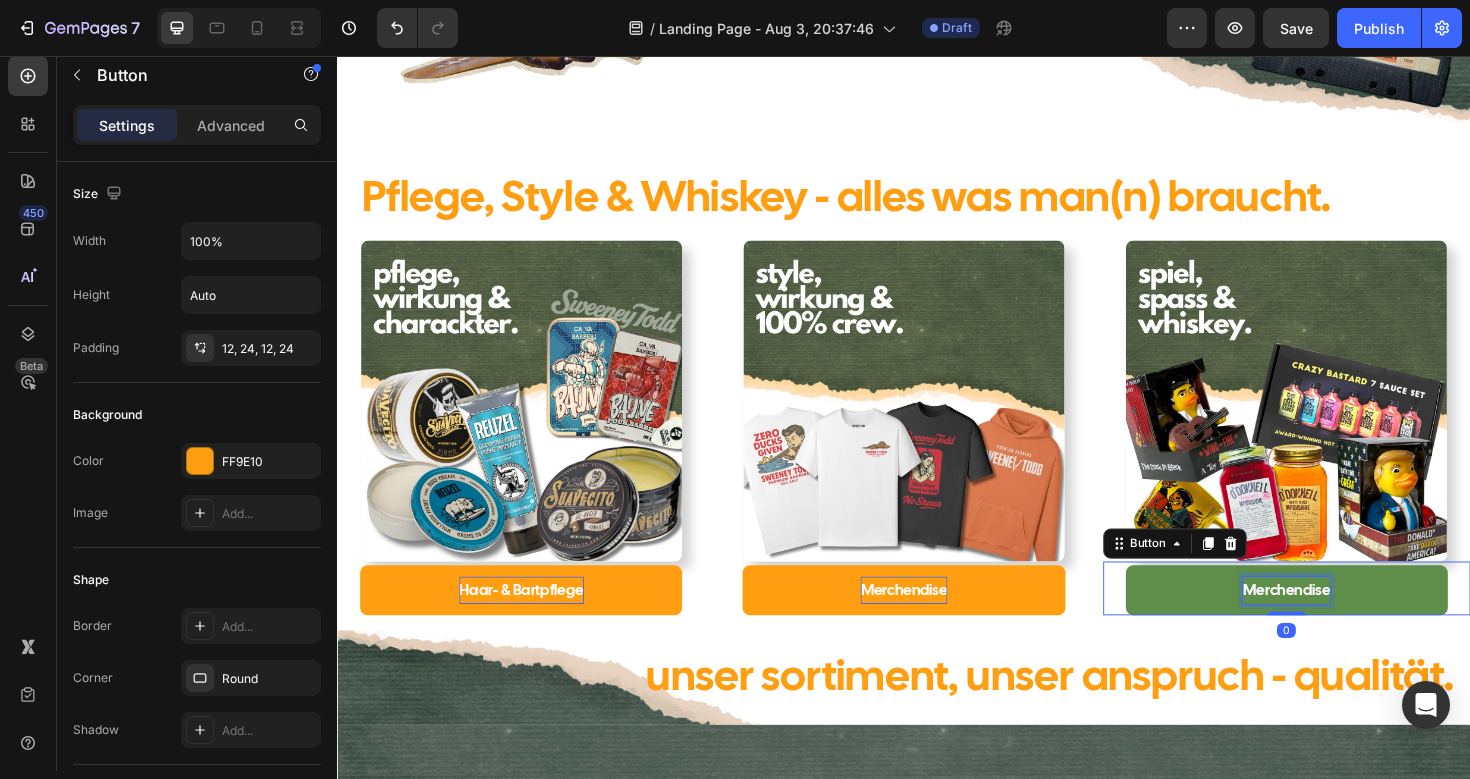 click on "Merchendise" at bounding box center [1342, 621] 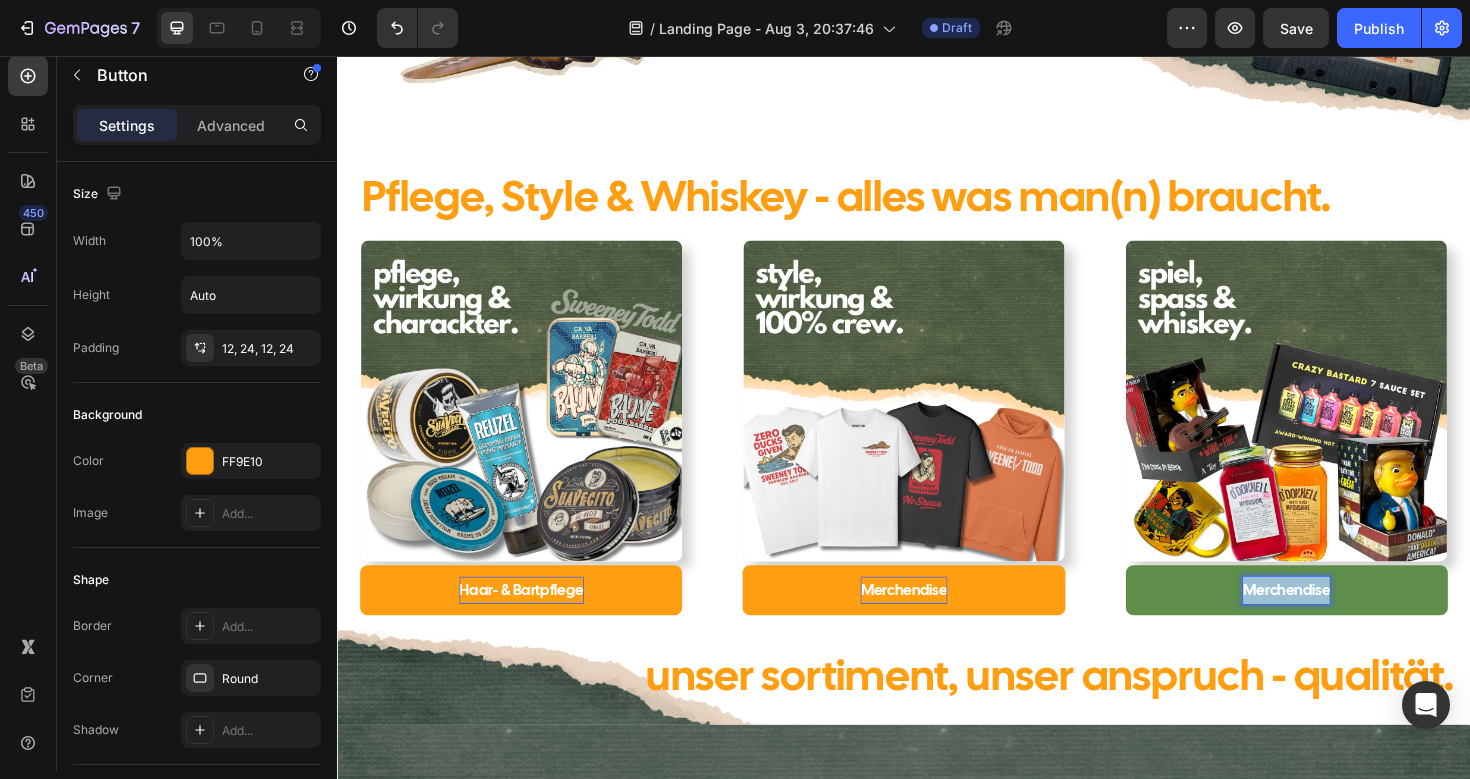 click on "Merchendise" at bounding box center (1342, 621) 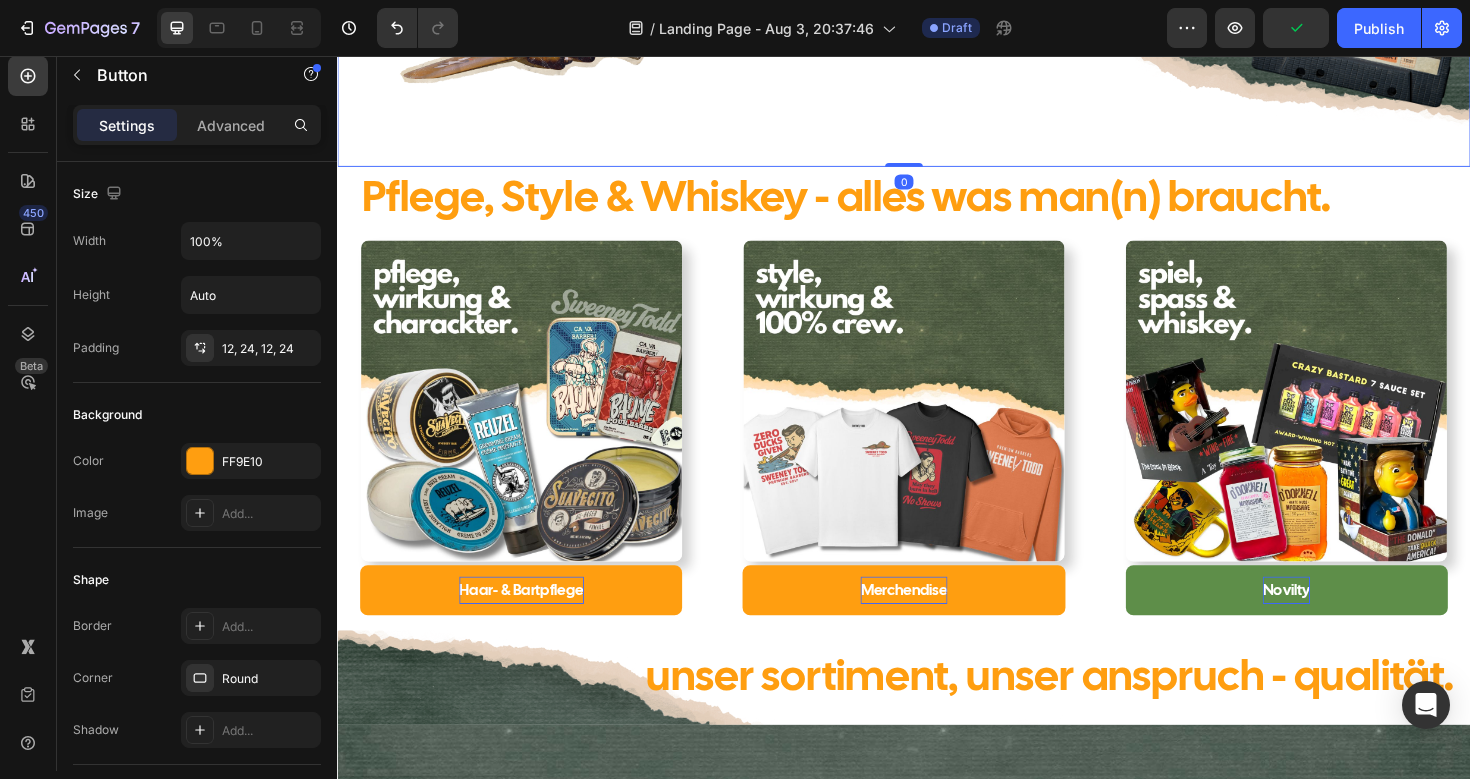click on "Image" at bounding box center [1241, 40] 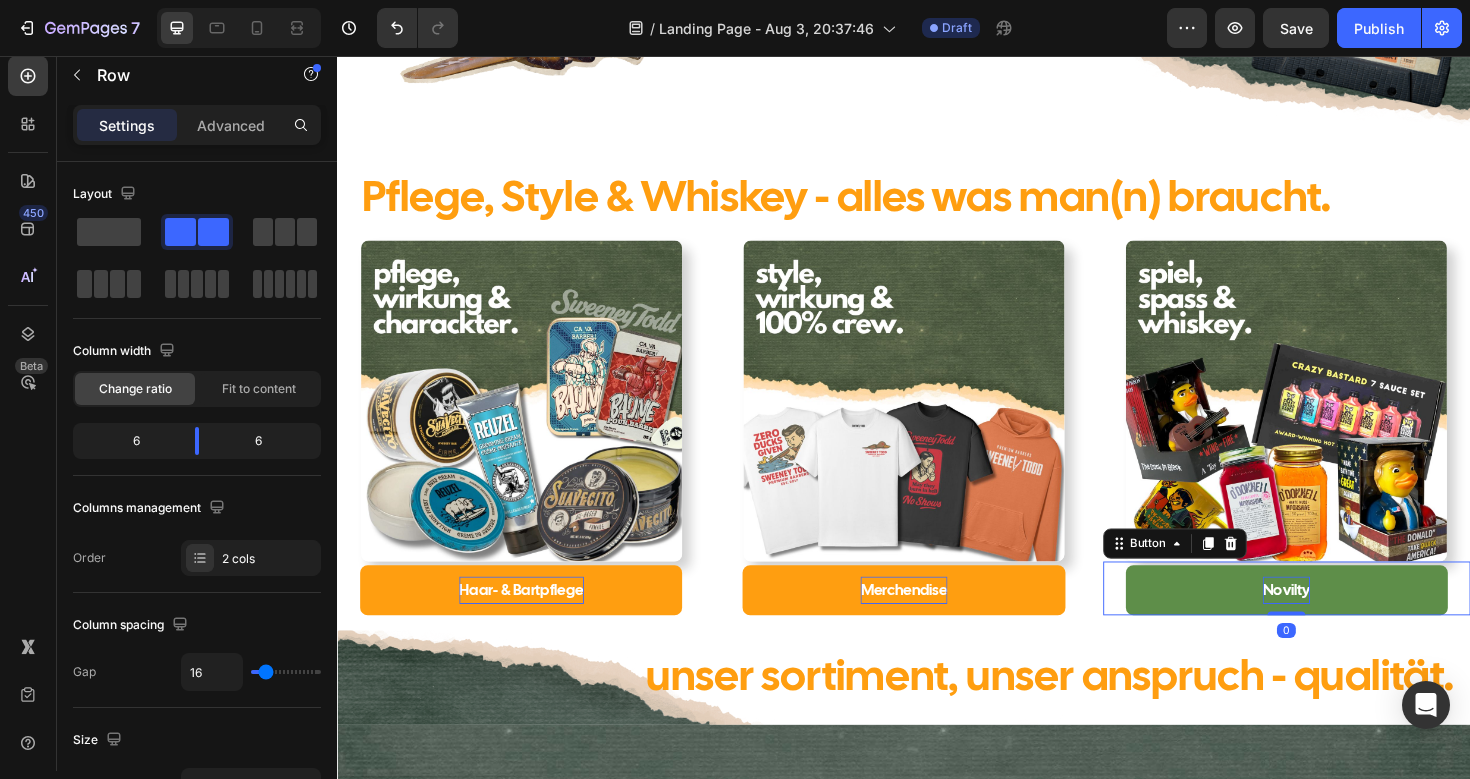 click on "Novilty" at bounding box center (1342, 621) 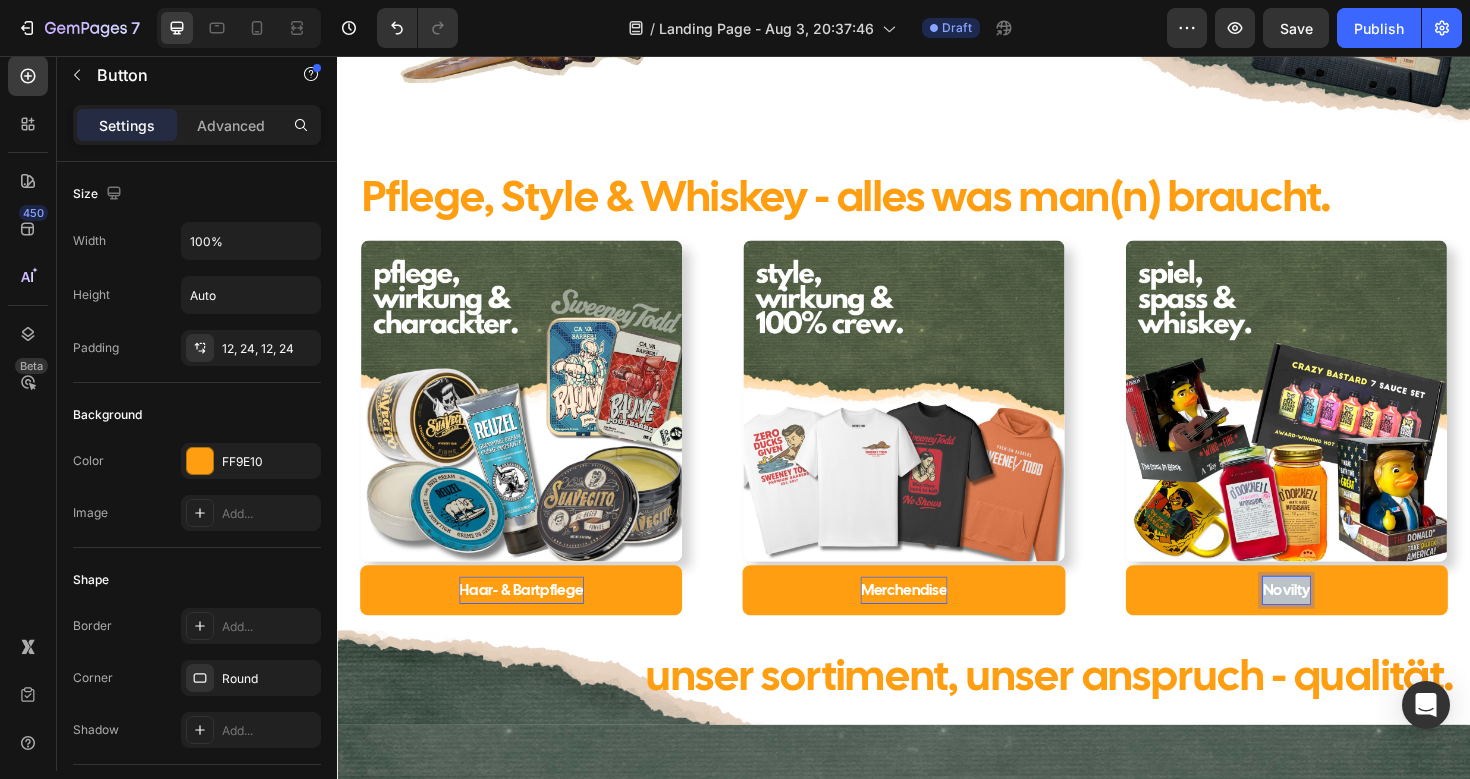 click on "Novilty" at bounding box center [1342, 621] 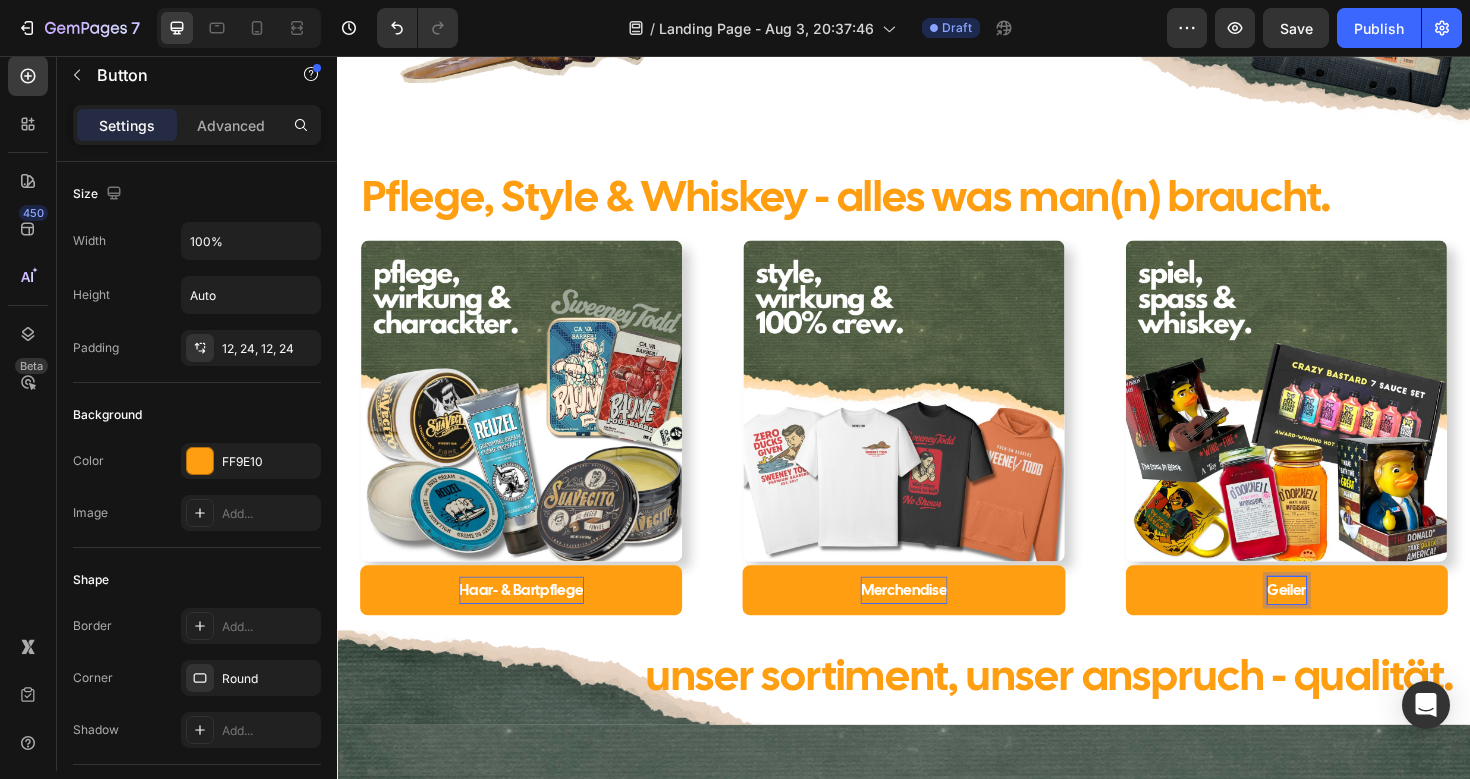 click on "Geiler" at bounding box center (1342, 621) 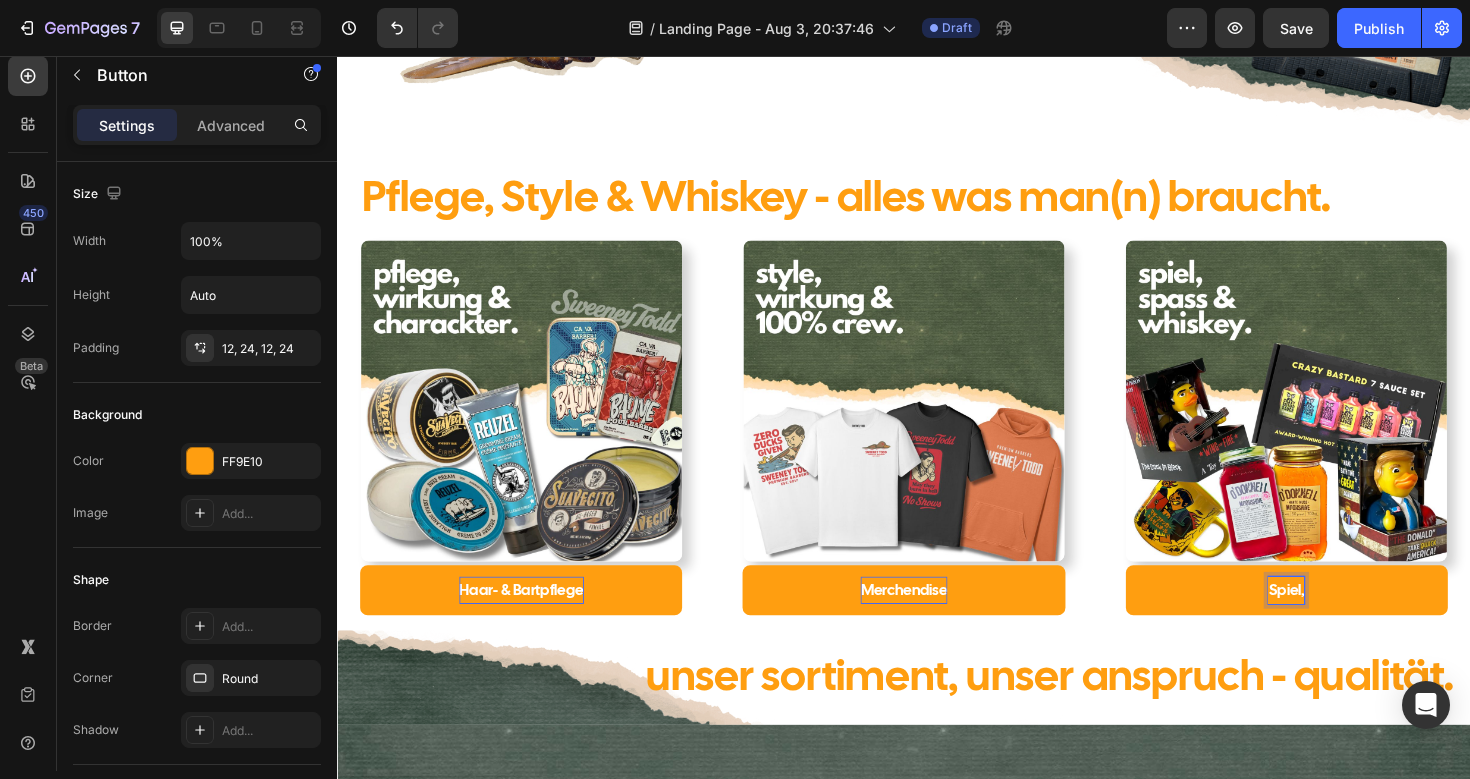 click on "Spiel," at bounding box center [1342, 621] 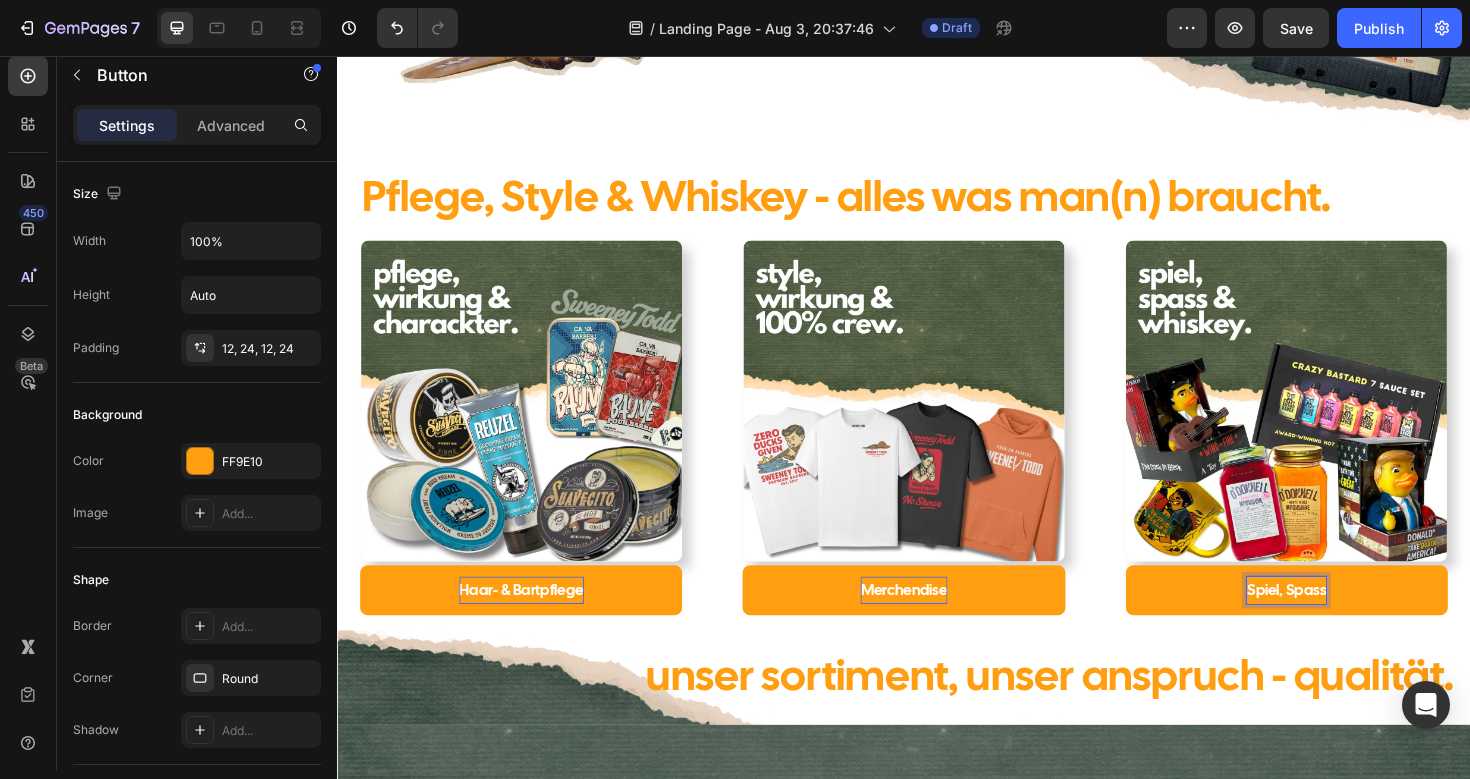 click on "Spiel, Spass" at bounding box center (1342, 621) 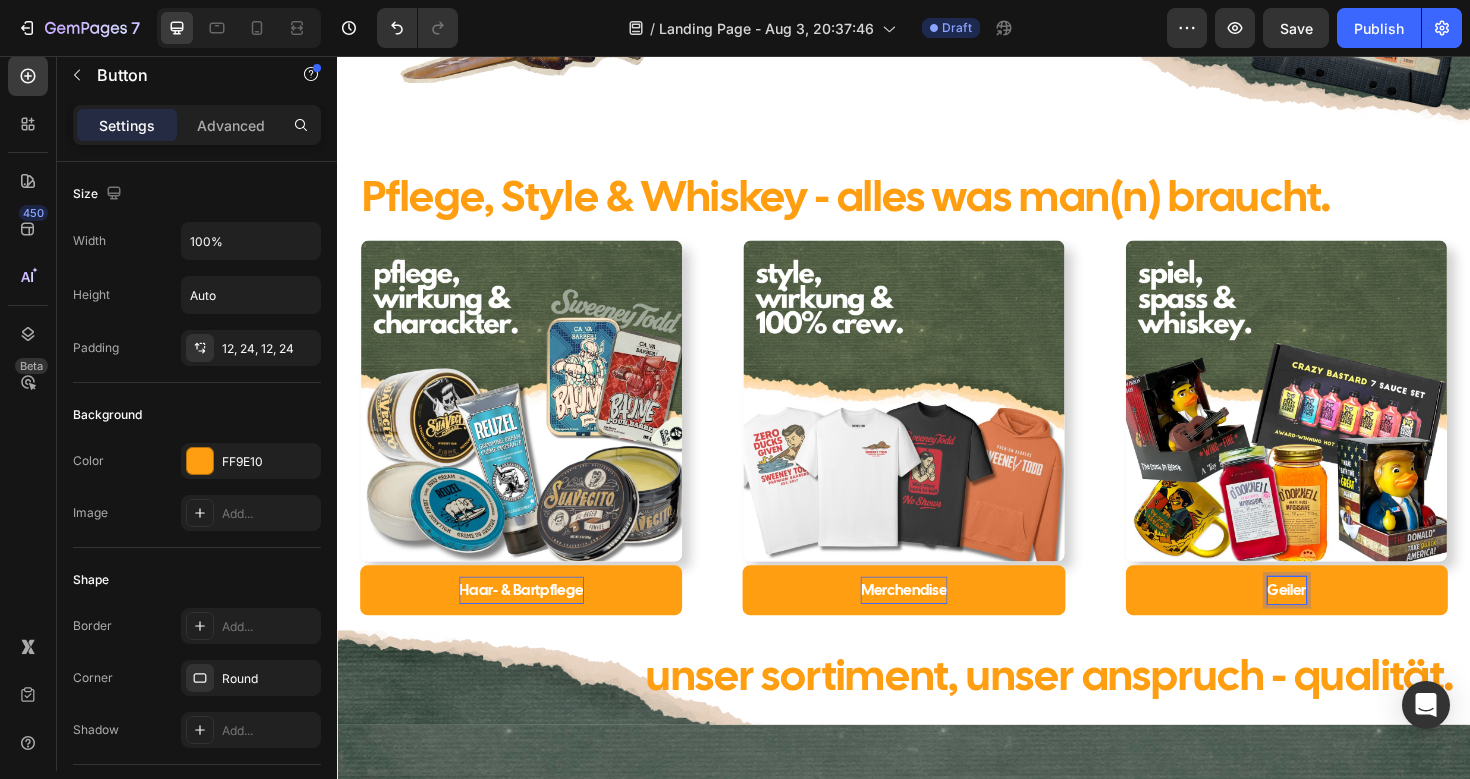 click on "Geiler" at bounding box center (1342, 621) 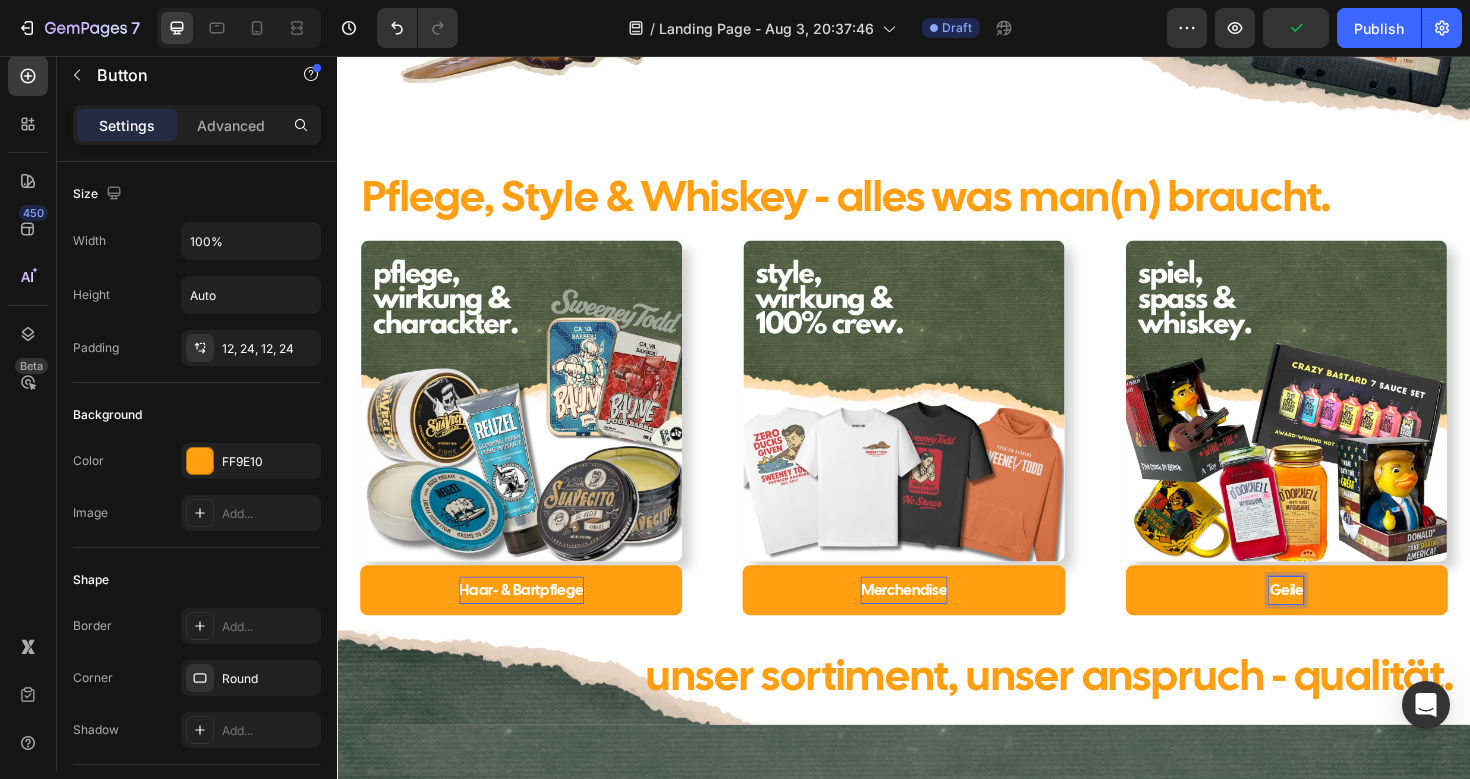 click on "Geile" at bounding box center (1342, 621) 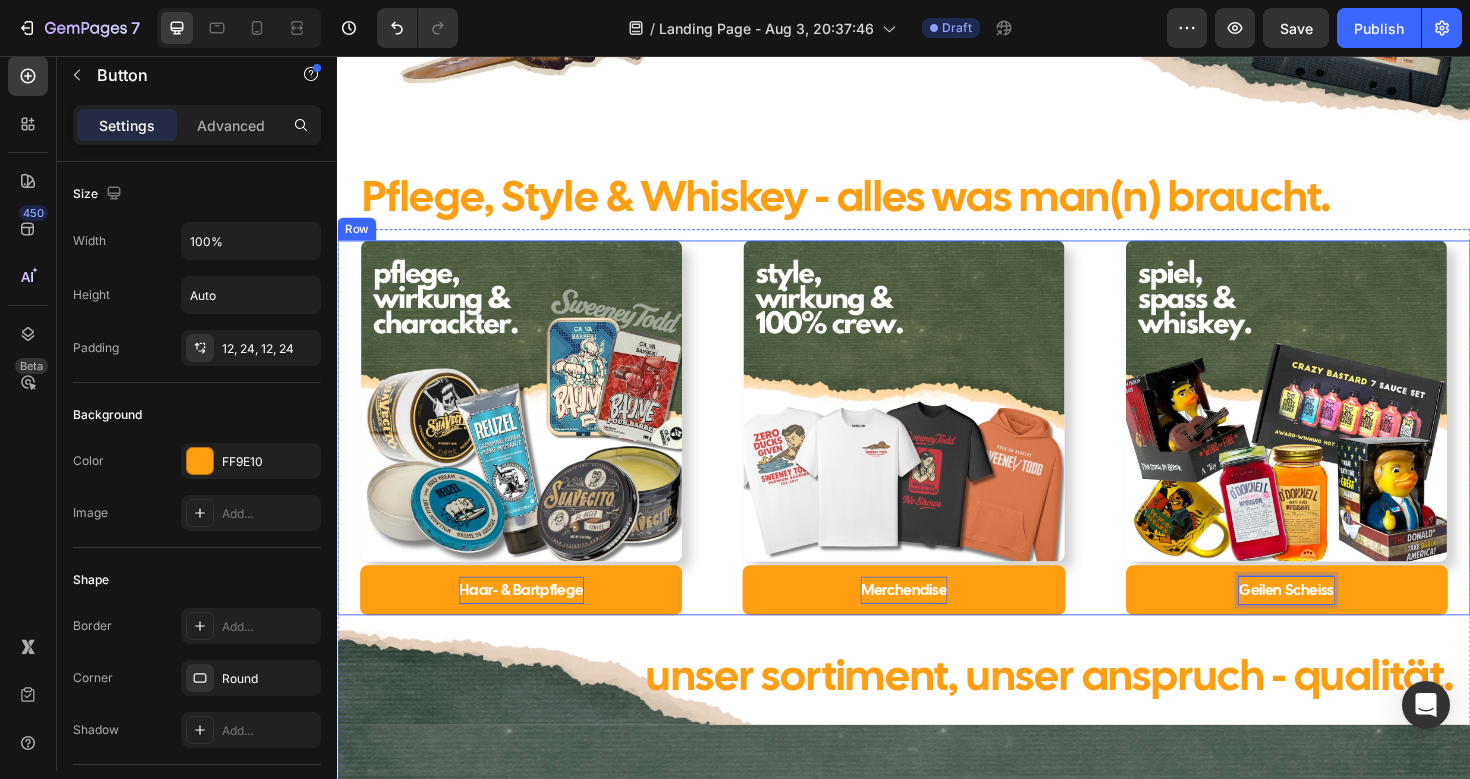 click on "Image Haar- & Bartpflege Button Image Merchendise Button Image Geilen Scheiss Button   0 Row" at bounding box center [937, 449] 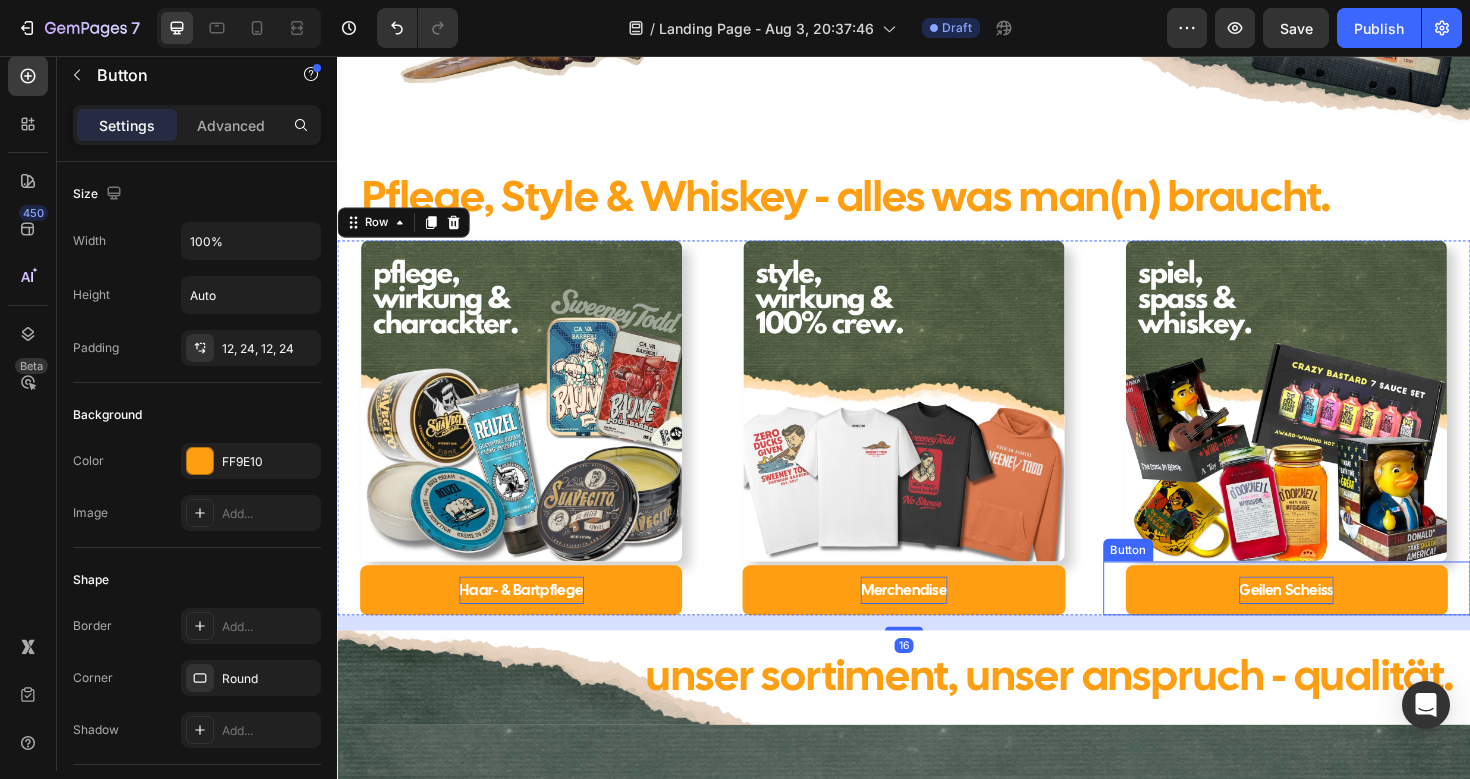 click on "Geilen Scheiss" at bounding box center [1342, 621] 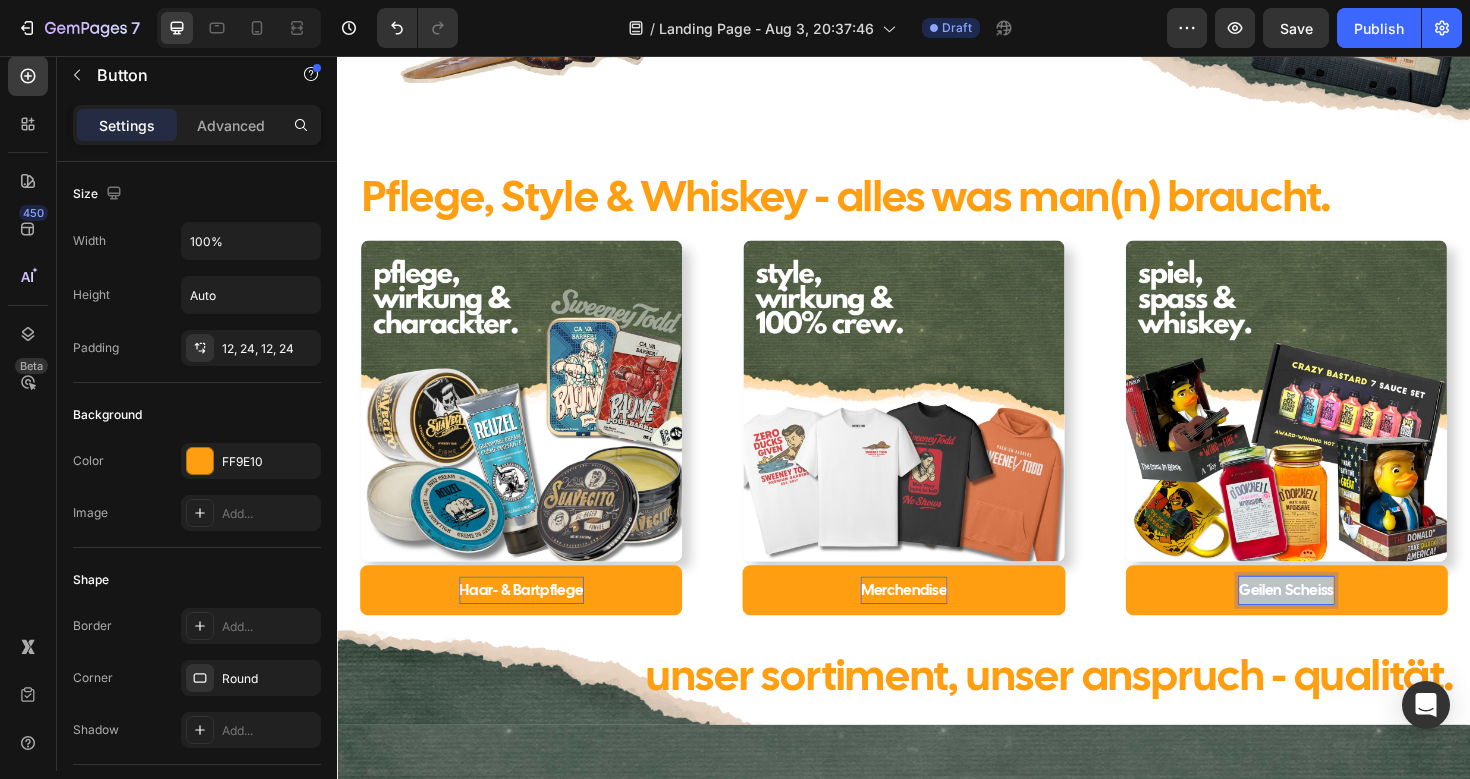 click on "Geilen Scheiss" at bounding box center [1342, 621] 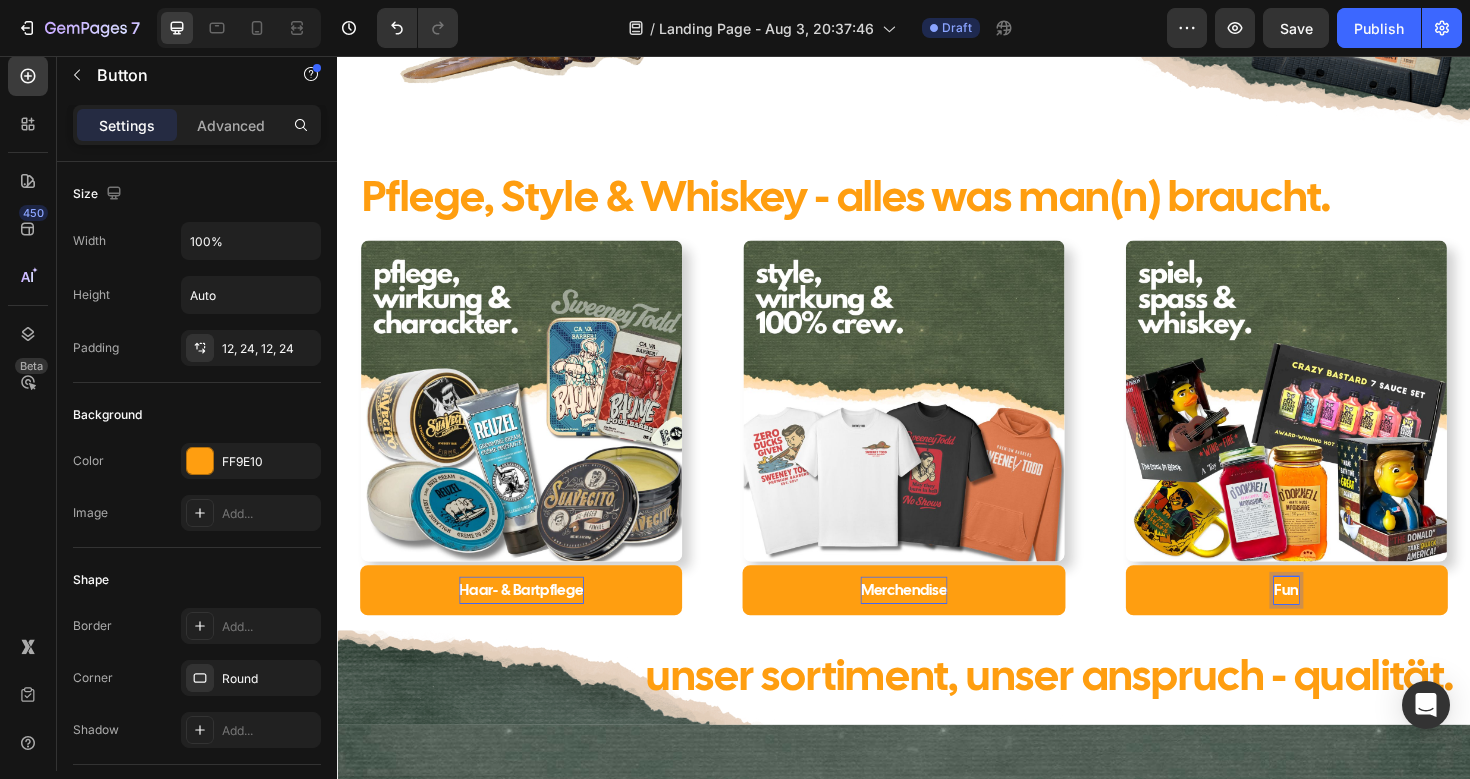 click on "Fun" at bounding box center [1342, 621] 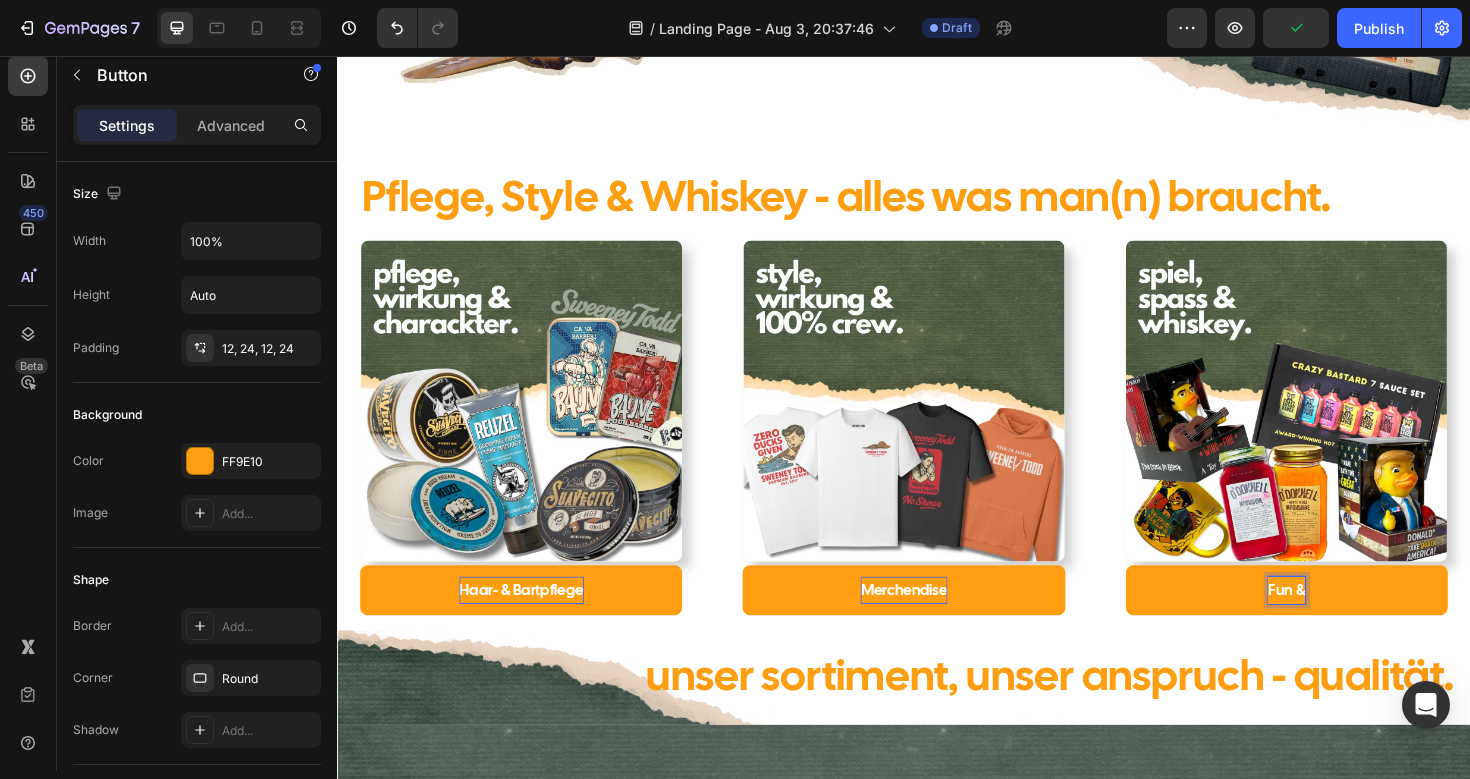 click on "Fun &" at bounding box center (1342, 621) 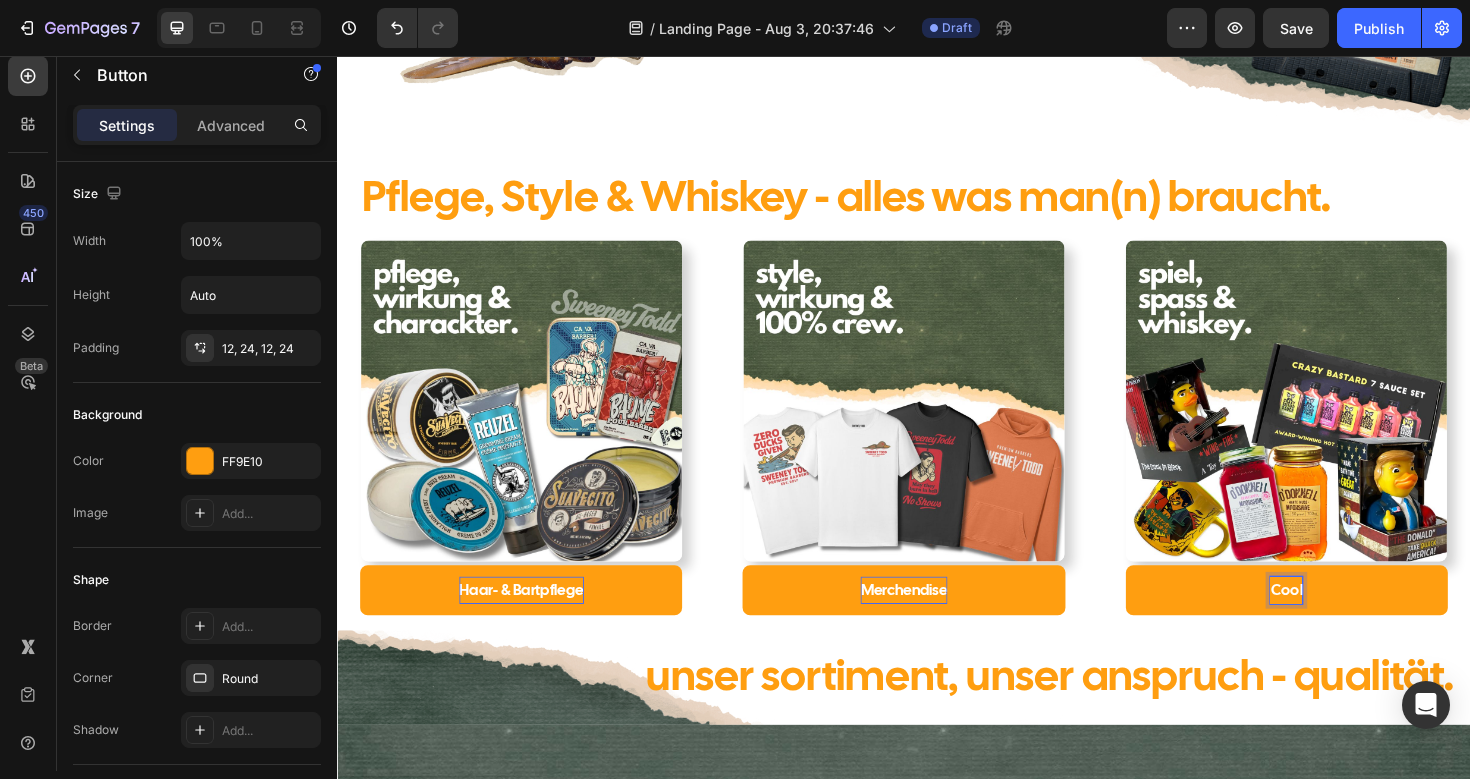 click on "Cool" at bounding box center (1342, 621) 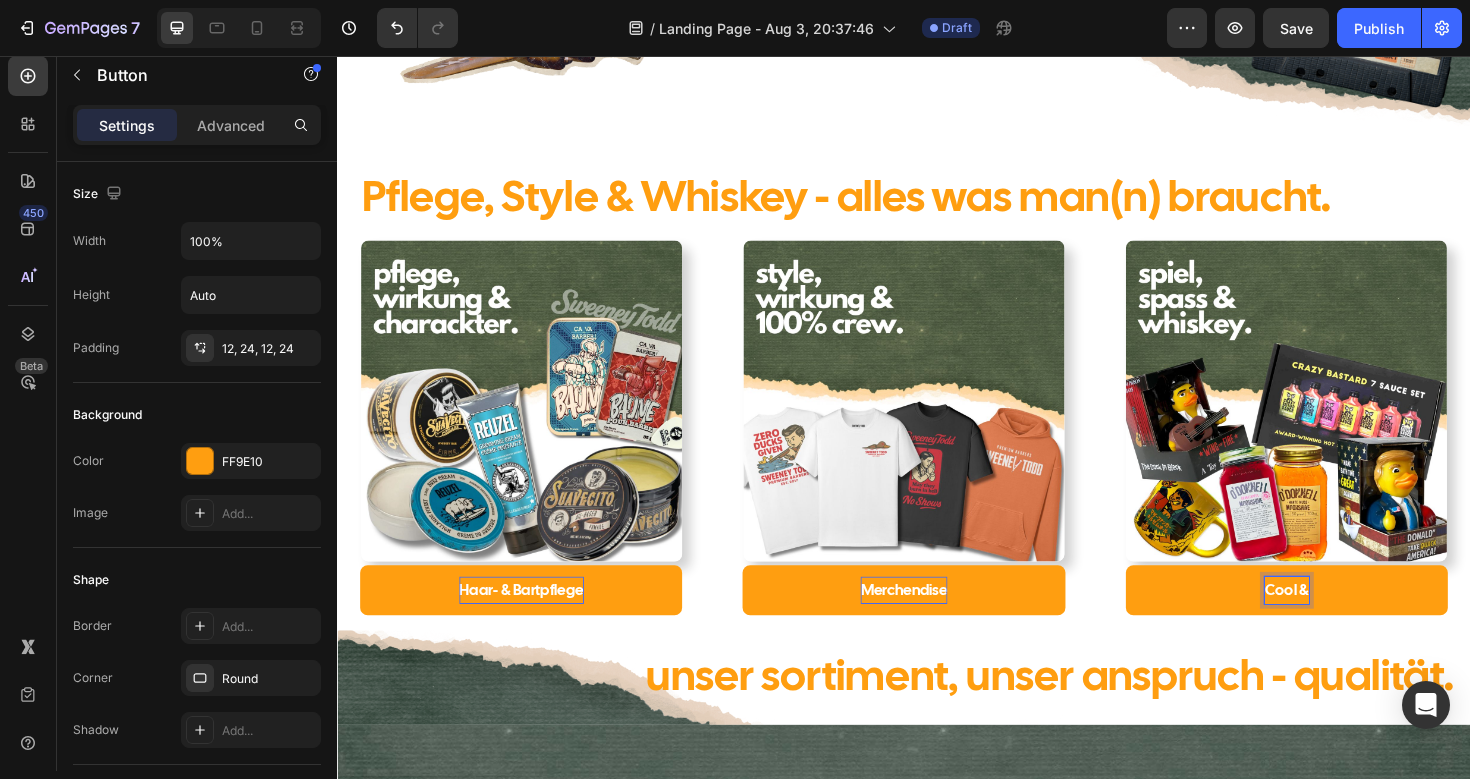 click on "Cool &" at bounding box center (1342, 621) 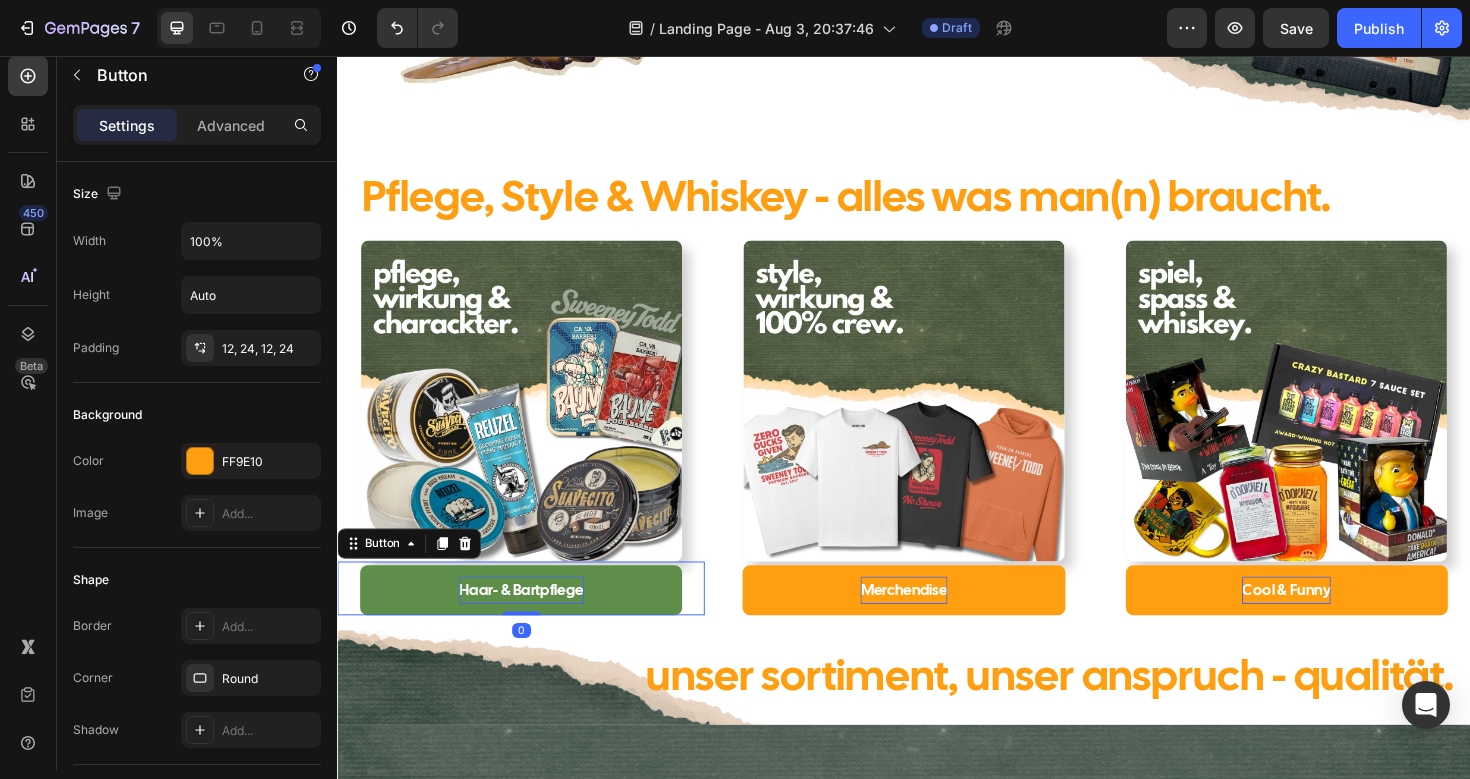 click on "Haar- & Bartpflege" at bounding box center [531, 621] 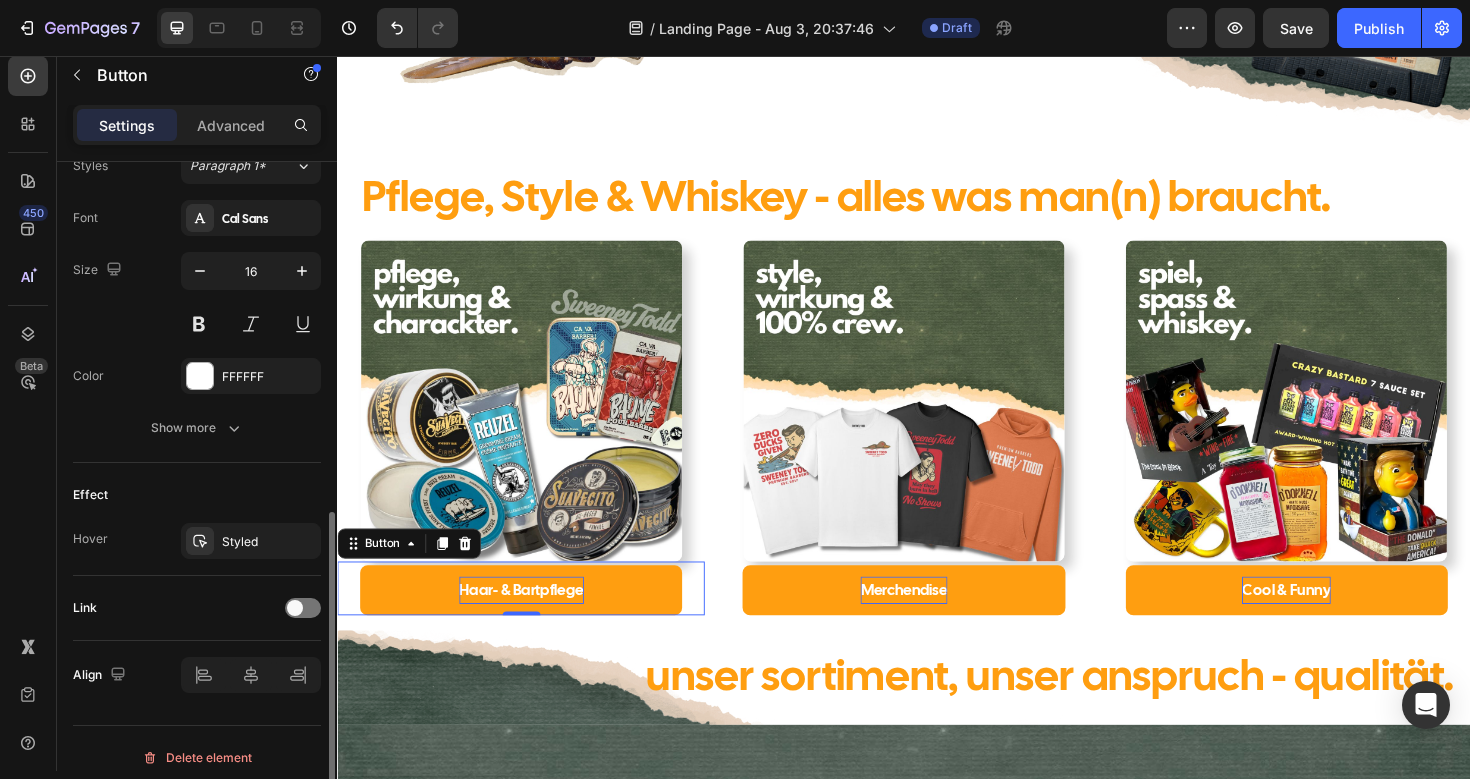 scroll, scrollTop: 751, scrollLeft: 0, axis: vertical 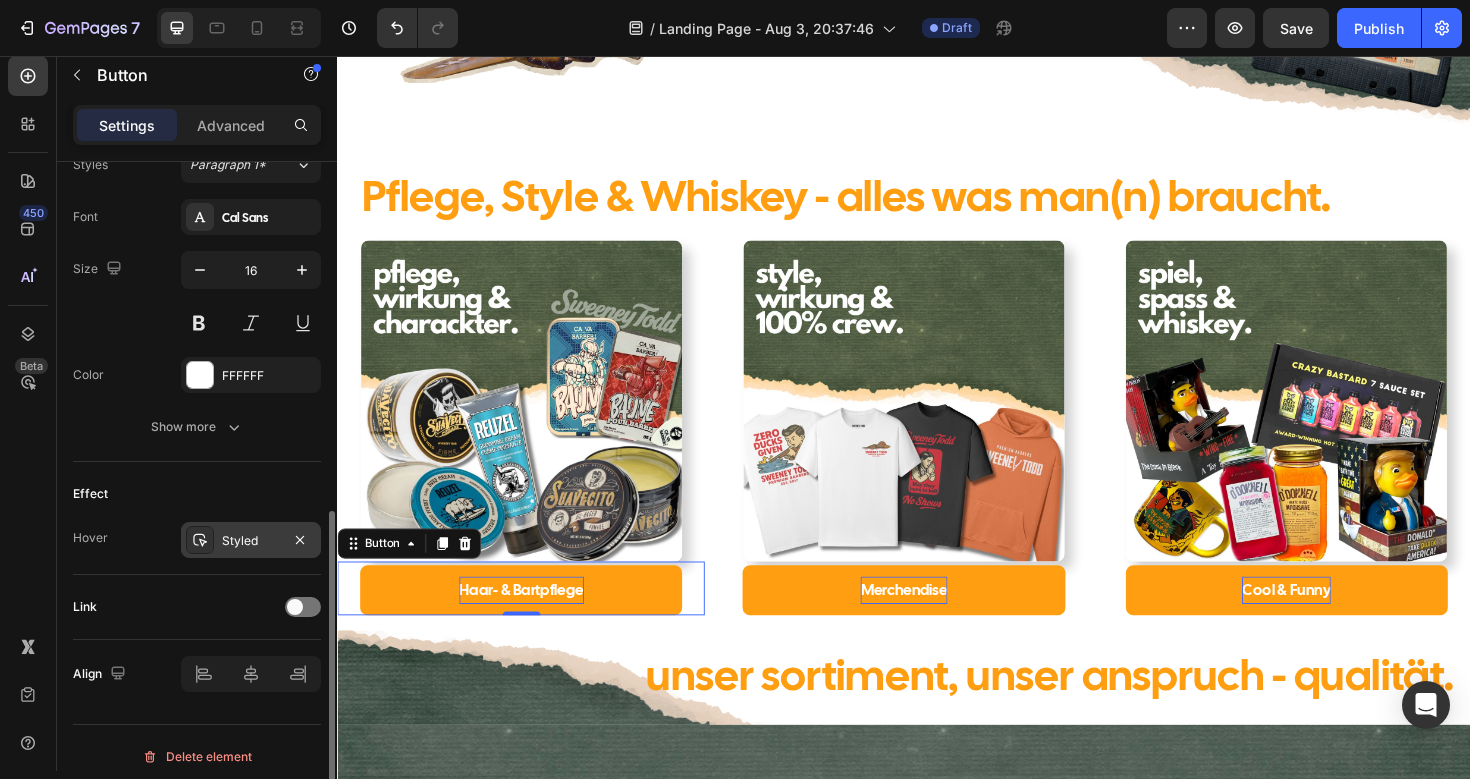 click on "Styled" at bounding box center [251, 541] 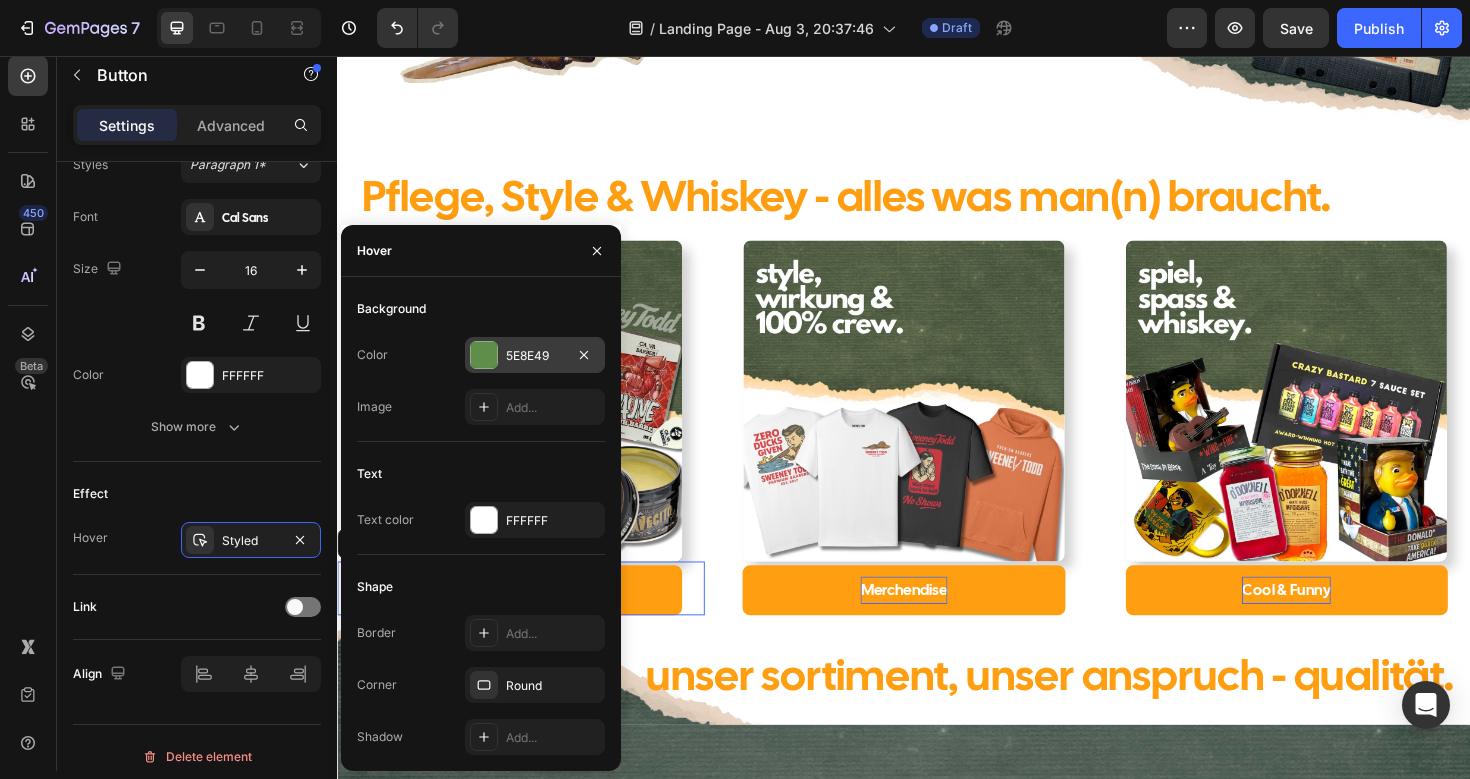 click on "5E8E49" at bounding box center [535, 356] 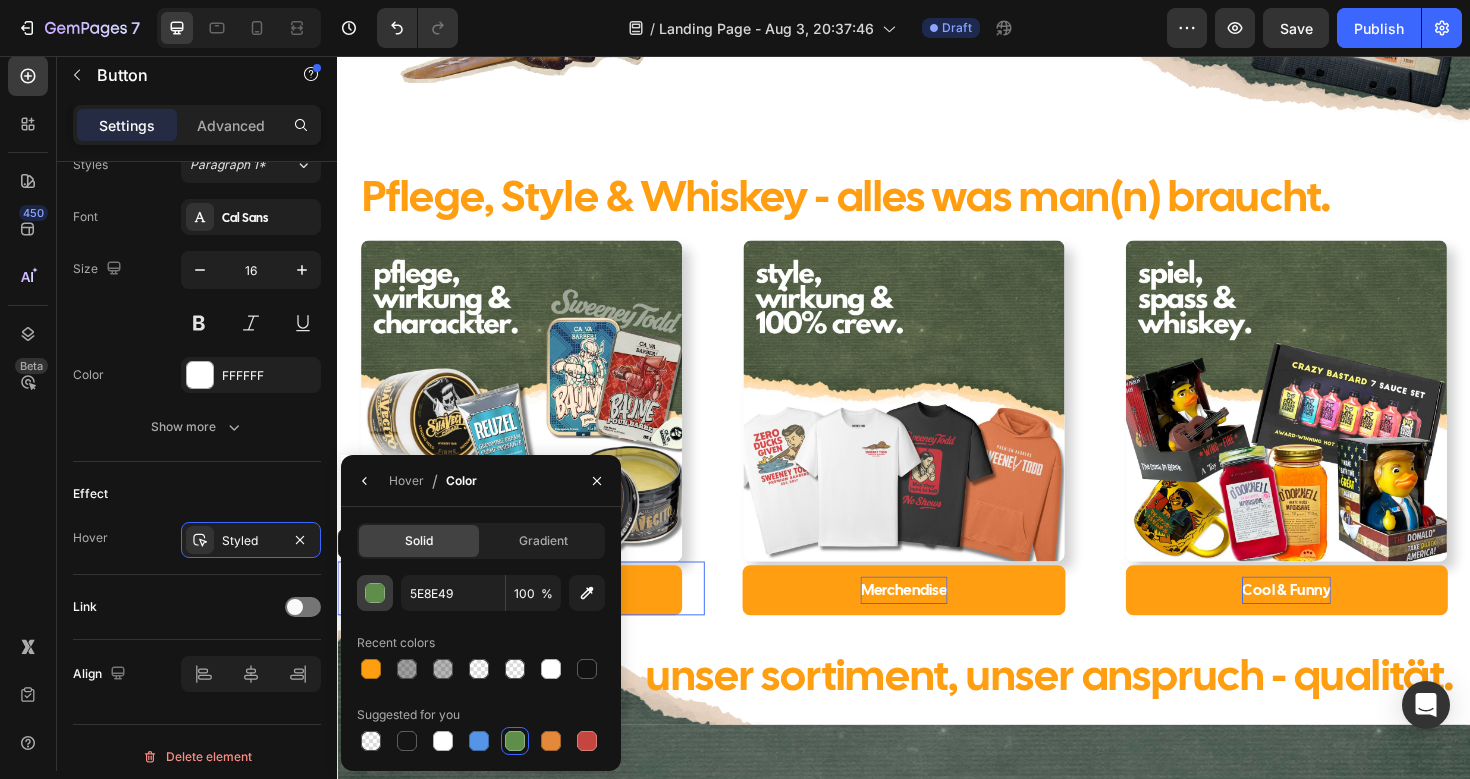 click at bounding box center (376, 594) 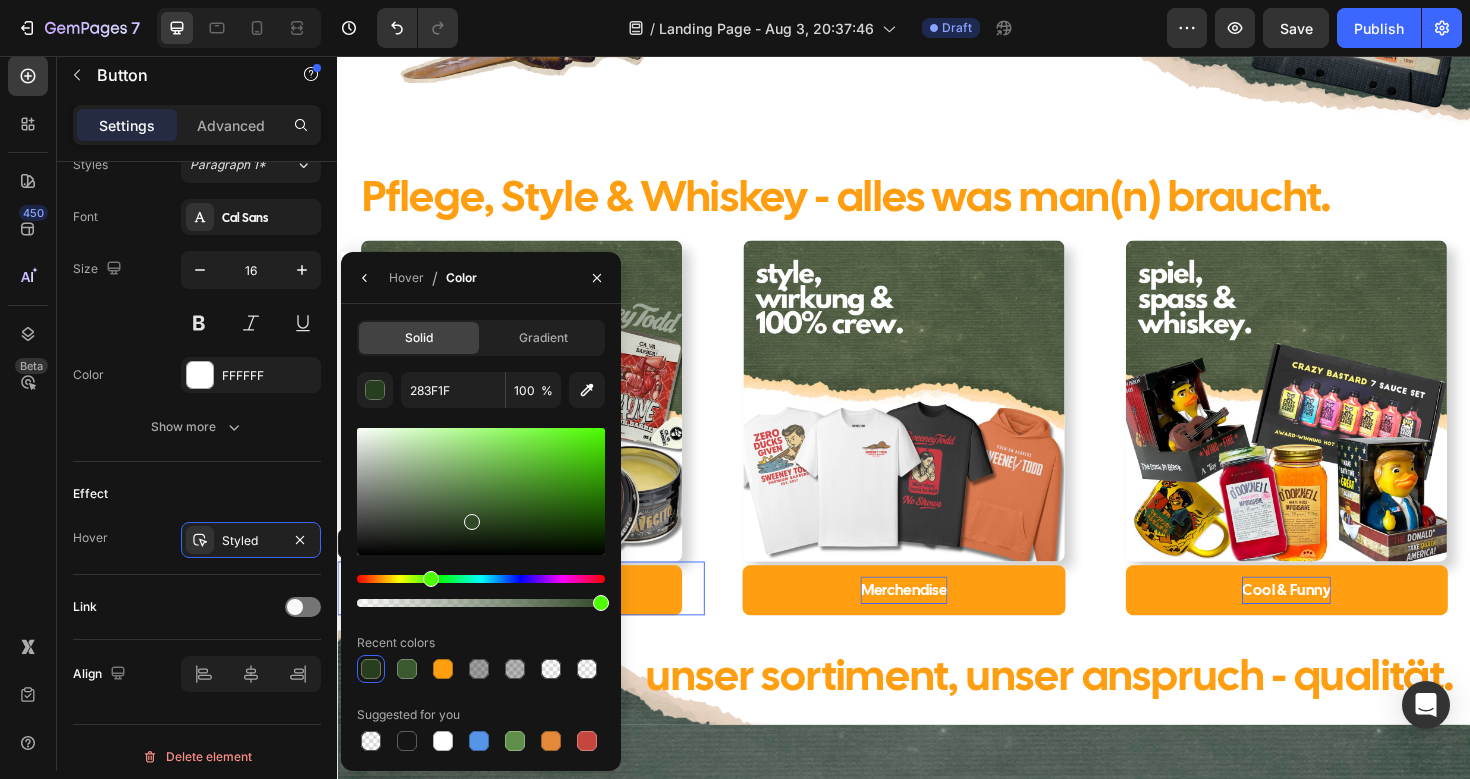 type on "324928" 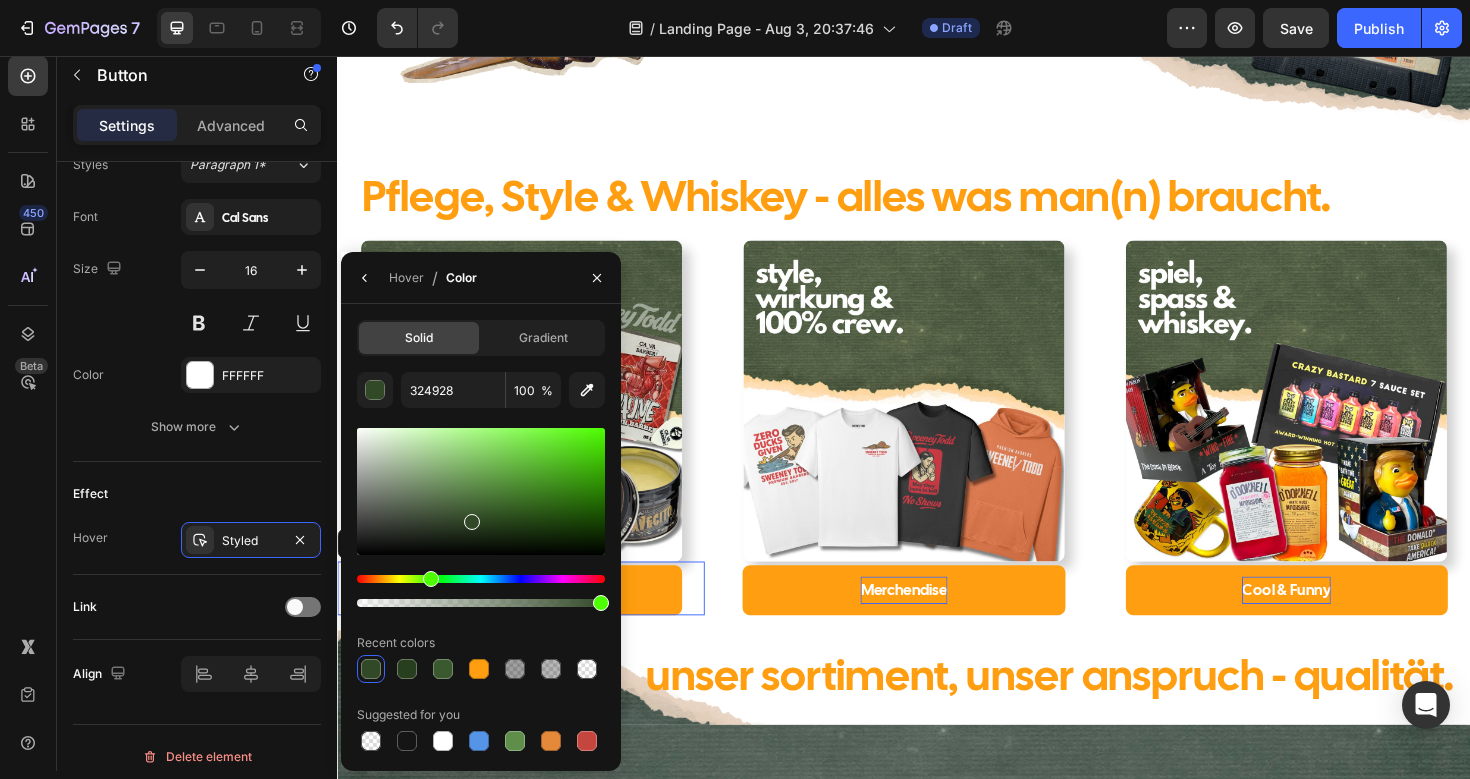 drag, startPoint x: 478, startPoint y: 510, endPoint x: 471, endPoint y: 518, distance: 10.630146 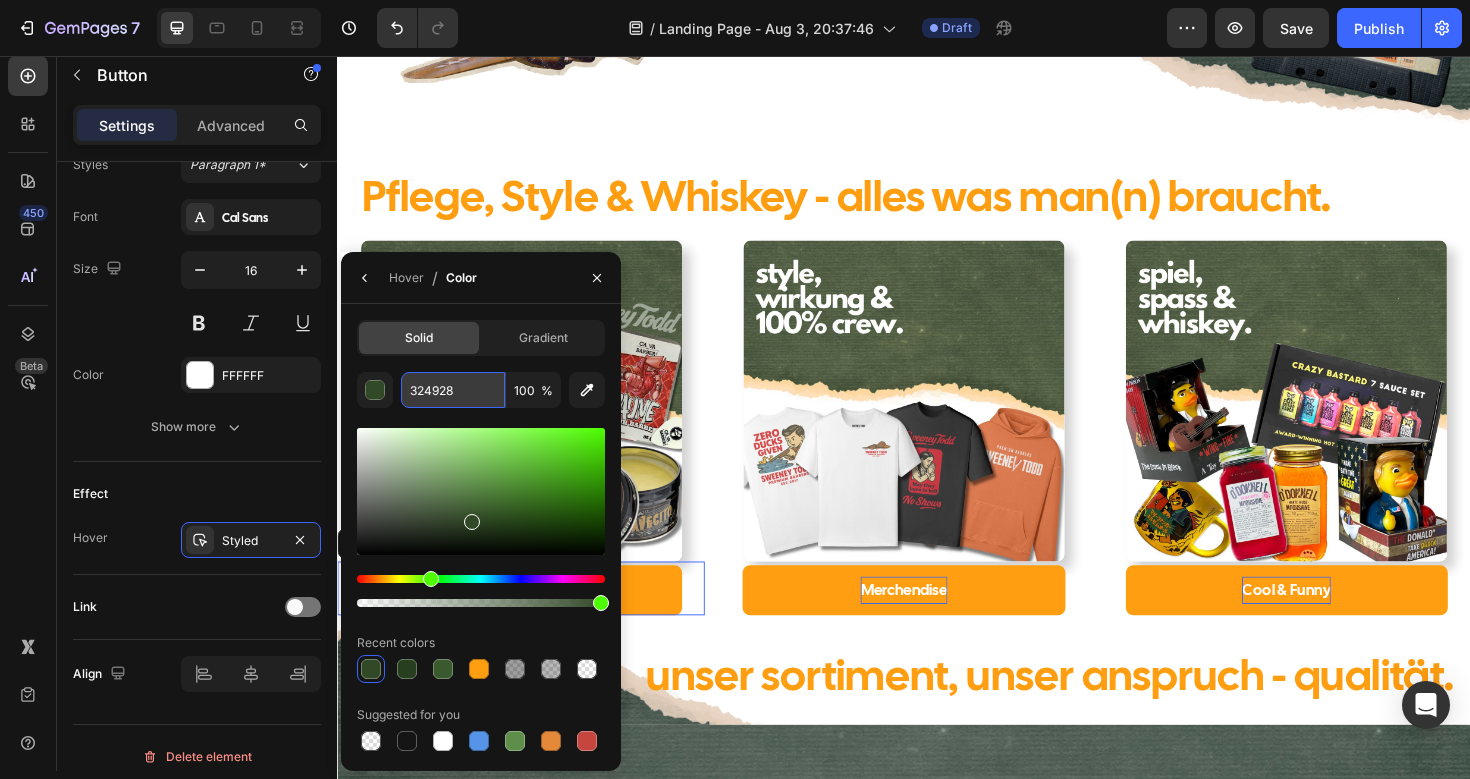 click on "324928" at bounding box center (453, 390) 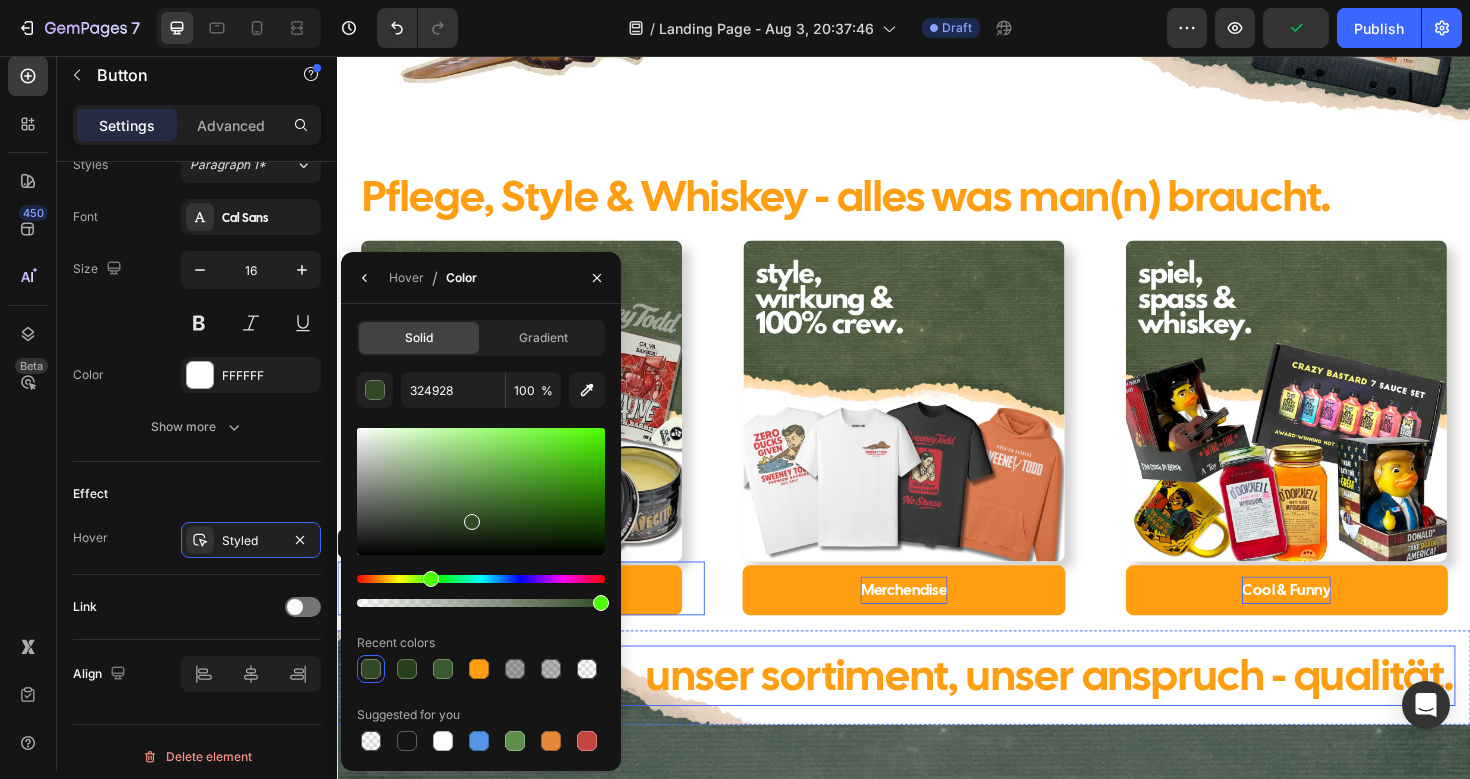 click on "unser sortiment, unser anspruch - qualität." at bounding box center [937, 712] 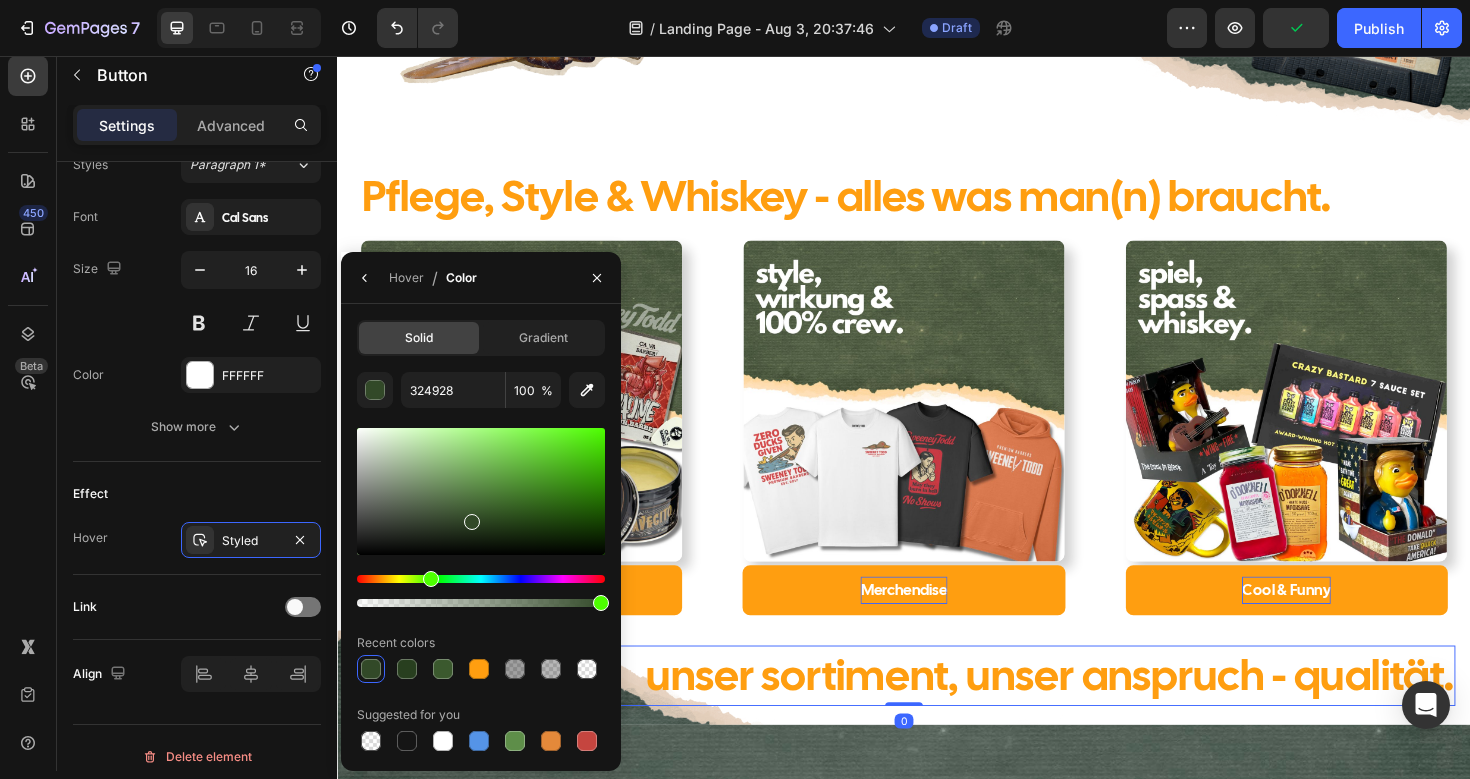 scroll, scrollTop: 0, scrollLeft: 0, axis: both 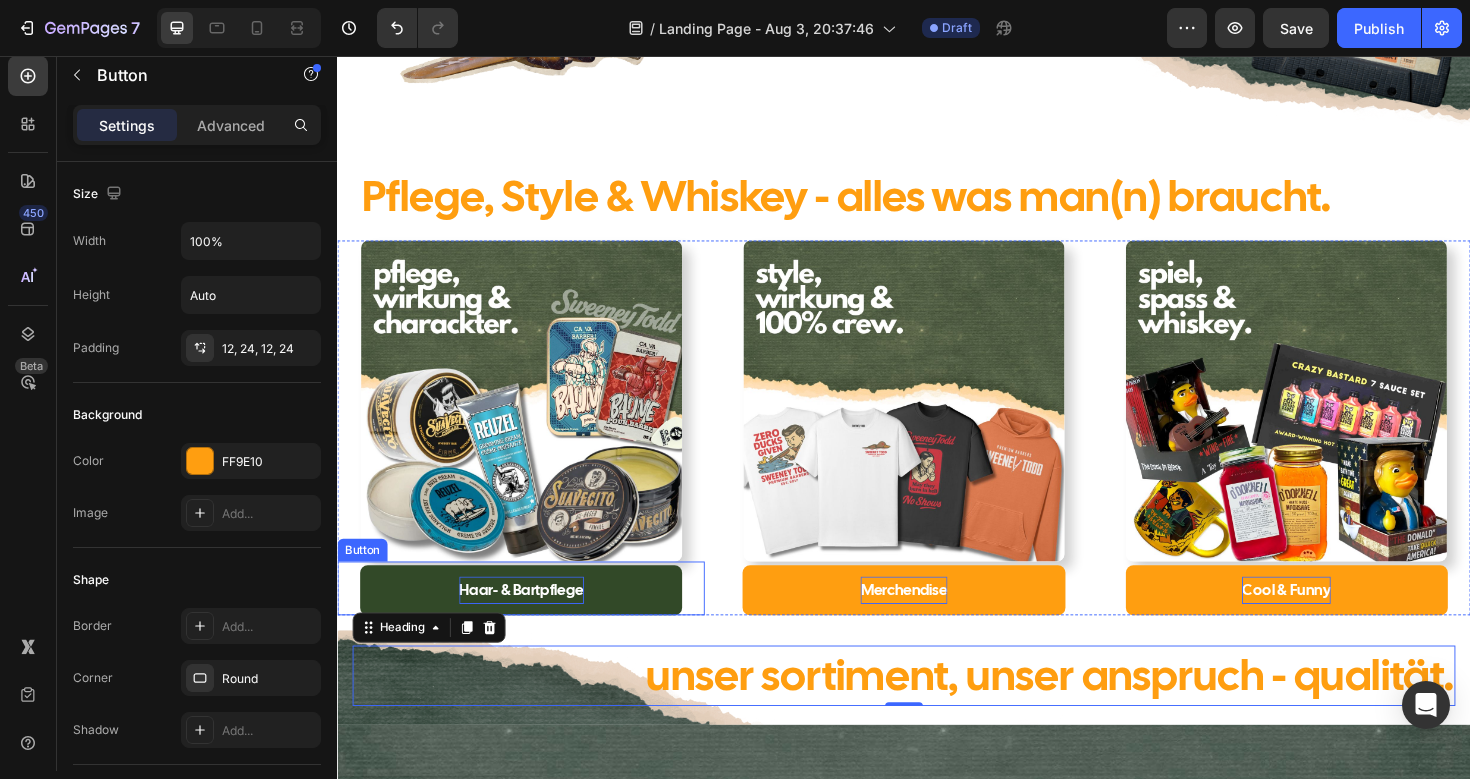 click on "Haar- & Bartpflege" at bounding box center (531, 621) 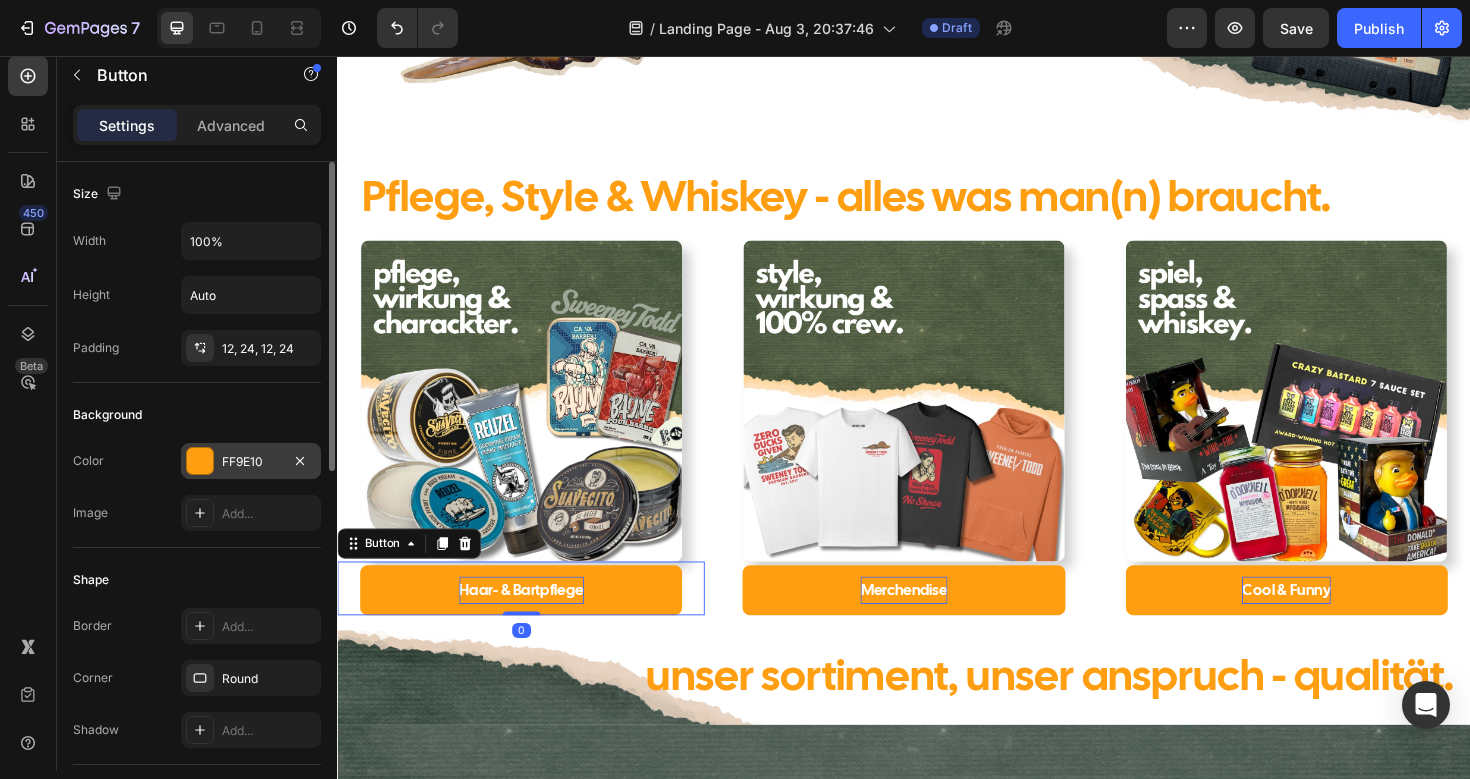 click on "FF9E10" at bounding box center [251, 462] 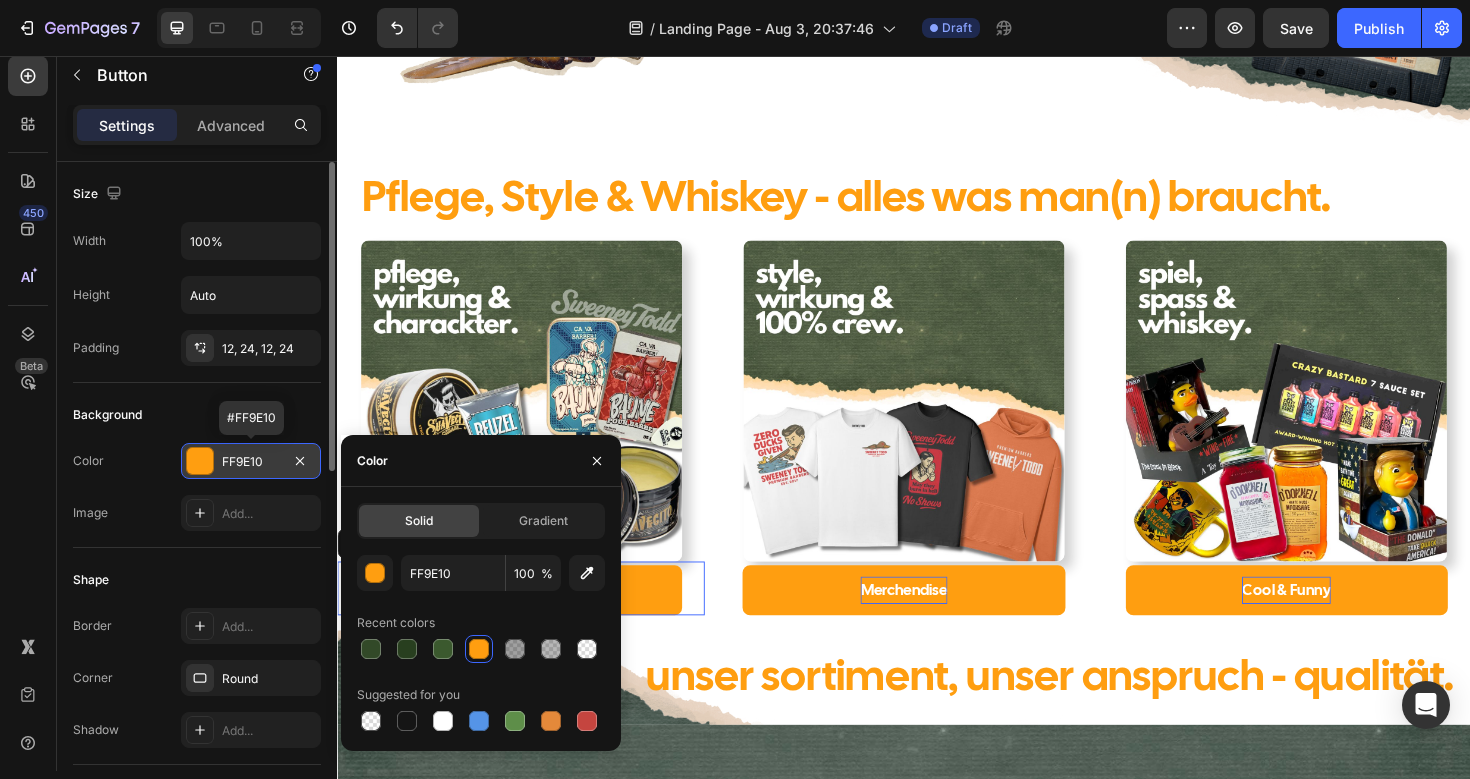 click on "FF9E10" at bounding box center (251, 462) 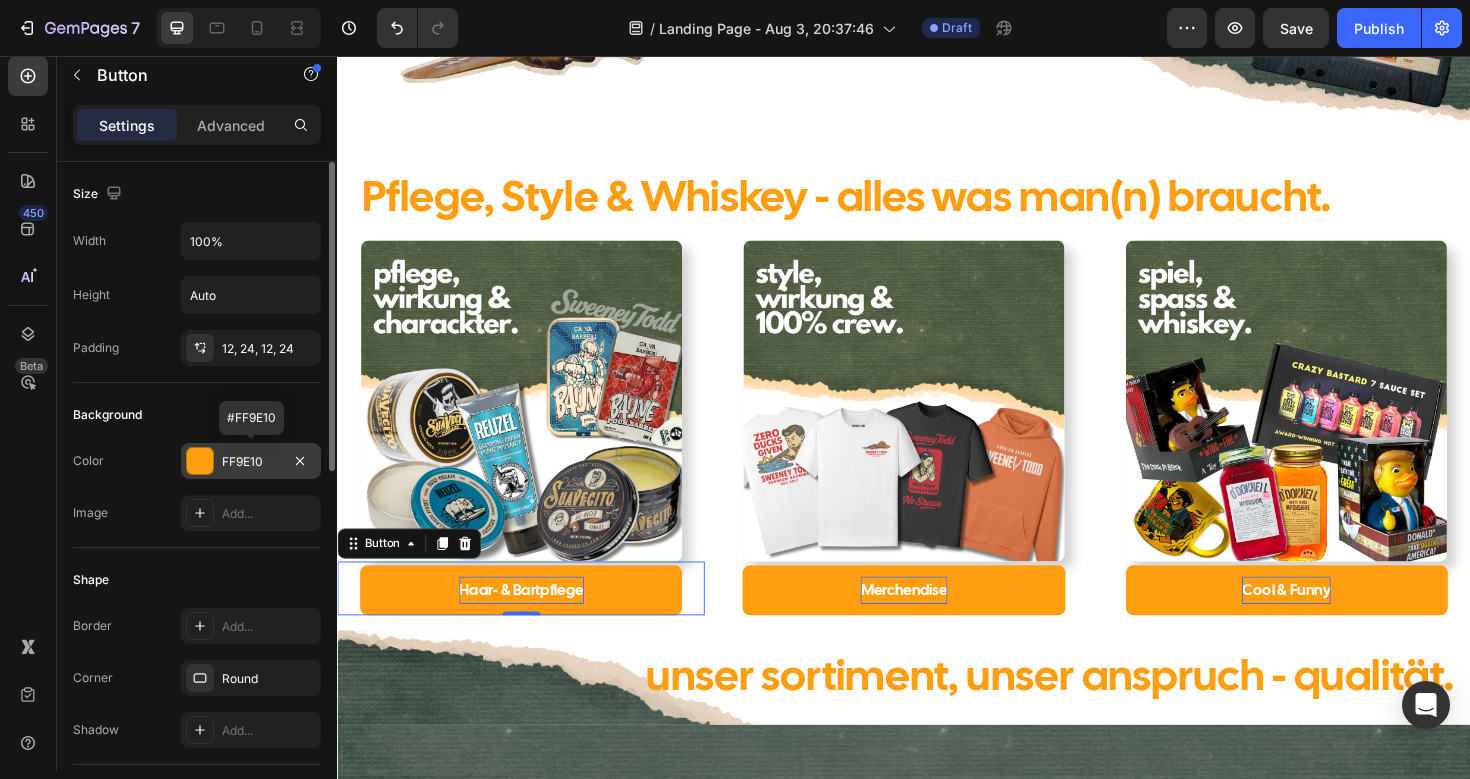 click on "FF9E10" at bounding box center (251, 462) 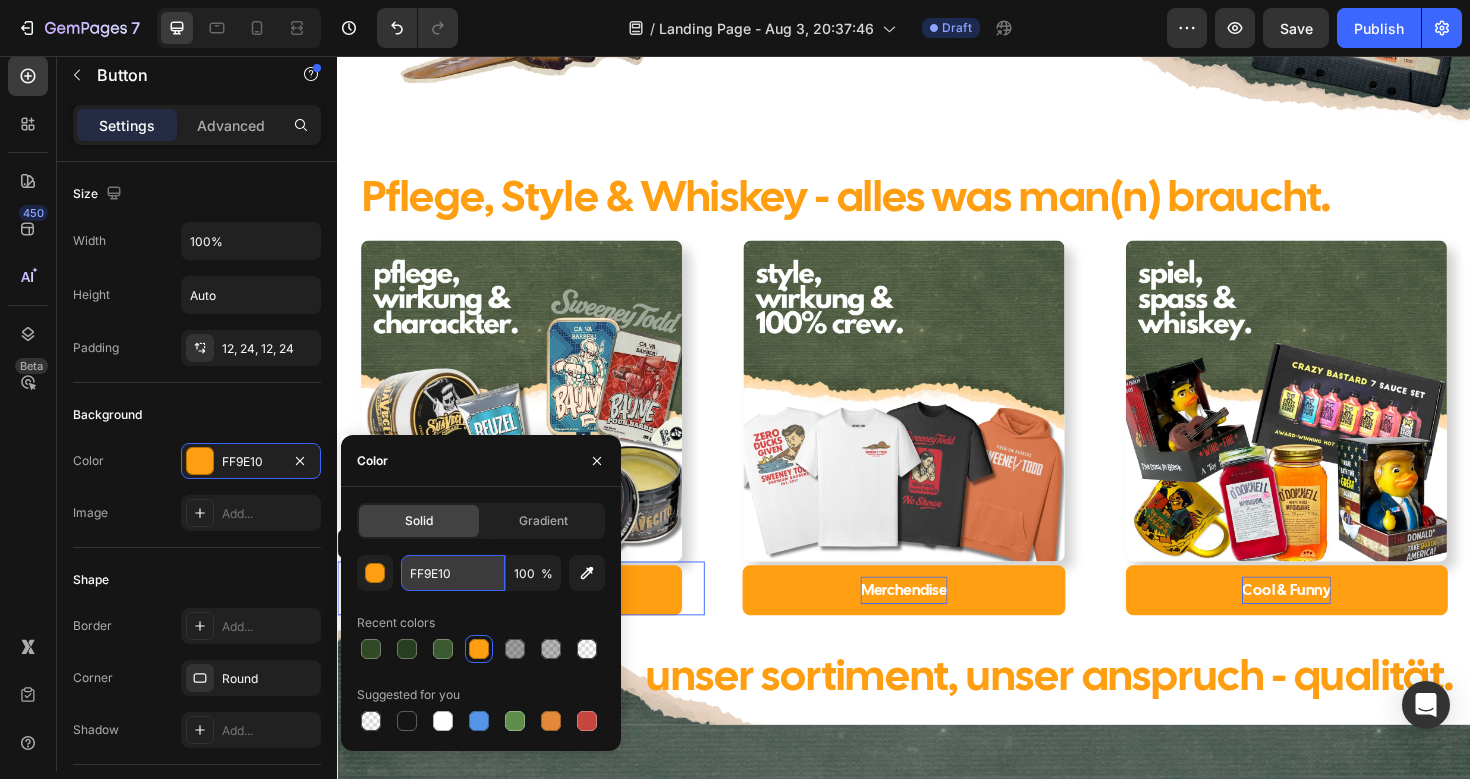 click on "FF9E10" at bounding box center [453, 573] 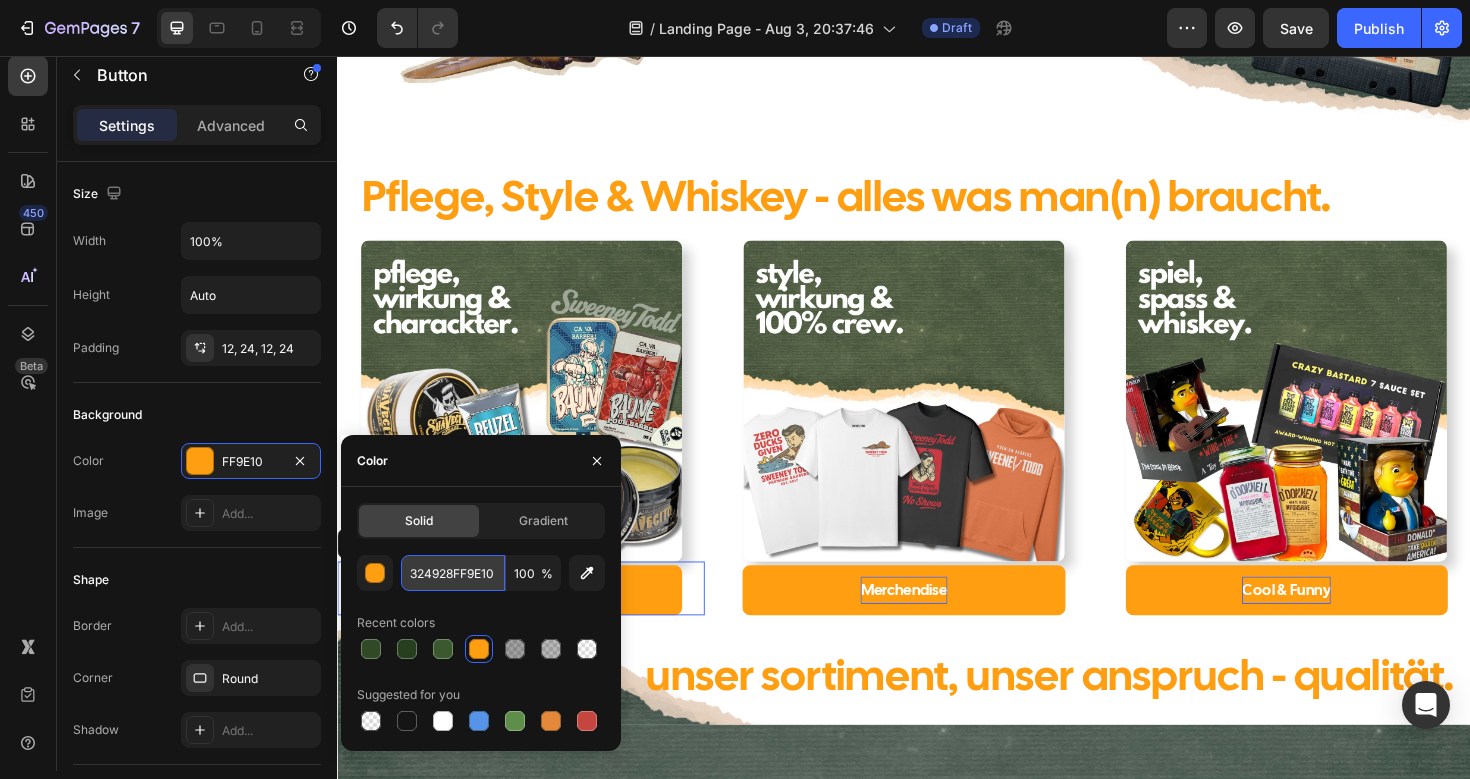 type on "324928" 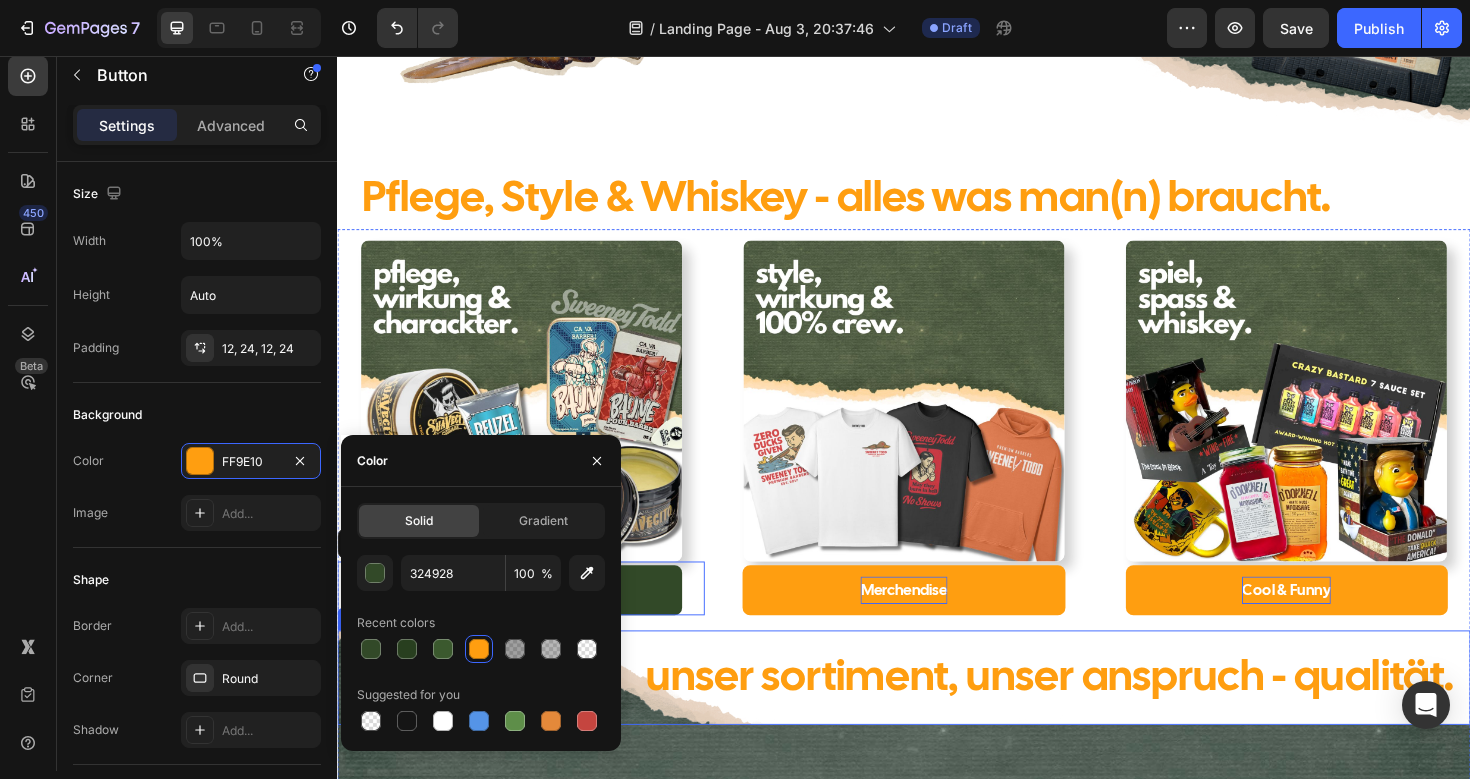 click on "unser sortiment, unser anspruch - qualität. Heading Heading Row" at bounding box center (937, 714) 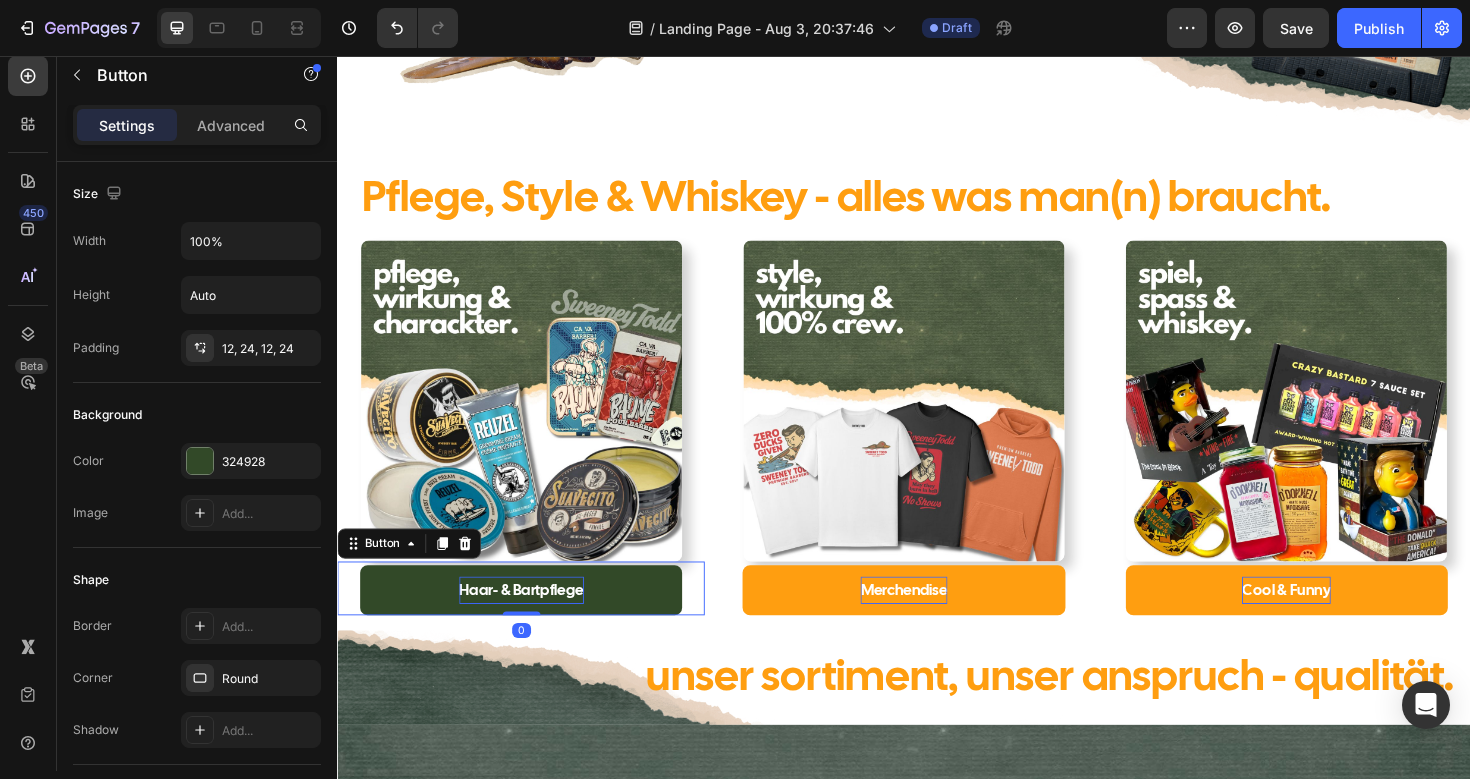 click on "Haar- & Bartpflege" at bounding box center (531, 621) 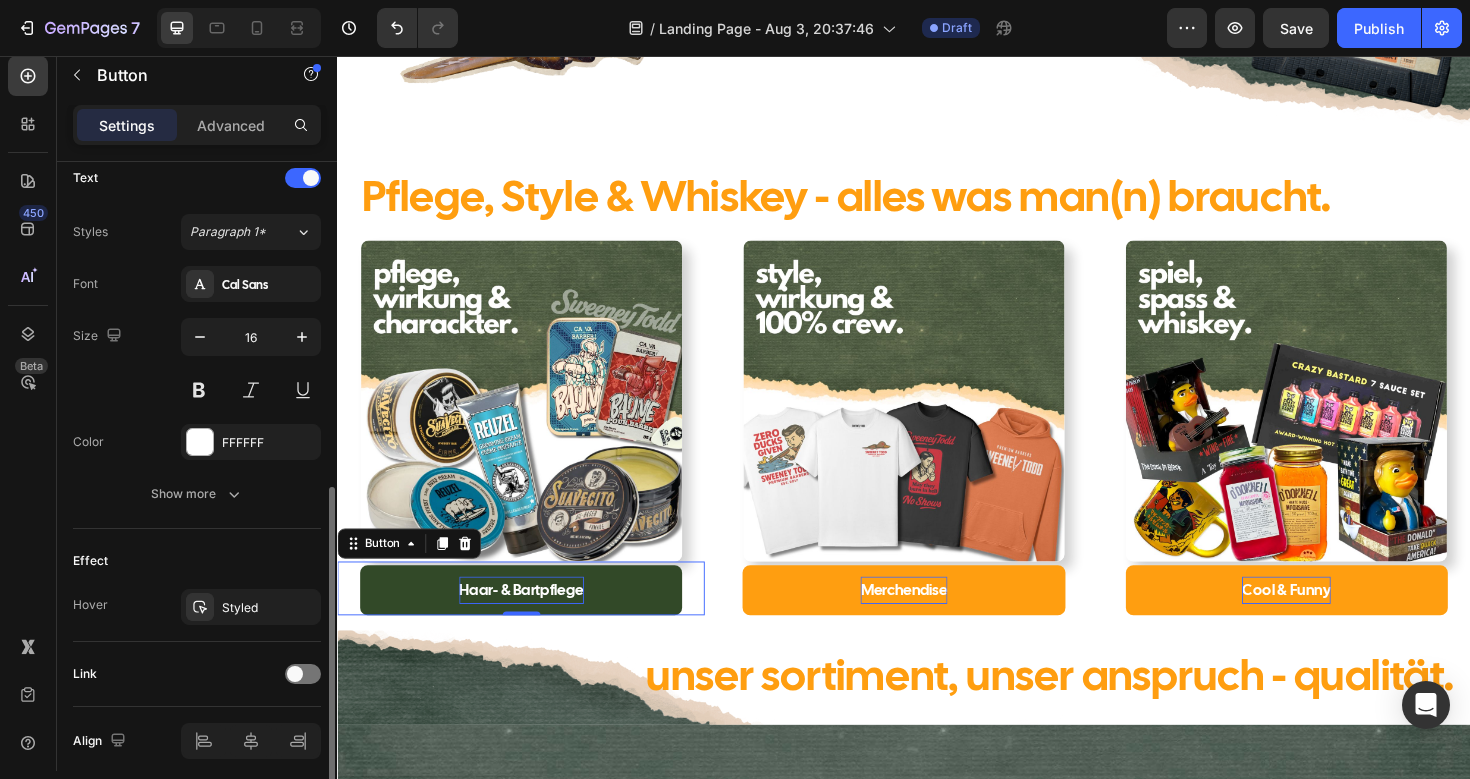 scroll, scrollTop: 698, scrollLeft: 0, axis: vertical 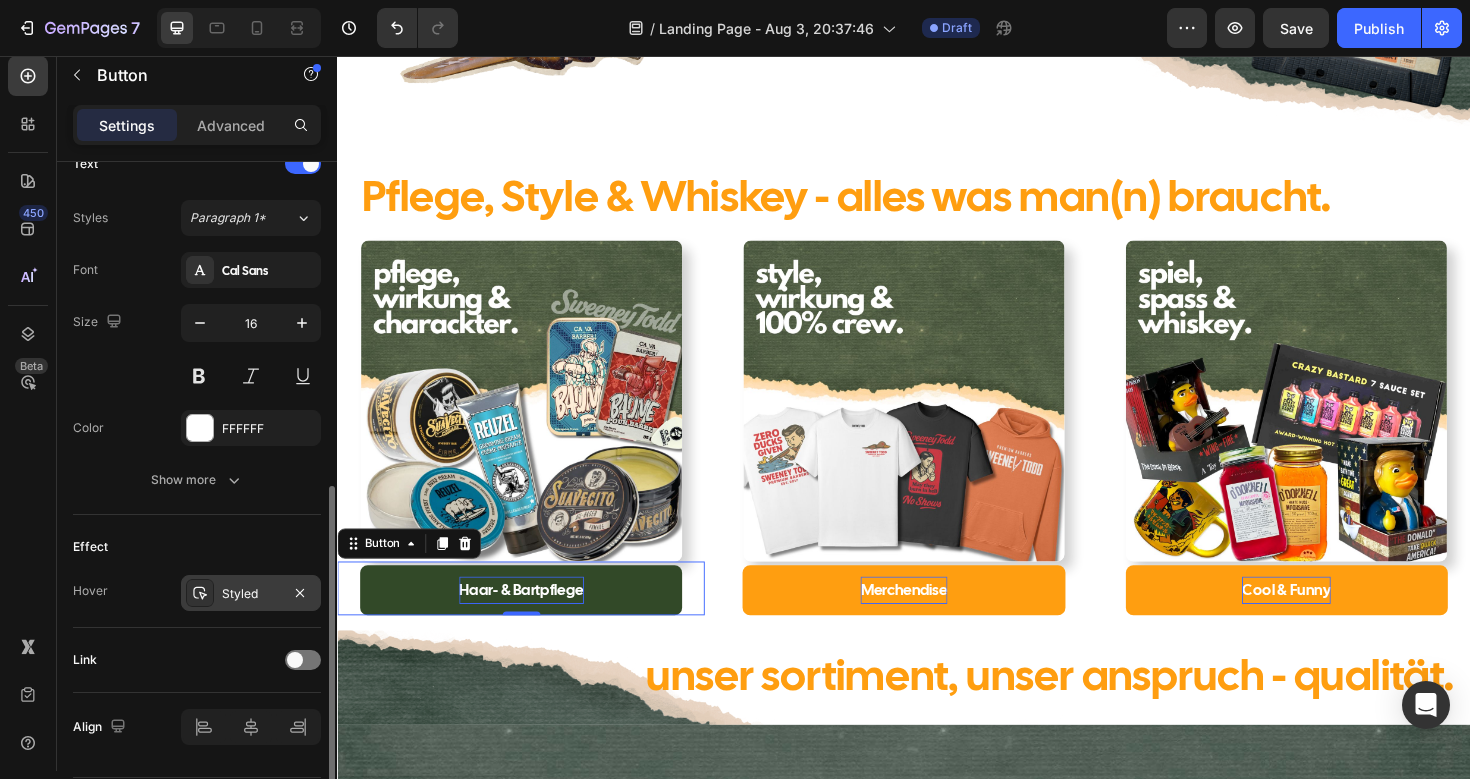 click on "Styled" at bounding box center (251, 594) 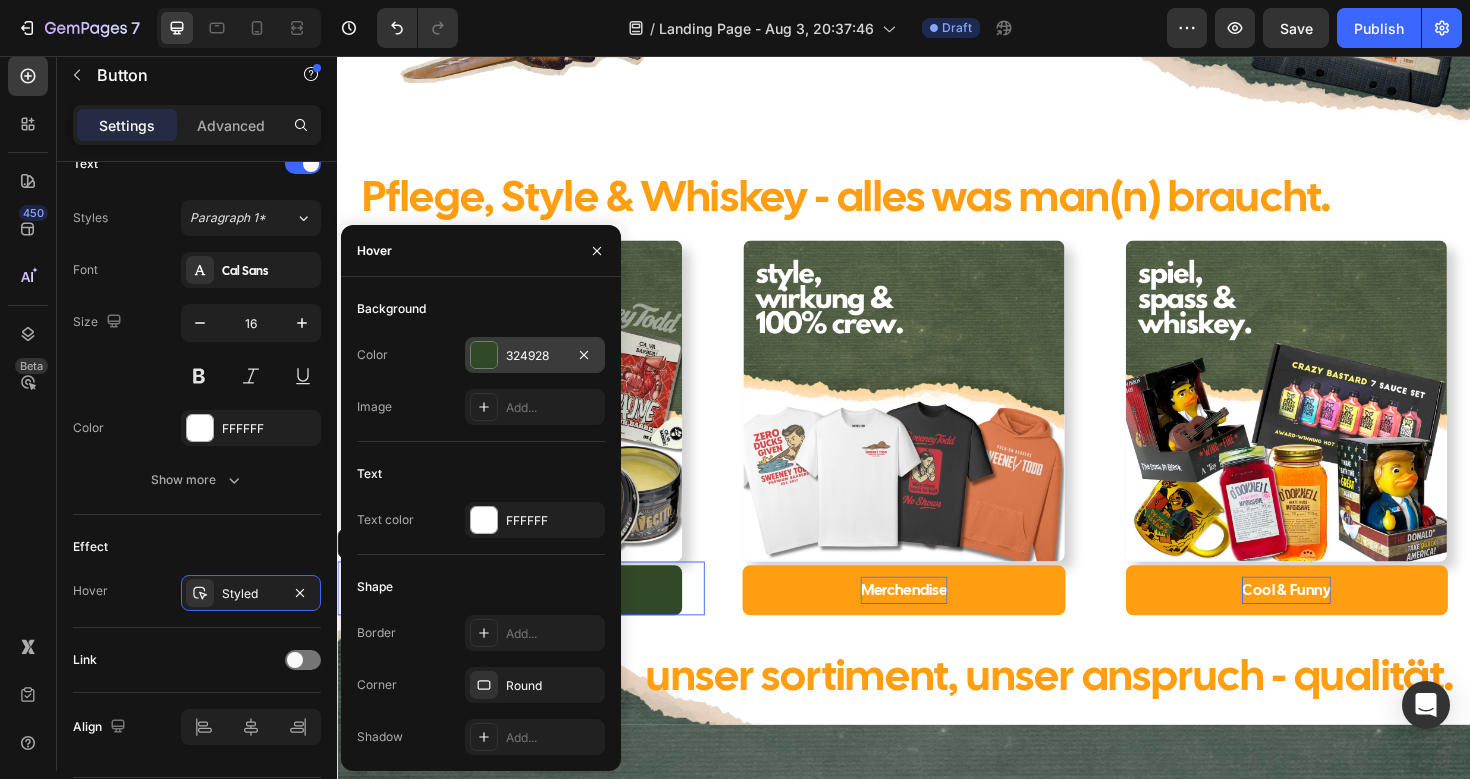 click on "324928" at bounding box center (535, 356) 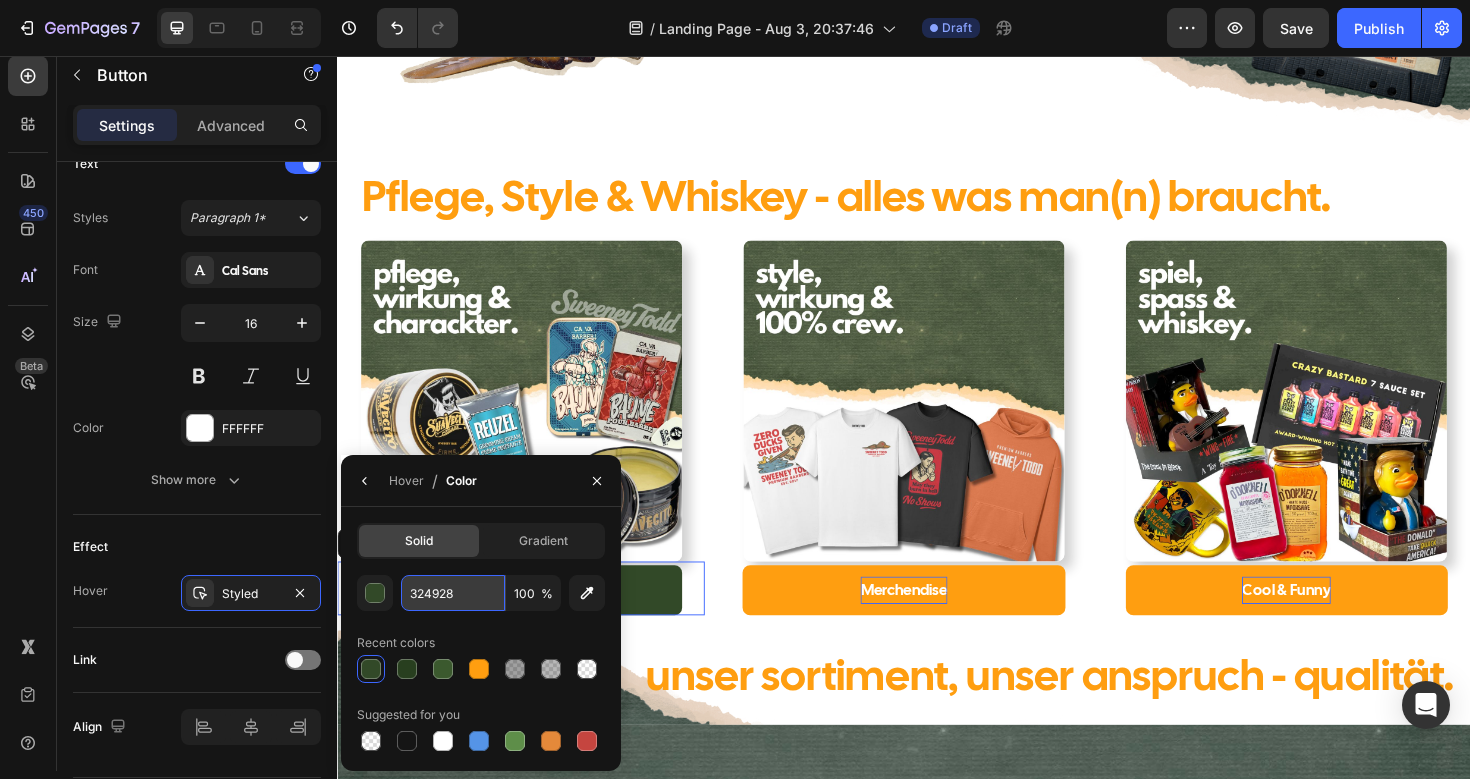 click on "324928" at bounding box center [453, 593] 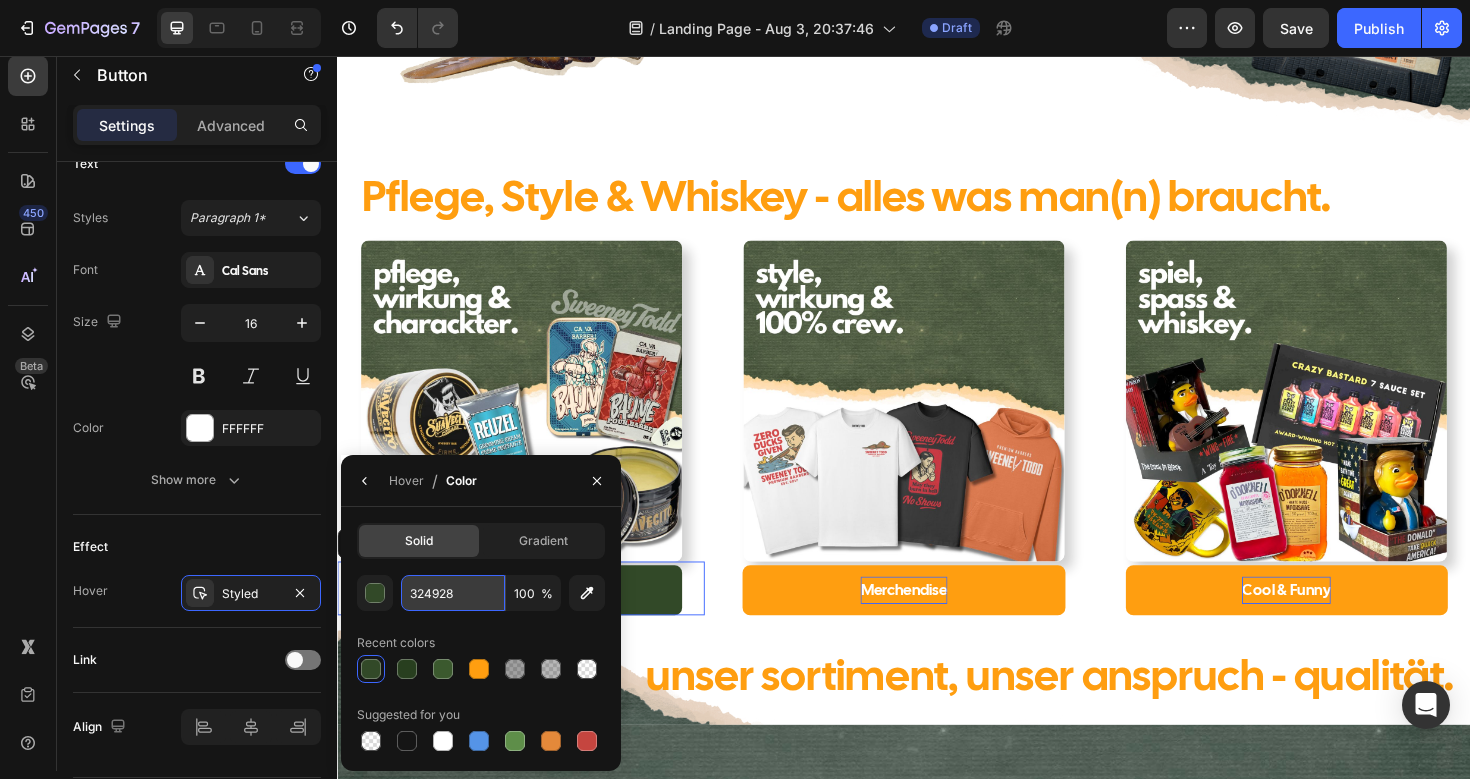 paste on "FF9E10" 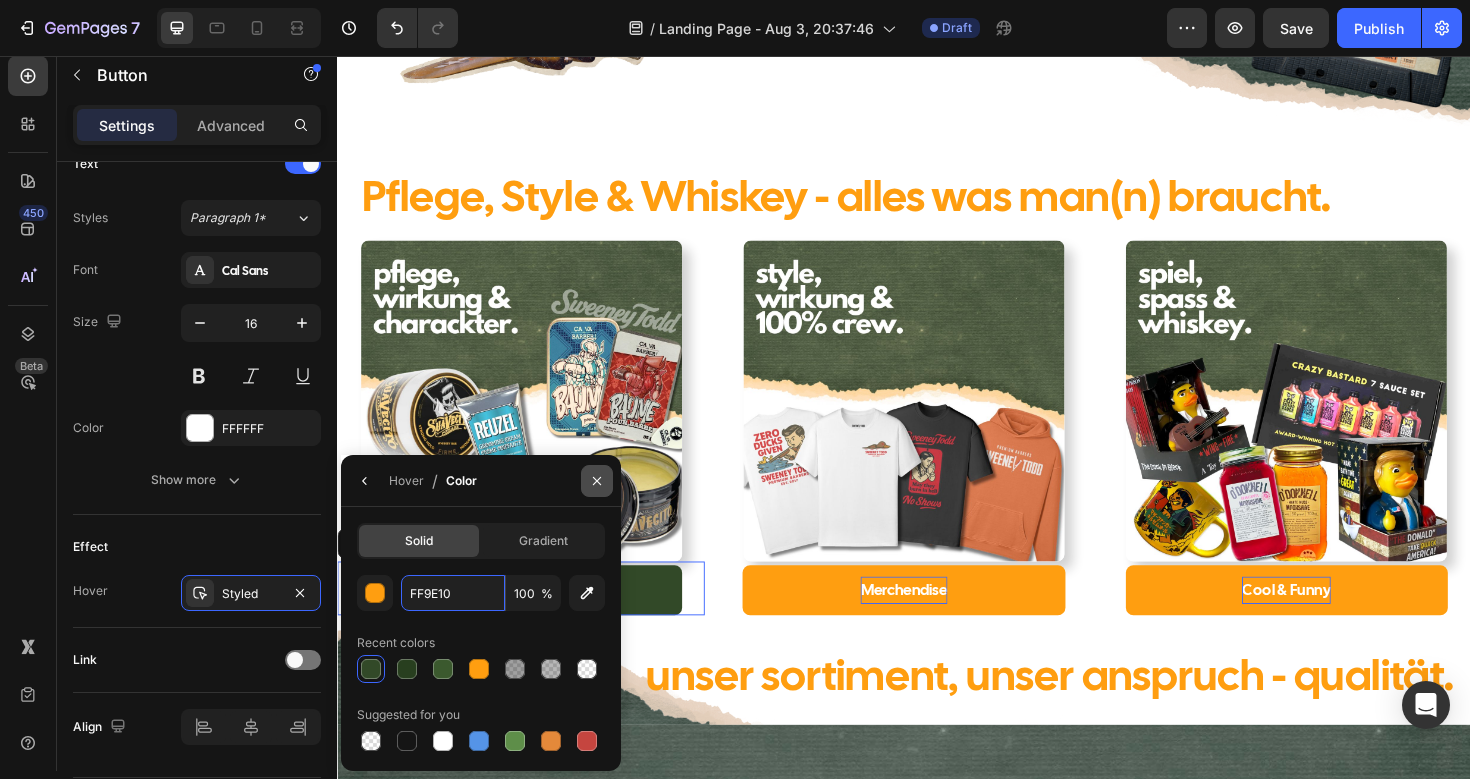 type on "FF9E10" 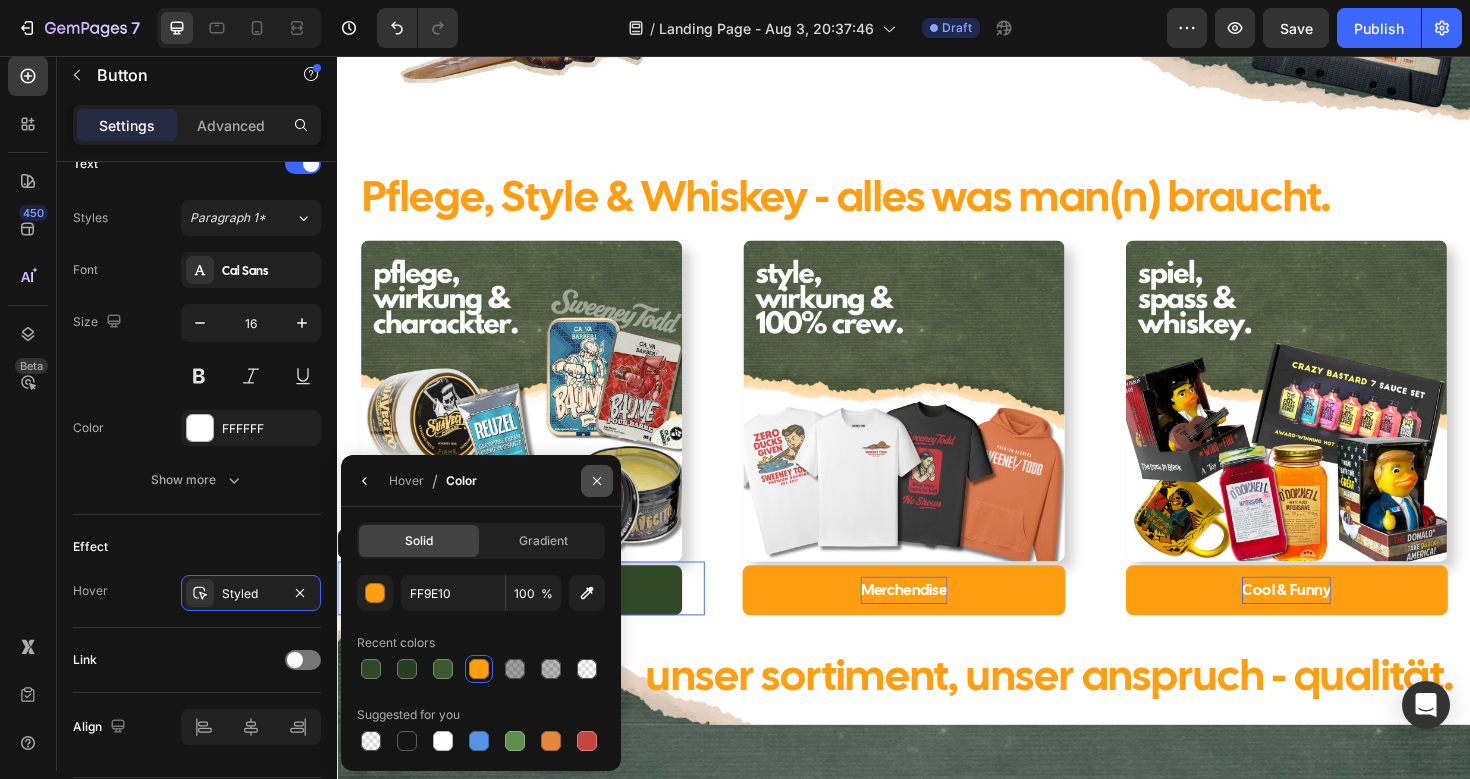 click 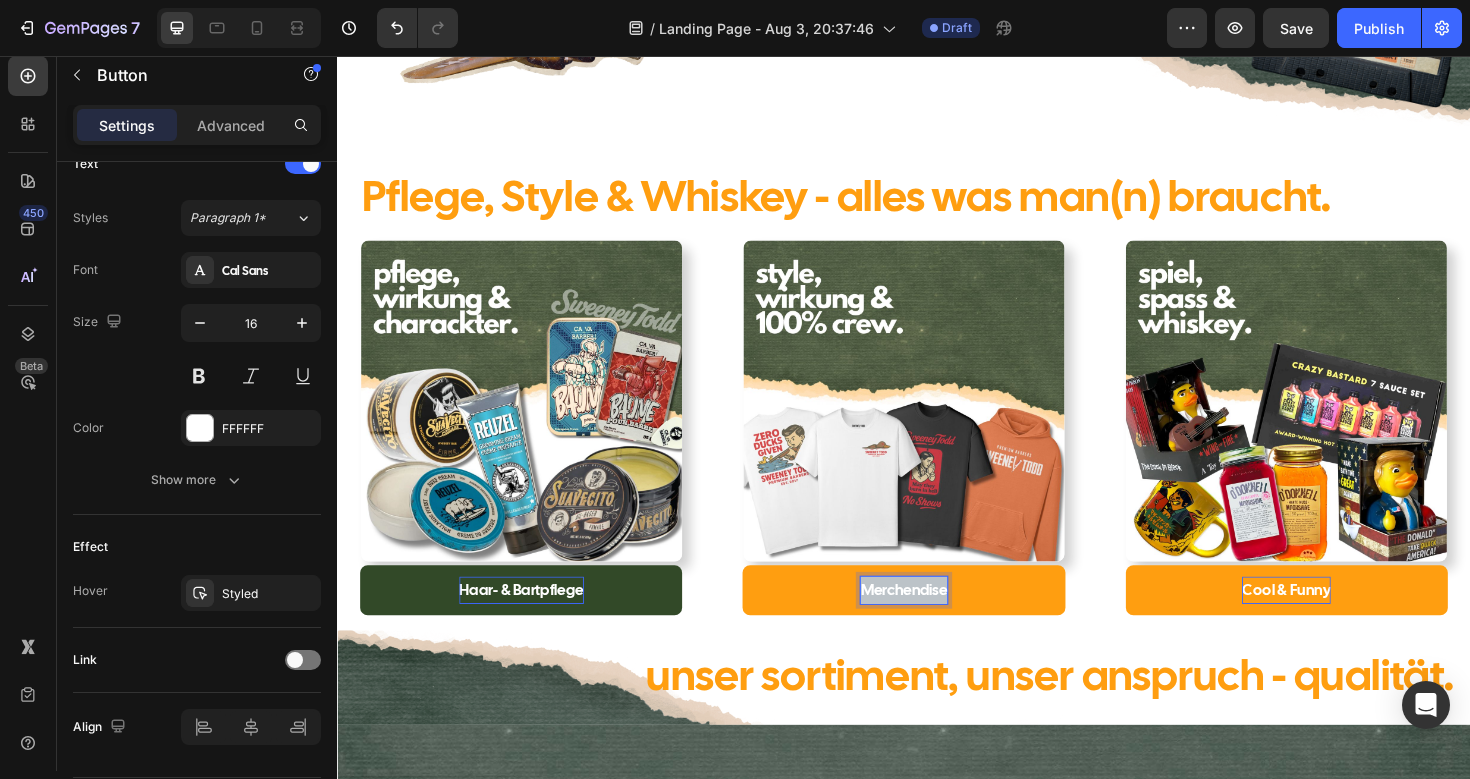 click on "Merchendise" at bounding box center (937, 621) 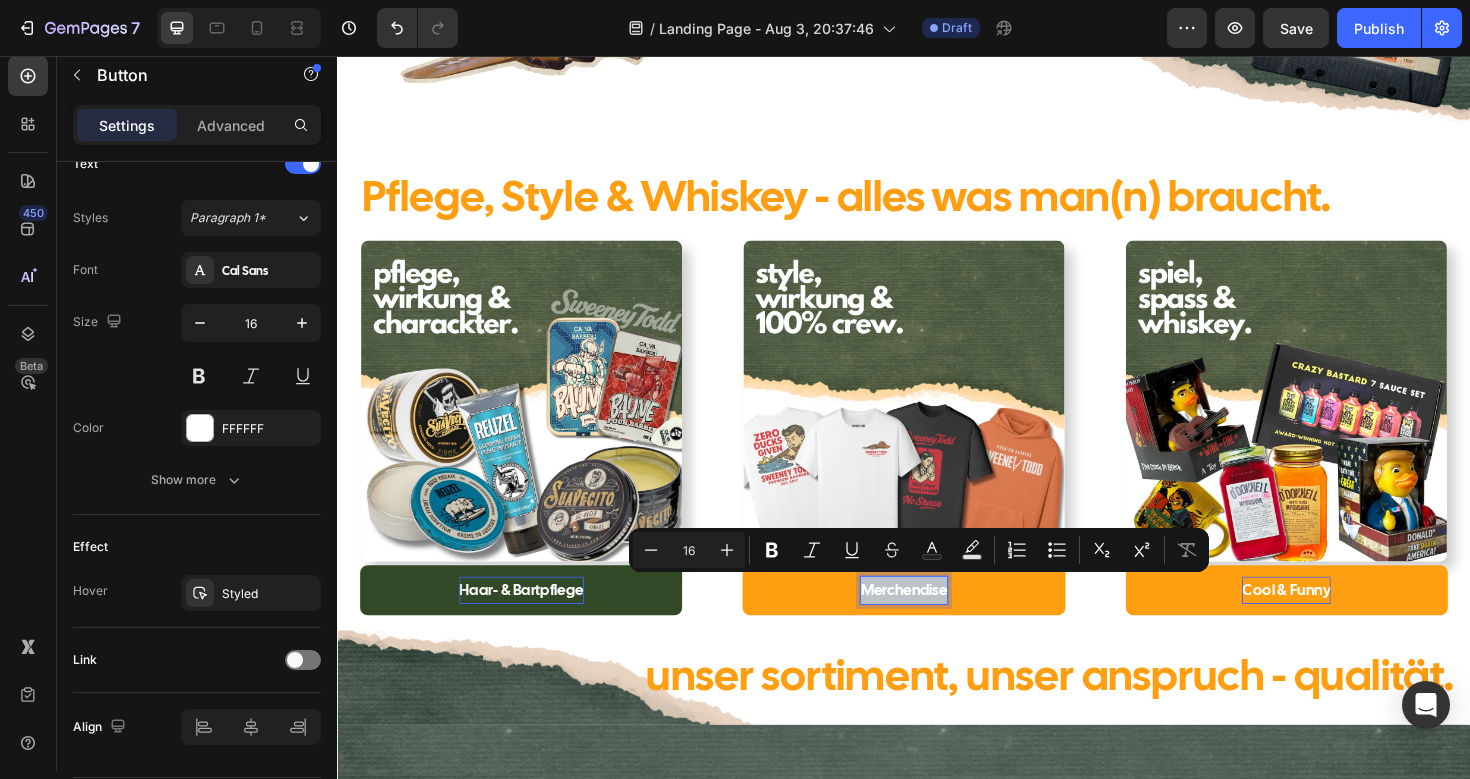 copy on "Merchendise" 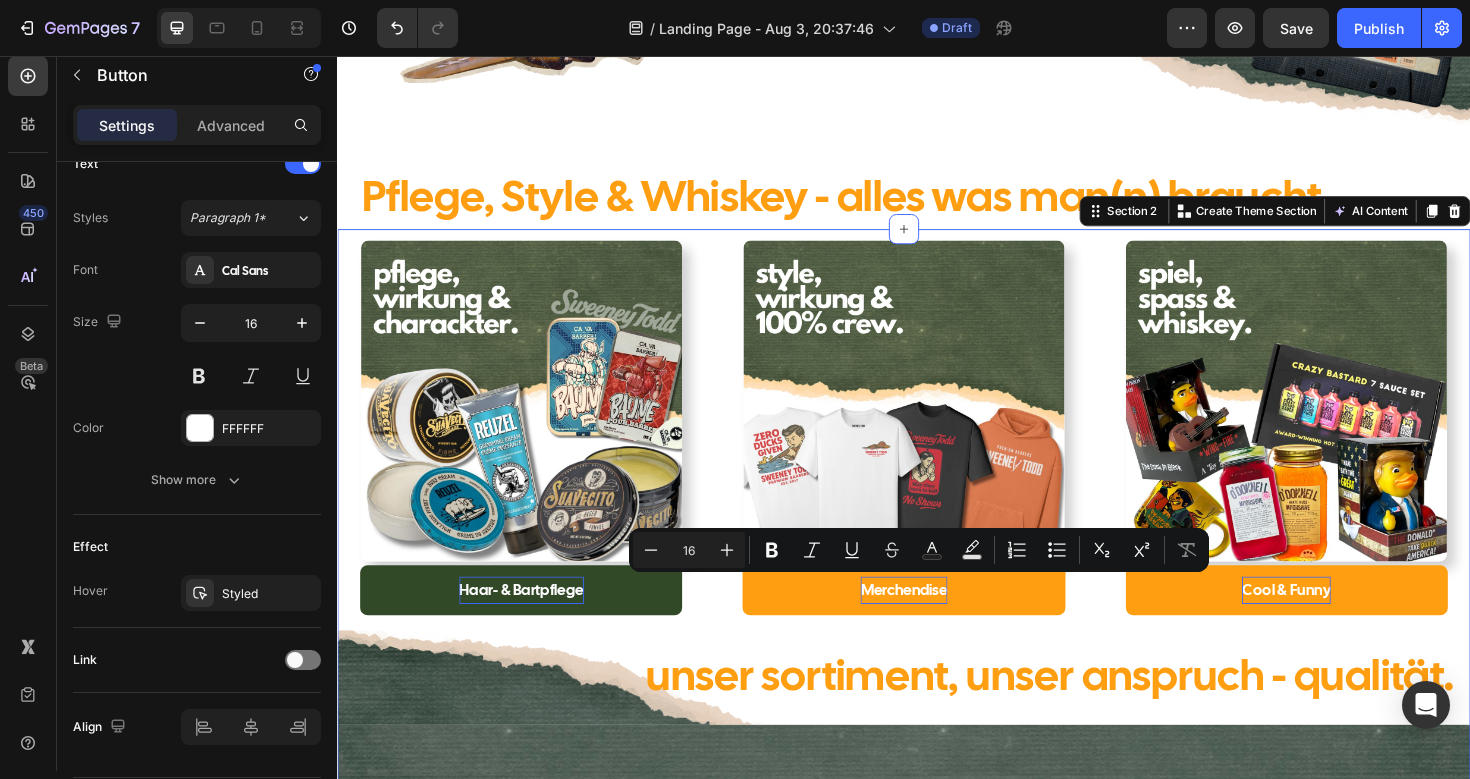 click on "Image Haar- & Bartpflege Button Image Merchendise Button Image Cool & Funny Button Row unser sortiment, unser anspruch - qualität. Heading Heading Row Image Image Image Image Image Image Image Image Image Image Marquee Row Wir haben den coolen scheiss, den keiner hat.  Heading Row" at bounding box center (937, 746) 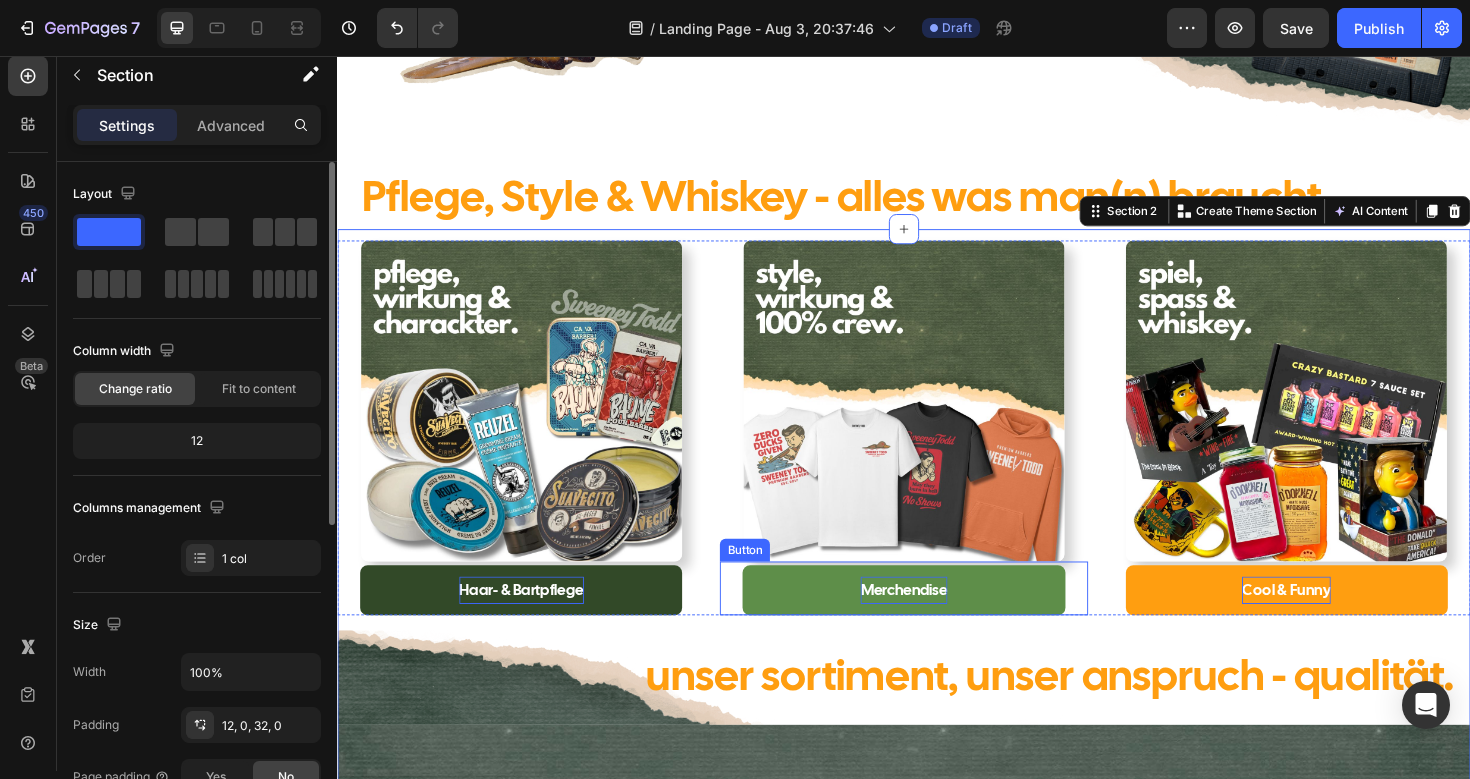 click on "Merchendise" at bounding box center [936, 621] 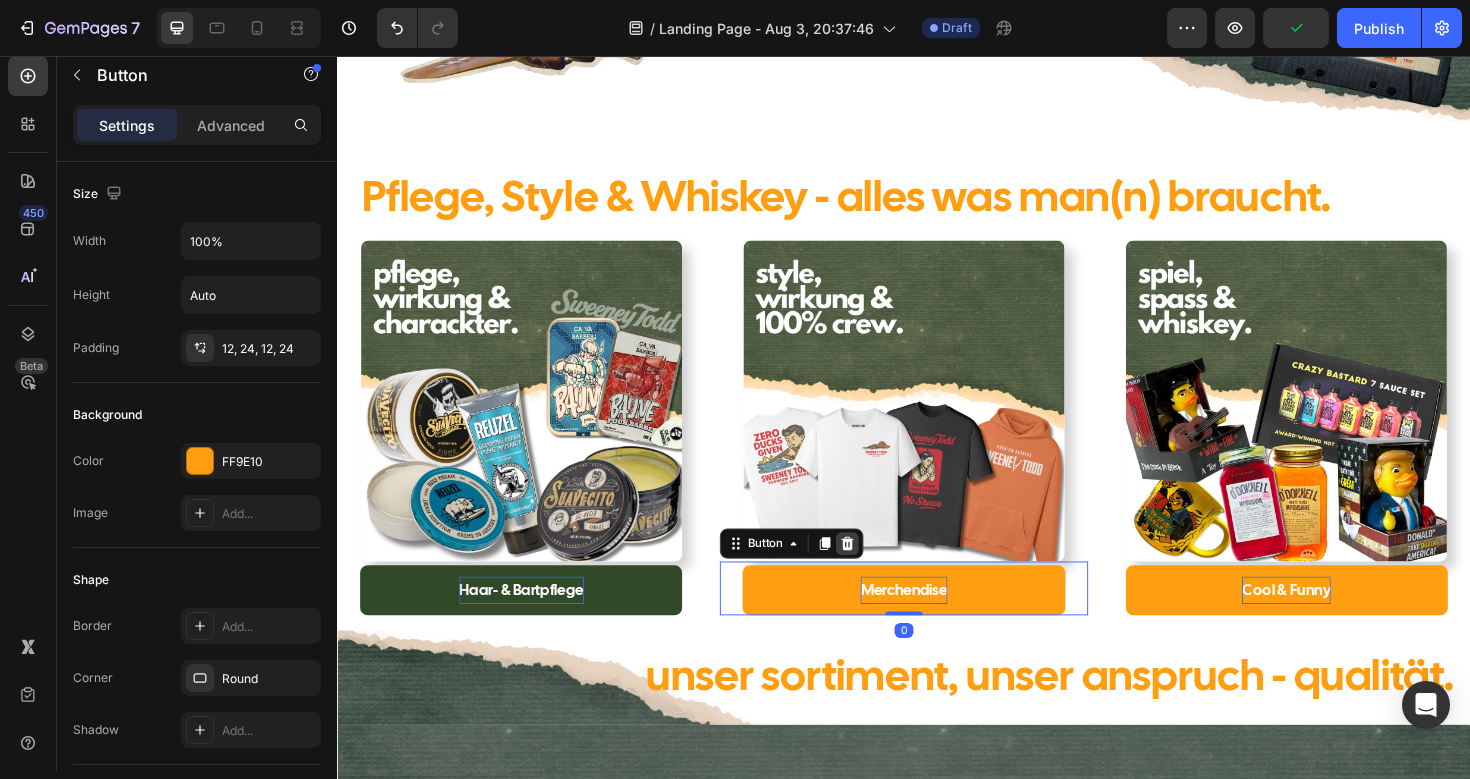 click 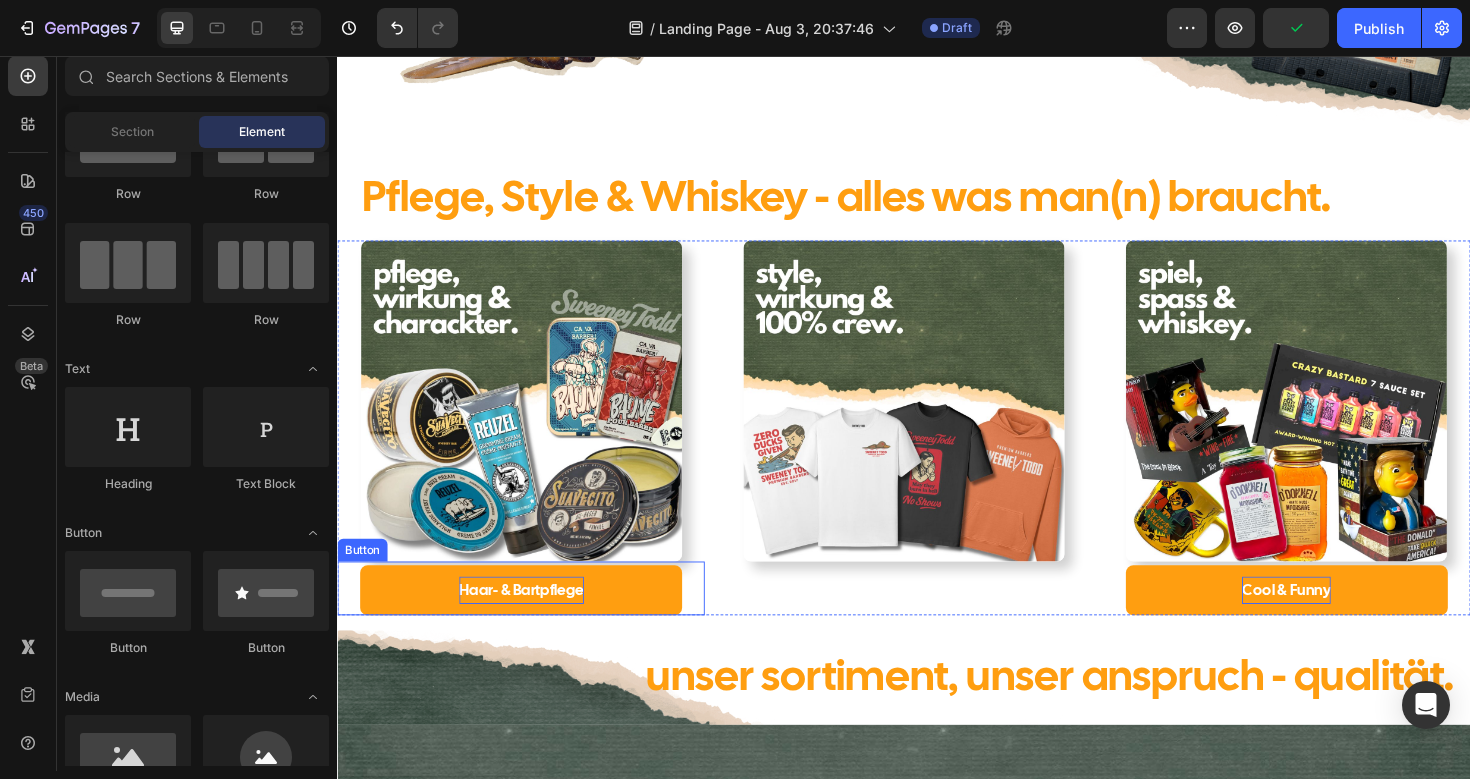 click on "Haar- & Bartpflege" at bounding box center [531, 621] 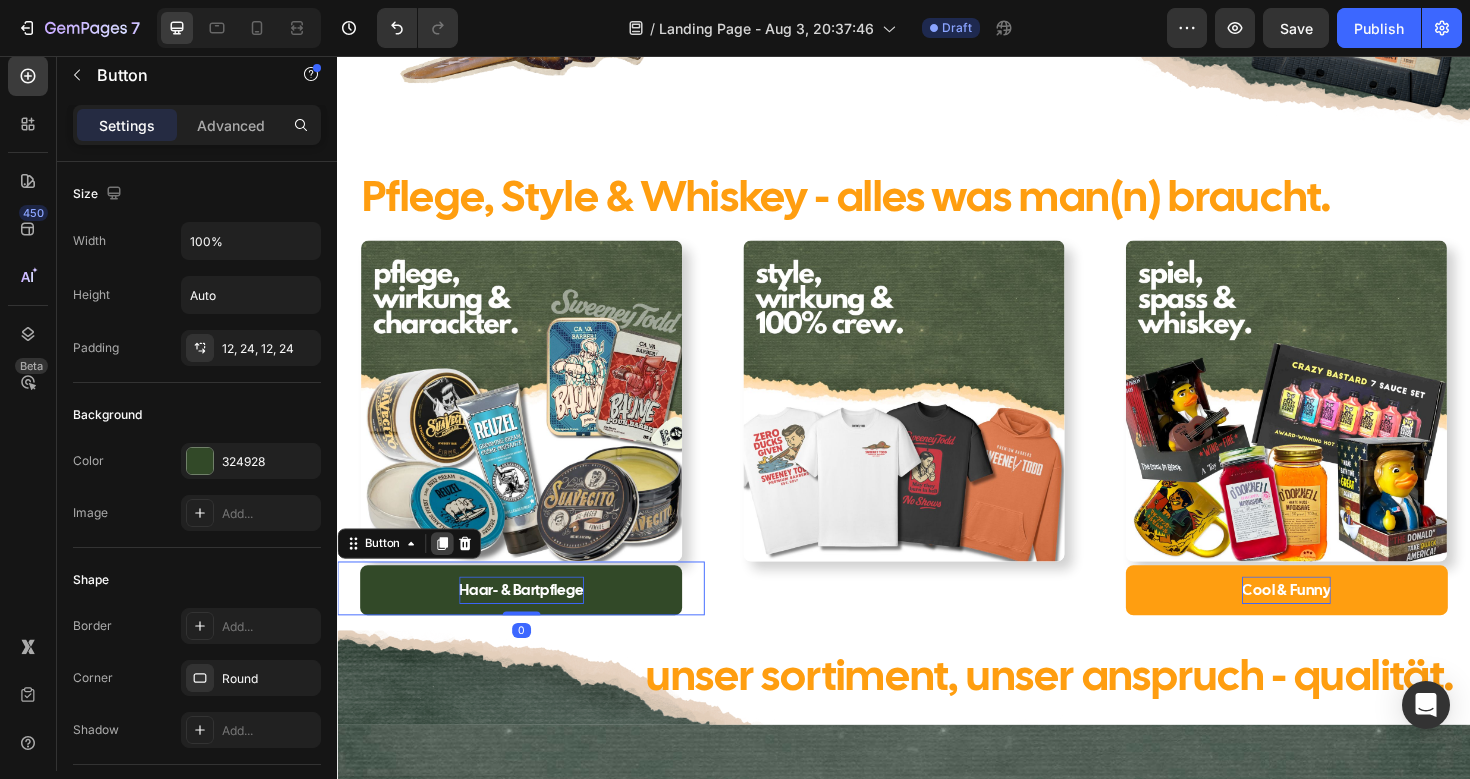 click 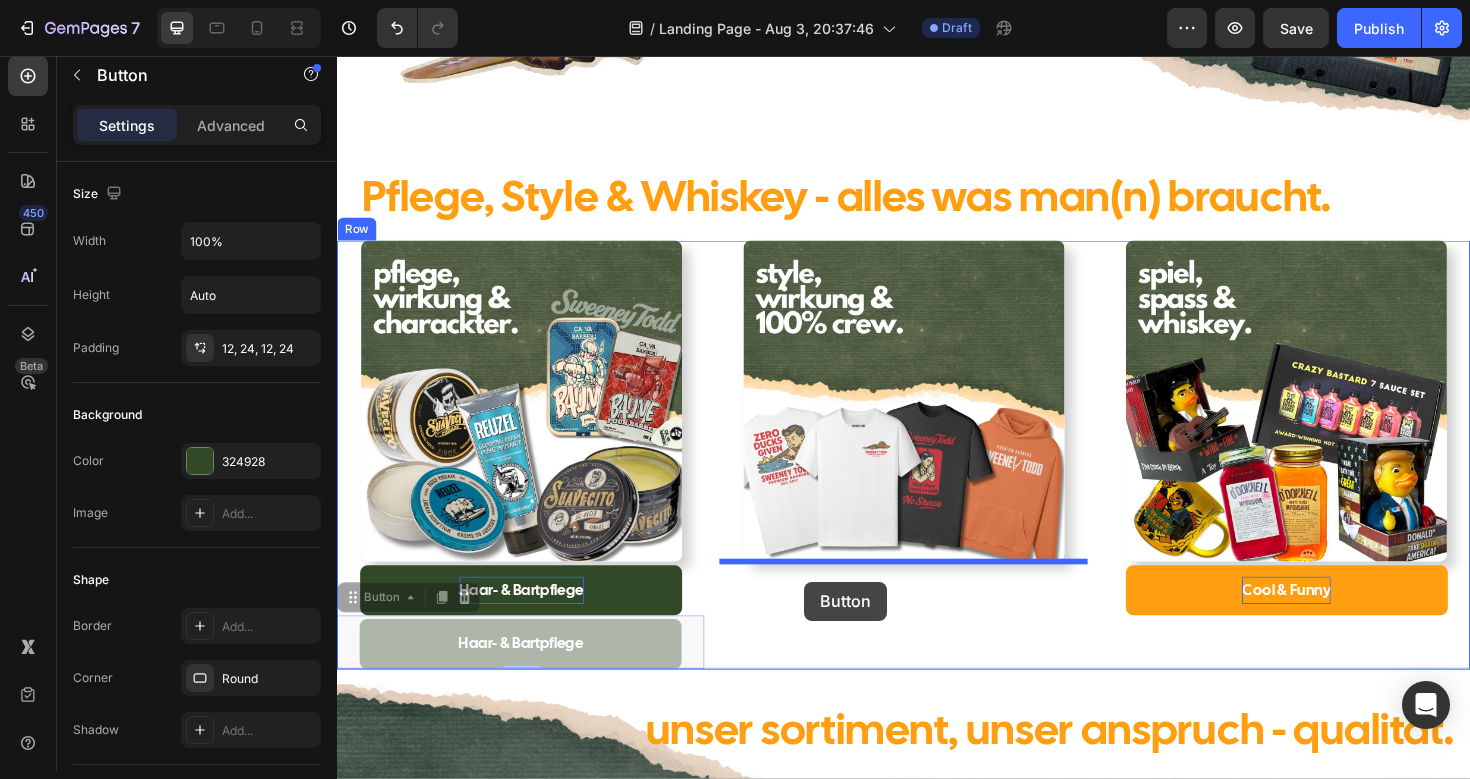 drag, startPoint x: 352, startPoint y: 627, endPoint x: 830, endPoint y: 611, distance: 478.2677 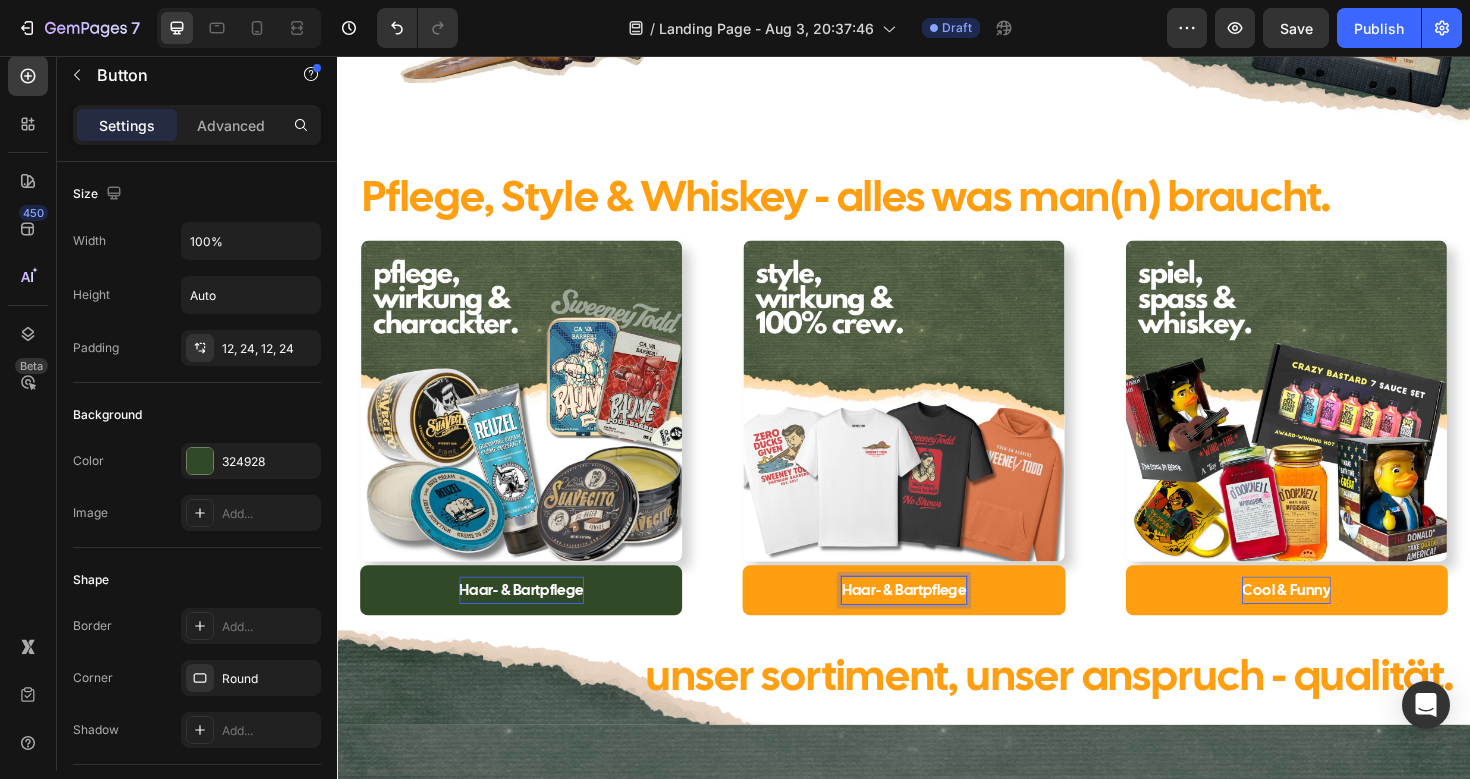 click on "Haar- & Bartpflege" at bounding box center (937, 621) 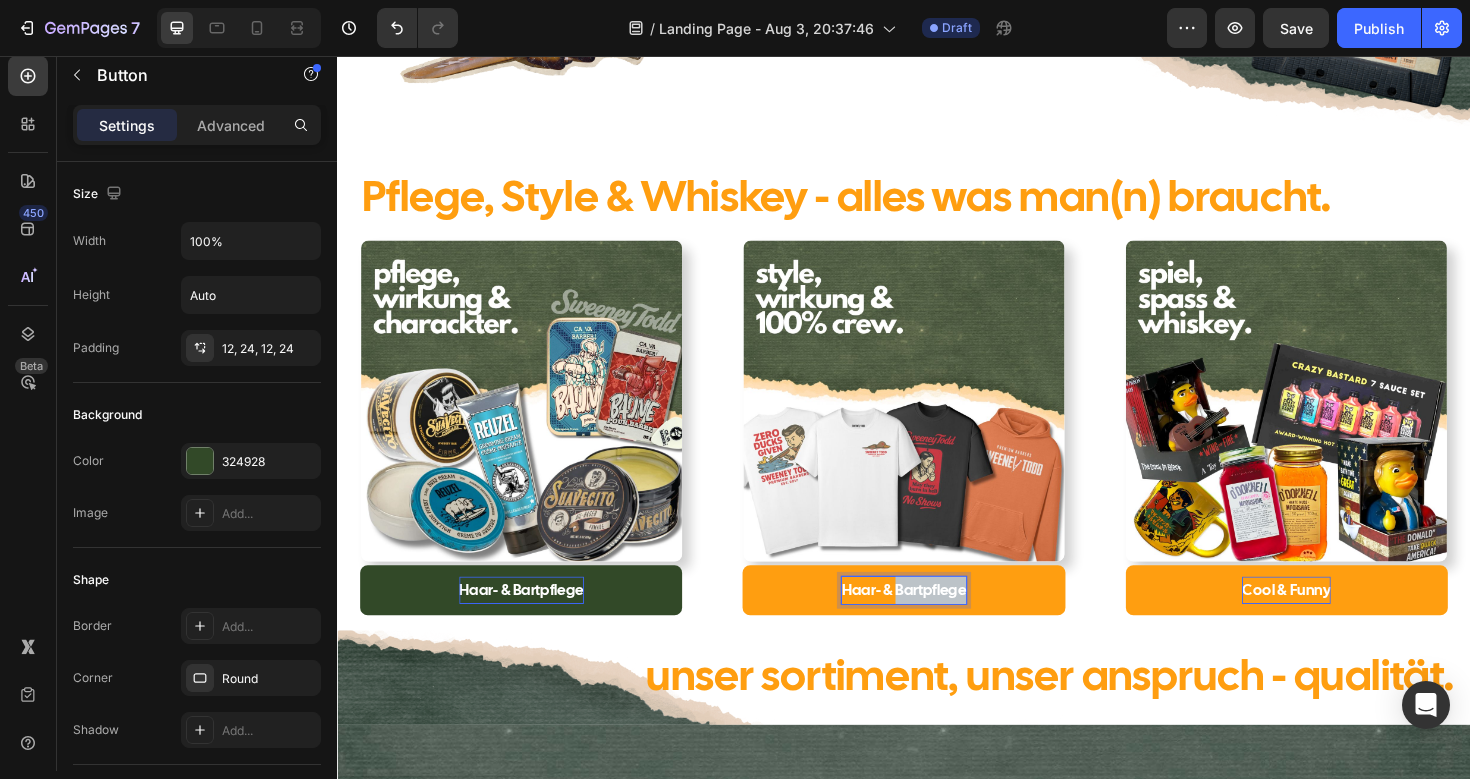 click on "Haar- & Bartpflege" at bounding box center (937, 621) 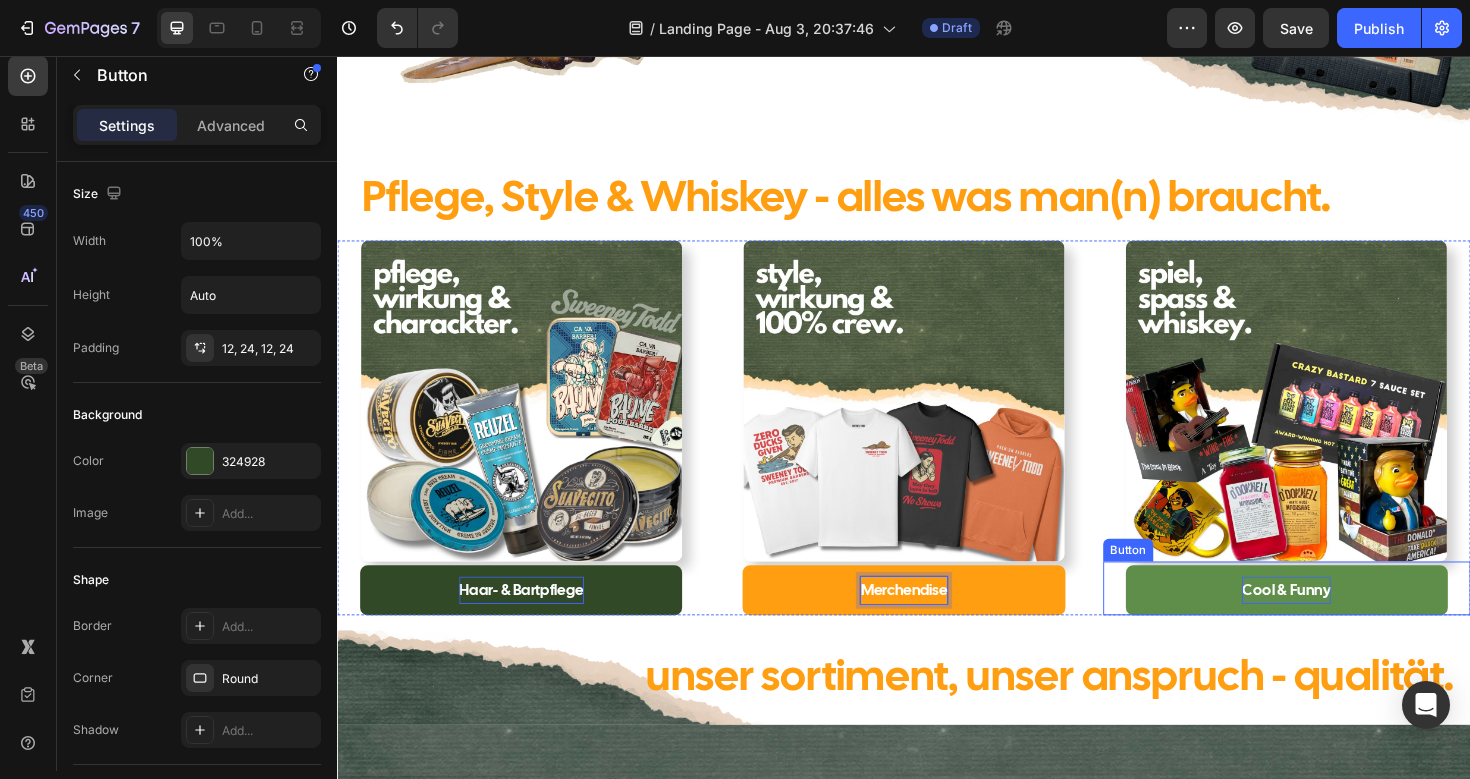 click on "Cool & Funny" at bounding box center [1342, 621] 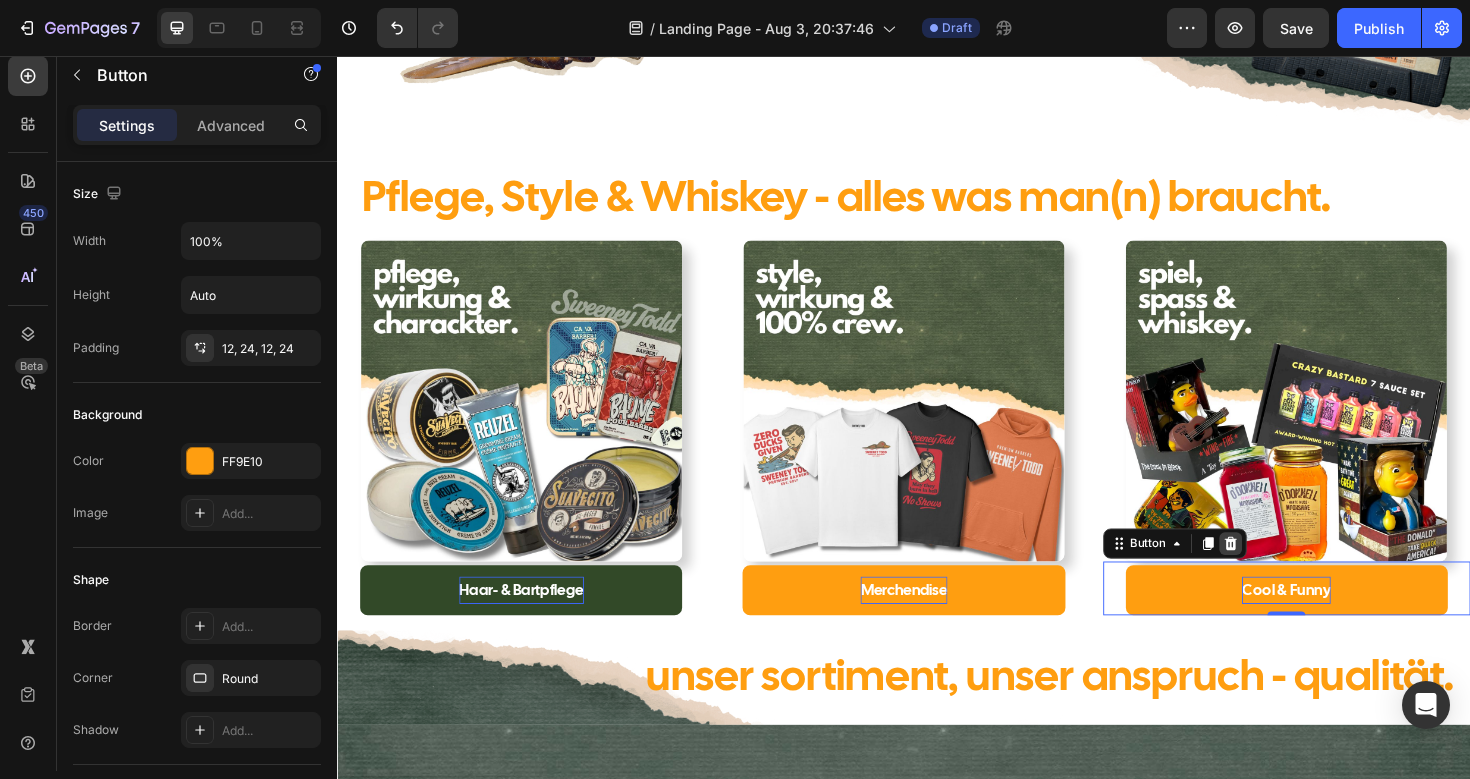 click 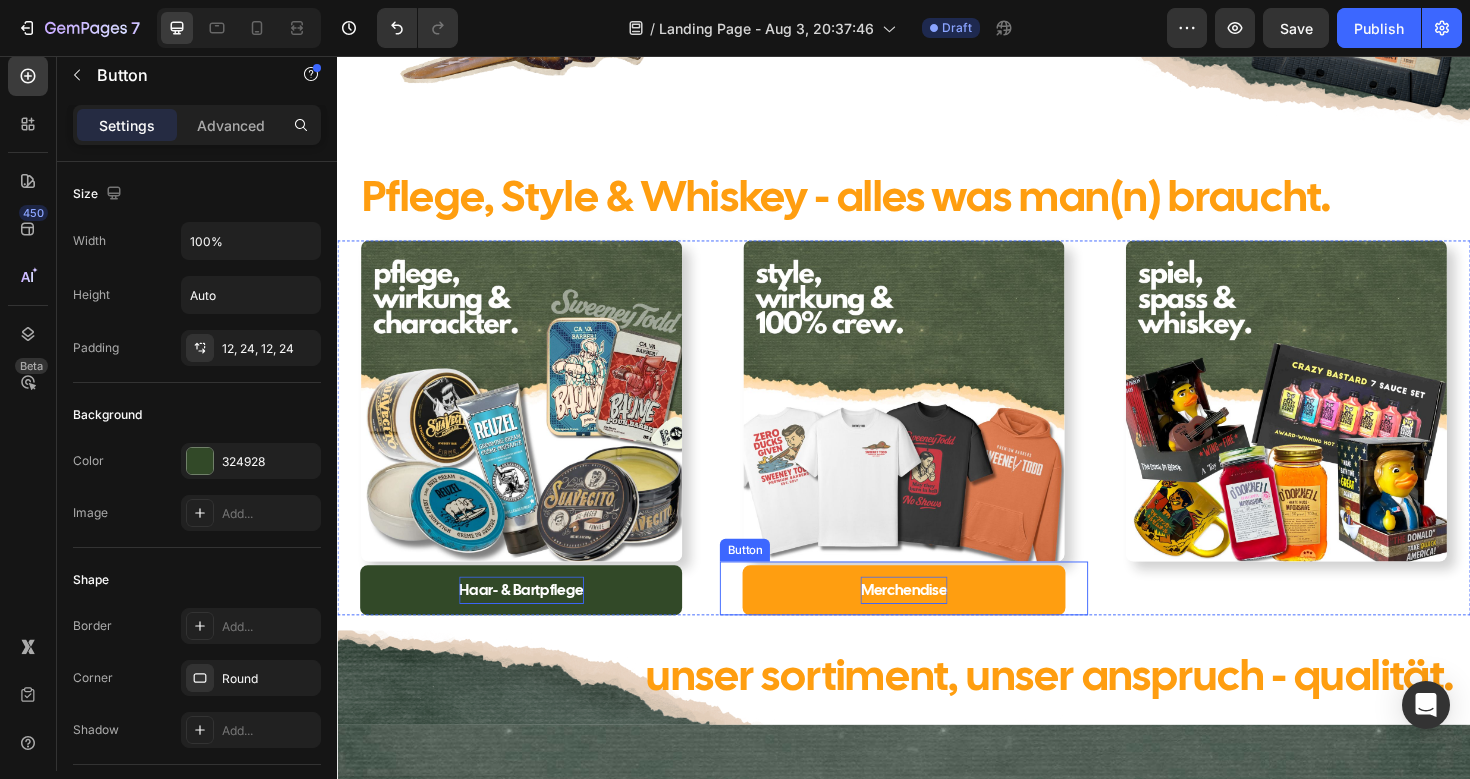 click on "Merchendise" at bounding box center [937, 621] 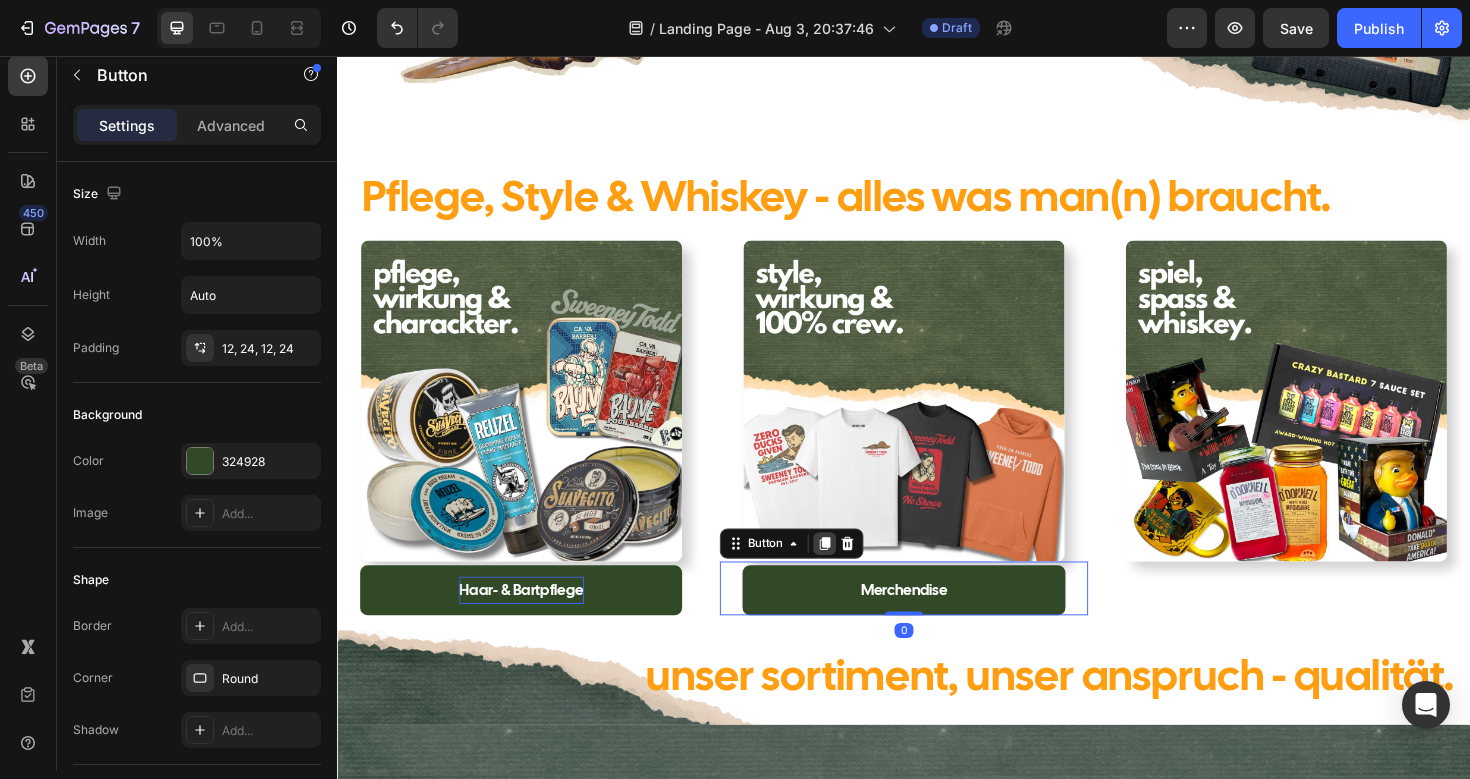 click 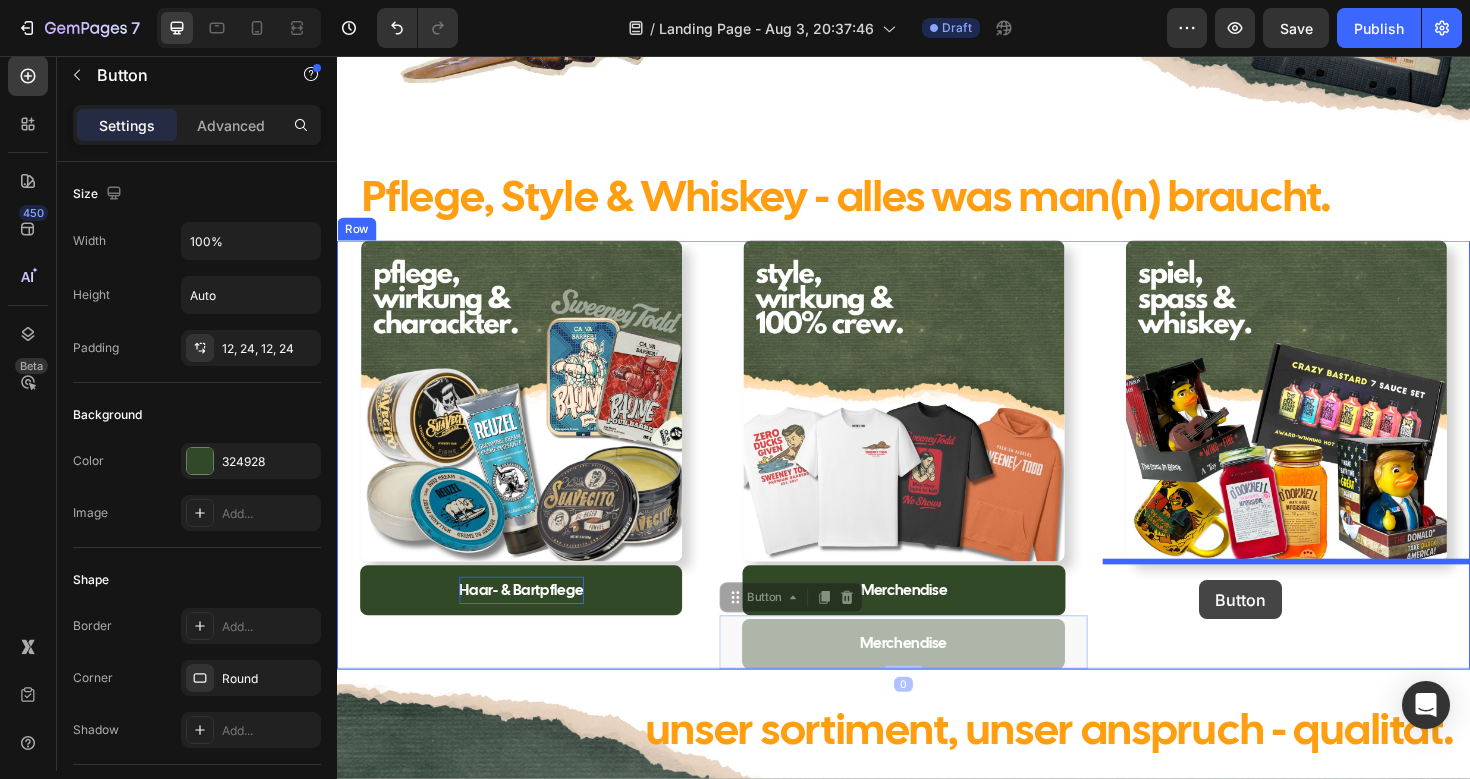 drag, startPoint x: 752, startPoint y: 636, endPoint x: 1250, endPoint y: 611, distance: 498.6271 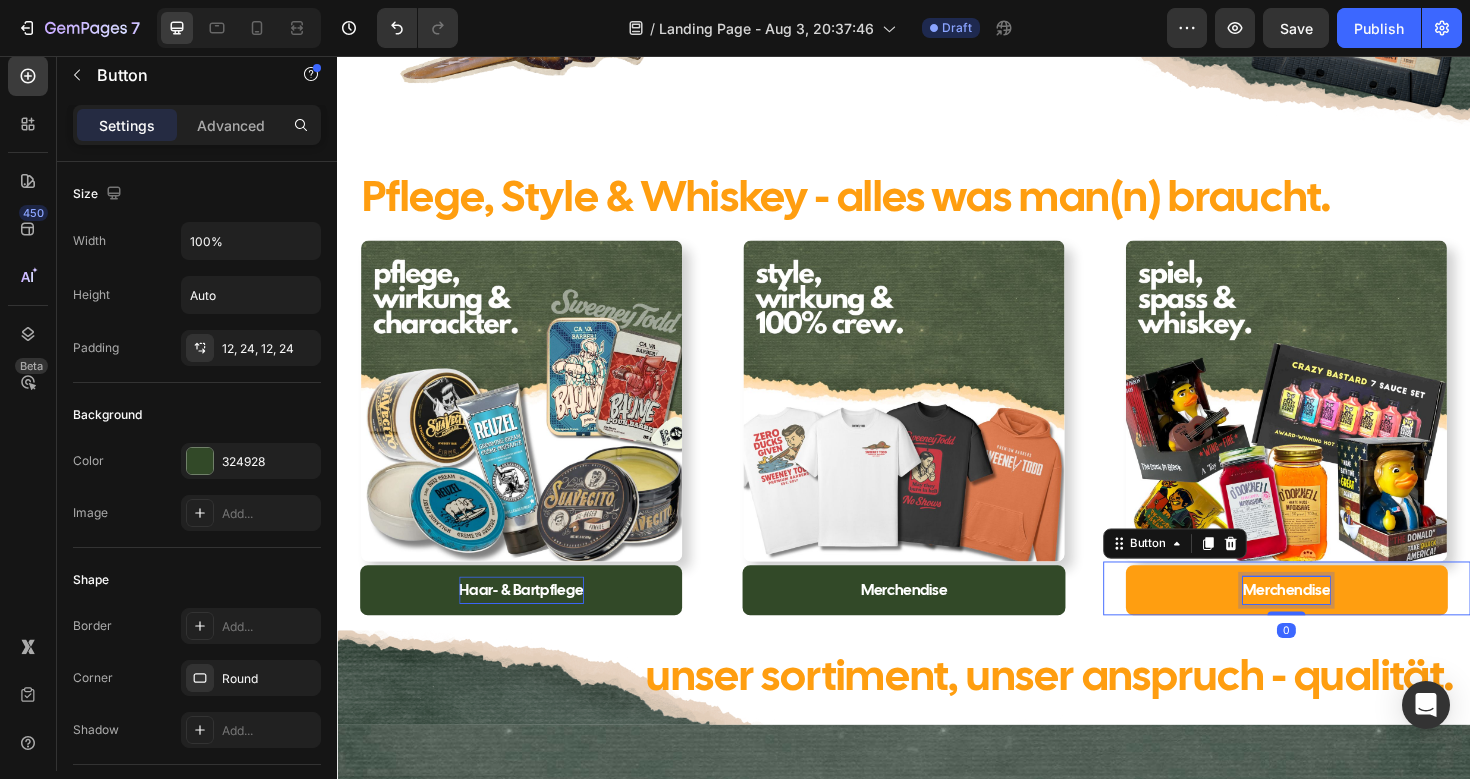 click on "Merchendise" at bounding box center [1342, 621] 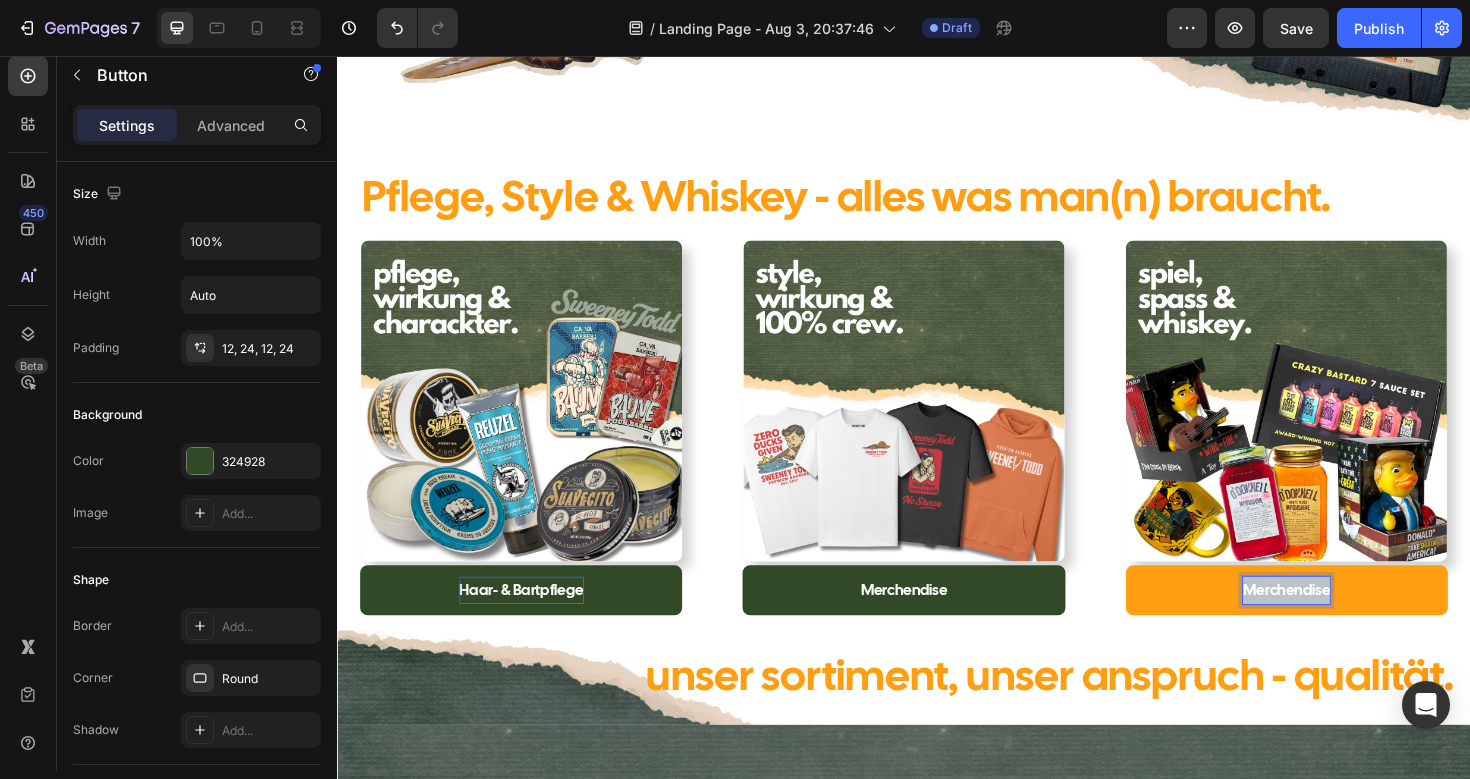 click on "Merchendise" at bounding box center (1342, 621) 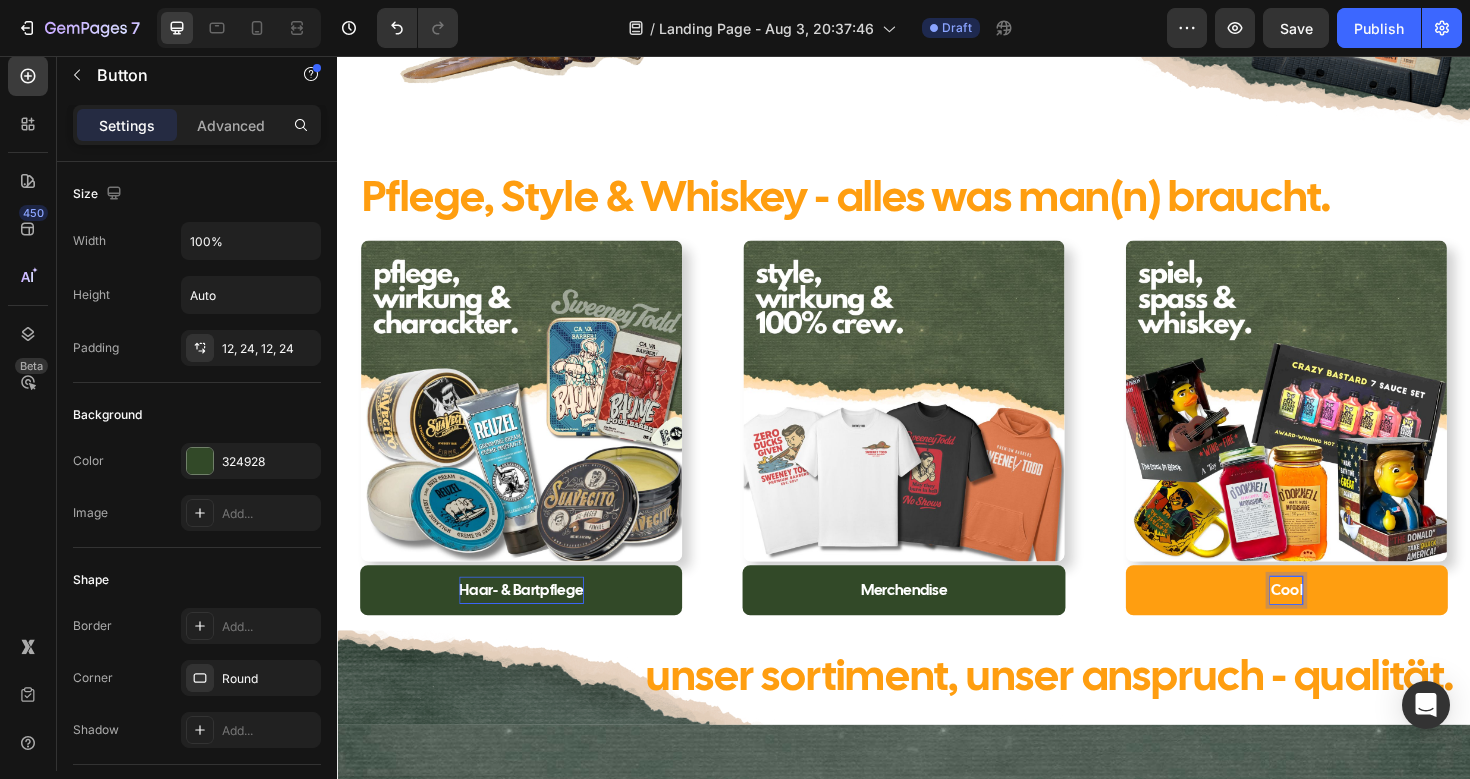 click on "Cool" at bounding box center (1342, 621) 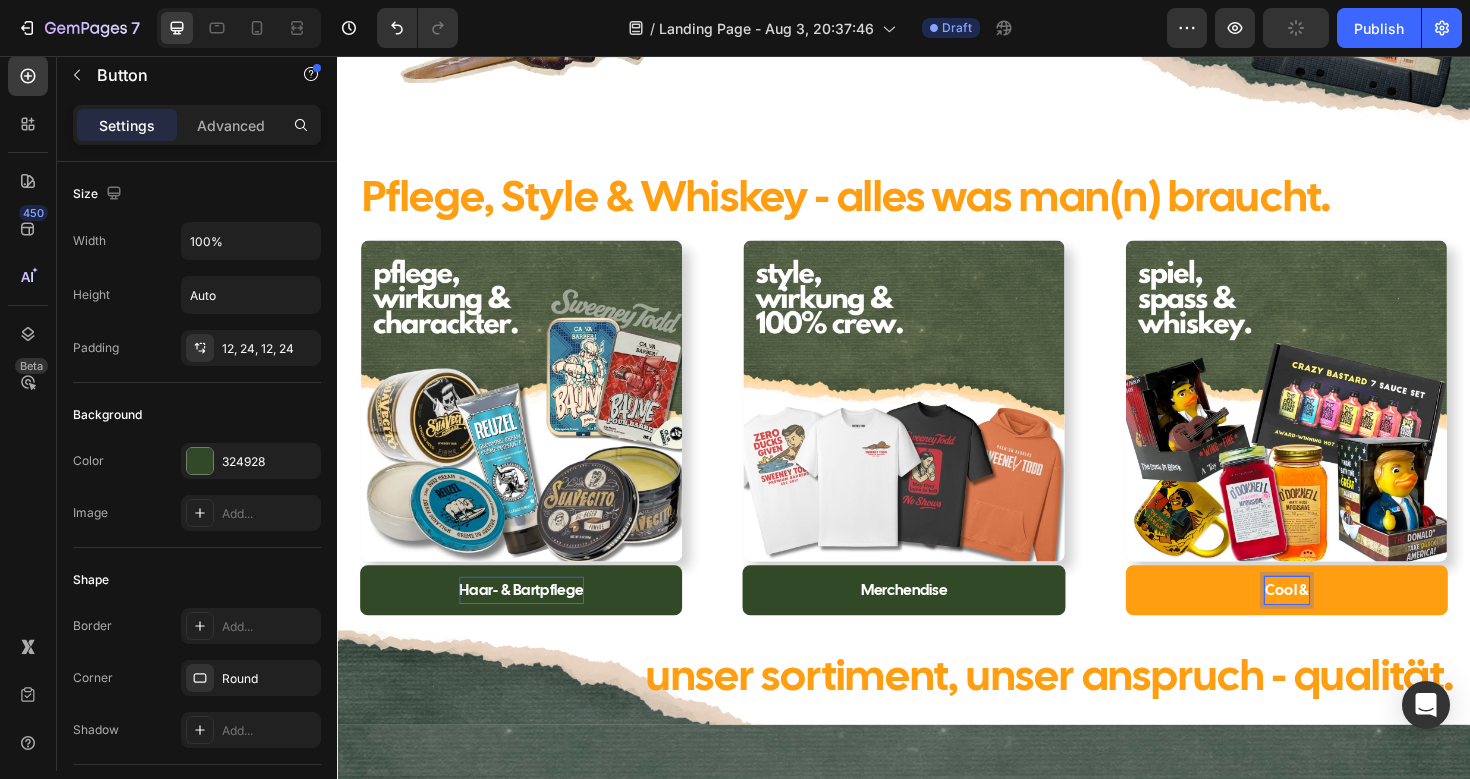 click on "Cool &" at bounding box center (1342, 621) 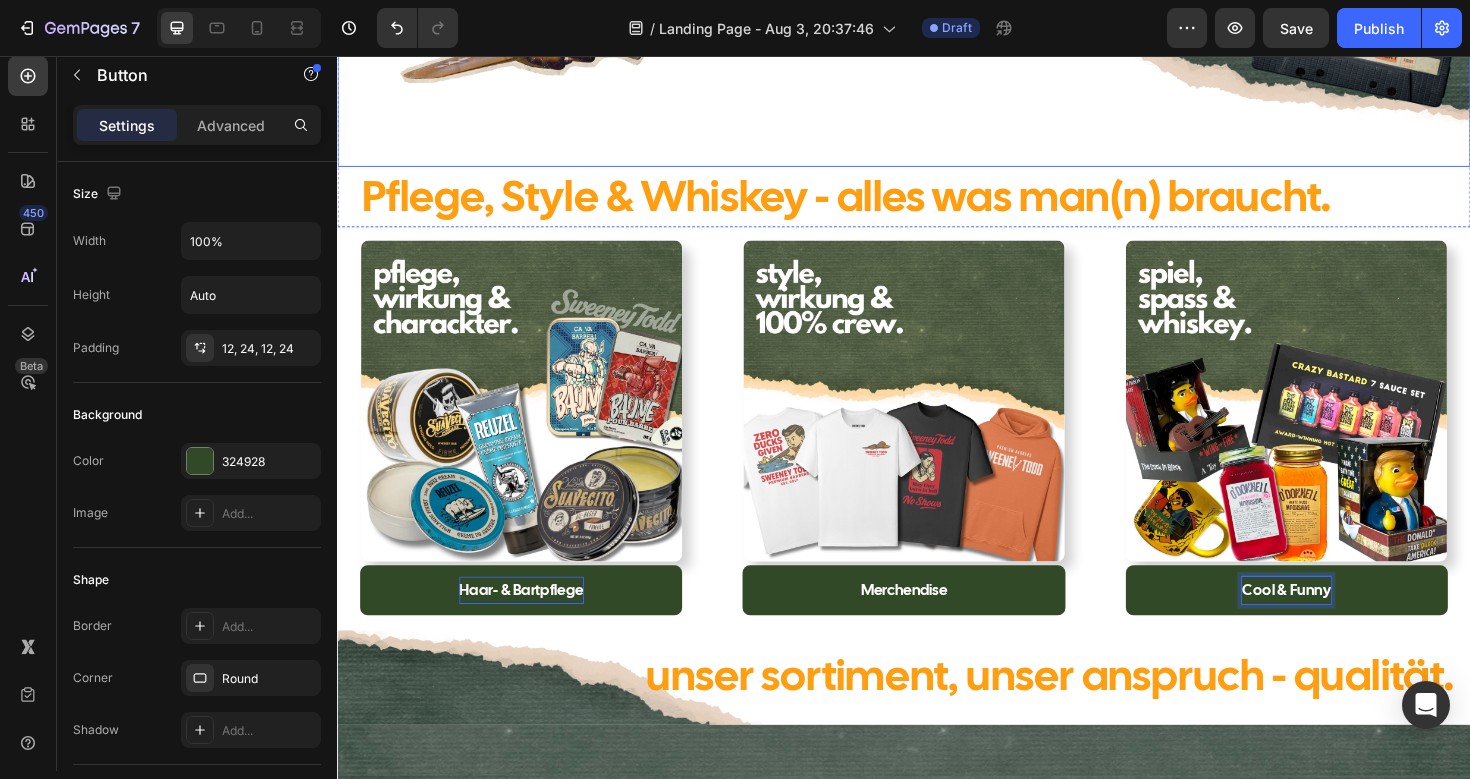 click on "Image" at bounding box center [1241, 40] 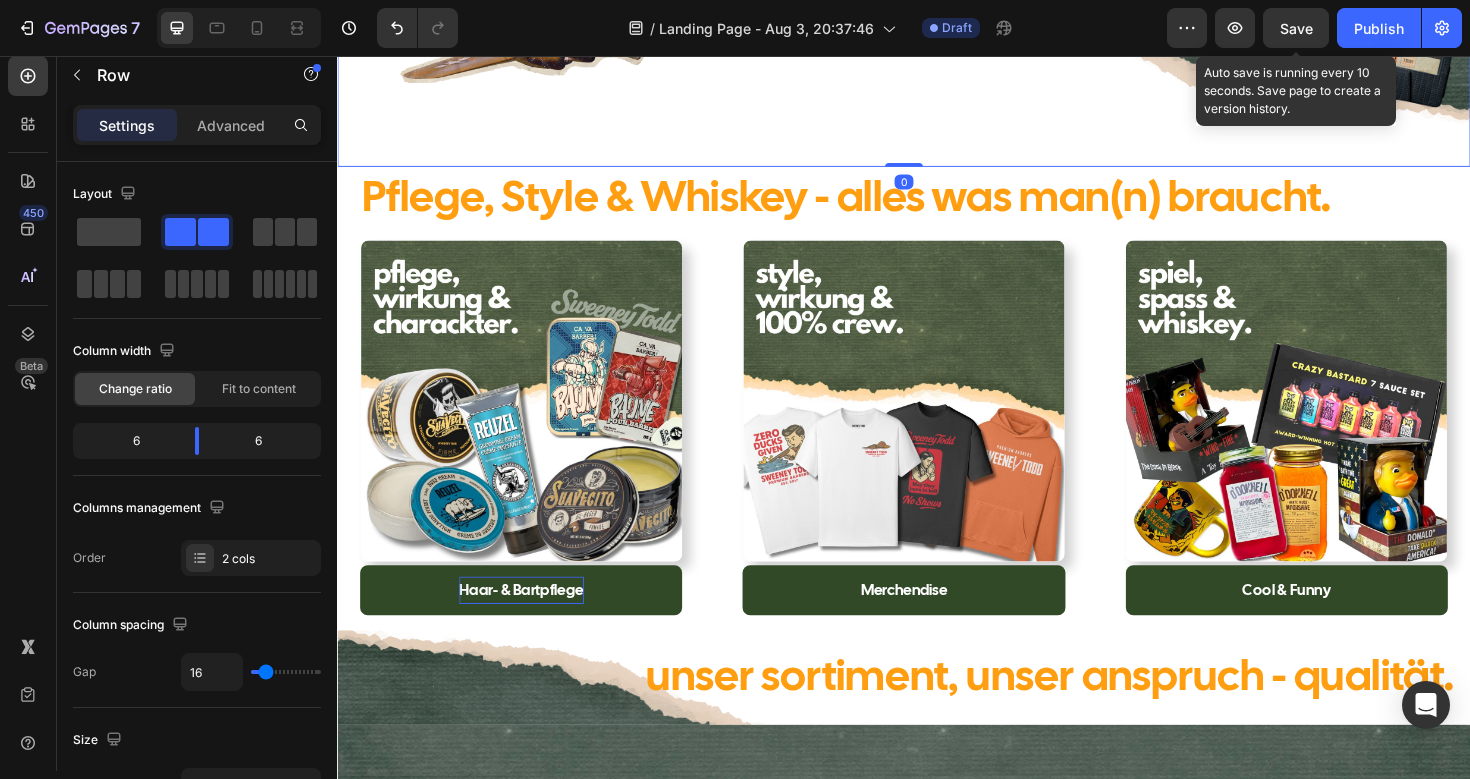 click on "Save" at bounding box center [1296, 28] 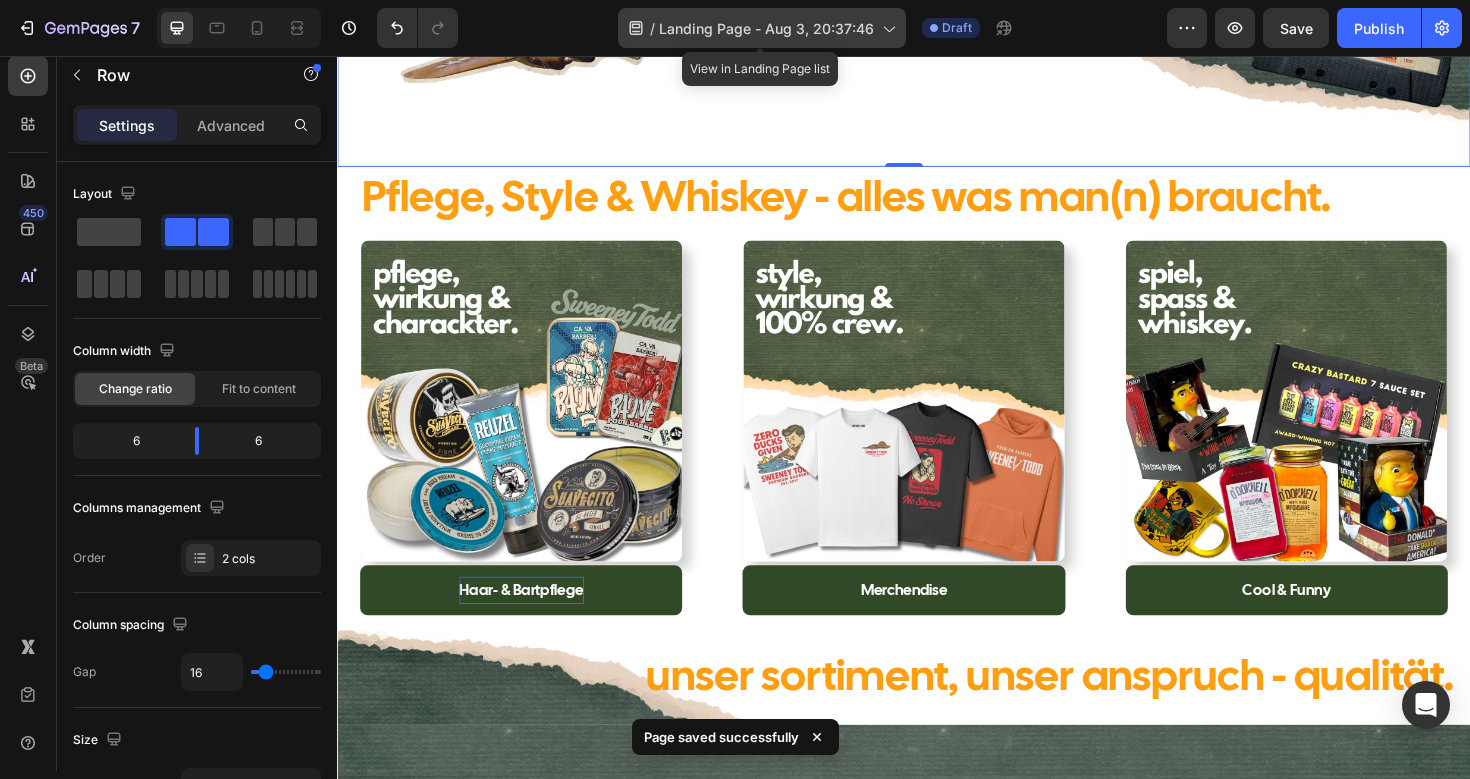 click on "Landing Page - Aug 3, 20:37:46" at bounding box center (766, 28) 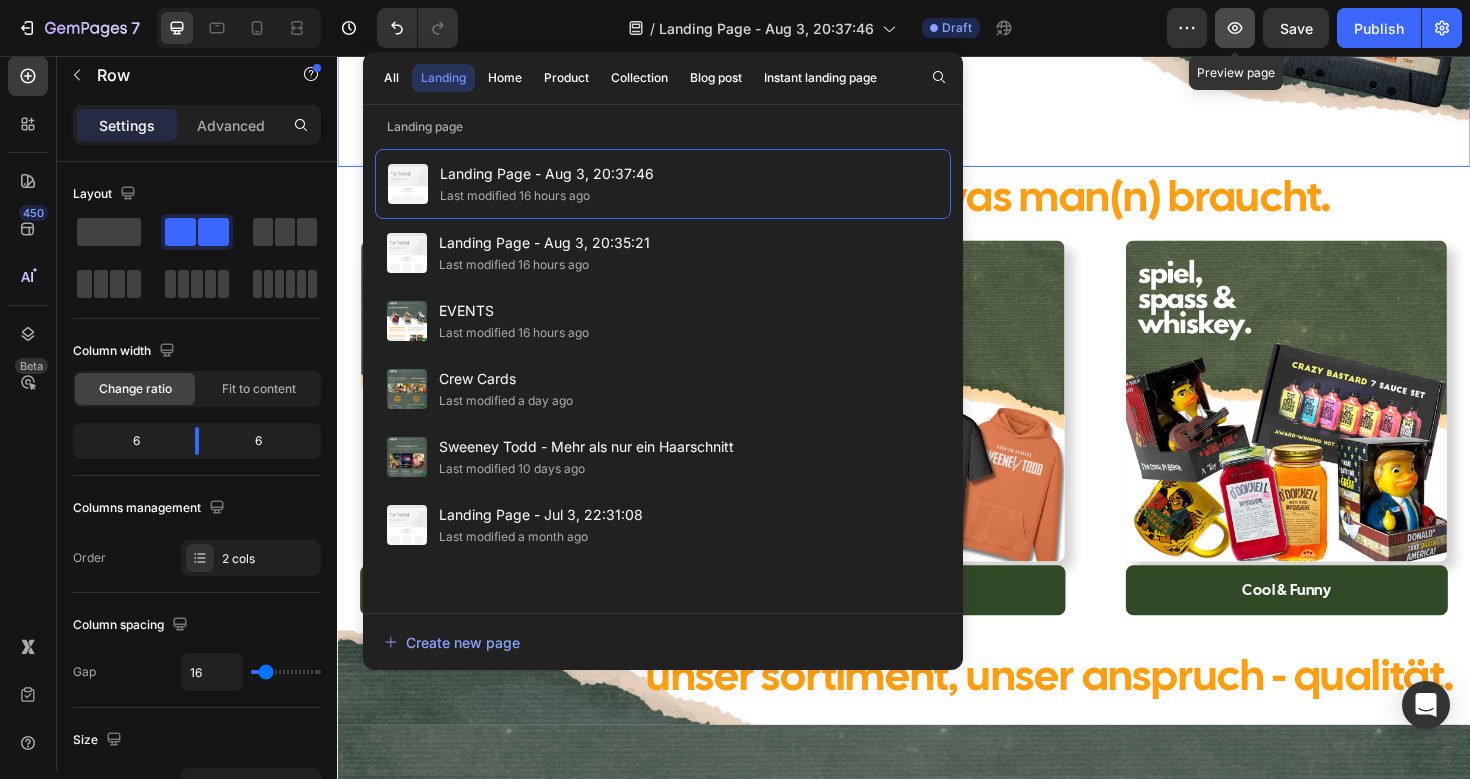 click 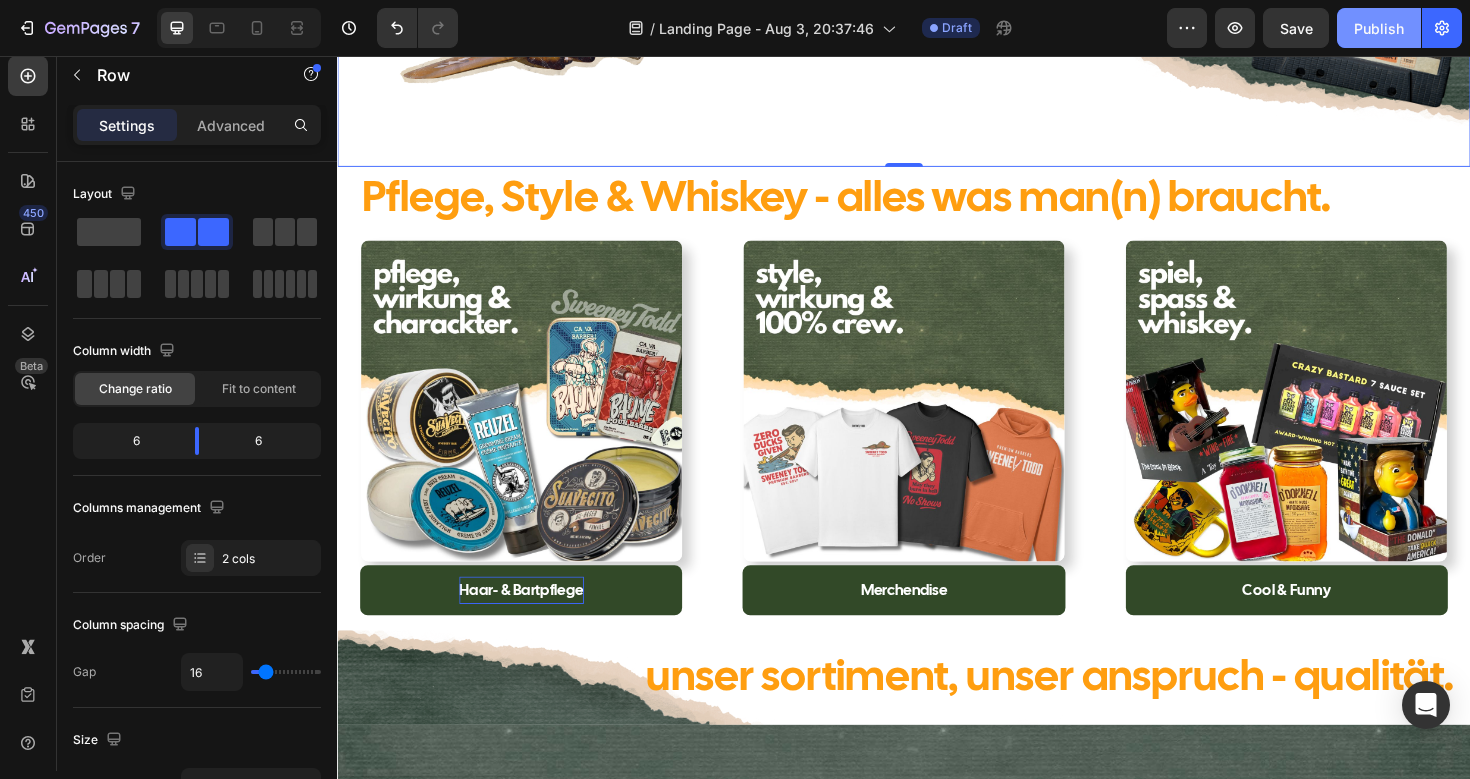 click on "Publish" 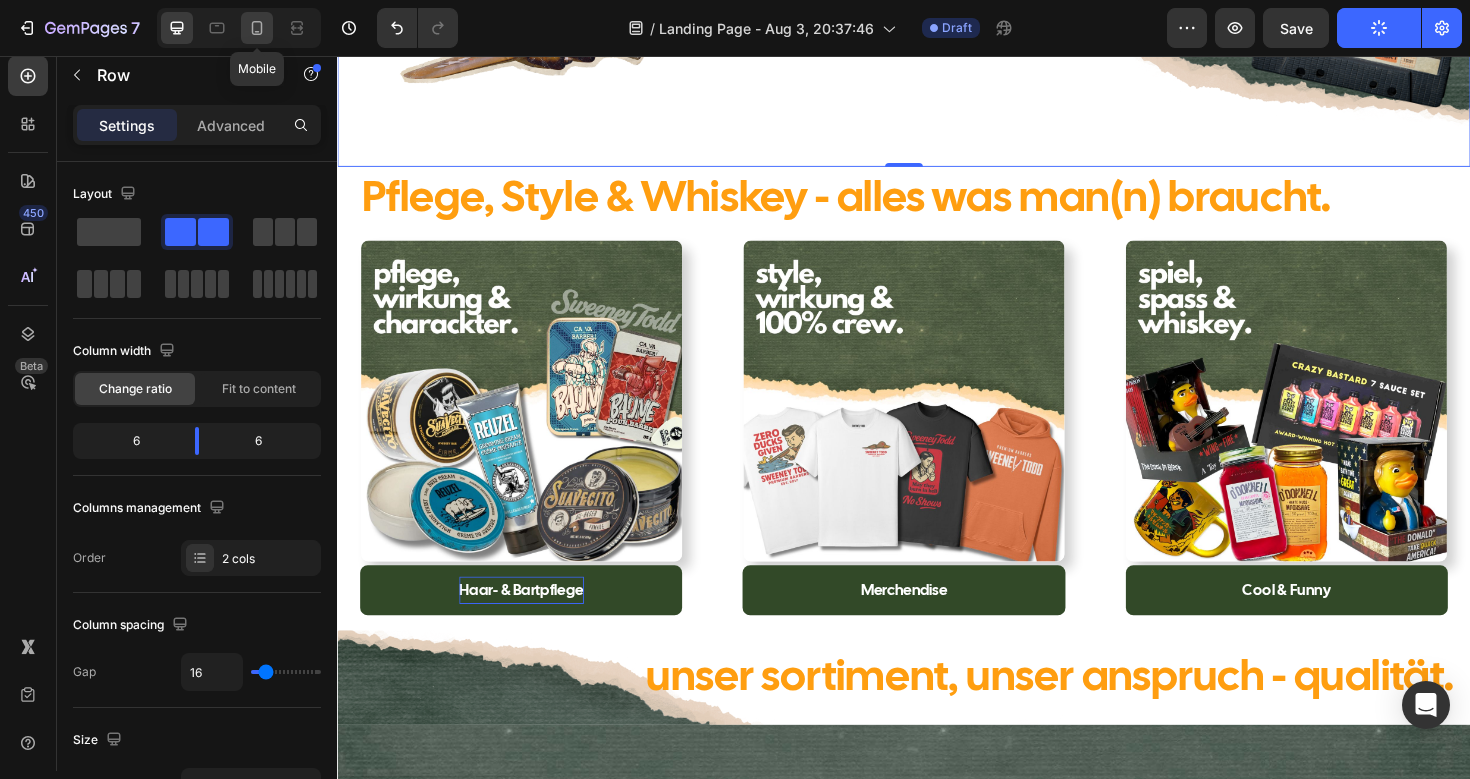 click 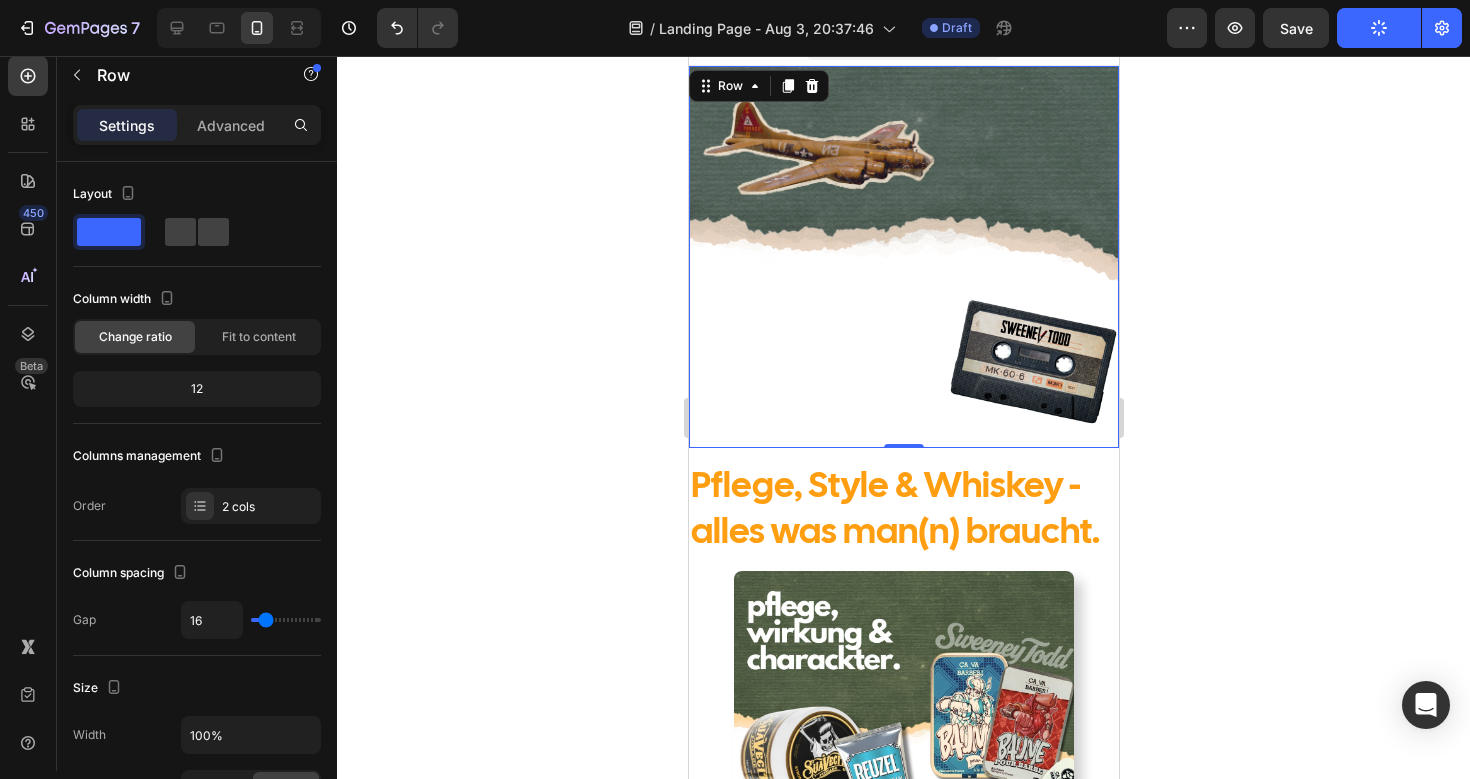 scroll, scrollTop: 0, scrollLeft: 0, axis: both 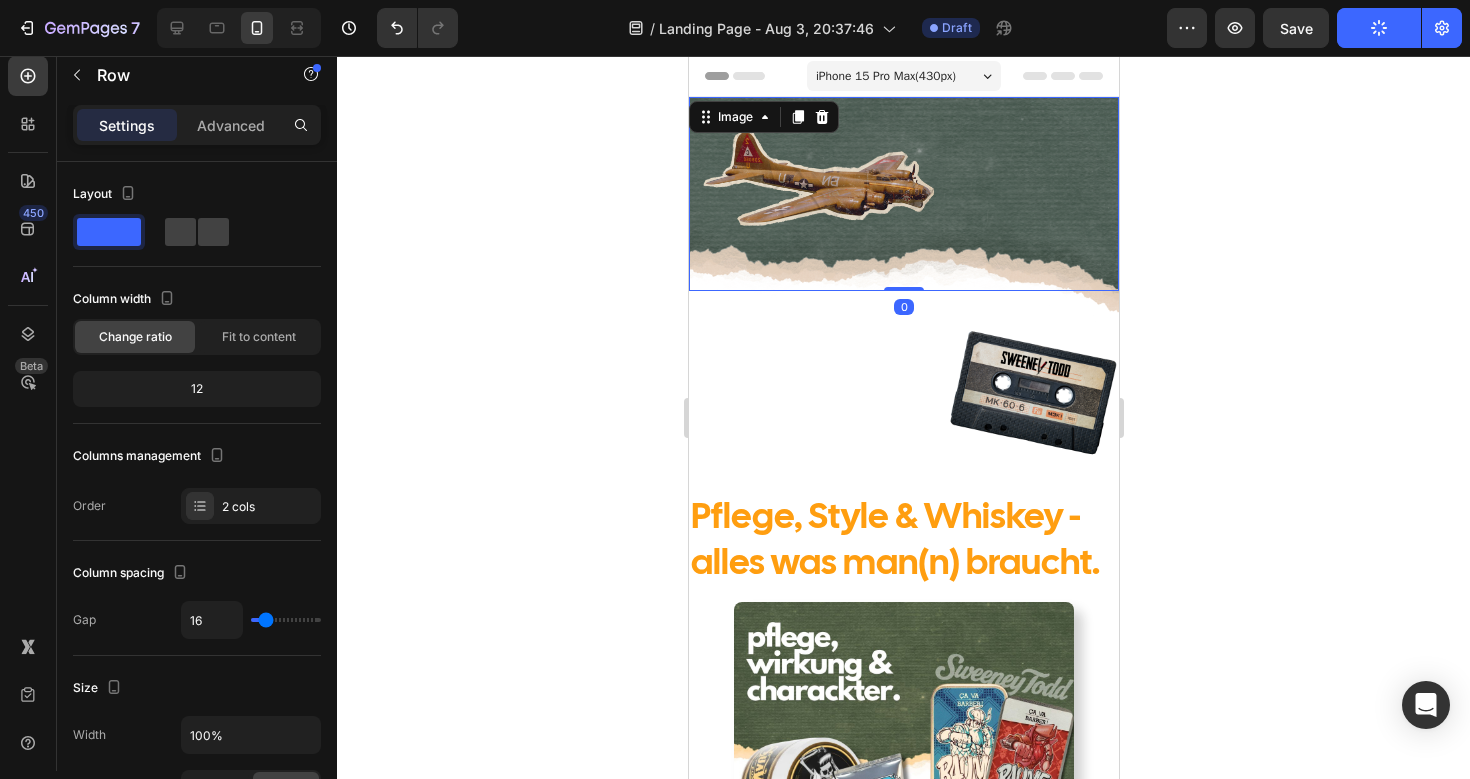 click at bounding box center [903, 194] 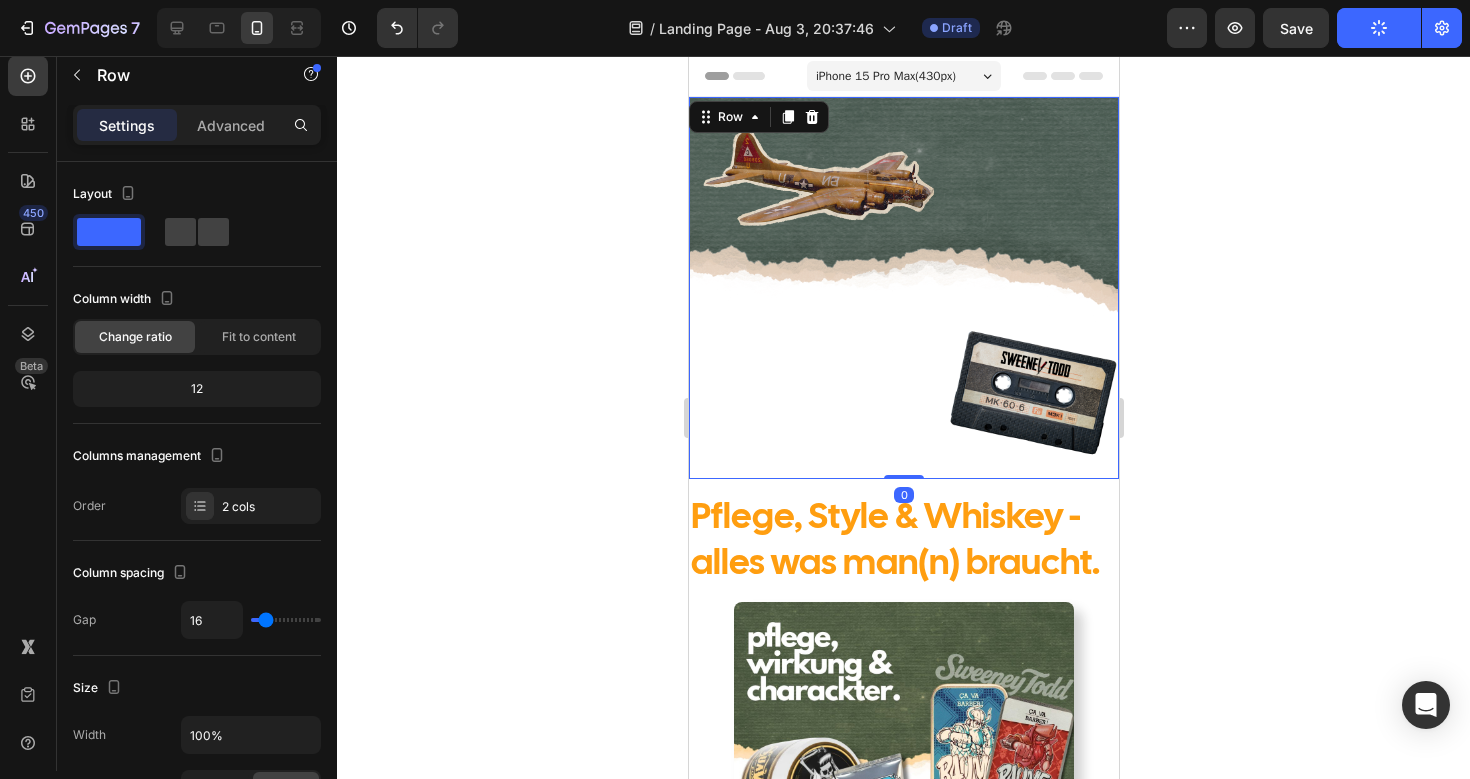 click on "Image Image Row   0" at bounding box center (903, 288) 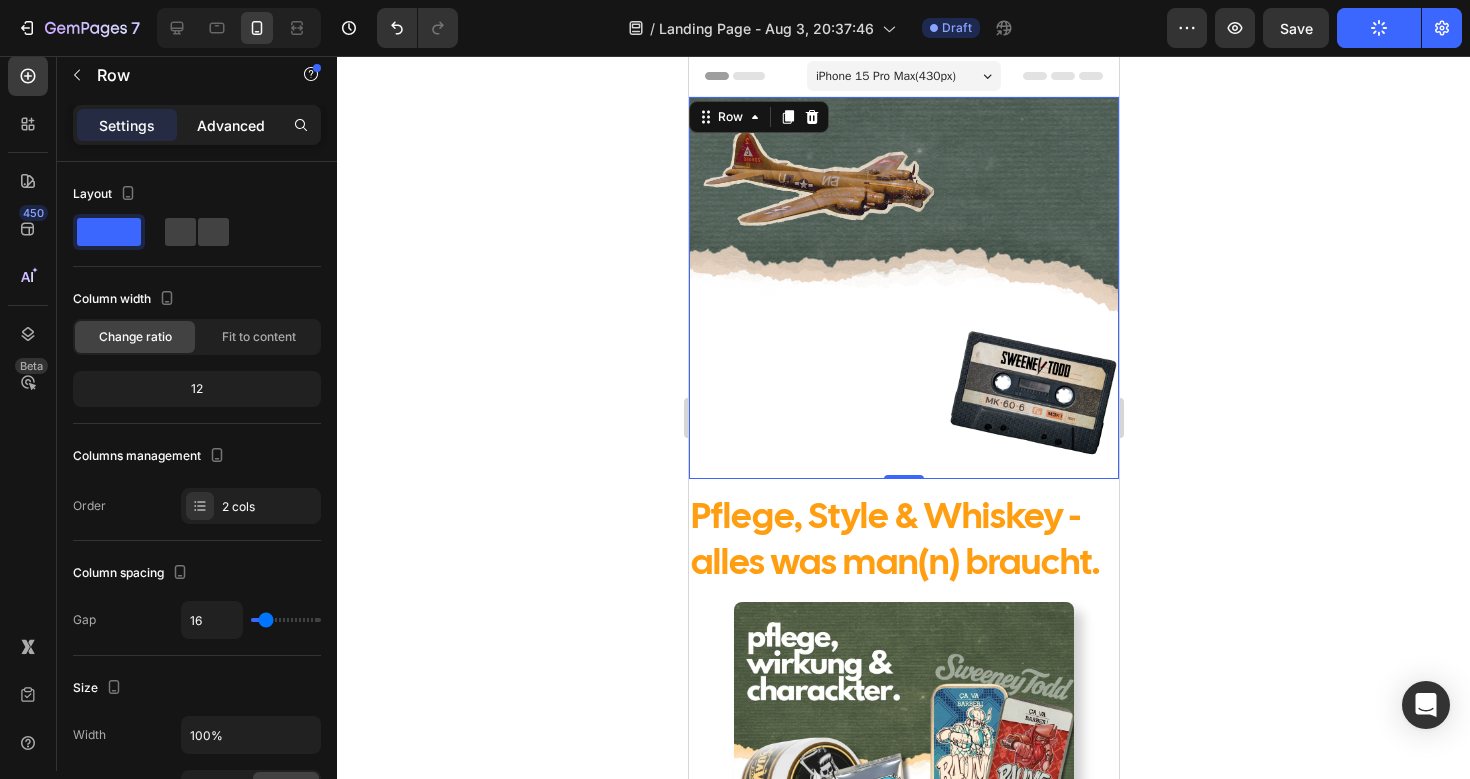 click on "Advanced" at bounding box center (231, 125) 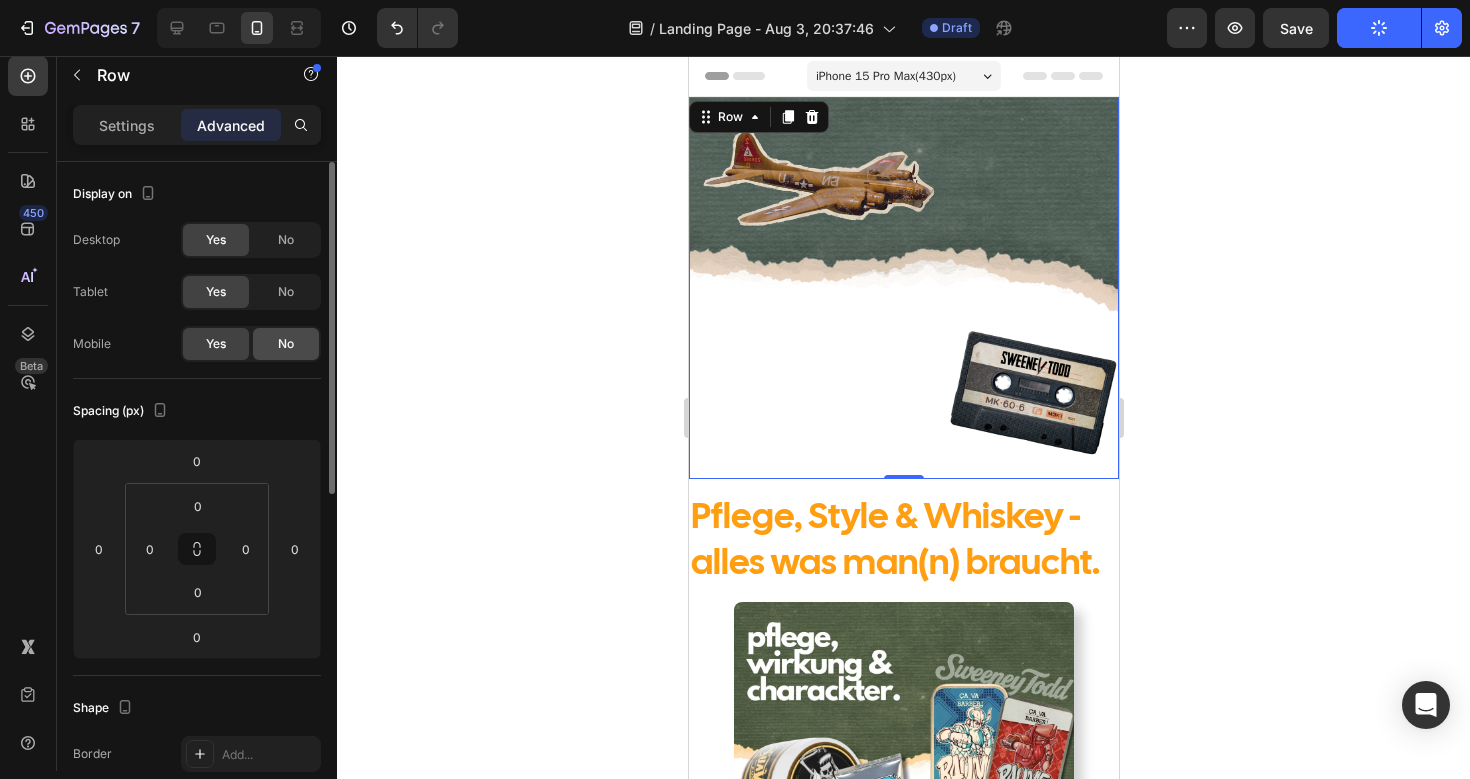 click on "No" 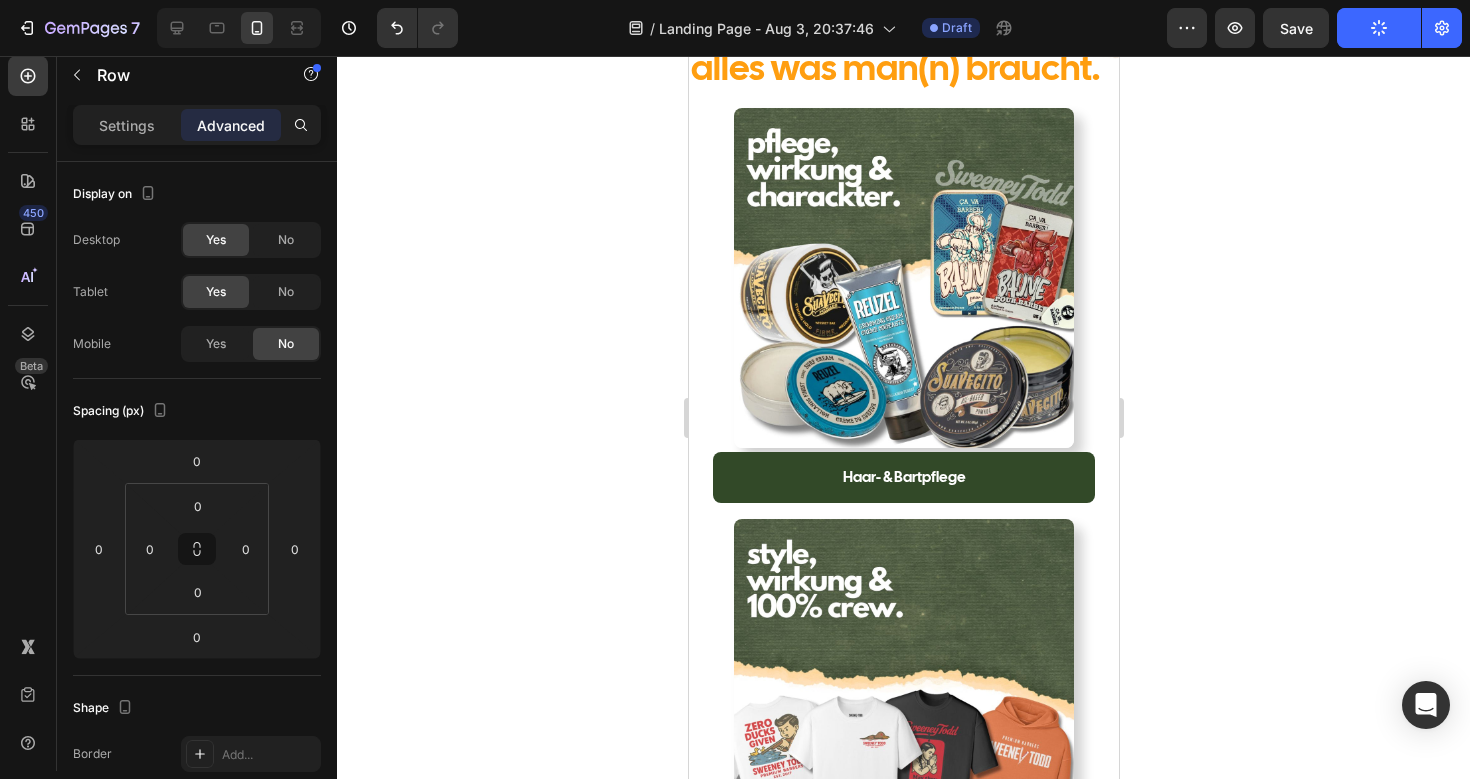 scroll, scrollTop: 0, scrollLeft: 0, axis: both 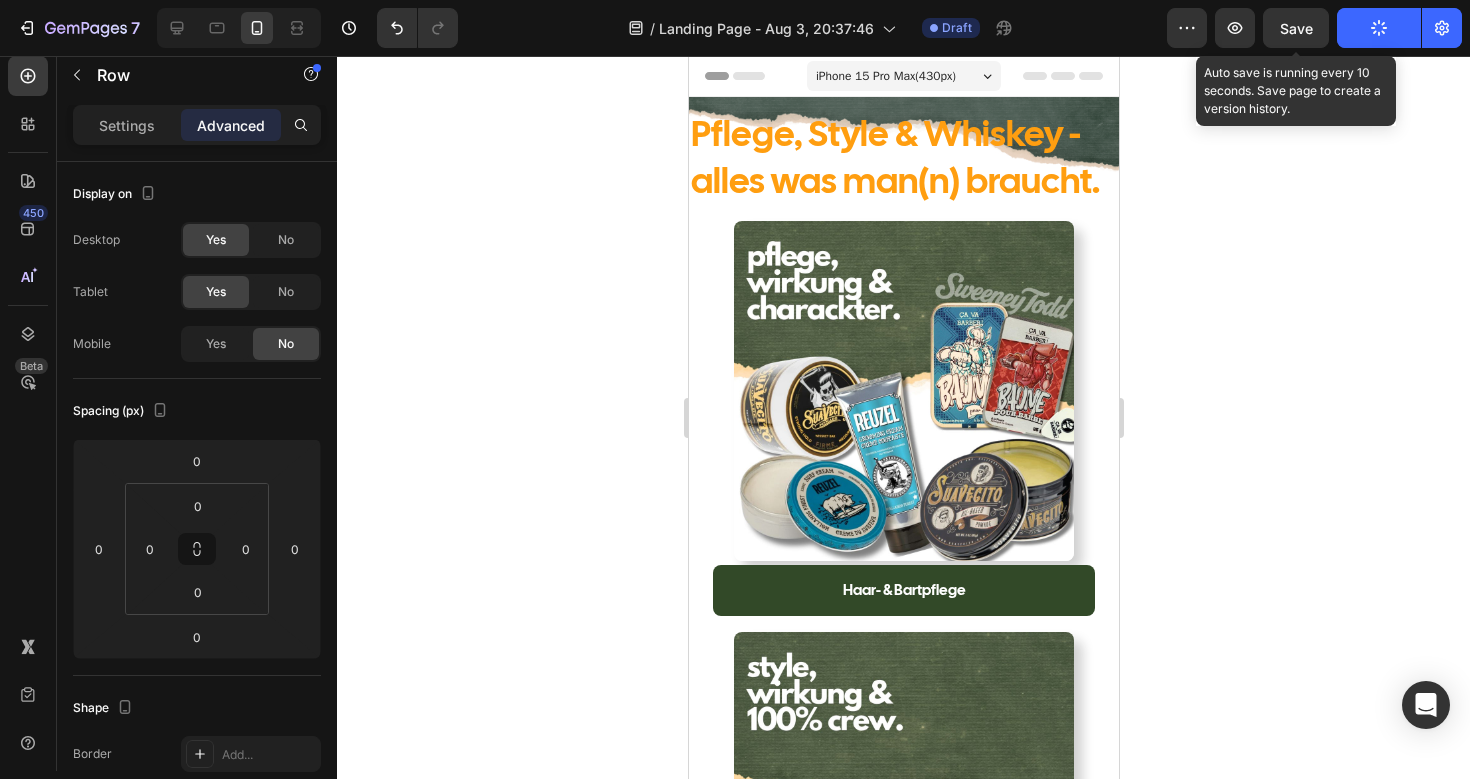 click on "Save" at bounding box center [1296, 28] 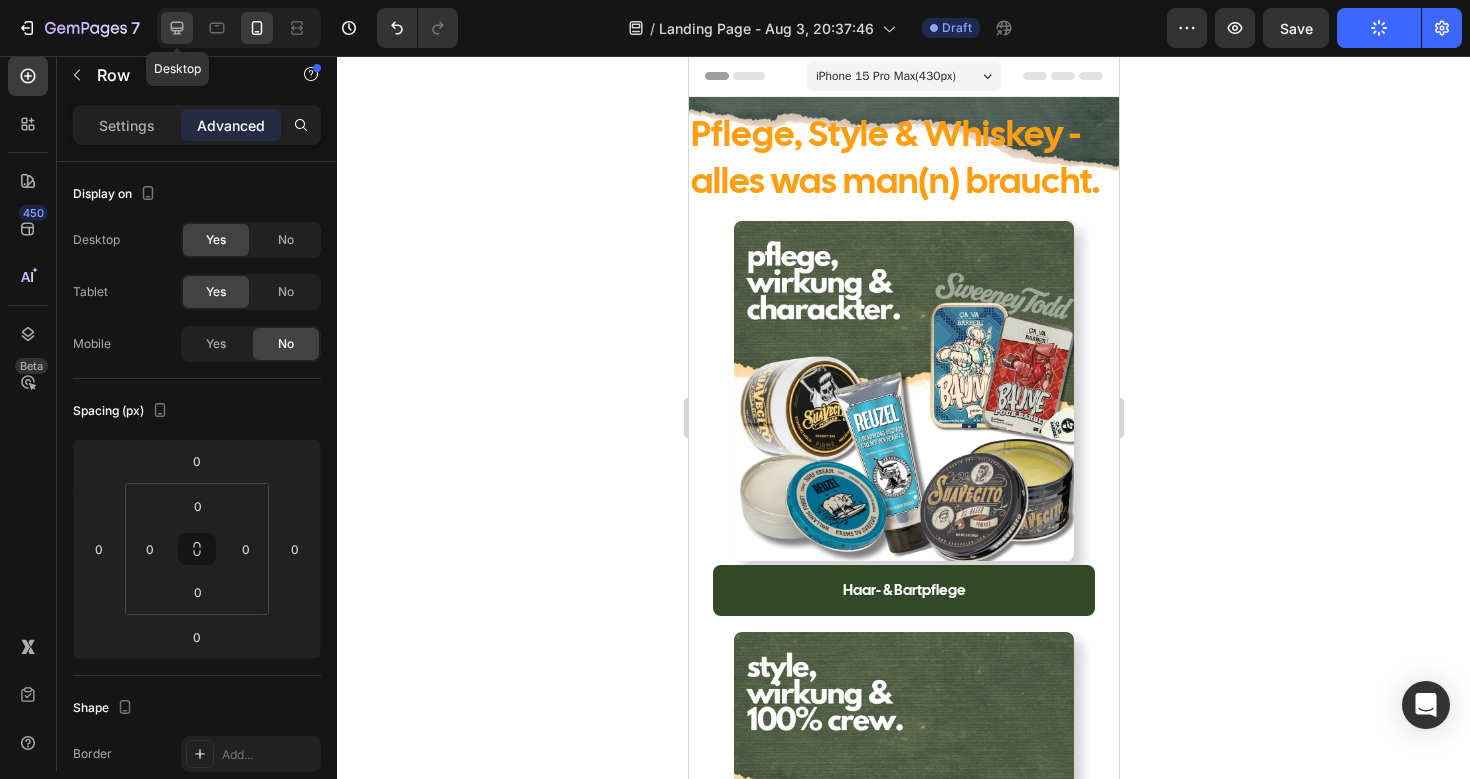 click 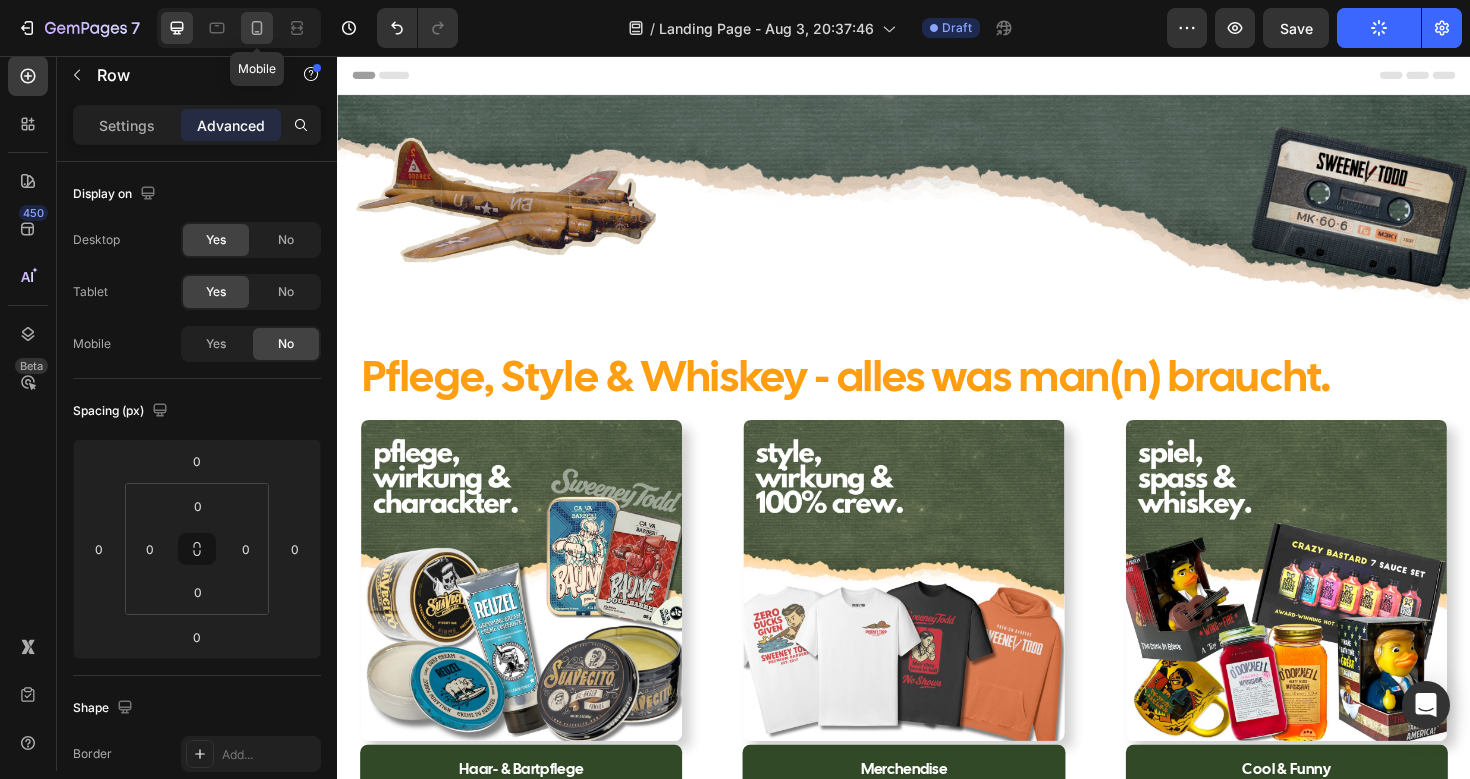 click 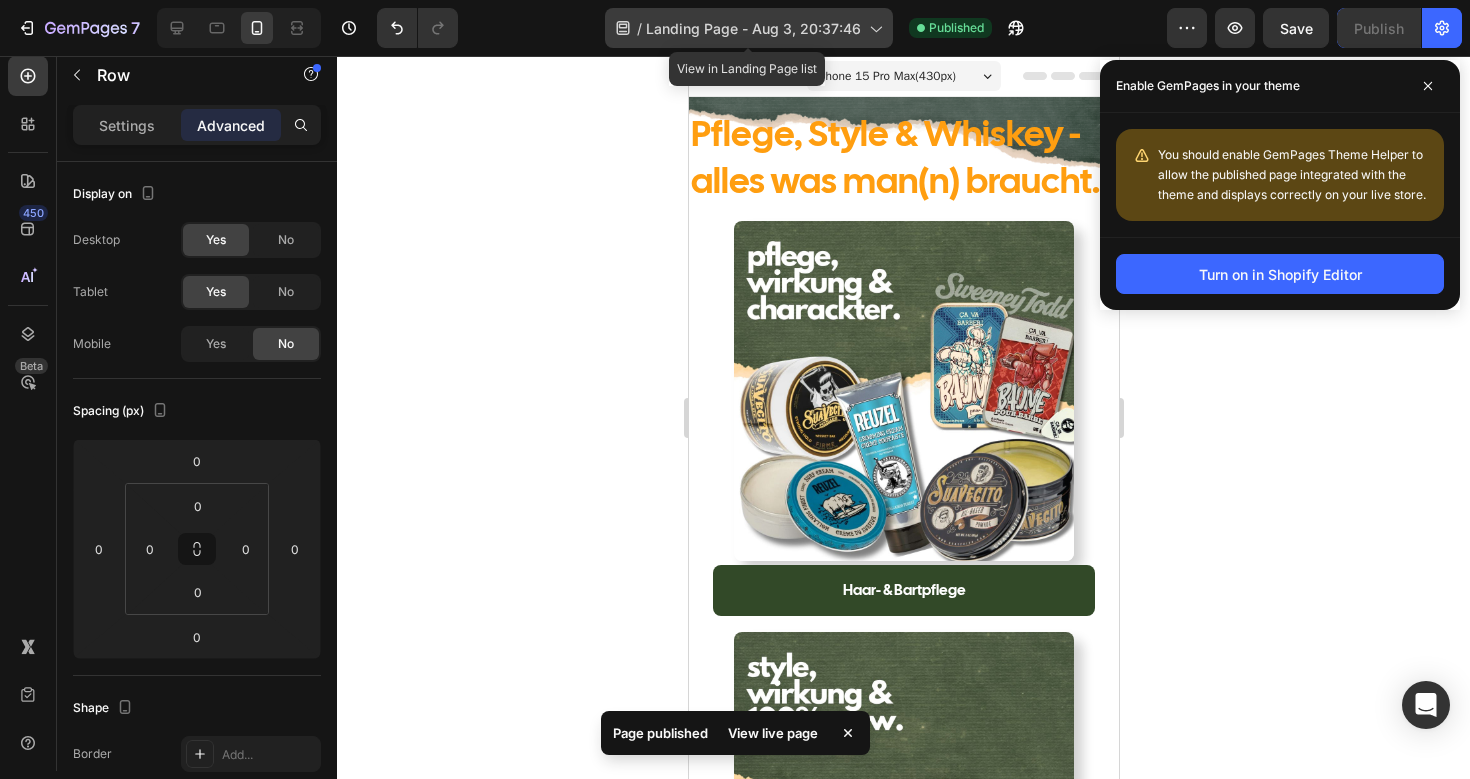 click on "Landing Page - Aug 3, 20:37:46" at bounding box center (753, 28) 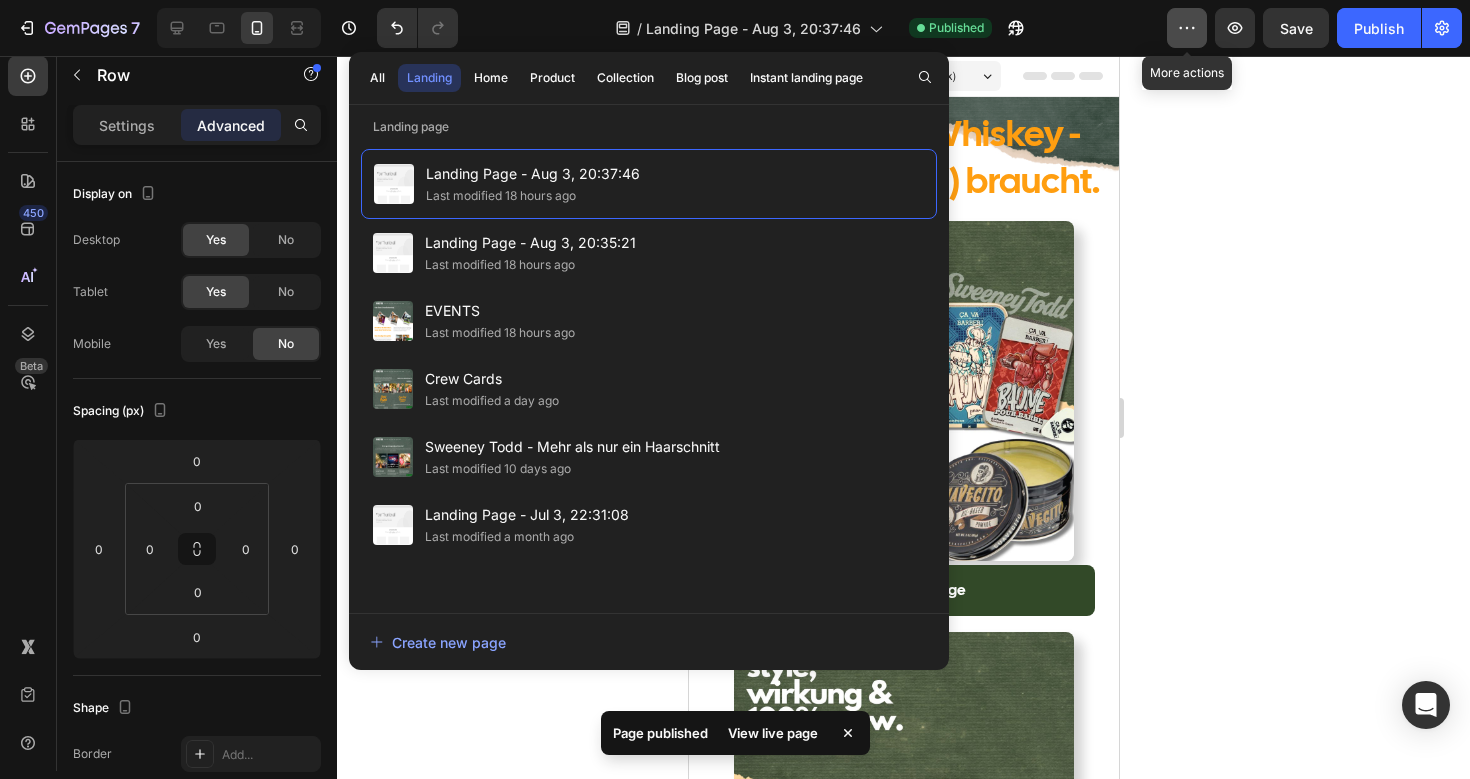 click 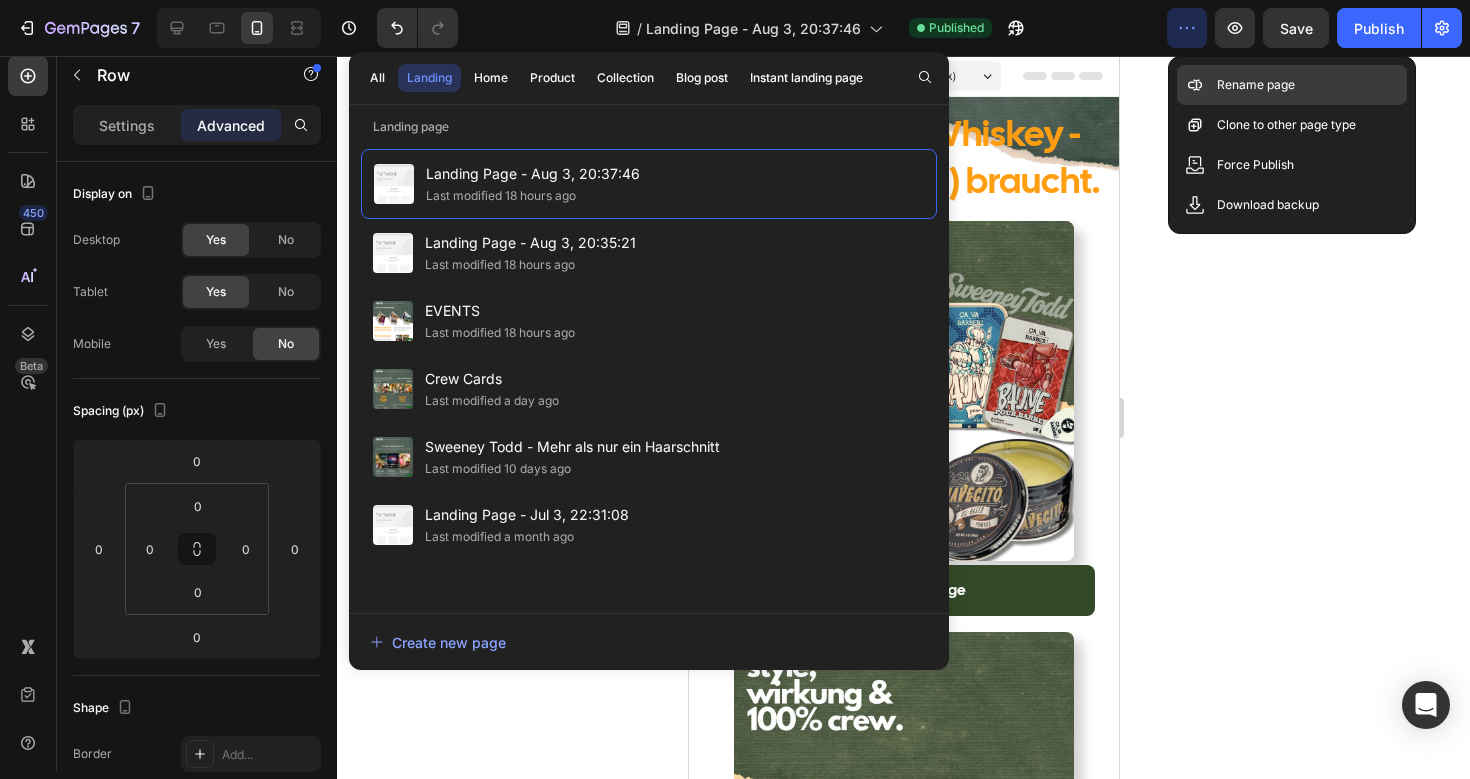 click on "Rename page" at bounding box center (1256, 85) 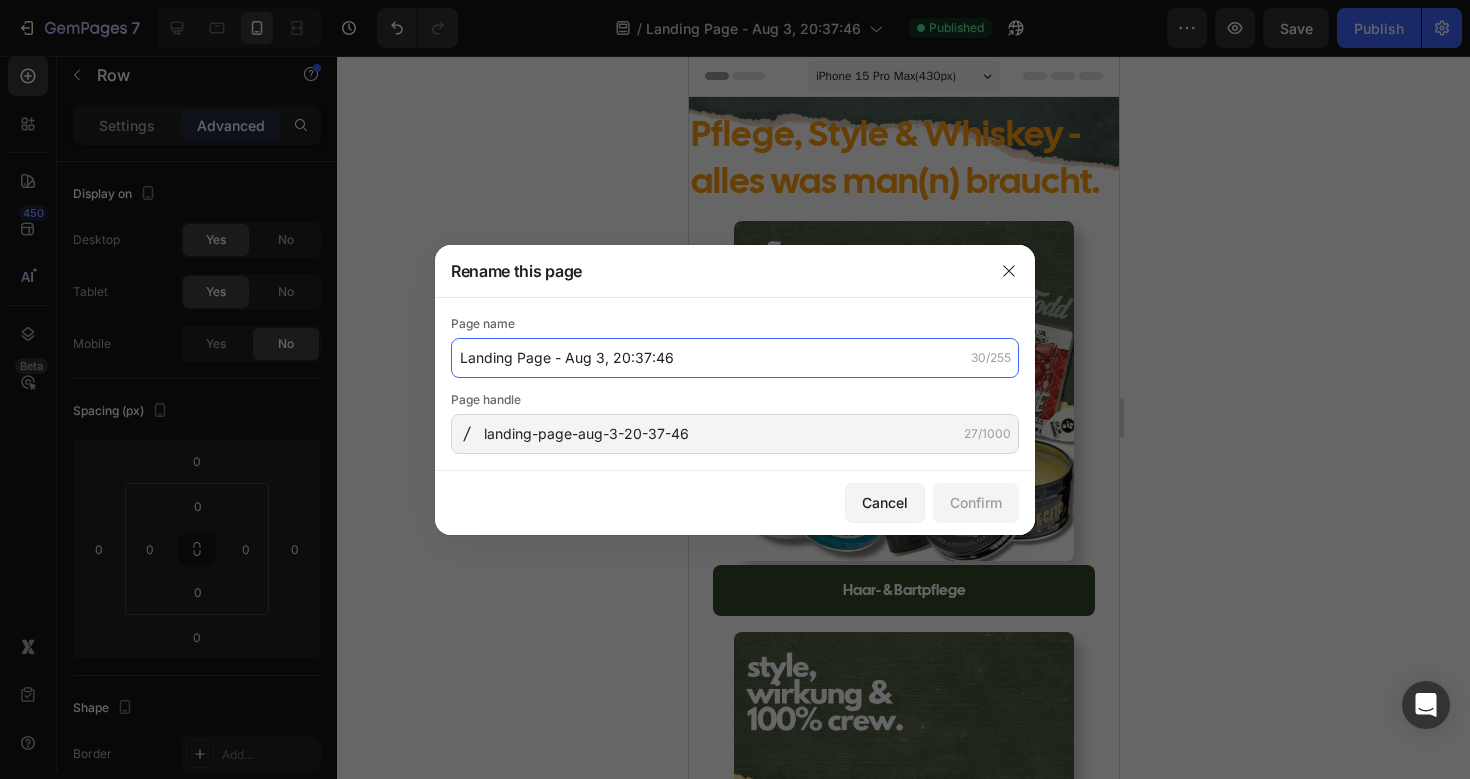 click on "Landing Page - Aug 3, 20:37:46" 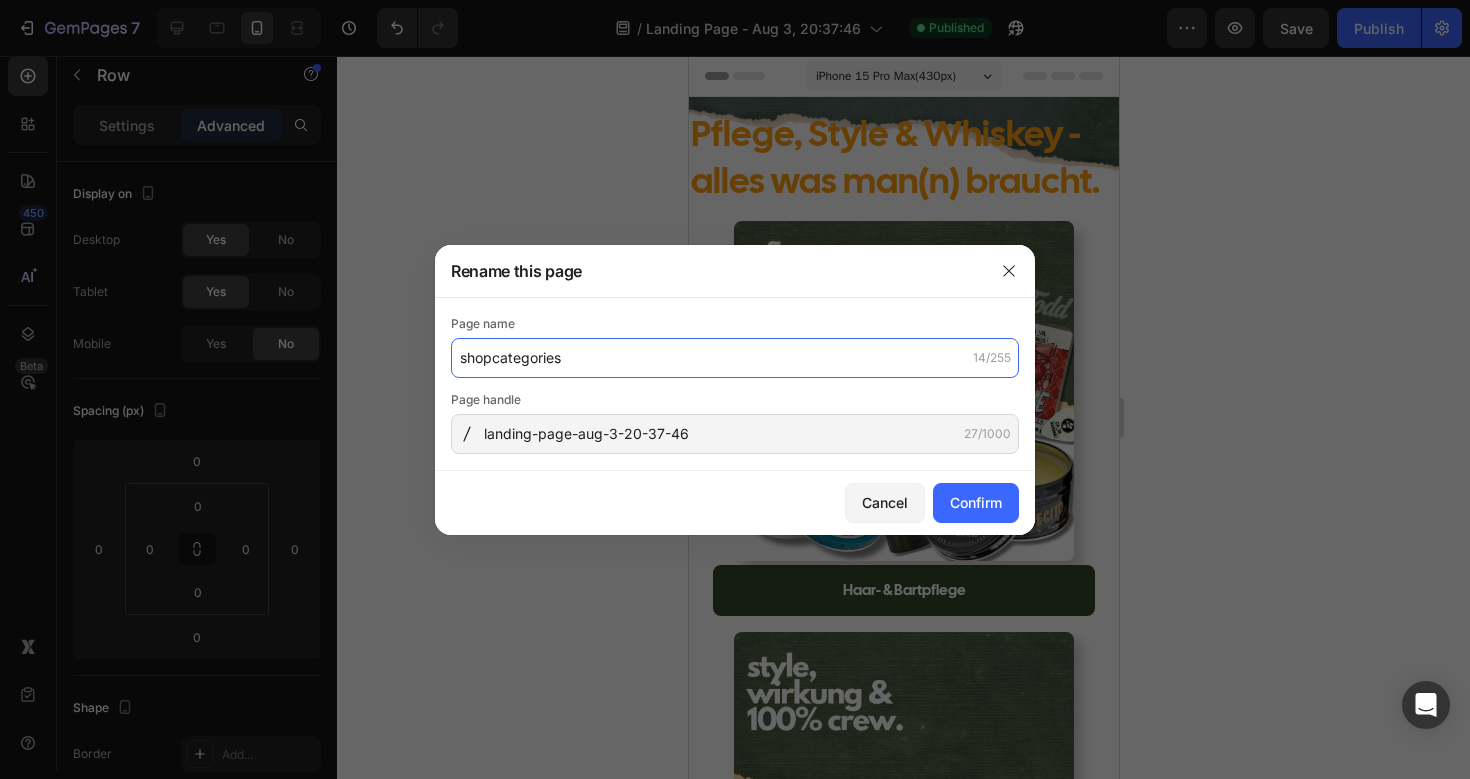 click on "shopcategories" 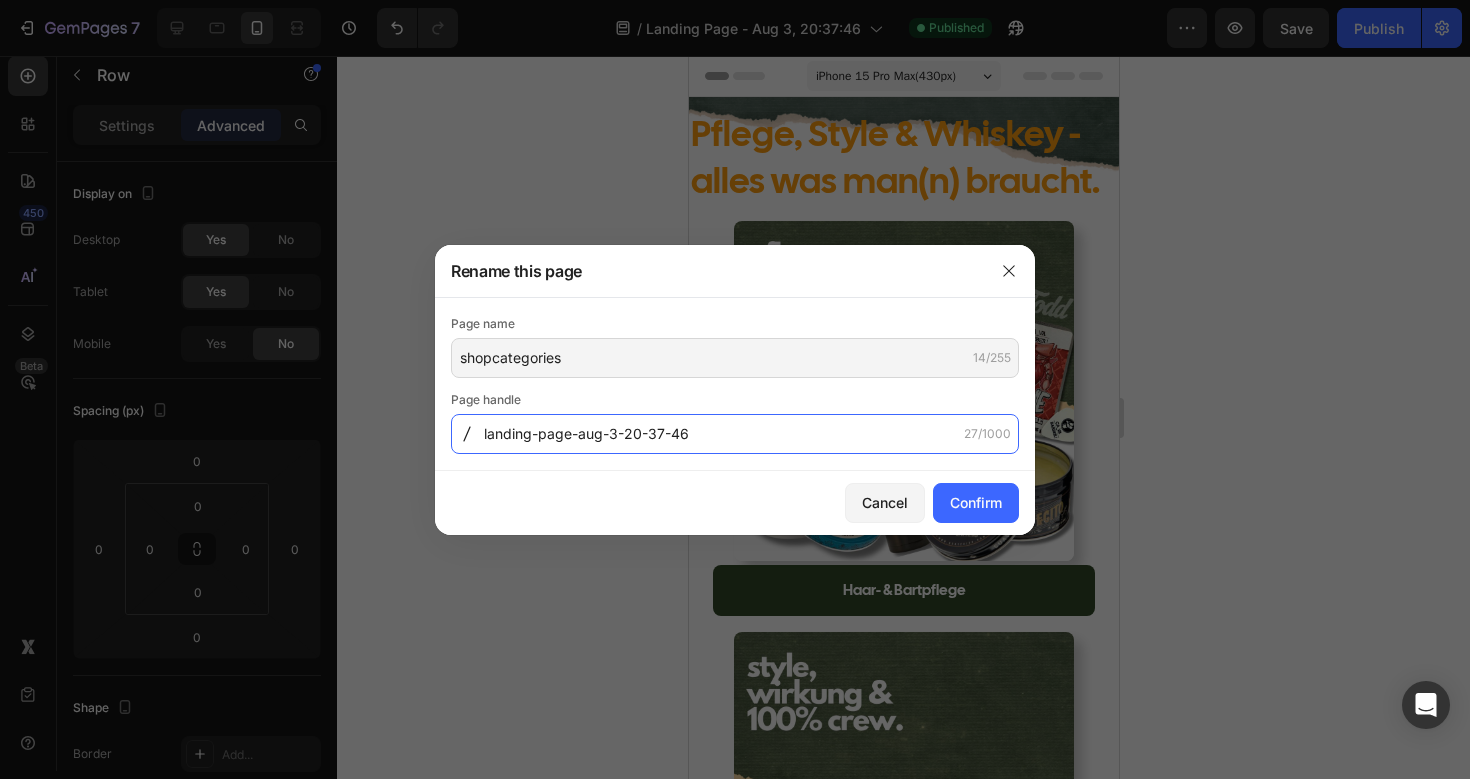click on "landing-page-aug-3-20-37-46" 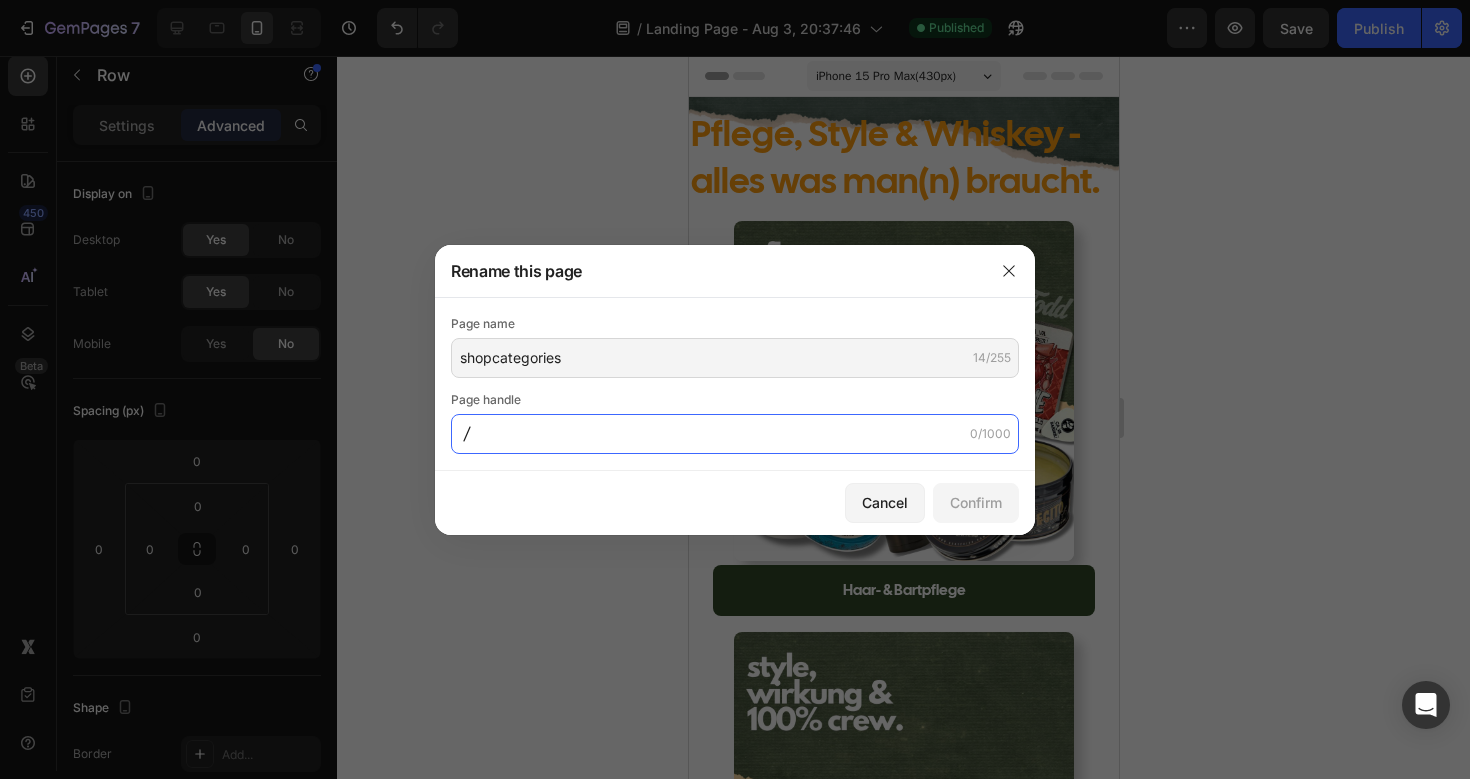 paste on "shopcategories" 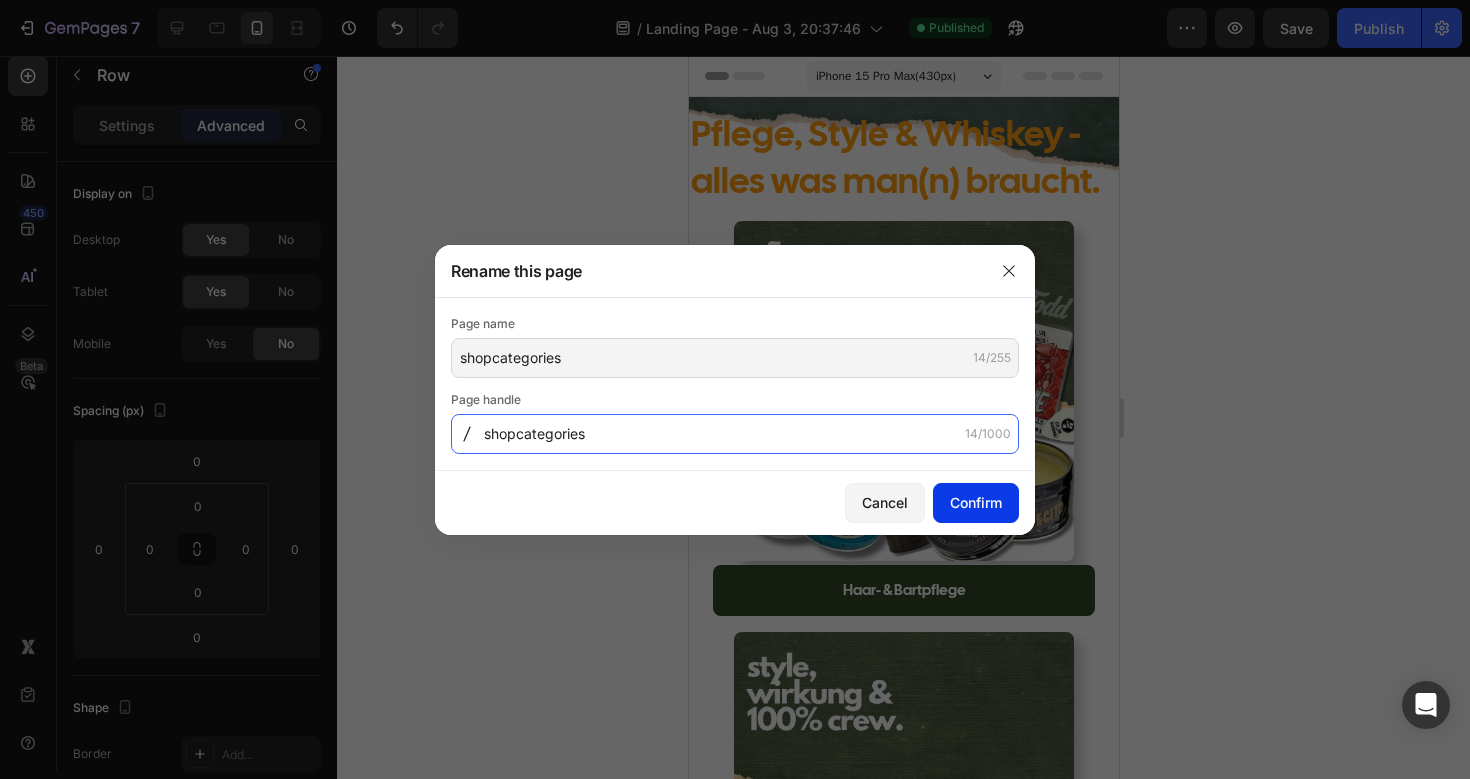 type on "shopcategories" 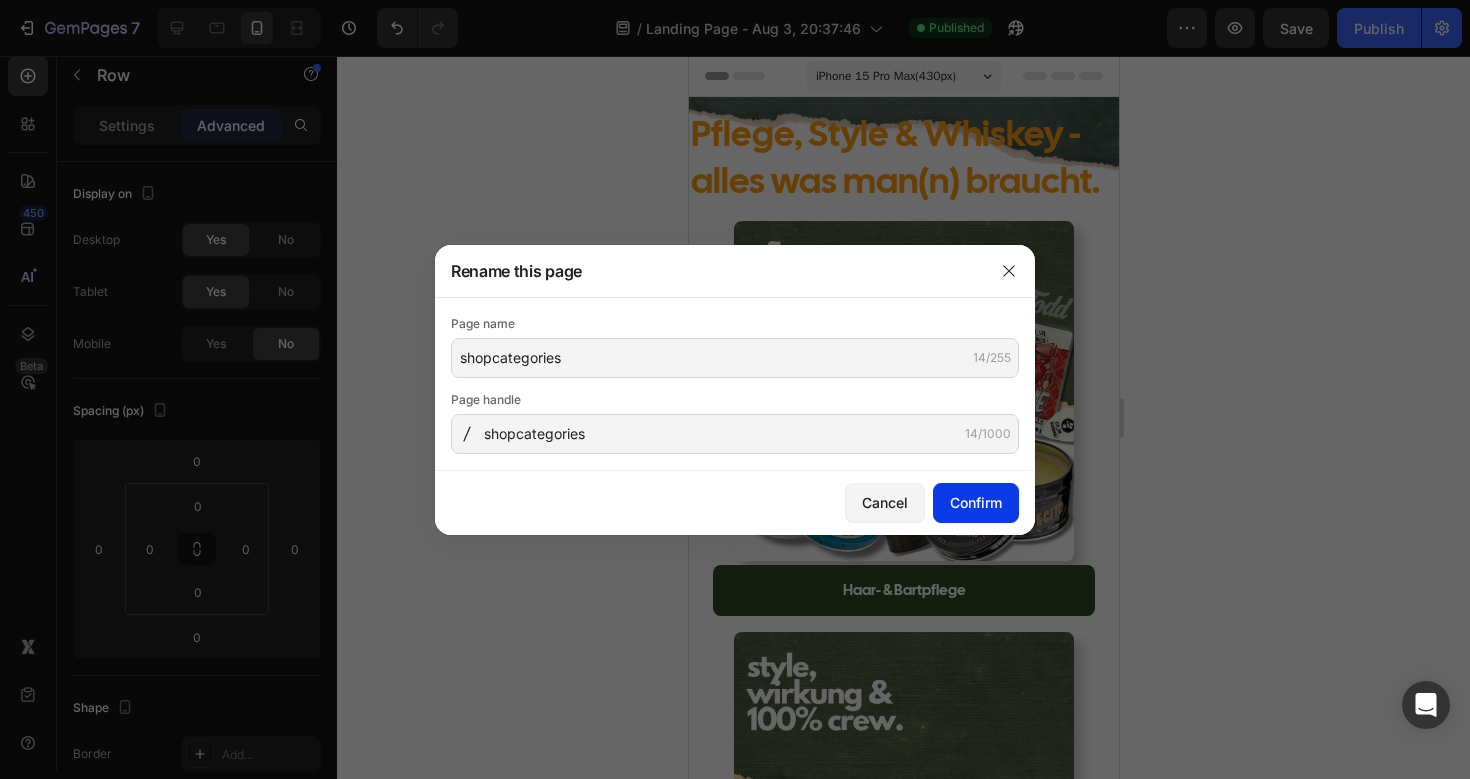 click on "Confirm" at bounding box center [976, 502] 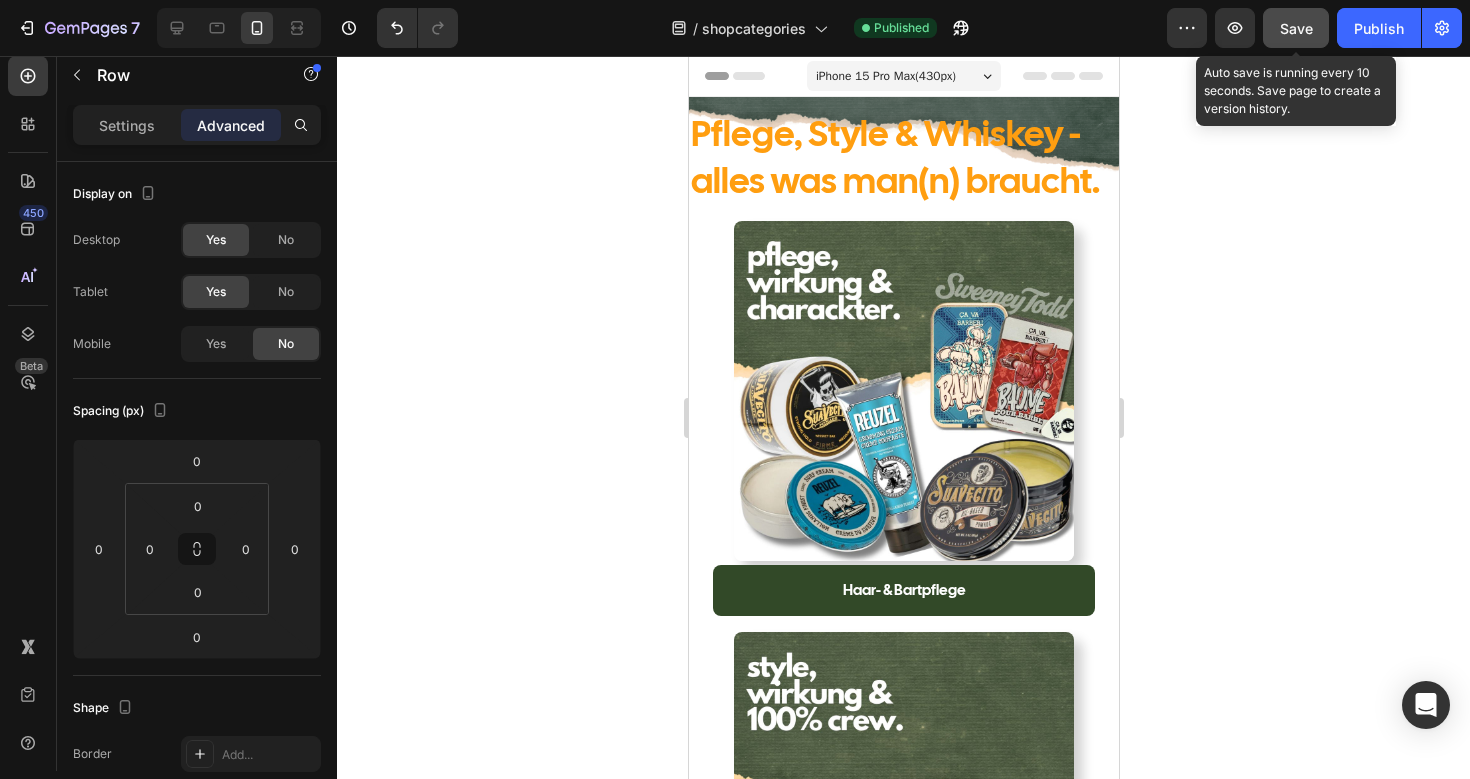 click on "Save" 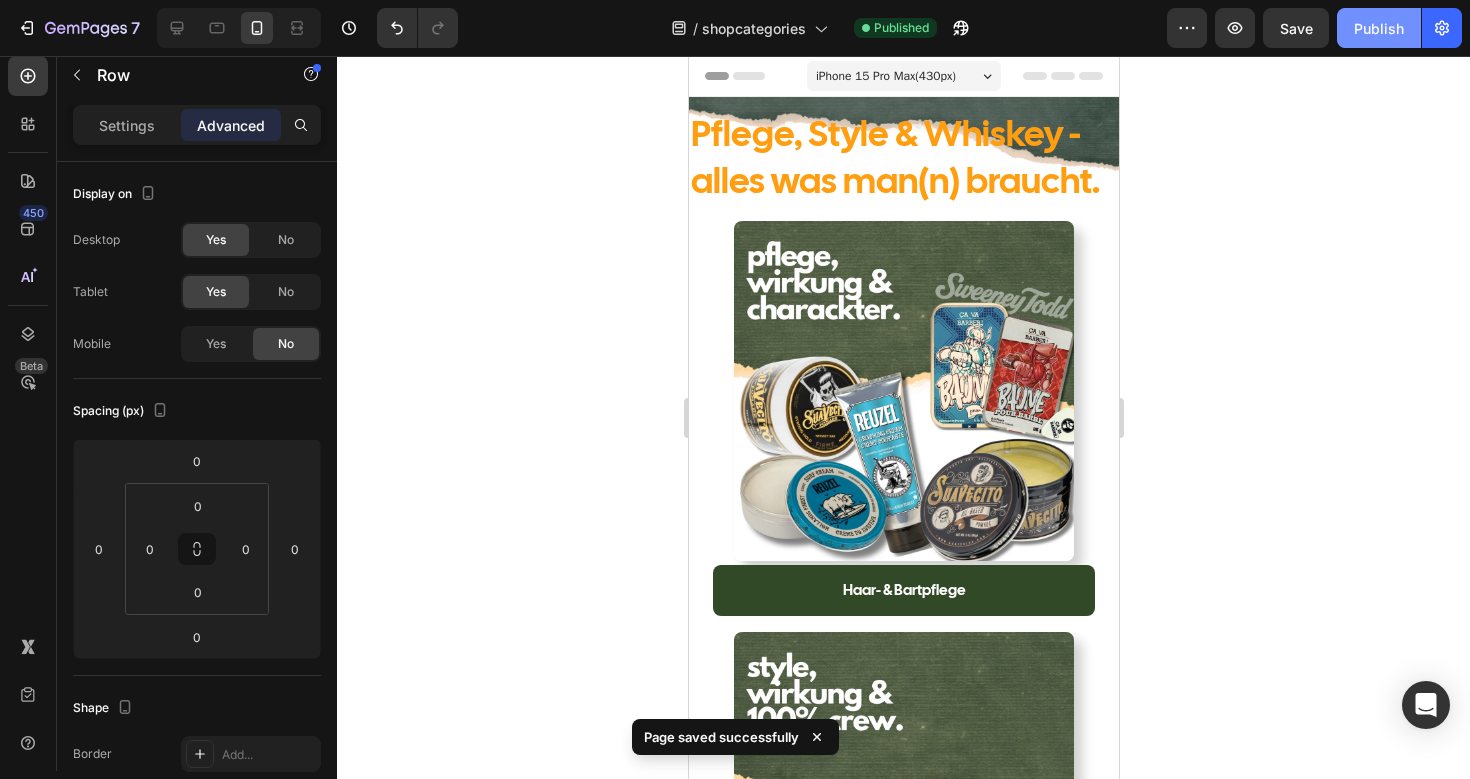 click on "Publish" at bounding box center (1379, 28) 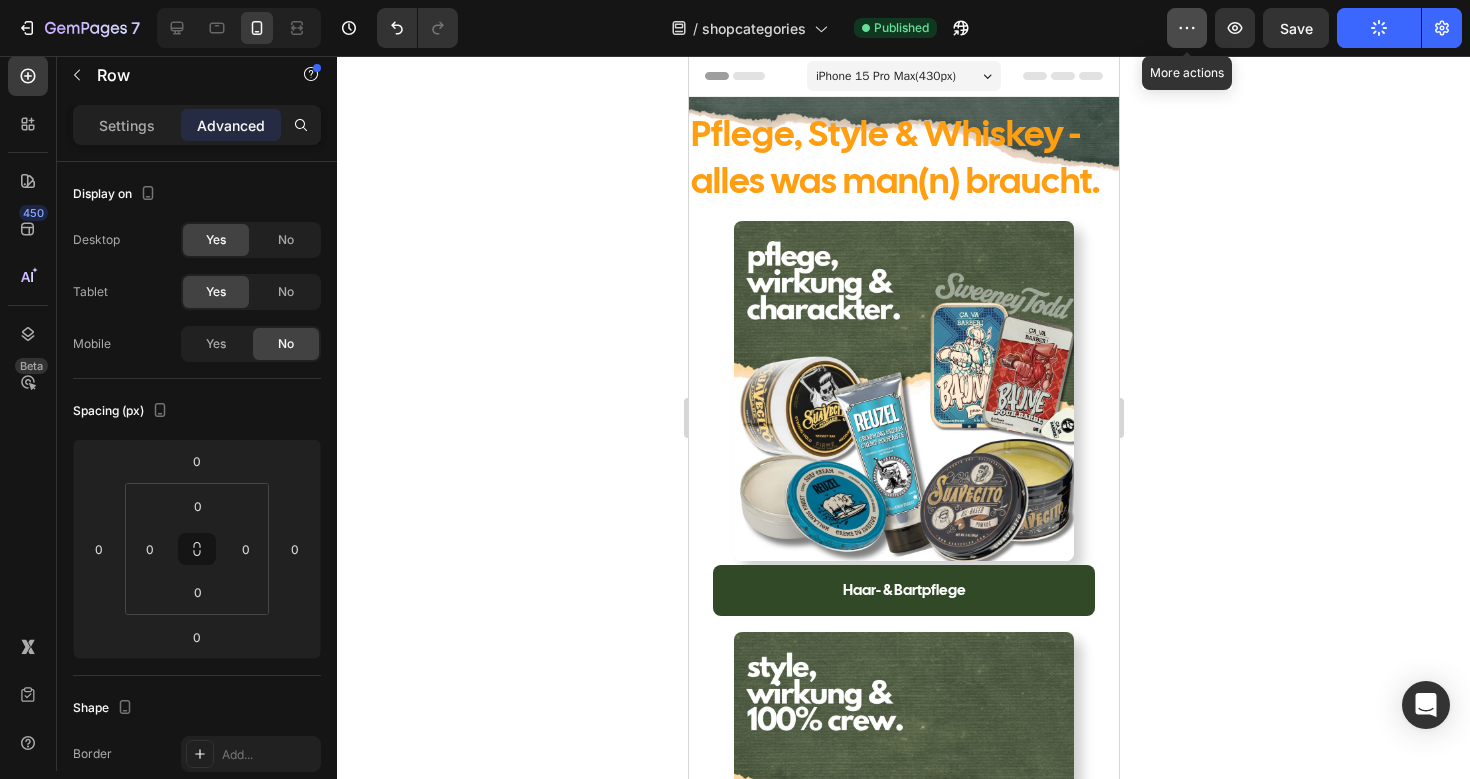 click 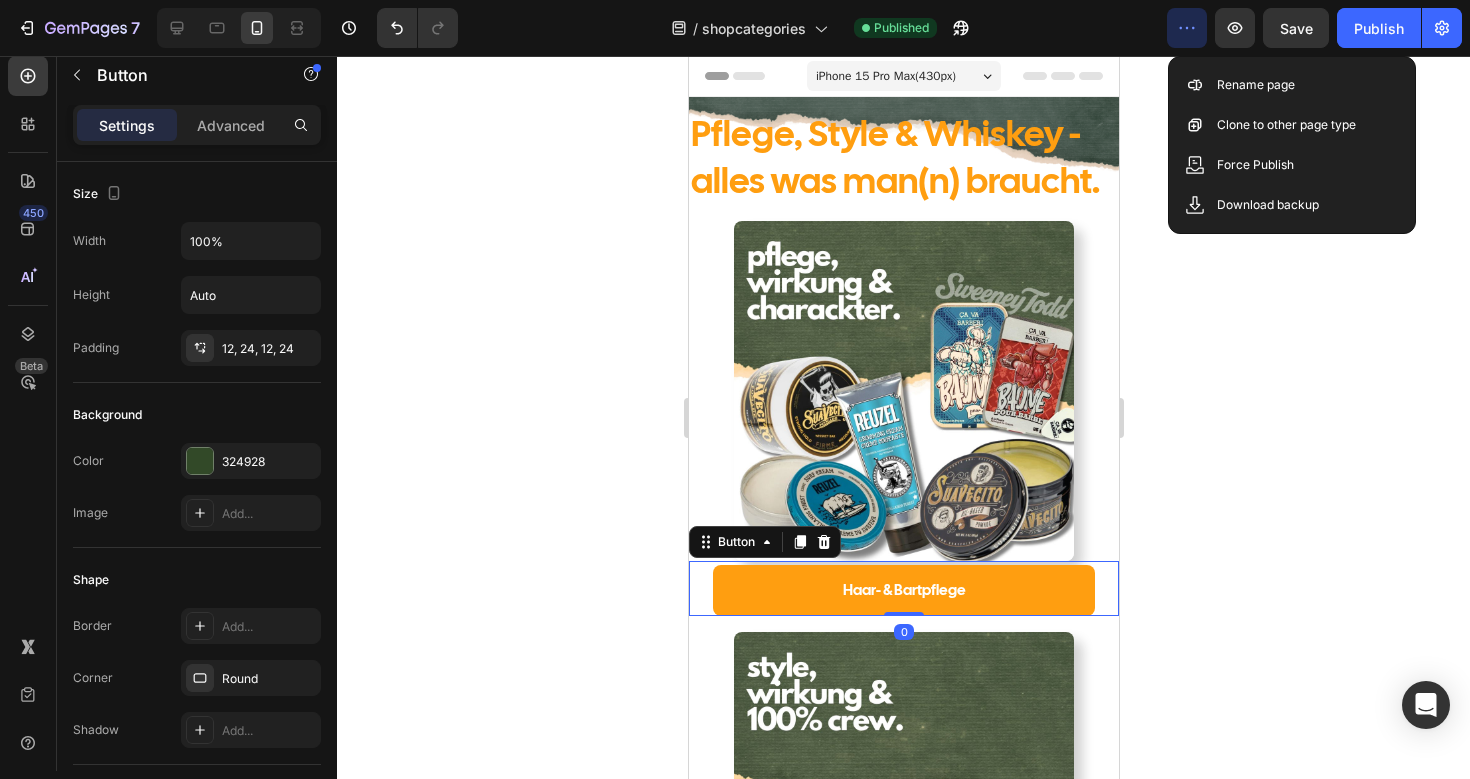 click on "Haar- & Bartpflege" at bounding box center (903, 590) 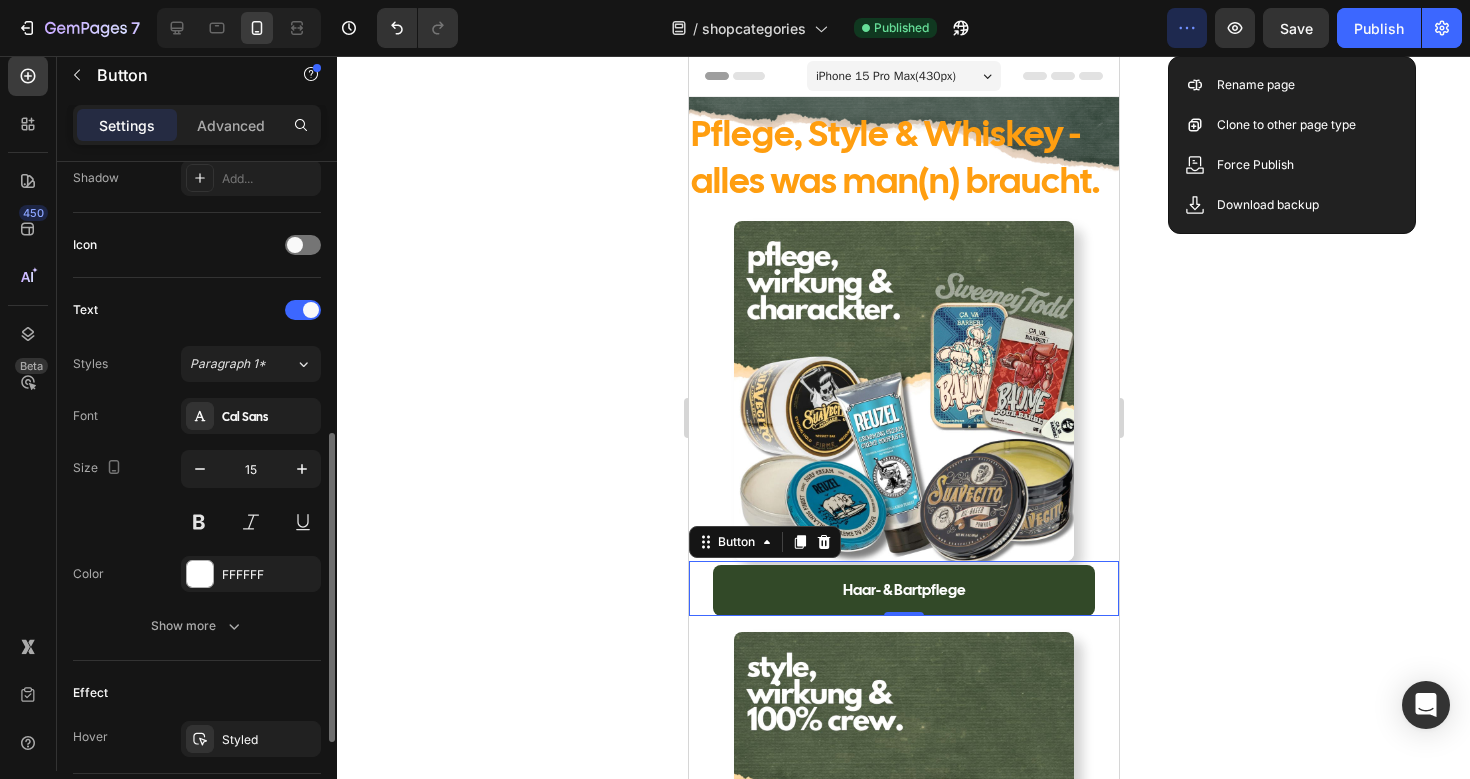 scroll, scrollTop: 568, scrollLeft: 0, axis: vertical 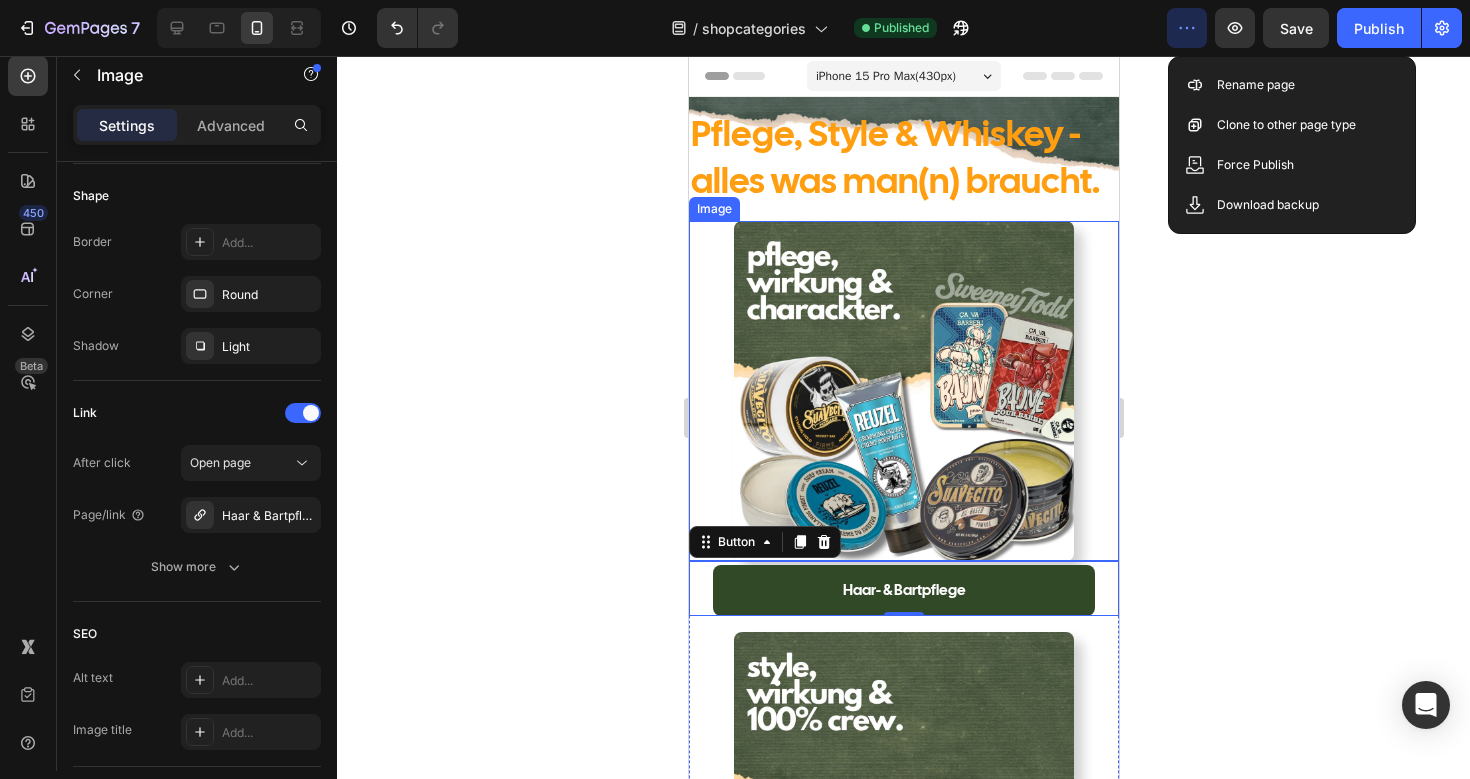 click at bounding box center (903, 391) 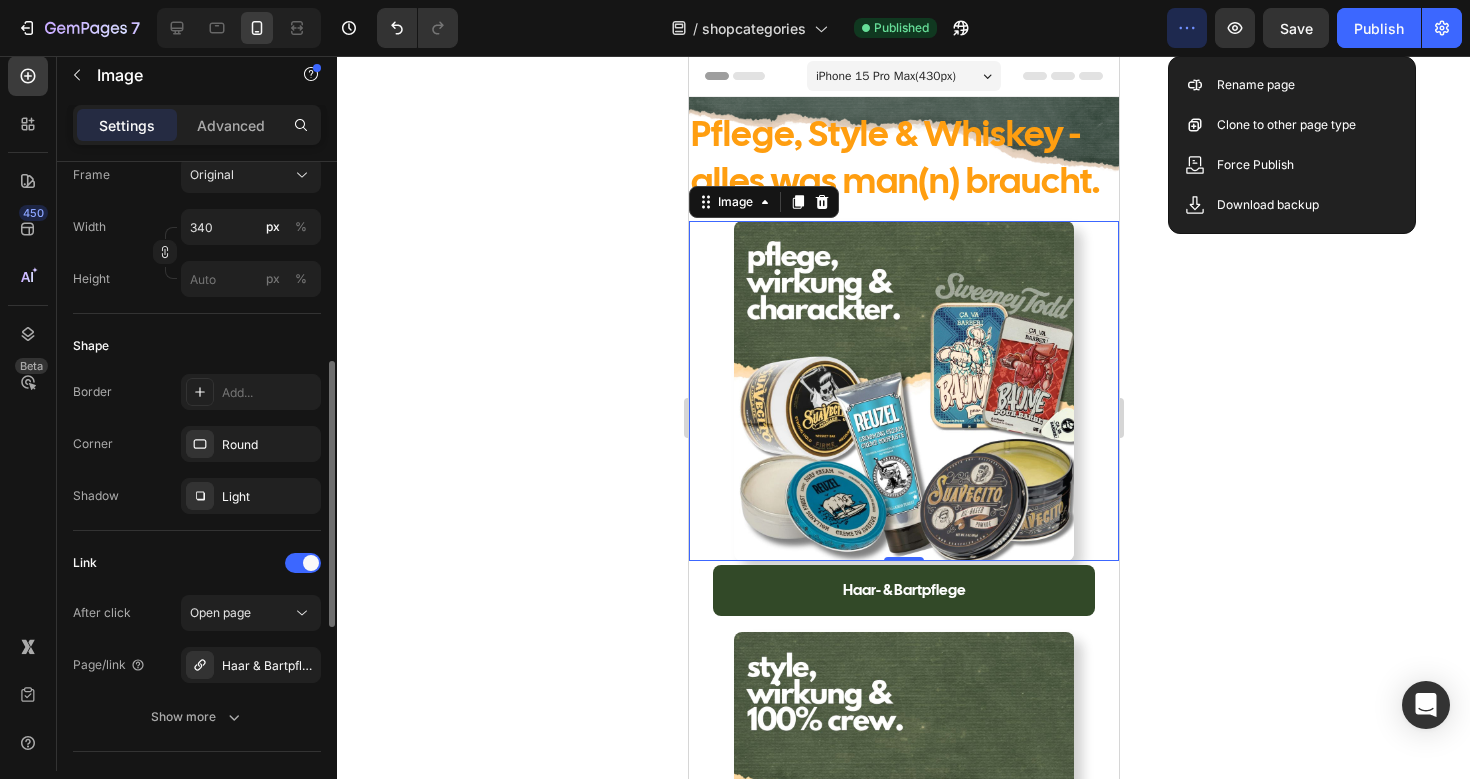 scroll, scrollTop: 548, scrollLeft: 0, axis: vertical 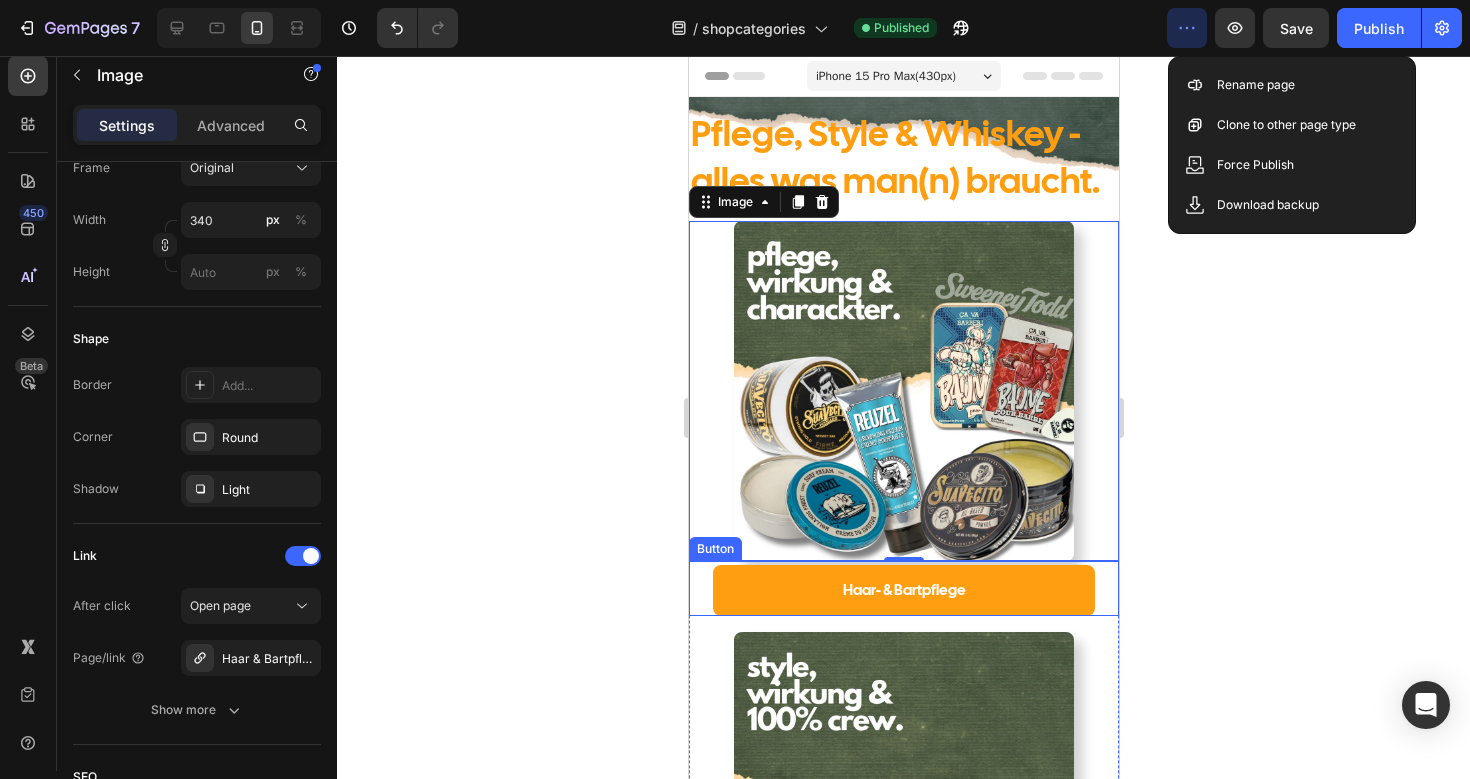 click on "Haar- & Bartpflege" at bounding box center (903, 590) 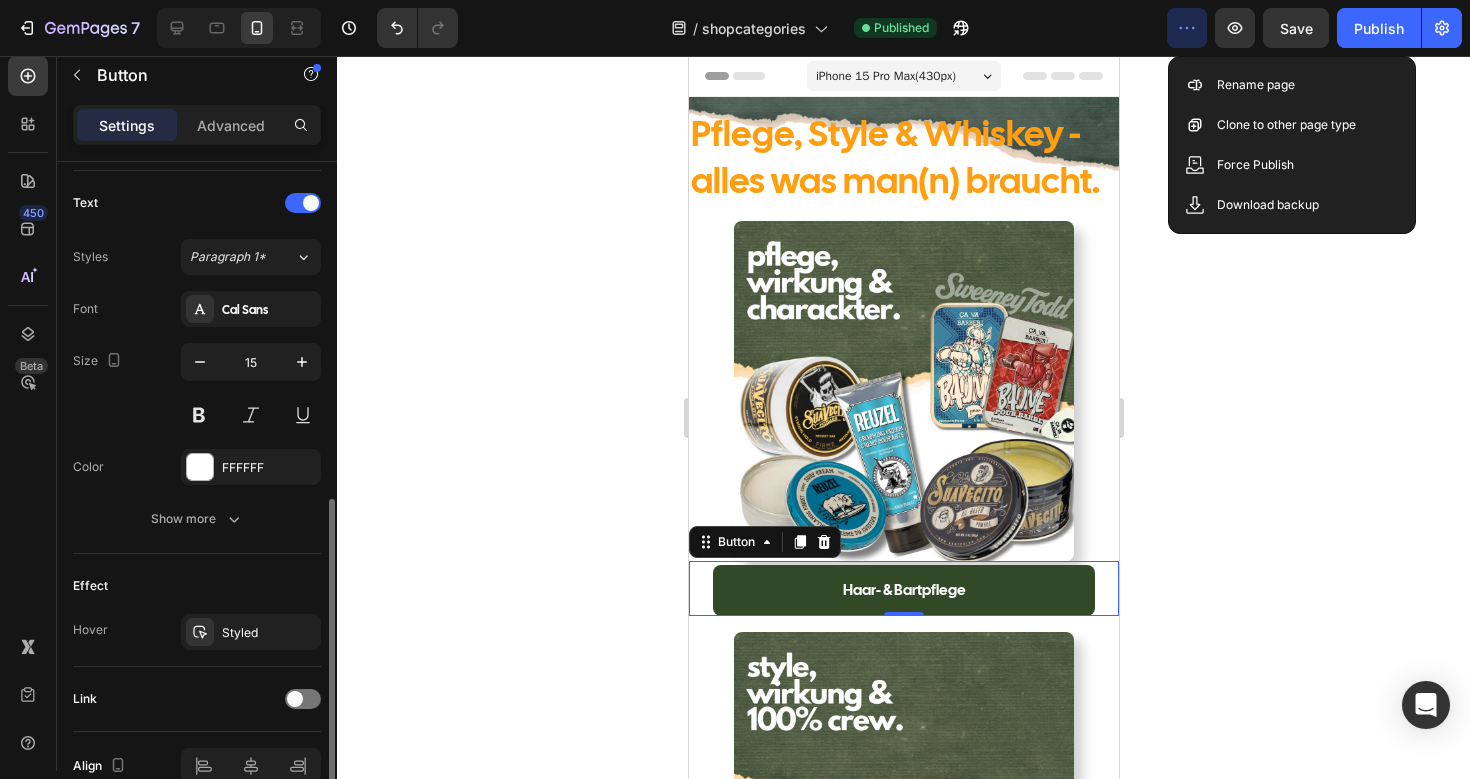 scroll, scrollTop: 768, scrollLeft: 0, axis: vertical 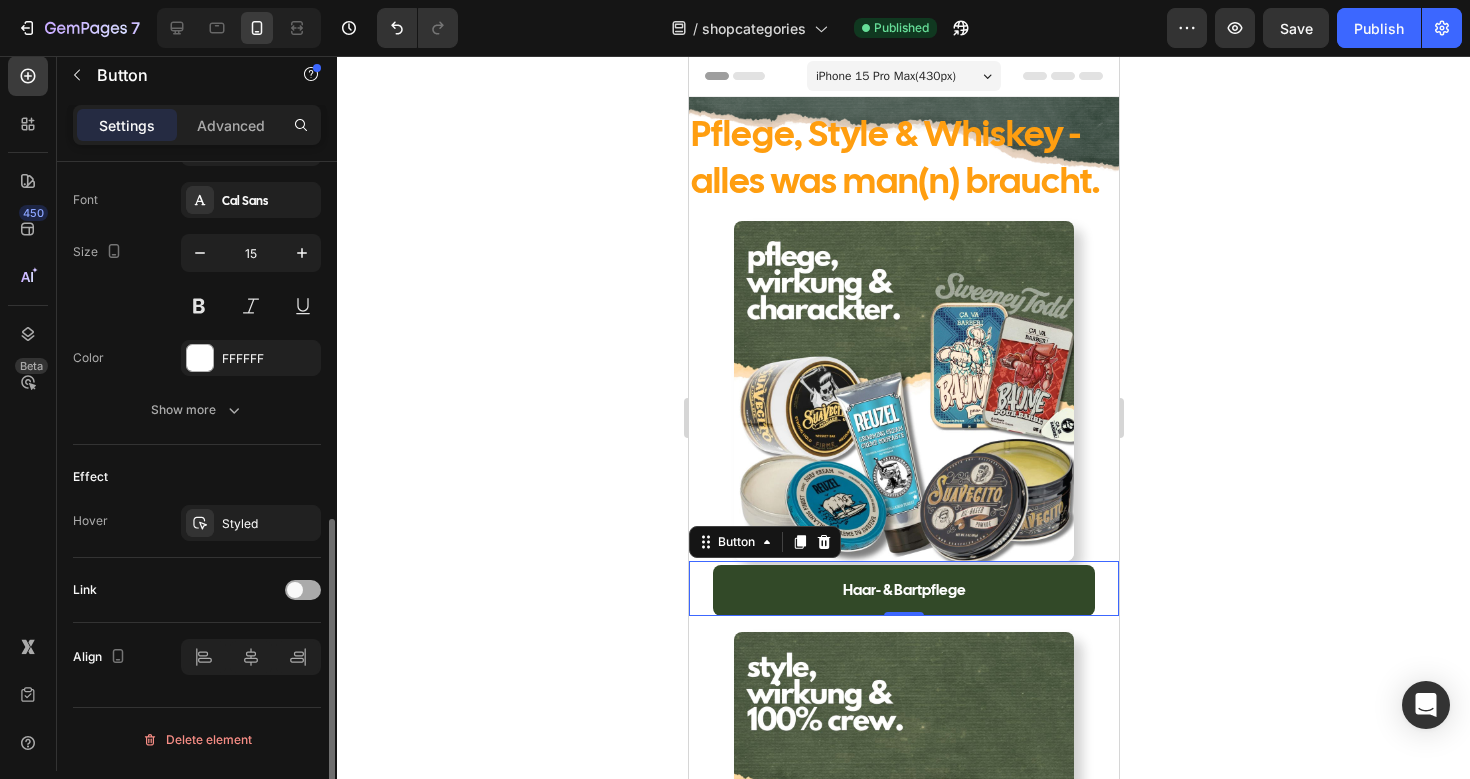 click at bounding box center (295, 590) 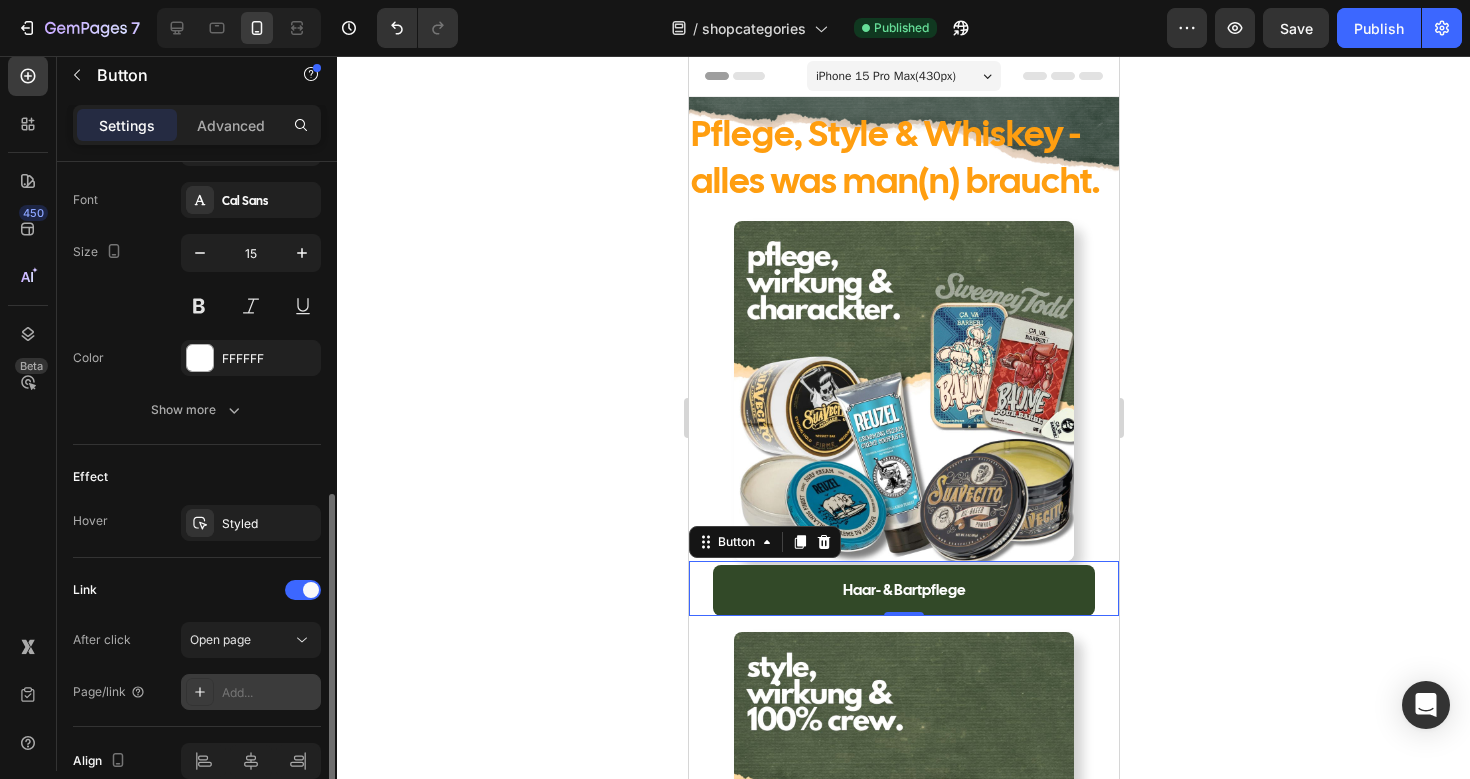 click on "Add..." at bounding box center (269, 693) 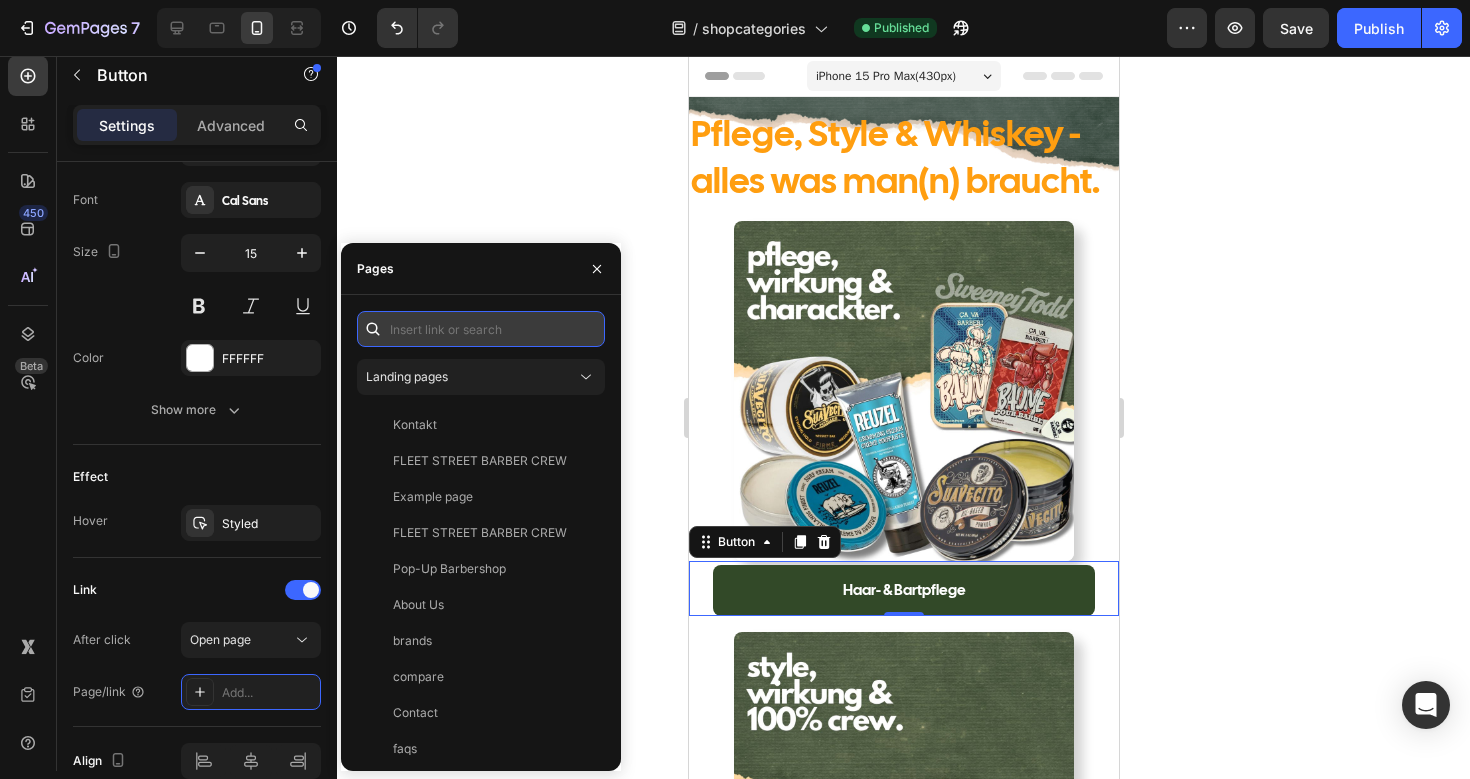 click at bounding box center [481, 329] 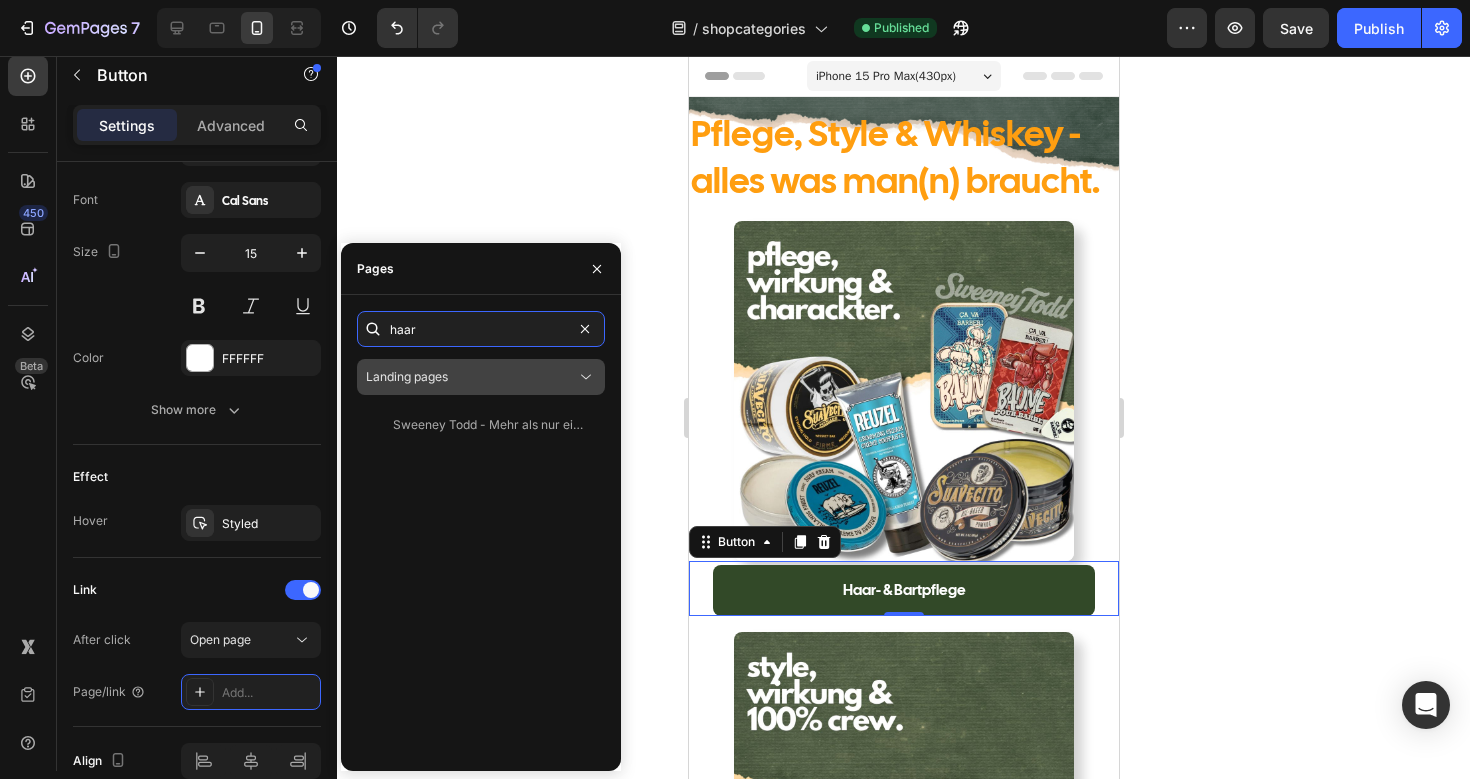 type on "haar" 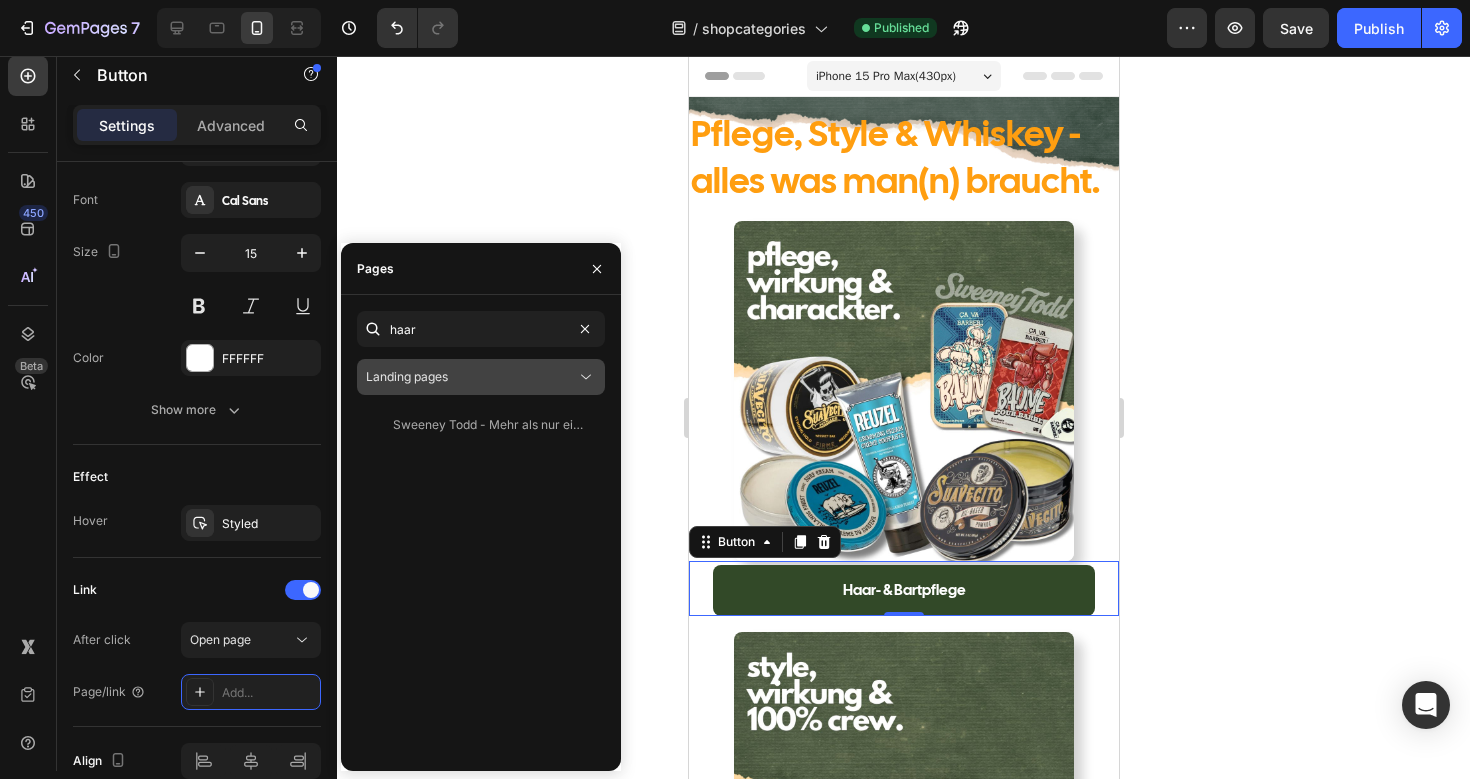 click on "Landing pages" at bounding box center [471, 377] 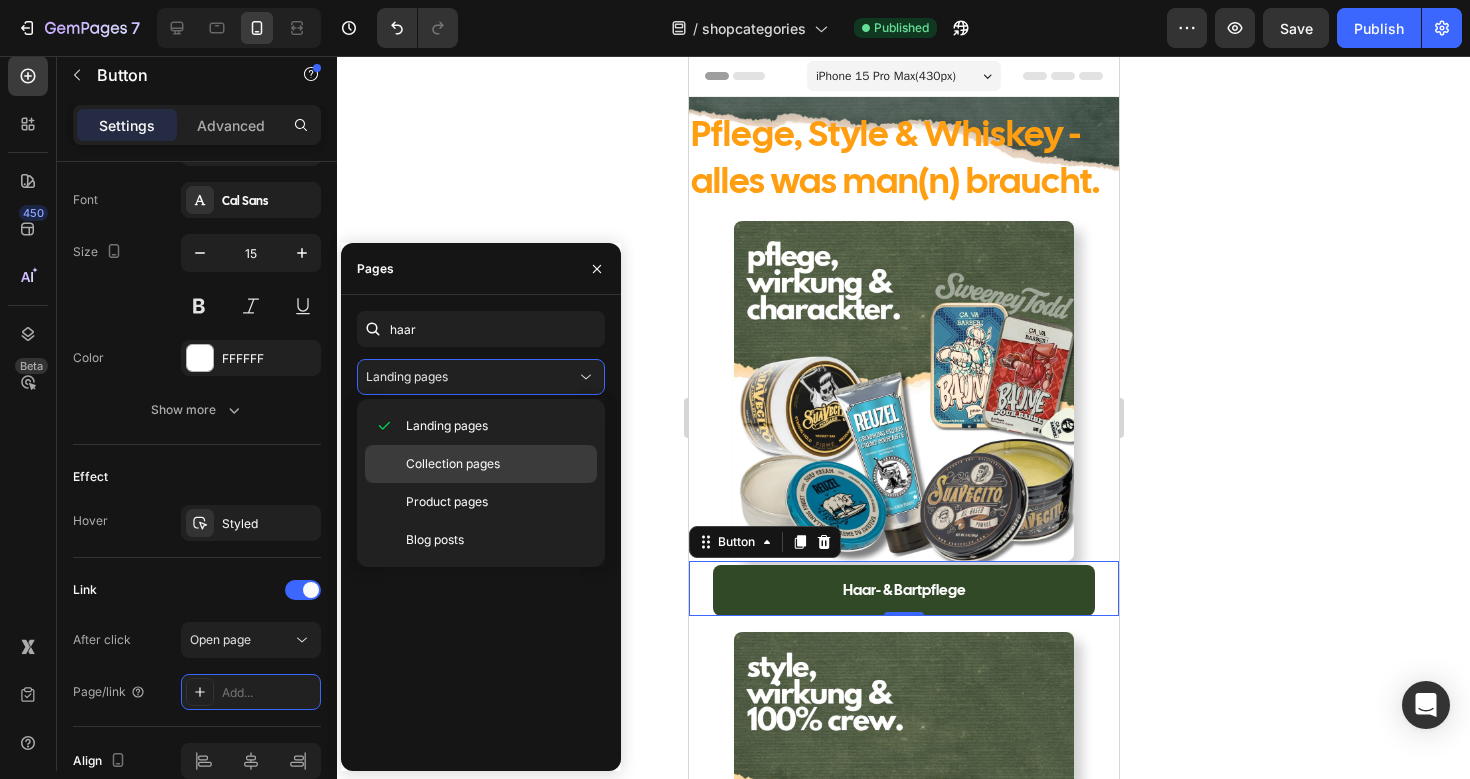 click on "Collection pages" at bounding box center (453, 464) 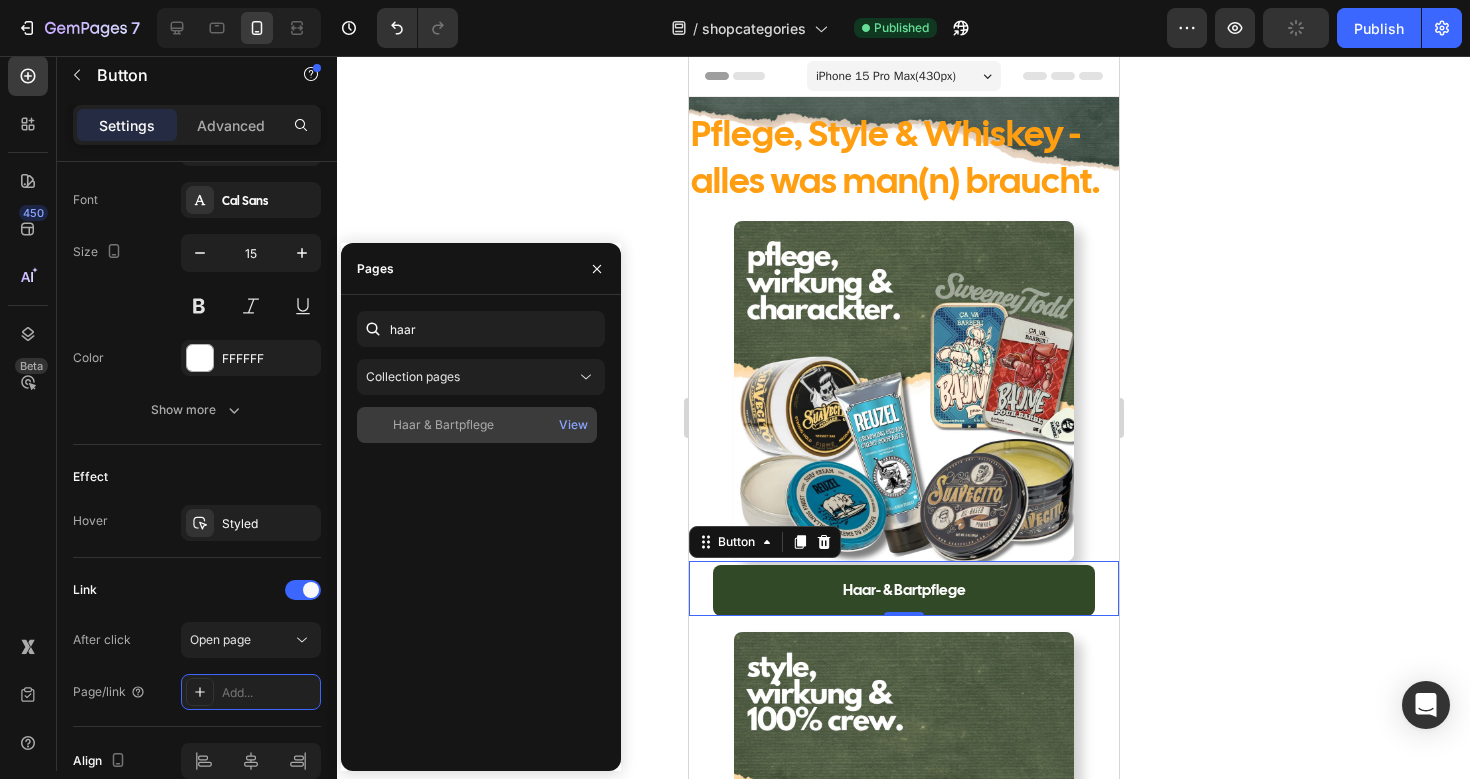 click on "Haar & Bartpflege" 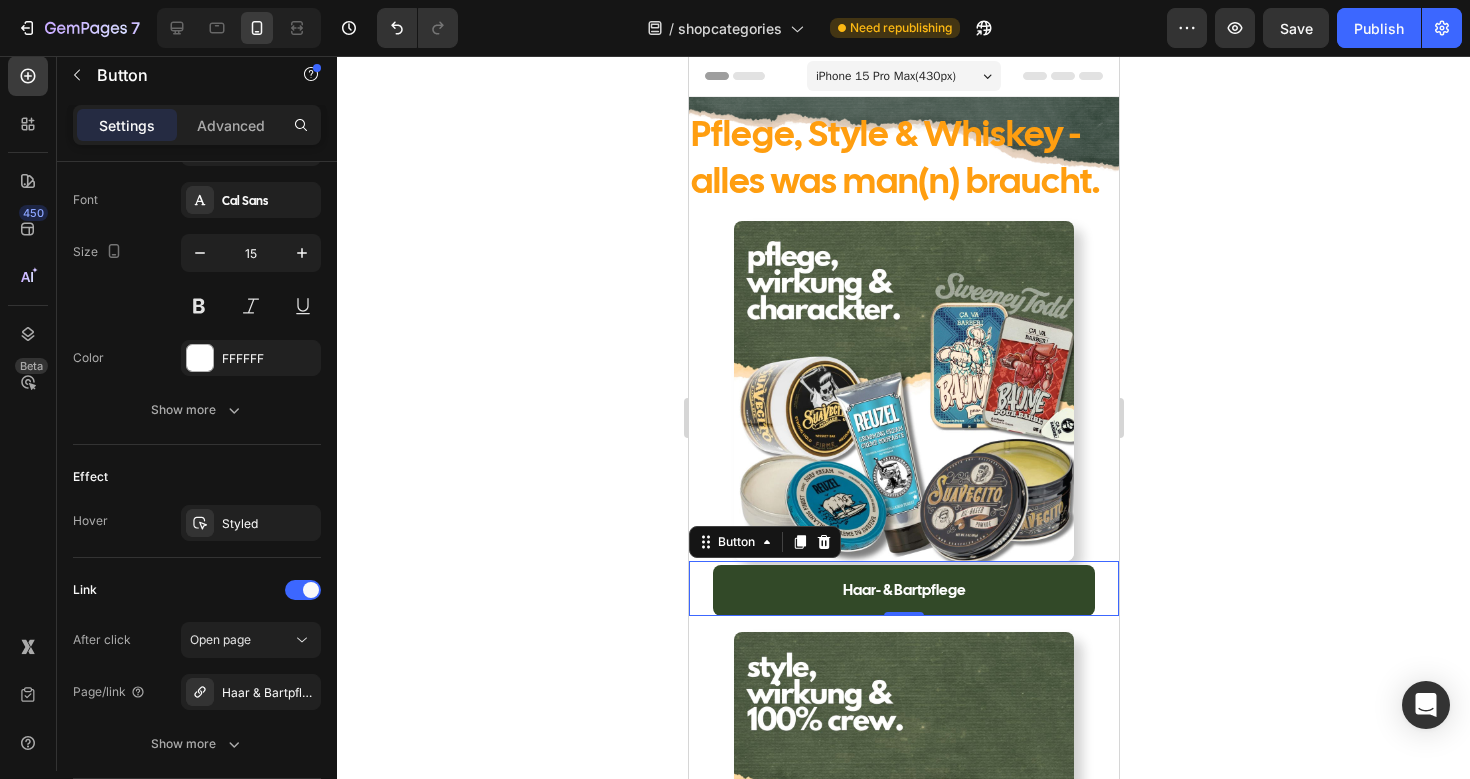 click 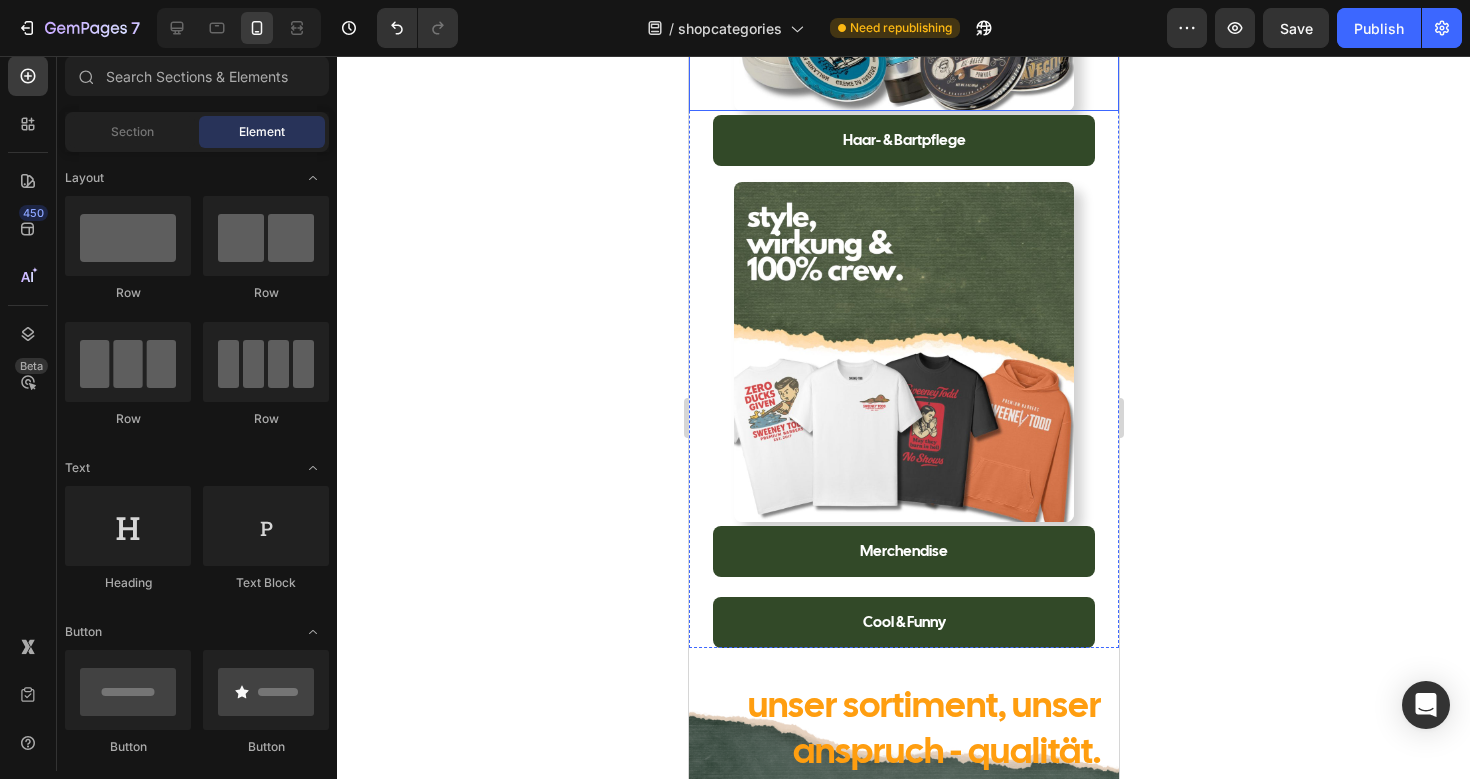 scroll, scrollTop: 453, scrollLeft: 0, axis: vertical 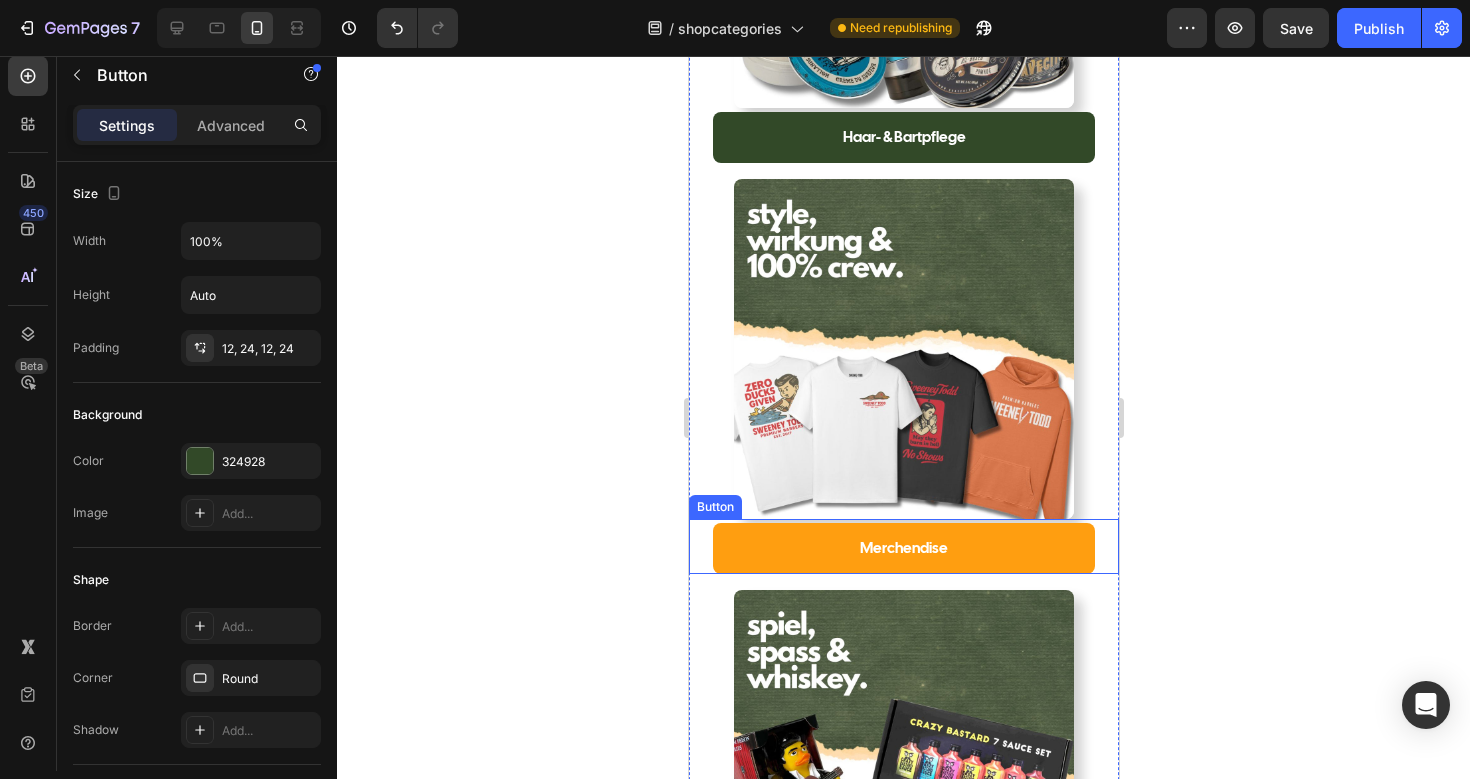 click on "Merchendise" at bounding box center [903, 548] 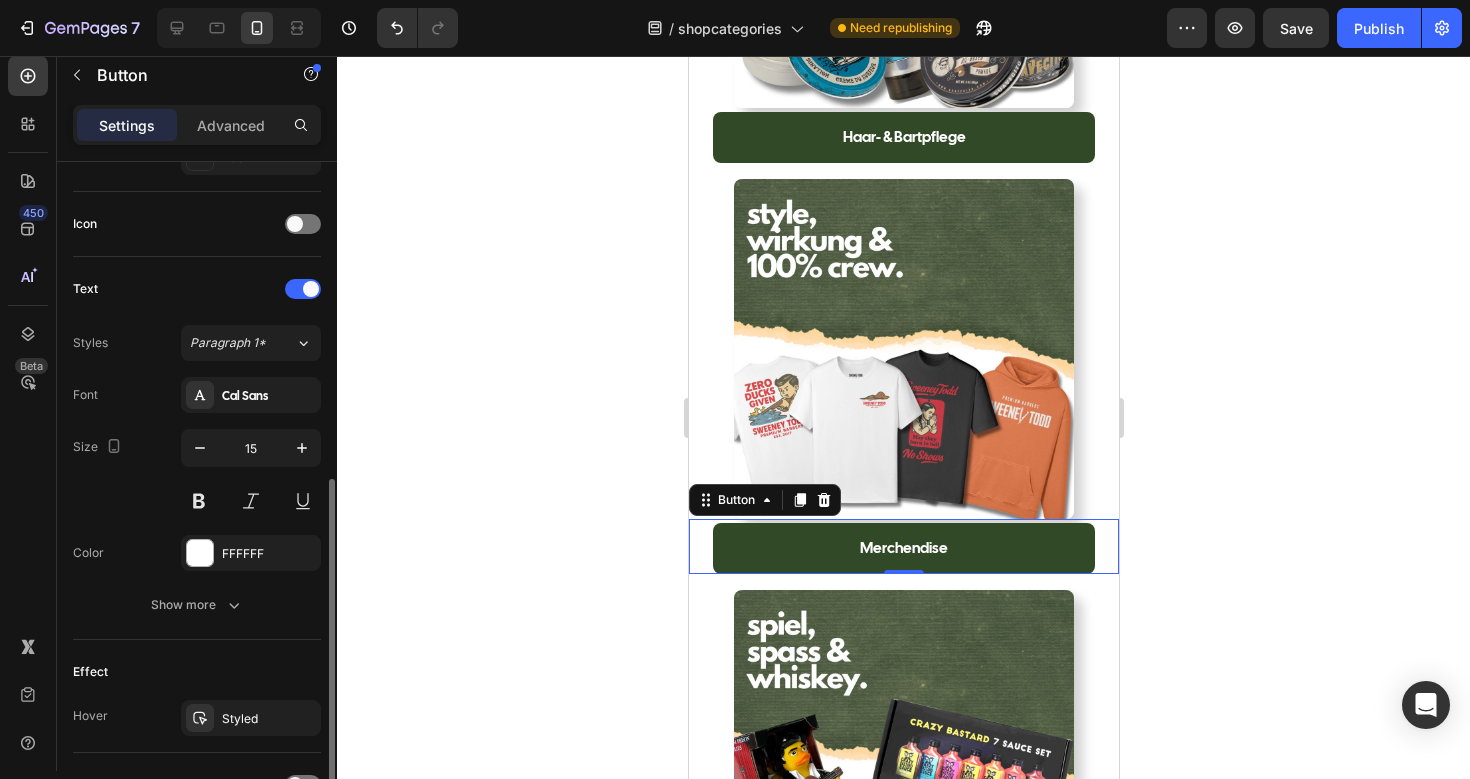 scroll, scrollTop: 629, scrollLeft: 0, axis: vertical 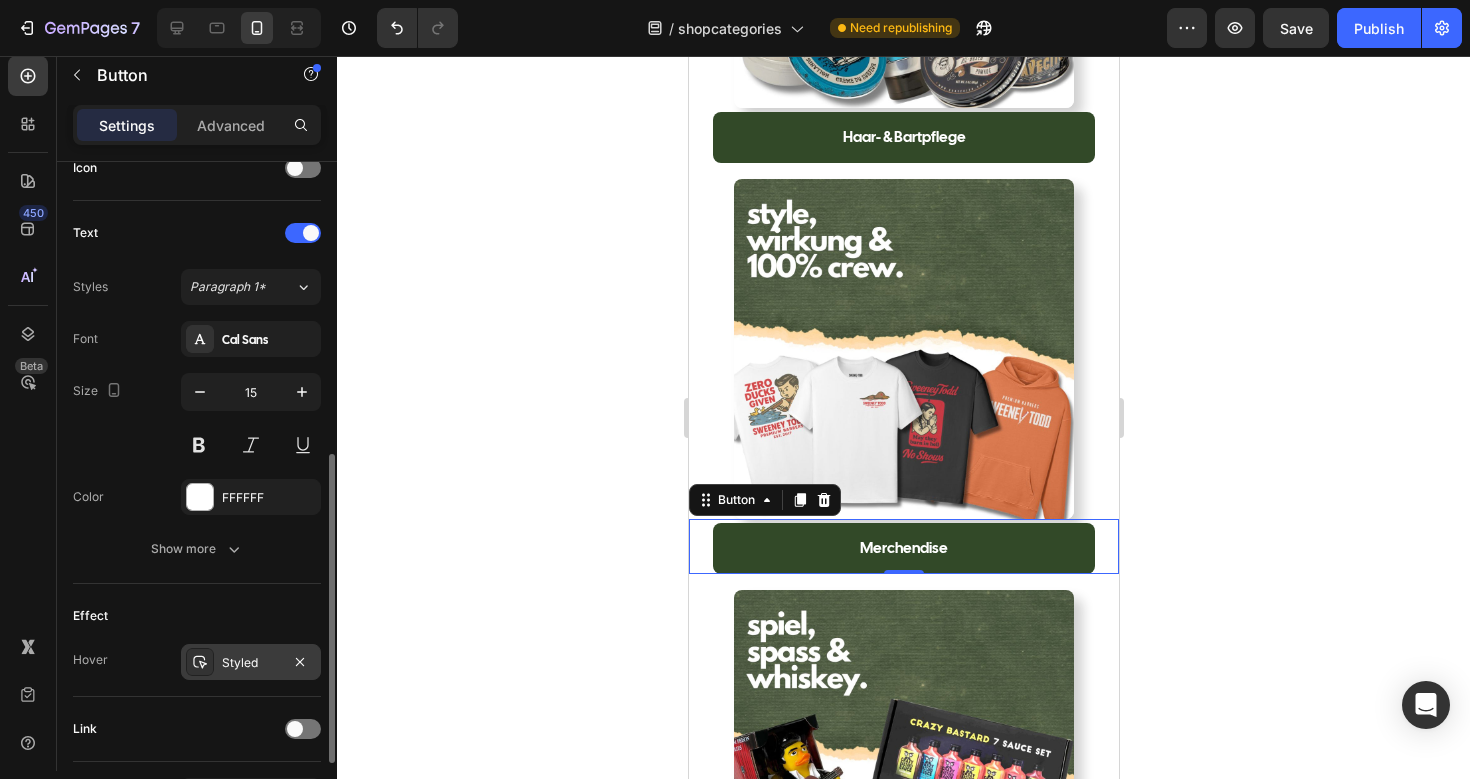 click on "Styled" at bounding box center [251, 663] 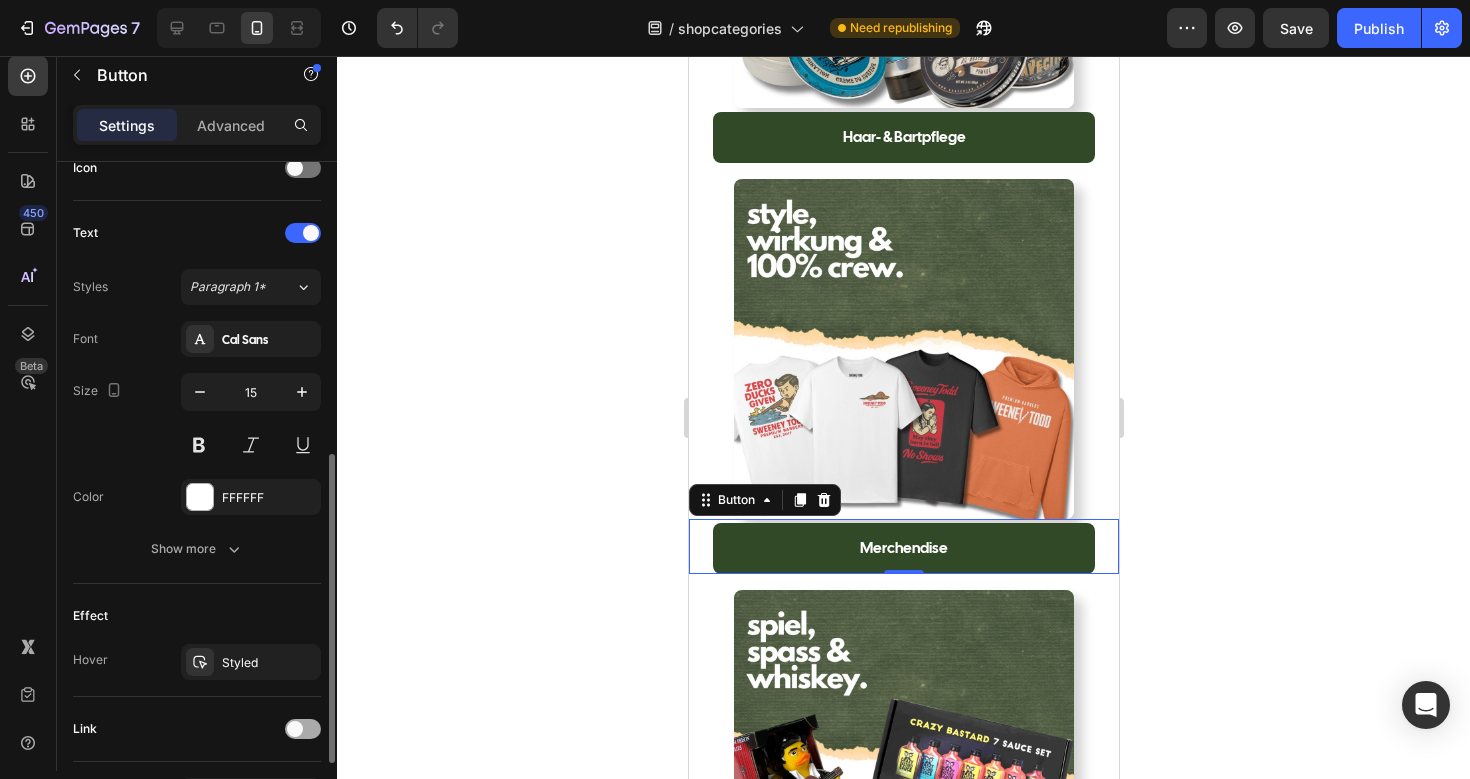 click at bounding box center (295, 729) 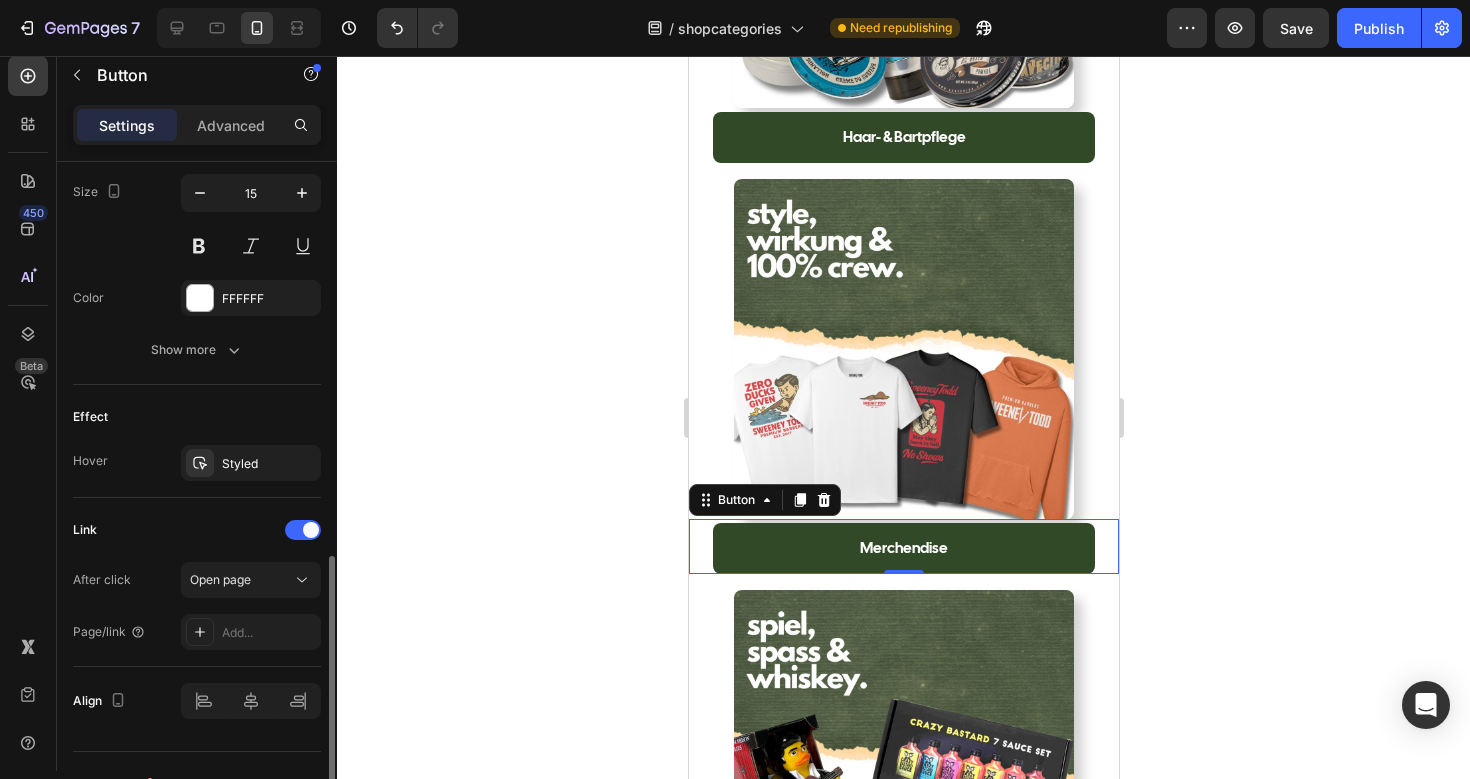 scroll, scrollTop: 872, scrollLeft: 0, axis: vertical 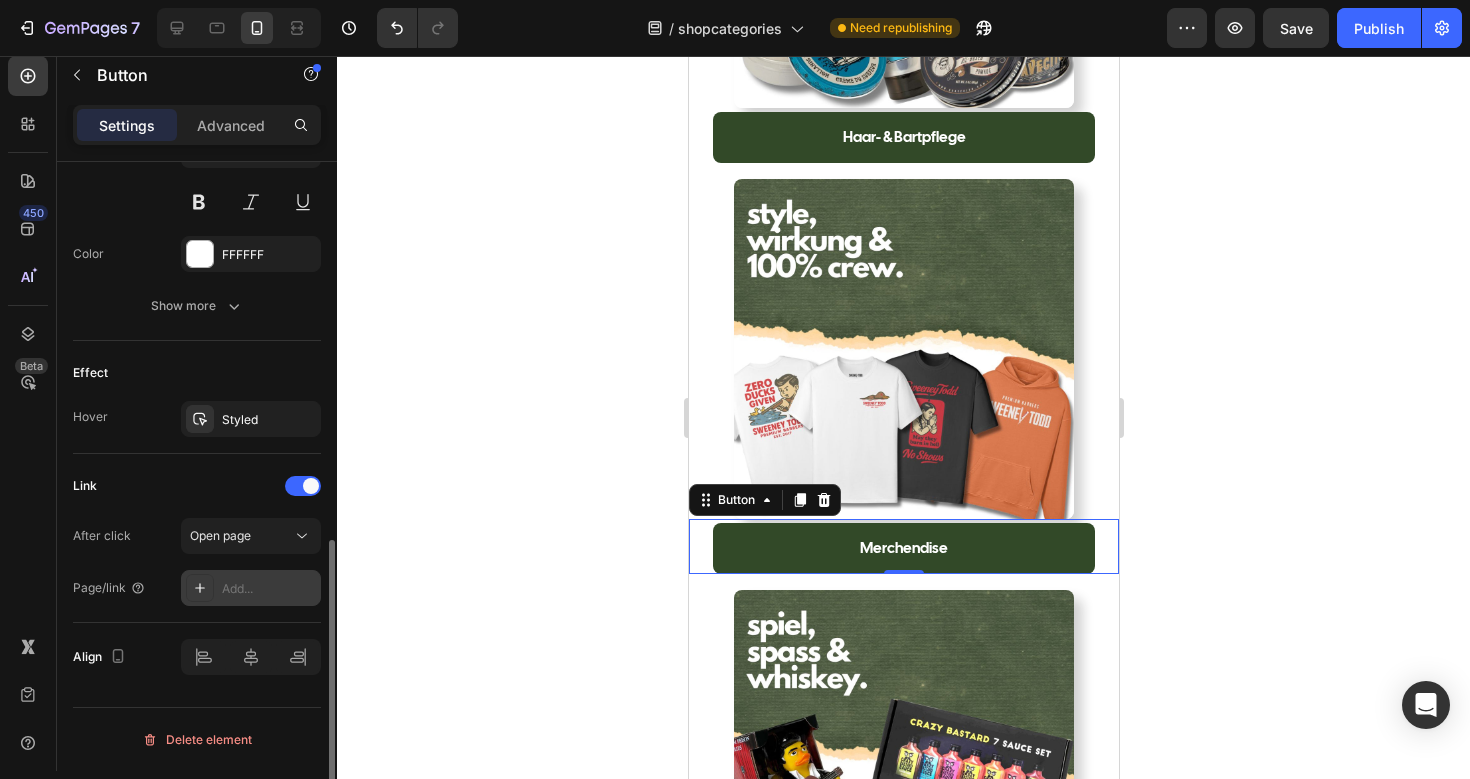 click on "Add..." at bounding box center (269, 589) 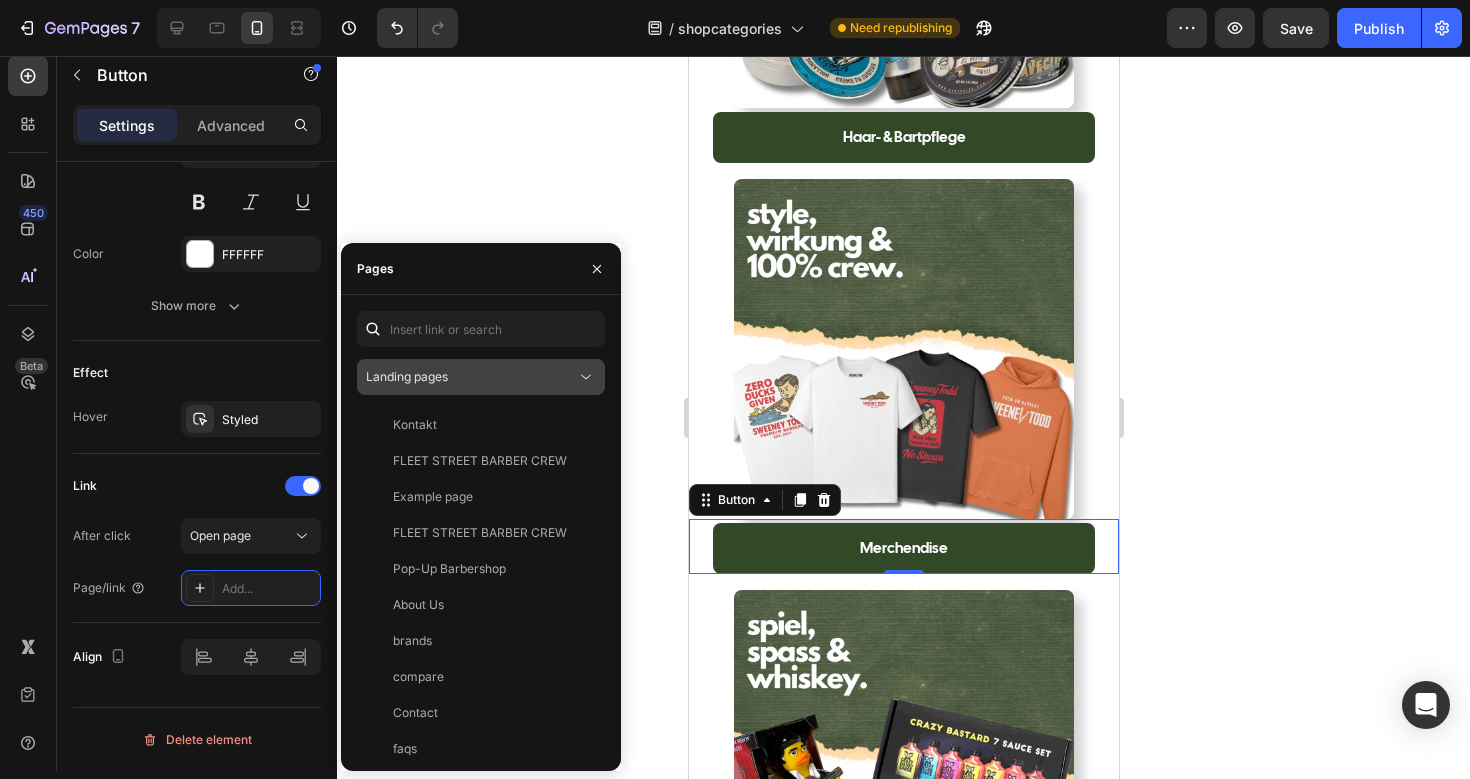 click on "Landing pages" at bounding box center (471, 377) 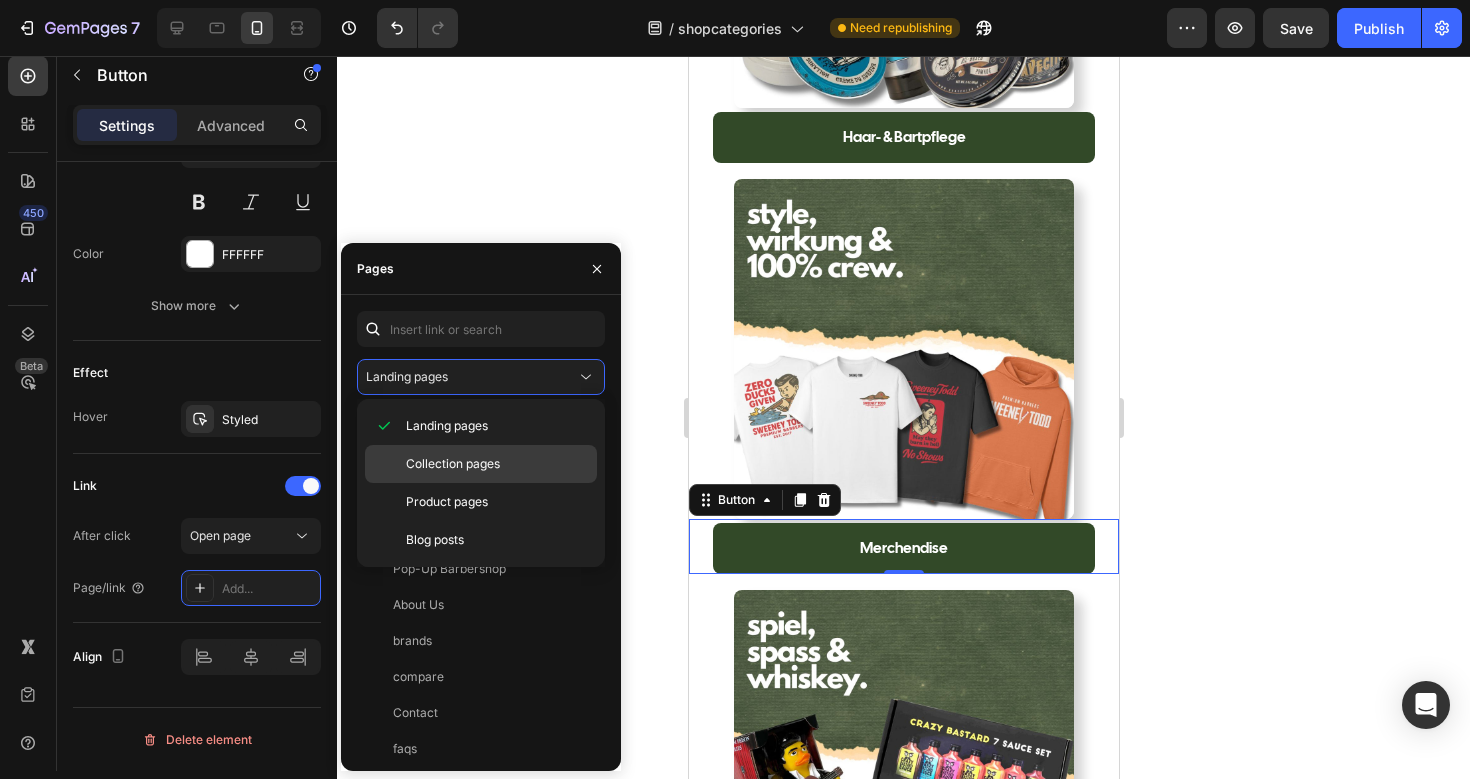 click on "Collection pages" at bounding box center (453, 464) 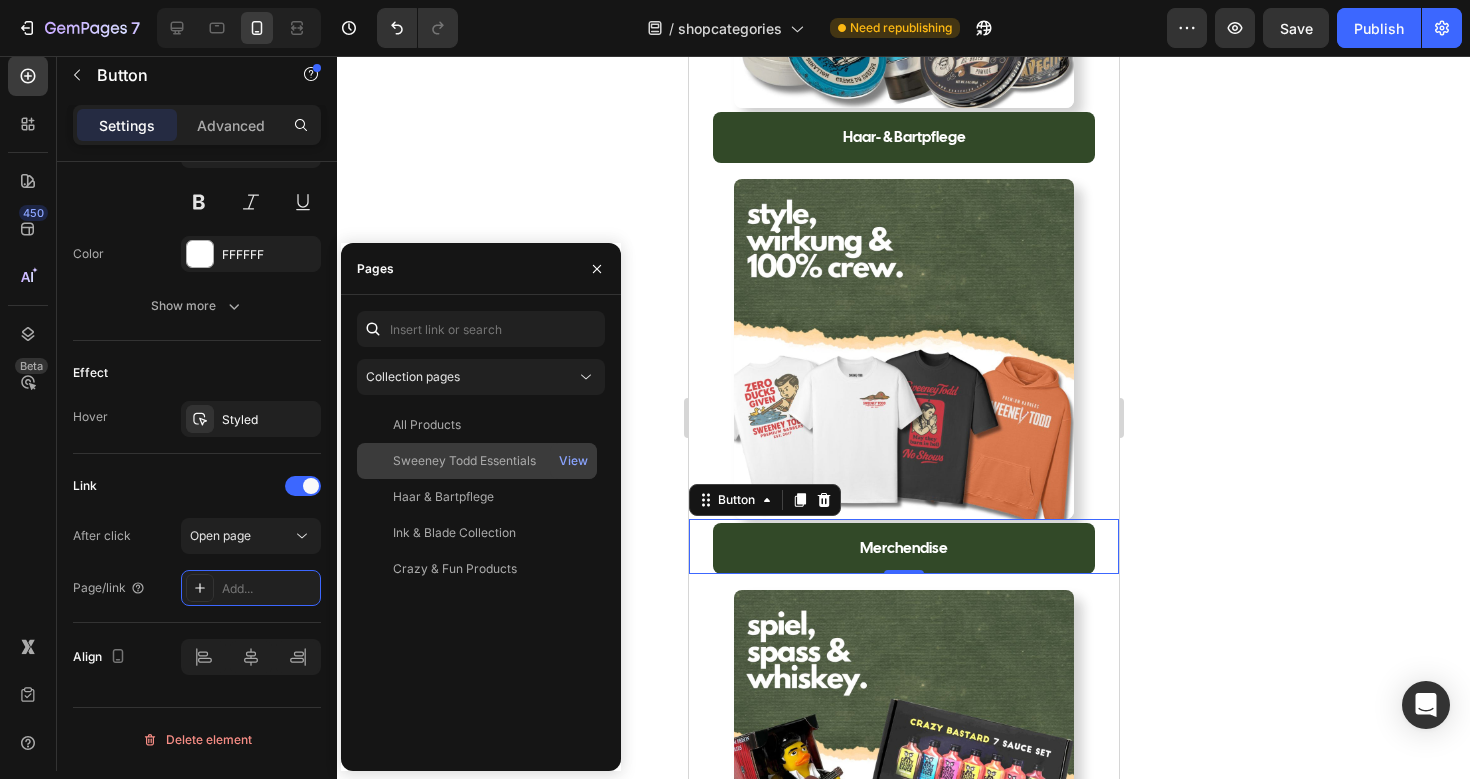 click on "Sweeney Todd Essentials" 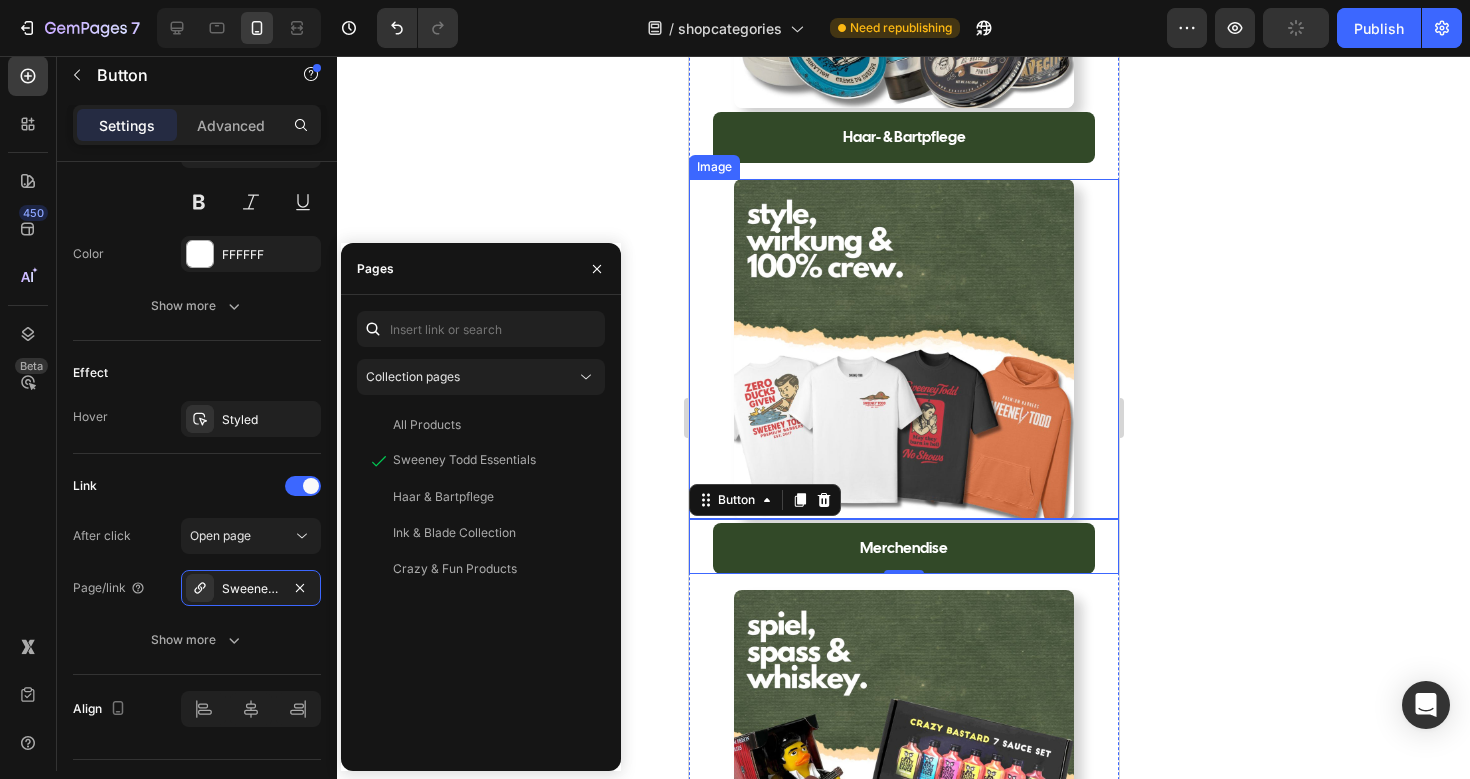 click 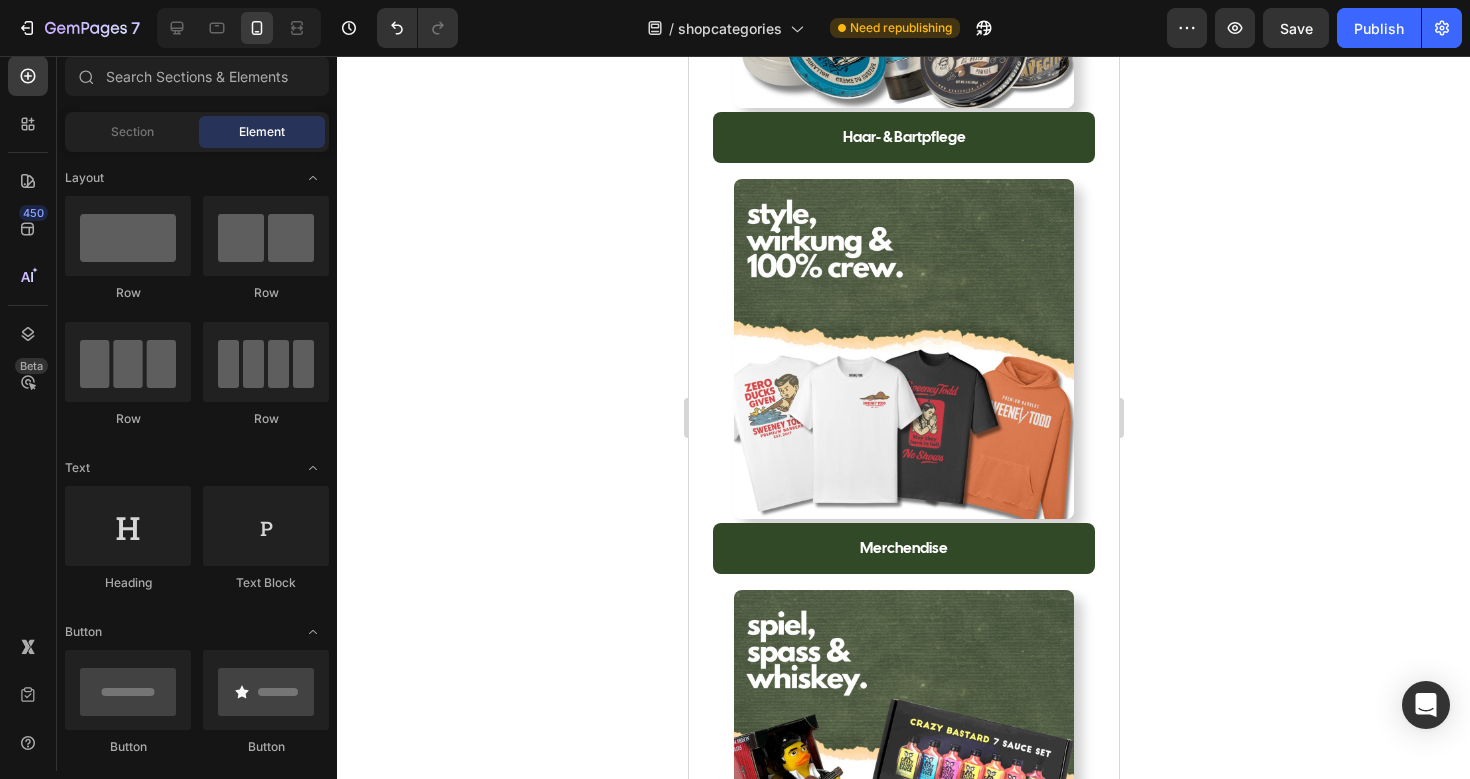 click 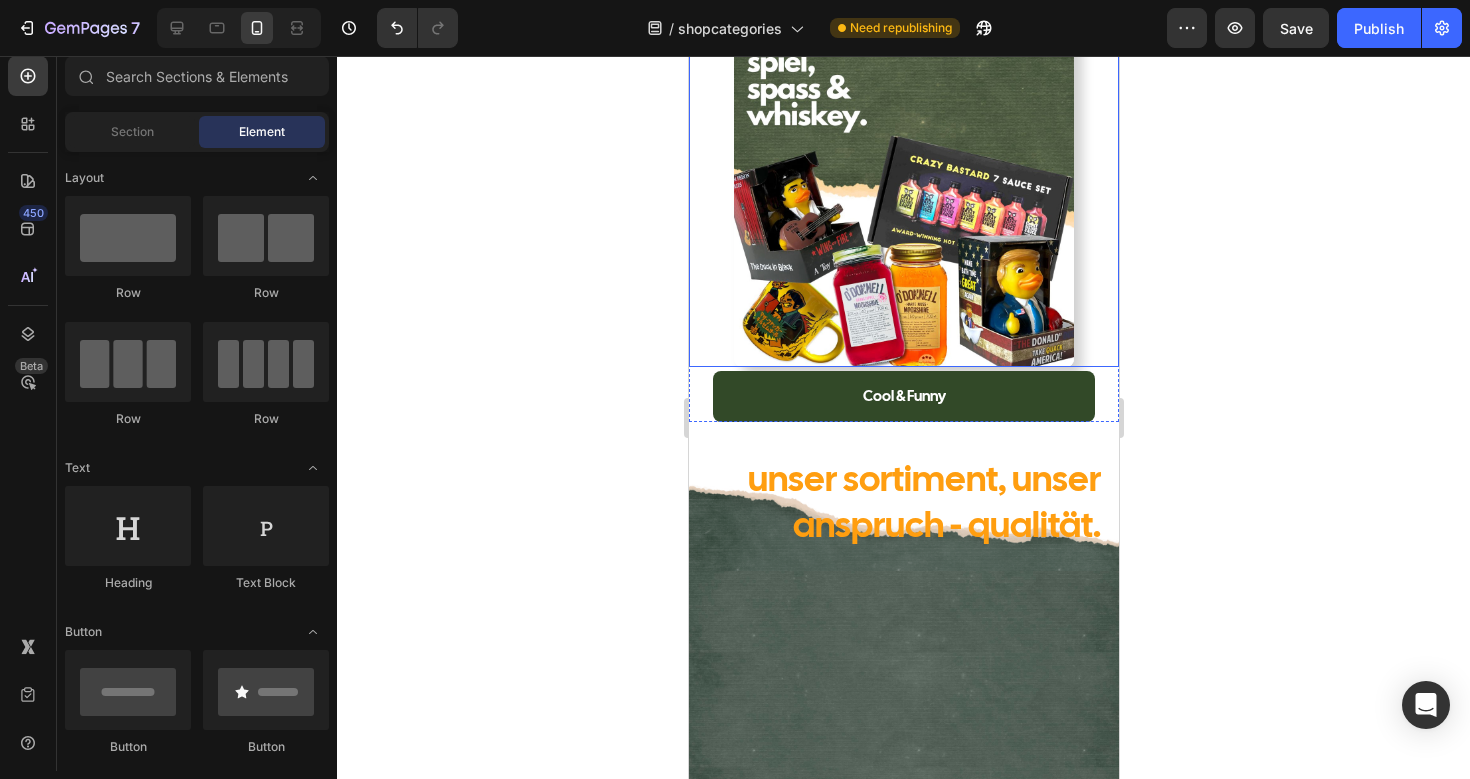 scroll, scrollTop: 1015, scrollLeft: 0, axis: vertical 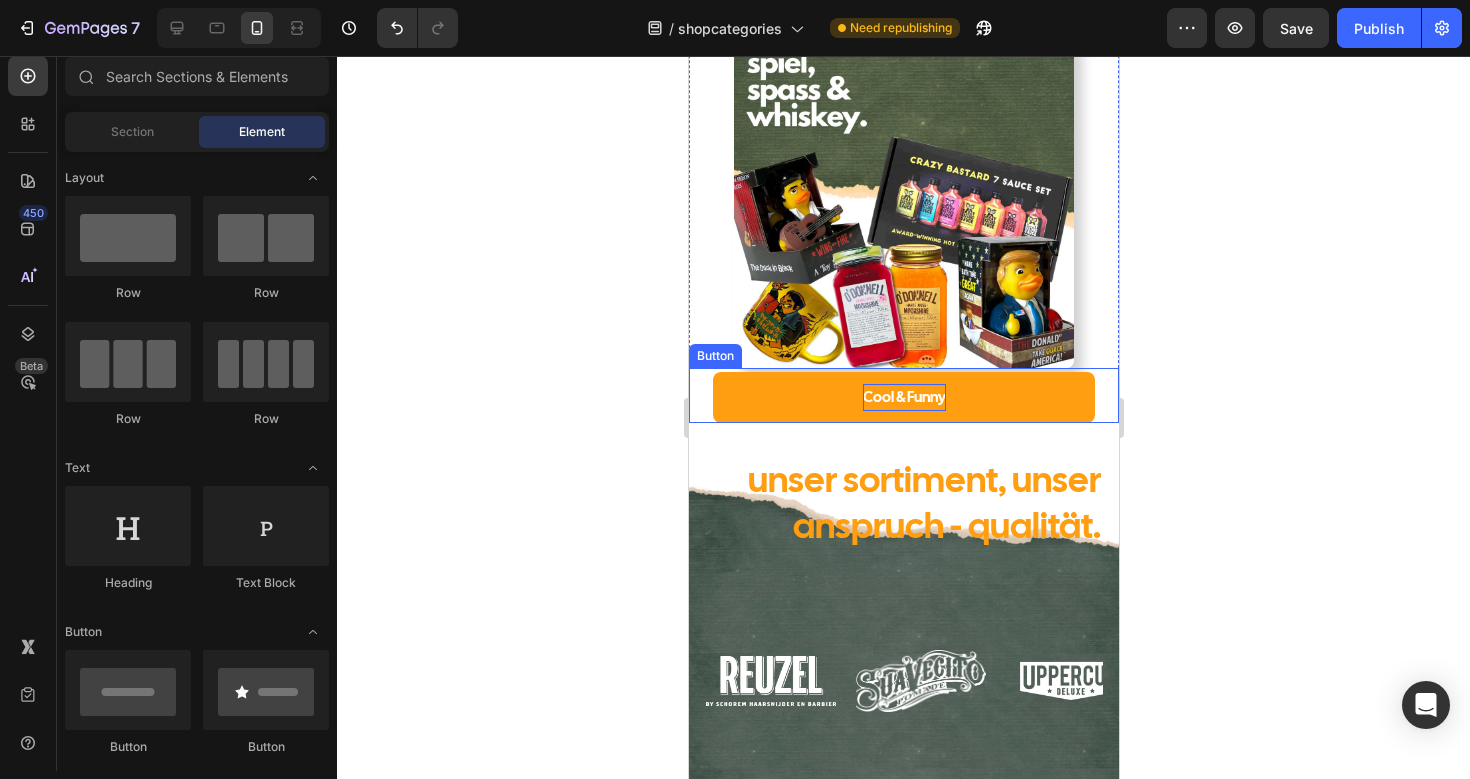 click on "Cool & Funny" at bounding box center [903, 397] 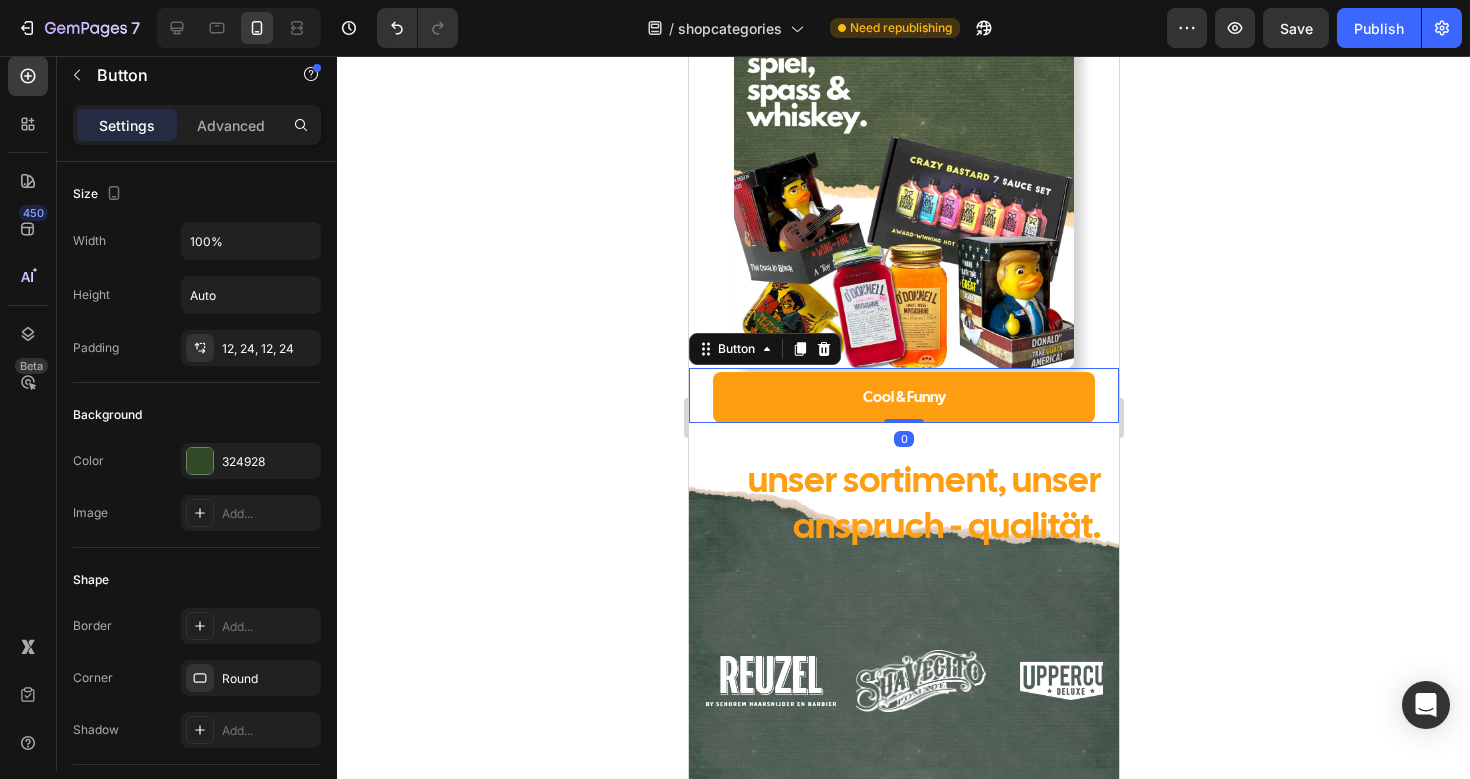 click on "Cool & Funny" at bounding box center (903, 397) 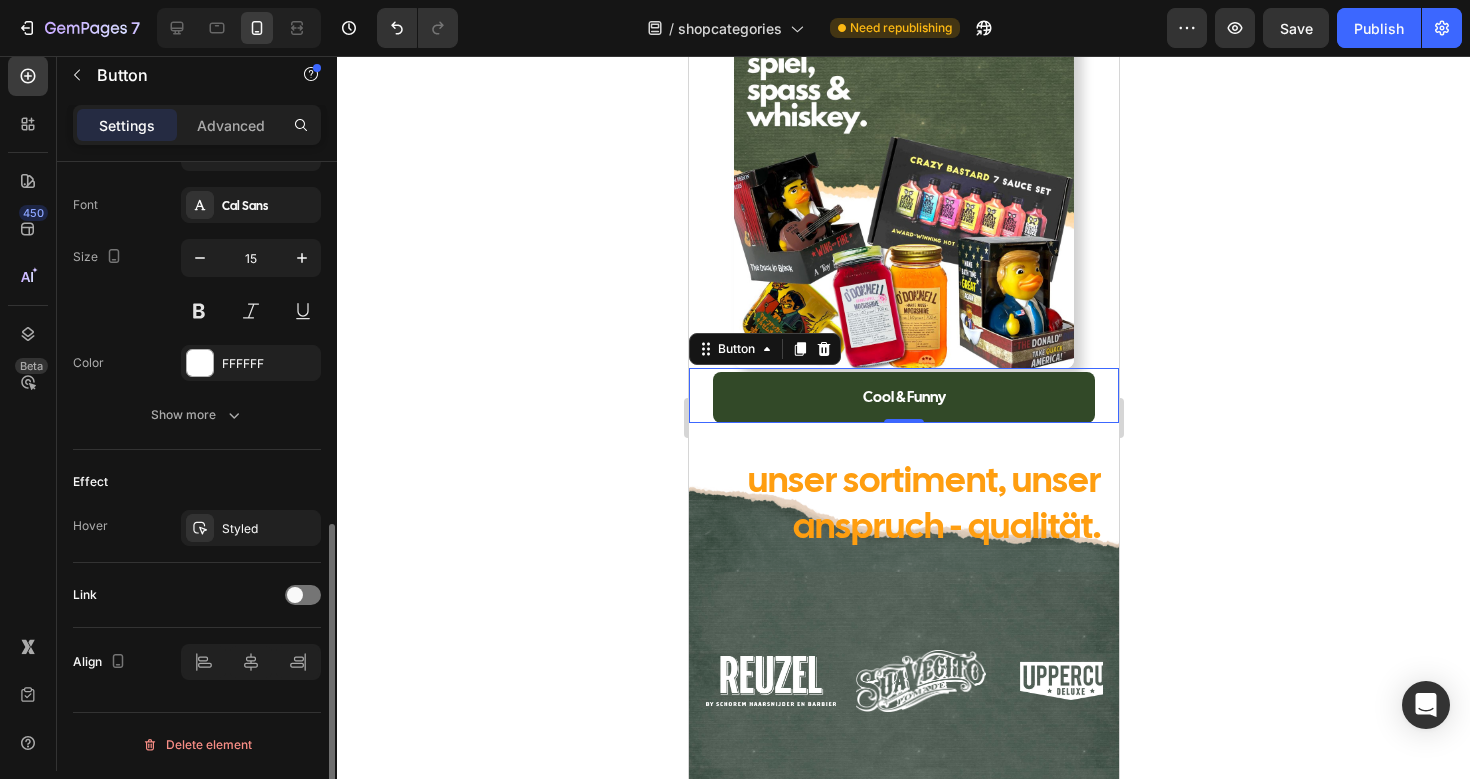 scroll, scrollTop: 768, scrollLeft: 0, axis: vertical 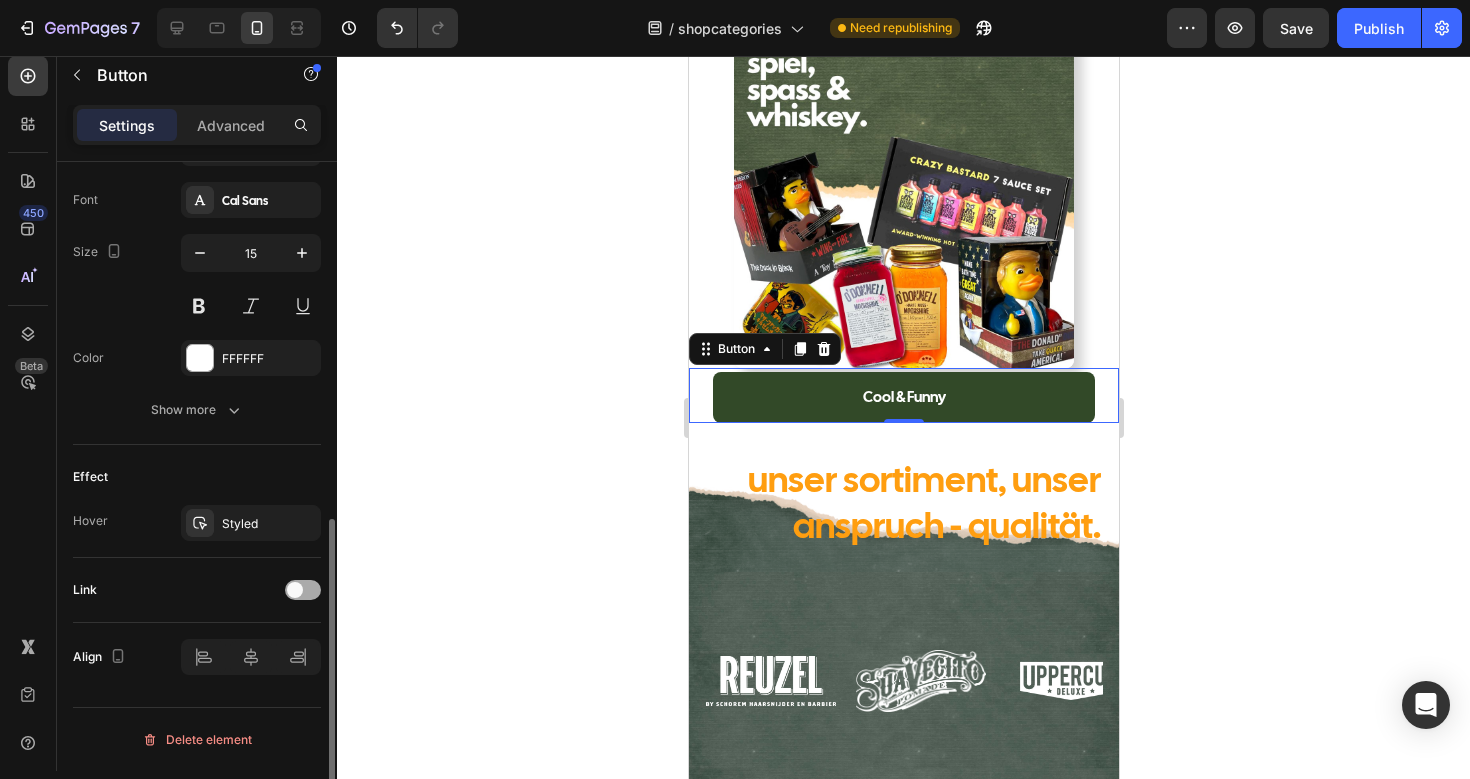 click at bounding box center [303, 590] 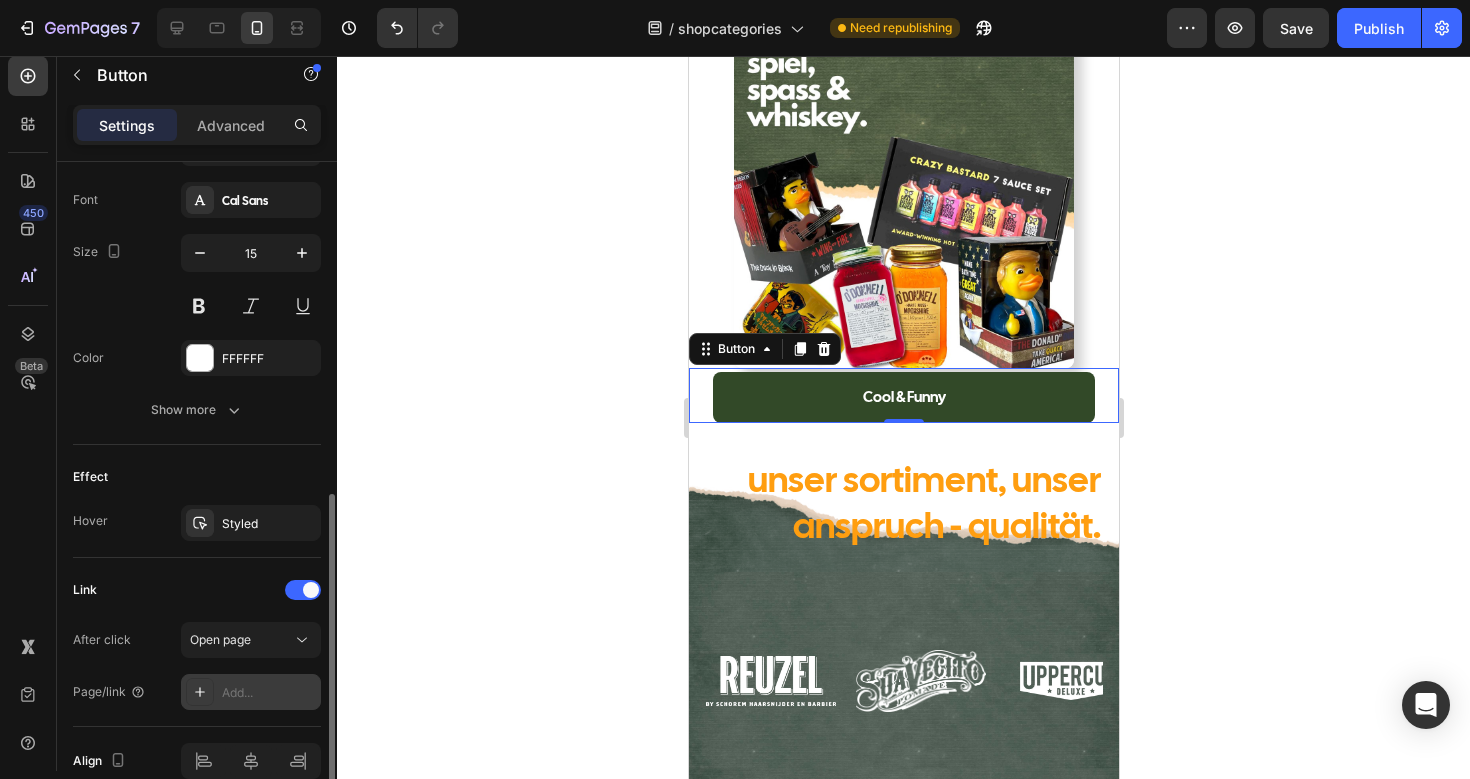 click on "Add..." at bounding box center (269, 693) 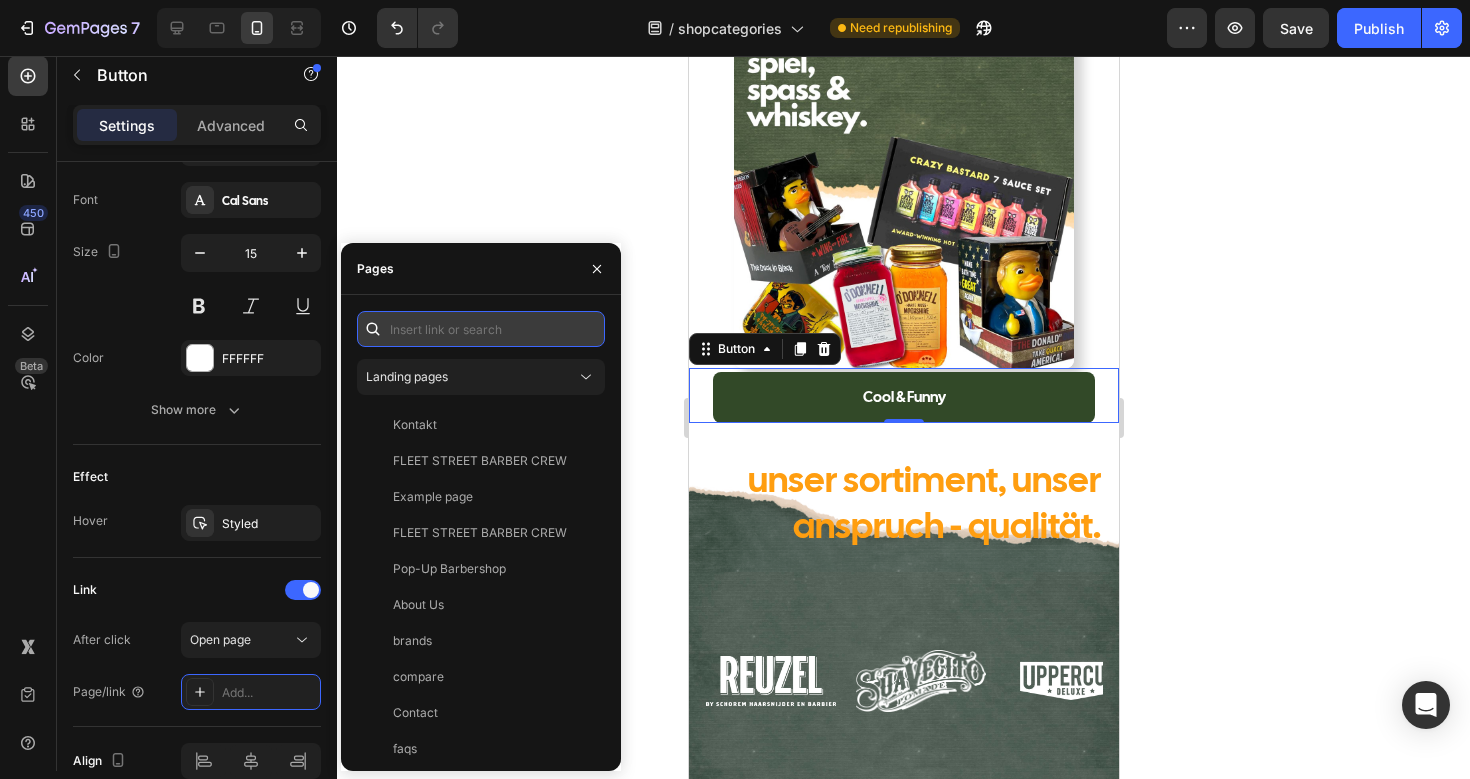 click at bounding box center [481, 329] 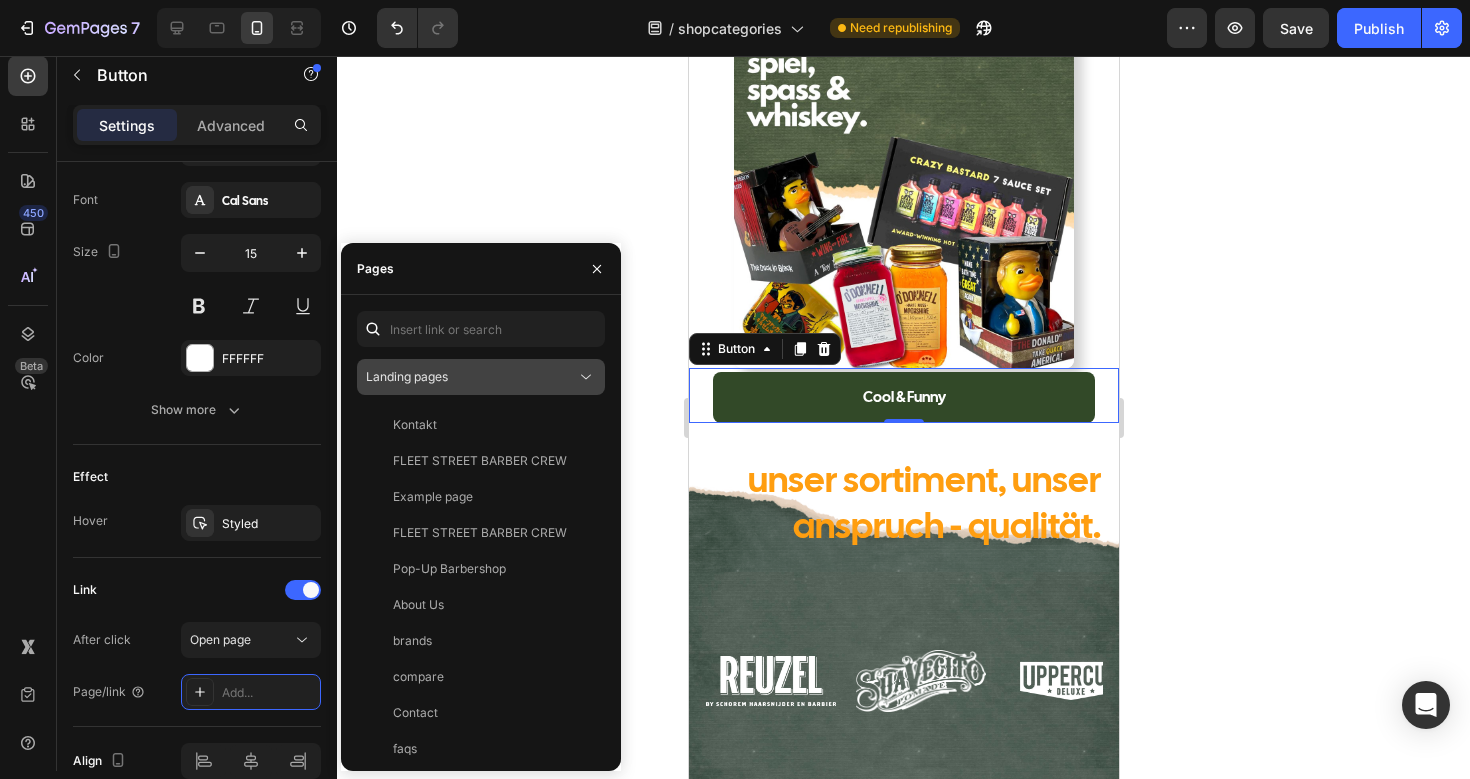 click on "Landing pages" at bounding box center [407, 376] 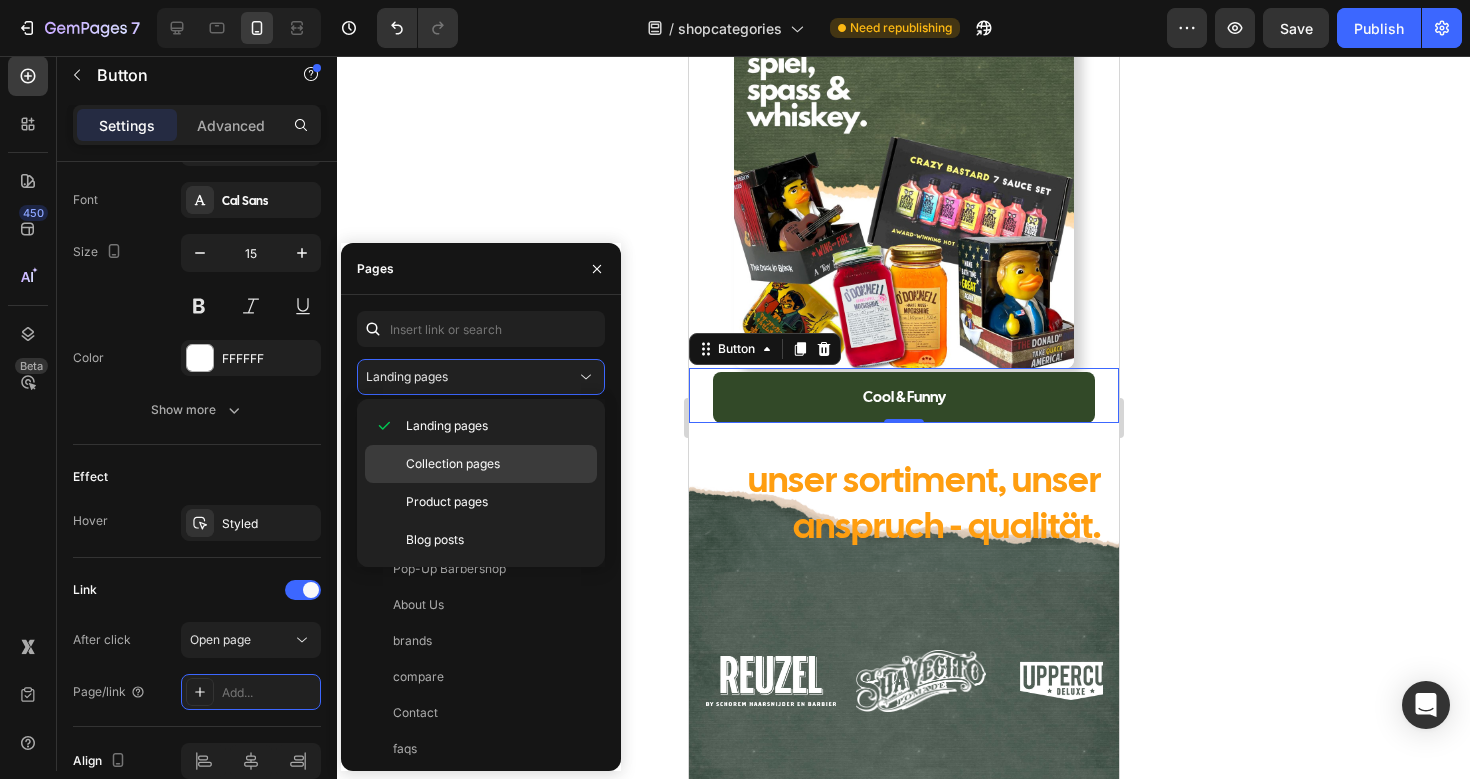 click on "Collection pages" at bounding box center [453, 464] 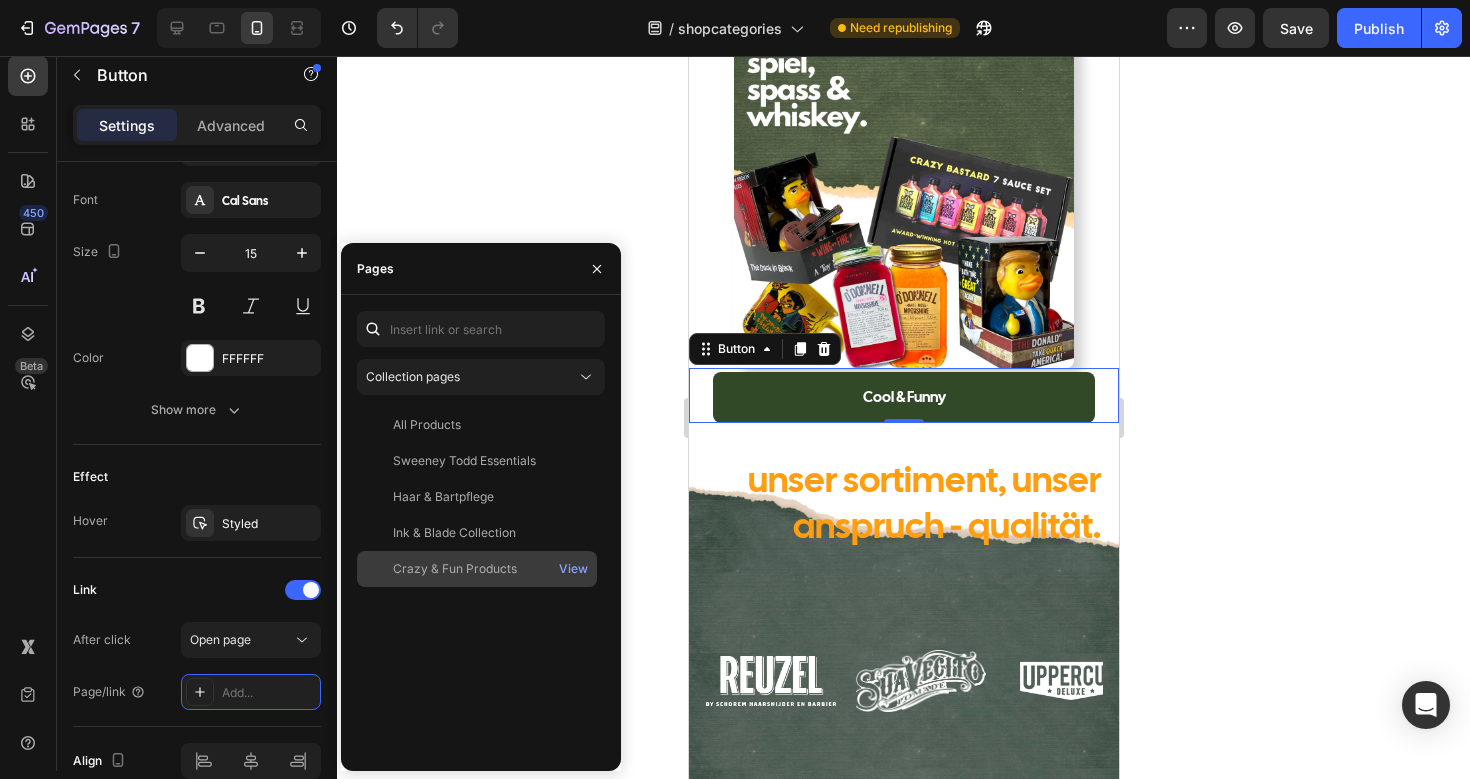 click on "Crazy & Fun Products" 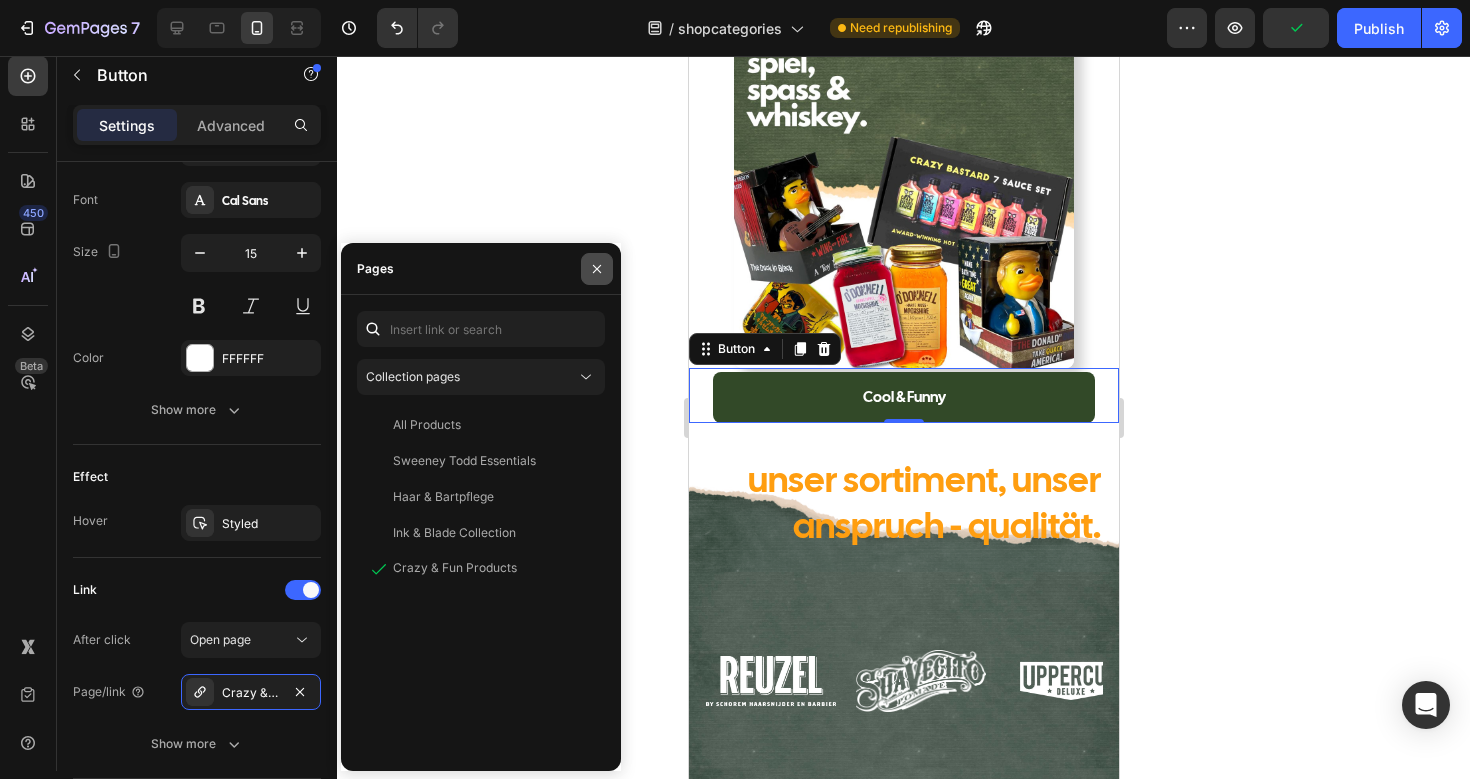 click 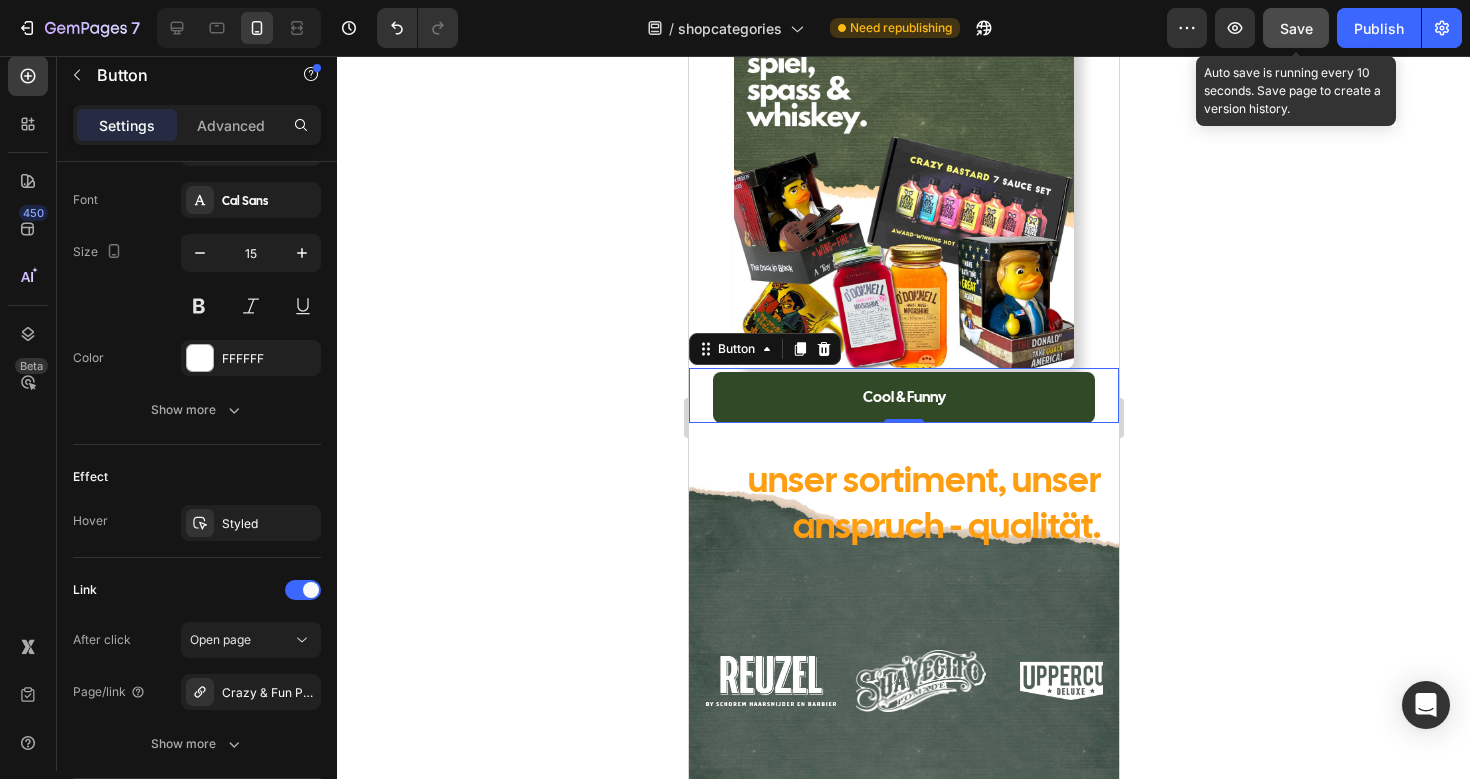 click on "Save" at bounding box center (1296, 28) 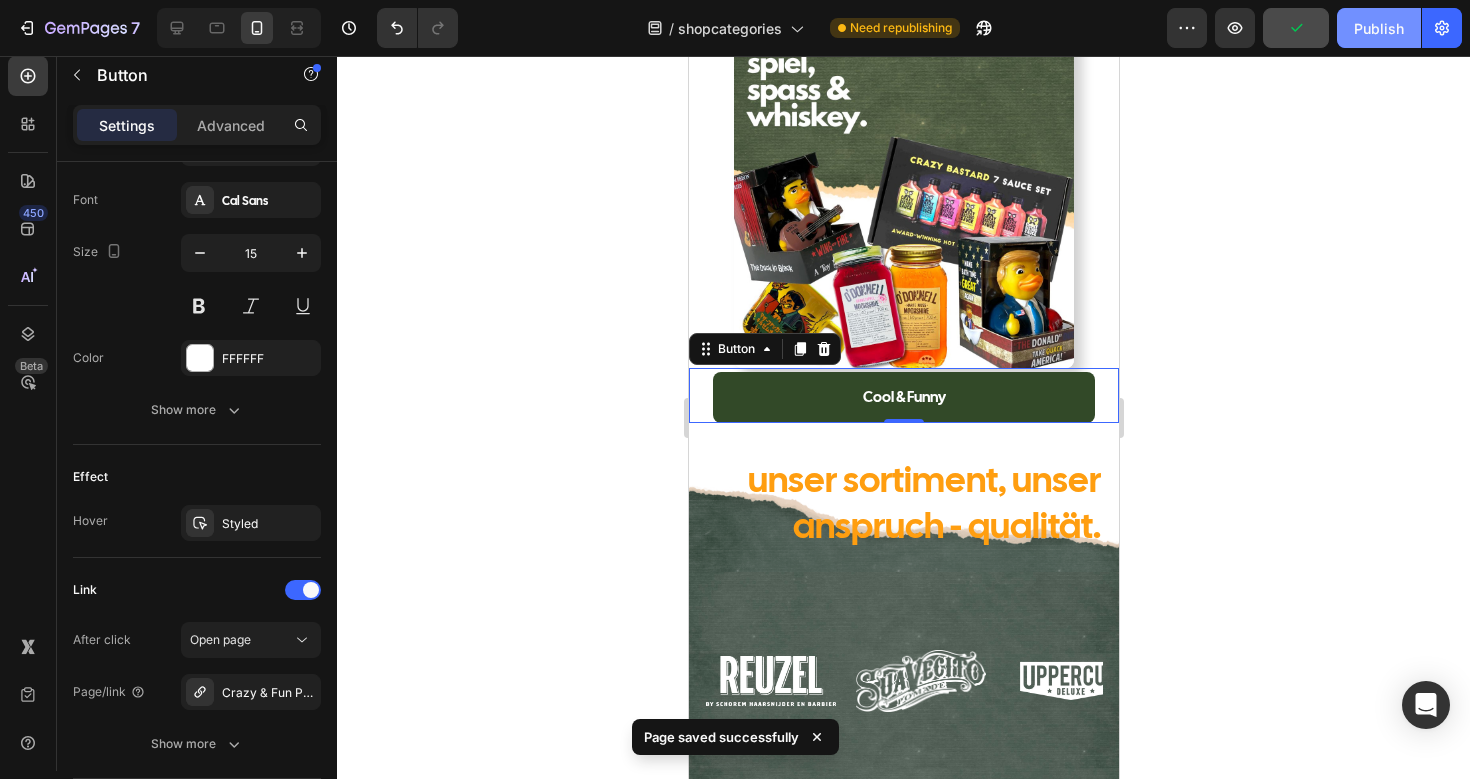 click on "Publish" at bounding box center [1379, 28] 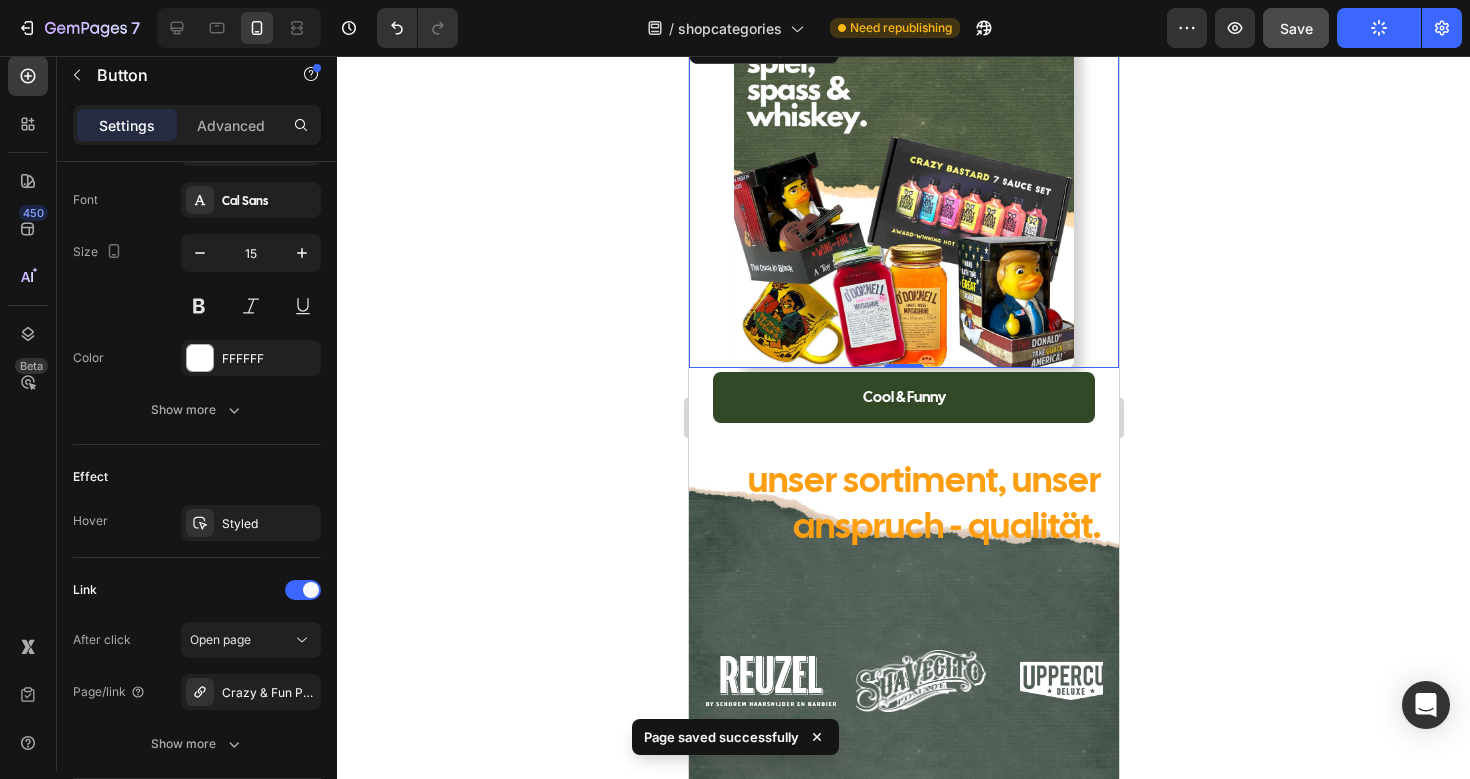click at bounding box center (903, 198) 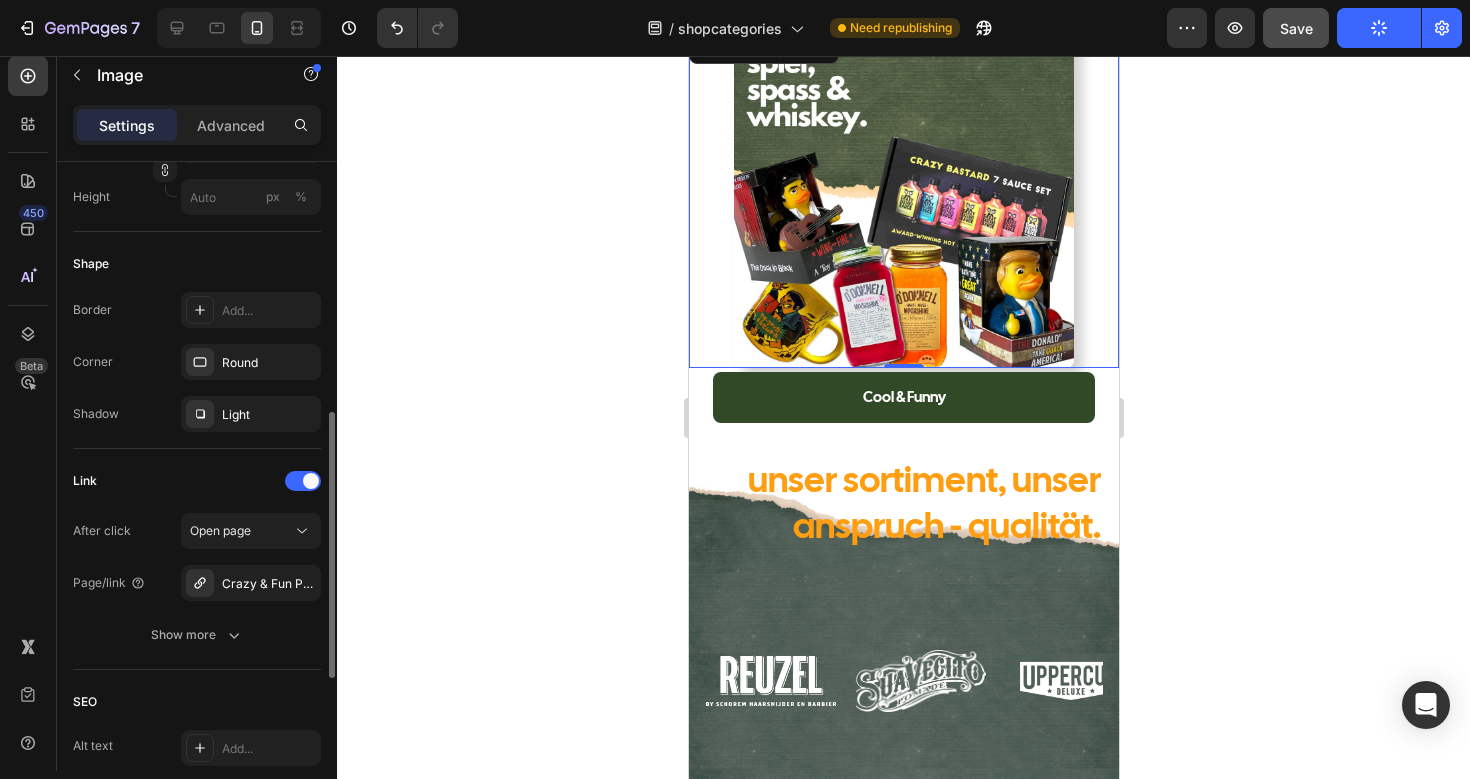 scroll, scrollTop: 628, scrollLeft: 0, axis: vertical 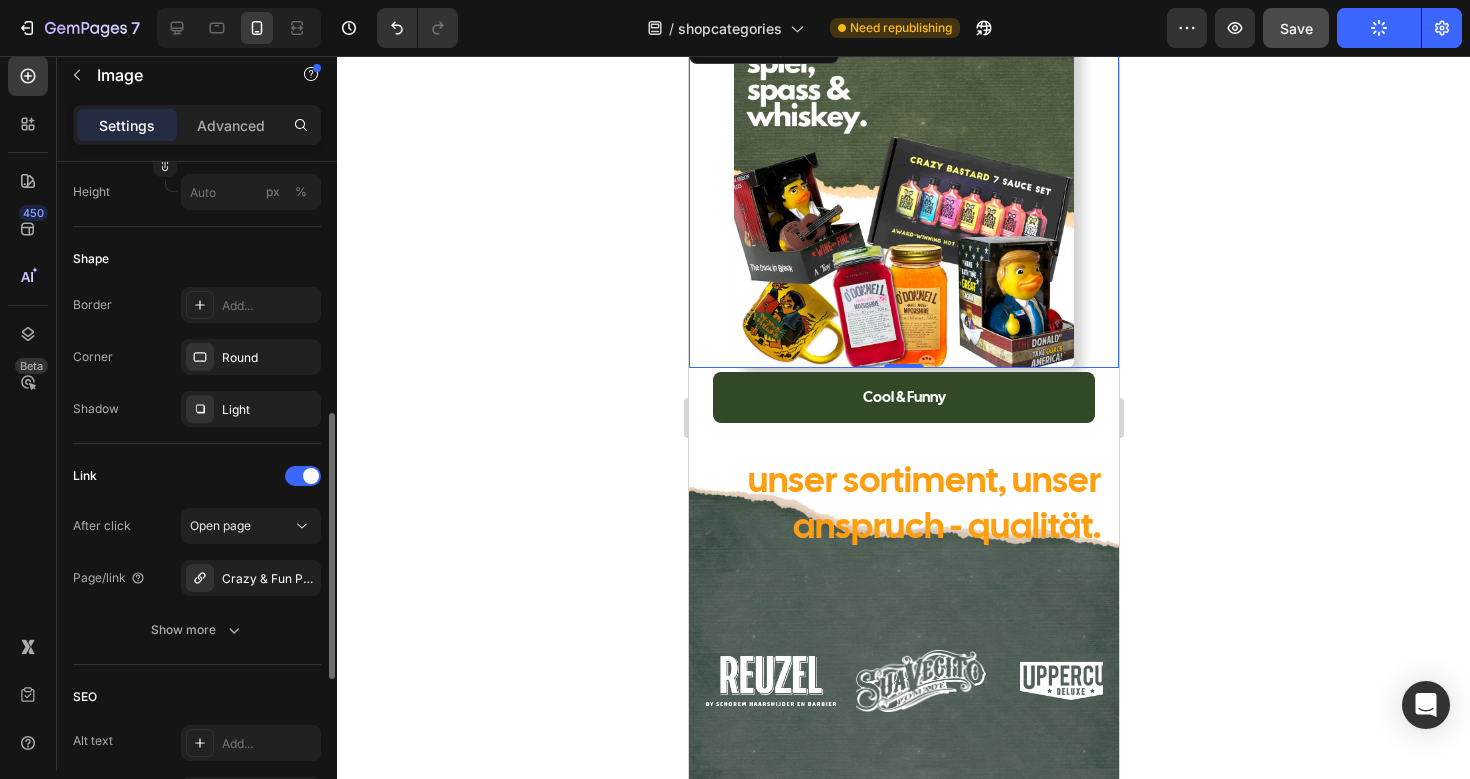 click 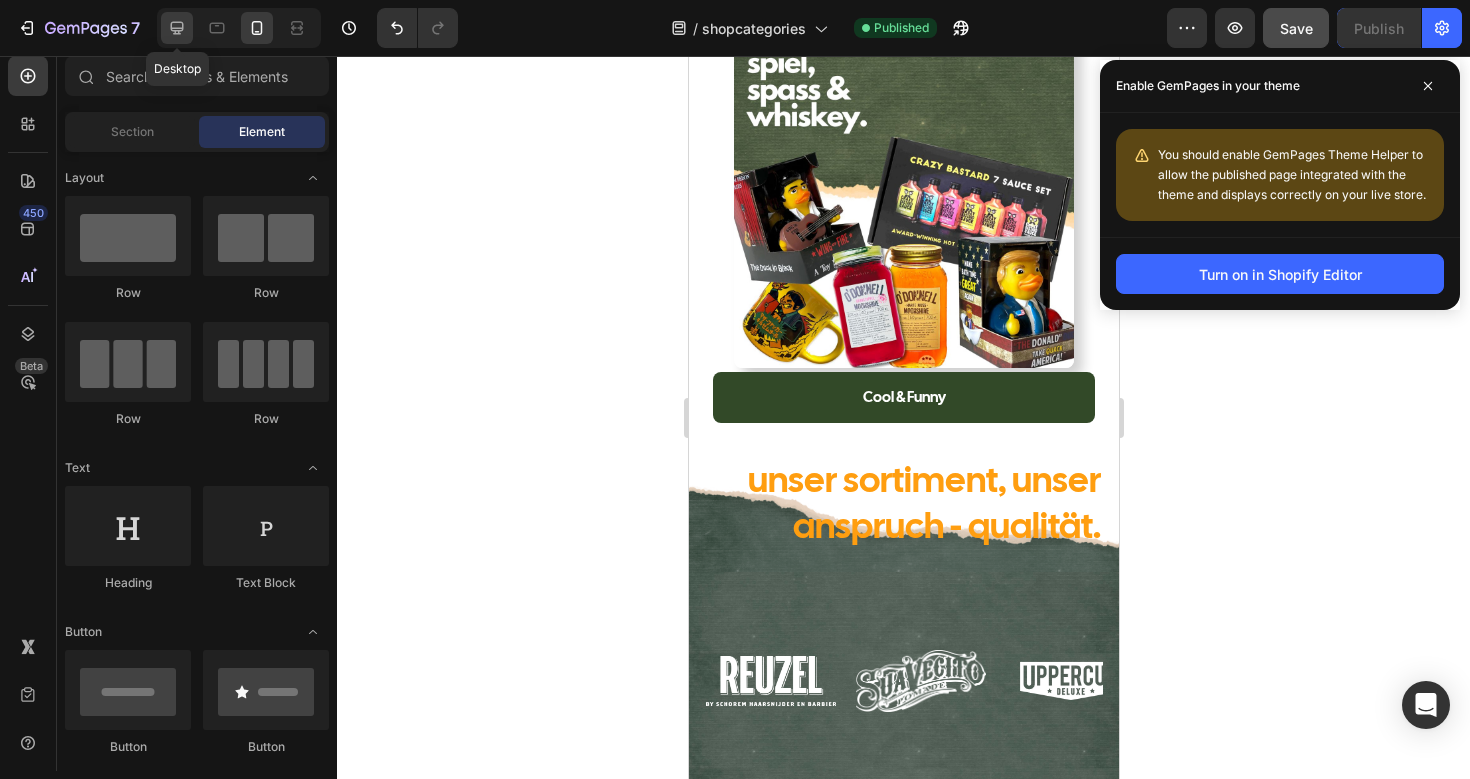 click 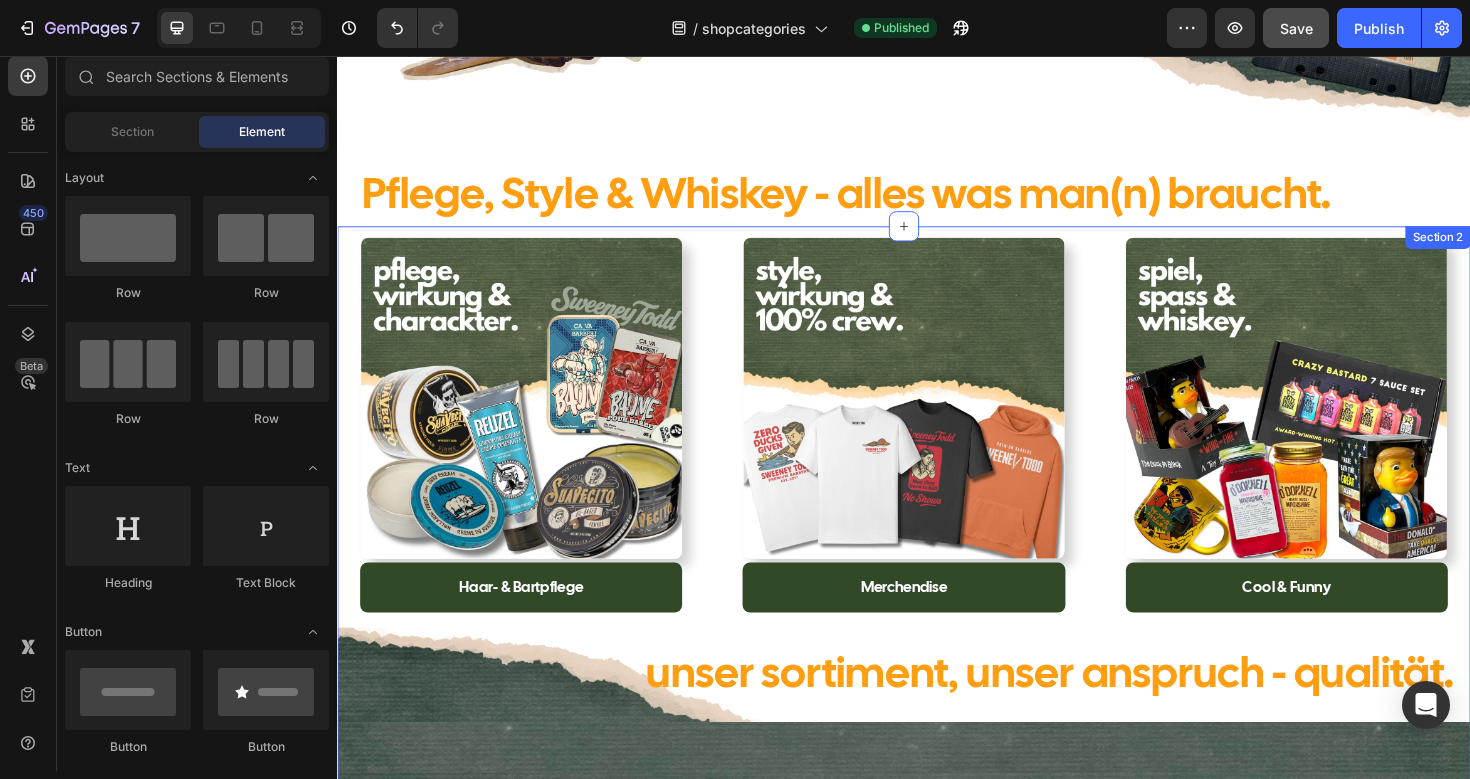 scroll, scrollTop: 0, scrollLeft: 0, axis: both 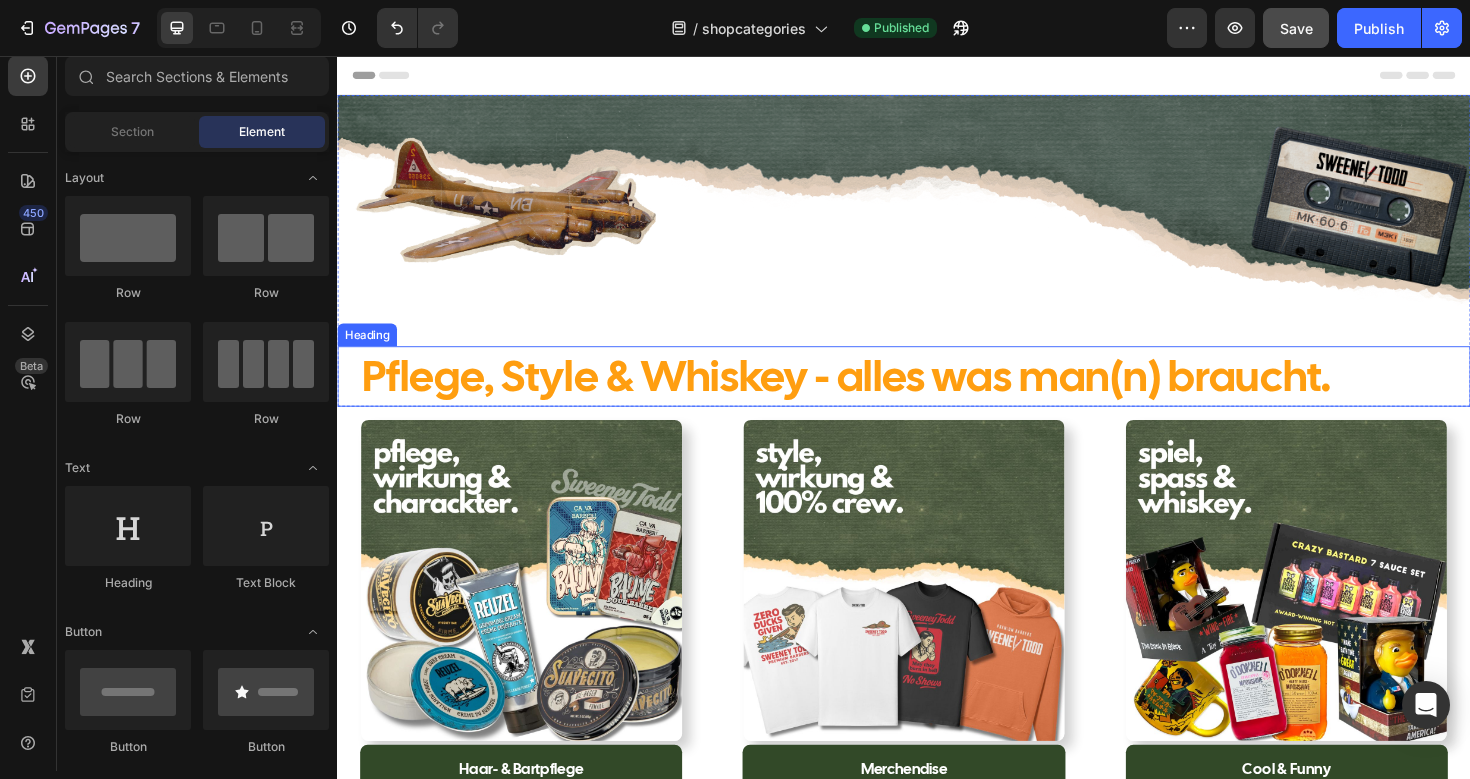 click on "Pflege, Style & Whiskey - alles was man(n) braucht." at bounding box center (876, 394) 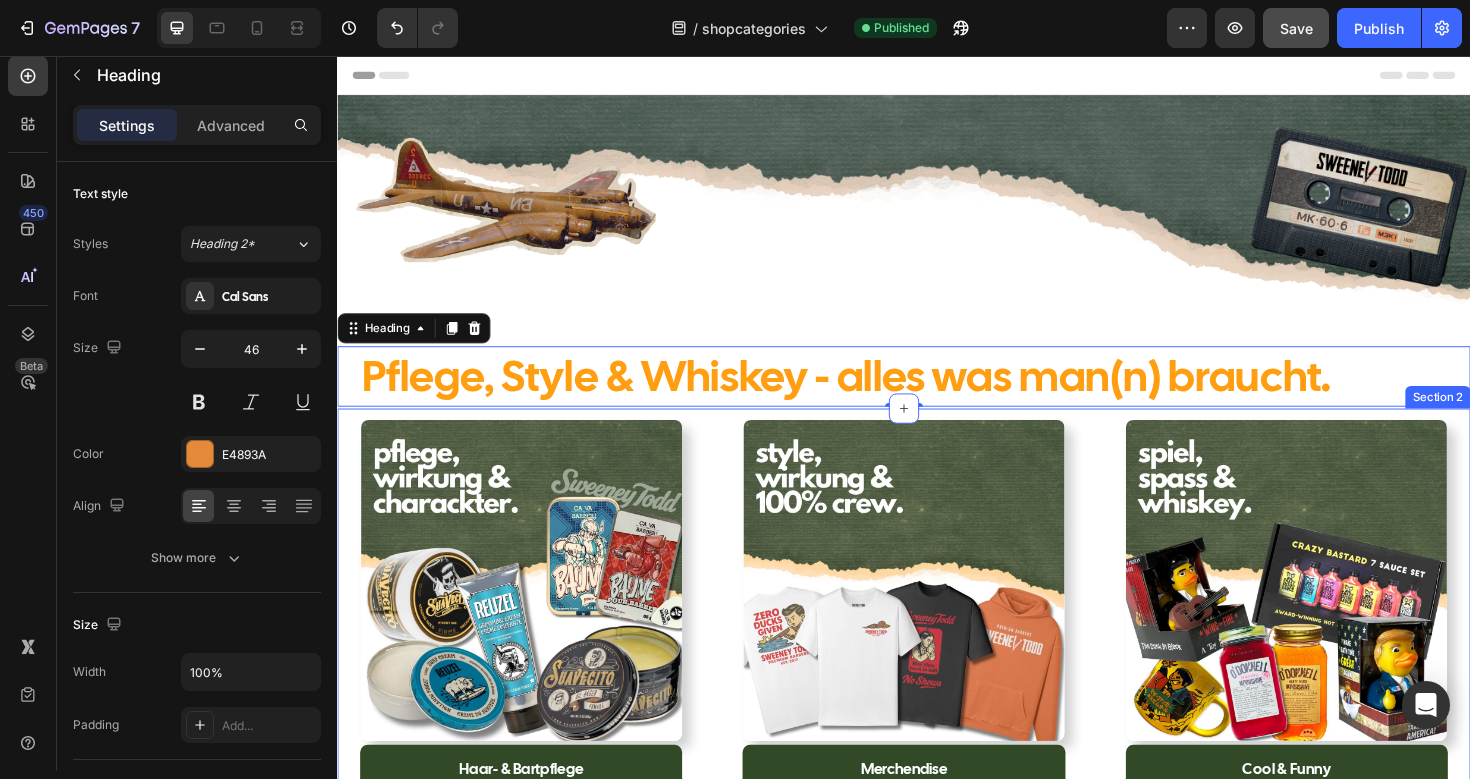 click on "Image Haar- & Bartpflege Button Image Merchendise Button Image Cool & Funny Button Row unser sortiment, unser anspruch - qualität. Heading Heading Row Image Image Image Image Image Image Image Image Image Image Marquee Row Wir haben den coolen scheiss, den keiner hat.  Heading Row Section 2" at bounding box center [937, 946] 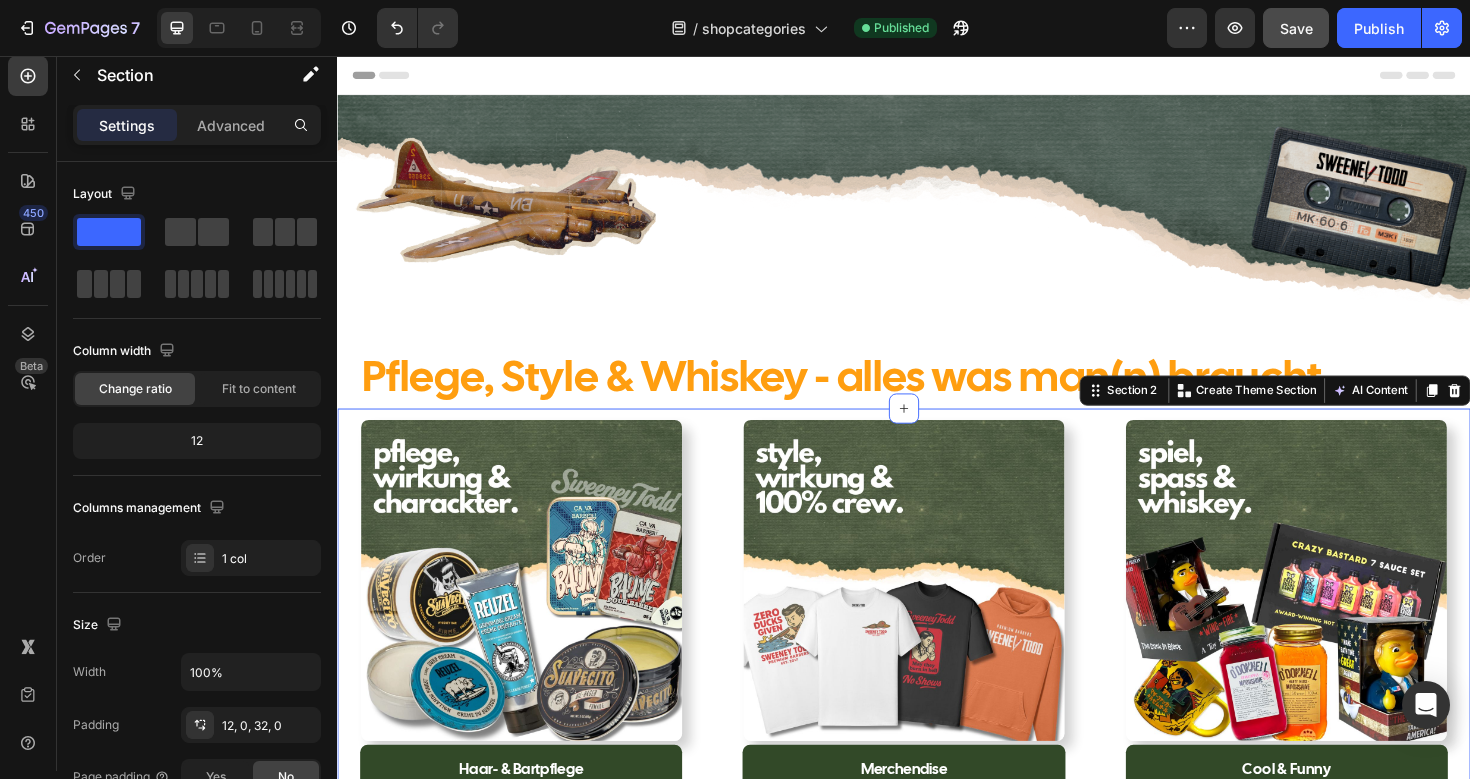 click on "Settings Advanced" at bounding box center (197, 133) 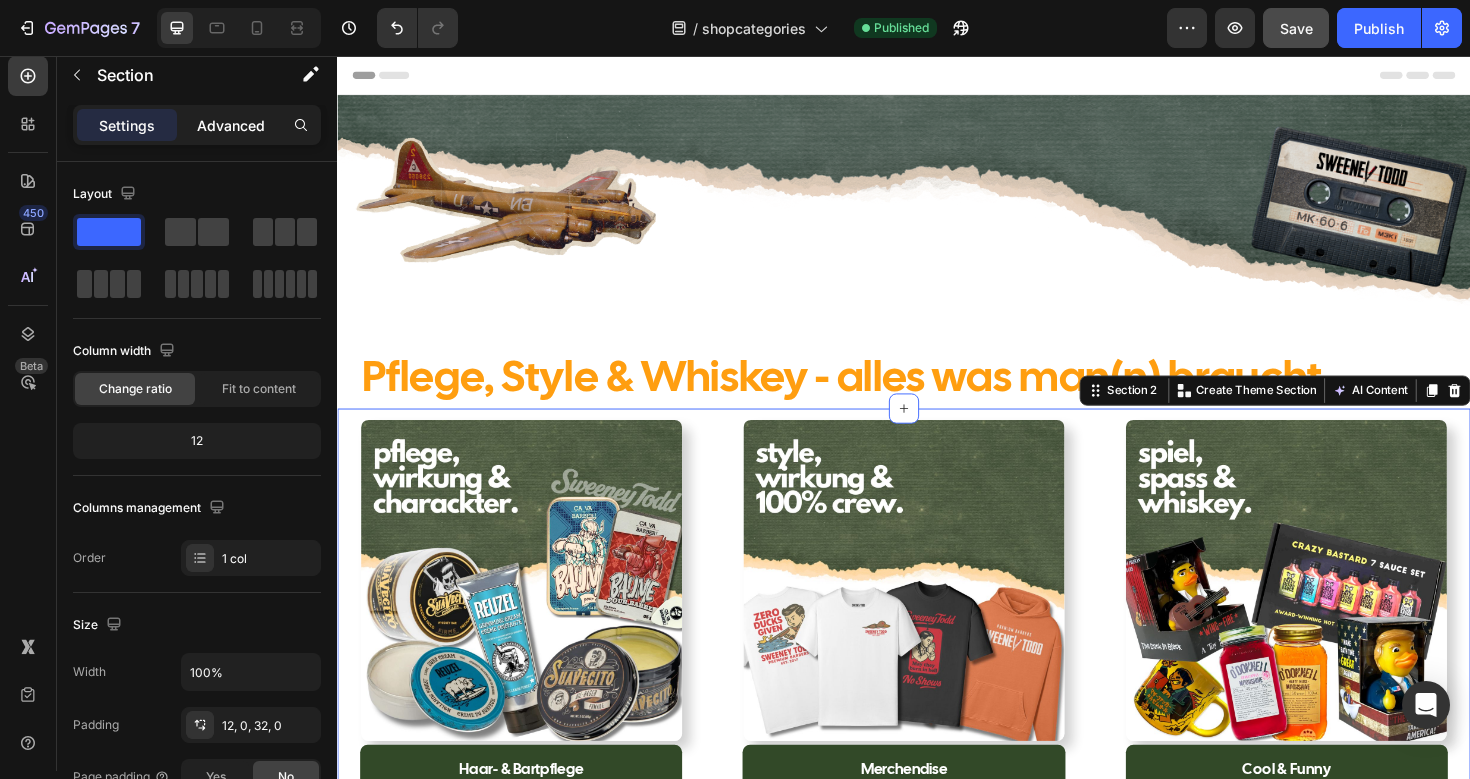 click on "Advanced" 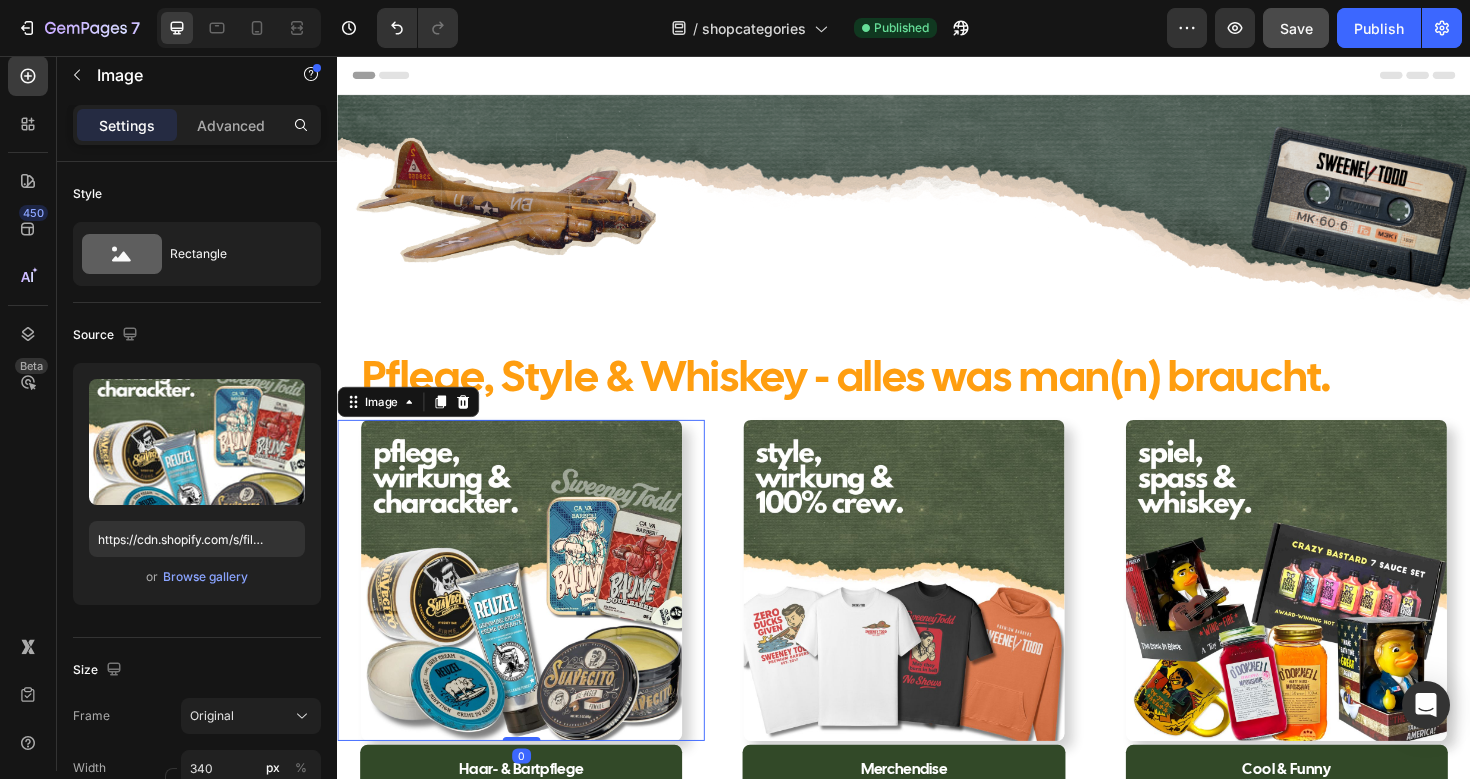 click at bounding box center [532, 611] 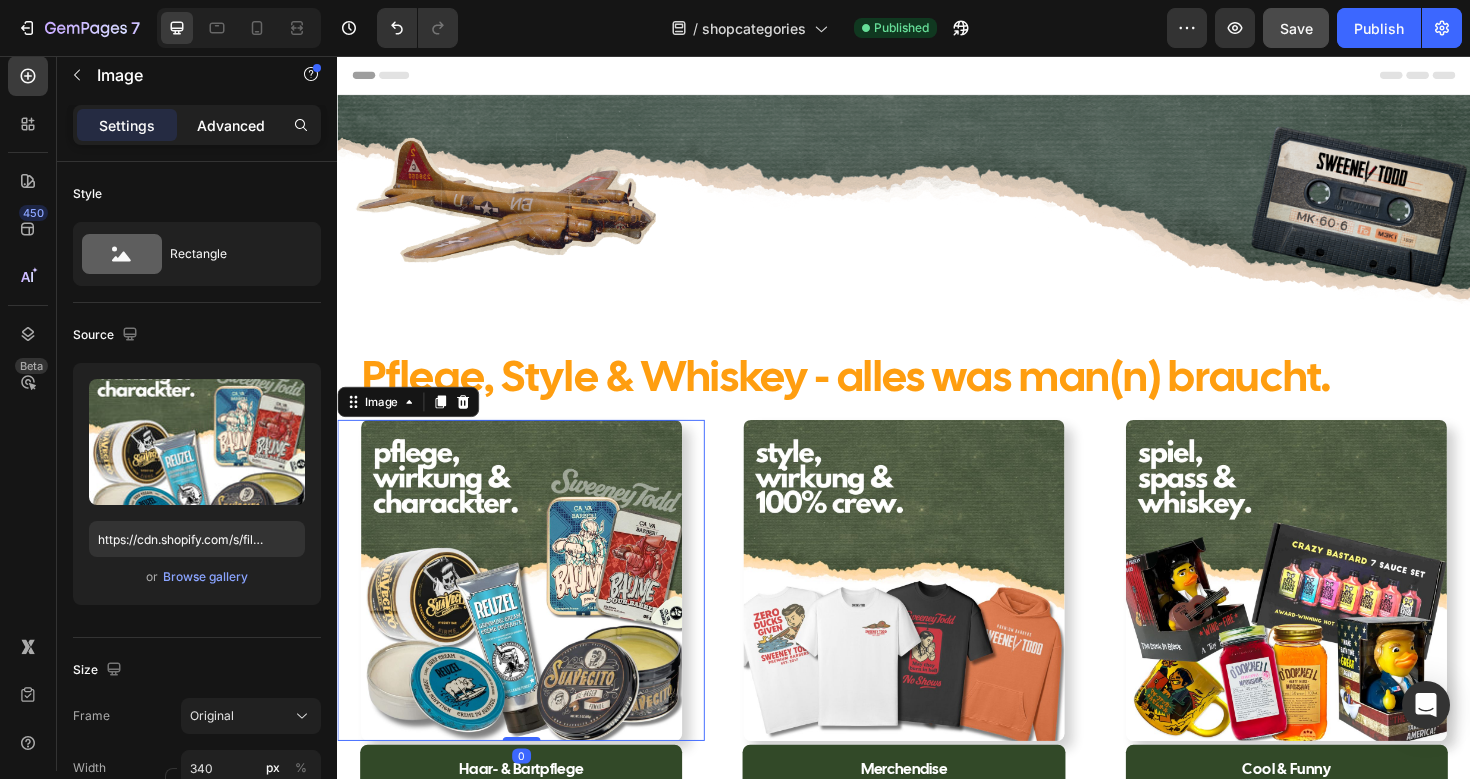 click on "Advanced" at bounding box center (231, 125) 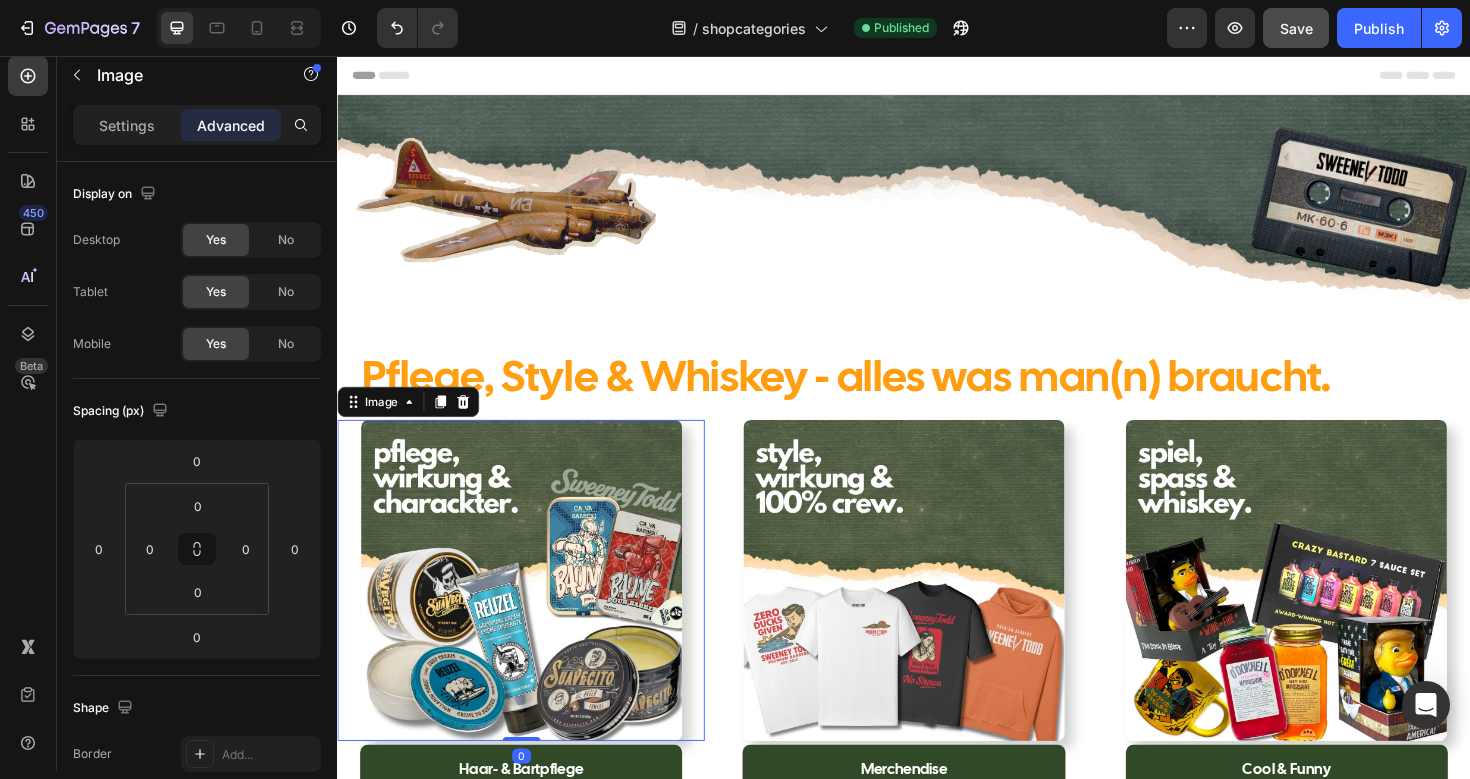 click at bounding box center (532, 611) 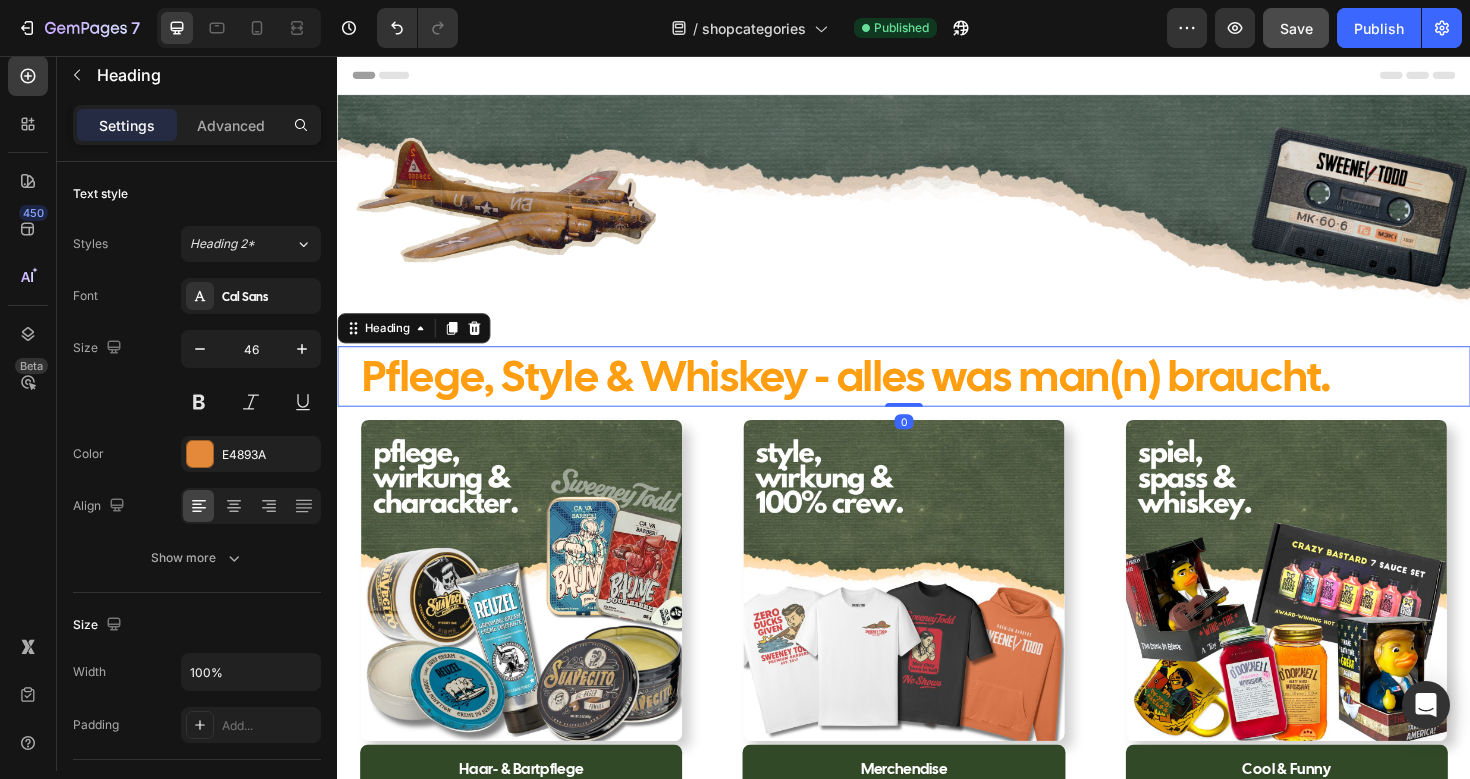click on "Pflege, Style & Whiskey - alles was man(n) braucht." at bounding box center (876, 394) 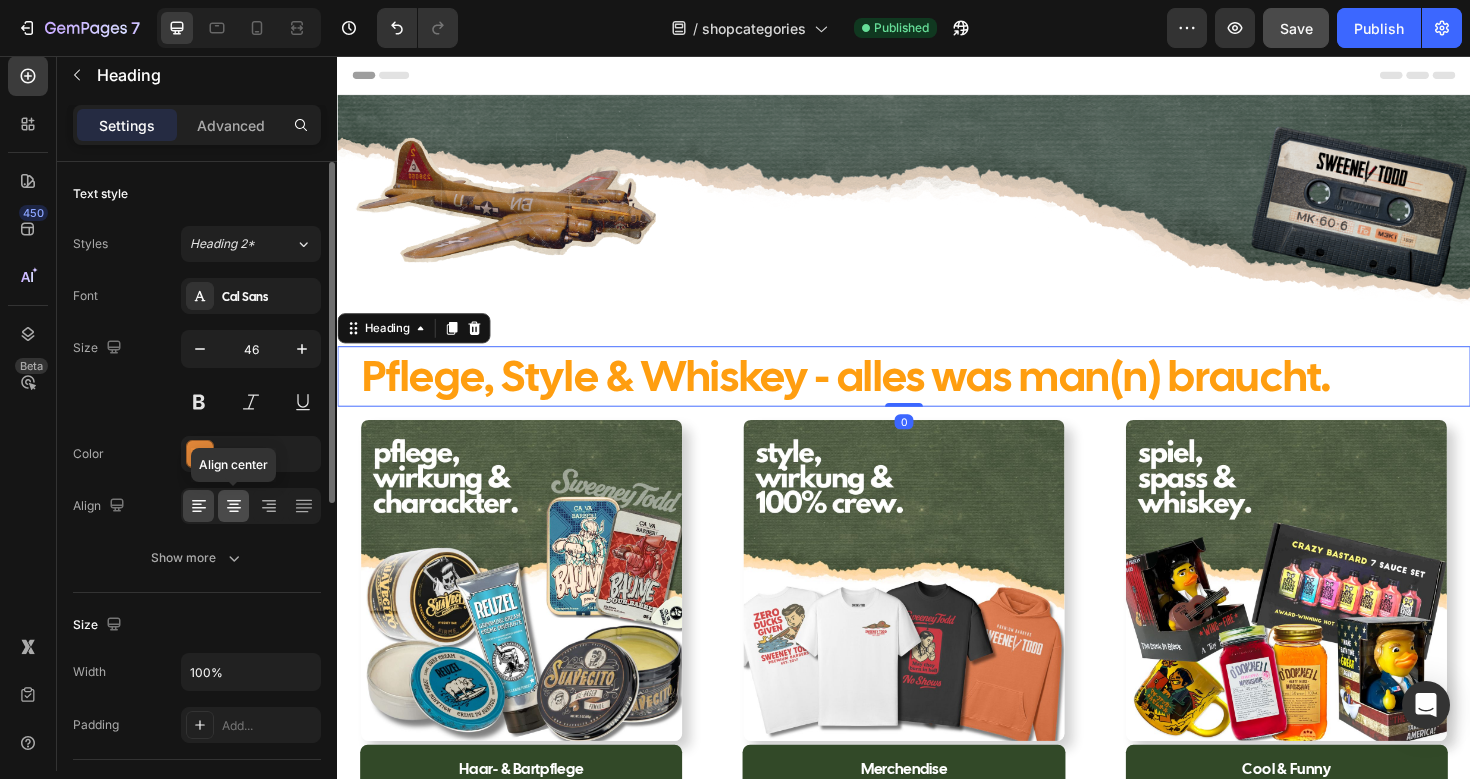click 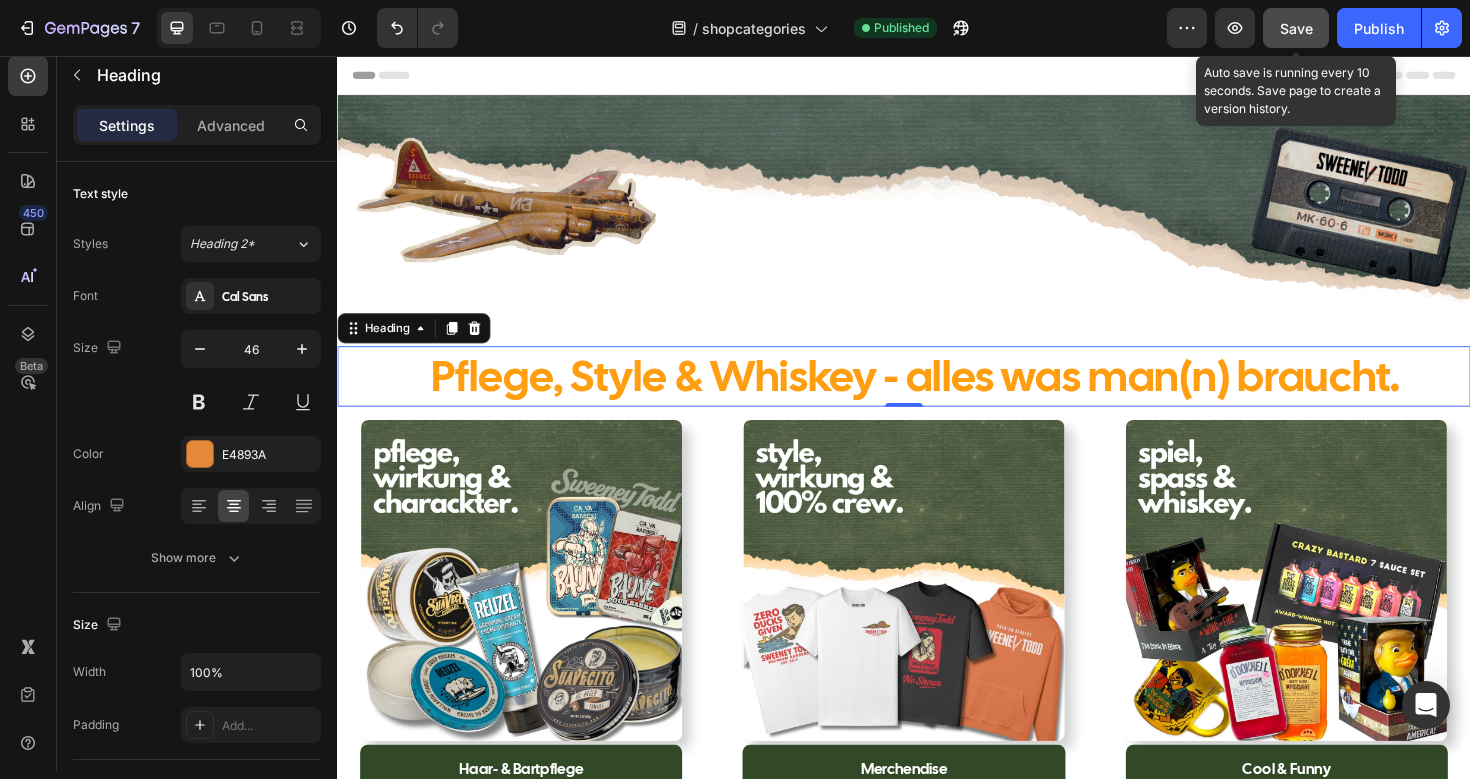 click on "Save" 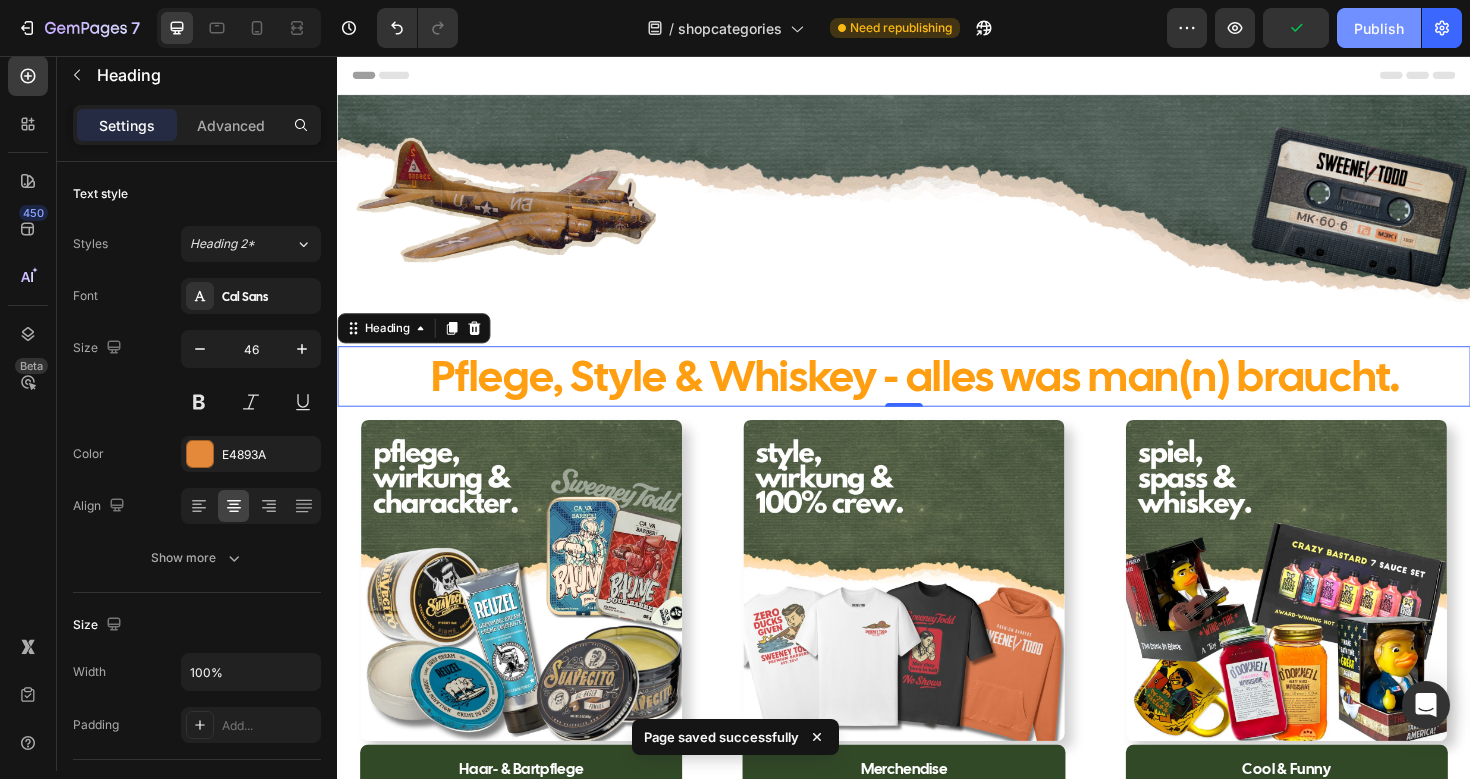 click on "Publish" at bounding box center [1379, 28] 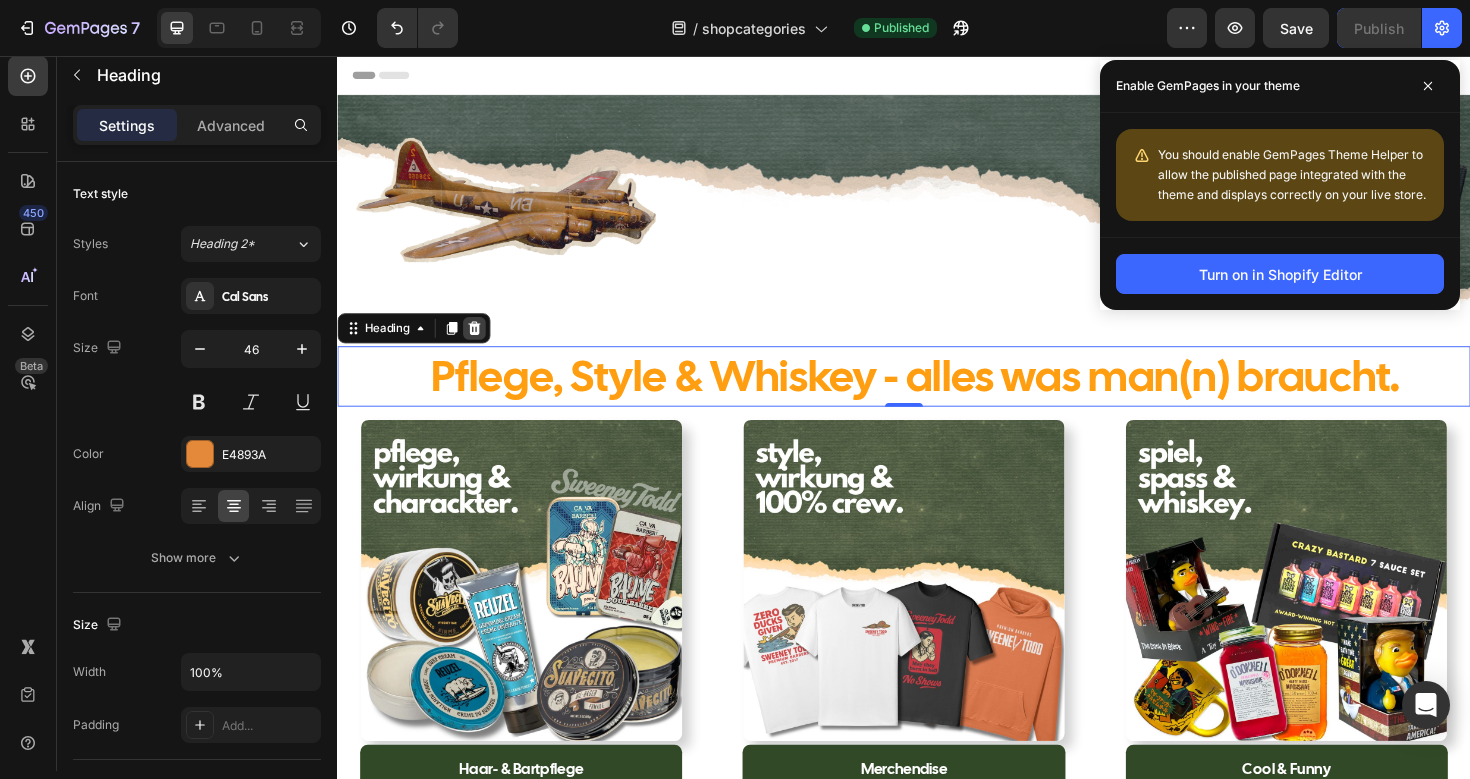 click 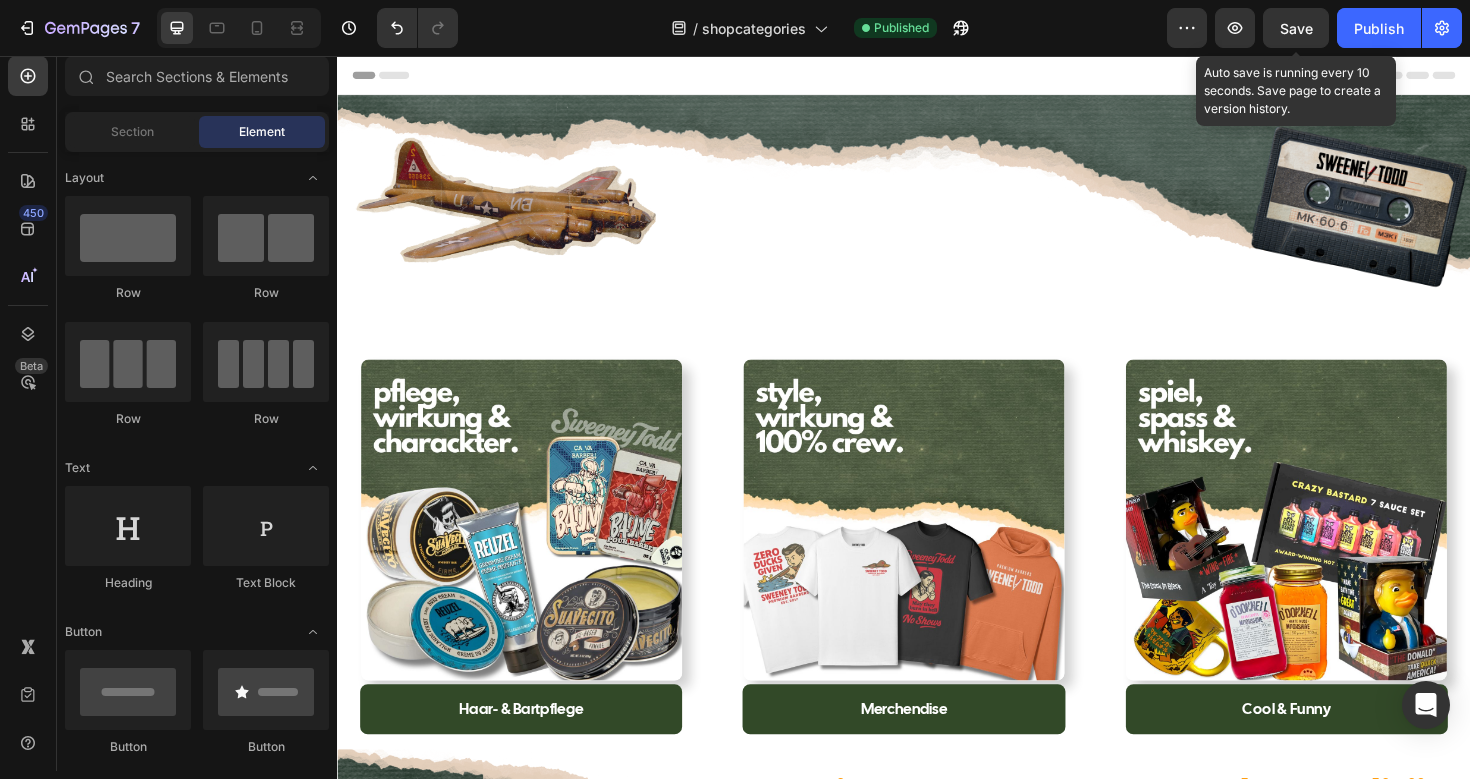 click on "Save" at bounding box center [1296, 28] 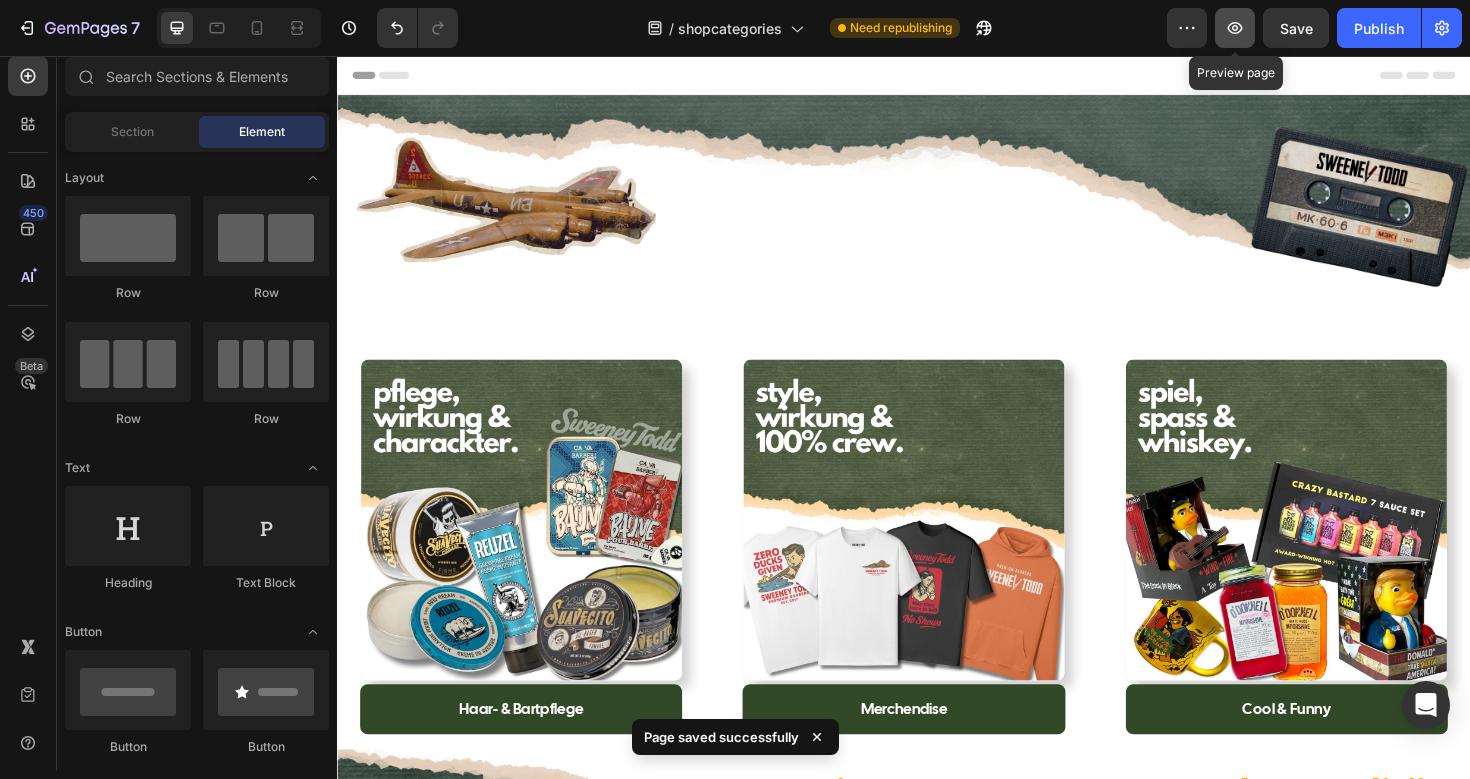 click 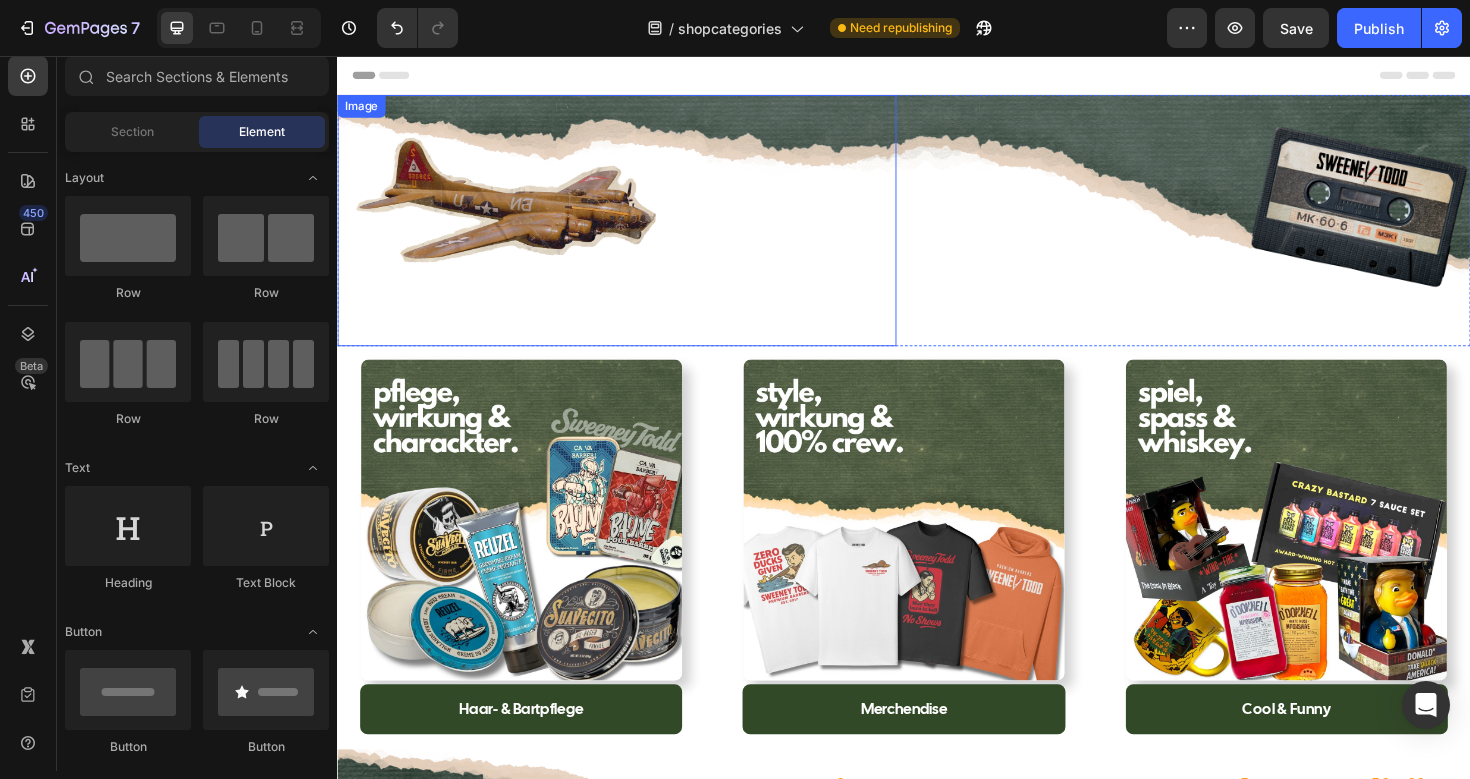 click at bounding box center [514, 230] 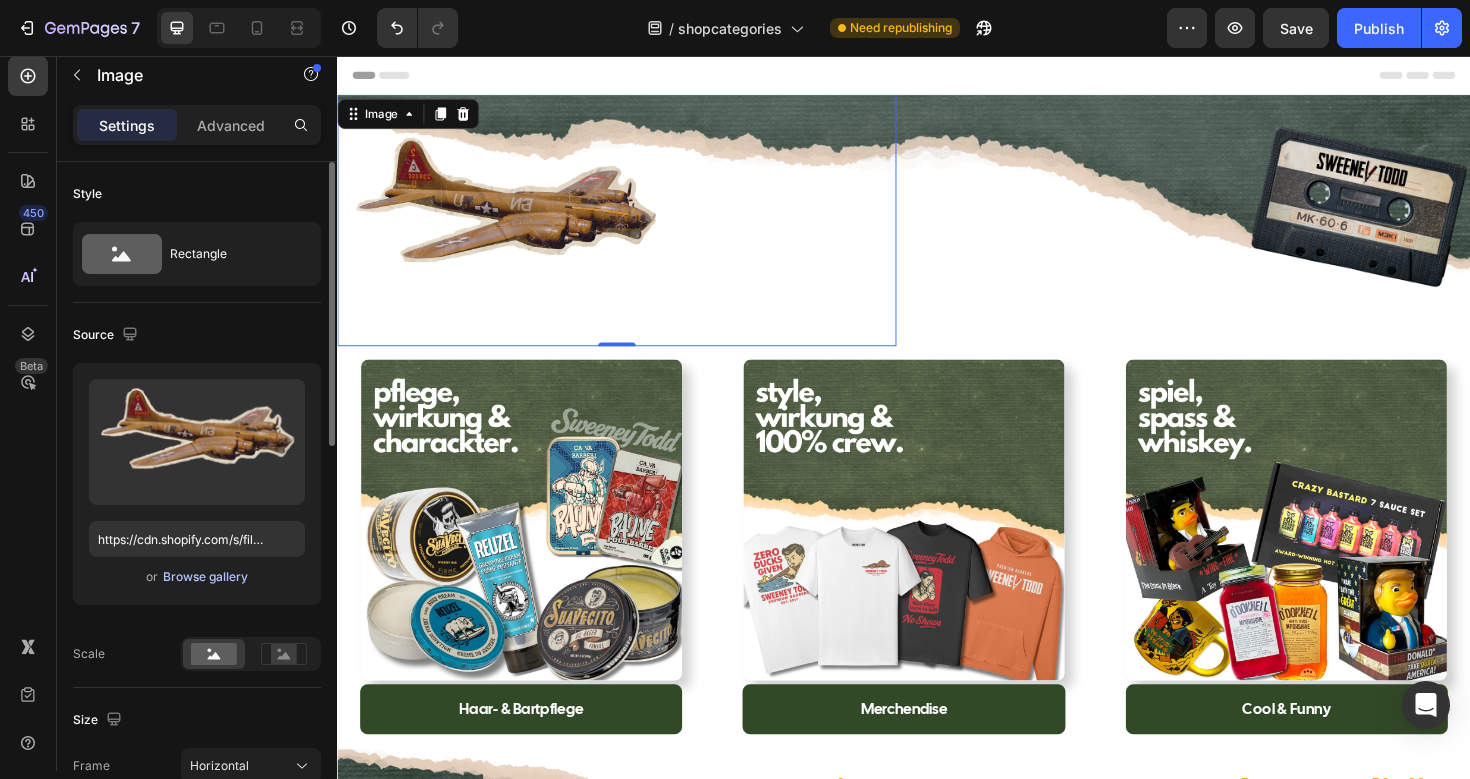 click on "Browse gallery" at bounding box center (205, 577) 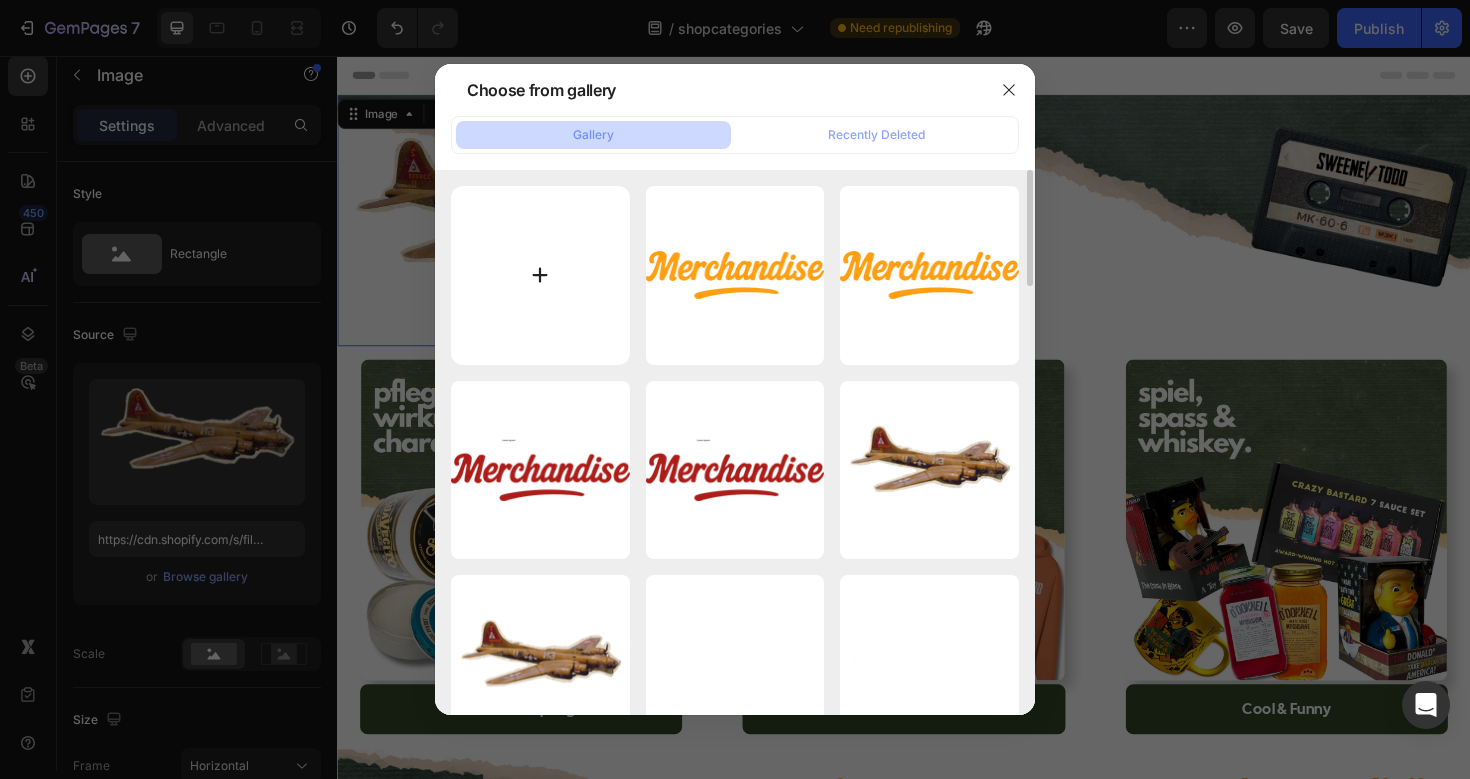click at bounding box center (540, 275) 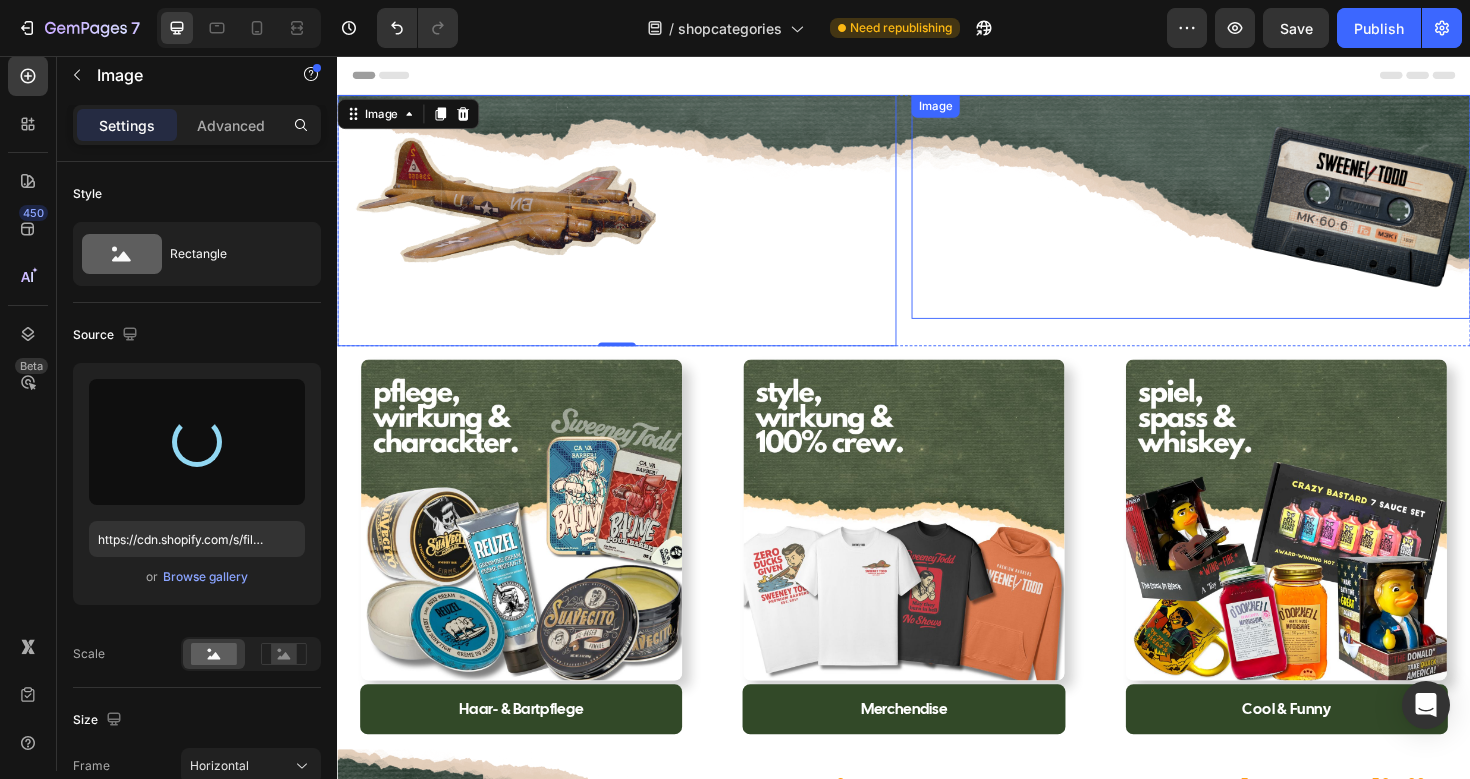 type on "https://cdn.shopify.com/s/files/1/0910/3386/2467/files/gempages_540342684171109508-283d5ff0-92a3-40b2-a965-4a2face321b4.png" 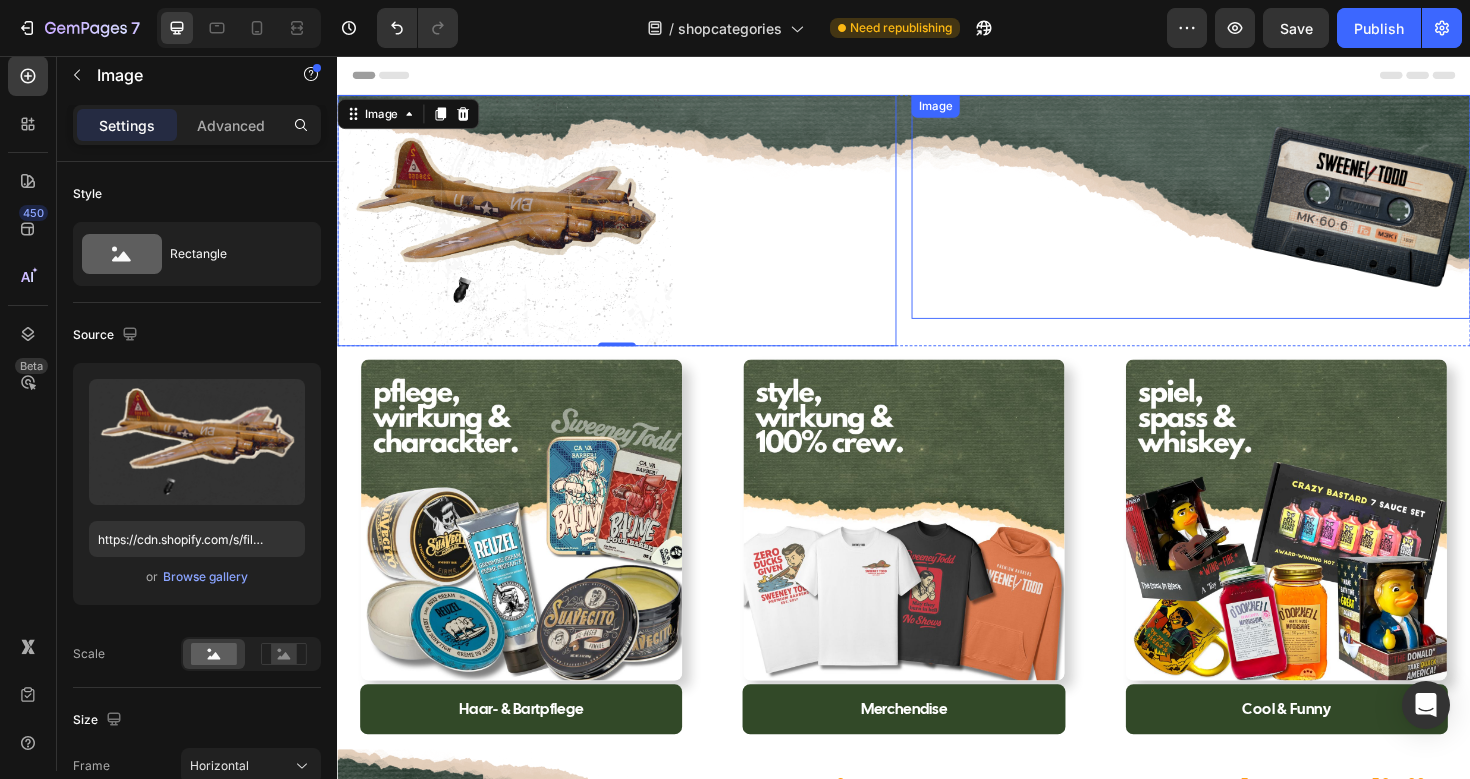 click at bounding box center [1241, 215] 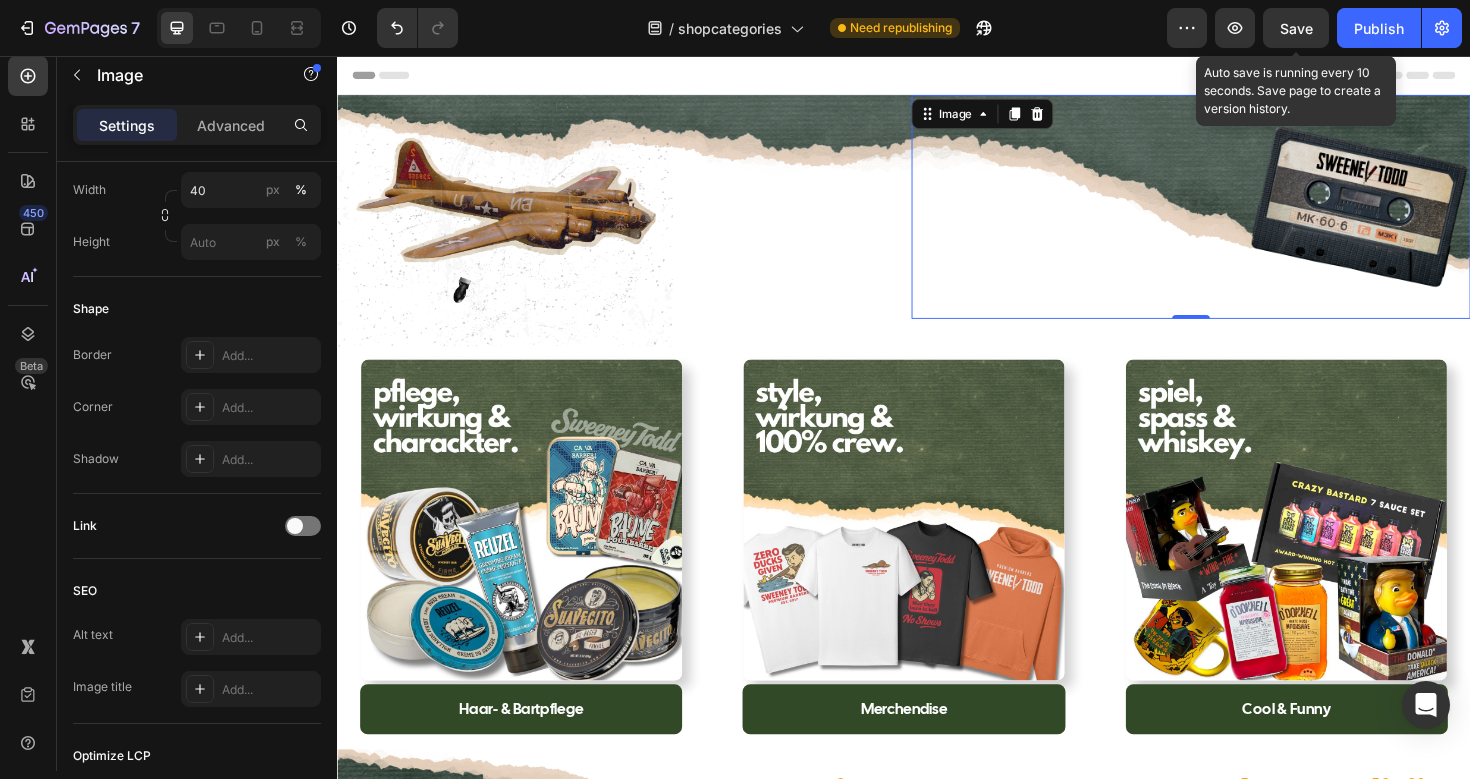click on "Save" at bounding box center (1296, 28) 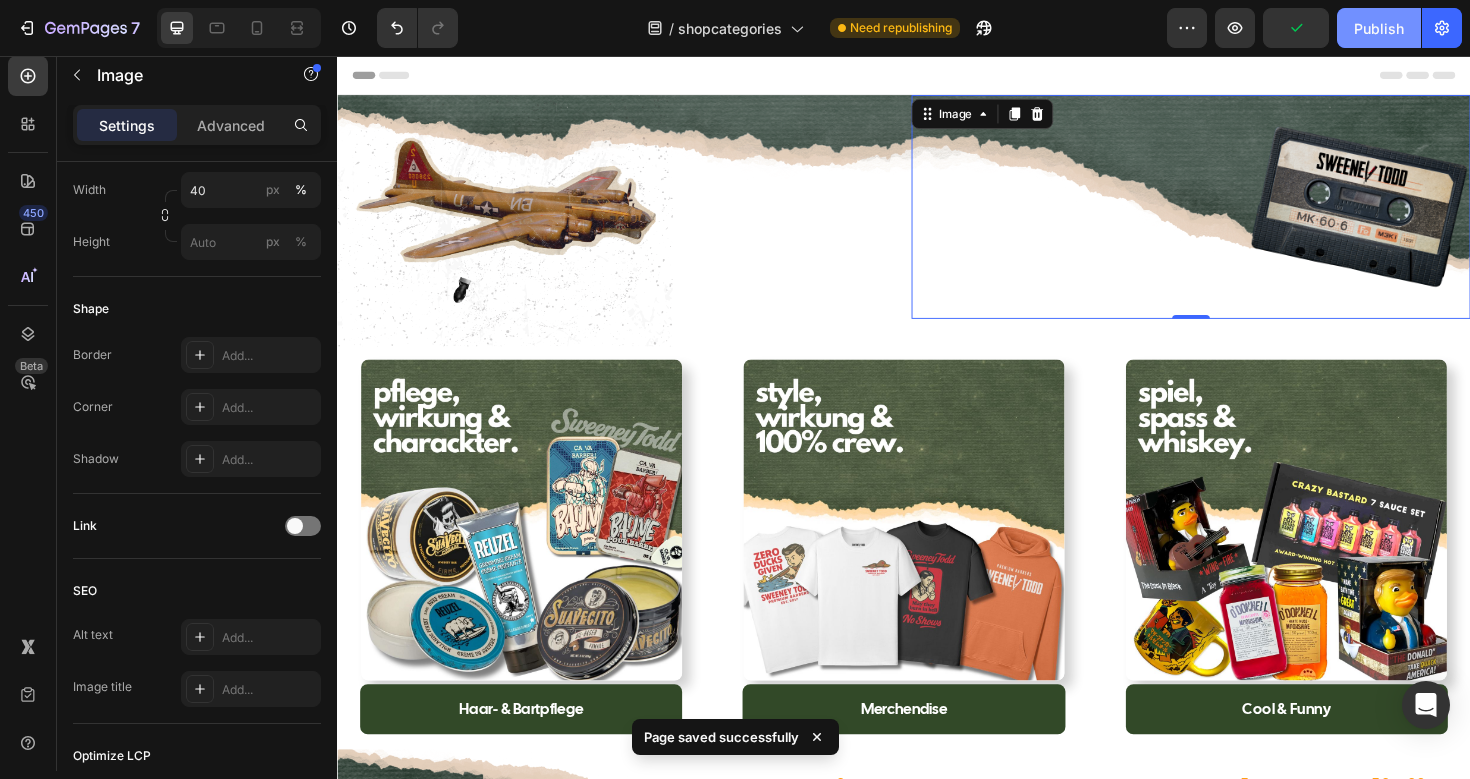 click on "Publish" at bounding box center (1379, 28) 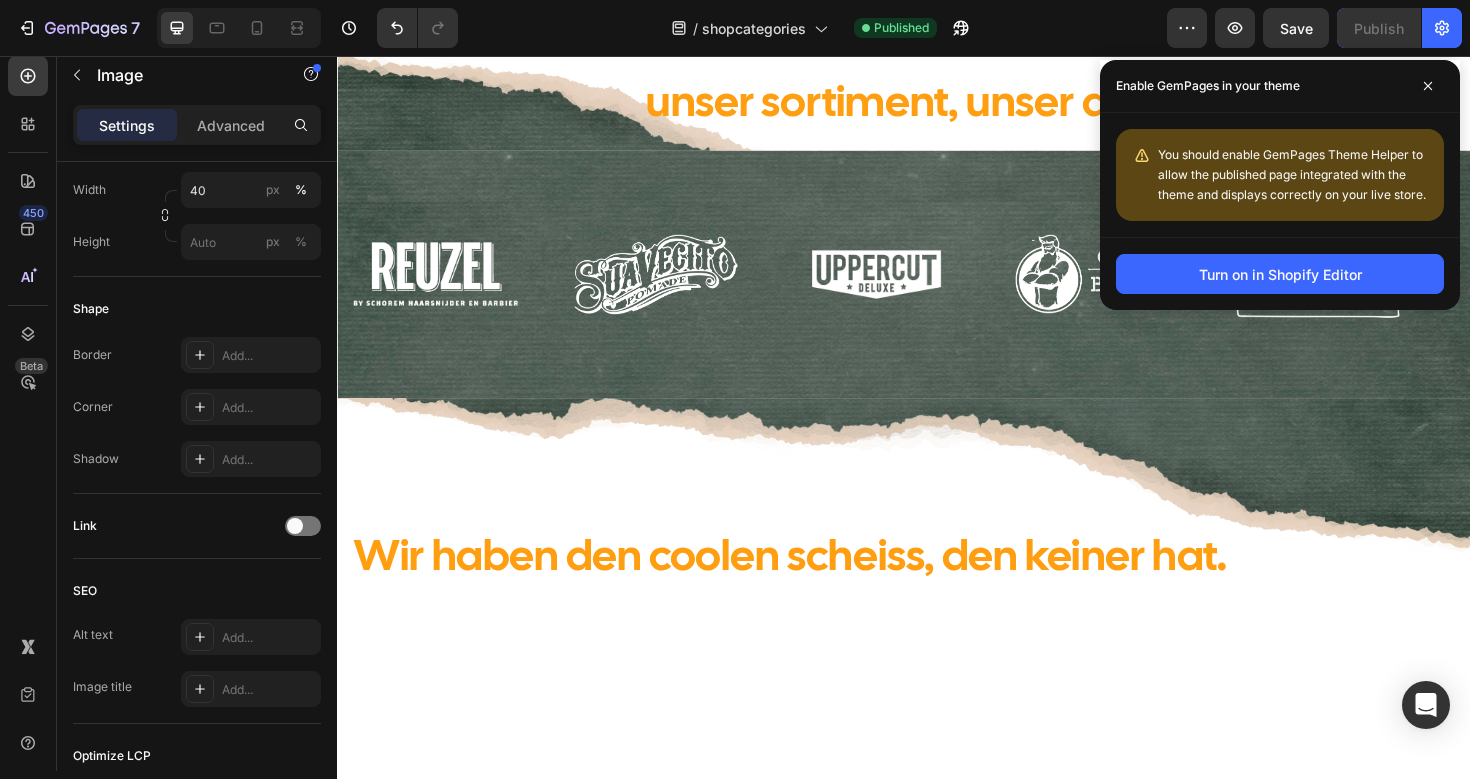 scroll, scrollTop: 0, scrollLeft: 0, axis: both 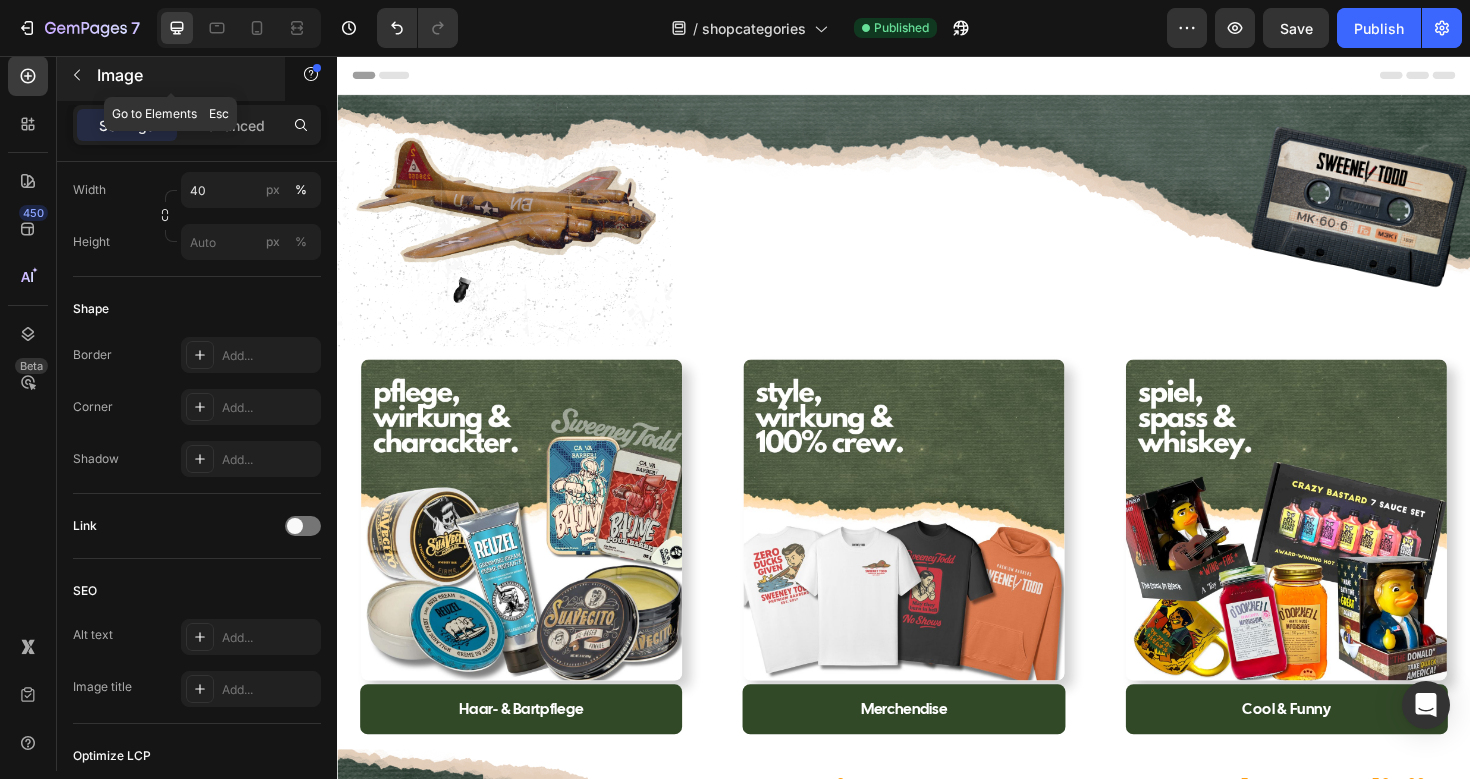 click 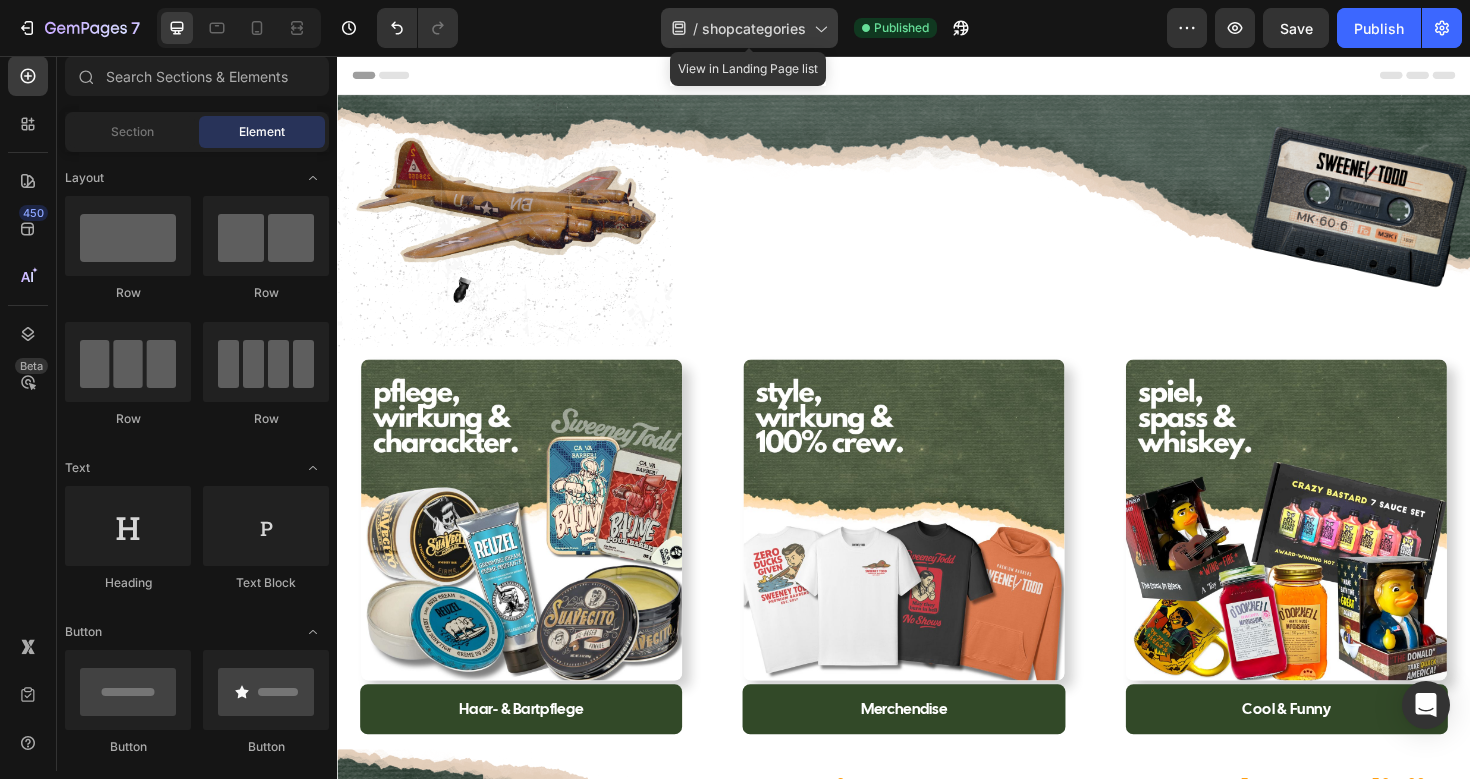 click on "shopcategories" at bounding box center [754, 28] 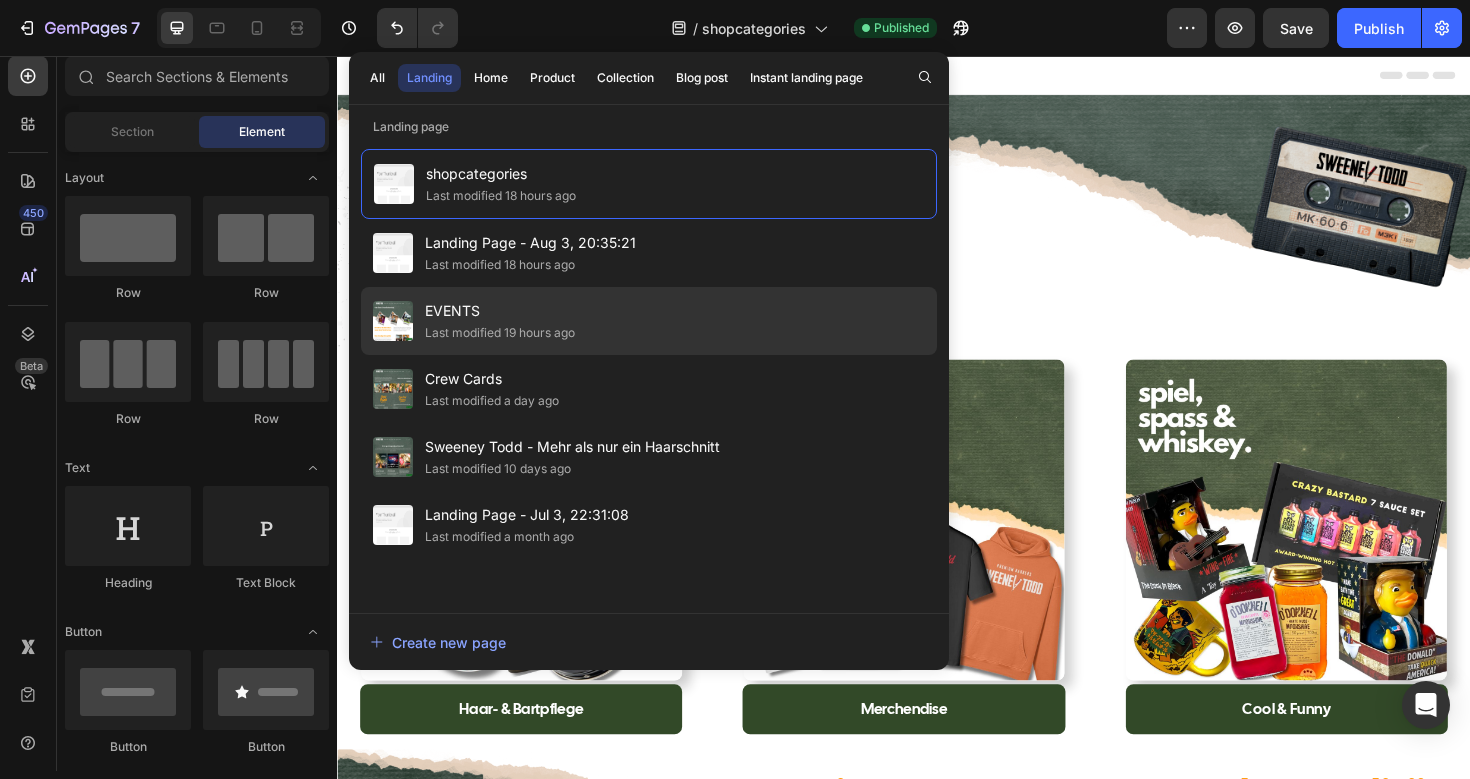 click on "Last modified 19 hours ago" 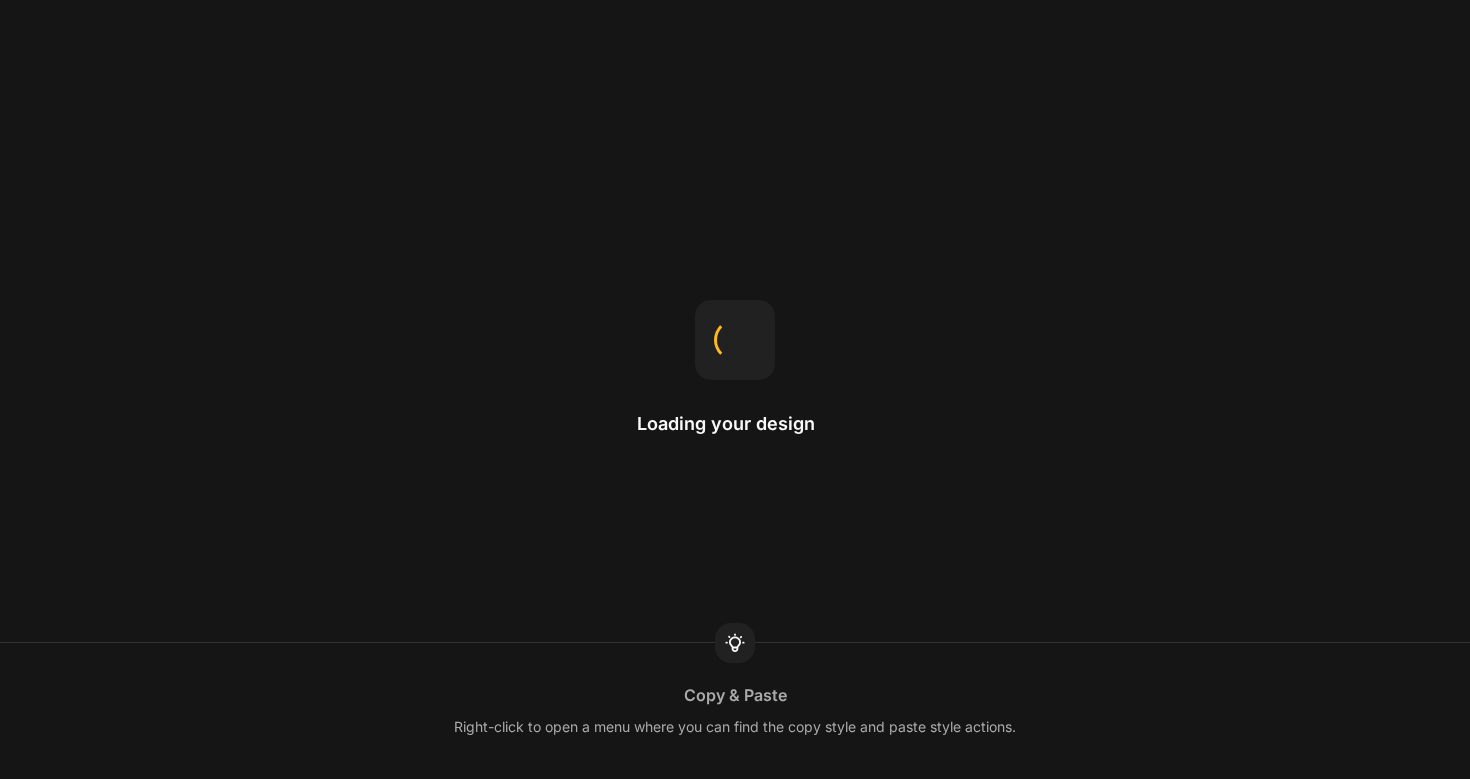 scroll, scrollTop: 0, scrollLeft: 0, axis: both 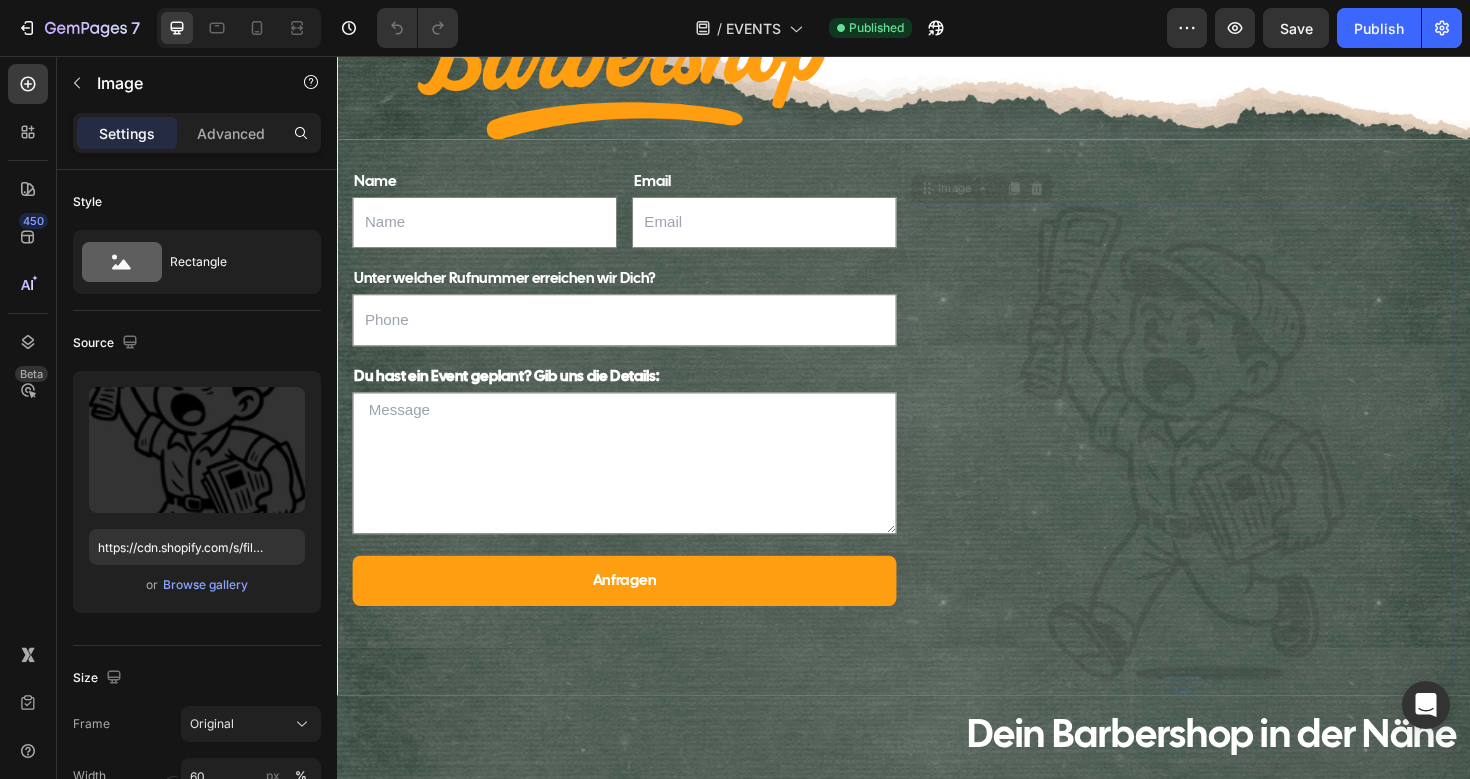 click at bounding box center [1233, 466] 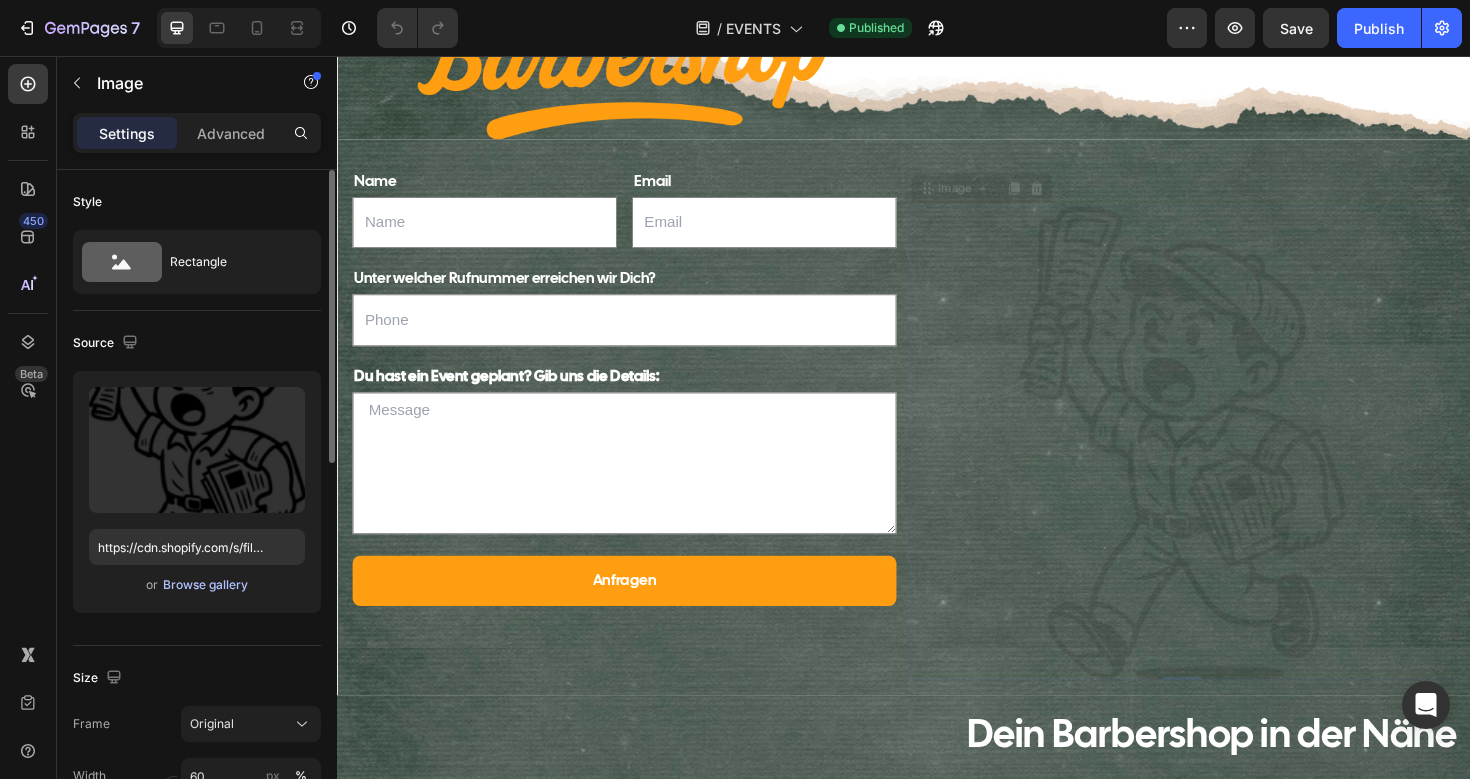 click on "Browse gallery" at bounding box center (205, 585) 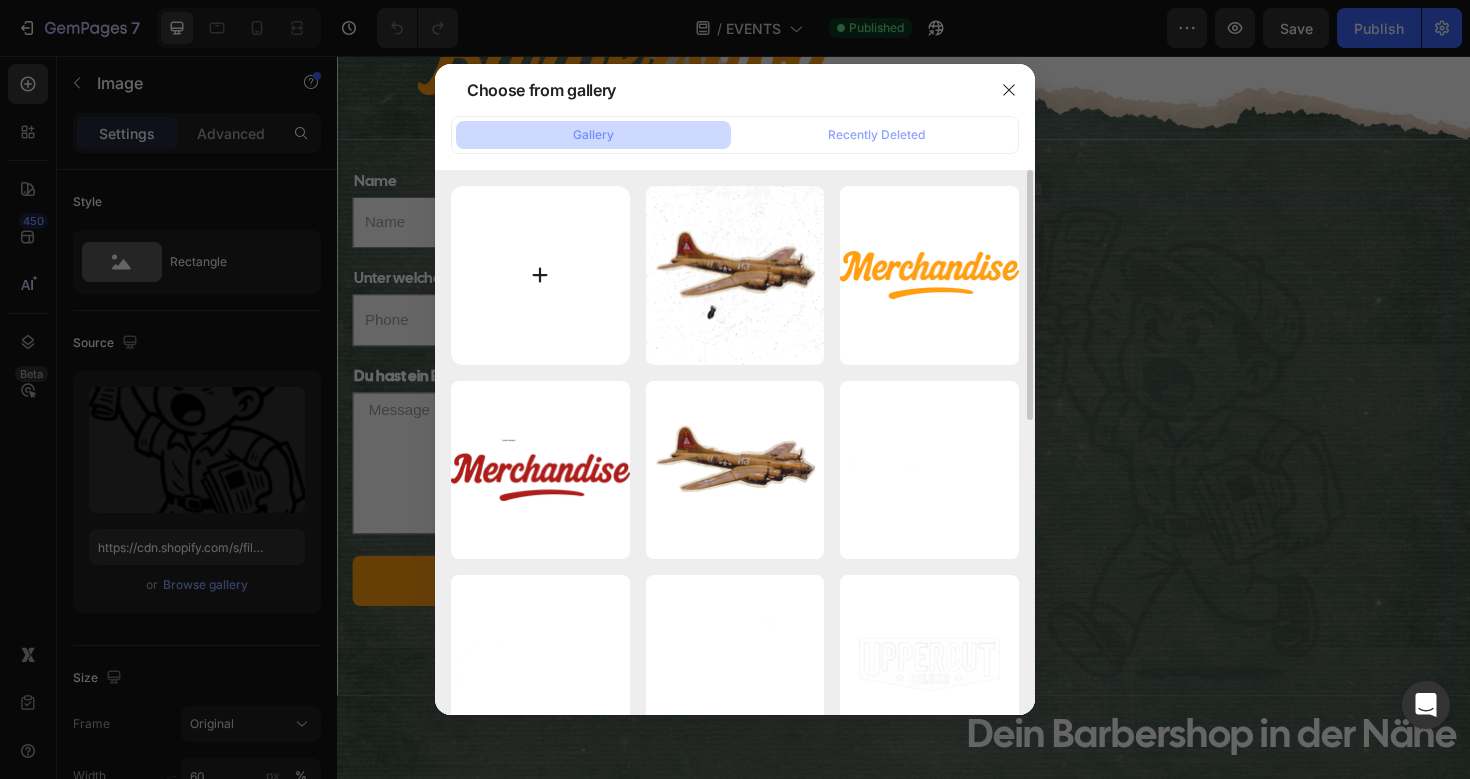 click at bounding box center (540, 275) 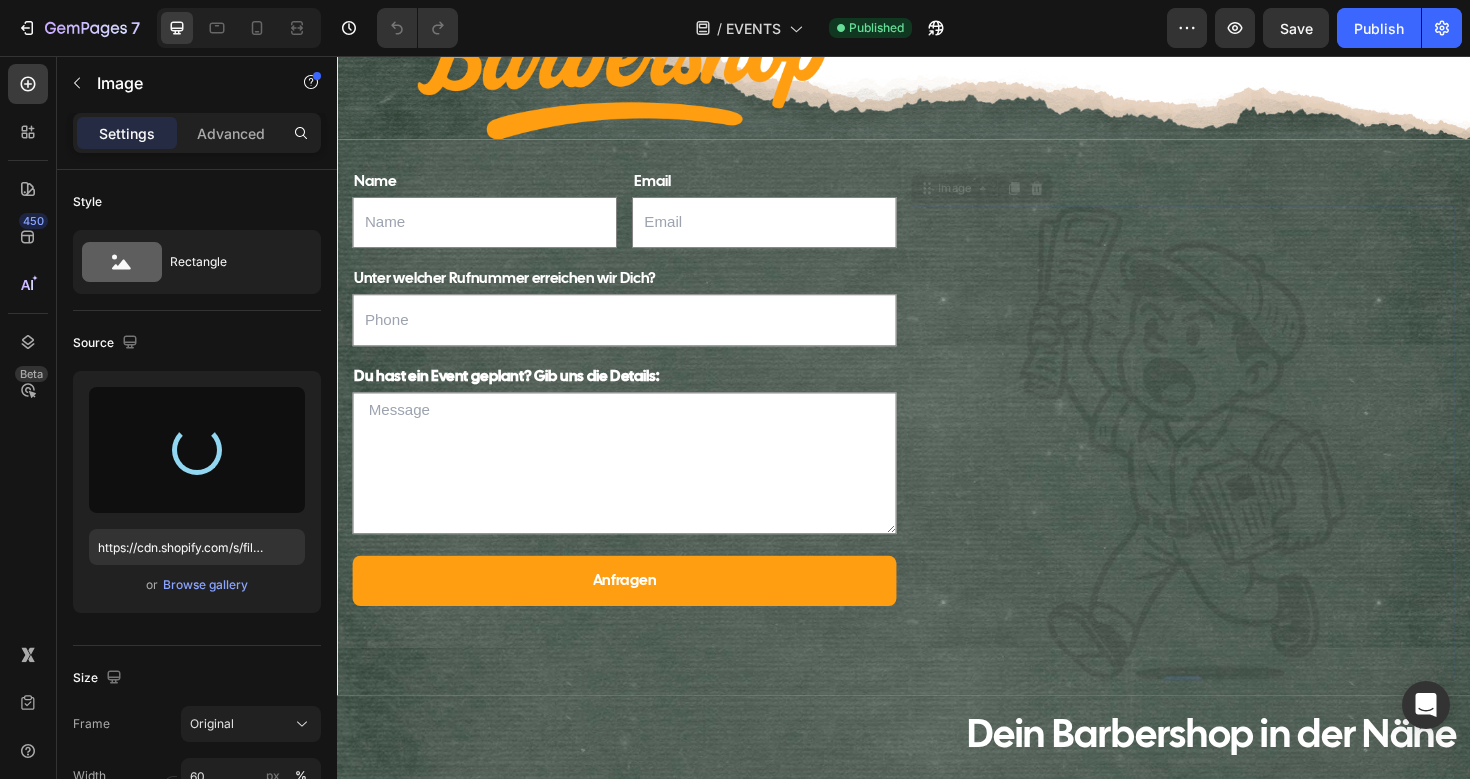 type on "https://cdn.shopify.com/s/files/1/0910/3386/2467/files/gempages_540342684171109508-d3332633-aaf6-4d7c-bcbf-62706a69c3d5.png" 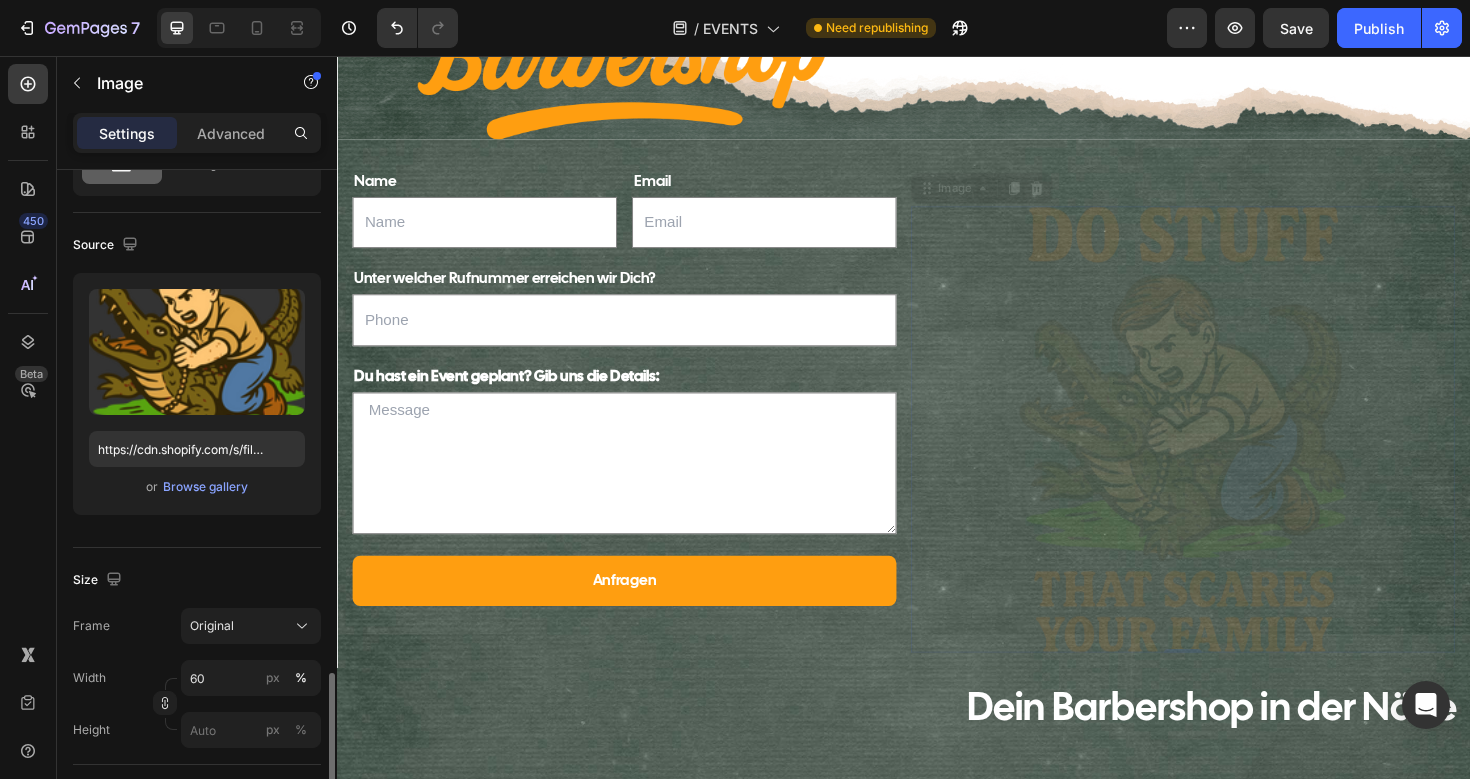 scroll, scrollTop: 0, scrollLeft: 0, axis: both 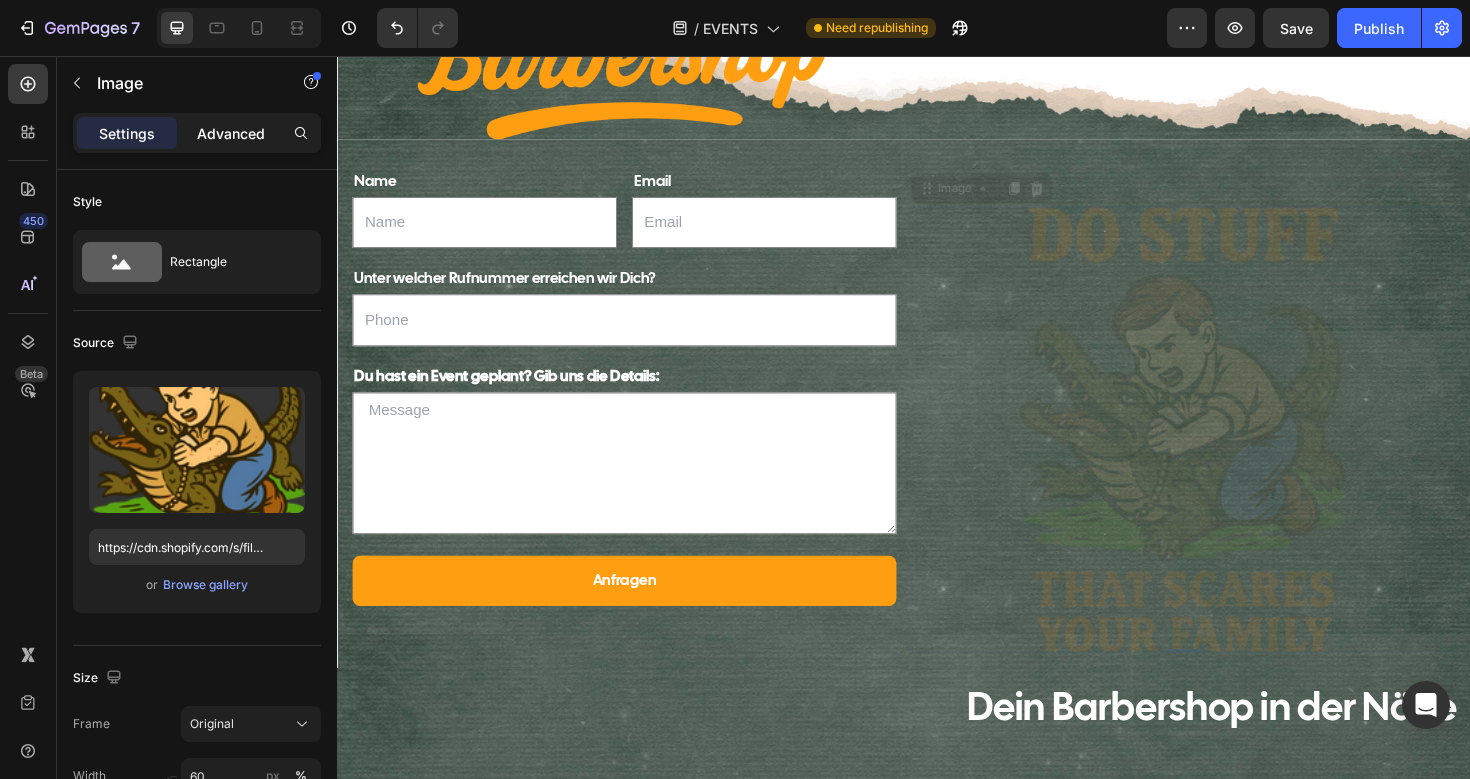 click on "Advanced" at bounding box center (231, 133) 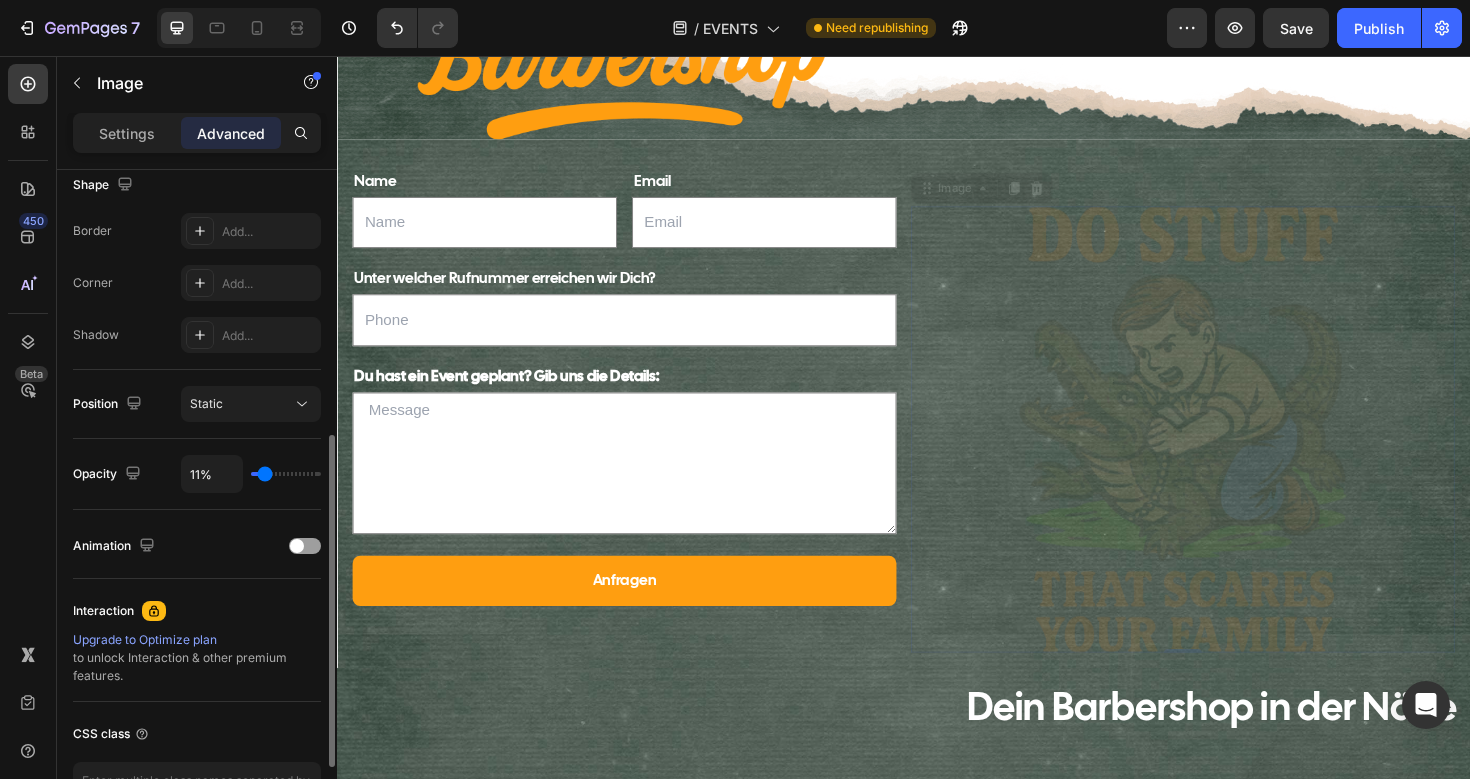 scroll, scrollTop: 581, scrollLeft: 0, axis: vertical 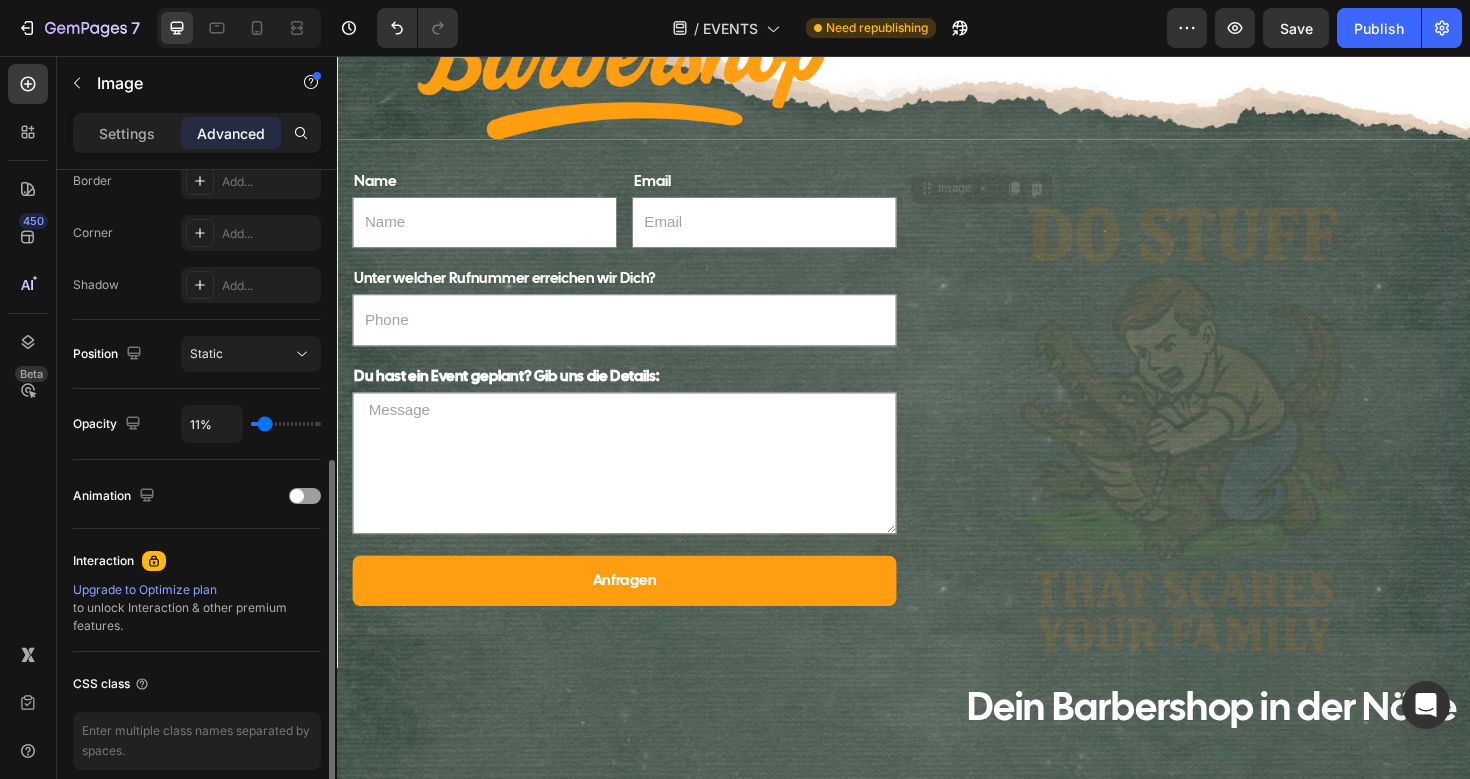 type on "21%" 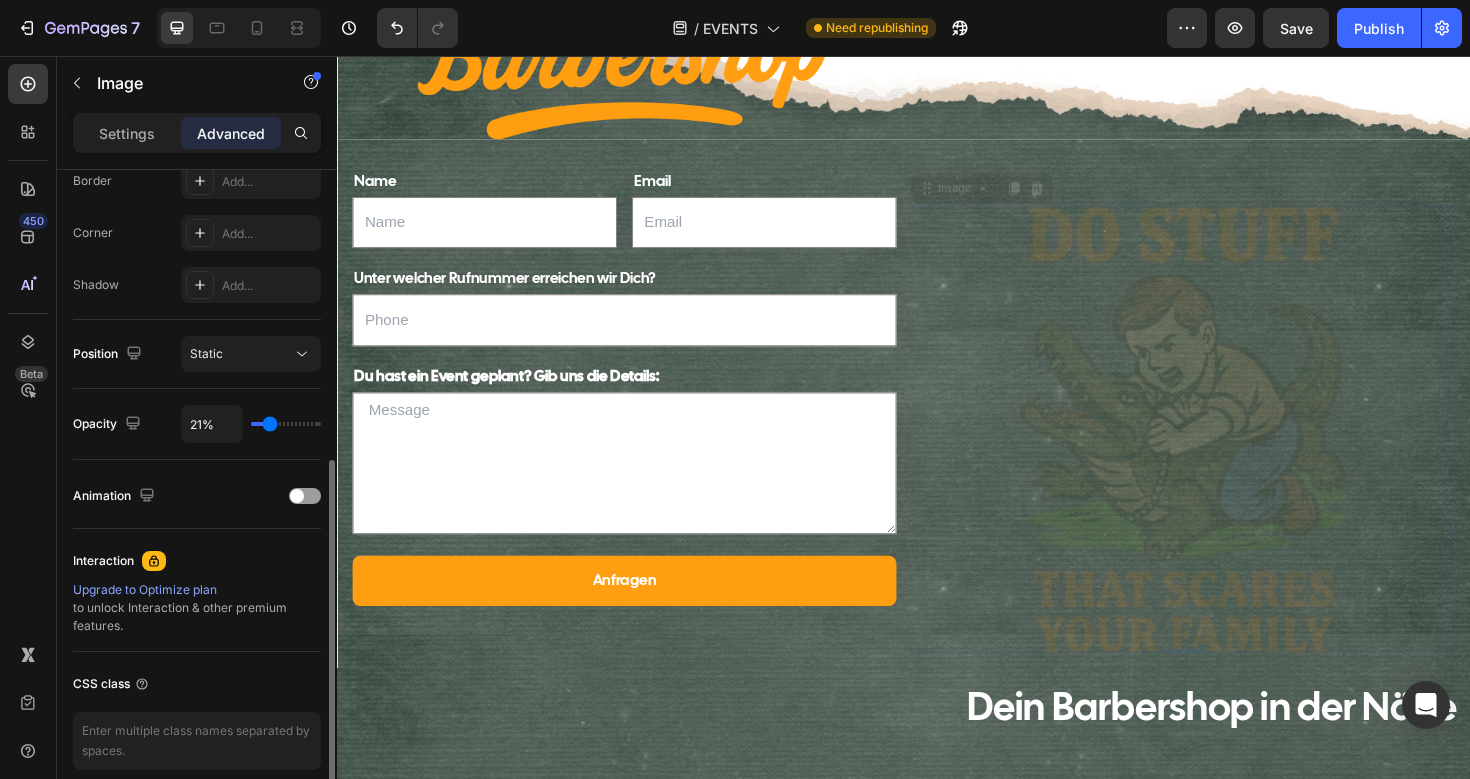 type on "22%" 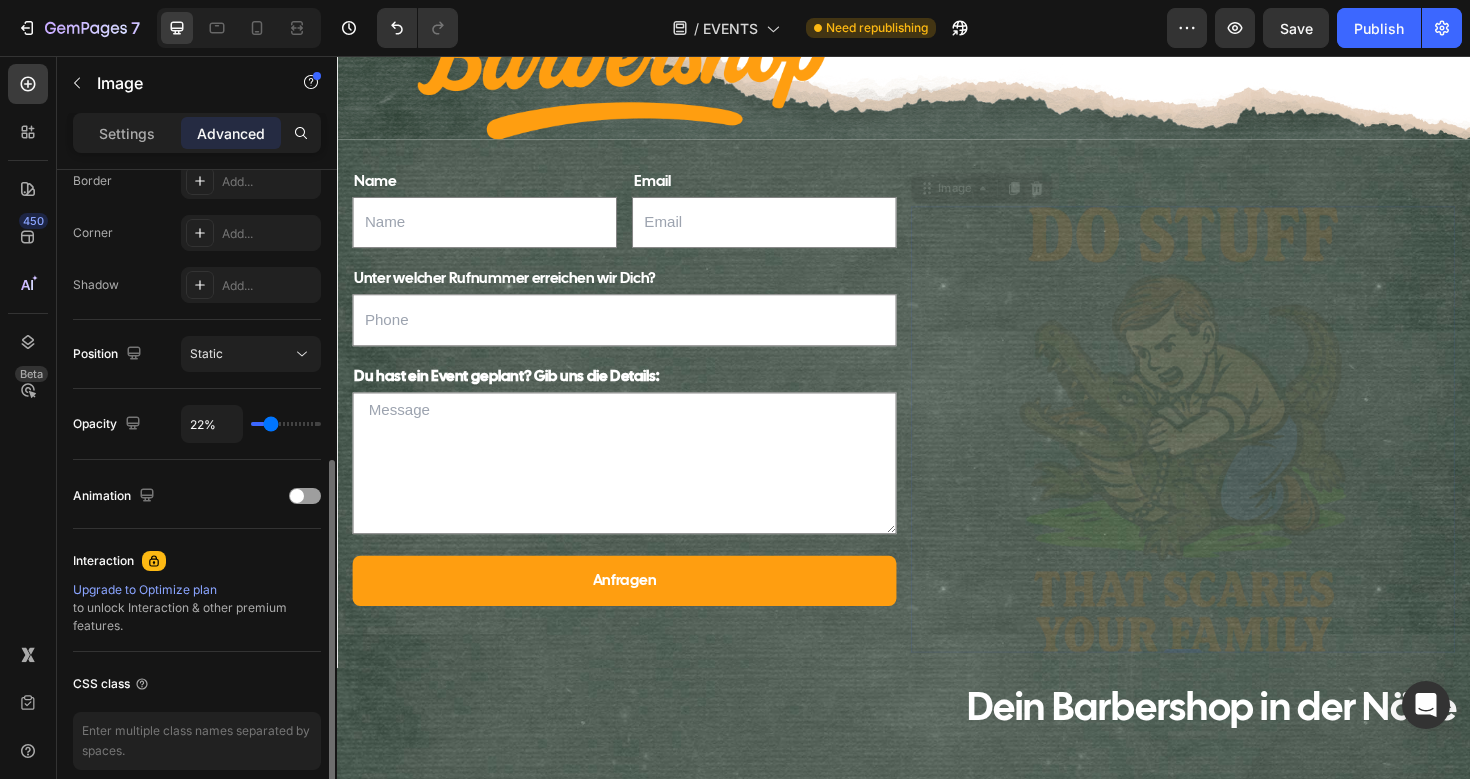 type on "23%" 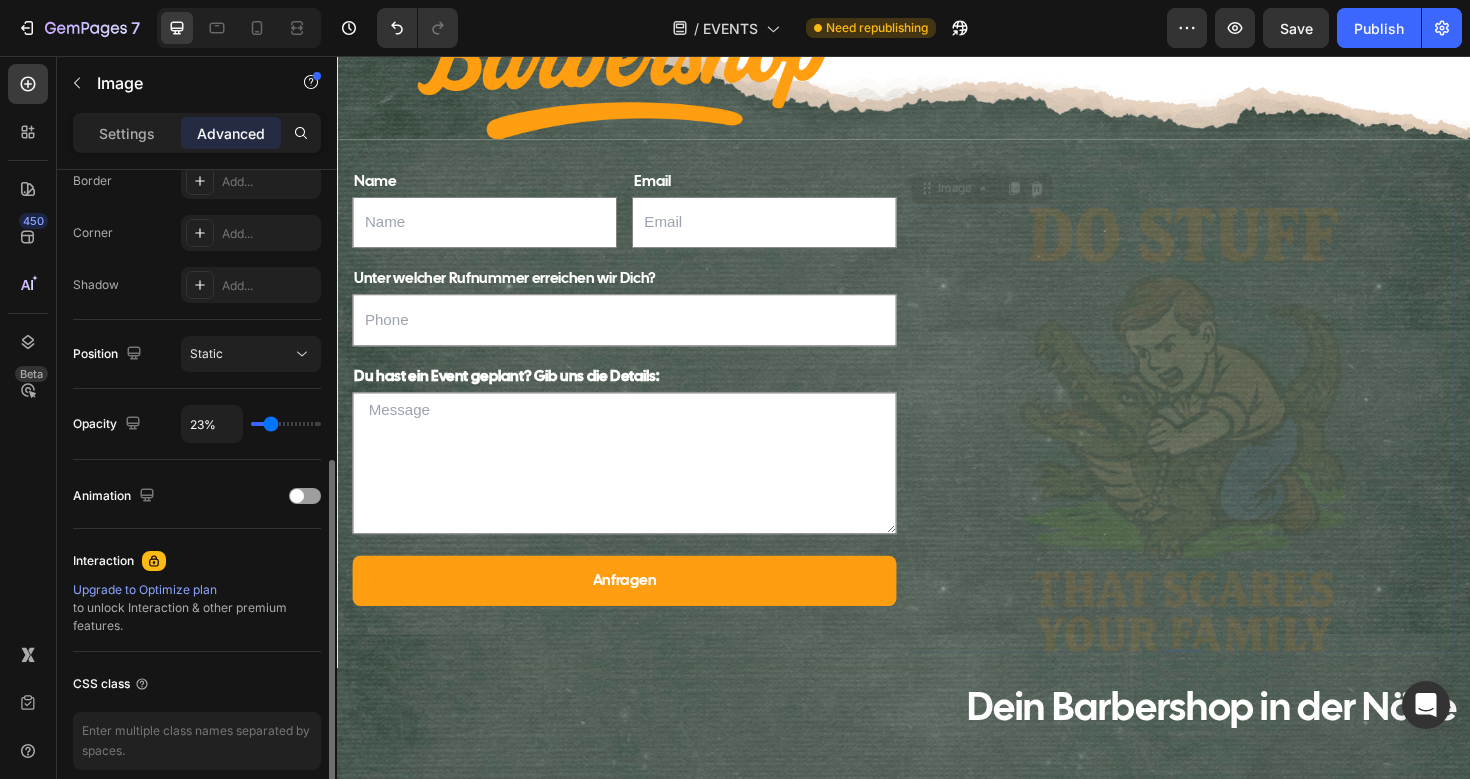 type on "24%" 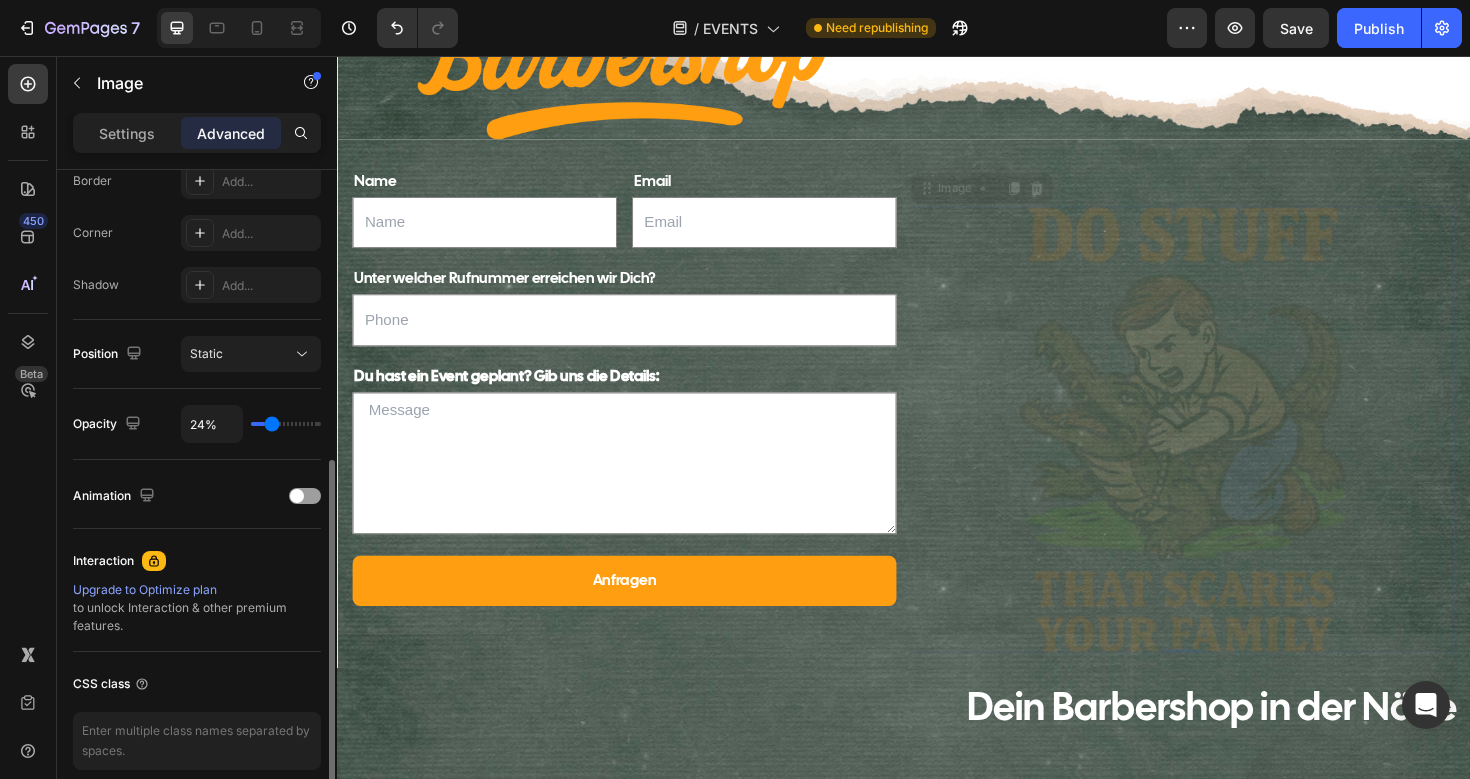 type on "25%" 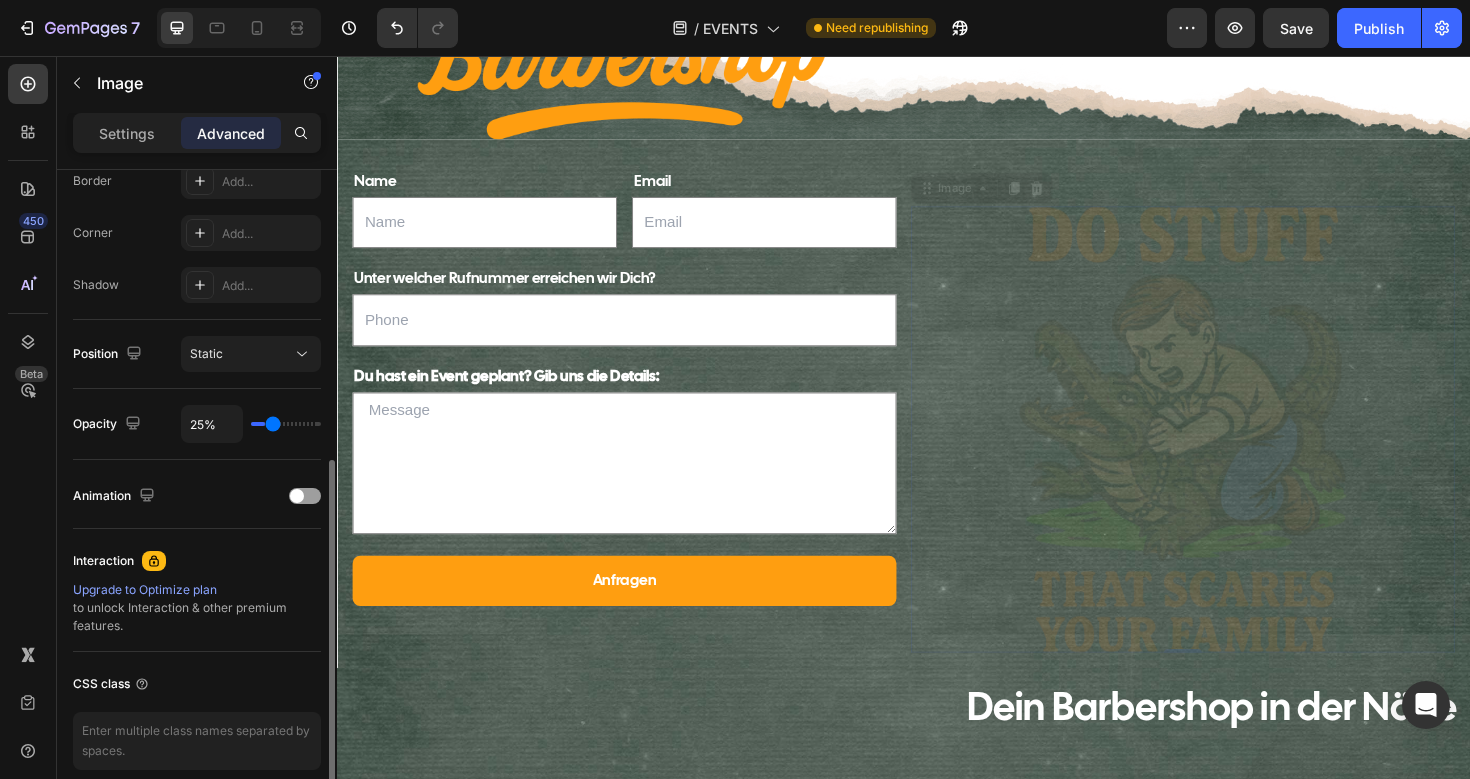 type on "27%" 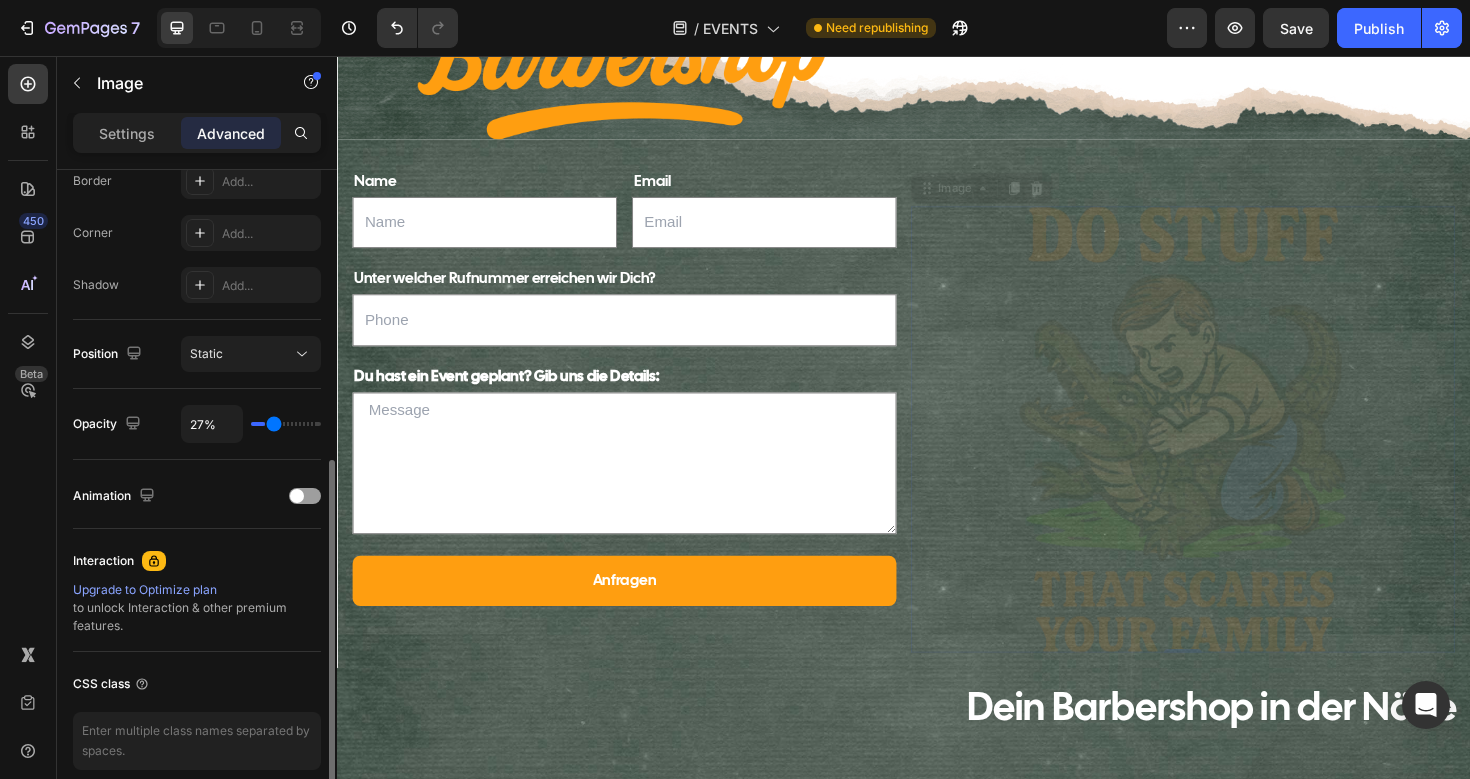 type on "29%" 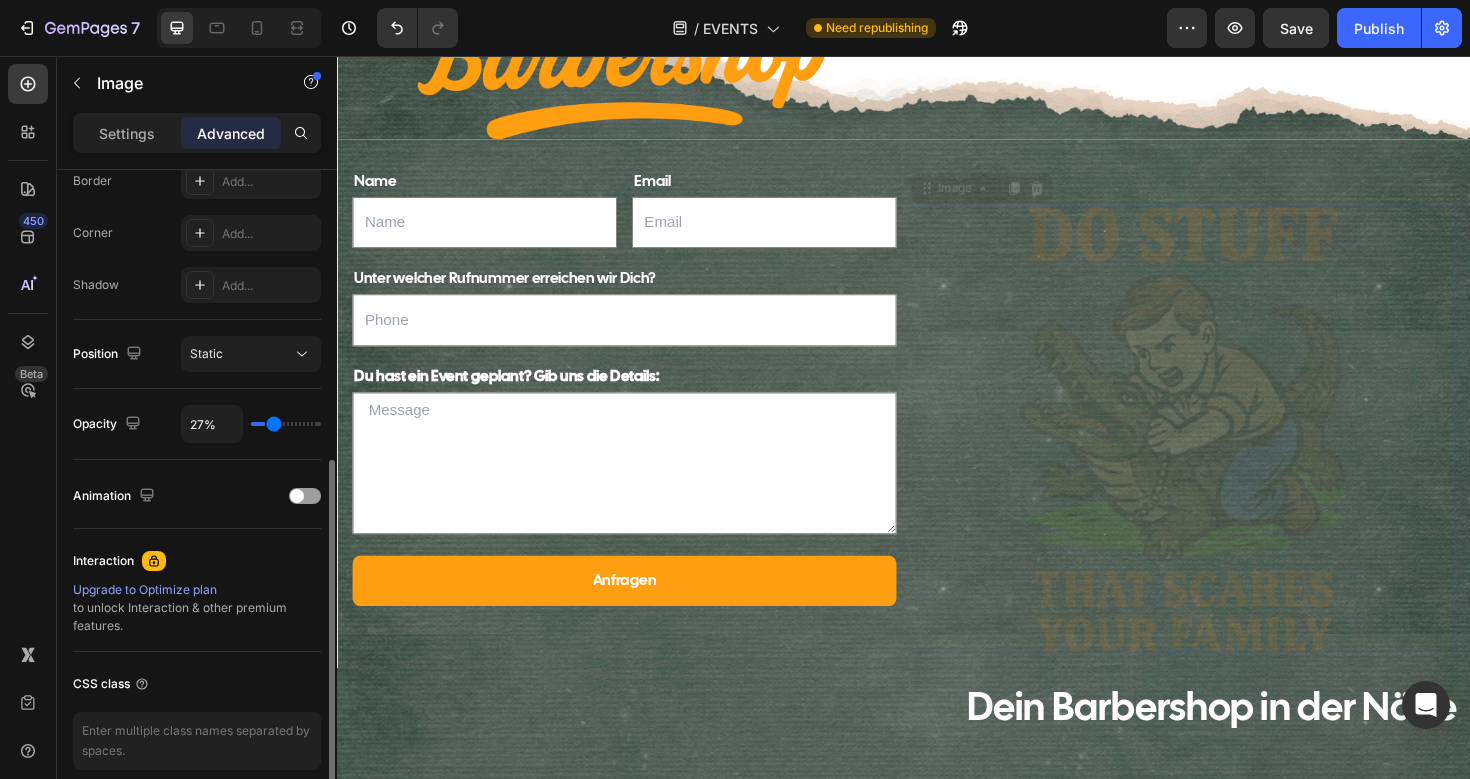 type on "29" 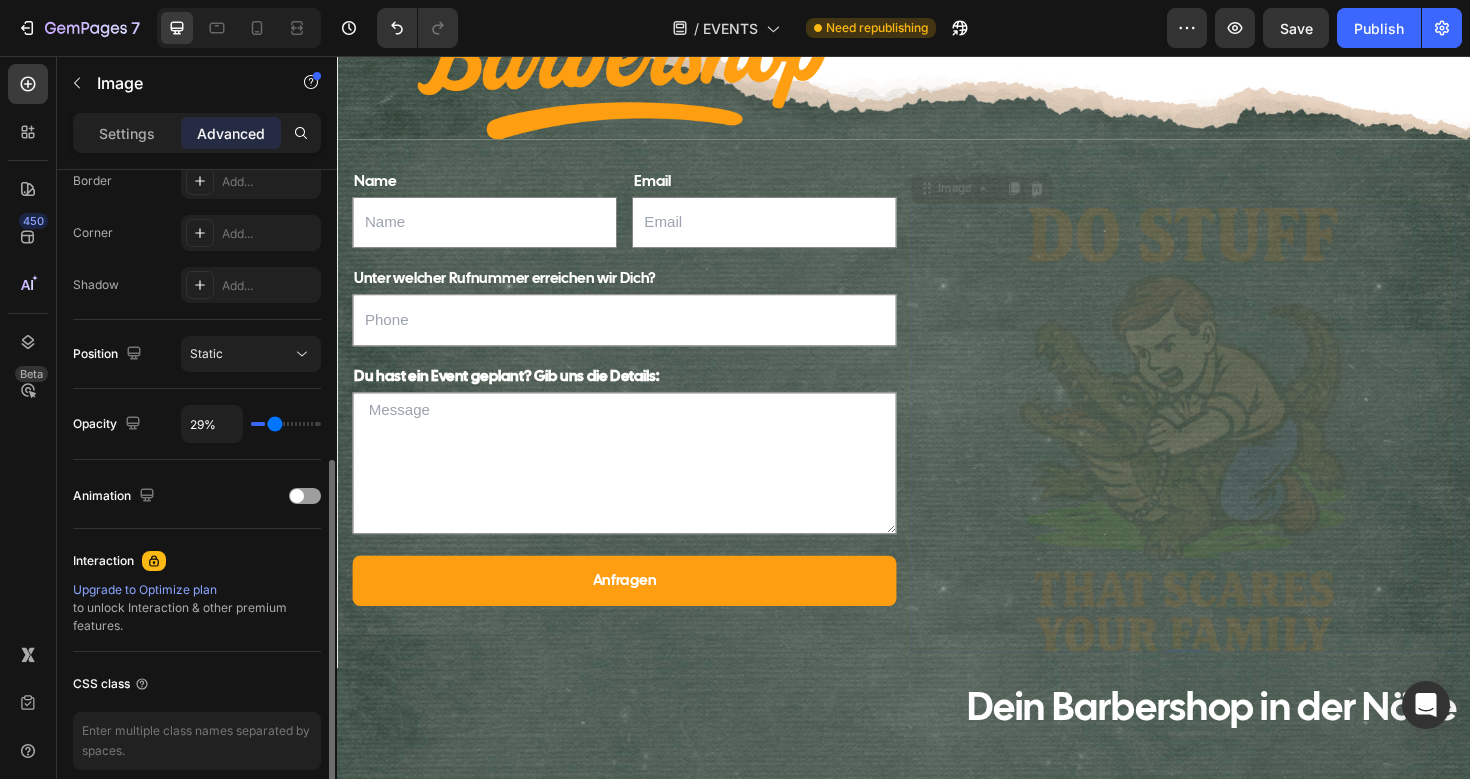 type on "30%" 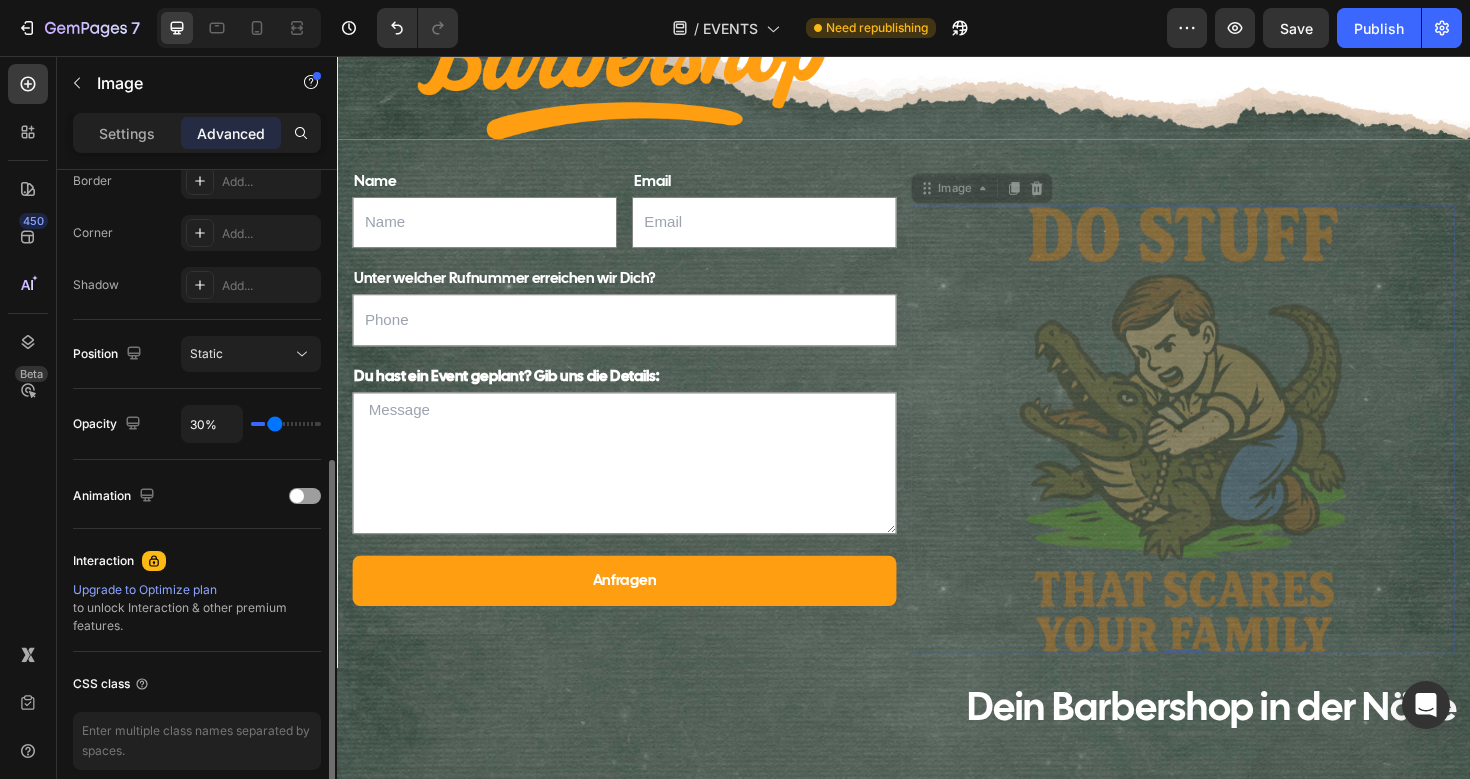 type on "31%" 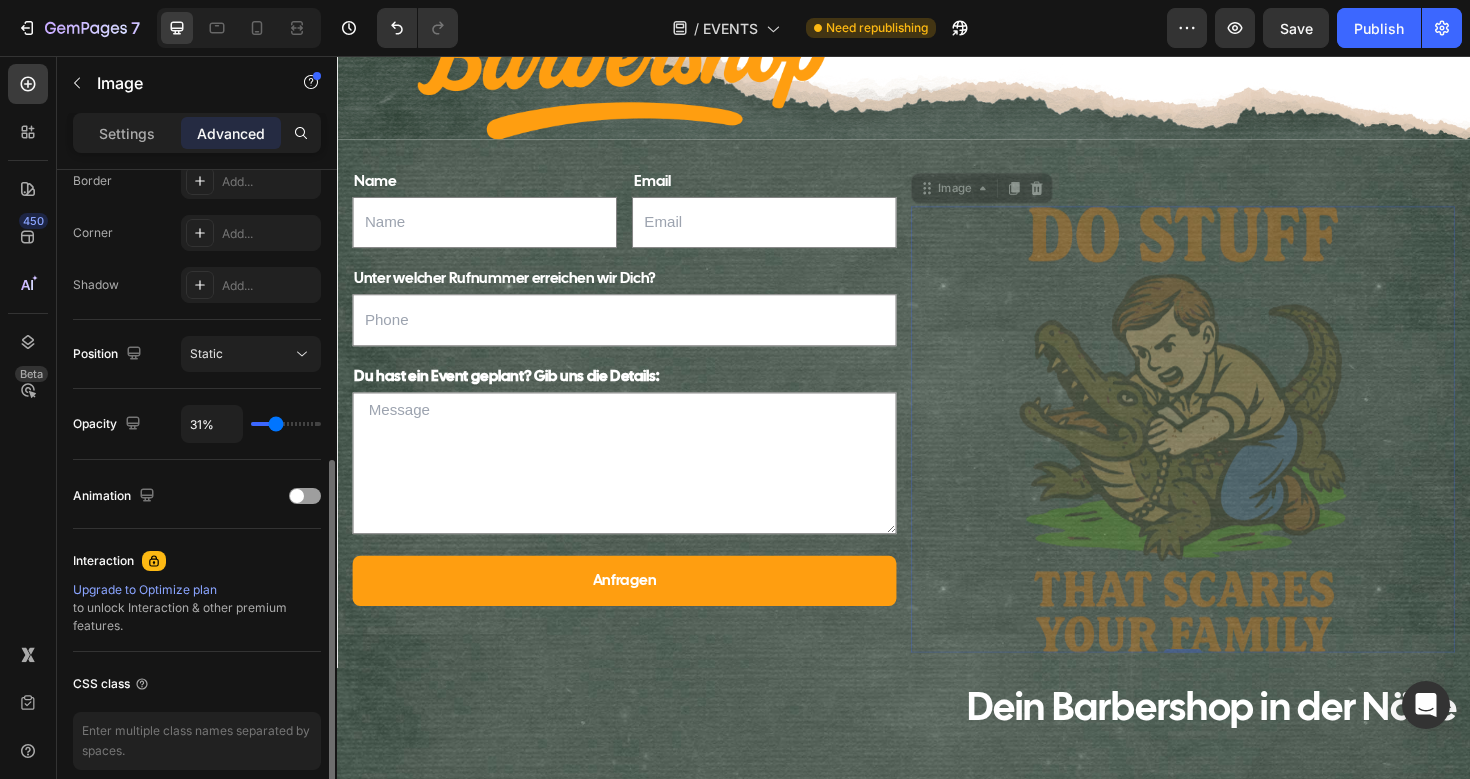 type on "32%" 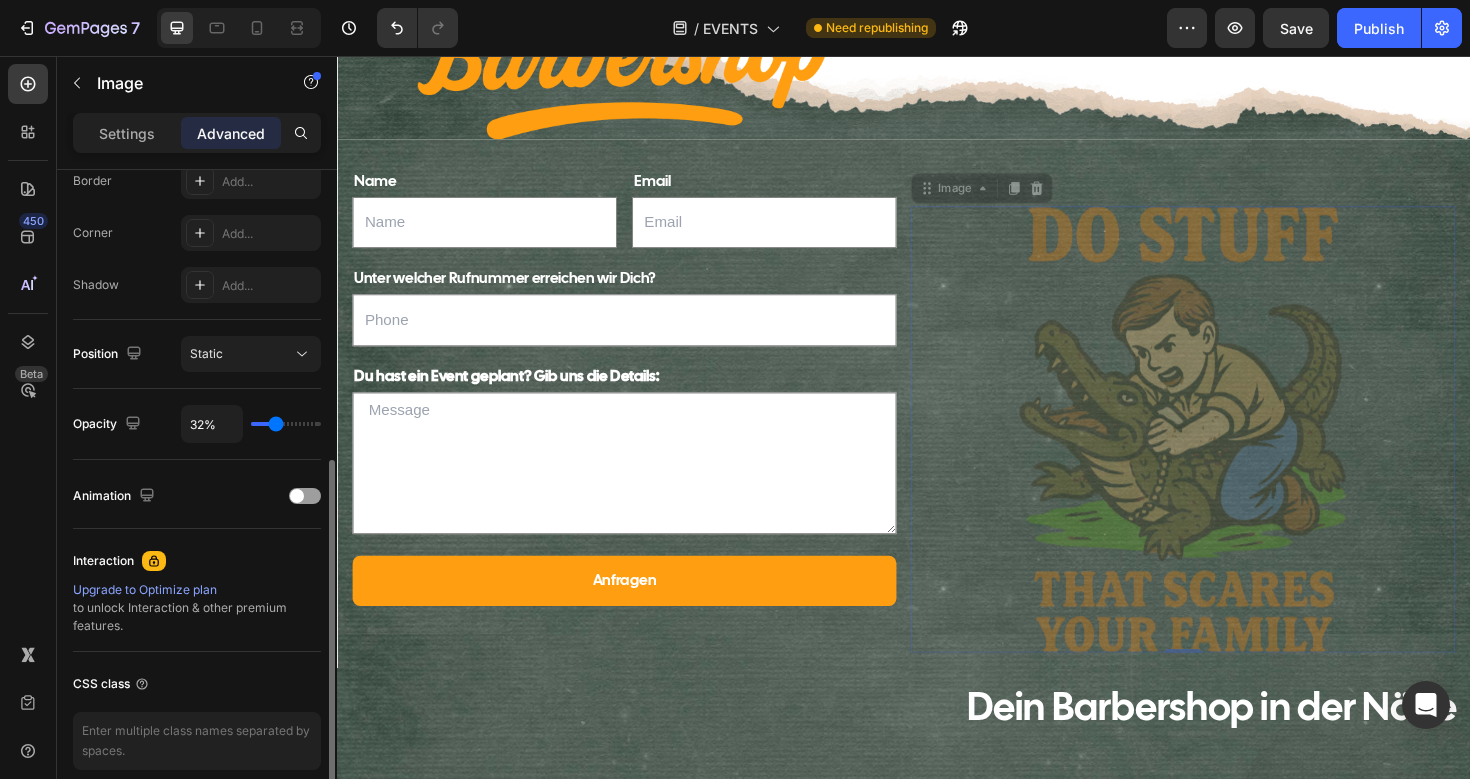 type on "33%" 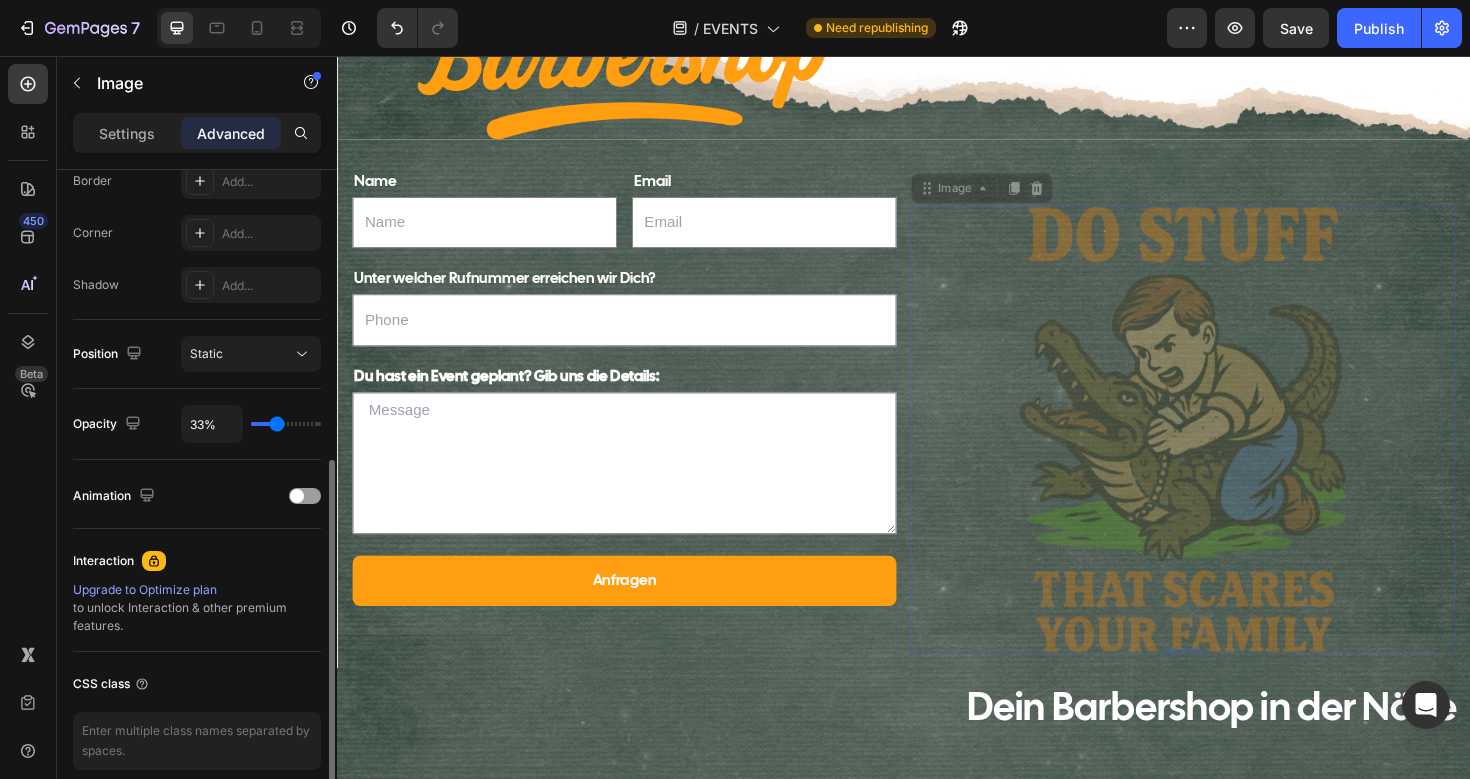 type on "34%" 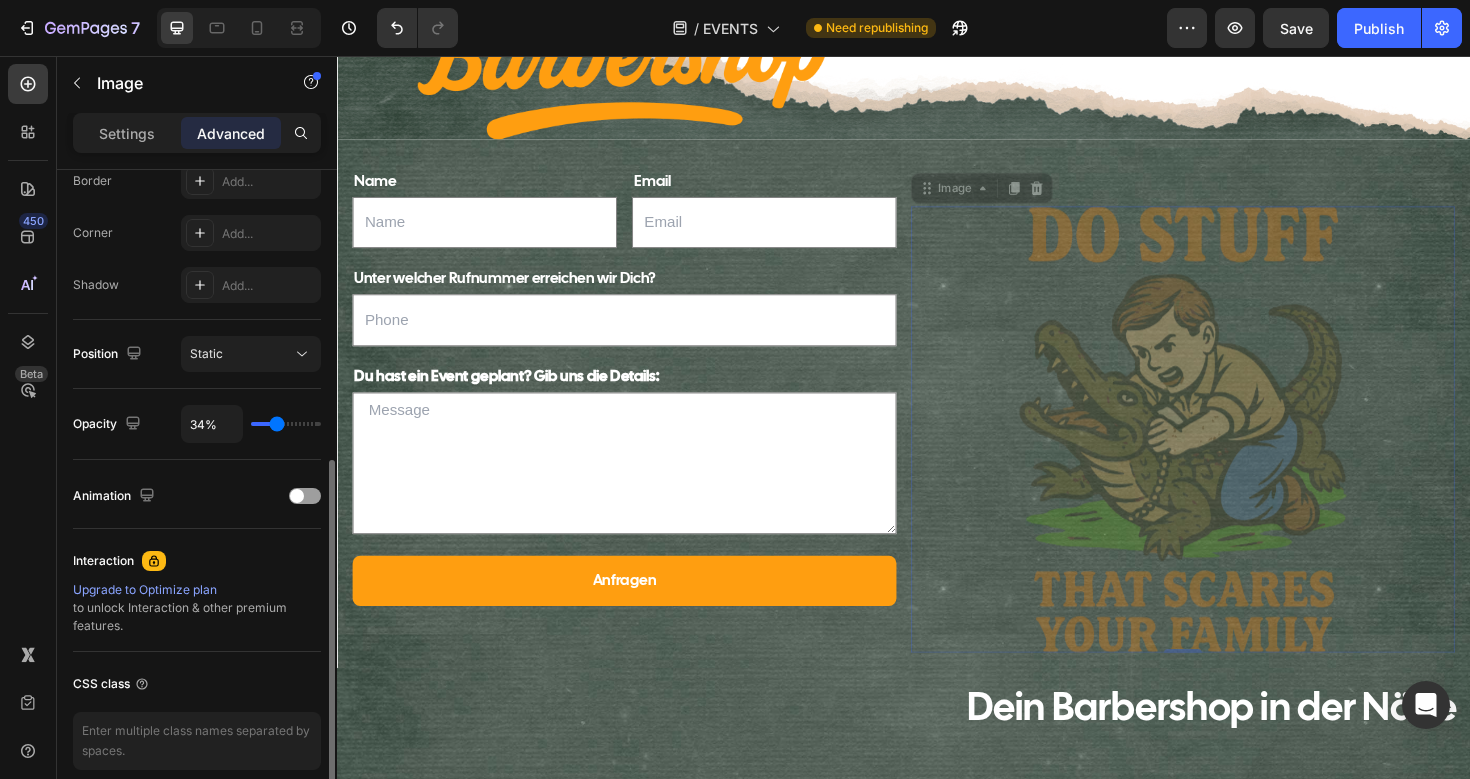 type on "35%" 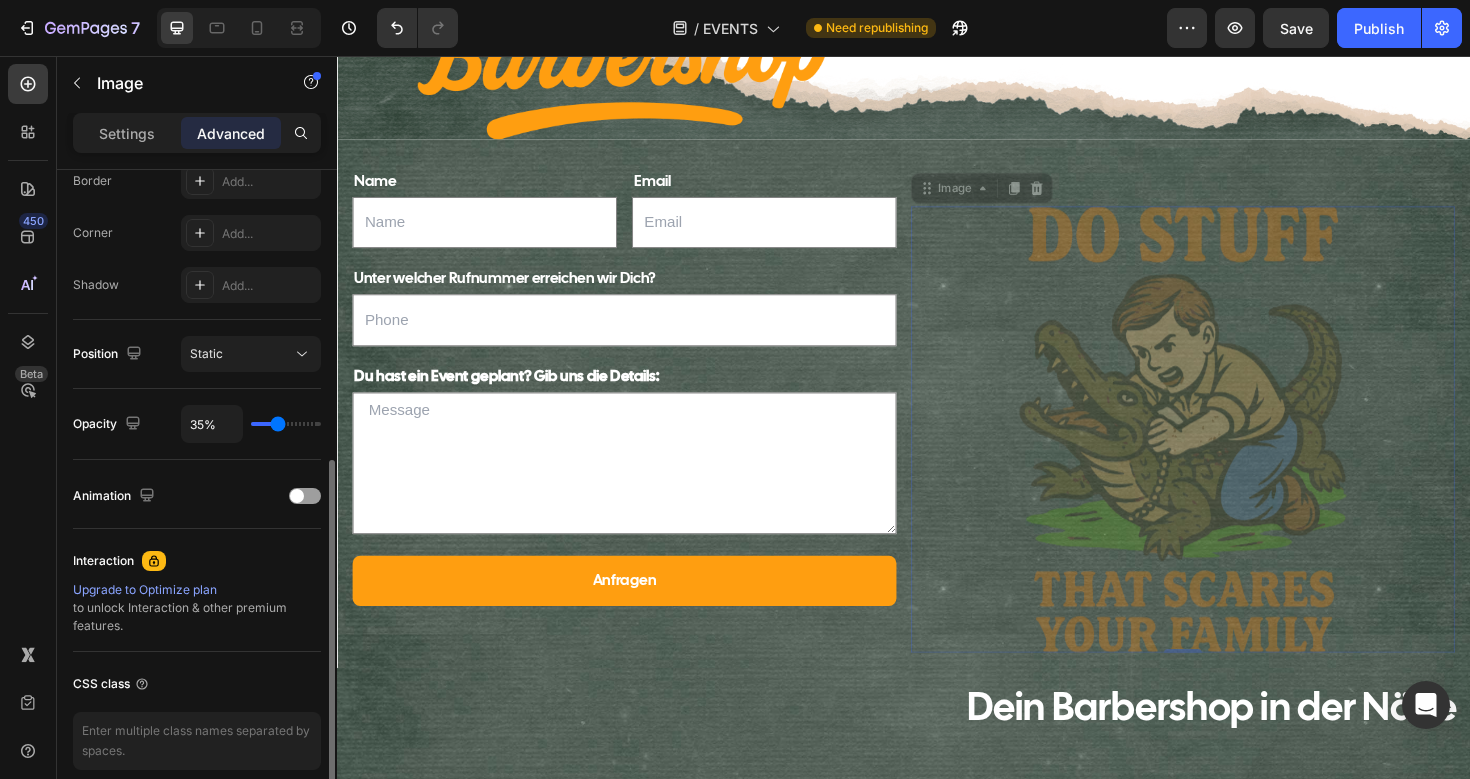 type on "36%" 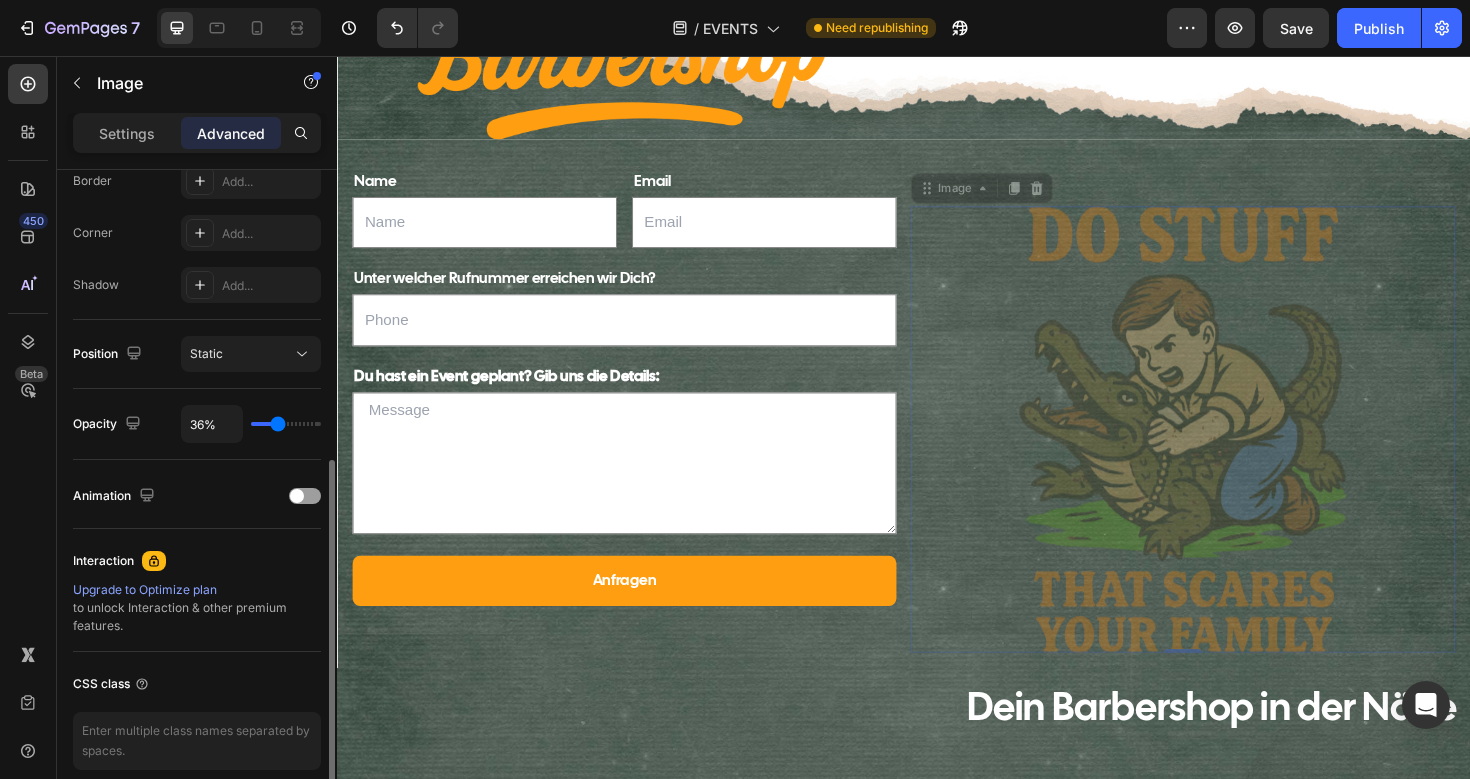 type on "37%" 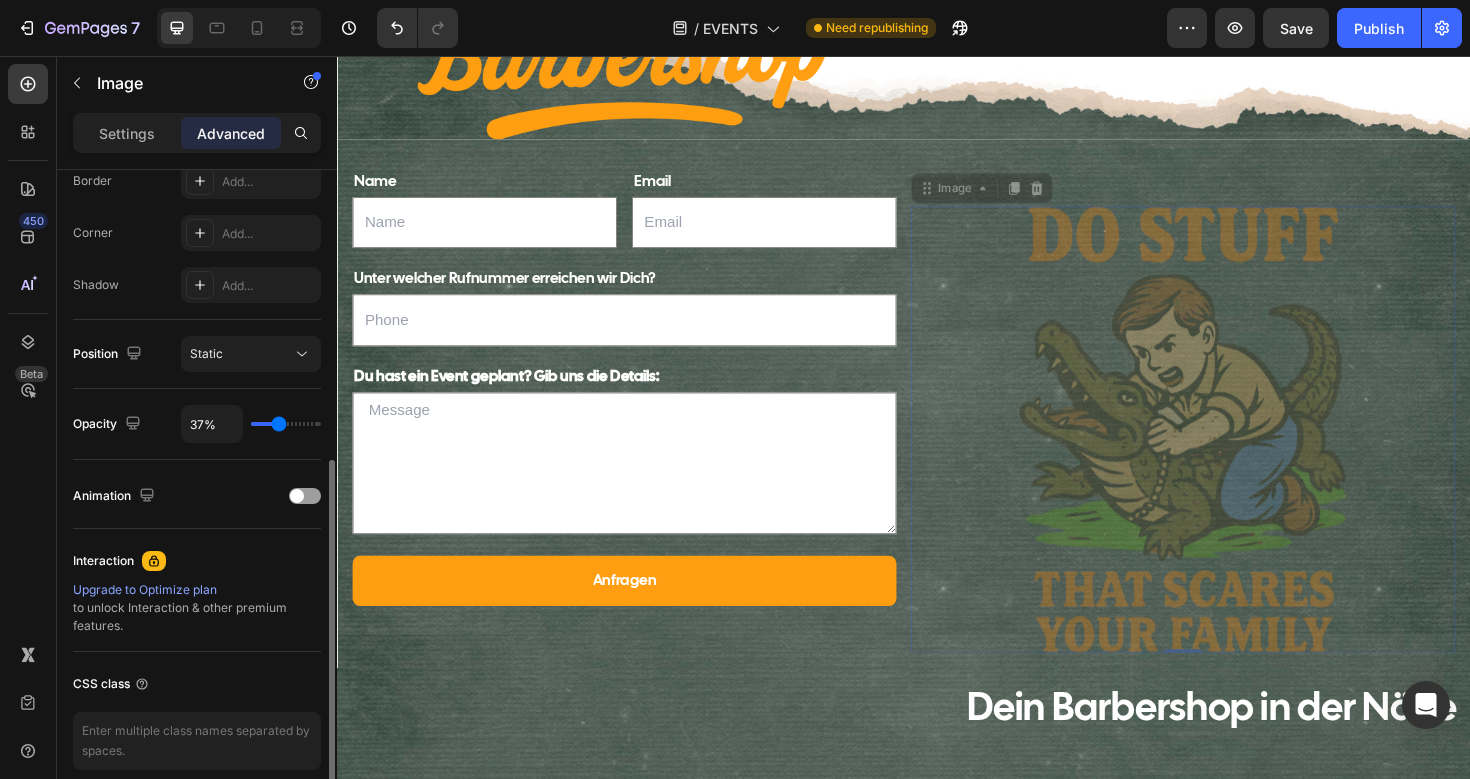 type on "38%" 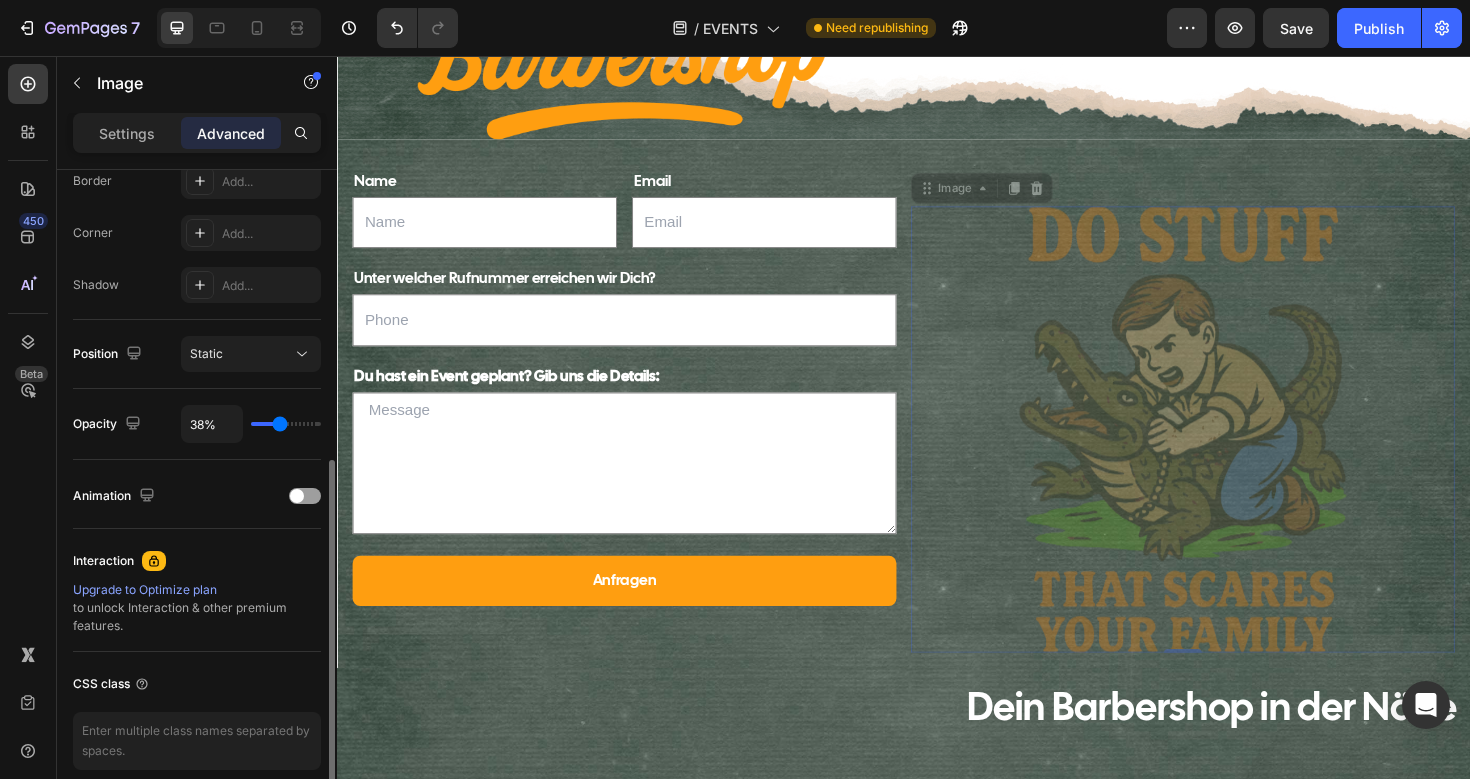 type on "39%" 